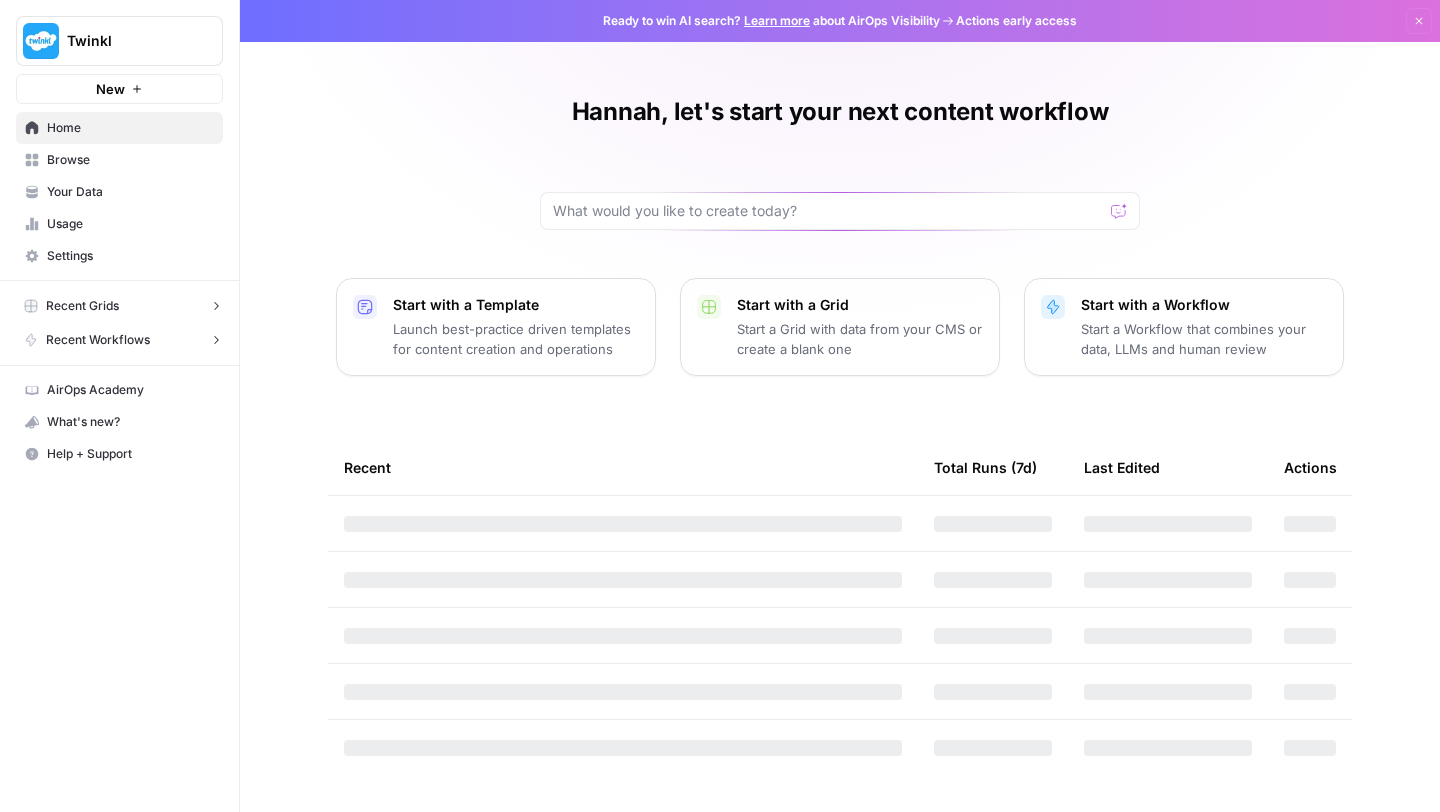 scroll, scrollTop: 0, scrollLeft: 0, axis: both 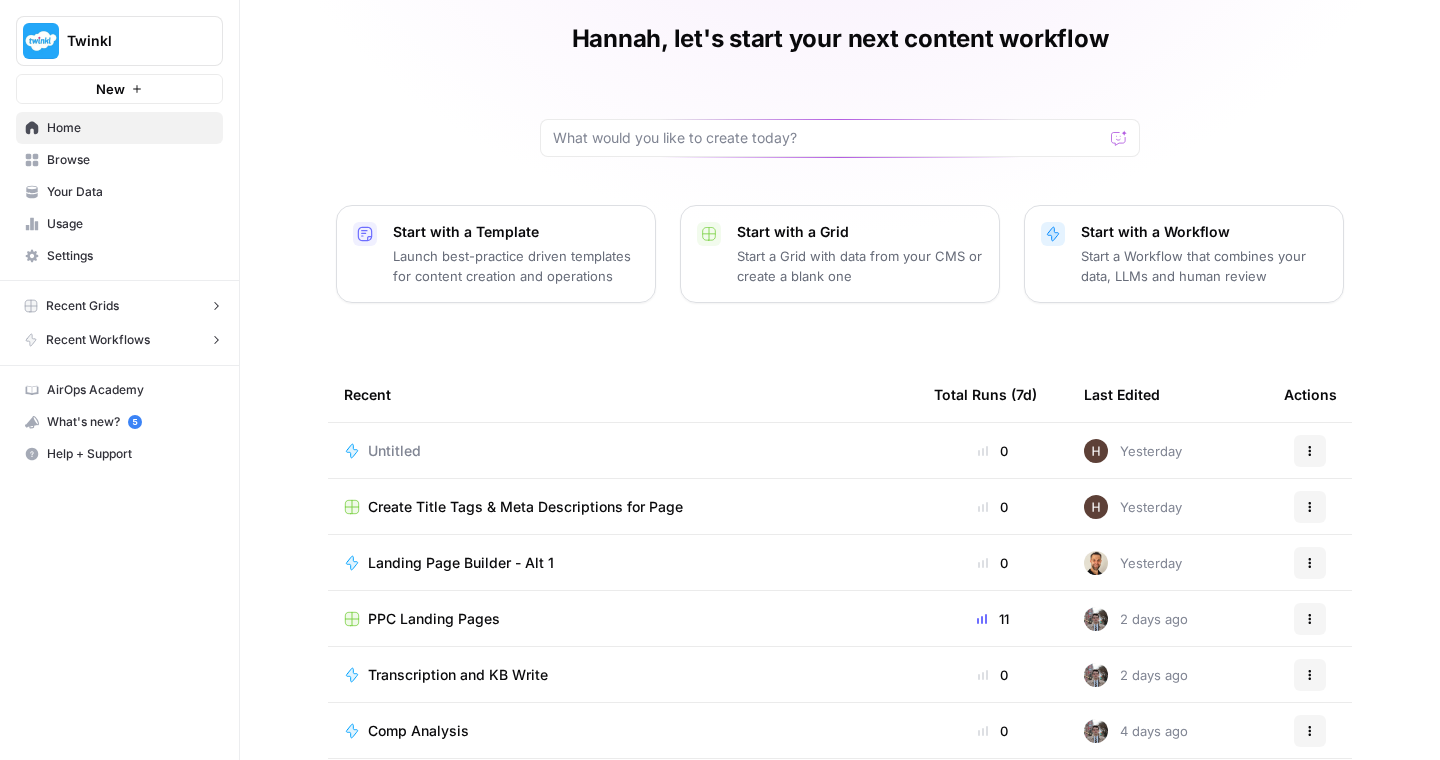 click on "Untitled" at bounding box center [394, 451] 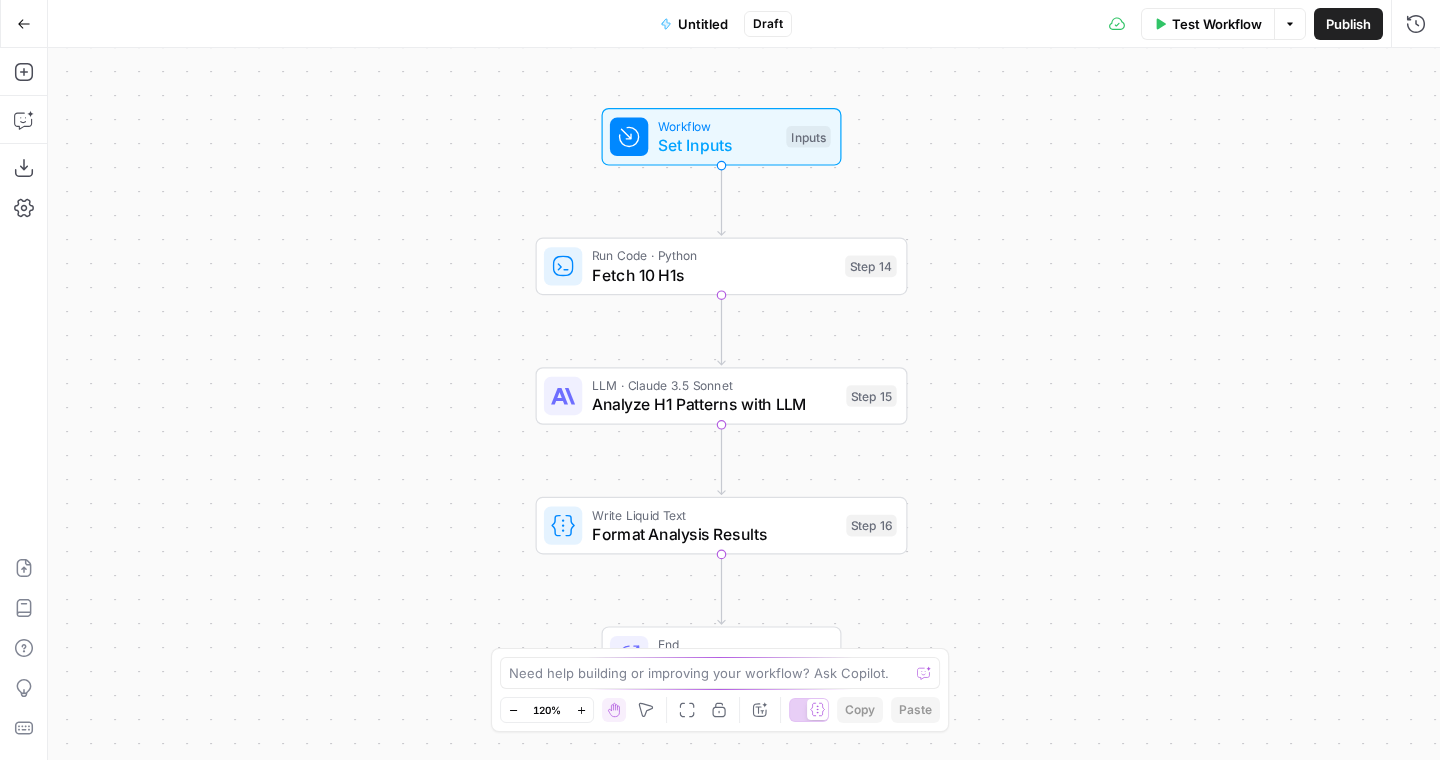 click on "Untitled" at bounding box center [703, 24] 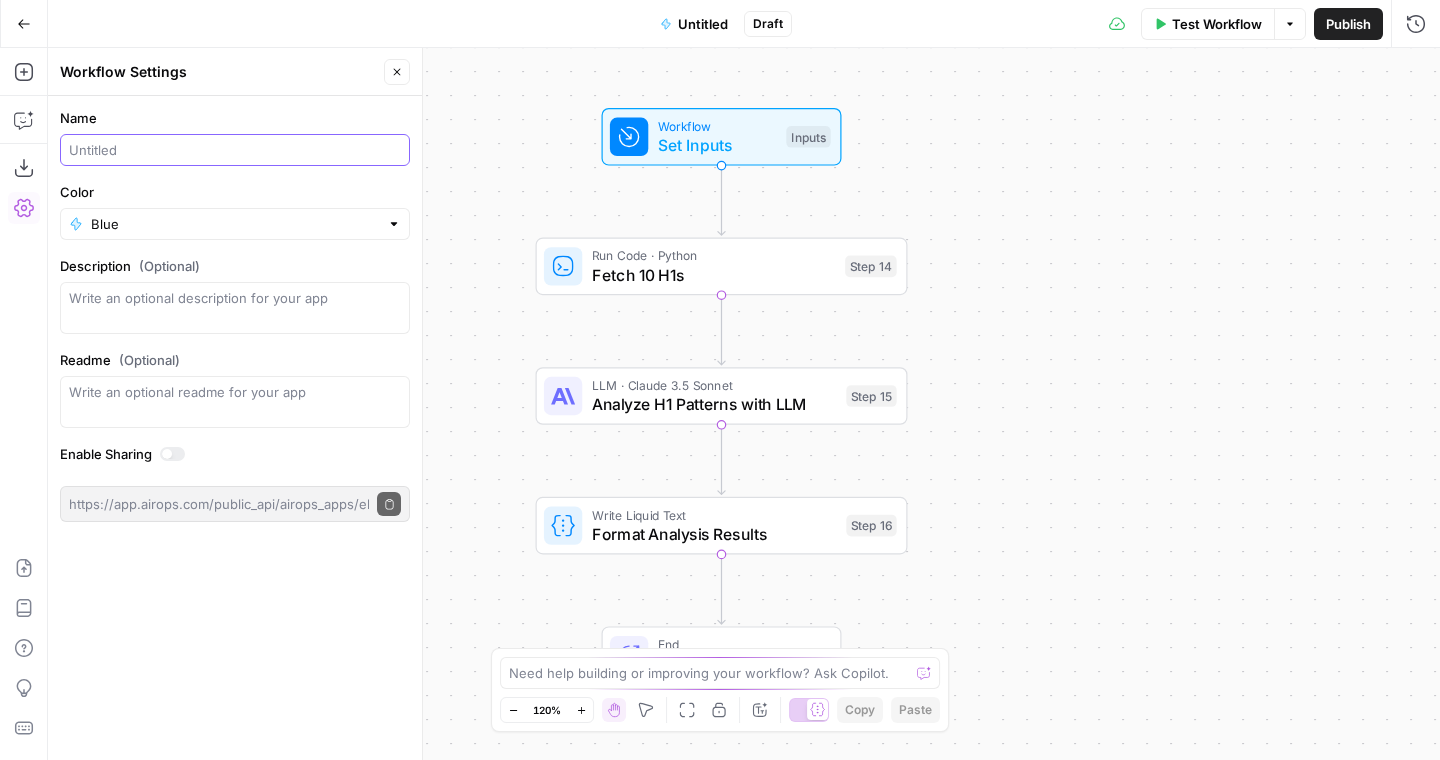 click on "Name" at bounding box center [235, 150] 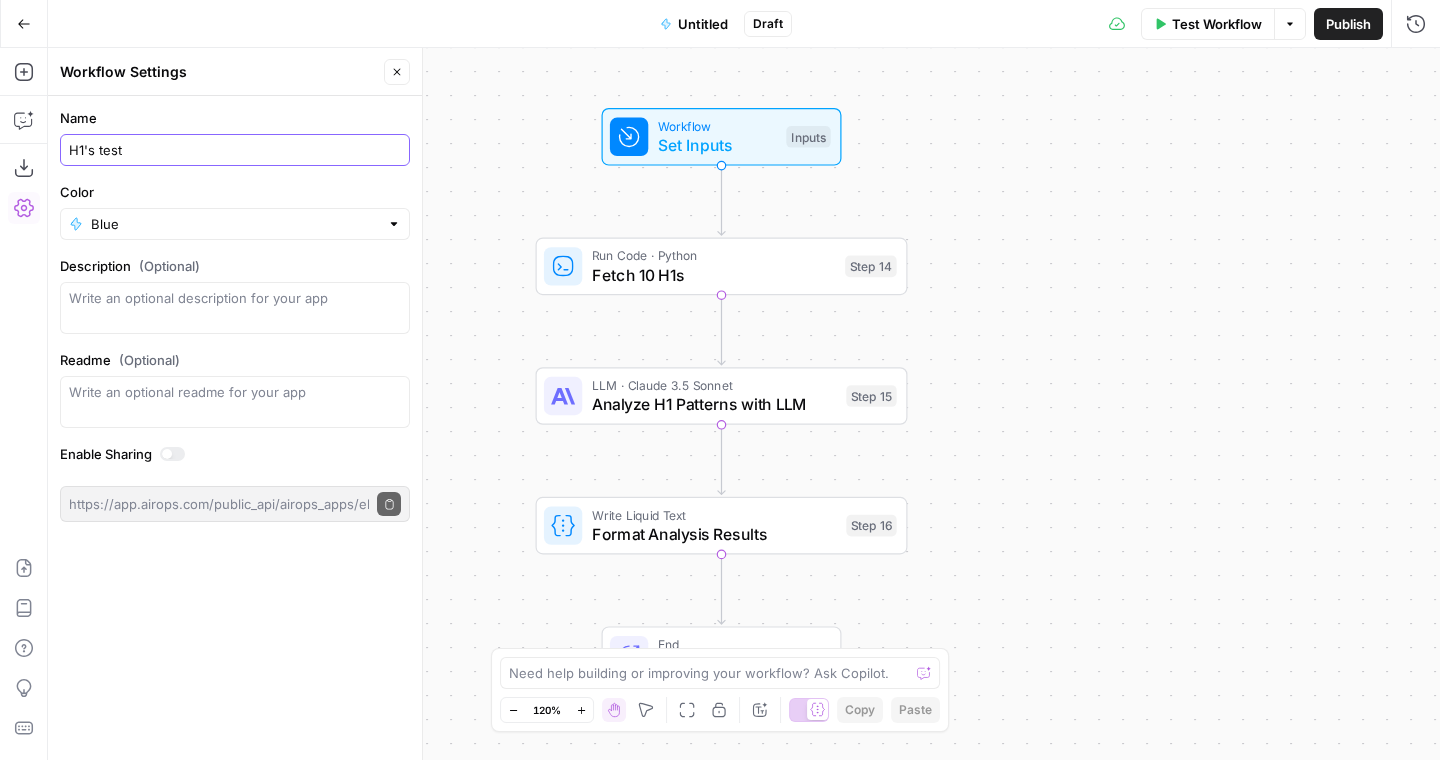 type on "H1's test" 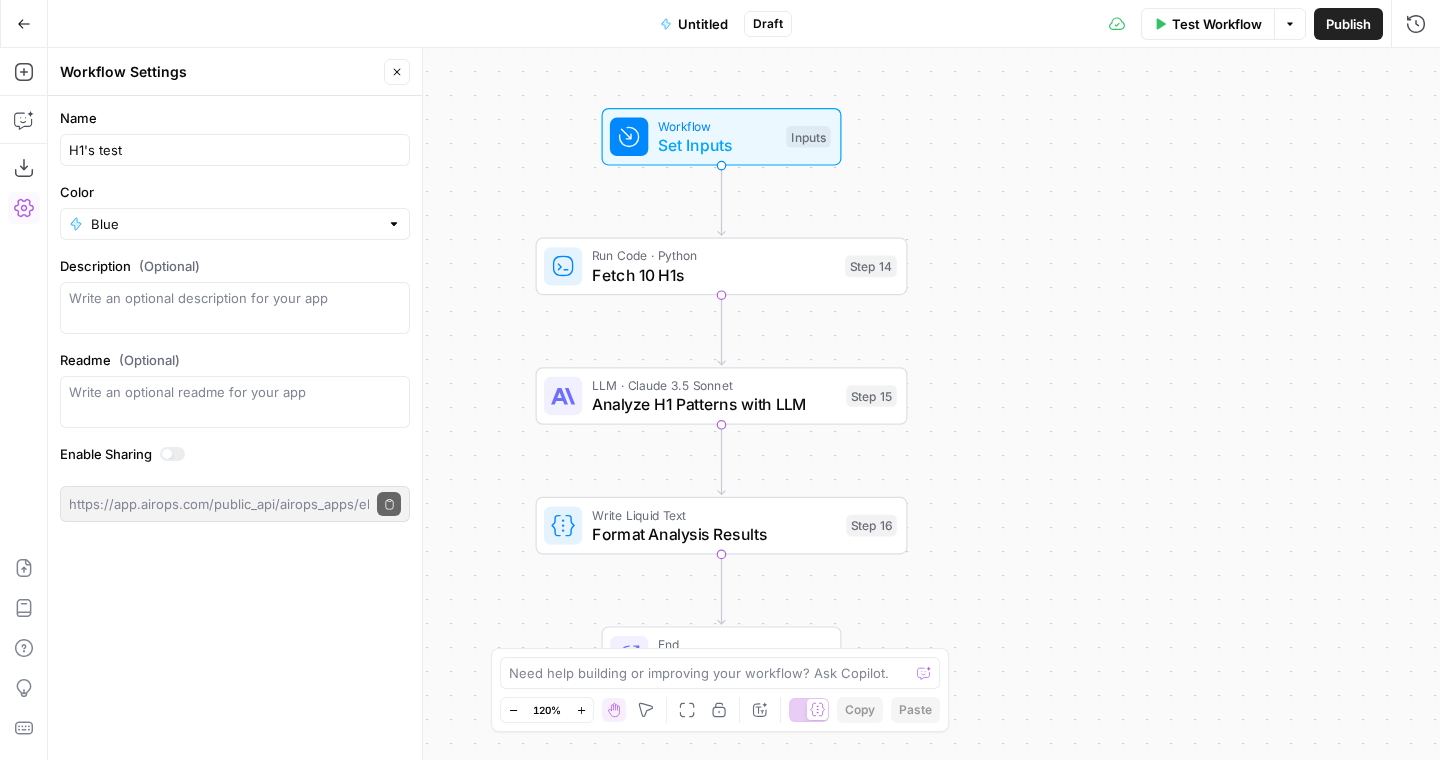 click on "Workflow Set Inputs Inputs Run Code · Python Fetch 10 H1s Step 14 LLM · Claude 3.5 Sonnet Analyze H1 Patterns with LLM Step 15 Write Liquid Text Format Analysis Results Step 16 End Output" at bounding box center [744, 404] 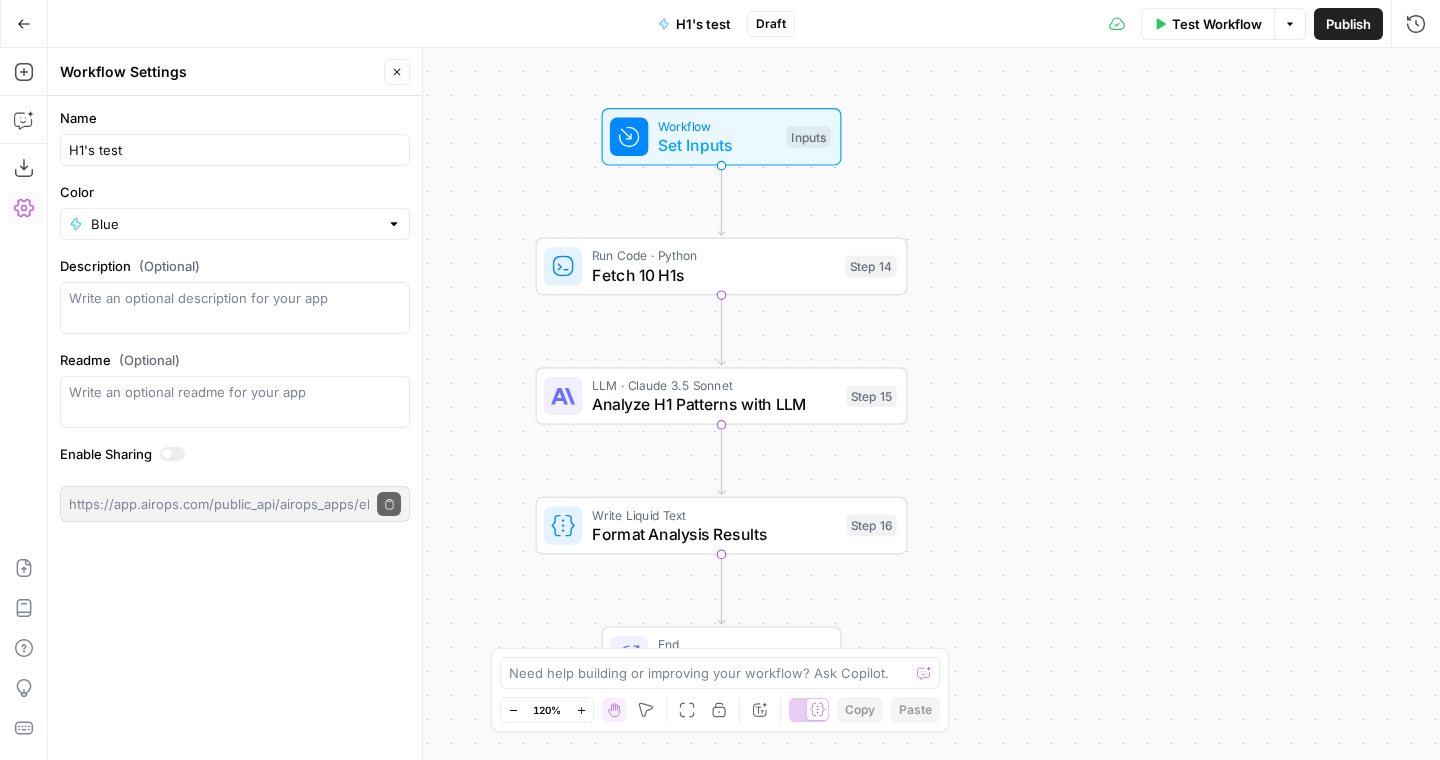 click 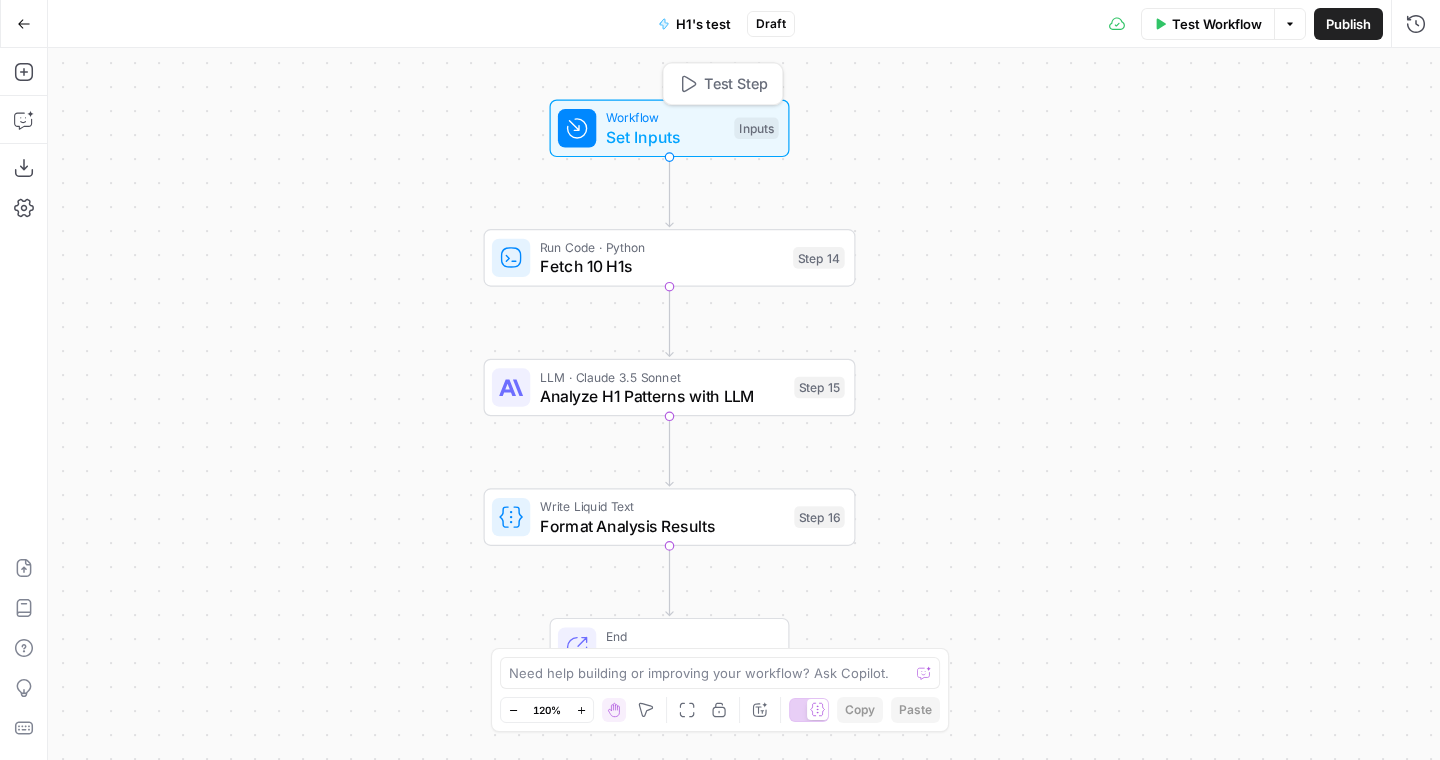 click on "Set Inputs" at bounding box center [665, 137] 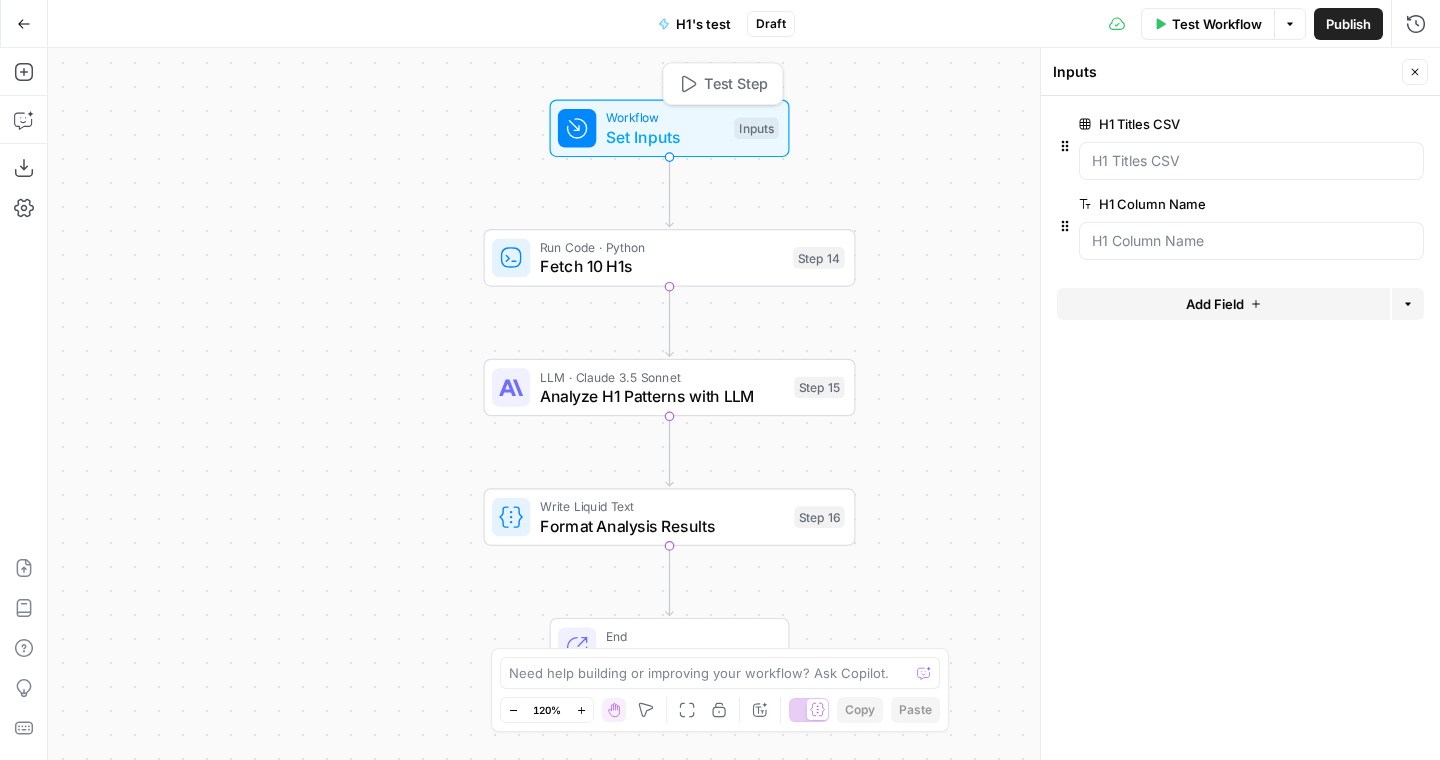 click on "Set Inputs" at bounding box center (665, 137) 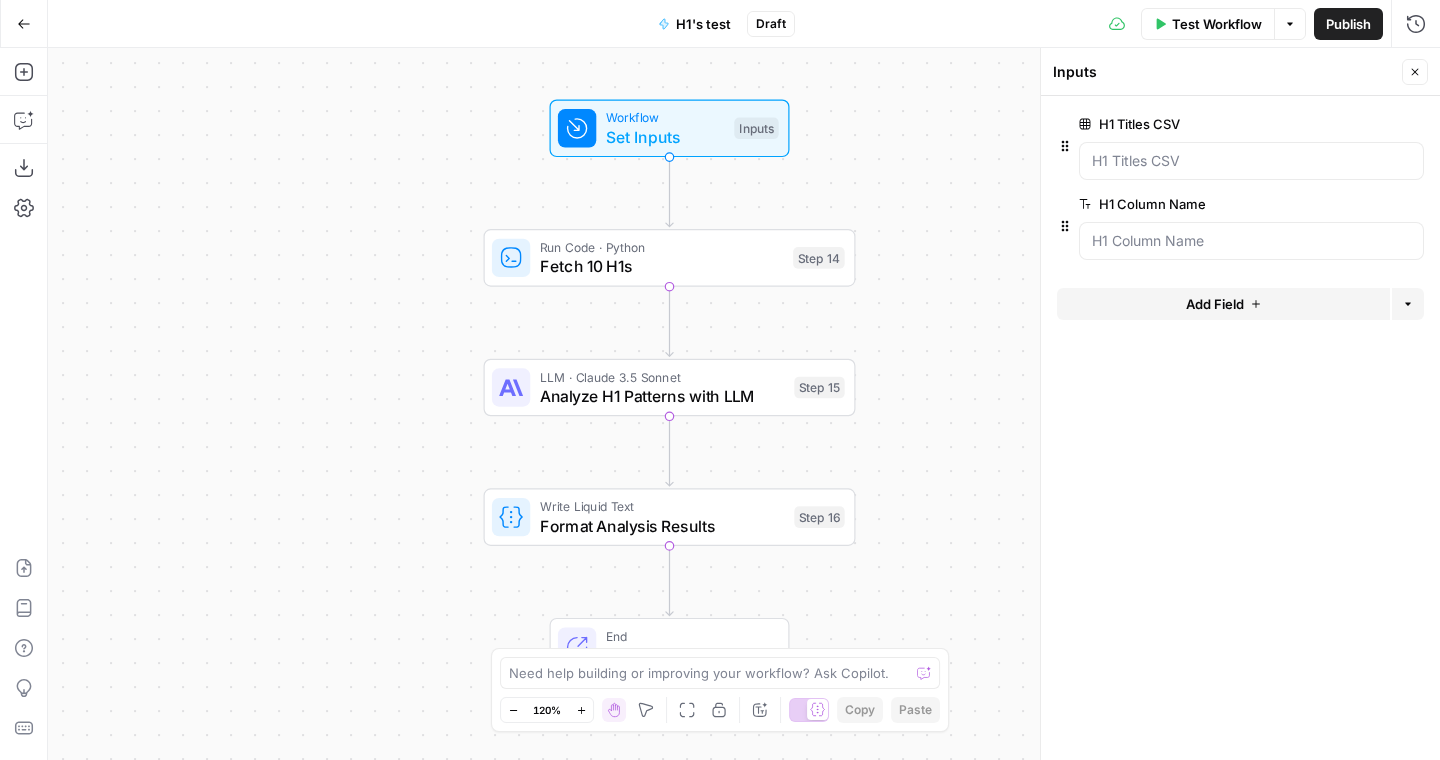click 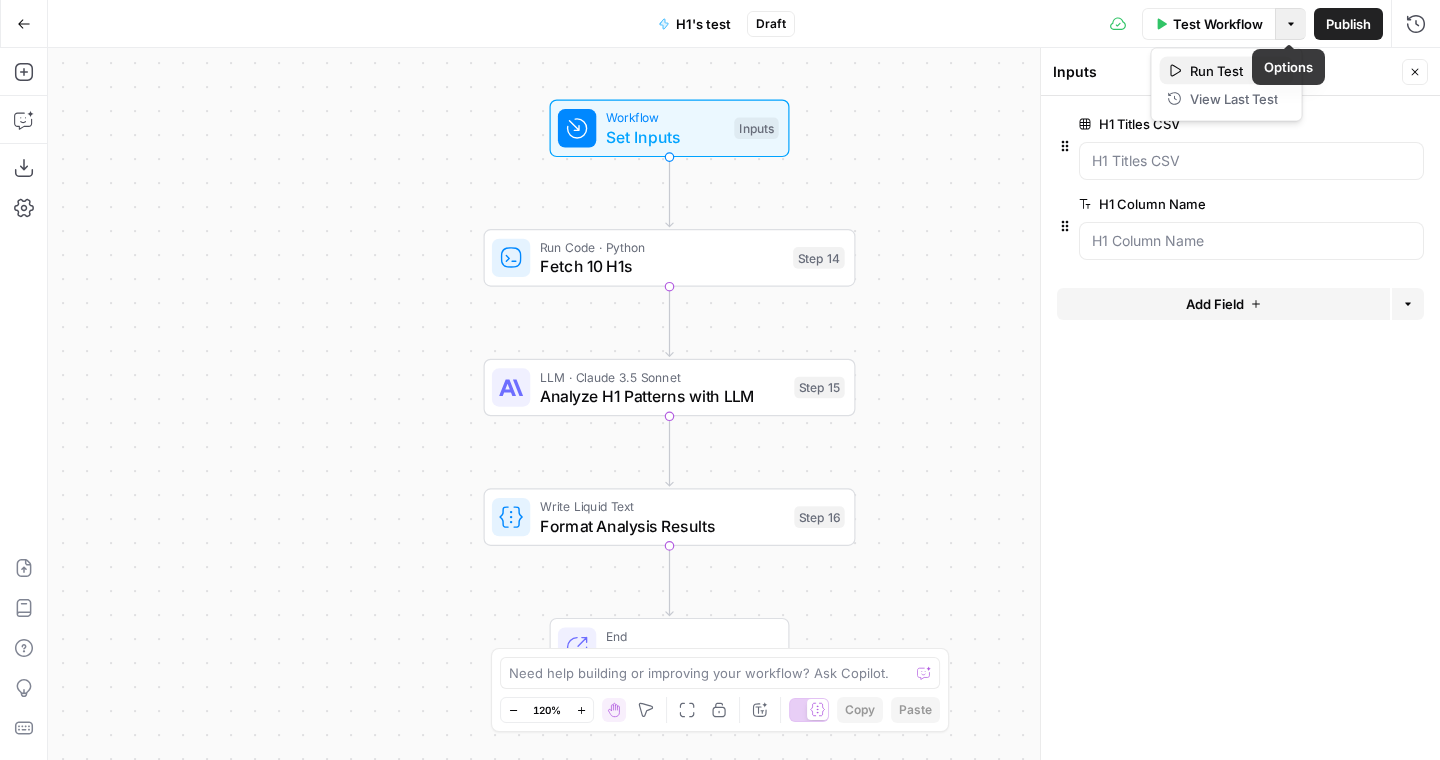 click on "Run Test" at bounding box center [1234, 71] 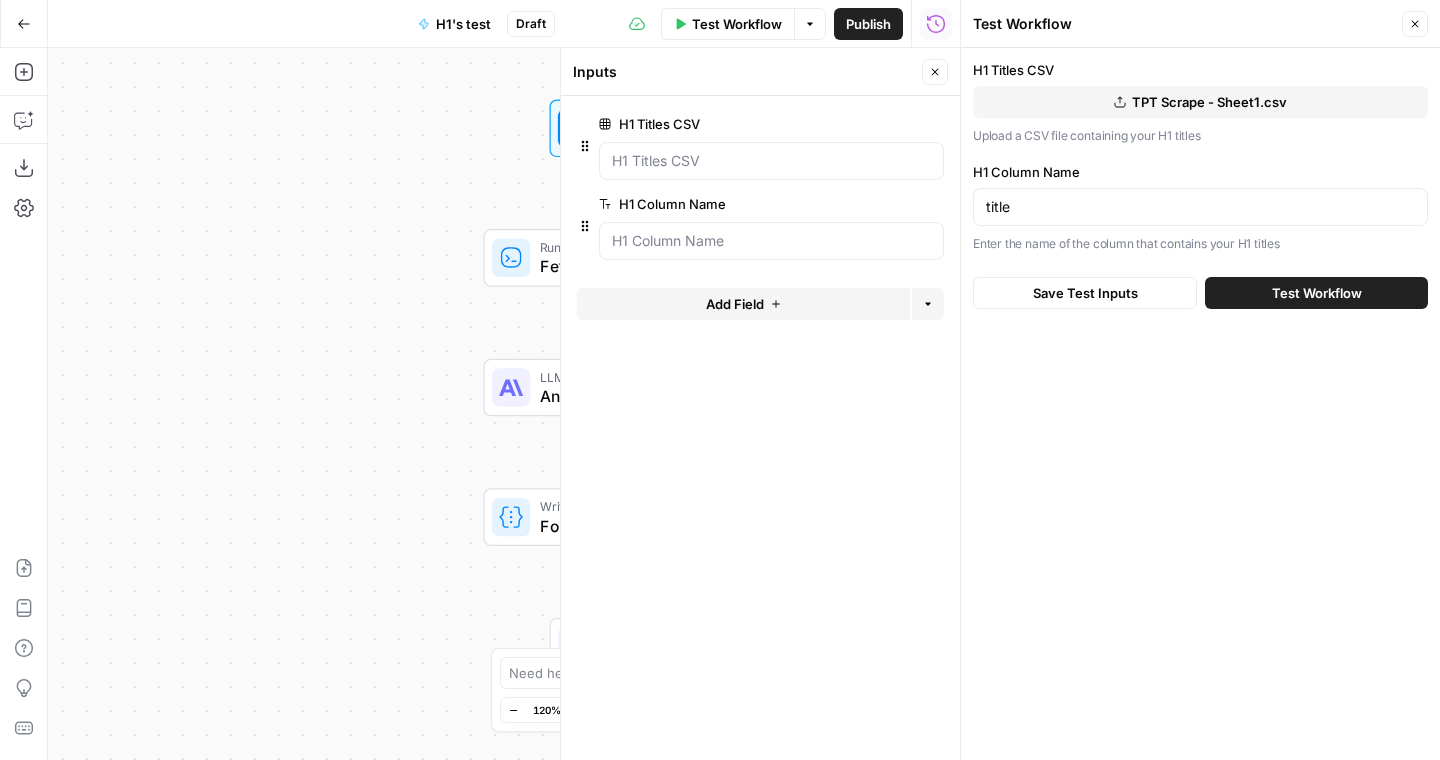 click on "TPT Scrape - Sheet1.csv" at bounding box center [1200, 102] 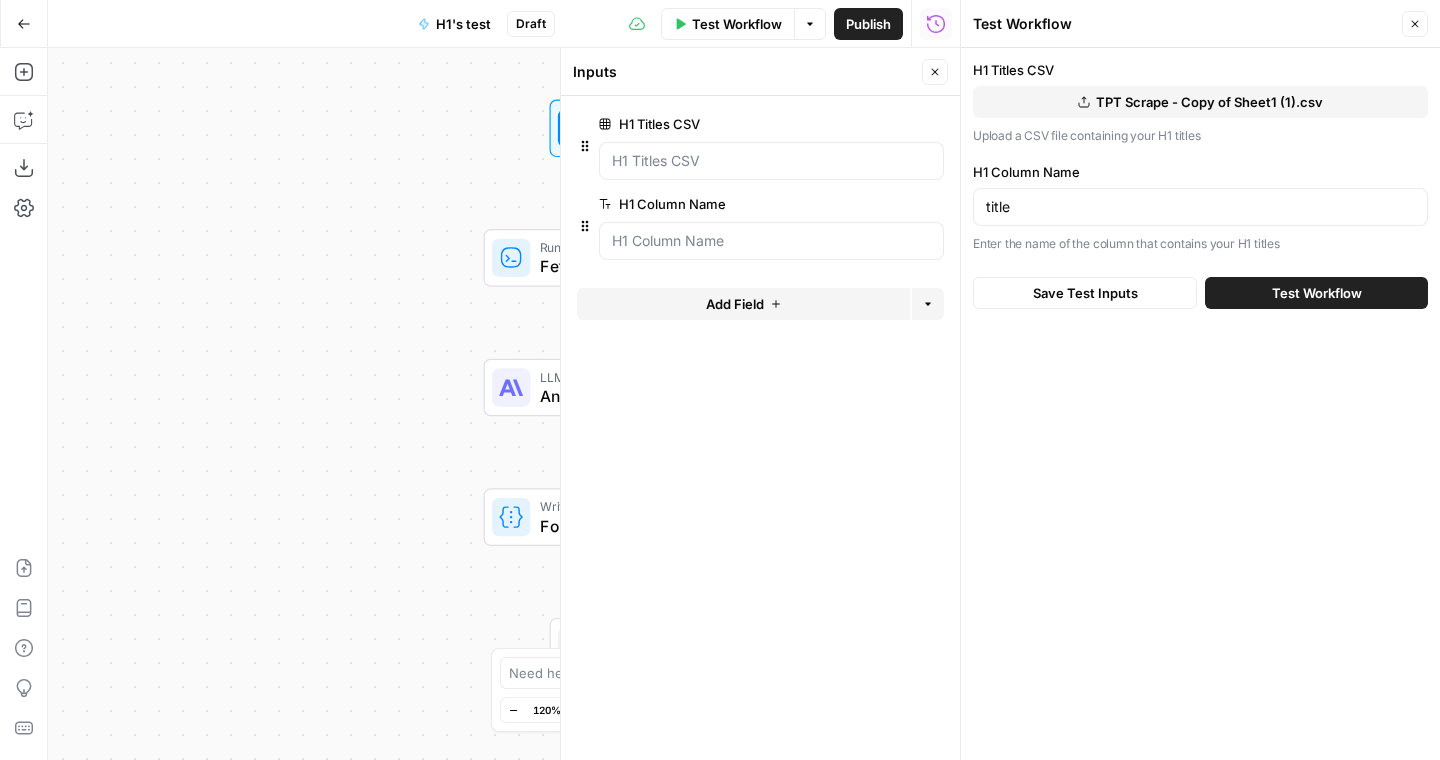 click on "Save Test Inputs" at bounding box center (1085, 293) 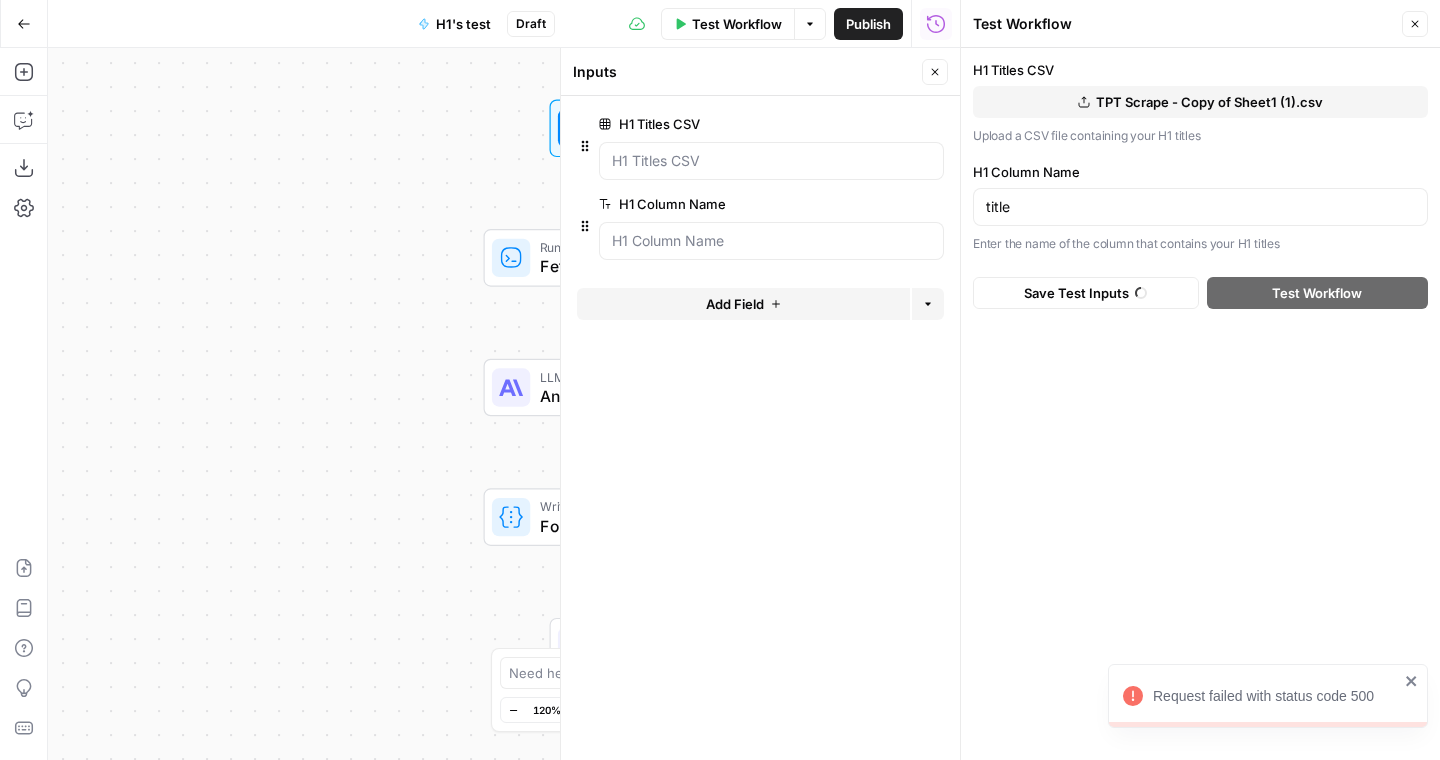 click 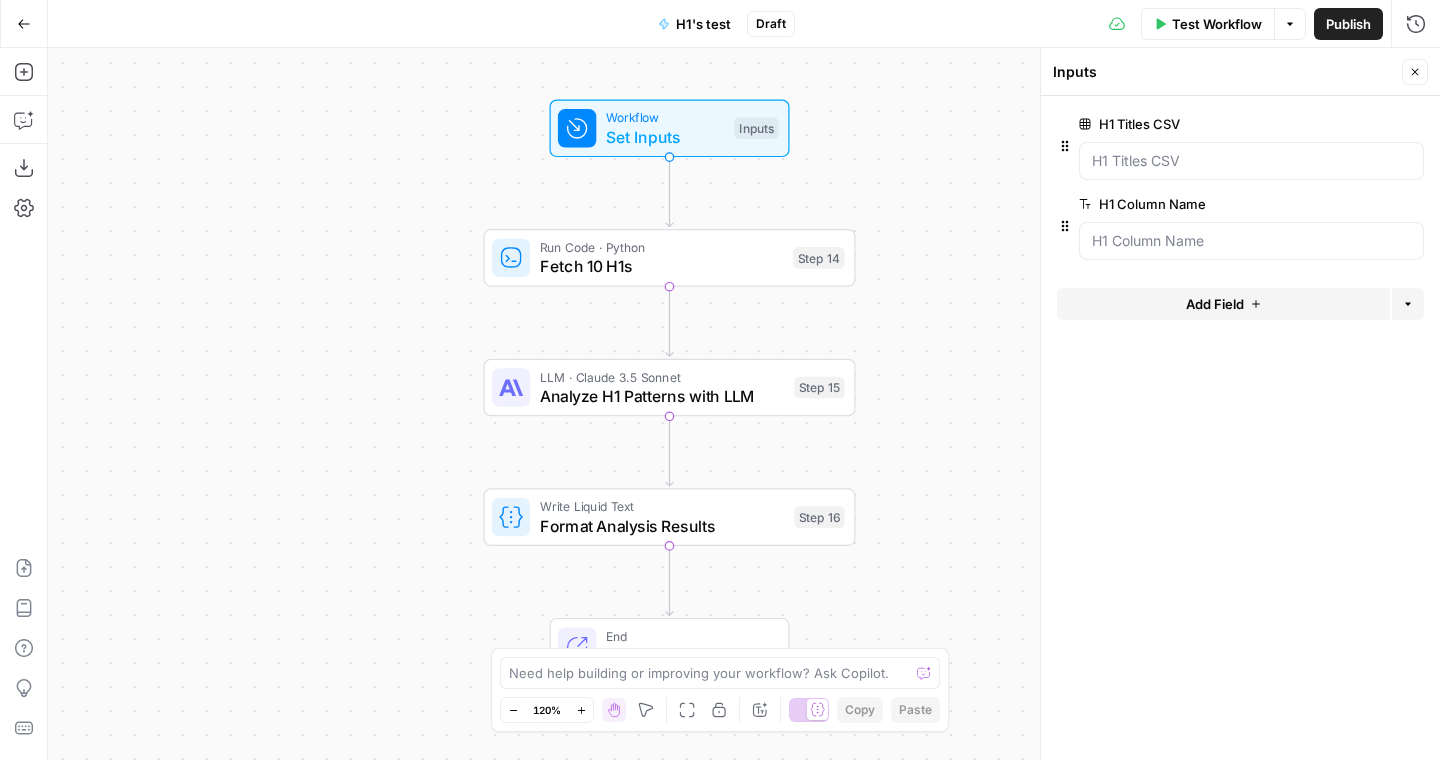 click on "Zoom In ⌘ +" at bounding box center [583, 671] 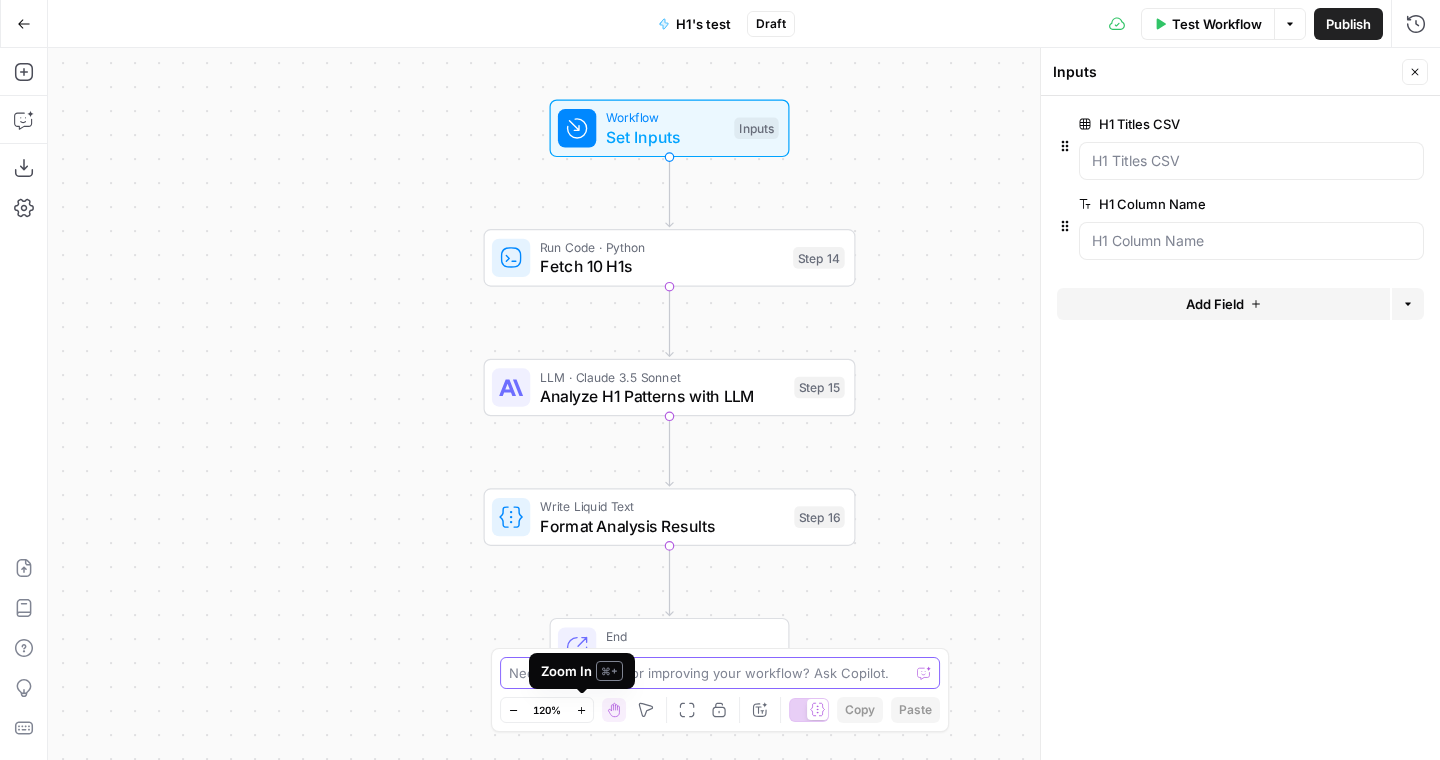 click at bounding box center [709, 673] 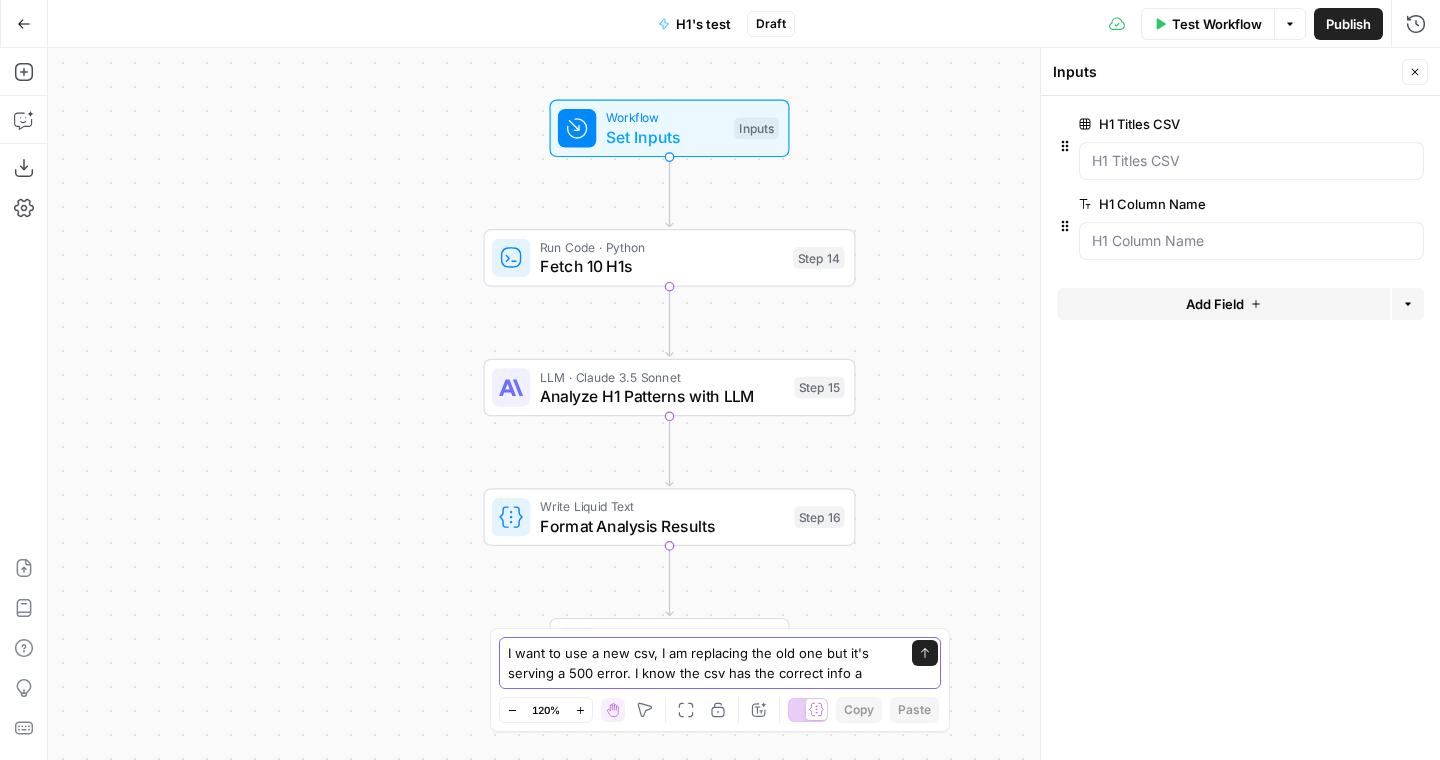 type on "I want to use a new csv, I am replacing the old one but it's serving a 500 error. I know the csv has the correct info" 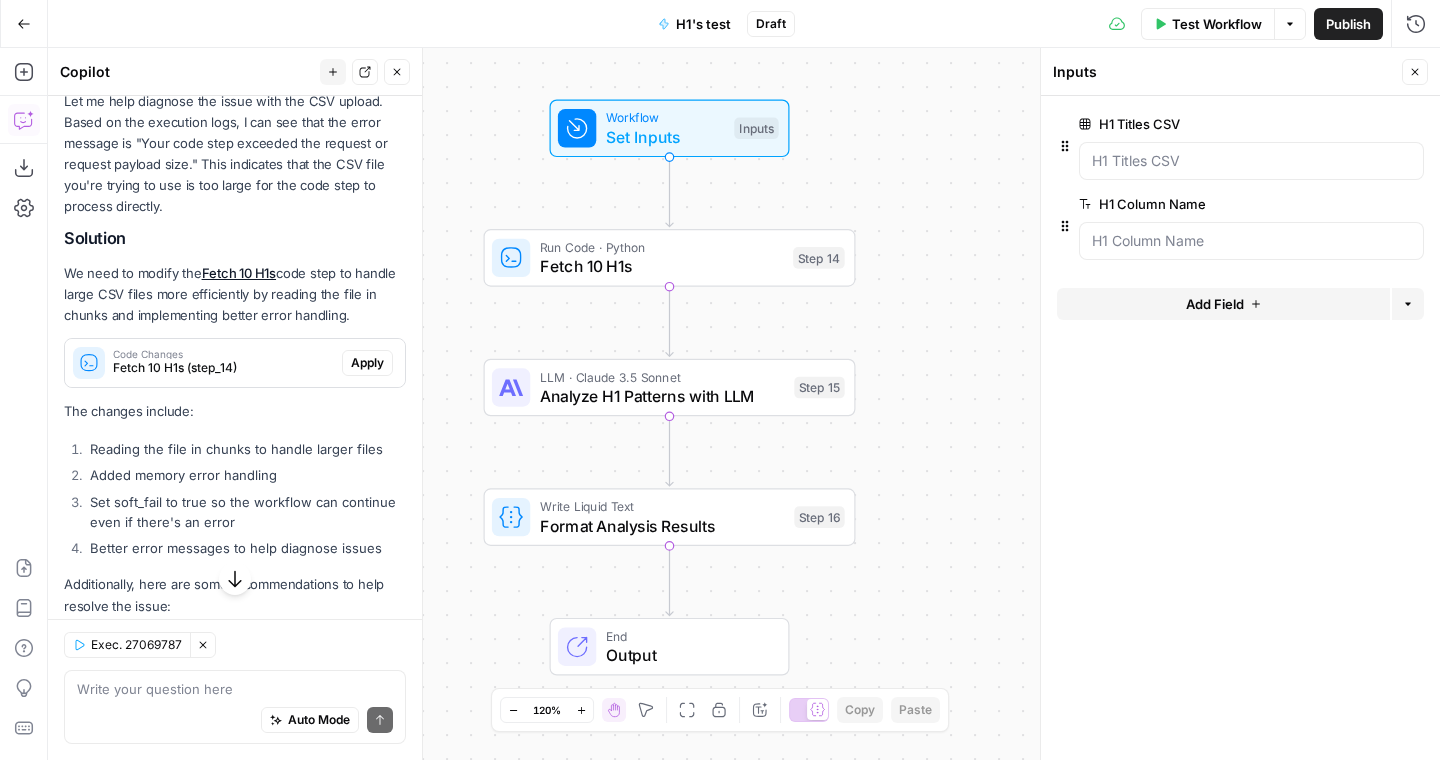 scroll, scrollTop: 285, scrollLeft: 0, axis: vertical 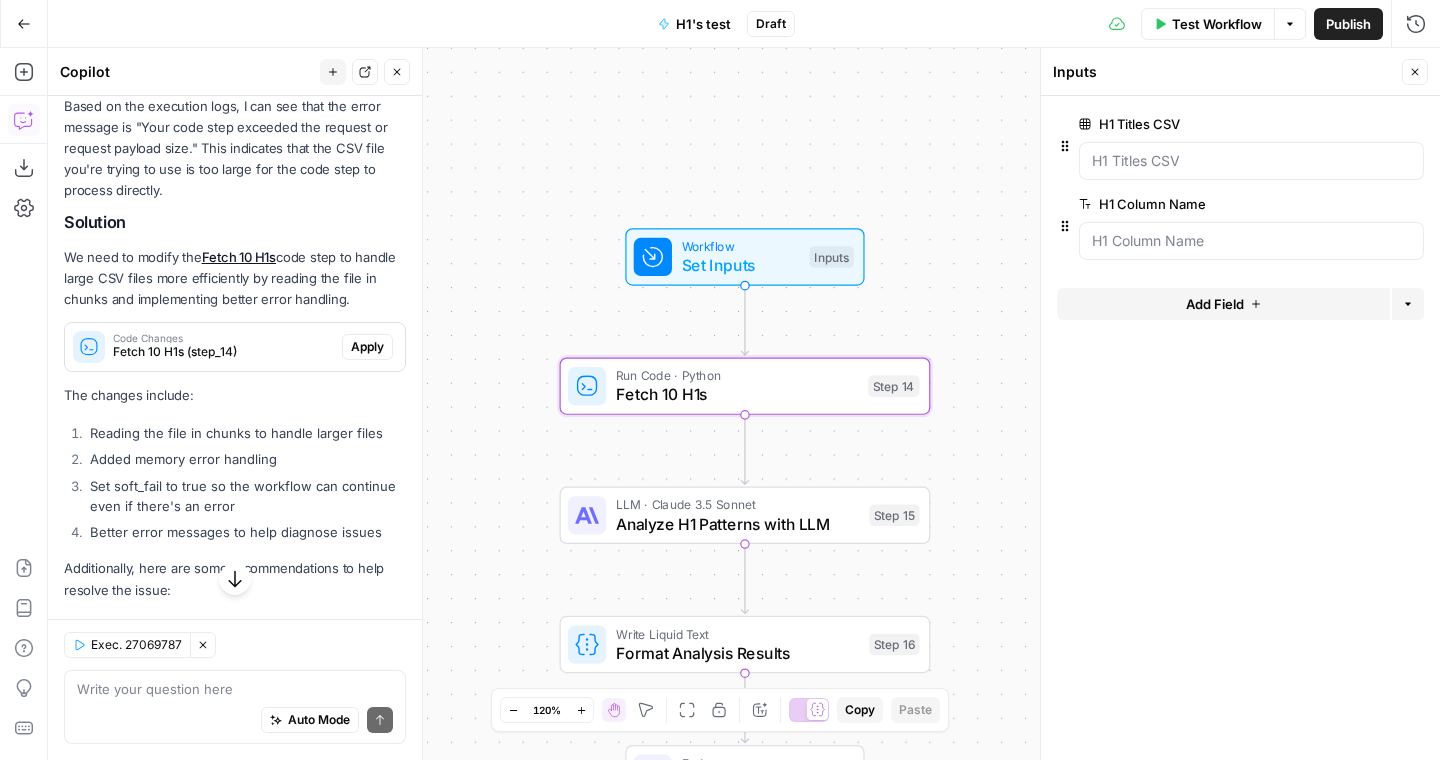 click on "Apply" at bounding box center (367, 347) 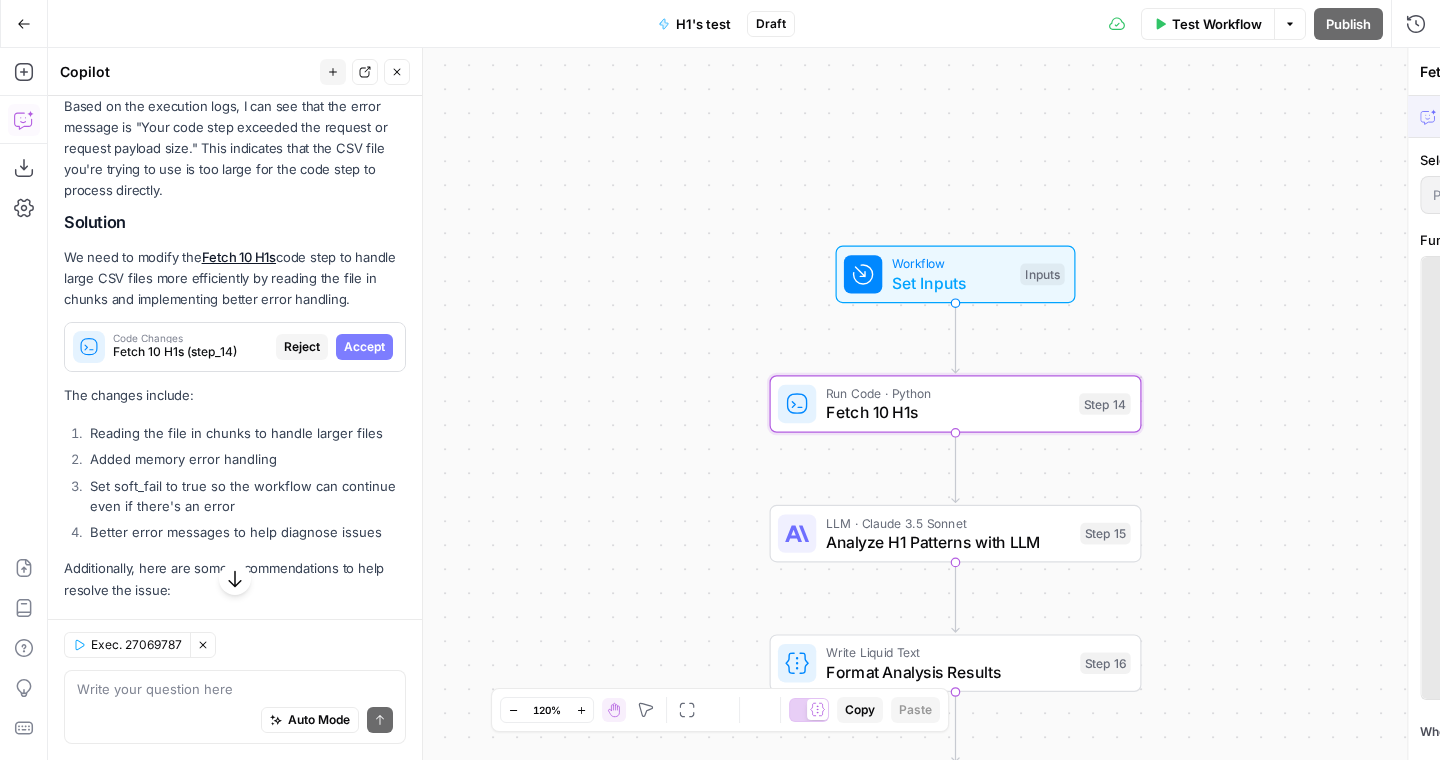 click on "Accept" at bounding box center (364, 347) 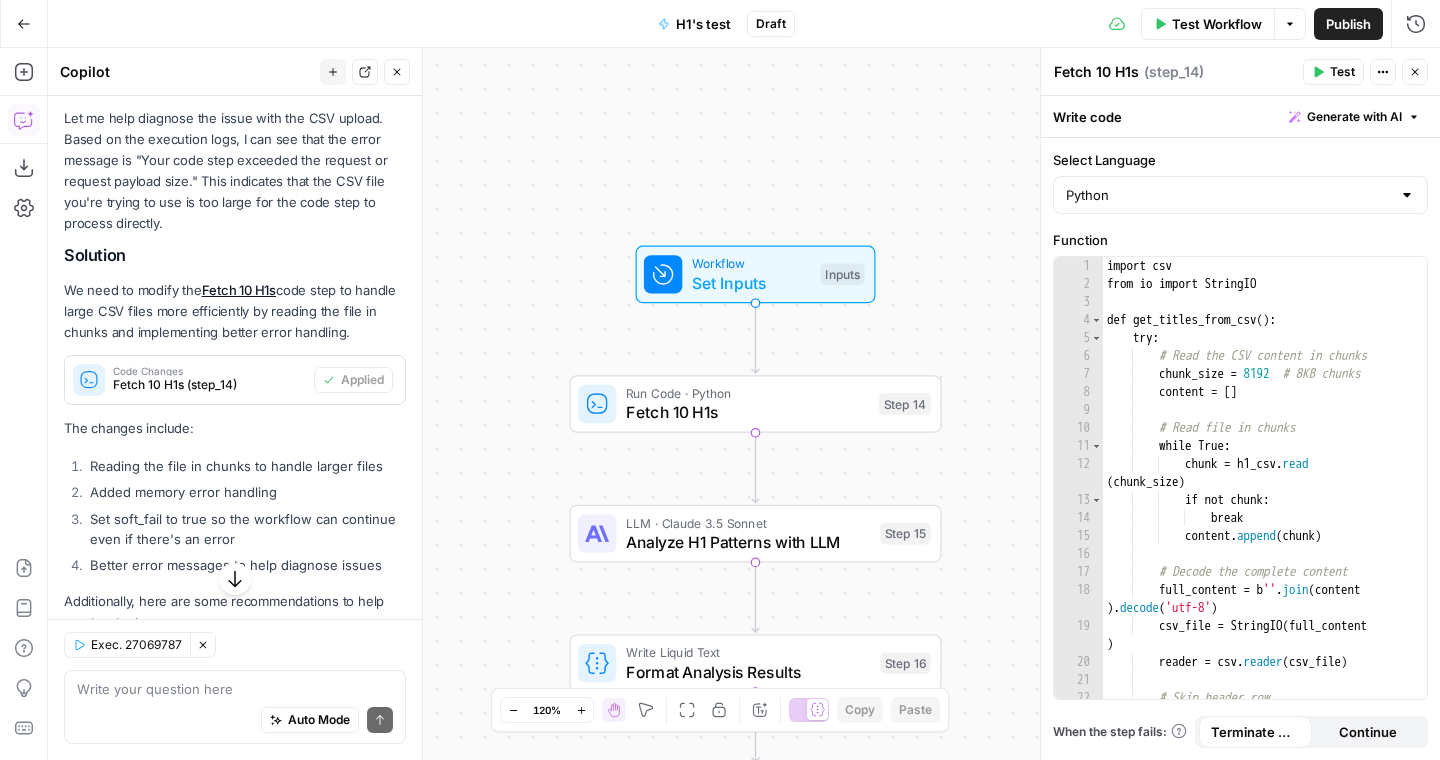 scroll, scrollTop: 111, scrollLeft: 0, axis: vertical 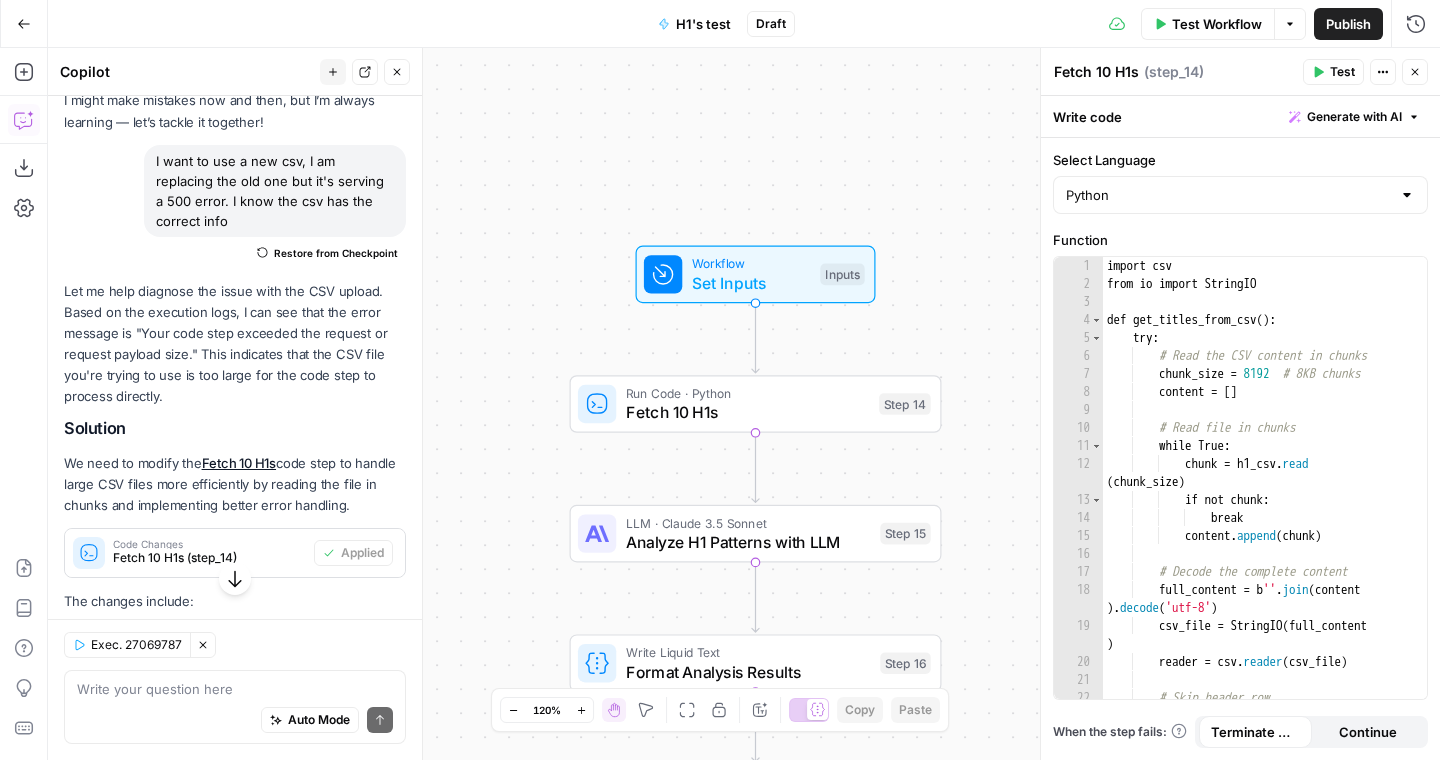click on "Close" at bounding box center [1415, 72] 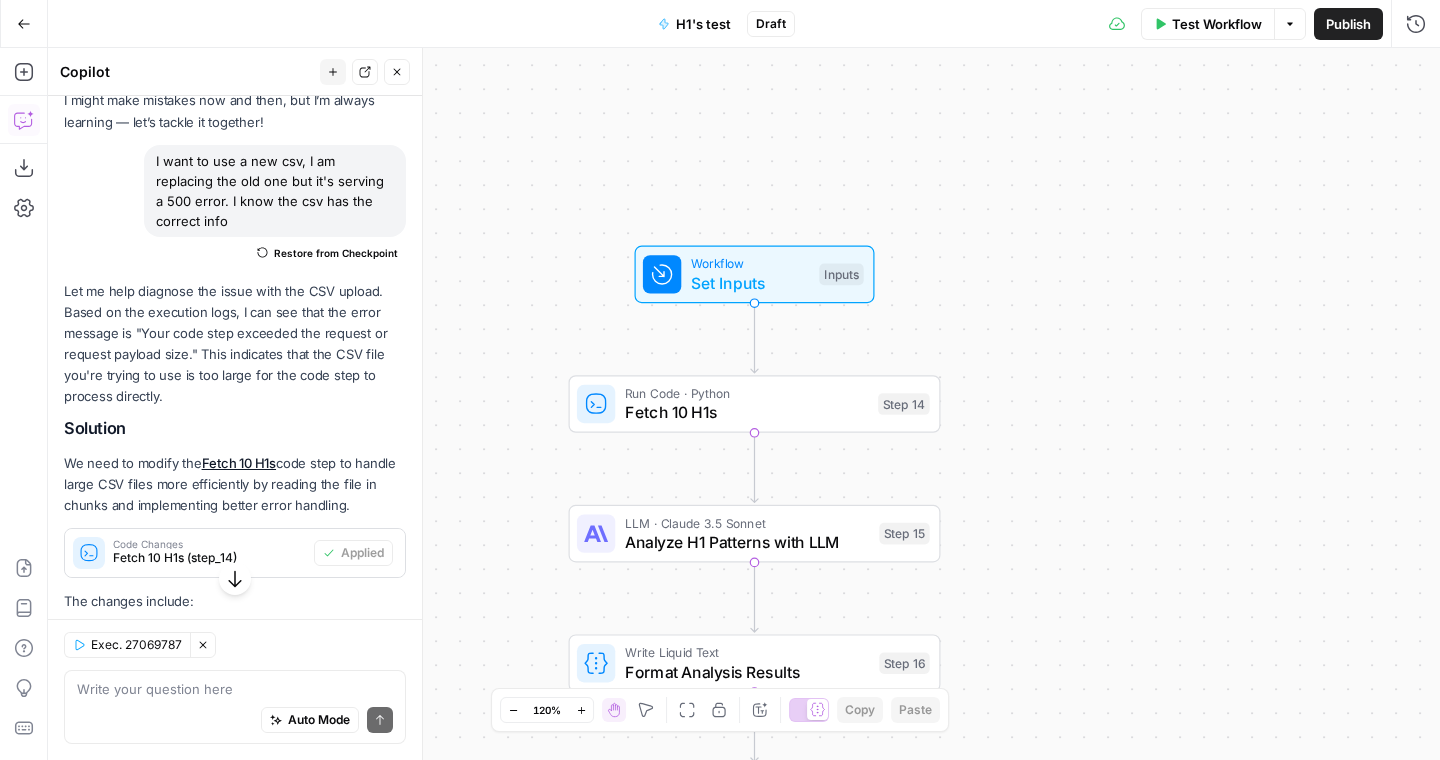 click on "Workflow Set Inputs Inputs Test Step" at bounding box center [753, 274] 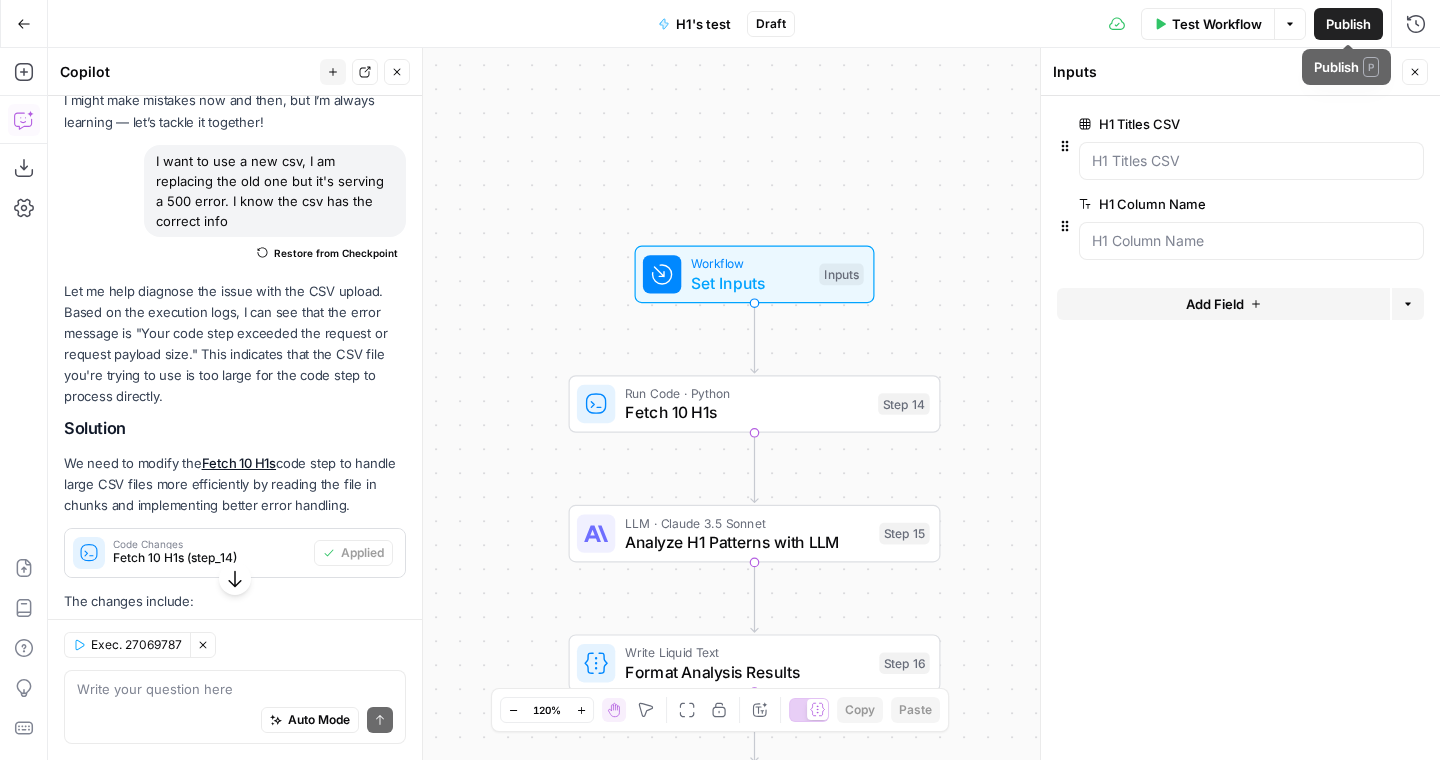 click on "Options" at bounding box center (1290, 24) 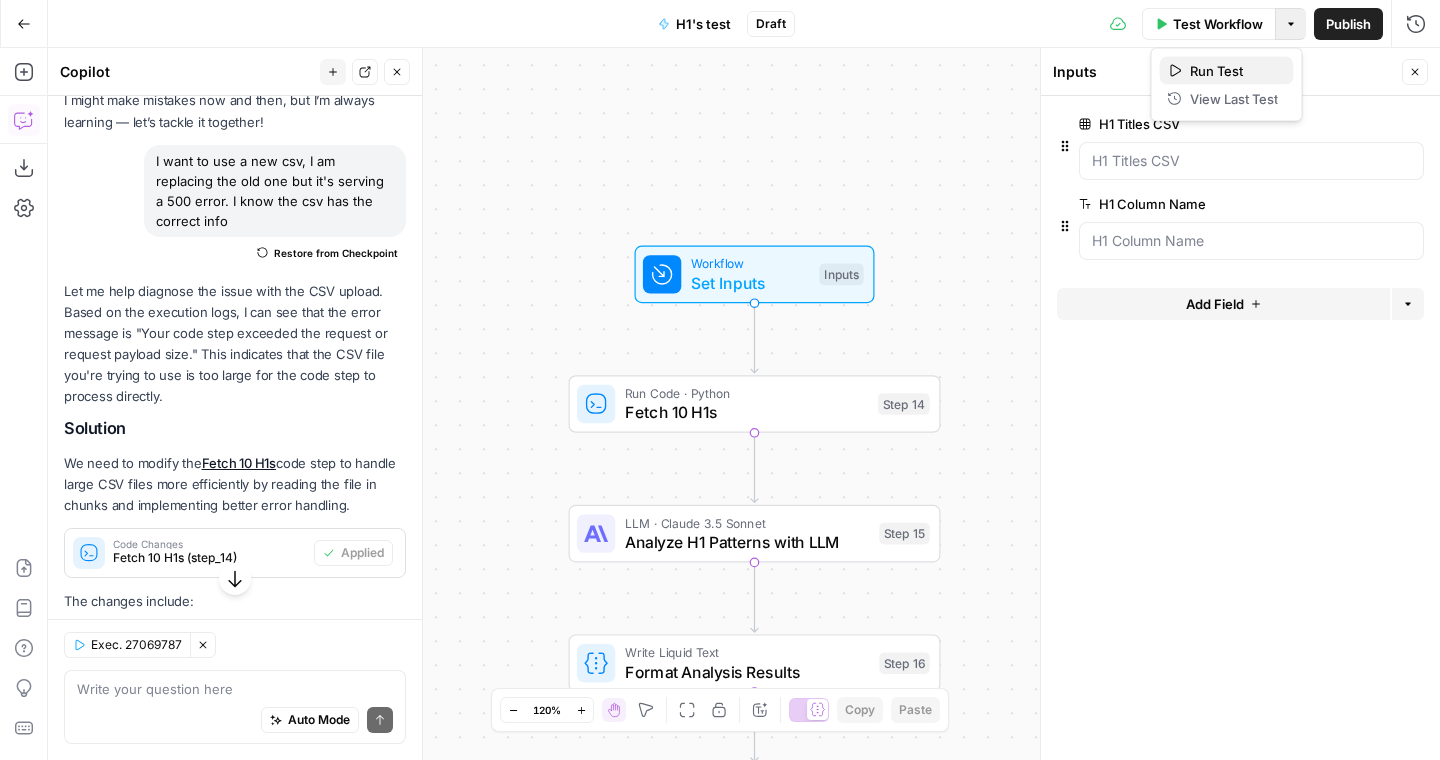 click on "Run Test" at bounding box center [1234, 71] 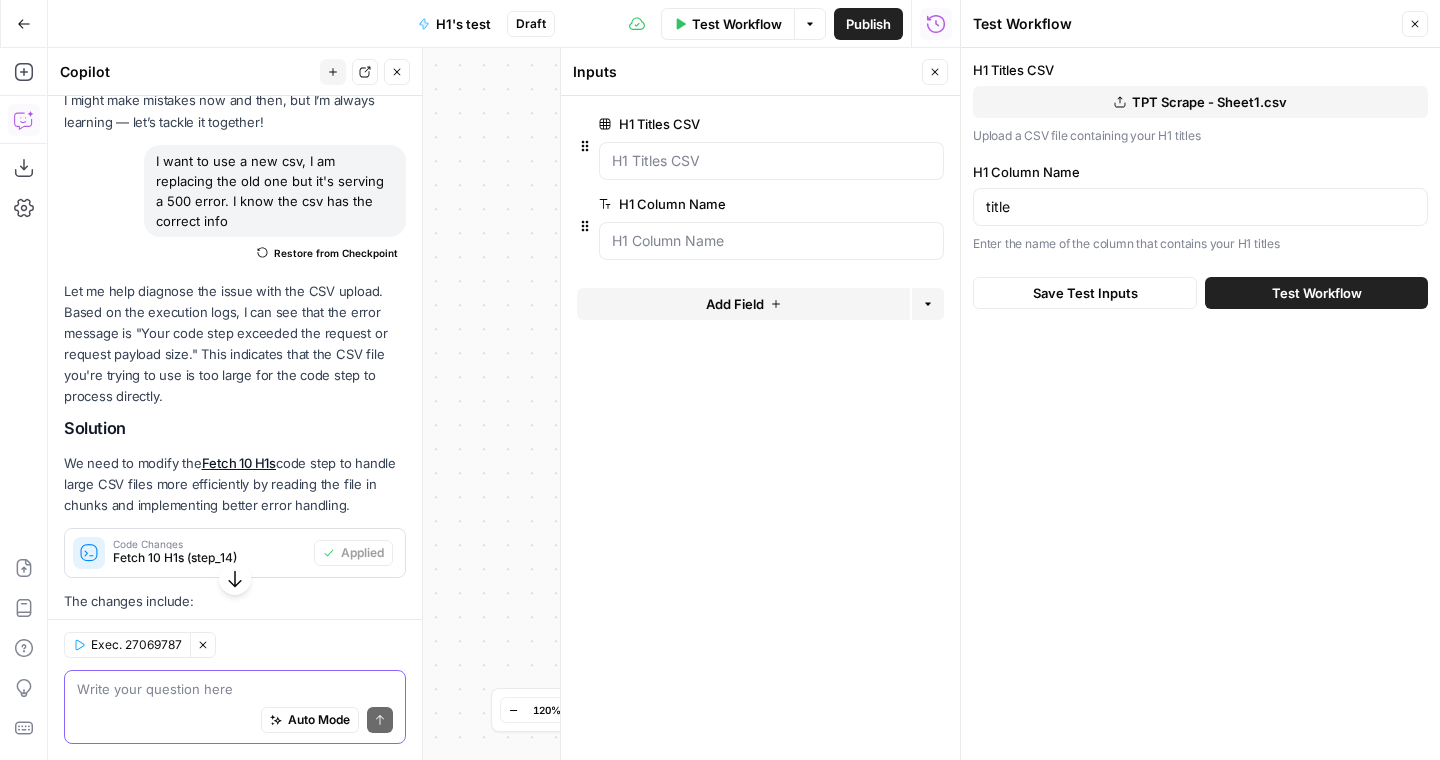 click at bounding box center [235, 689] 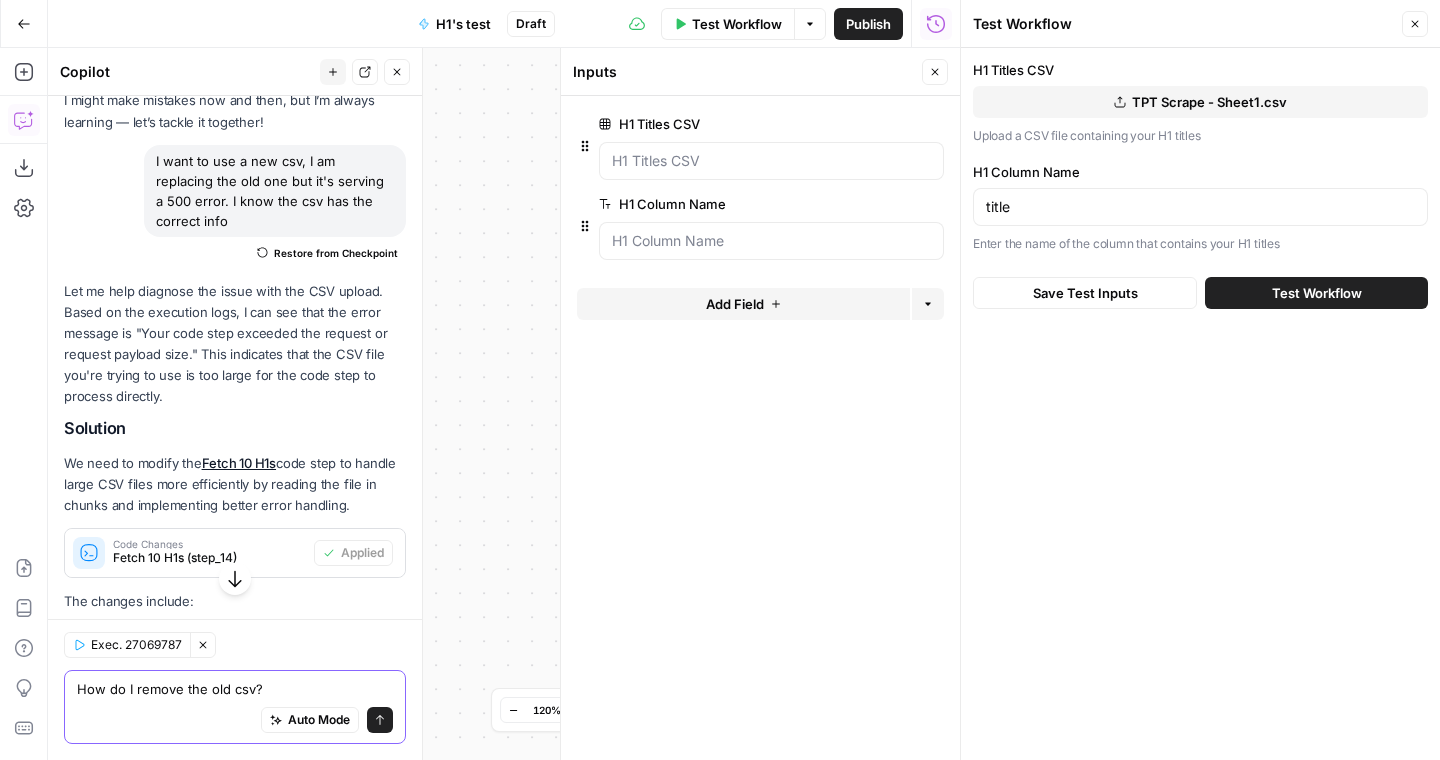 type on "How do I remove the old csv?" 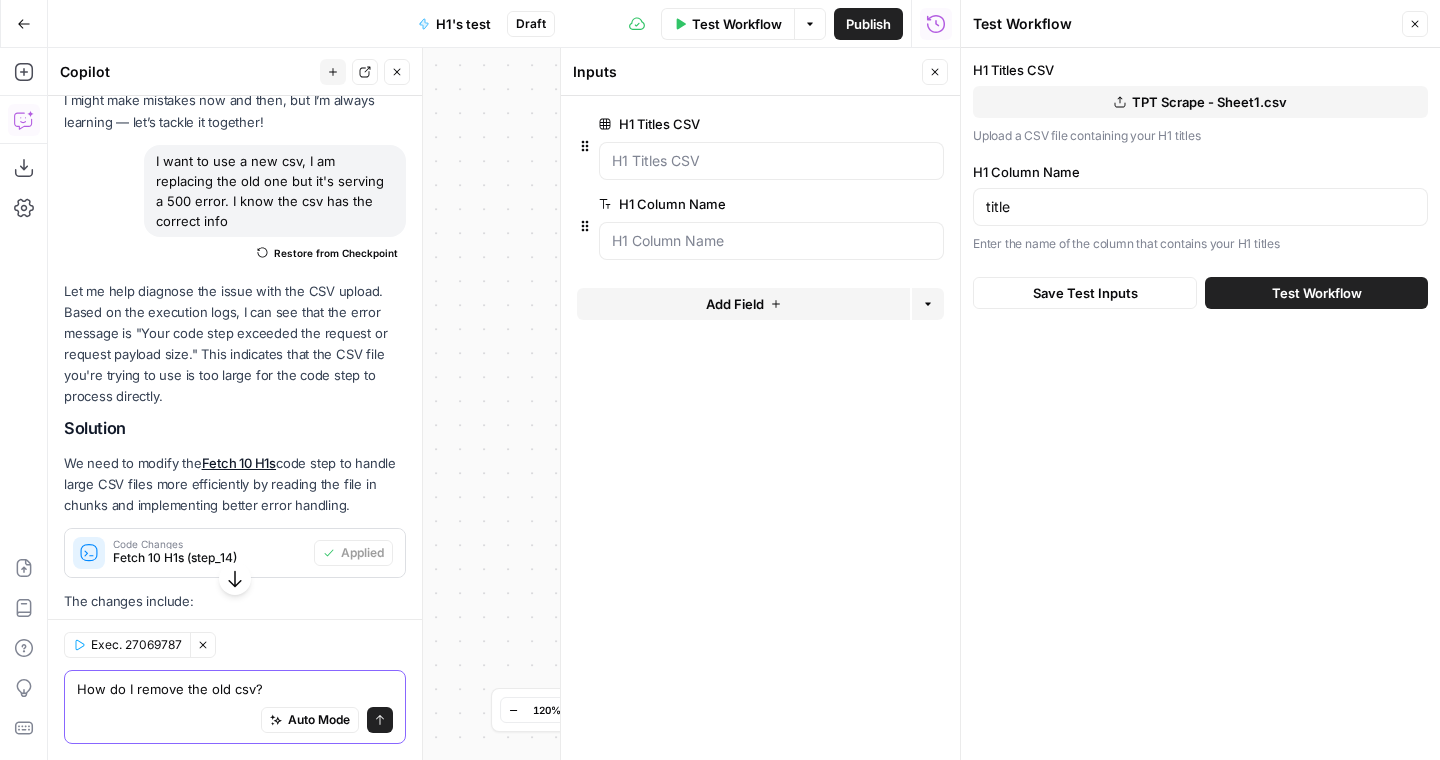 click 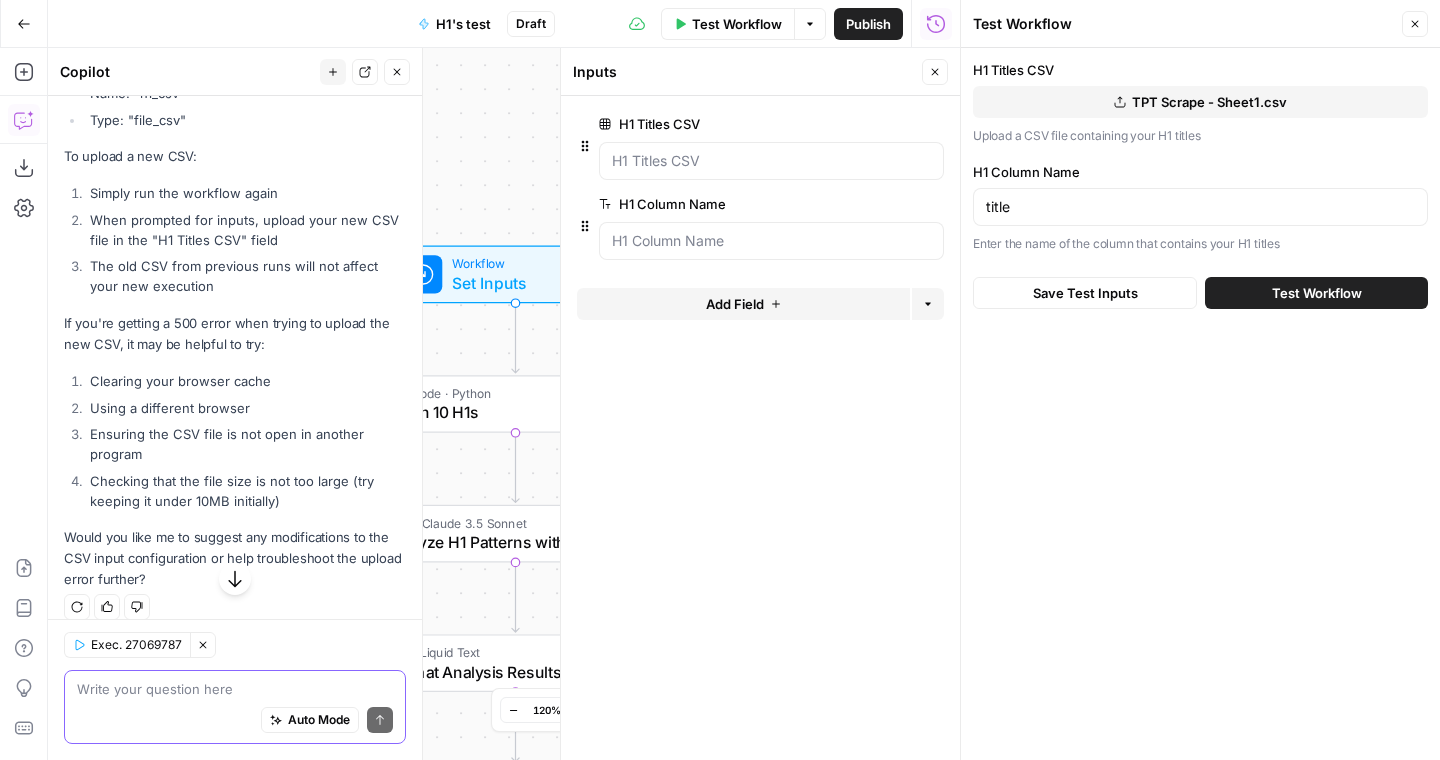 scroll, scrollTop: 1449, scrollLeft: 0, axis: vertical 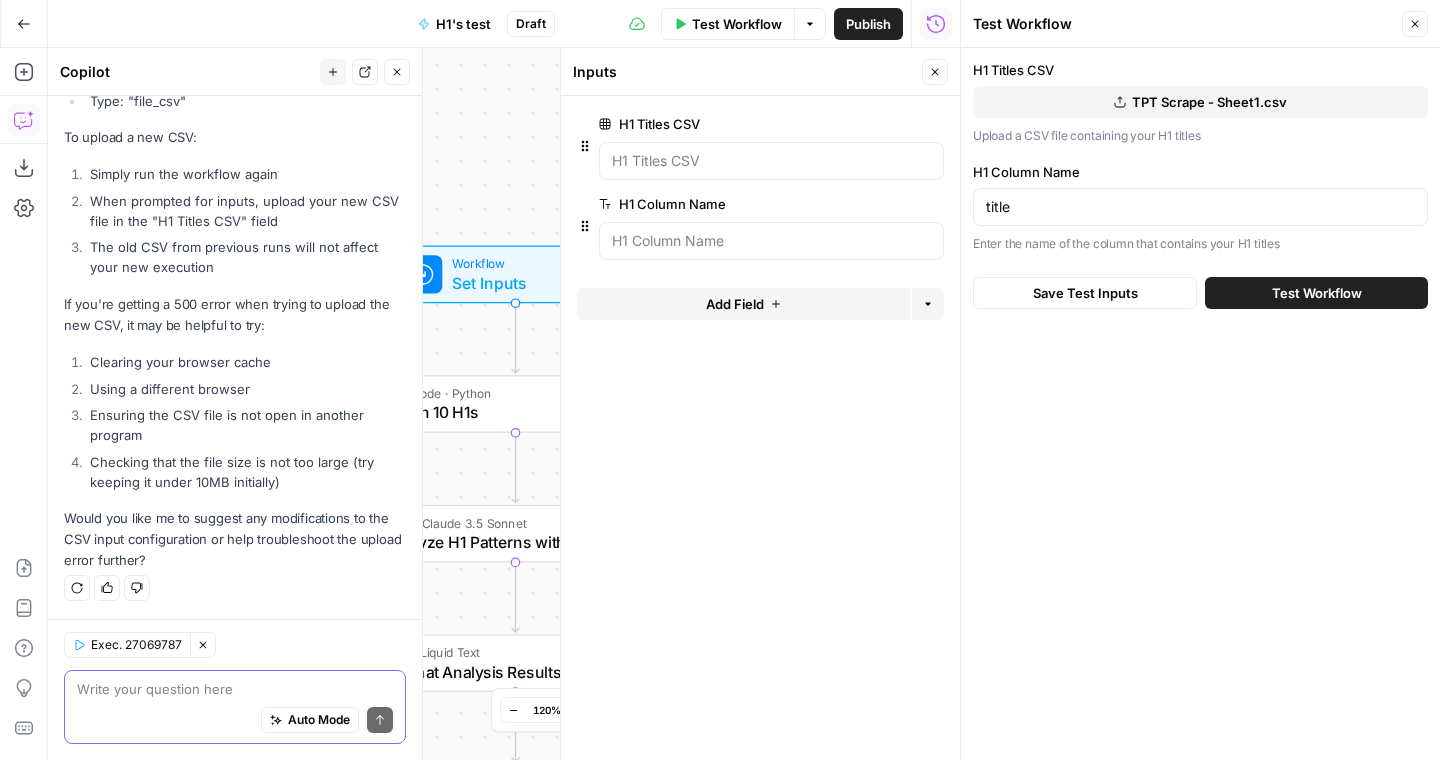 click at bounding box center (235, 689) 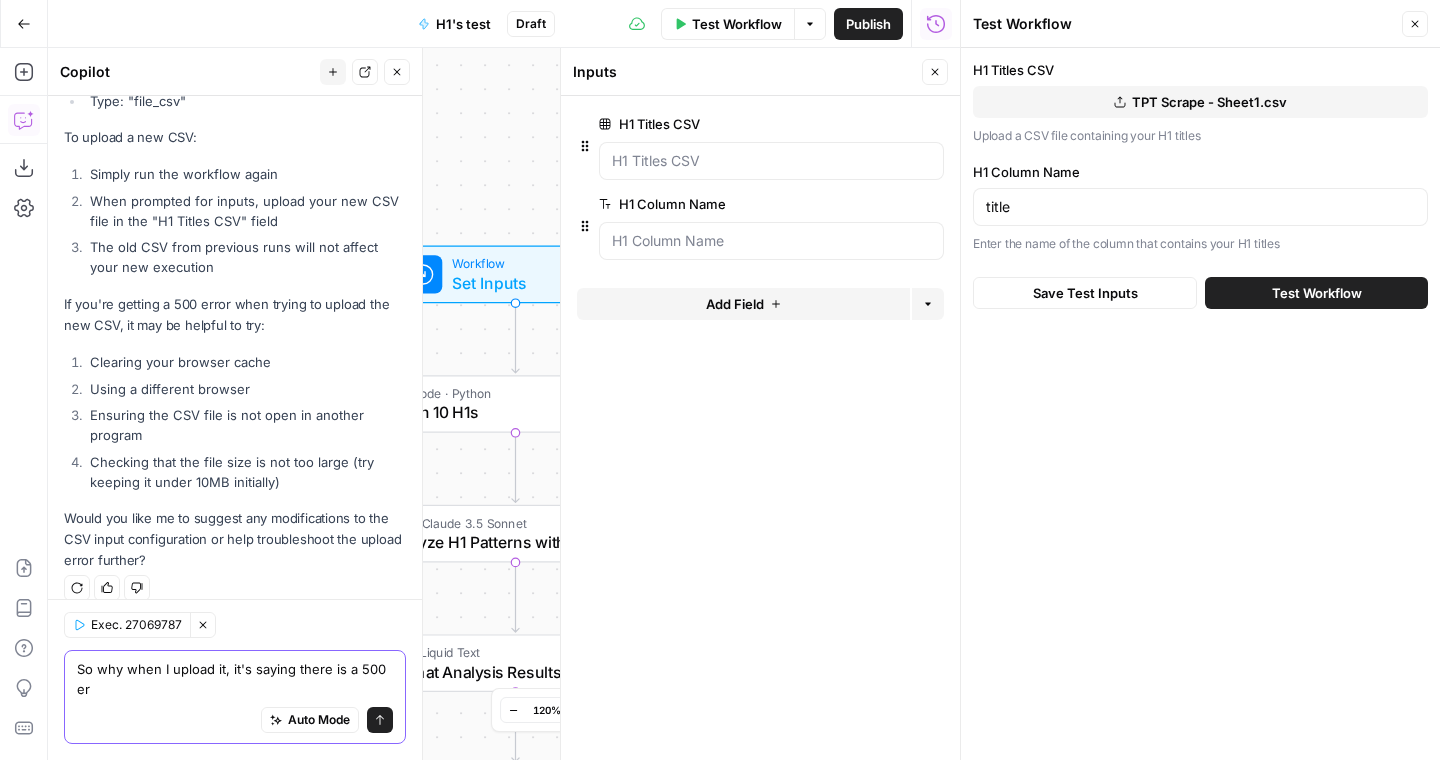 scroll, scrollTop: 1469, scrollLeft: 0, axis: vertical 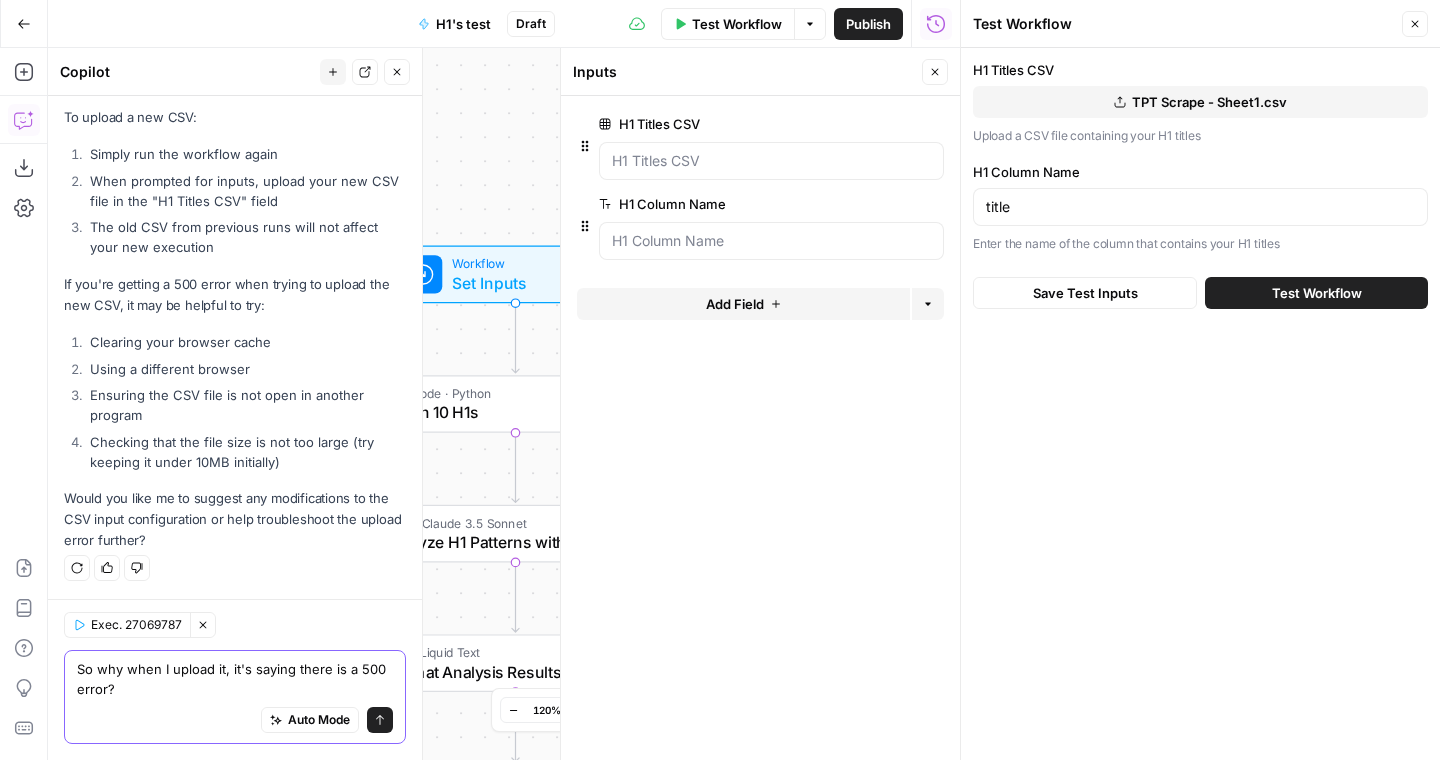 type on "So why when I upload it, it's saying there is a 500 error?" 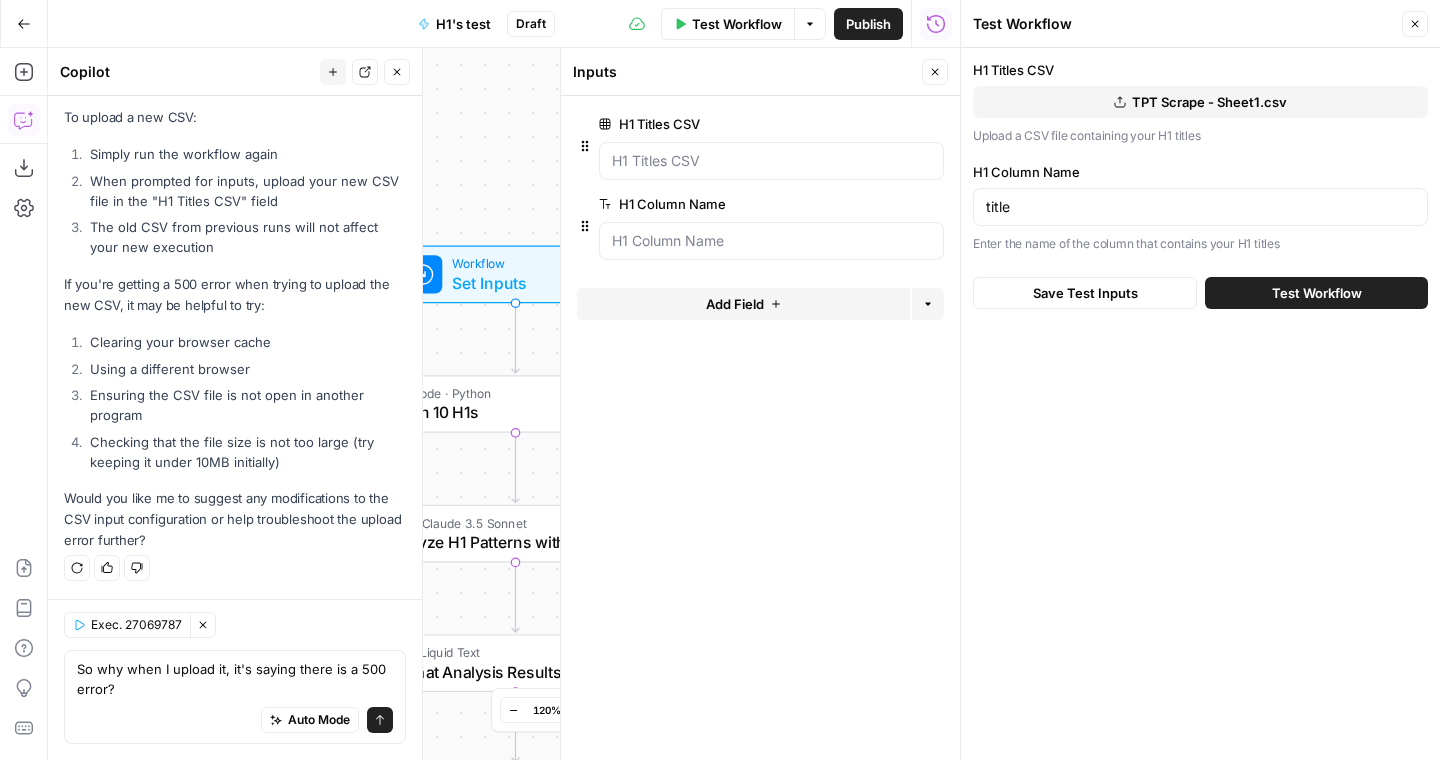 click 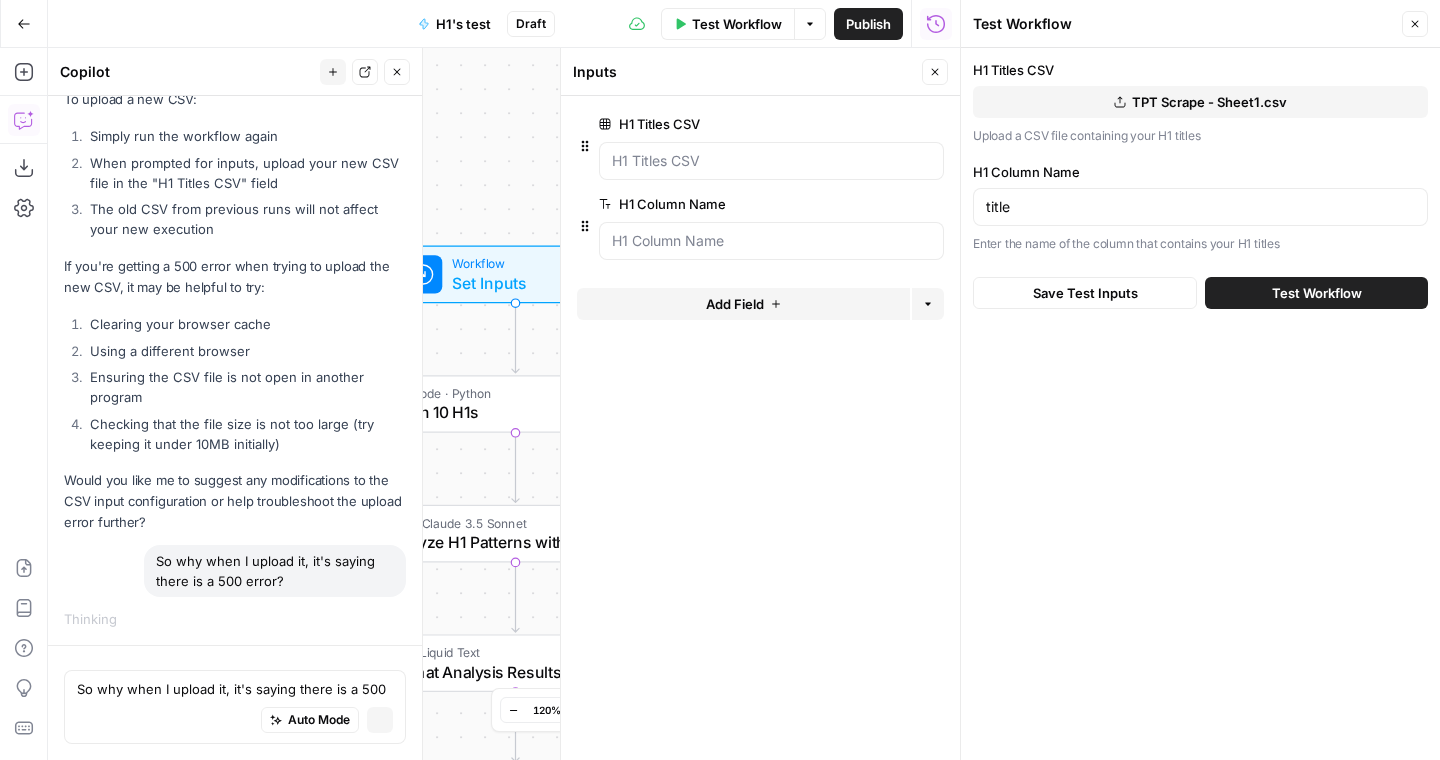 type 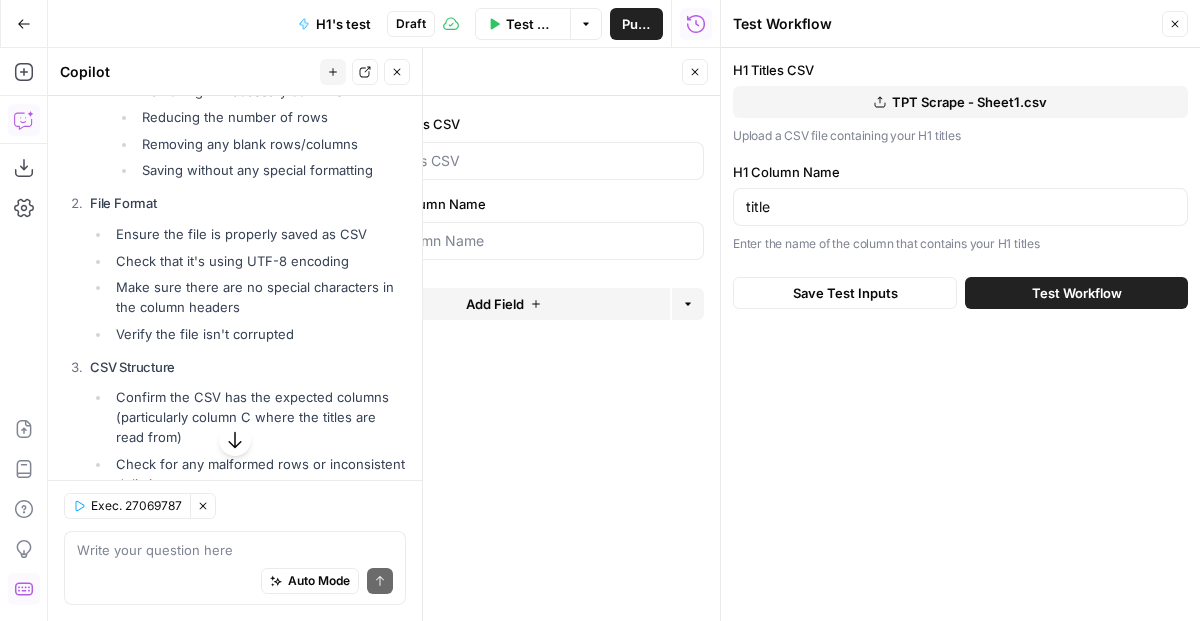scroll, scrollTop: 2328, scrollLeft: 0, axis: vertical 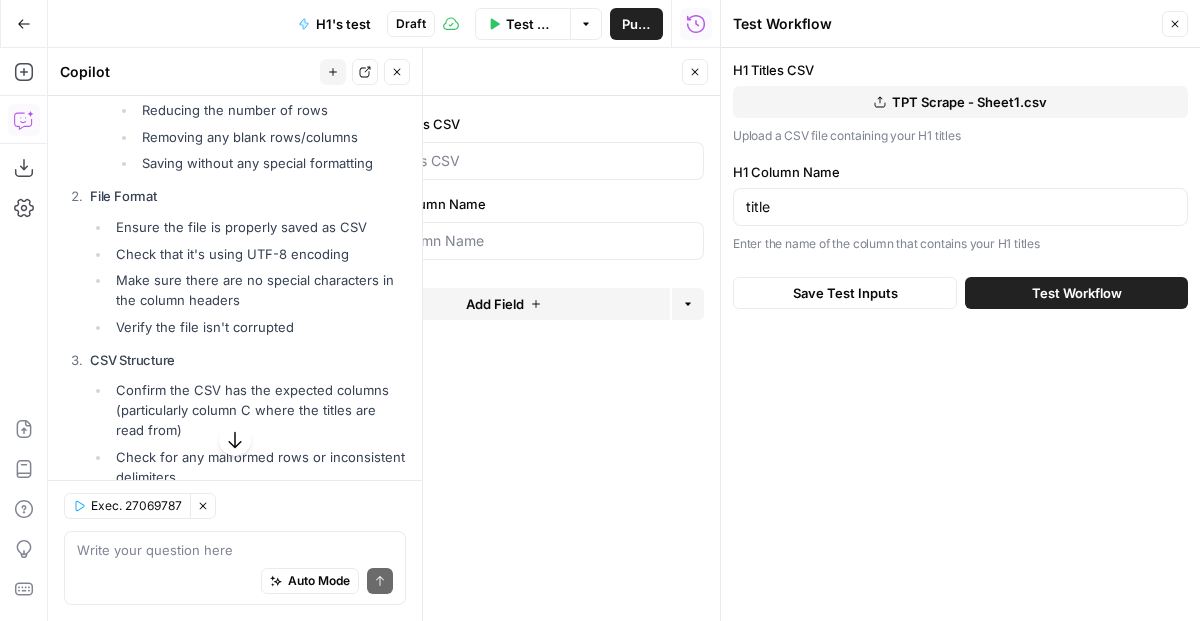 click on "TPT Scrape - Sheet1.csv" at bounding box center (960, 102) 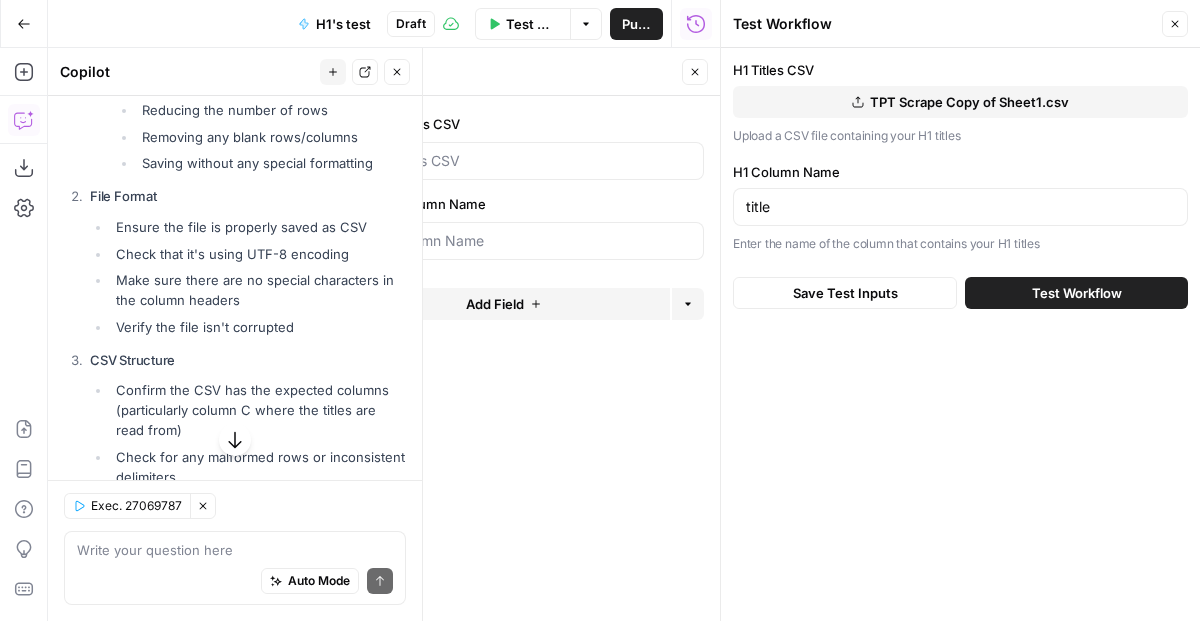 click on "Save Test Inputs" at bounding box center [845, 293] 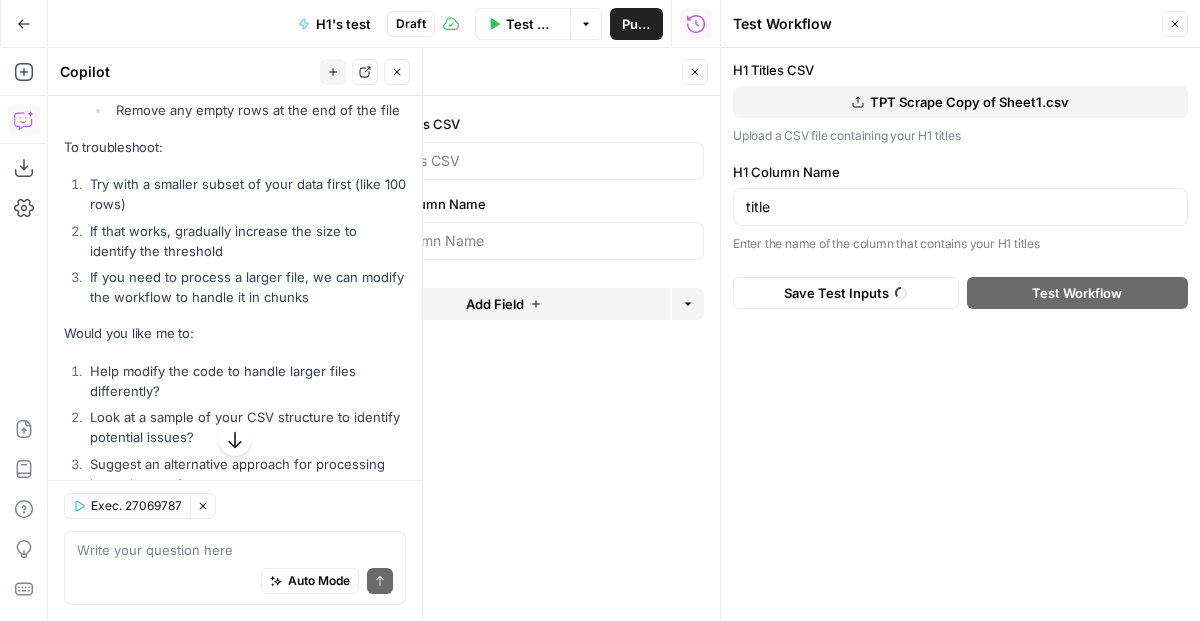 scroll, scrollTop: 2723, scrollLeft: 0, axis: vertical 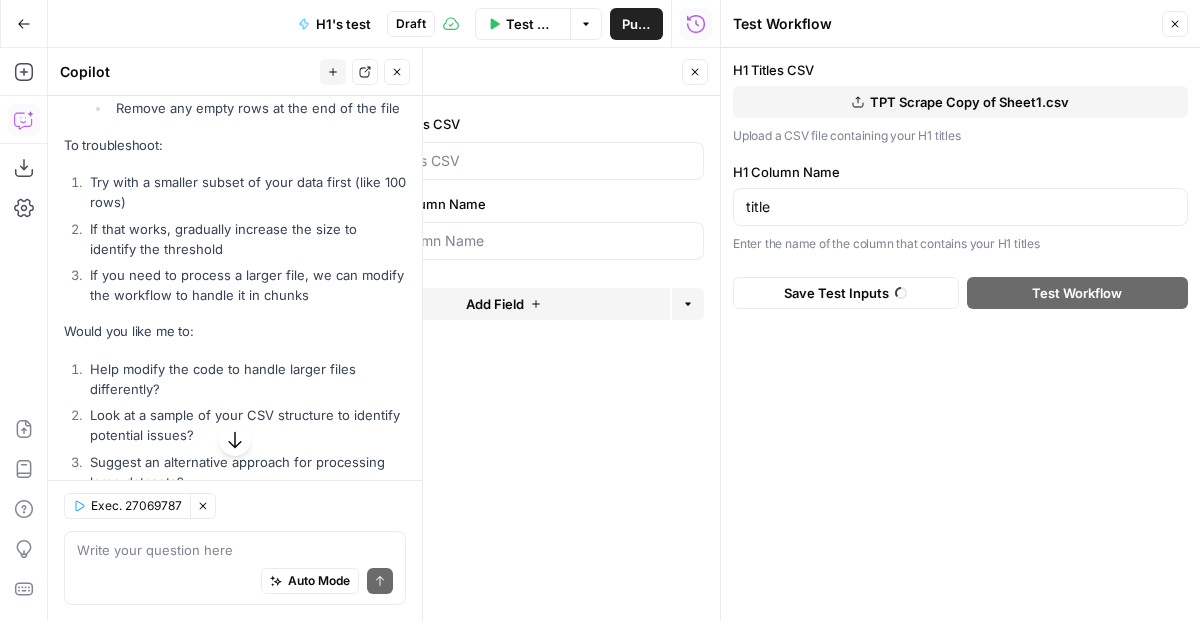 click on "TPT Scrape Copy of Sheet1.csv" at bounding box center [969, 102] 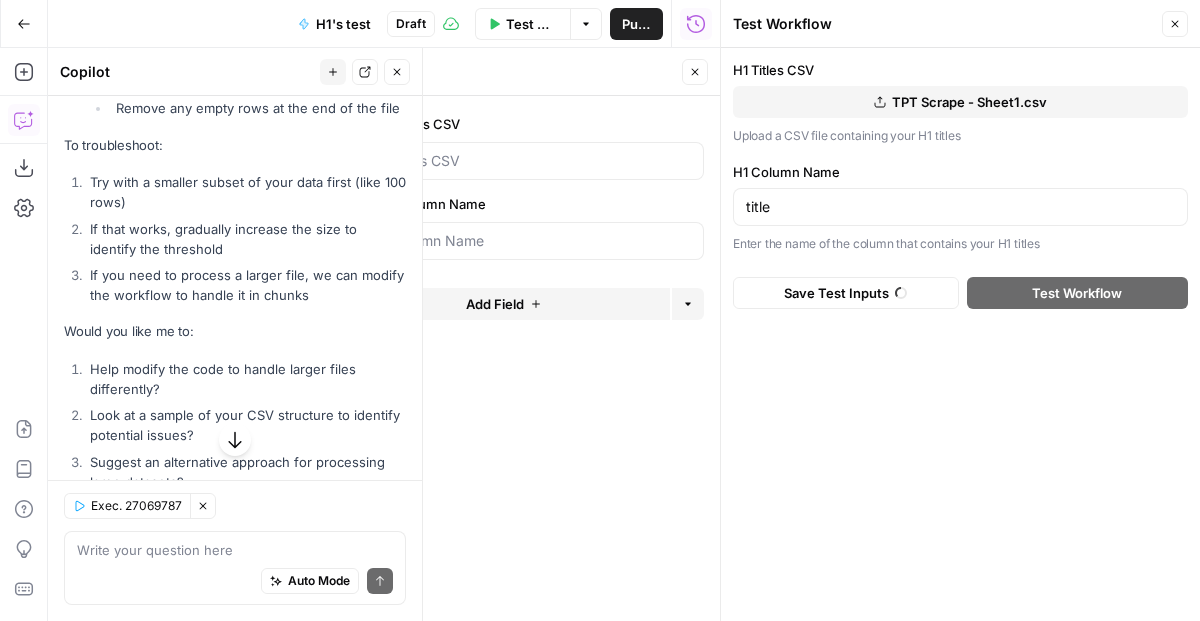 click on "TPT Scrape - Sheet1.csv" at bounding box center (969, 102) 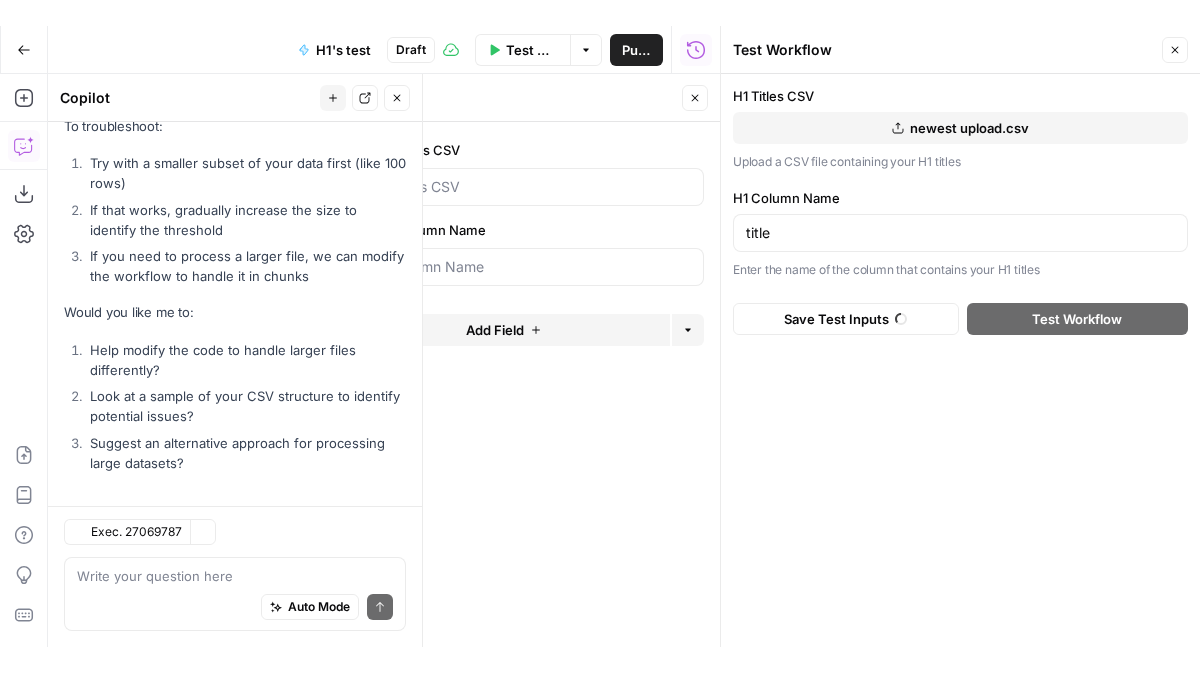 scroll, scrollTop: 2768, scrollLeft: 0, axis: vertical 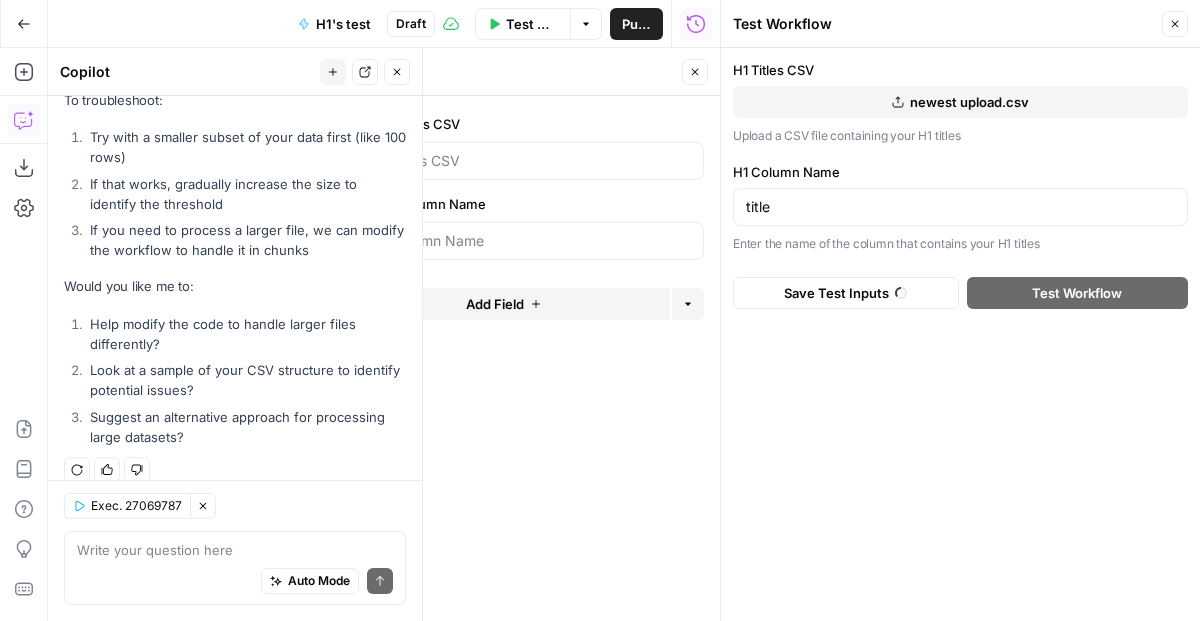 click on "newest upload.csv" at bounding box center [960, 102] 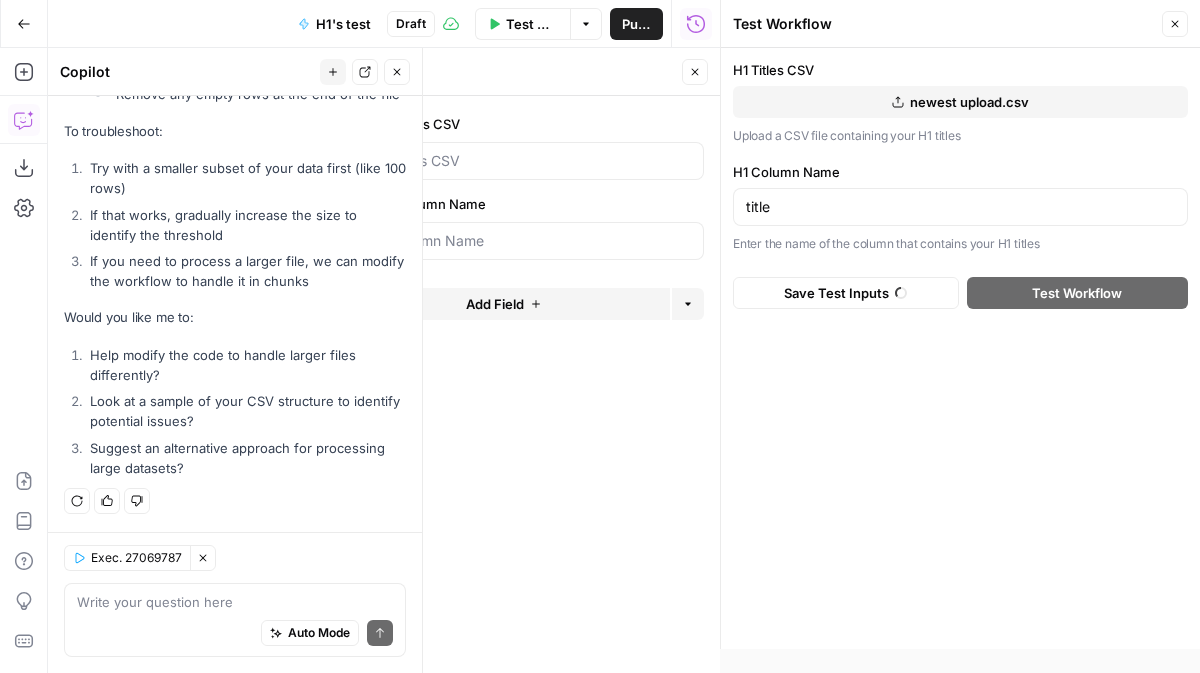 scroll, scrollTop: 2716, scrollLeft: 0, axis: vertical 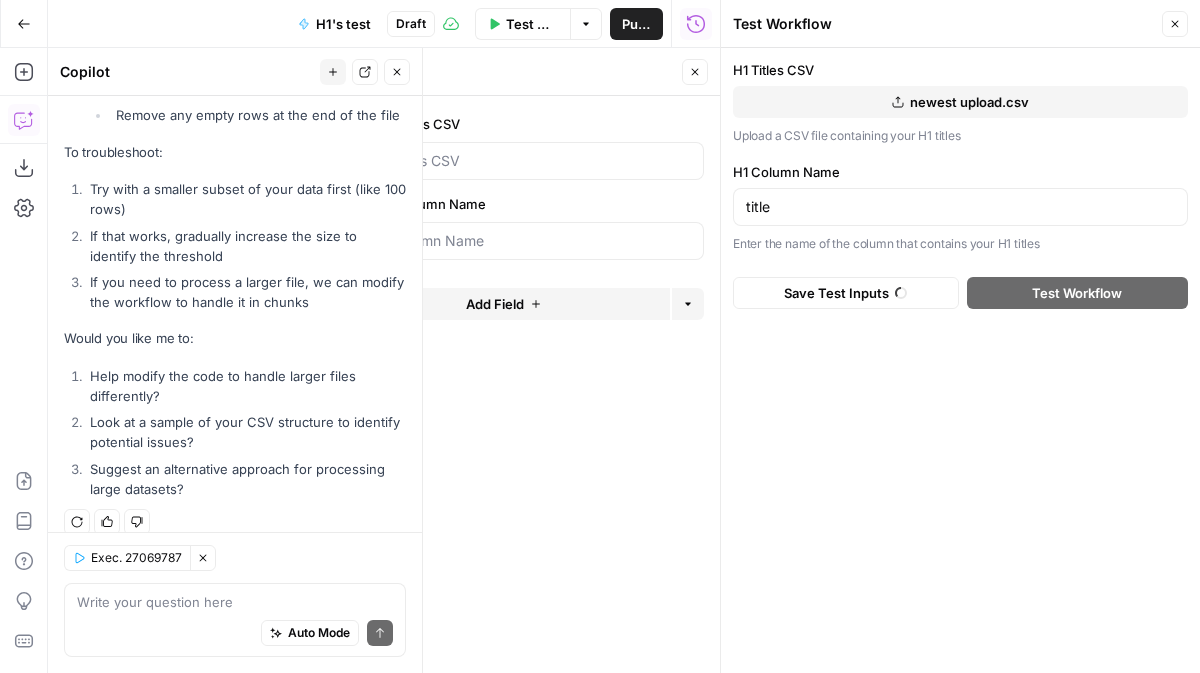 click 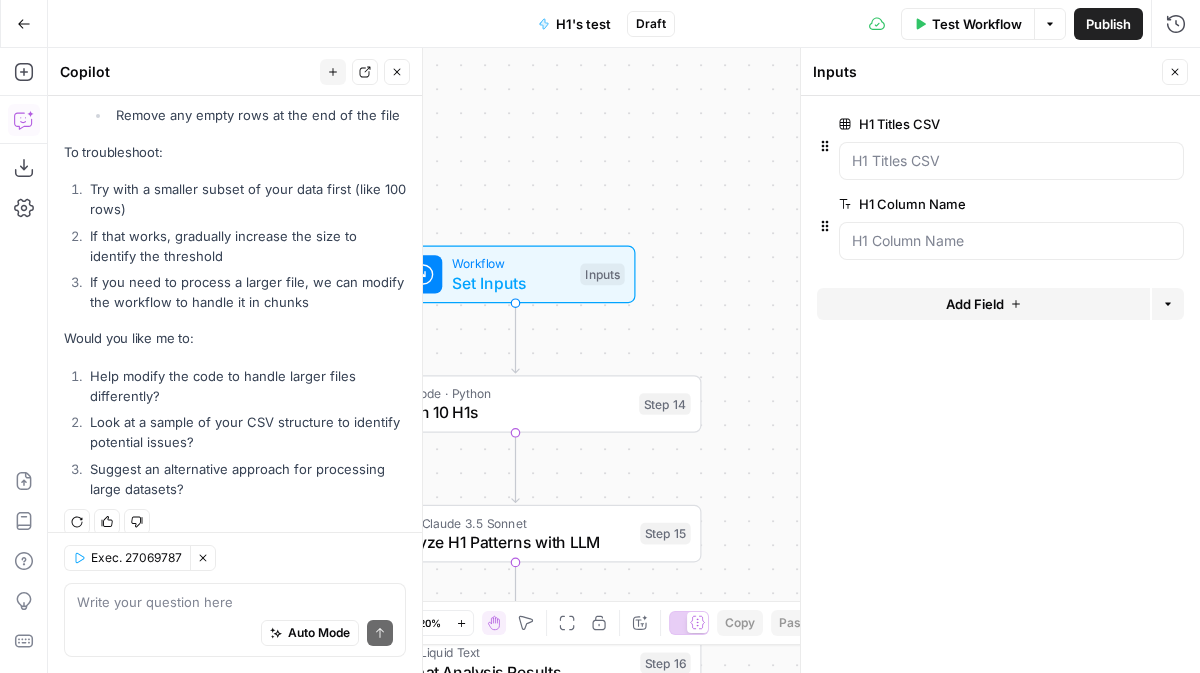 click on "Options" at bounding box center [1050, 24] 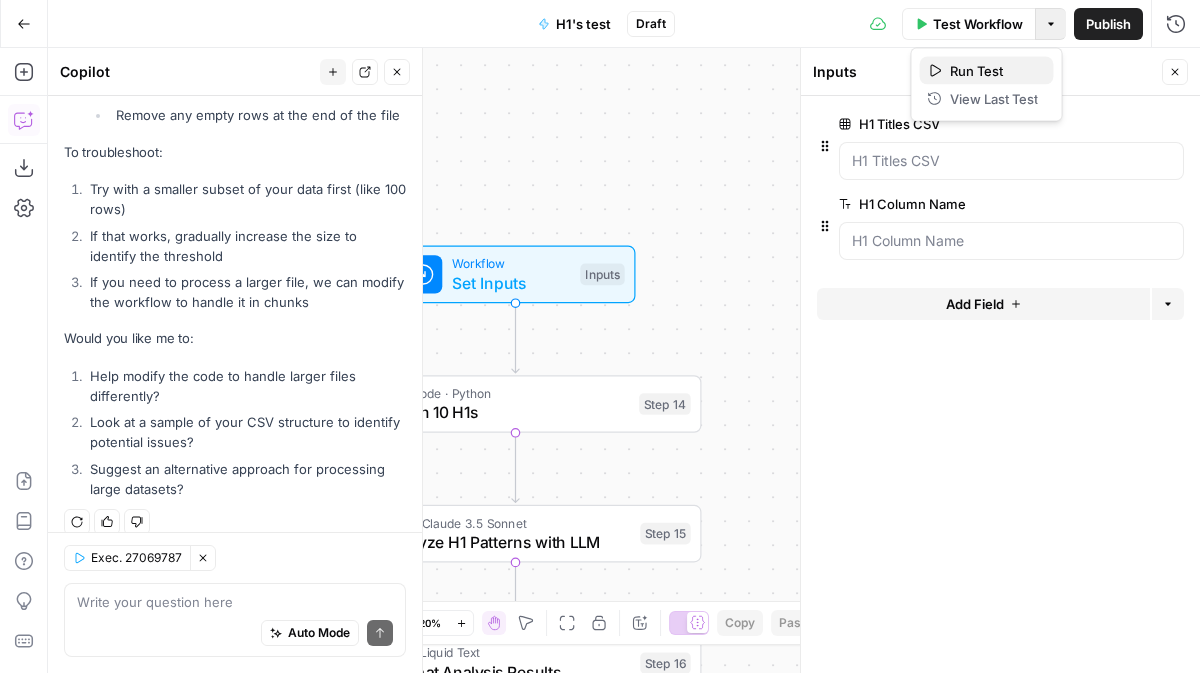 click on "Run Test" at bounding box center [994, 71] 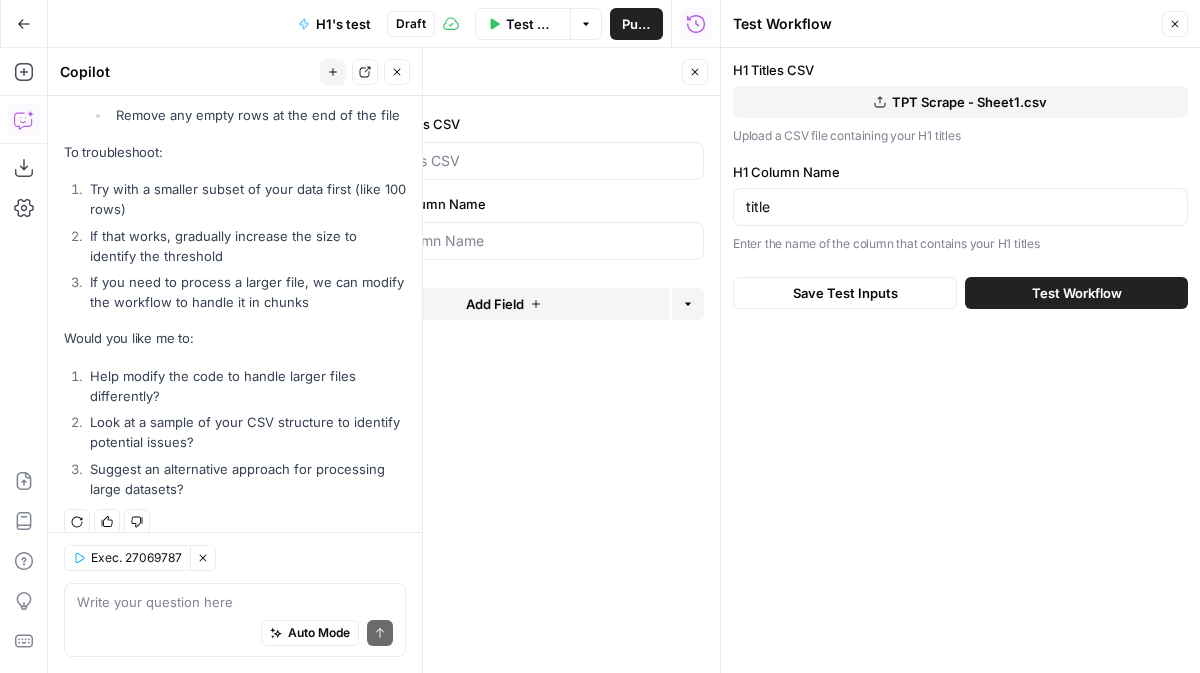 click on "TPT Scrape - Sheet1.csv" at bounding box center [960, 102] 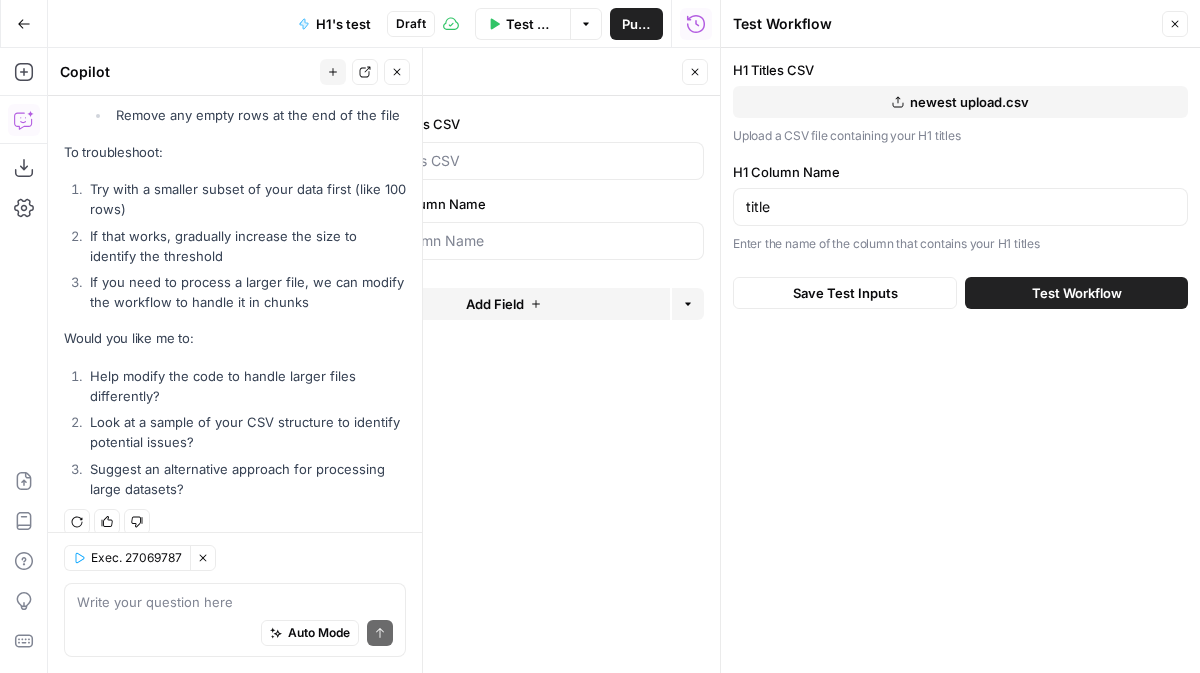 click on "Save Test Inputs" at bounding box center [845, 293] 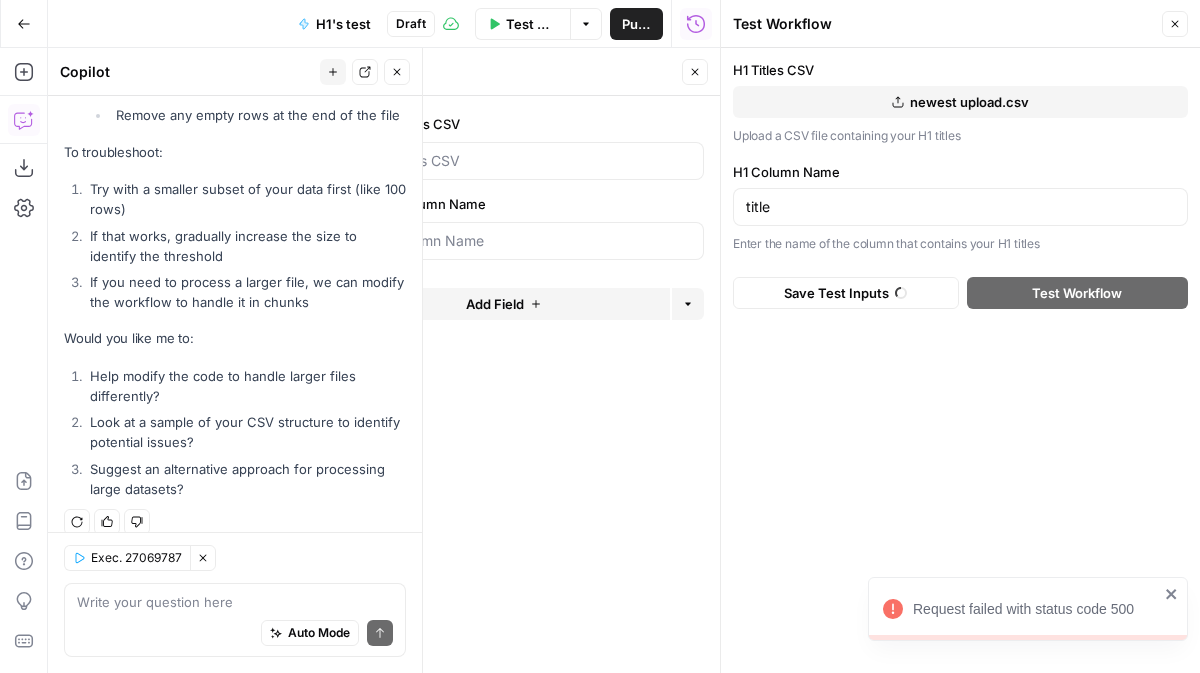 click 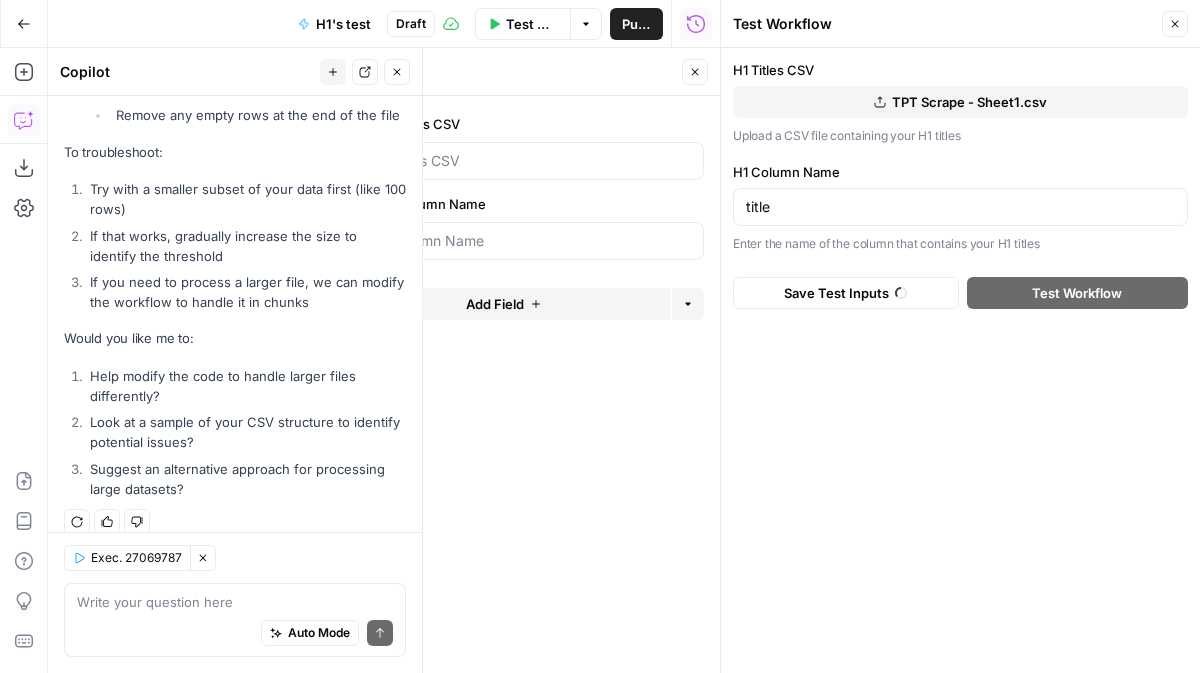click 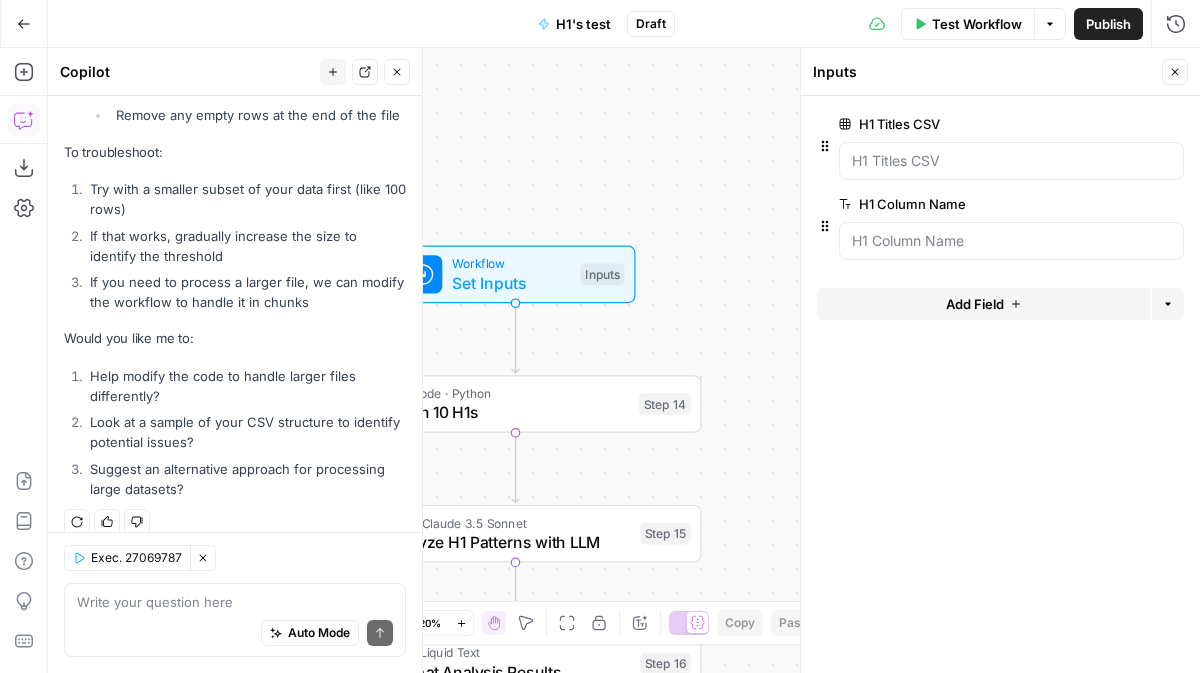 click 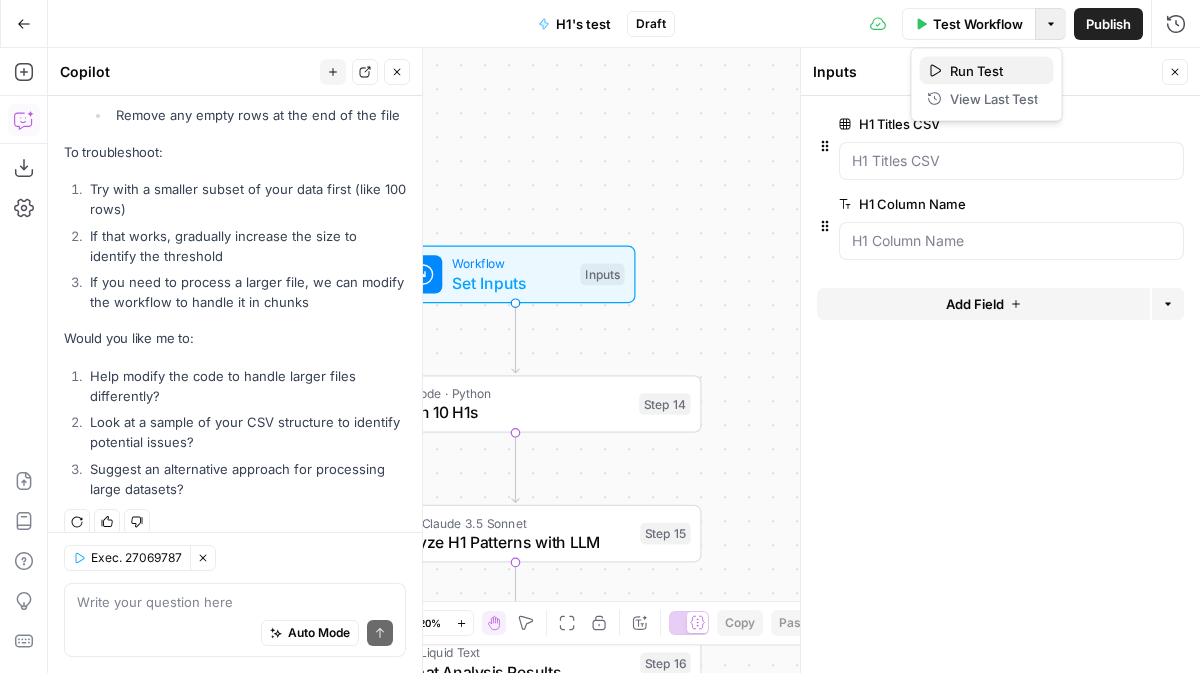 click on "Run Test" at bounding box center (994, 71) 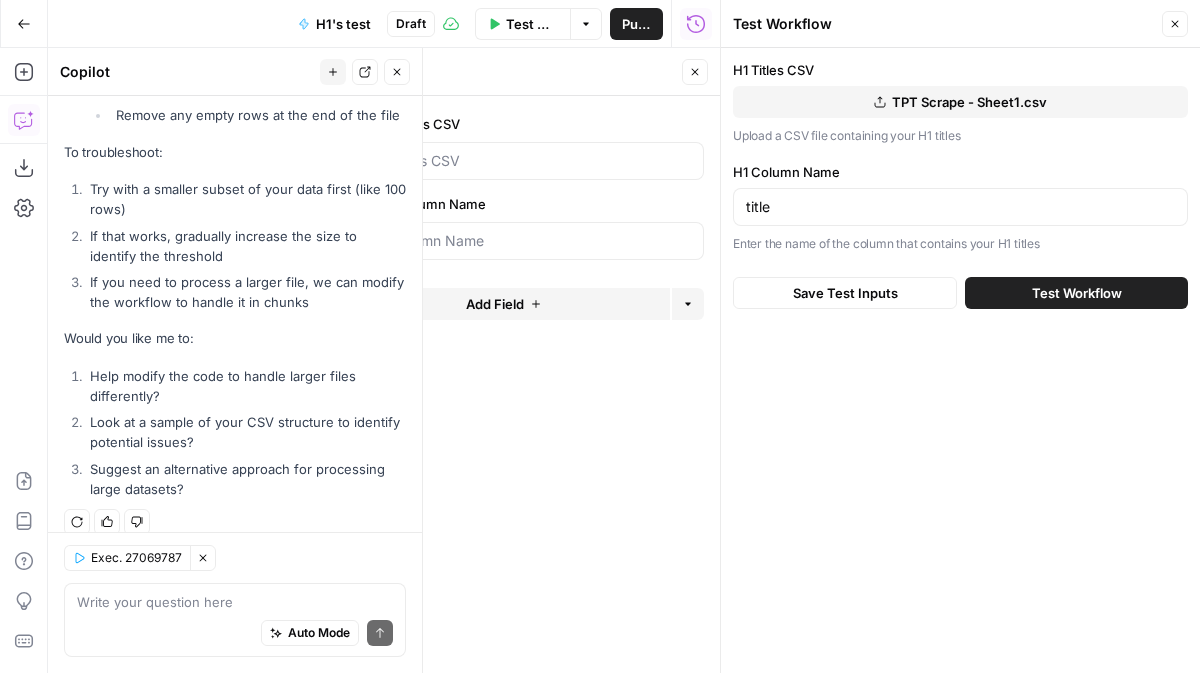 click on "Close" at bounding box center (1175, 24) 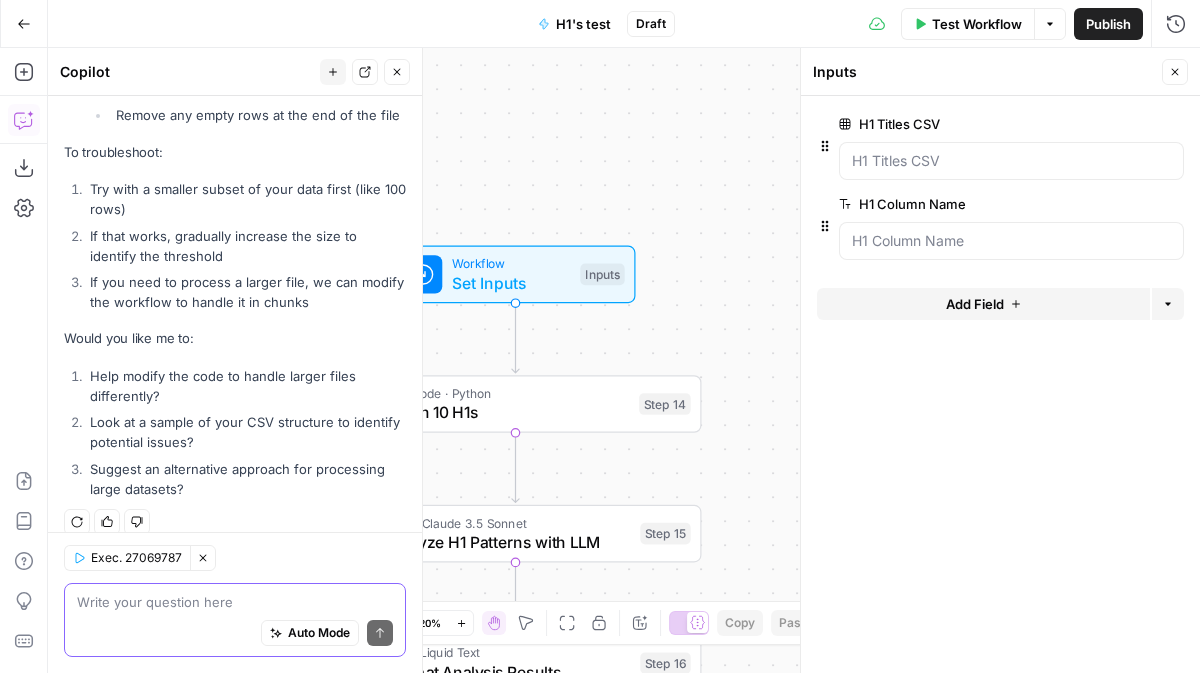 click at bounding box center [235, 602] 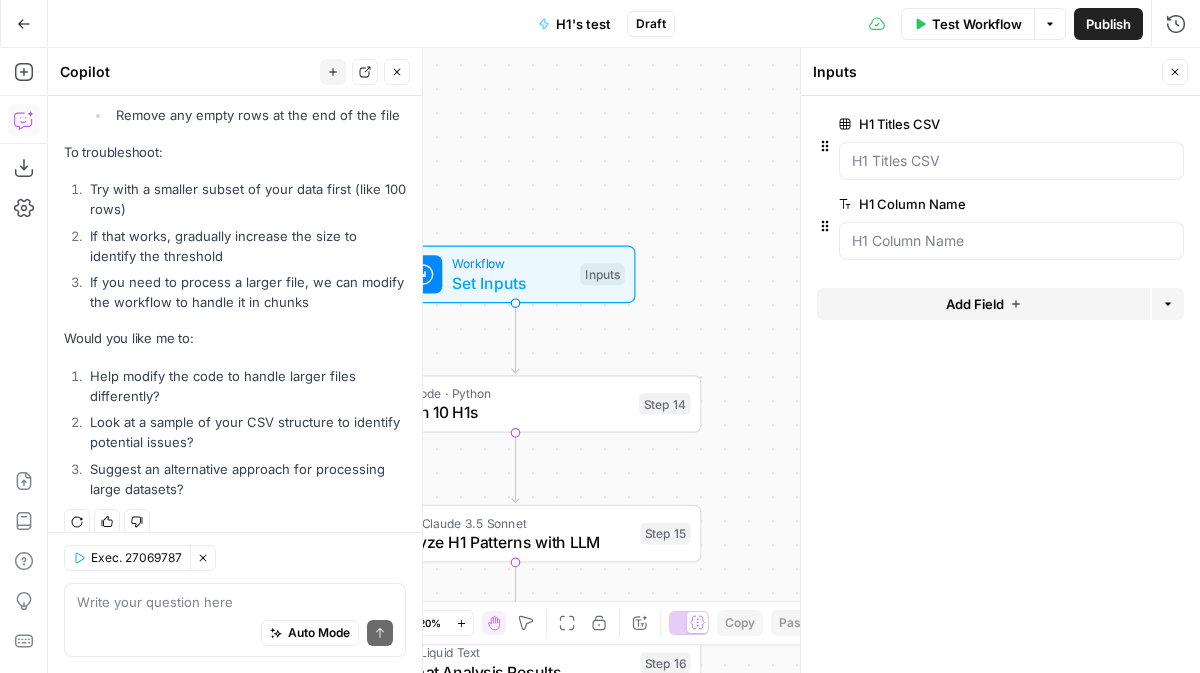click 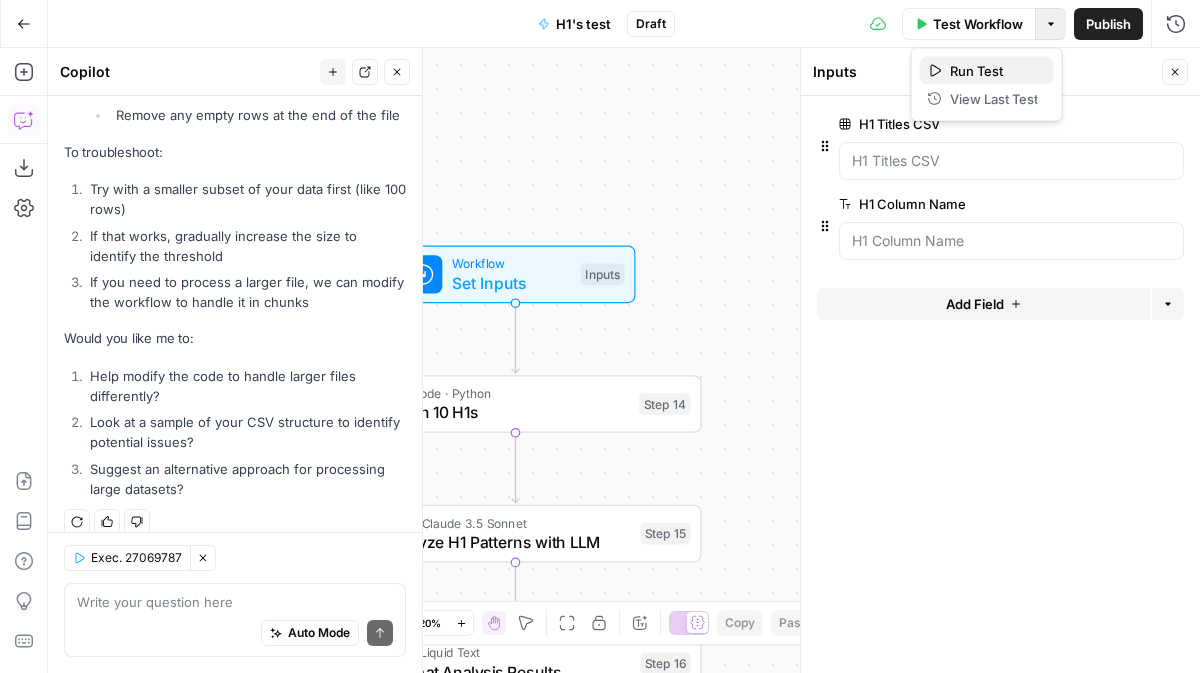 click on "Run Test" at bounding box center (994, 71) 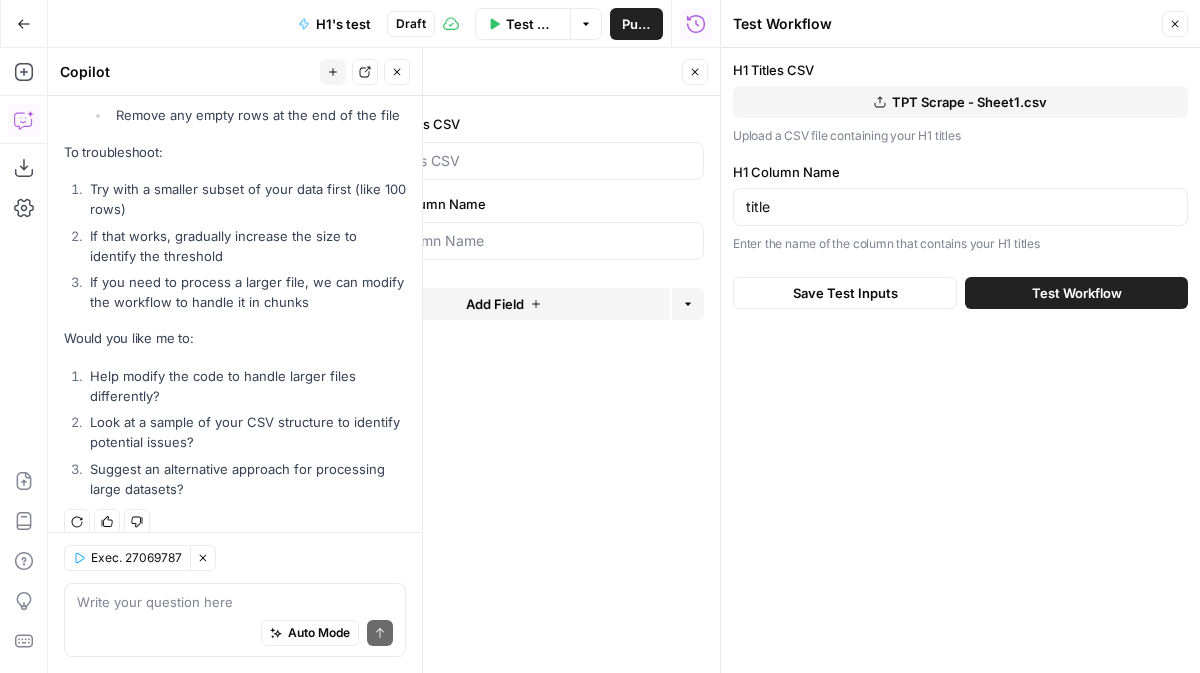 click on "Test Workflow" at bounding box center (1077, 293) 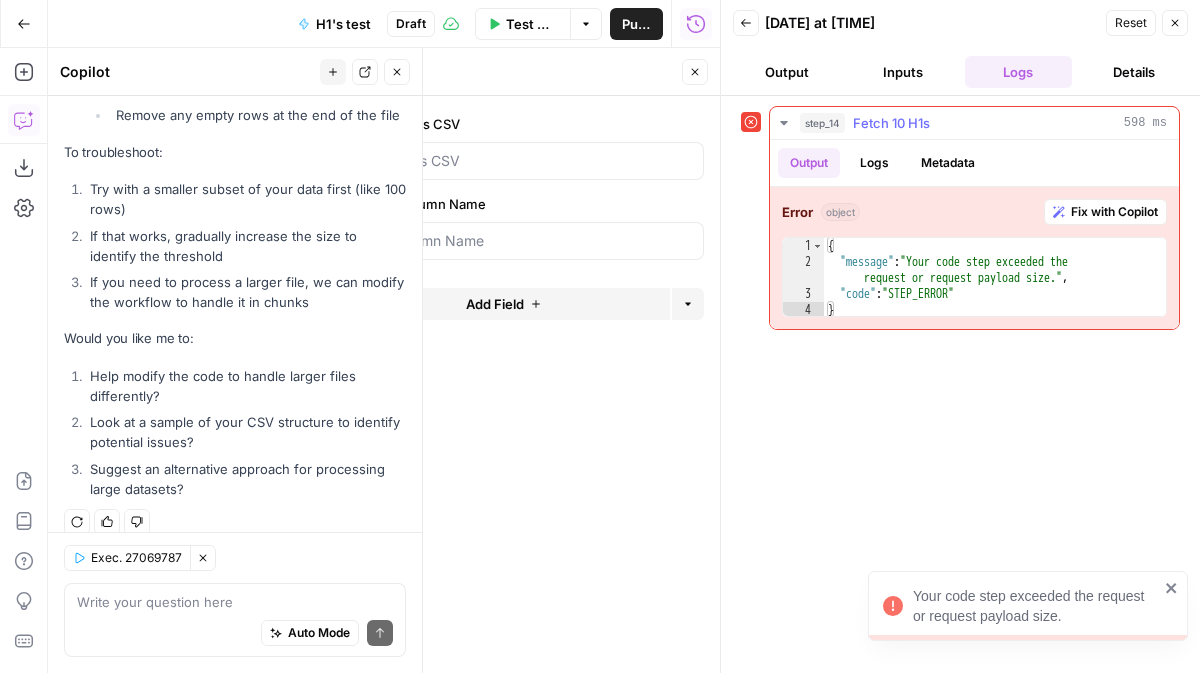 click on "Fix with Copilot" at bounding box center [1114, 212] 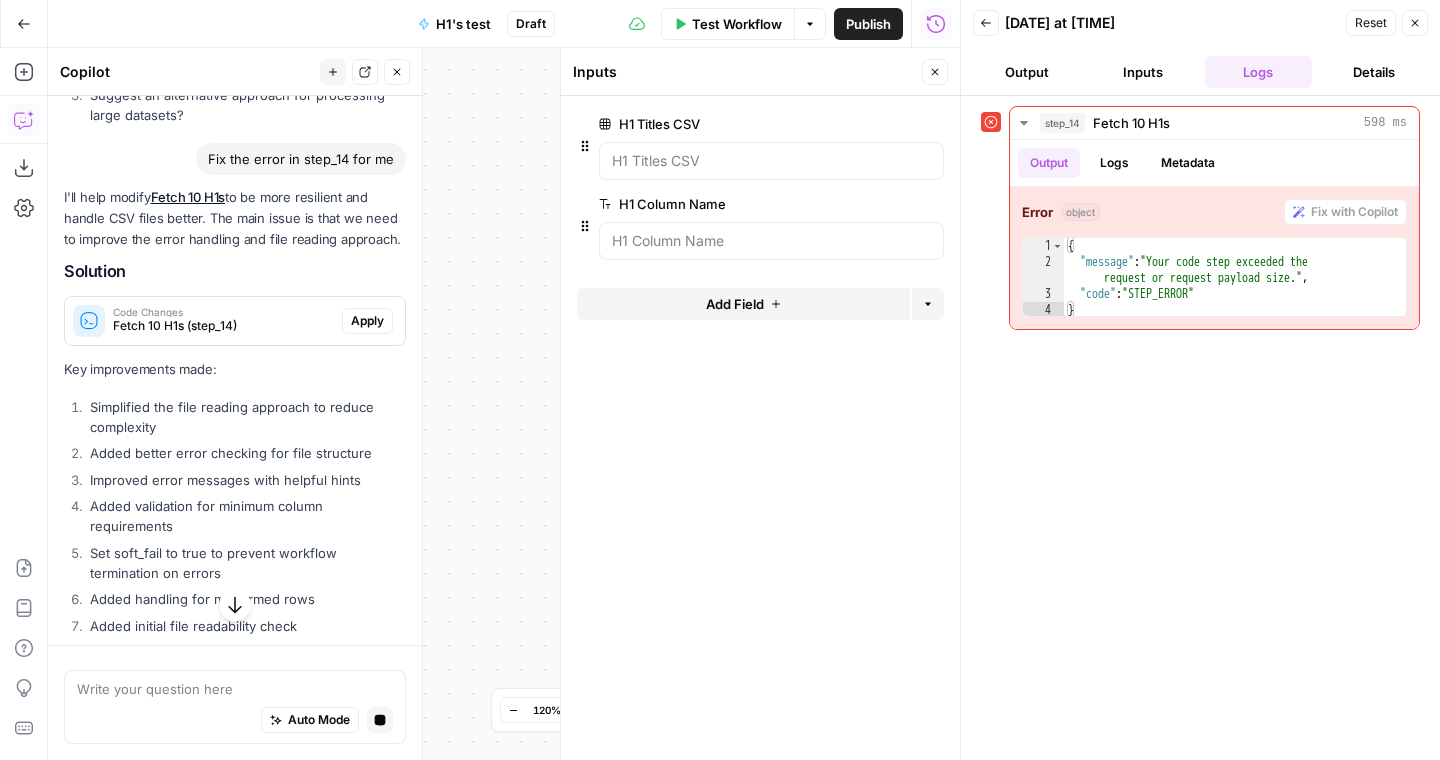 scroll, scrollTop: 3160, scrollLeft: 0, axis: vertical 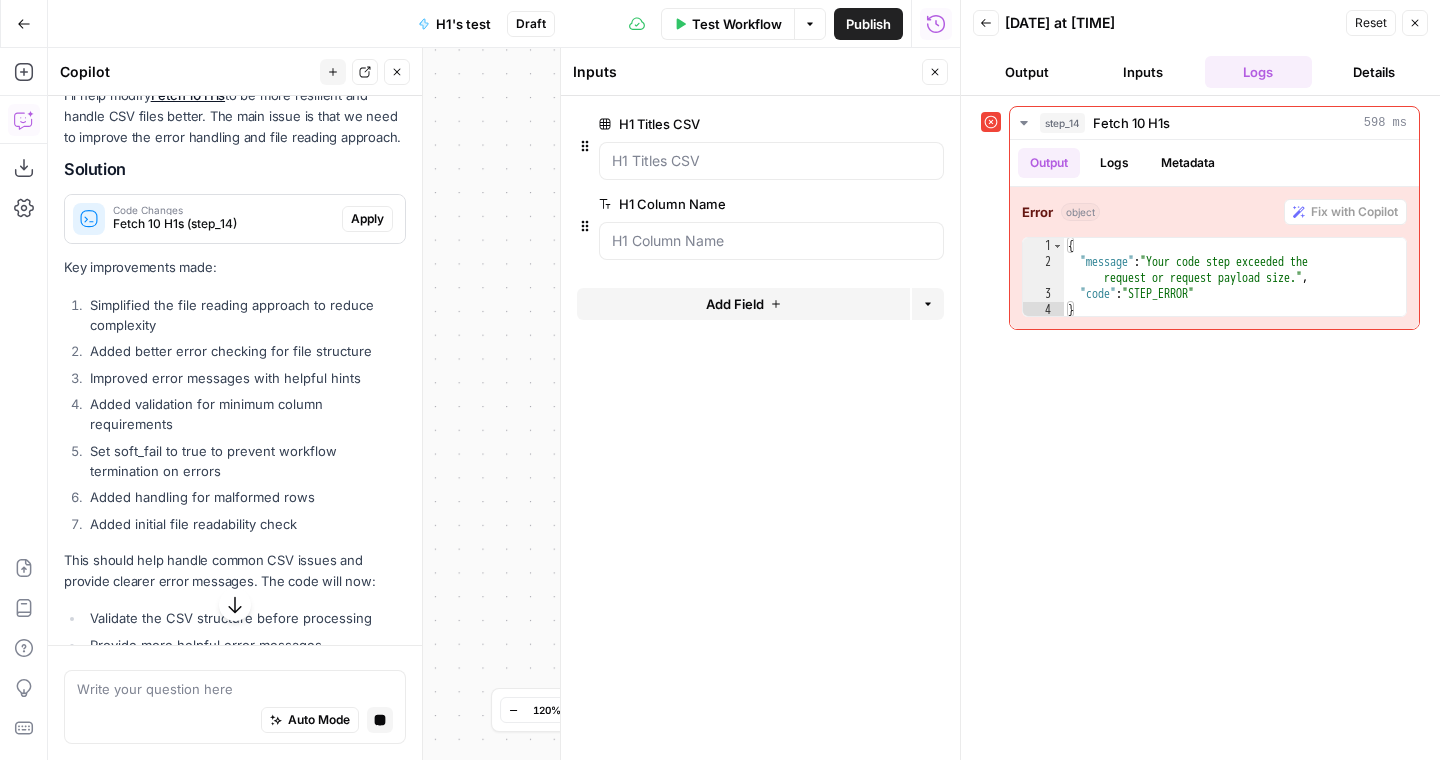 click on "Apply" at bounding box center [367, 219] 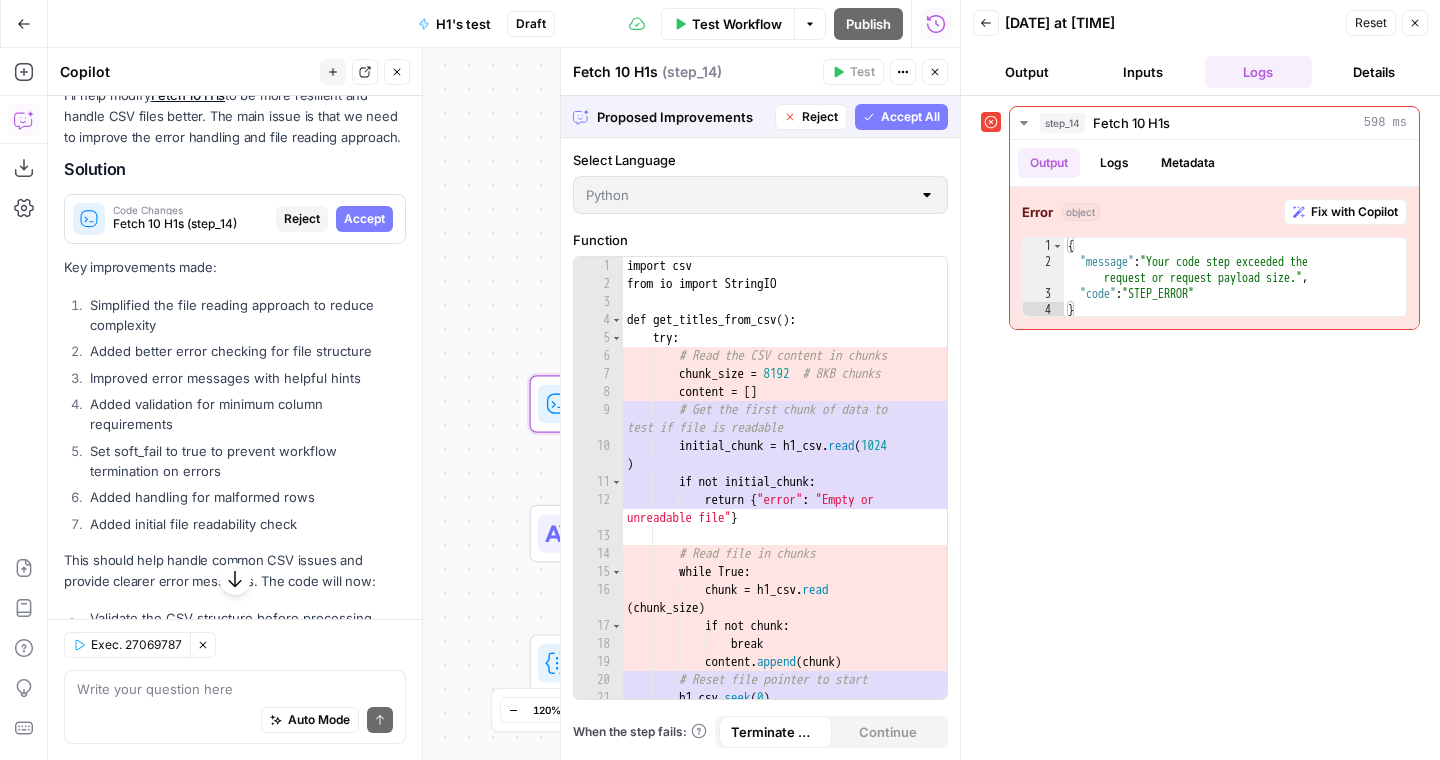 click on "Accept" at bounding box center [364, 219] 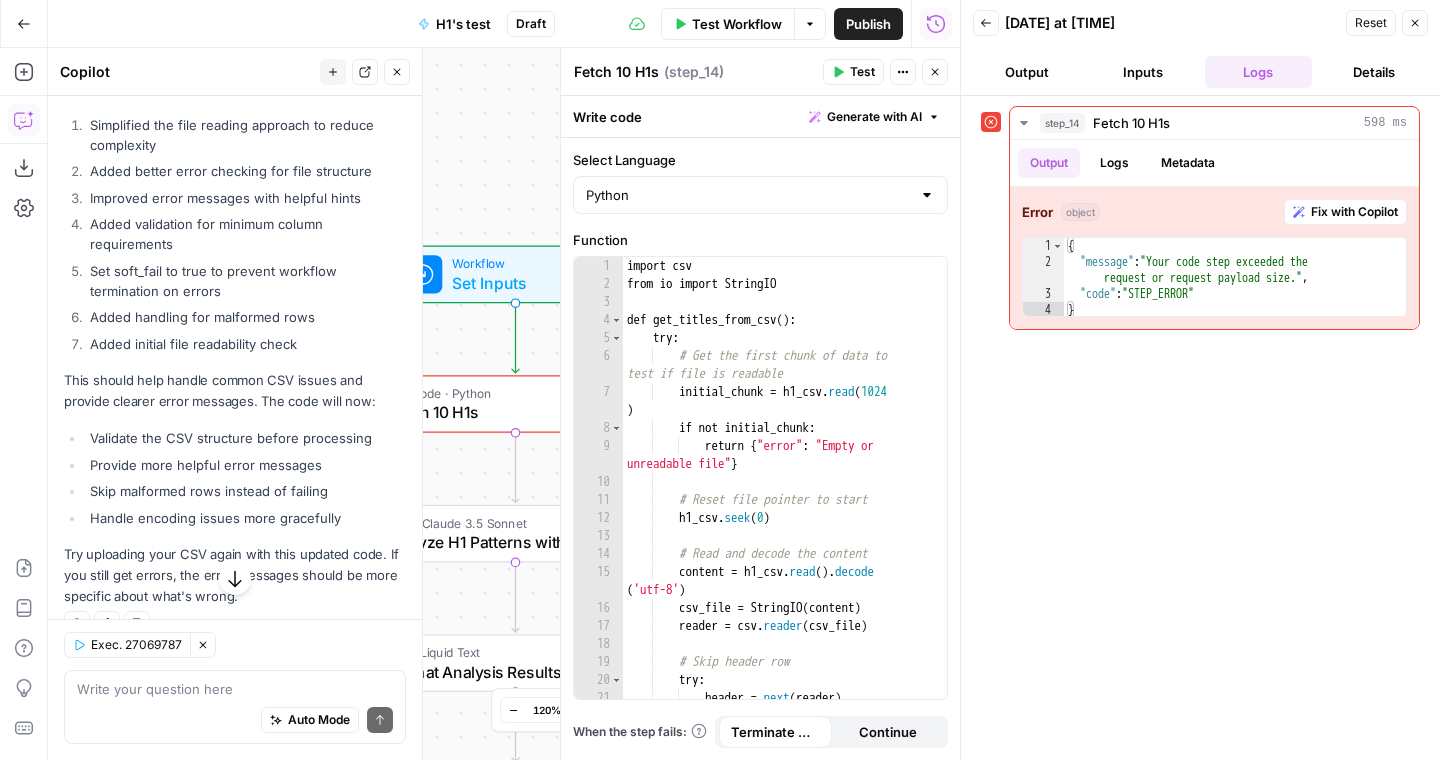 scroll, scrollTop: 3483, scrollLeft: 0, axis: vertical 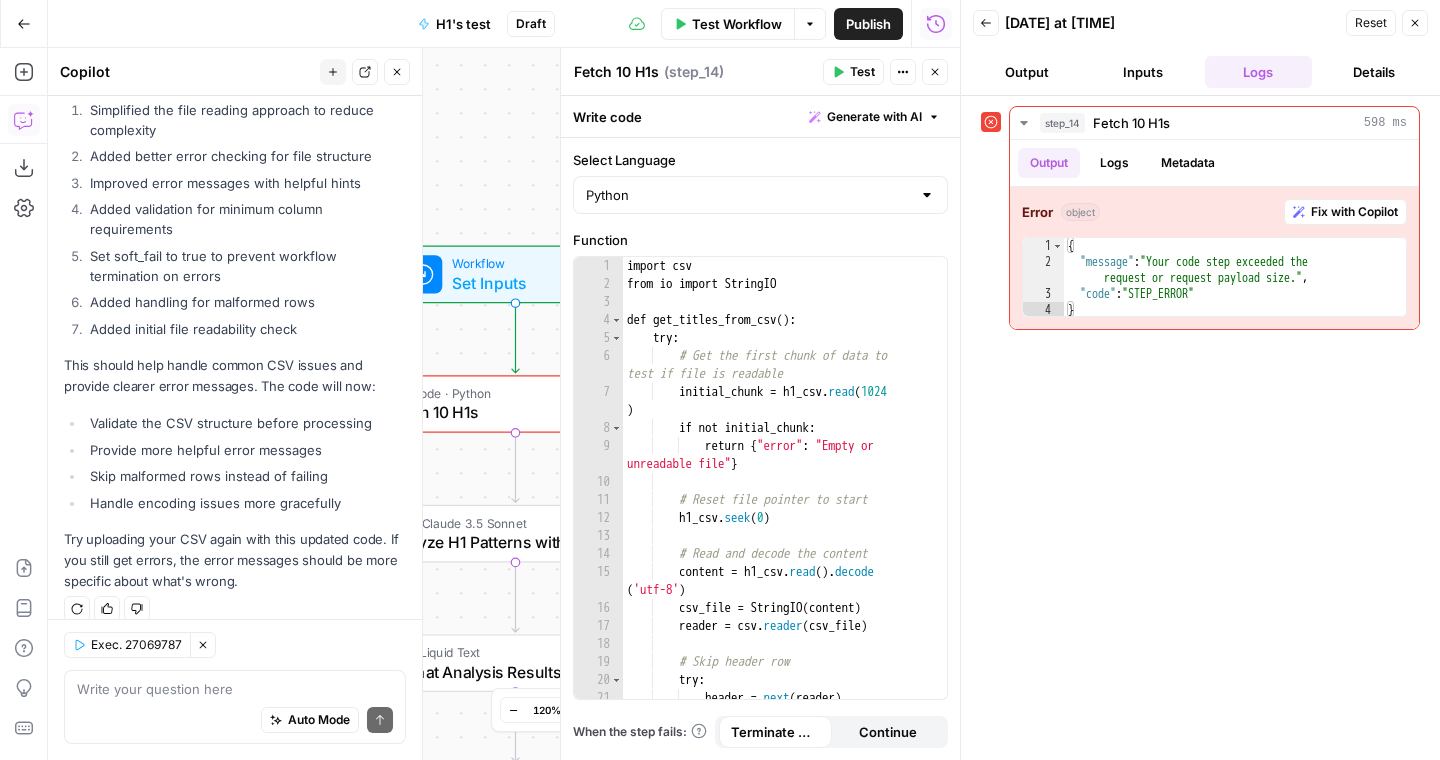 click 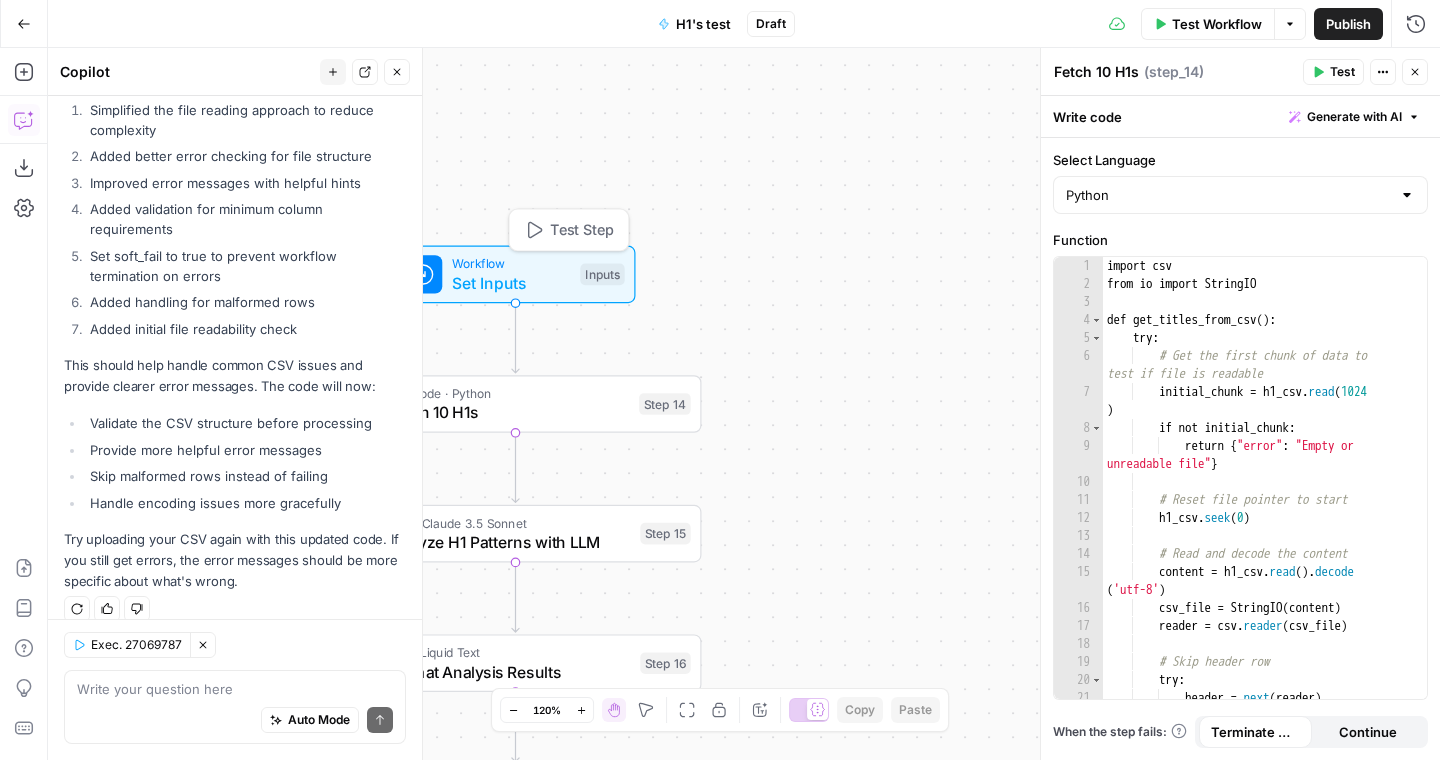 click on "Set Inputs" at bounding box center [511, 283] 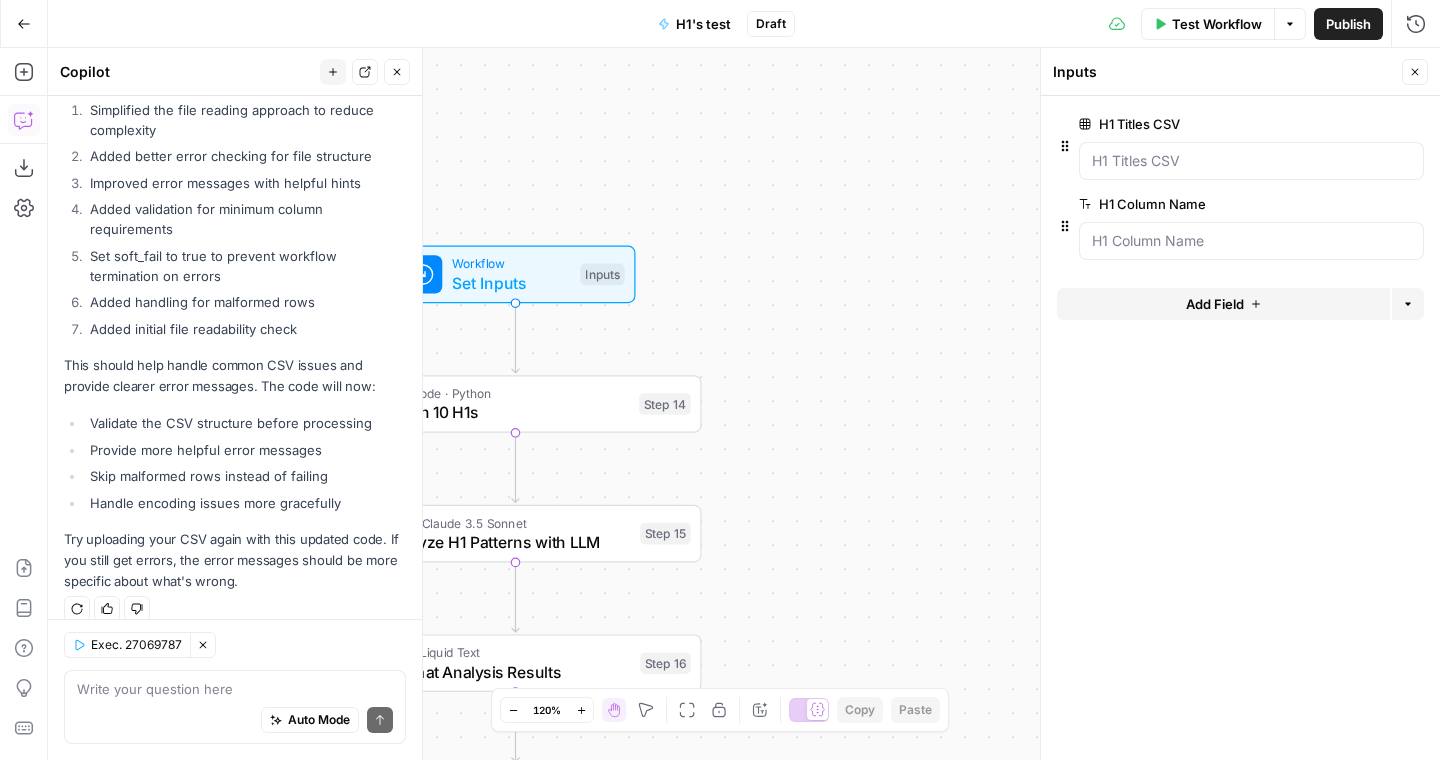 click 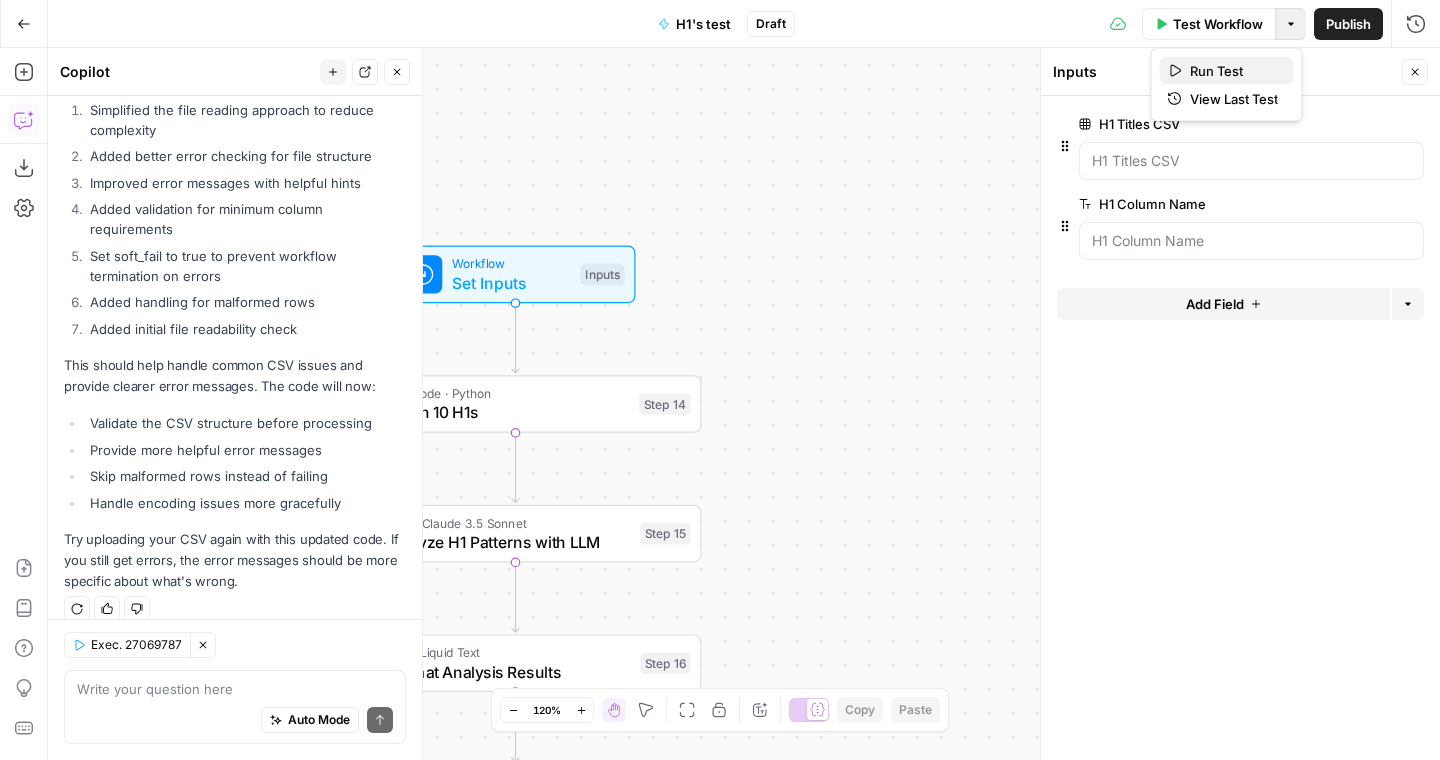 click on "Run Test" at bounding box center (1234, 71) 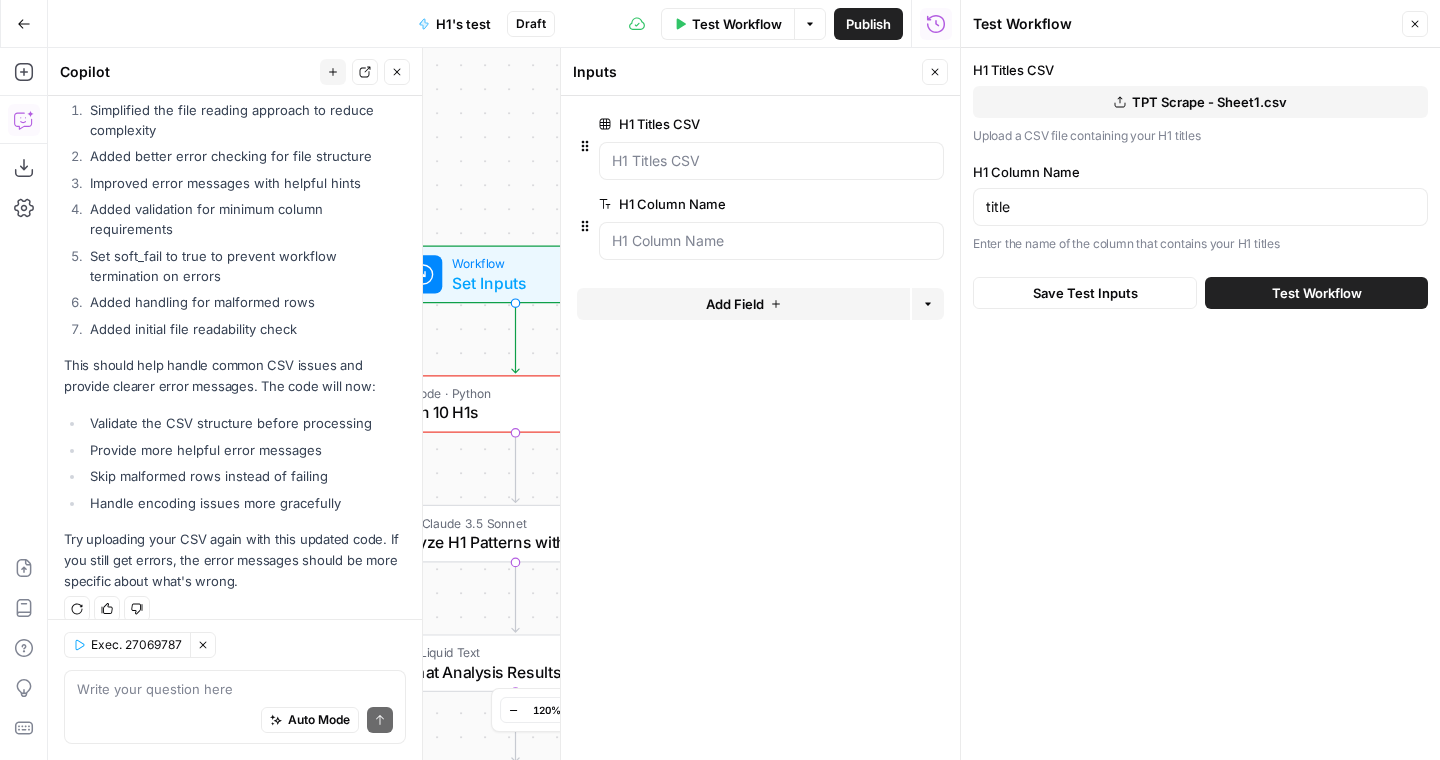 click on "TPT Scrape - Sheet1.csv" at bounding box center (1200, 102) 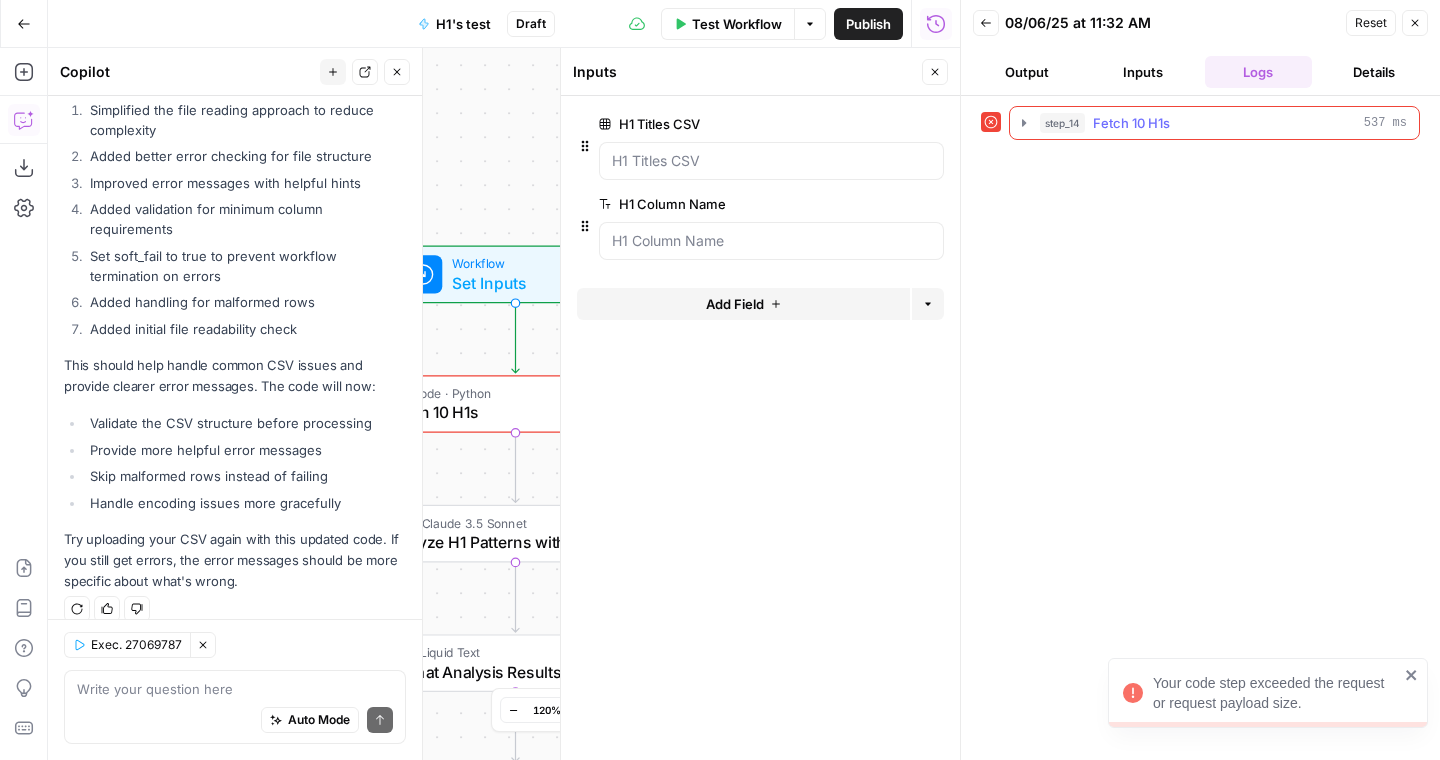 click 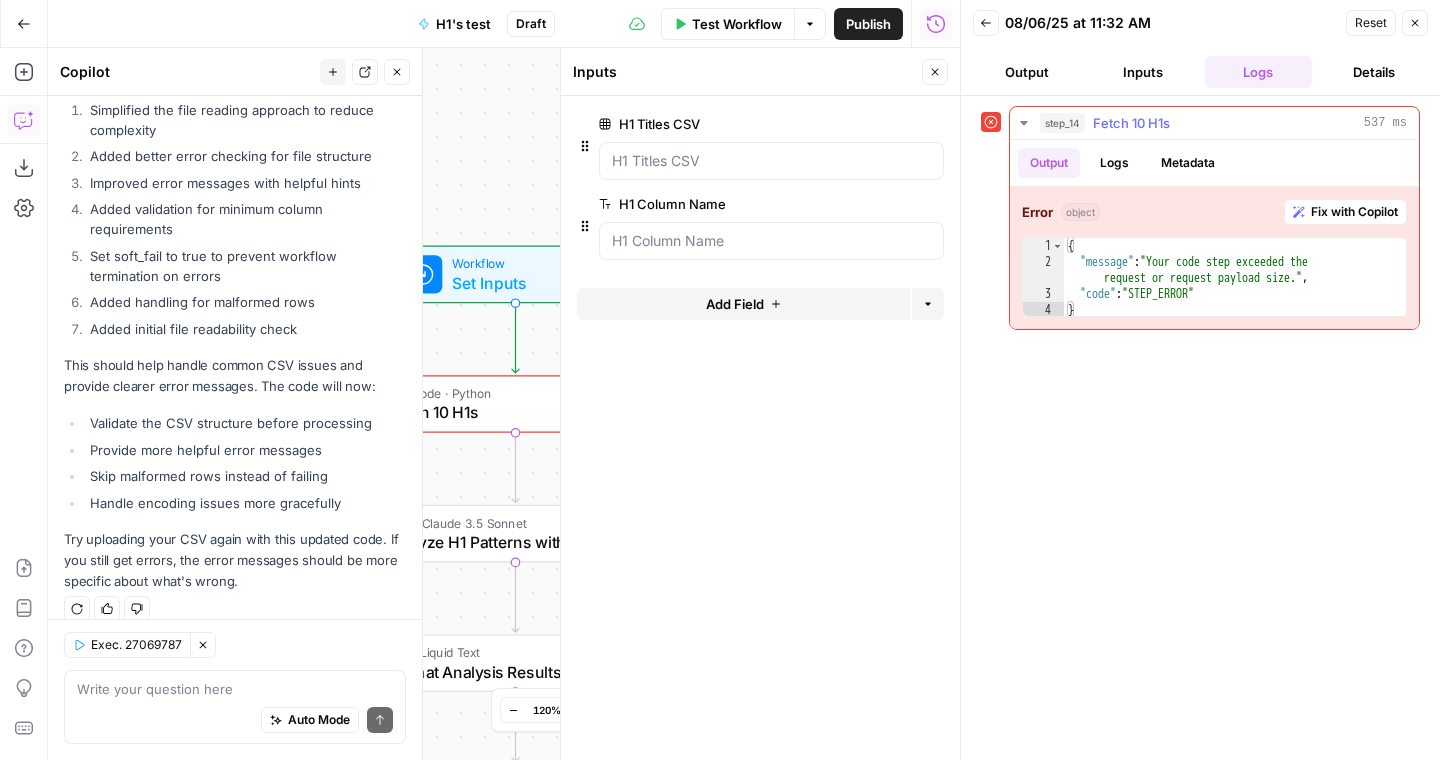click on "Fix with Copilot" at bounding box center (1354, 212) 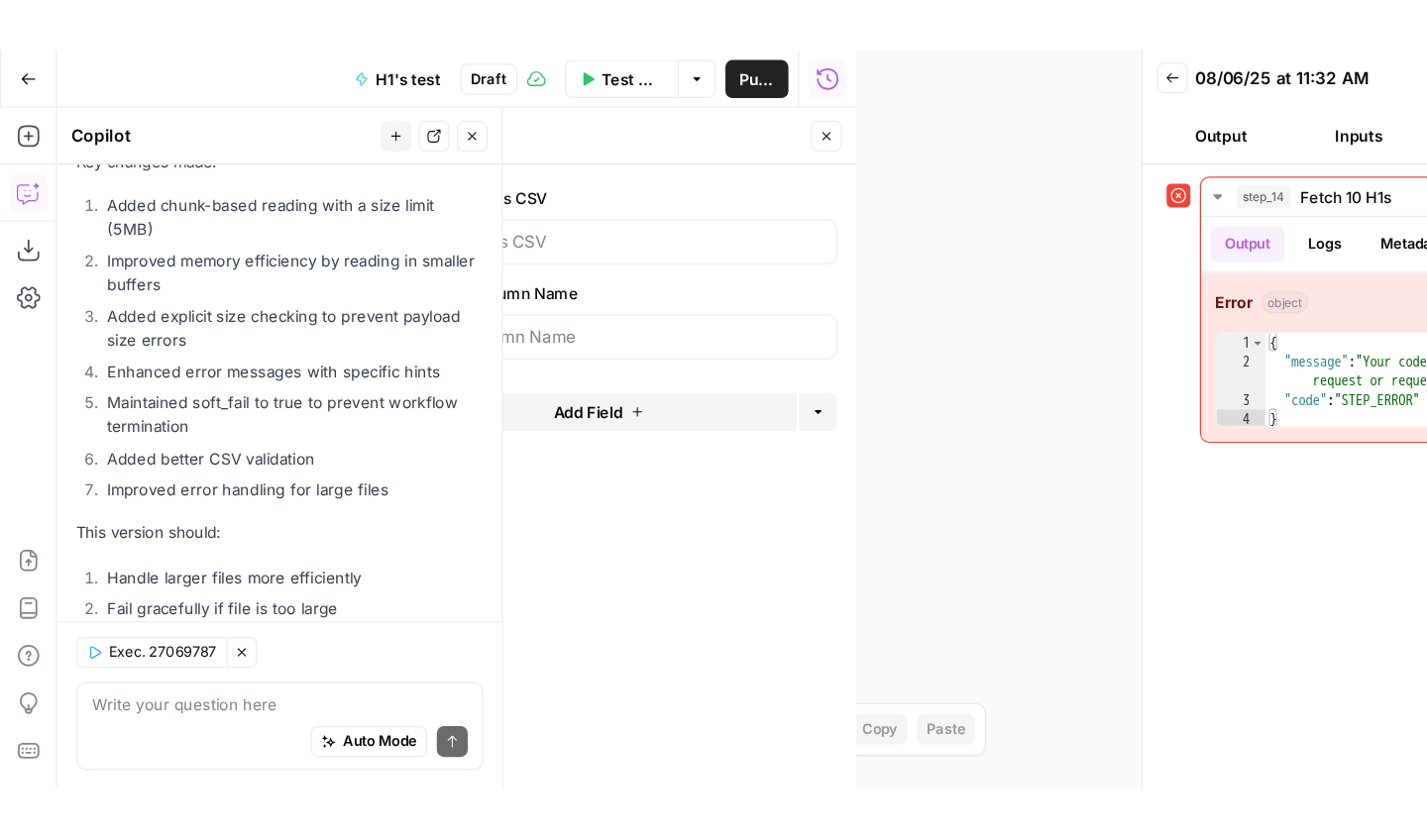 scroll, scrollTop: 4360, scrollLeft: 0, axis: vertical 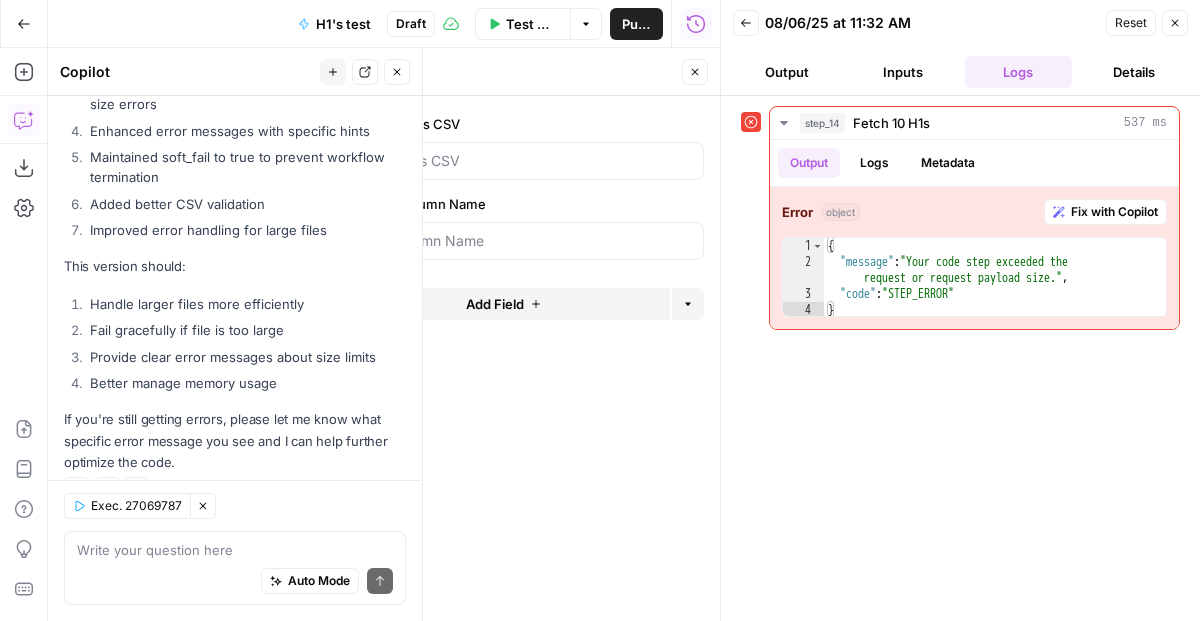 click on "Close" at bounding box center [1175, 23] 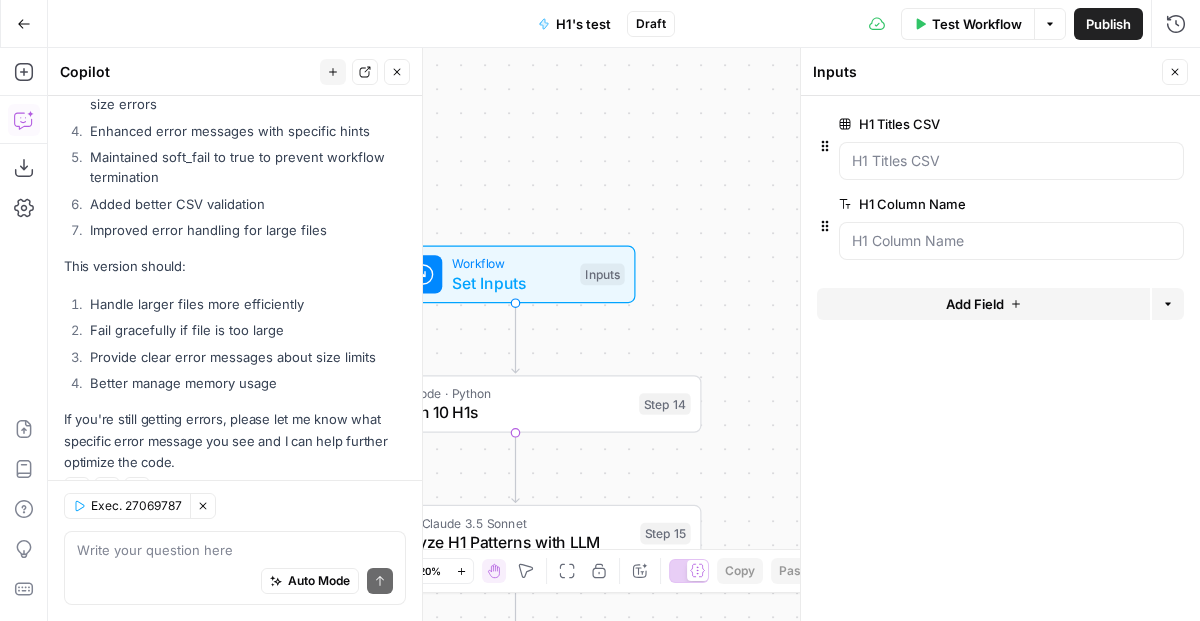 click on "Workflow Set Inputs Inputs Run Code · Python Fetch 10 H1s Step 14 LLM · Claude 3.5 Sonnet Analyze H1 Patterns with LLM Step 15 Write Liquid Text Format Analysis Results Step 16 End Output" at bounding box center [624, 334] 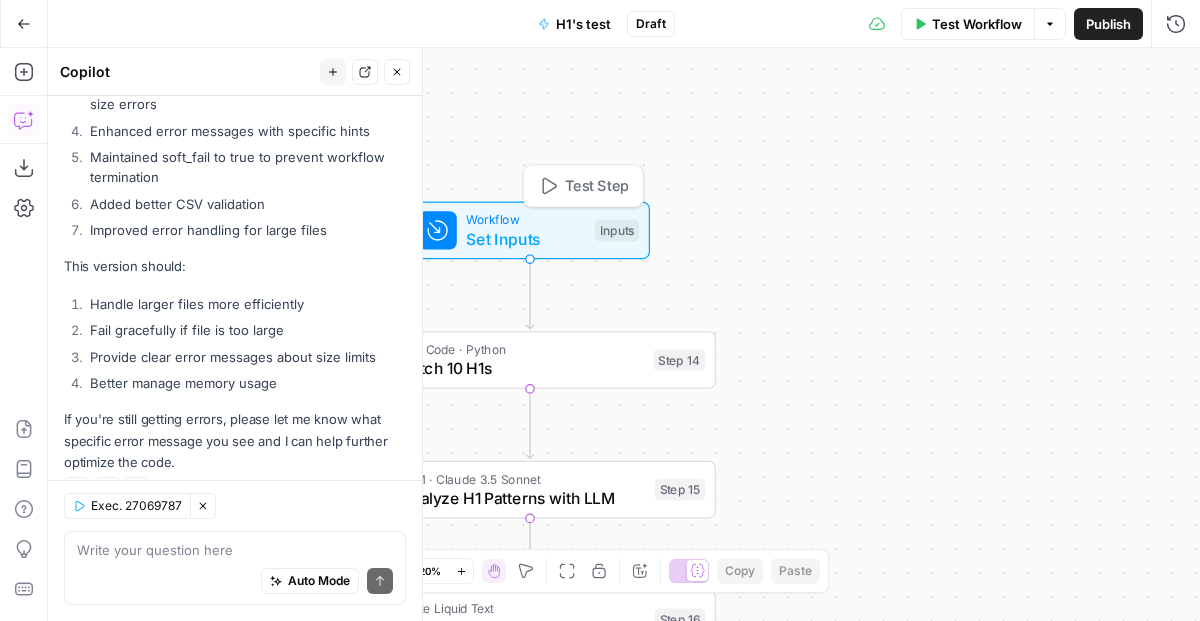 click on "Set Inputs" at bounding box center [525, 239] 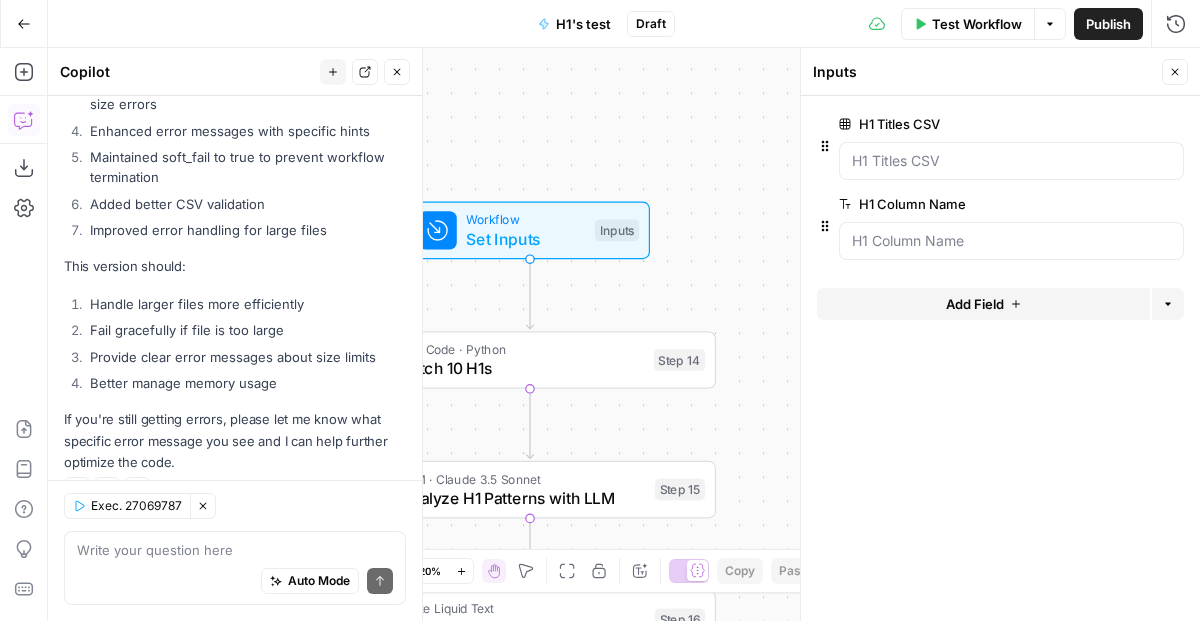 click 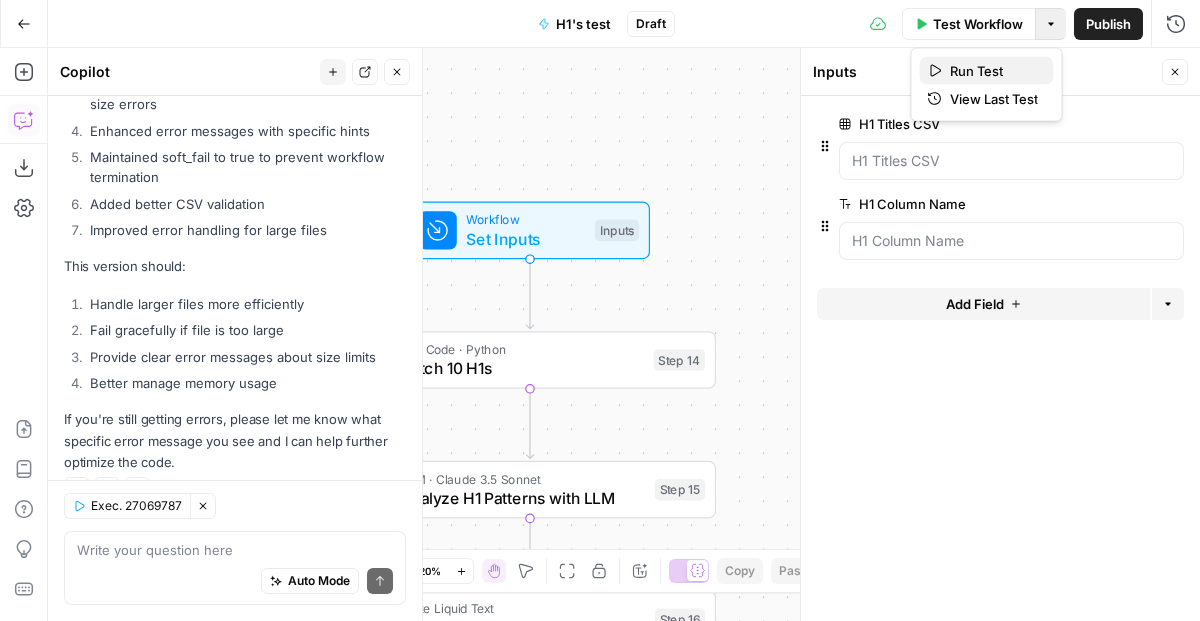 click on "Run Test" at bounding box center [994, 71] 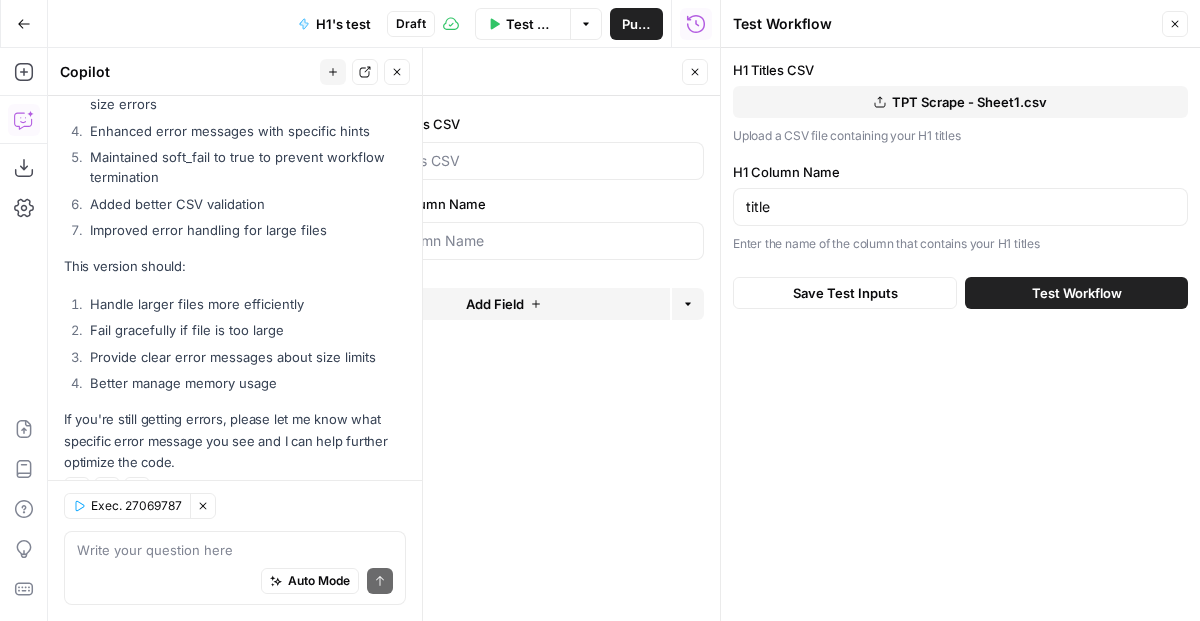click on "TPT Scrape - Sheet1.csv" at bounding box center (969, 102) 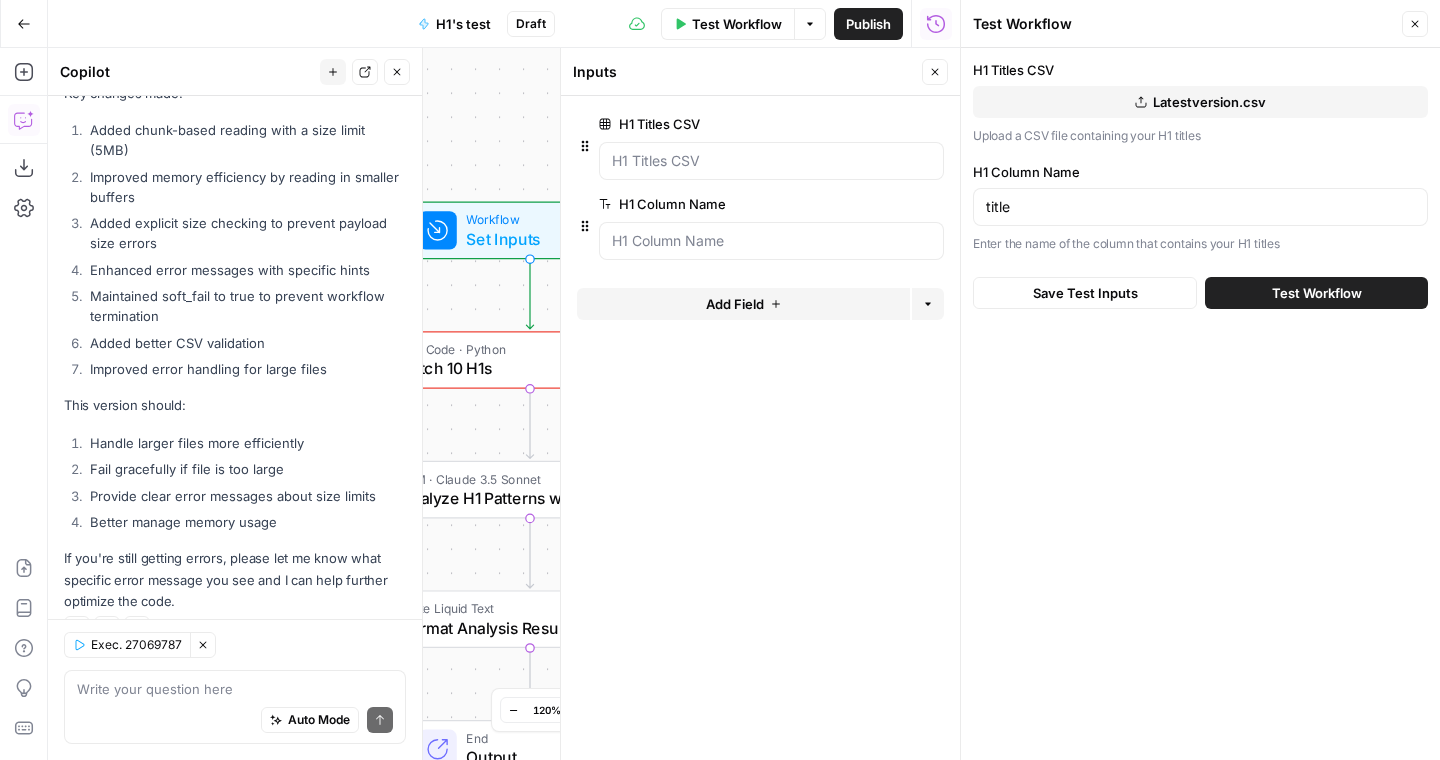 scroll, scrollTop: 4263, scrollLeft: 0, axis: vertical 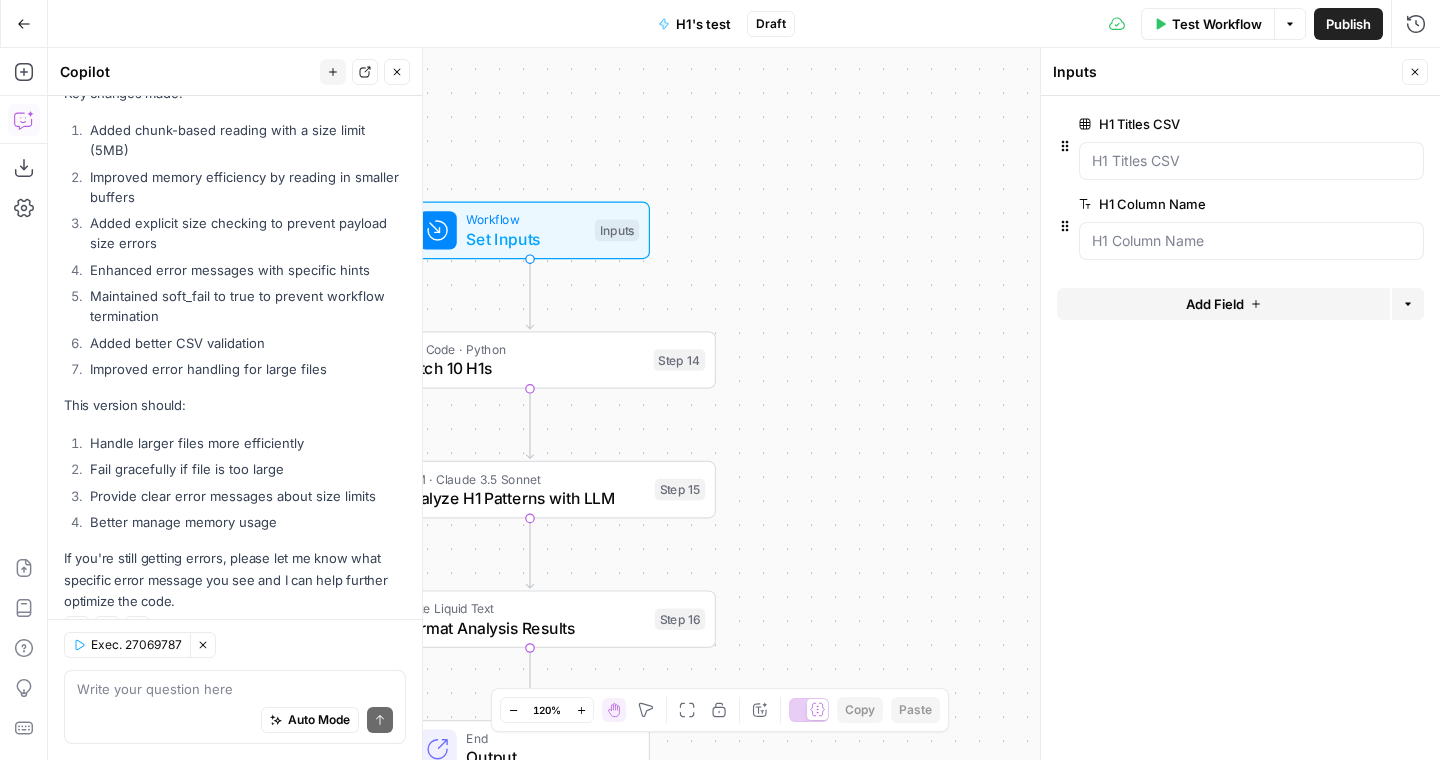 click 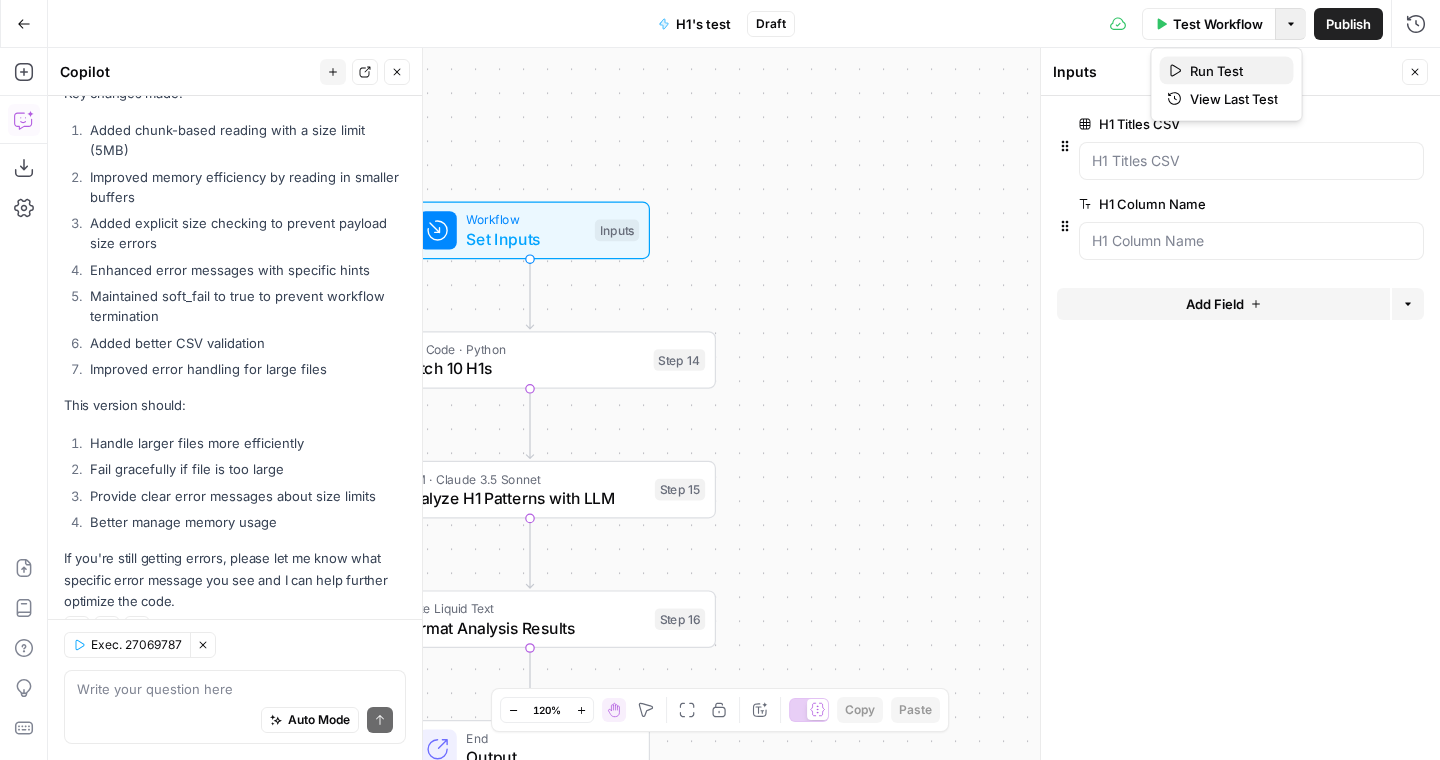 click on "Run Test" at bounding box center [1234, 71] 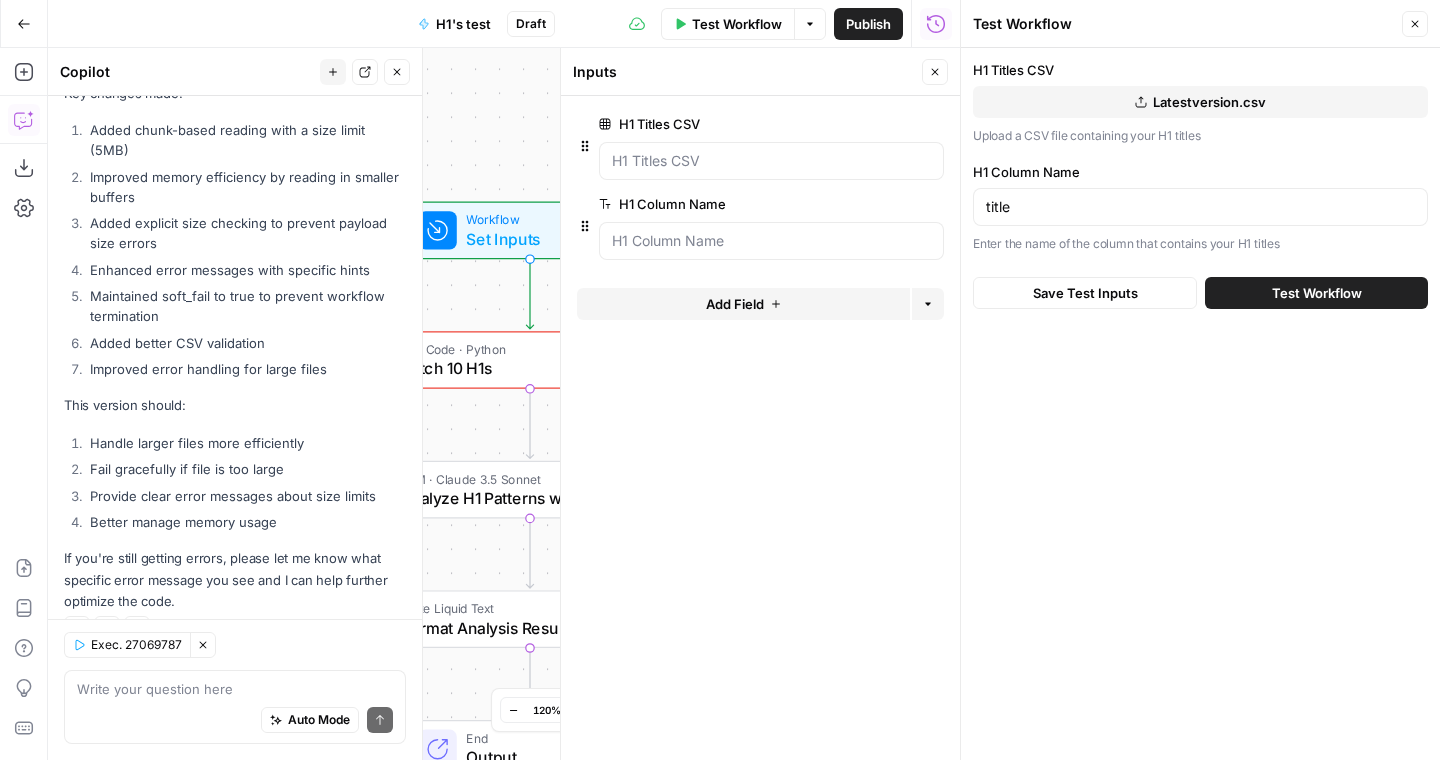 click on "Test Workflow" at bounding box center (1316, 293) 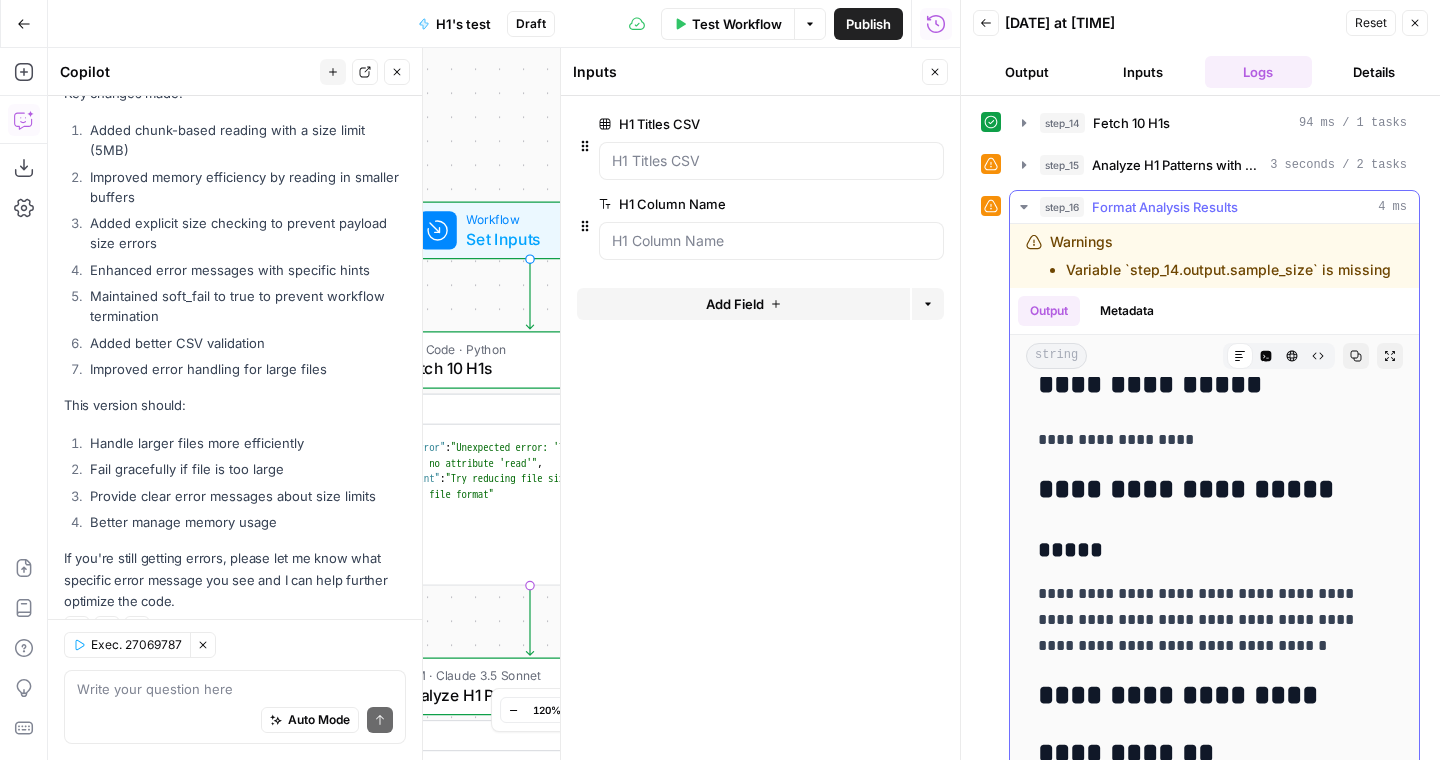 scroll, scrollTop: 0, scrollLeft: 0, axis: both 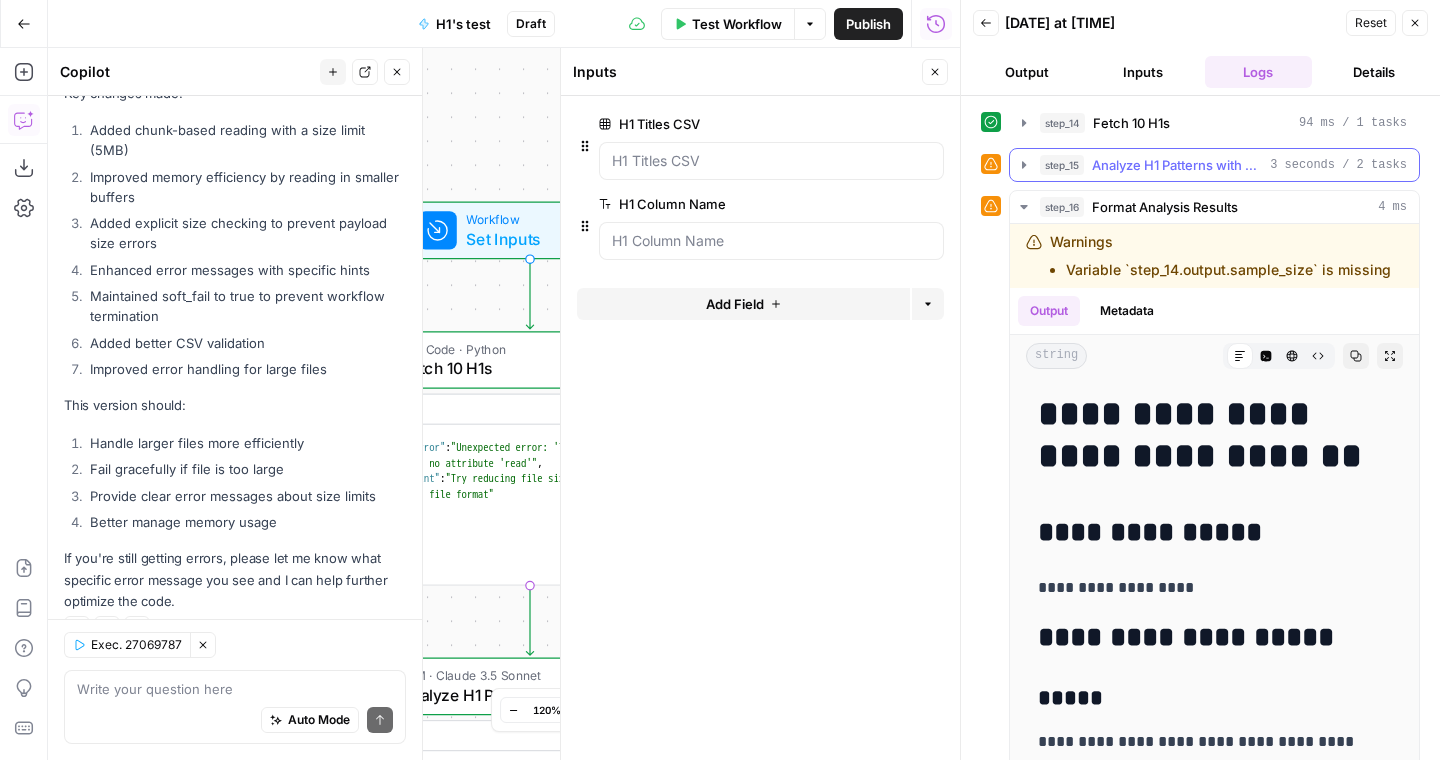 click 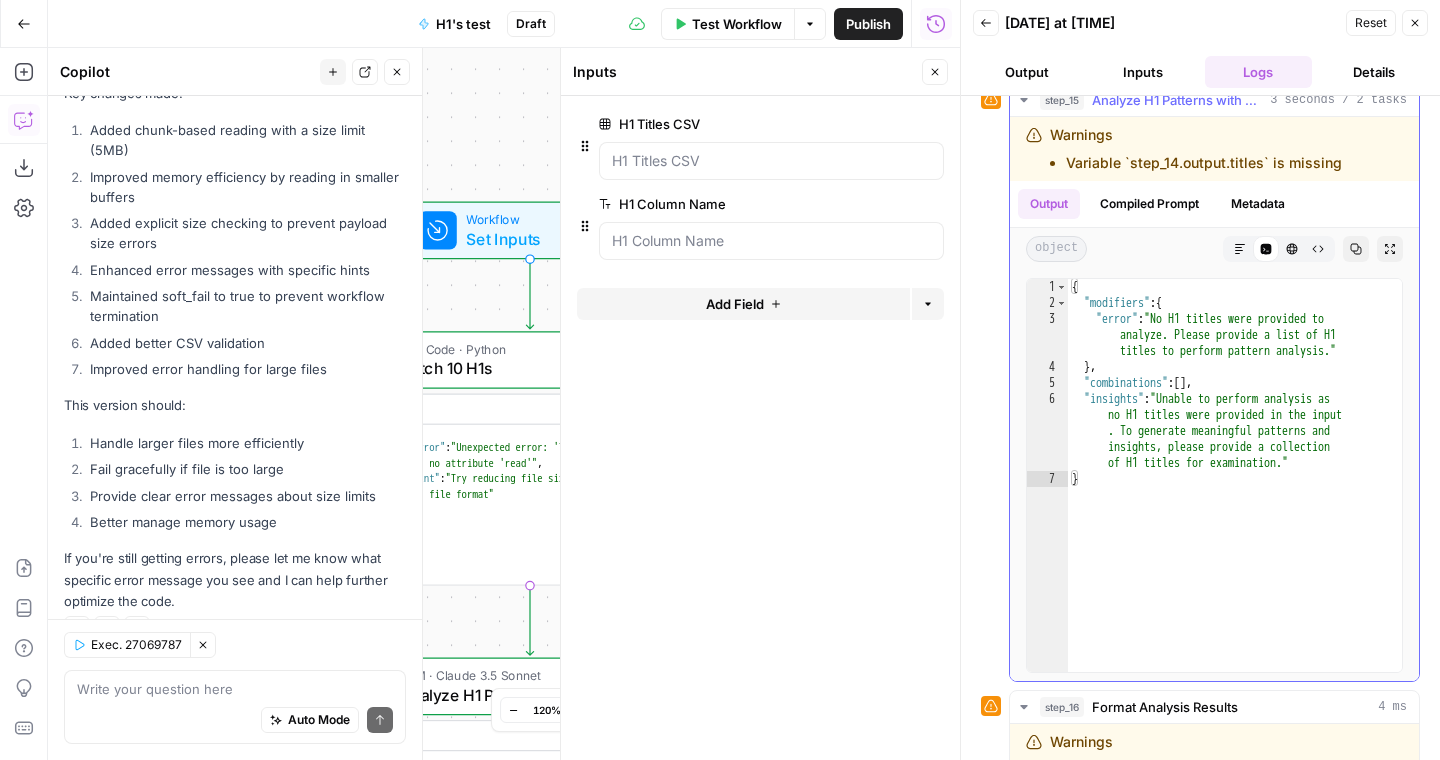 scroll, scrollTop: 0, scrollLeft: 0, axis: both 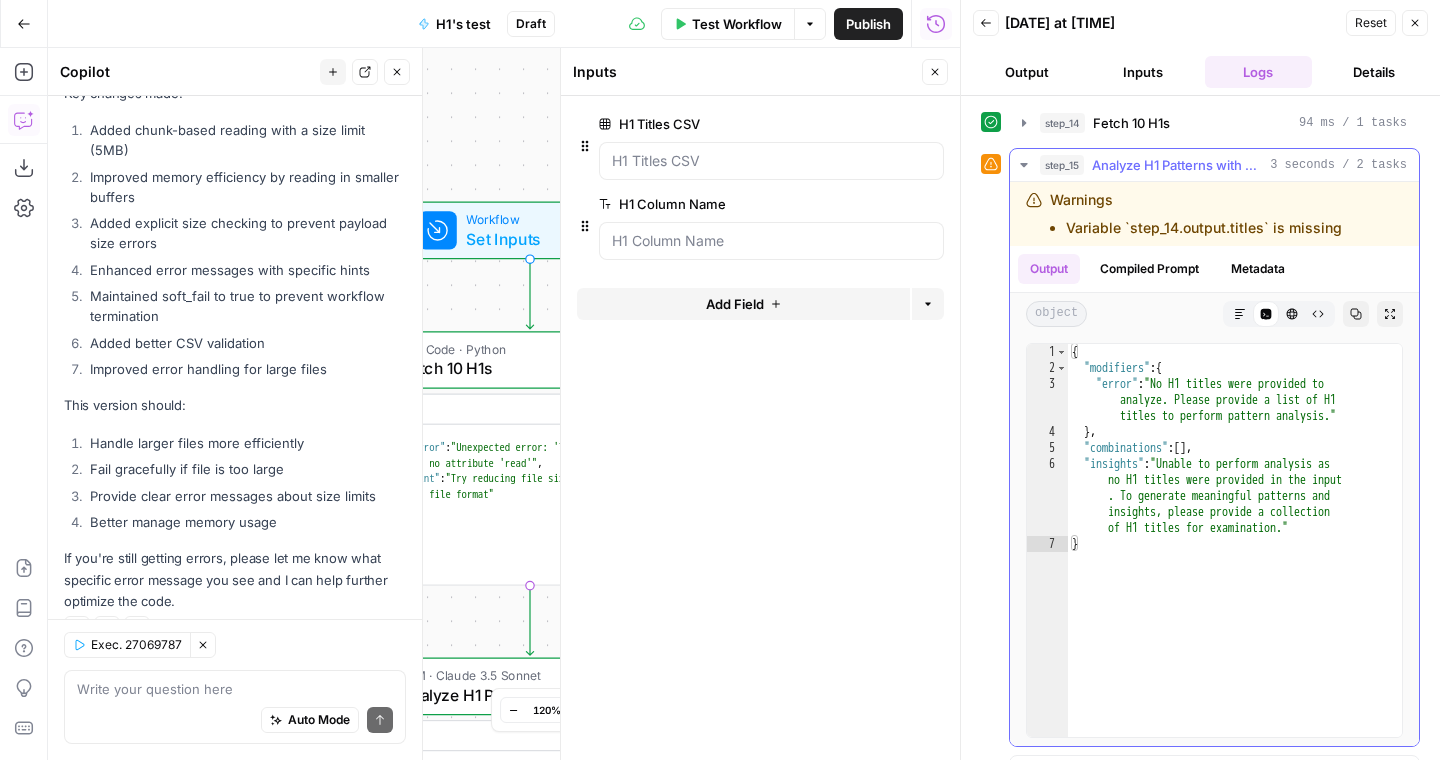 click on "Compiled Prompt" at bounding box center [1149, 269] 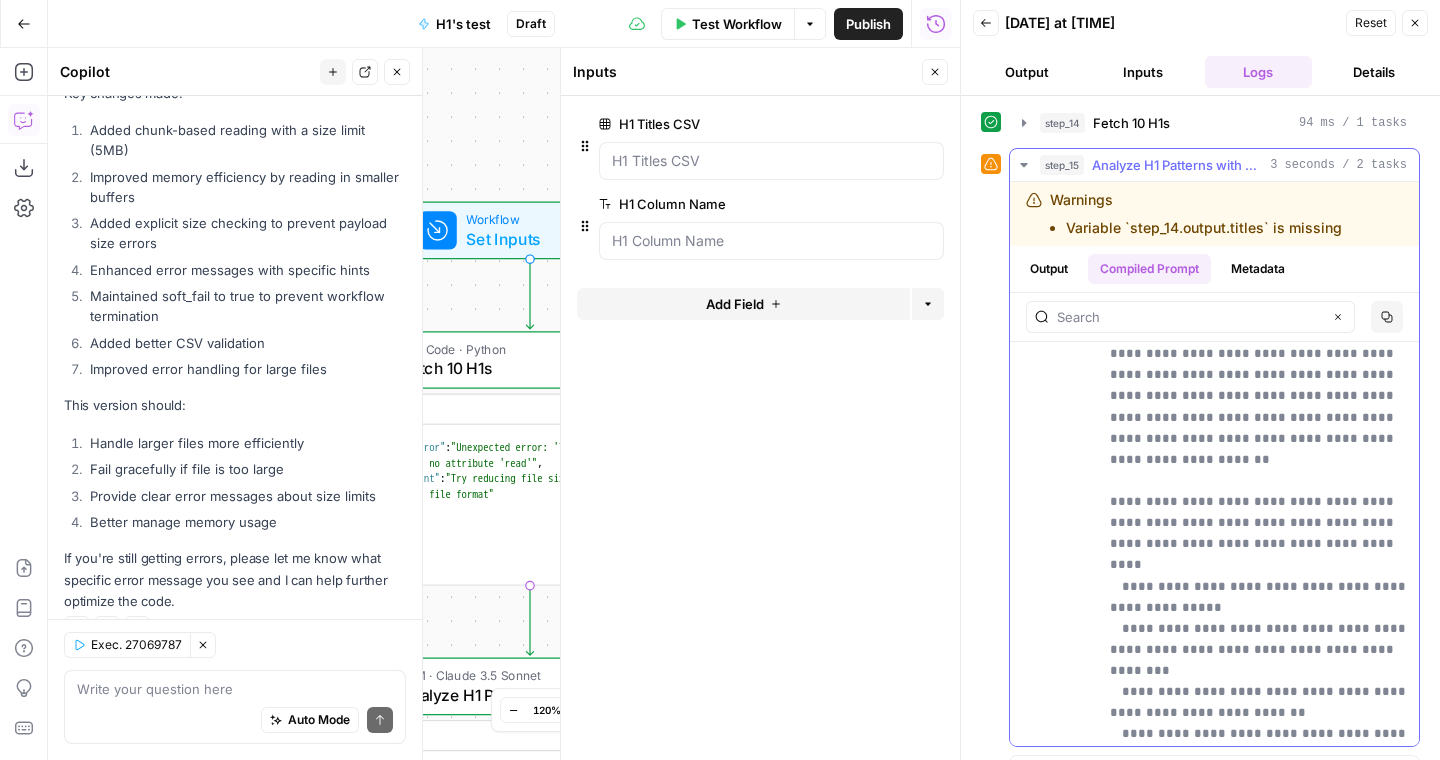 scroll, scrollTop: 44, scrollLeft: 0, axis: vertical 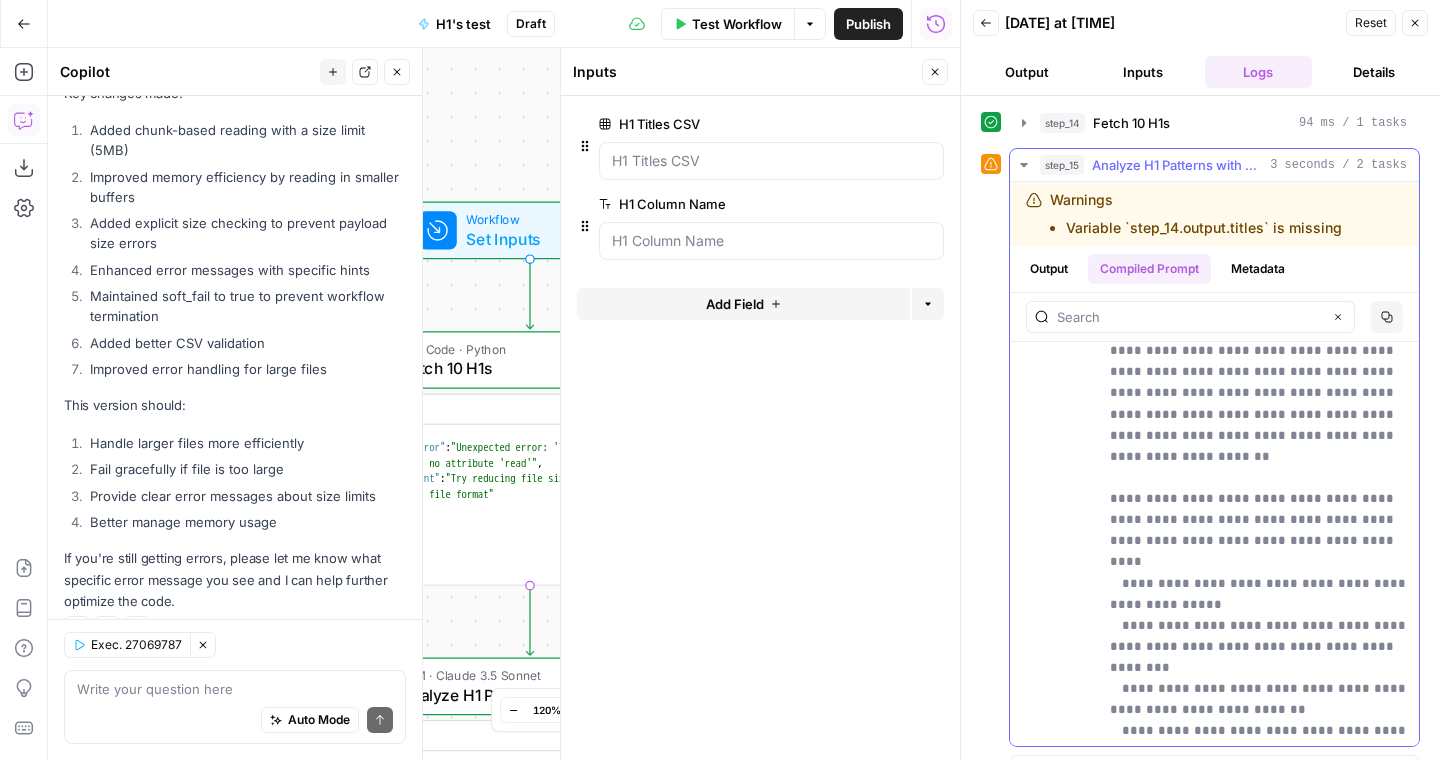 click on "Output" at bounding box center (1049, 269) 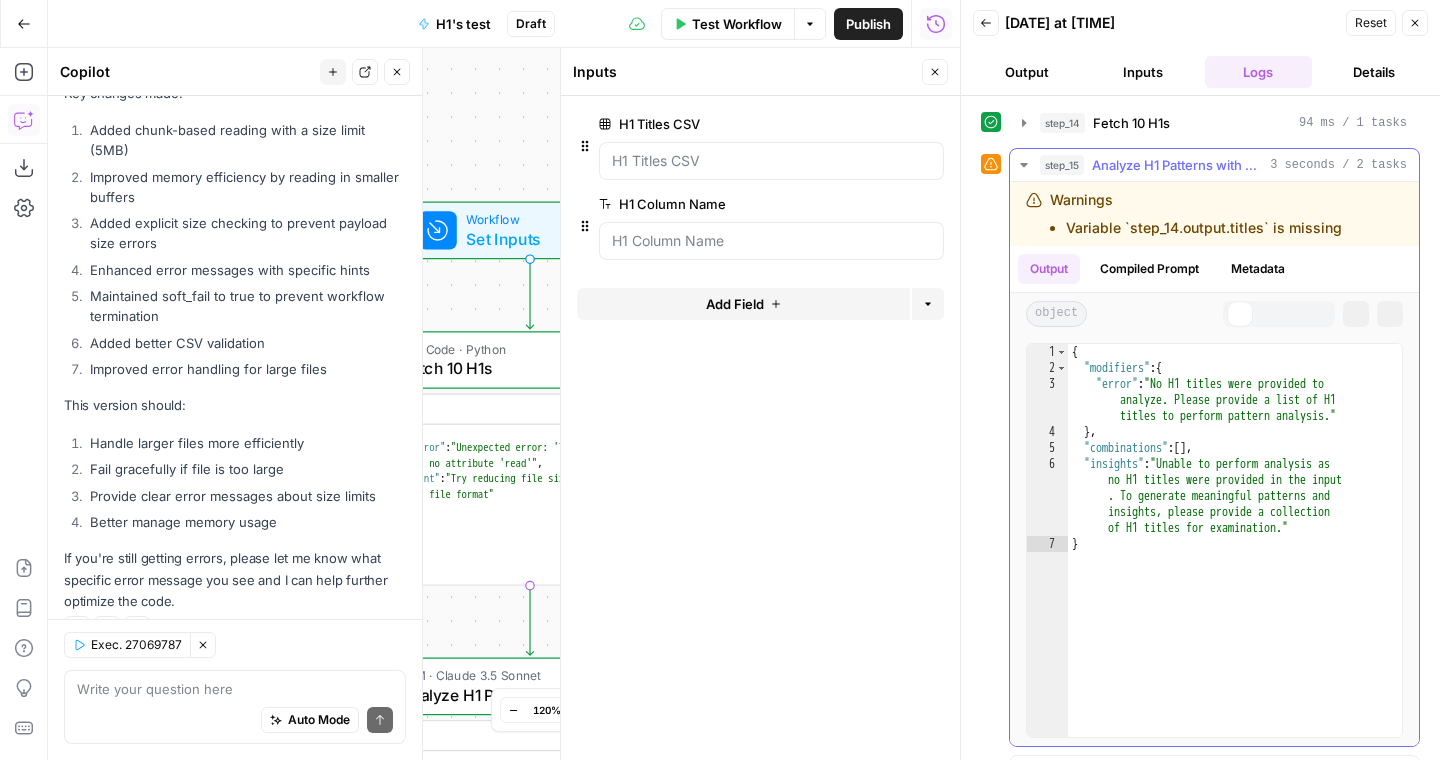 scroll, scrollTop: 0, scrollLeft: 0, axis: both 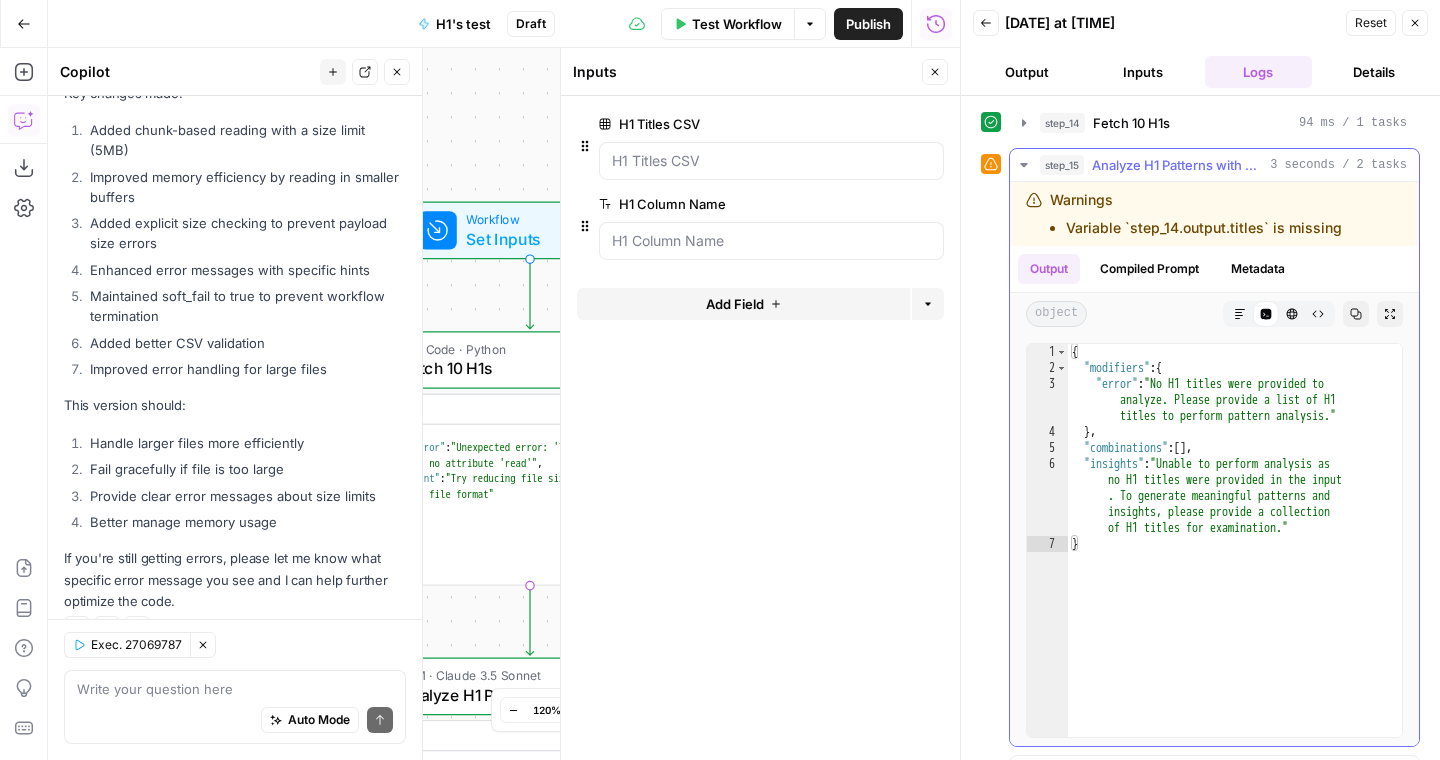 click on "Metadata" at bounding box center [1258, 269] 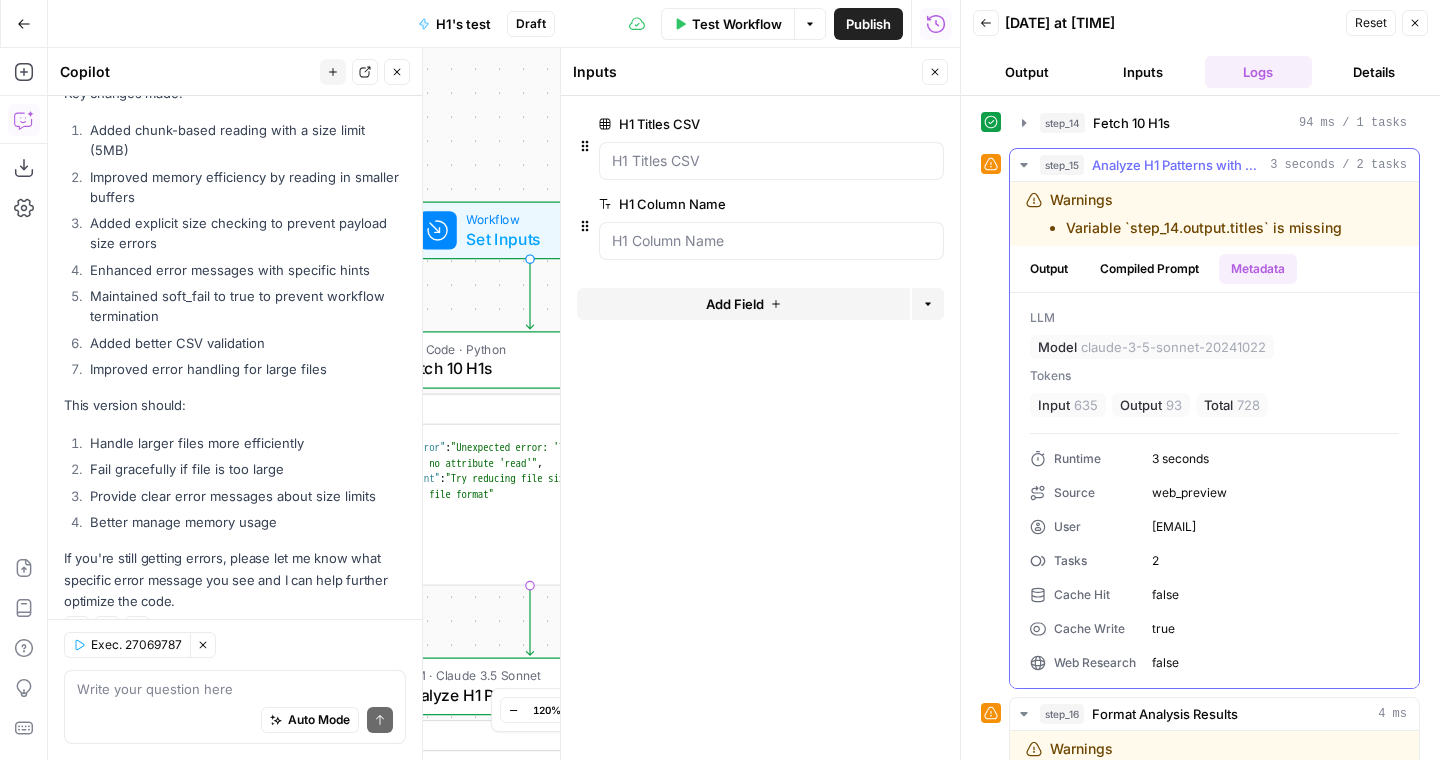 click on "Output" at bounding box center [1049, 269] 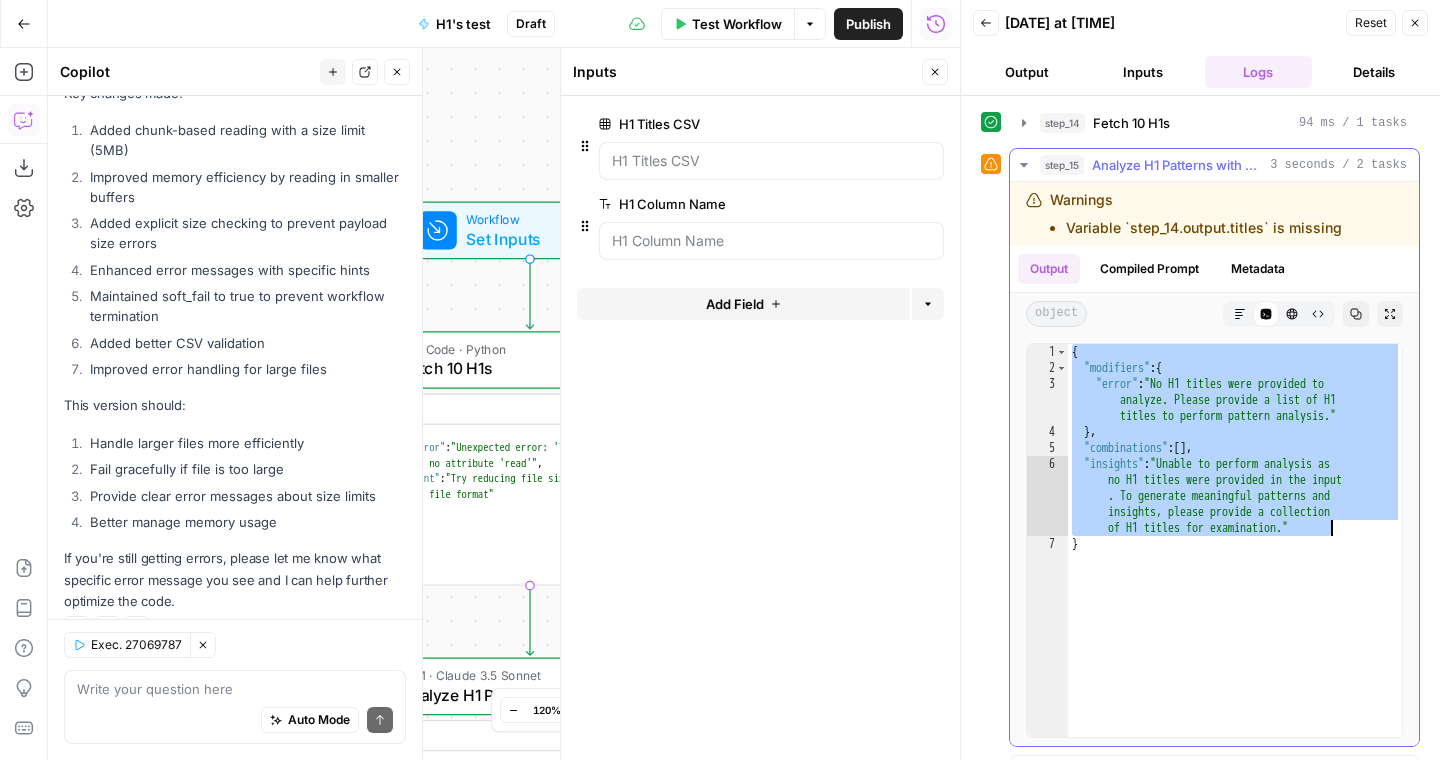 drag, startPoint x: 1074, startPoint y: 355, endPoint x: 1338, endPoint y: 532, distance: 317.8443 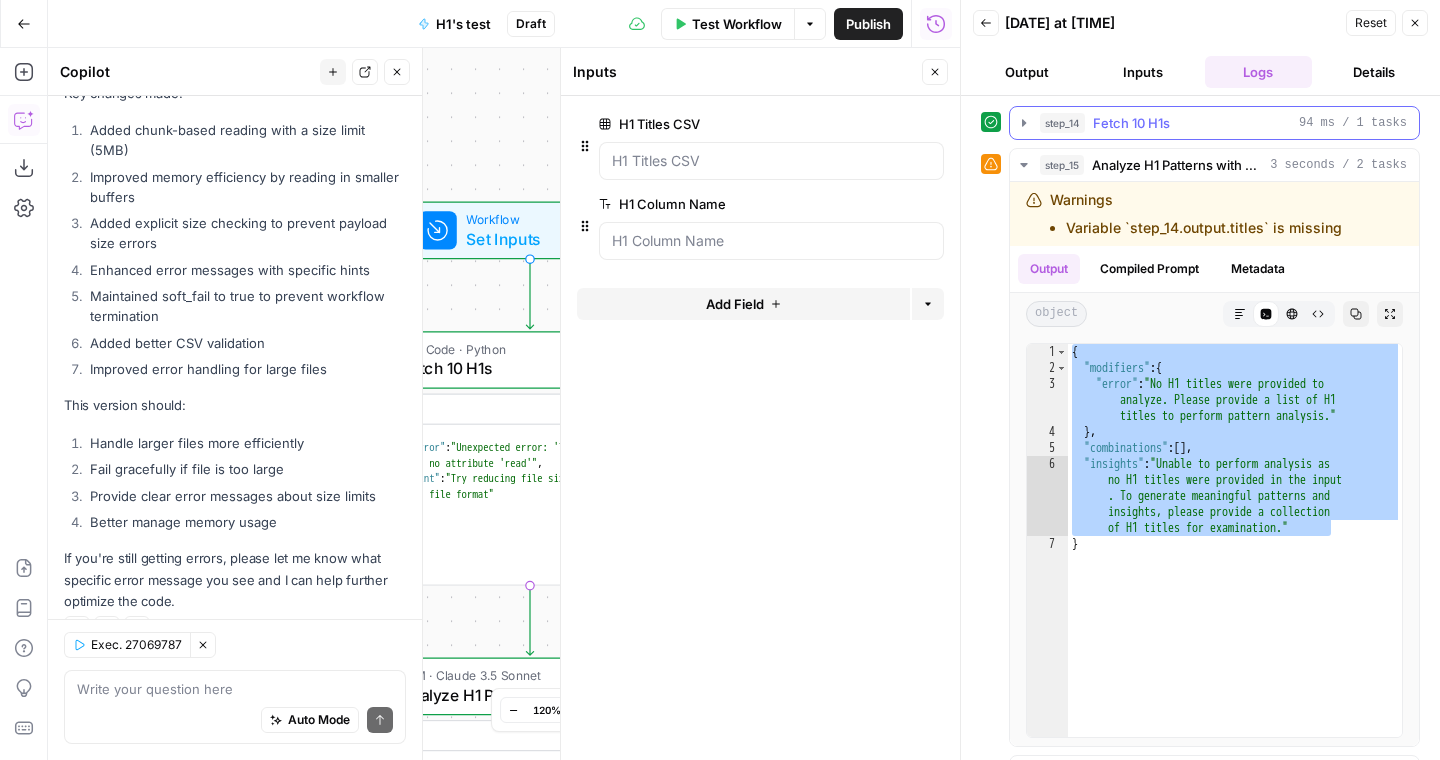 click 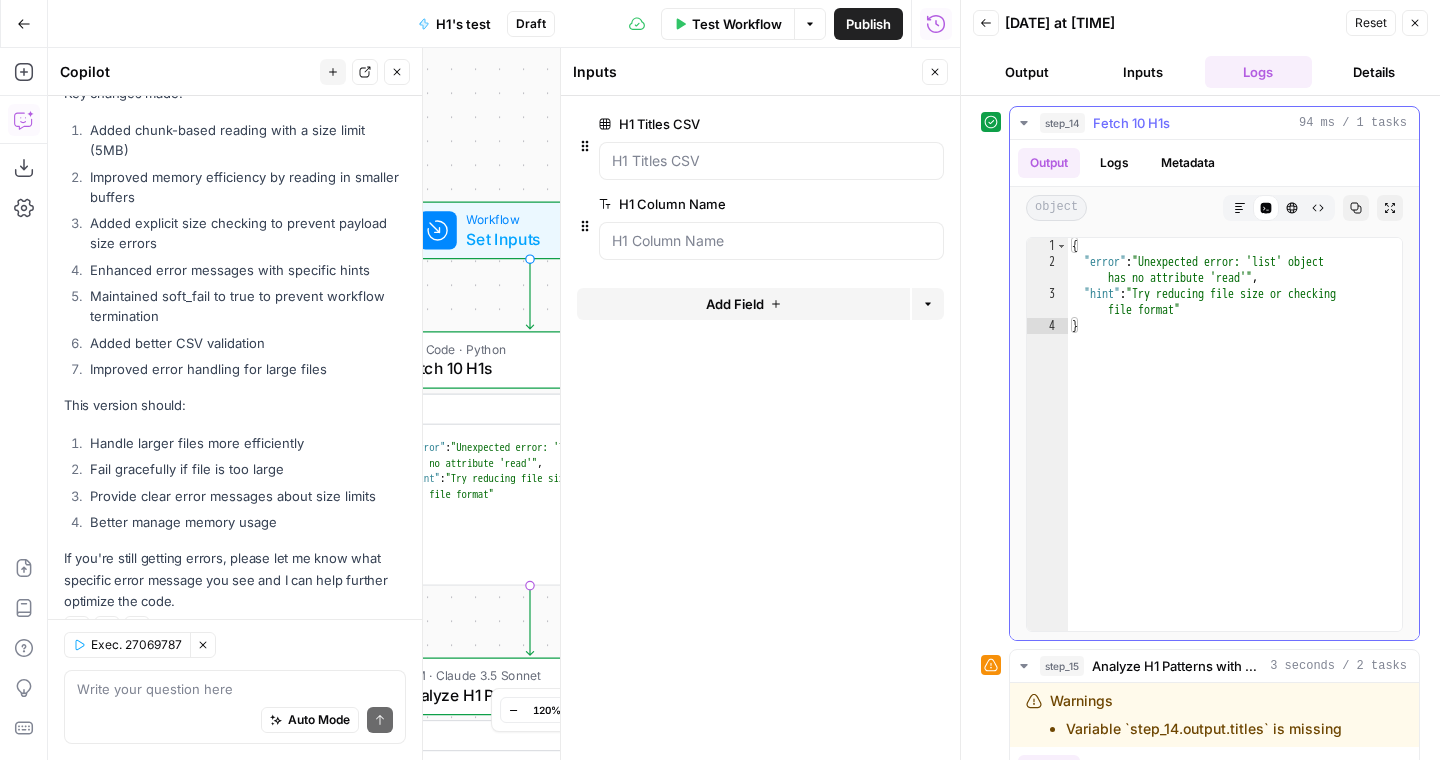click on "Logs" at bounding box center [1114, 163] 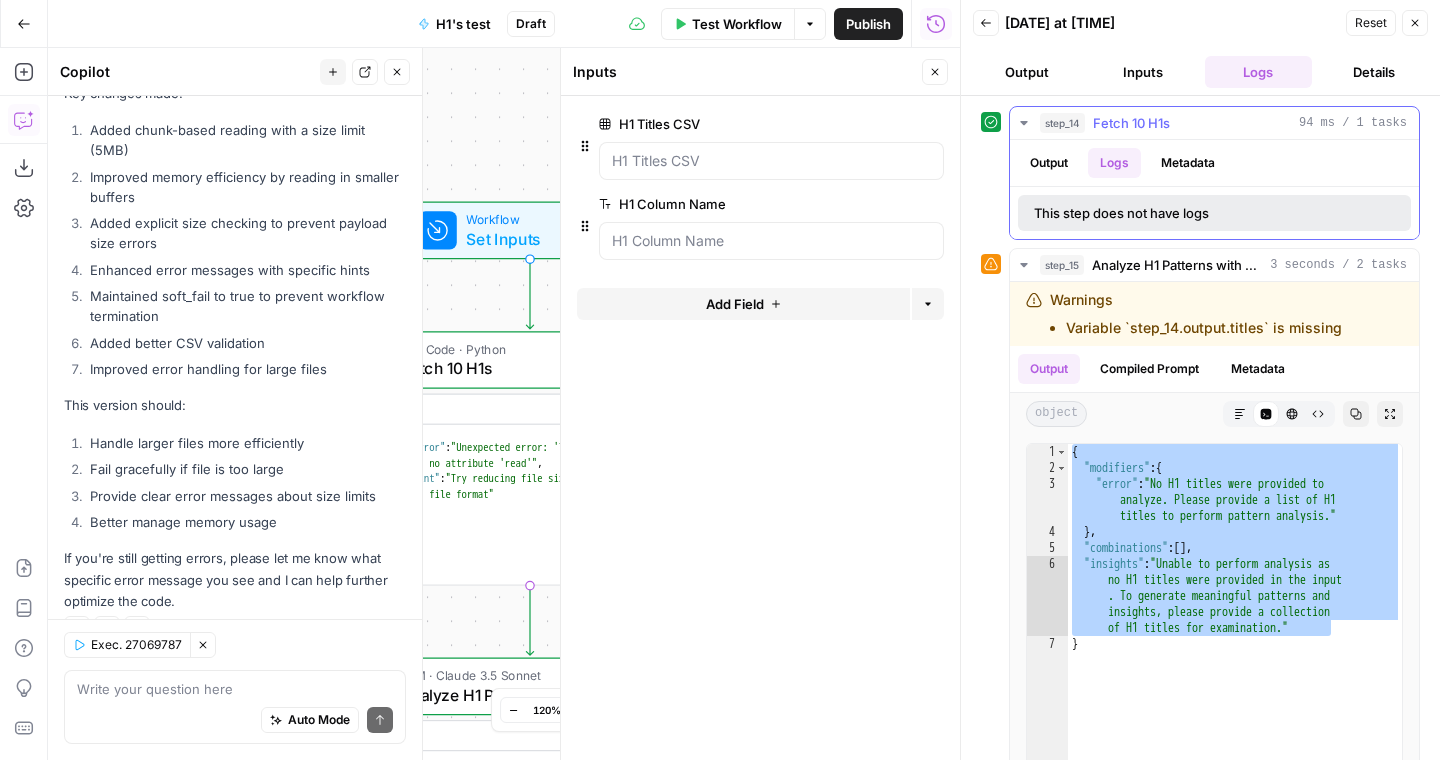 click on "Output" at bounding box center [1049, 163] 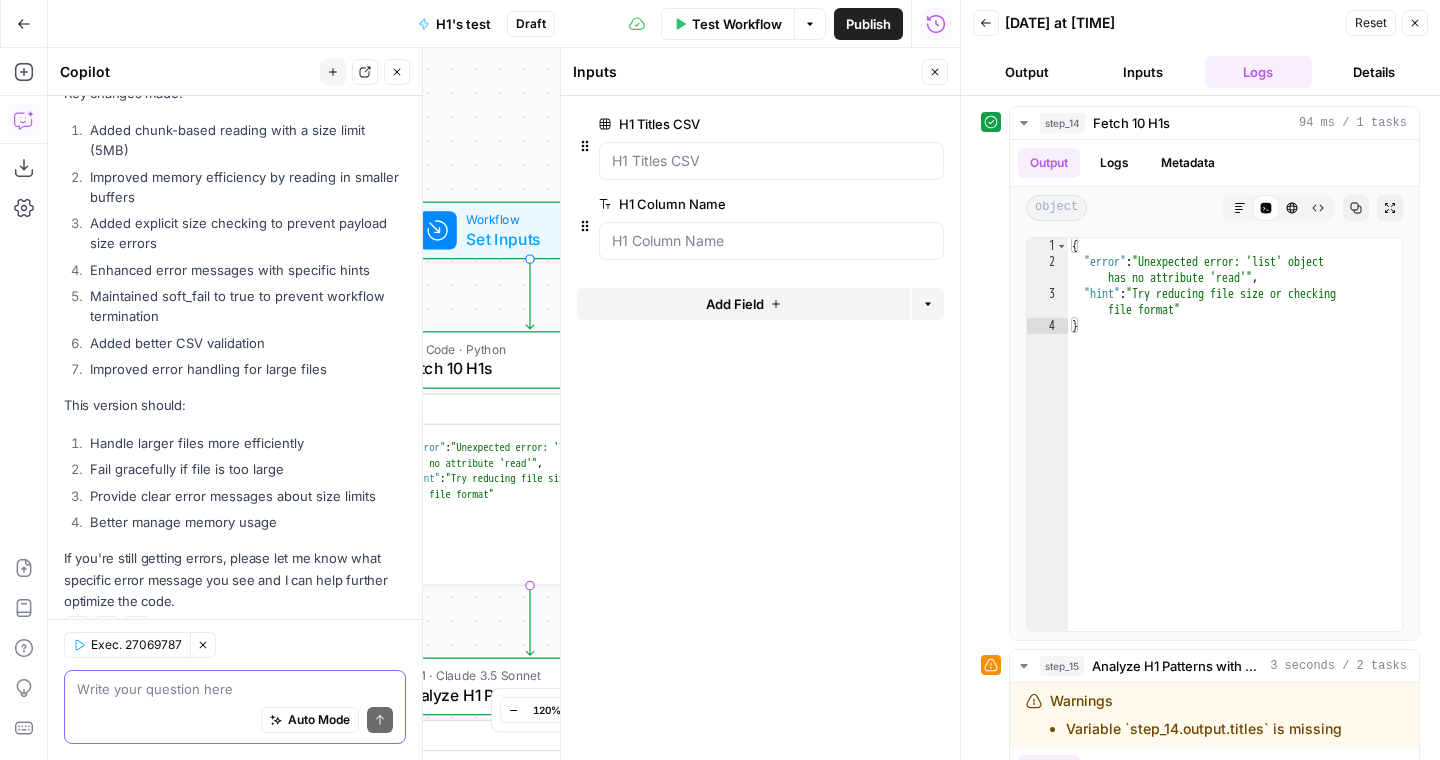 click at bounding box center (235, 689) 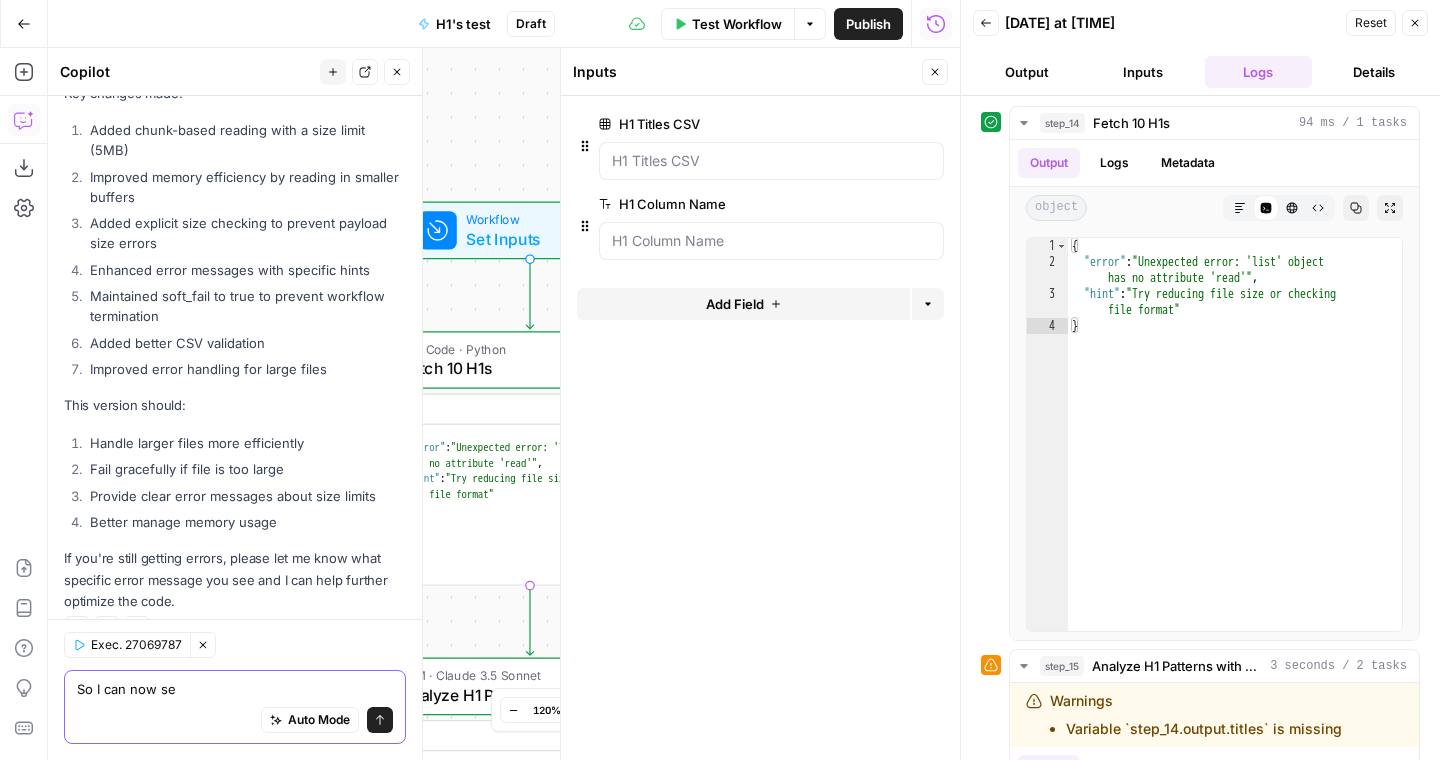 type on "So I can now see" 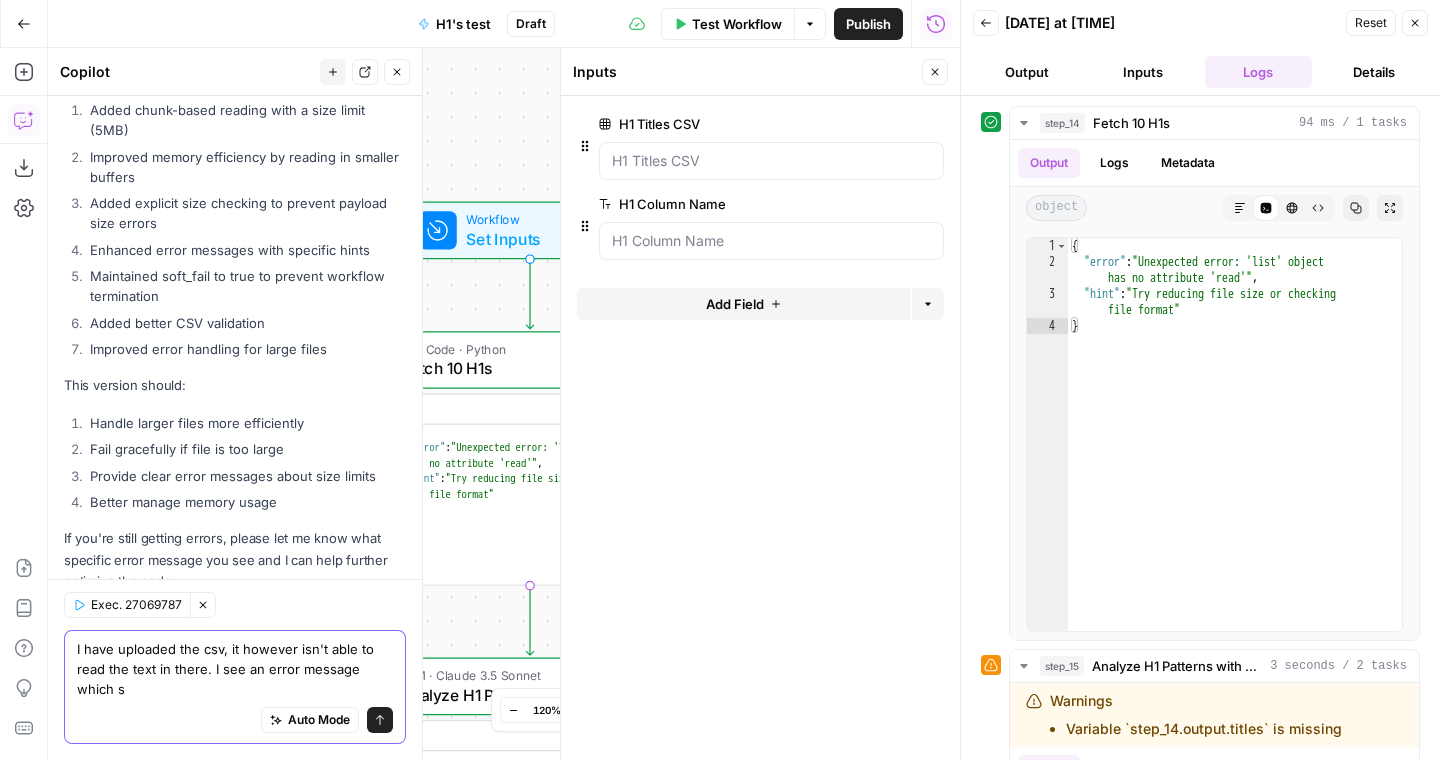 scroll, scrollTop: 4303, scrollLeft: 0, axis: vertical 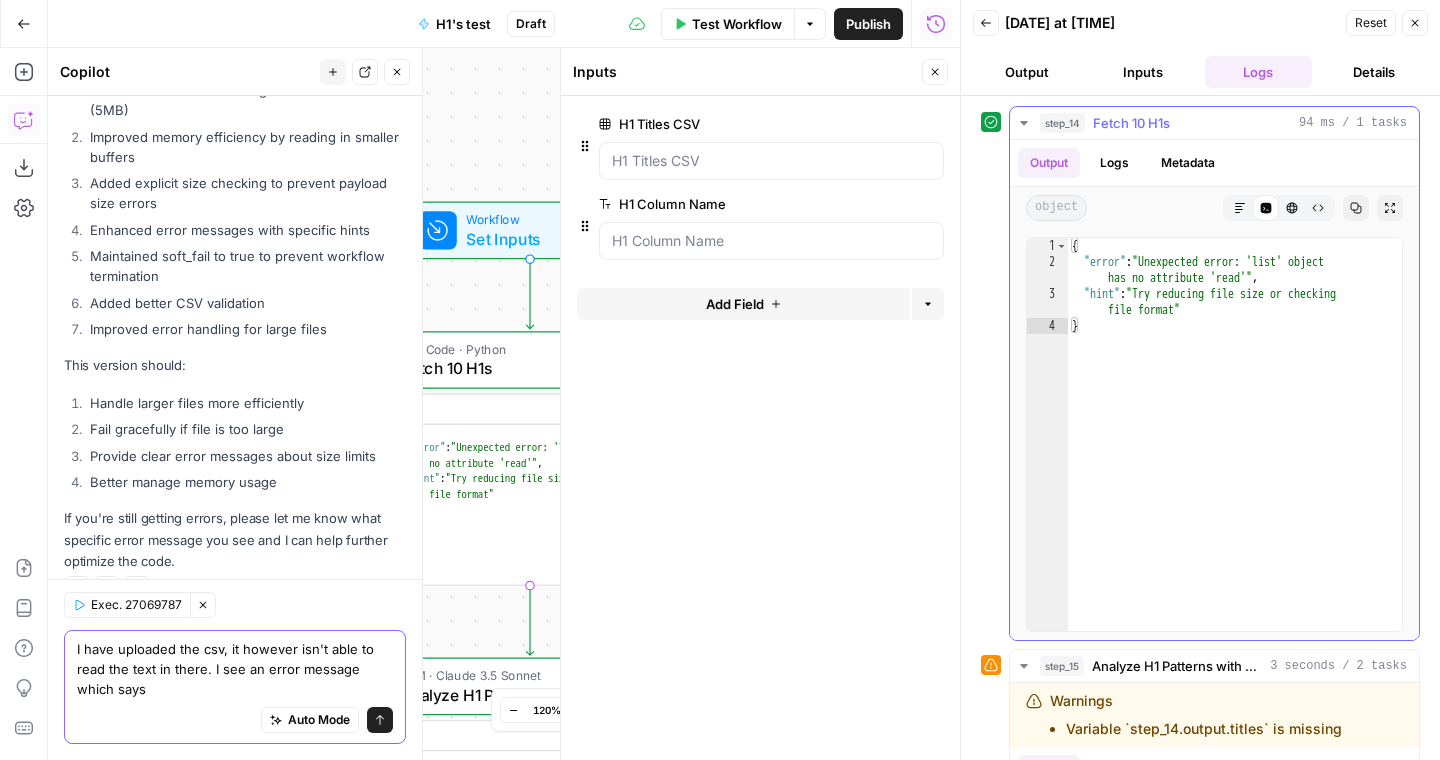 type on "I have uploaded the csv, it however isn't able to read the text in there. I see an error message which says" 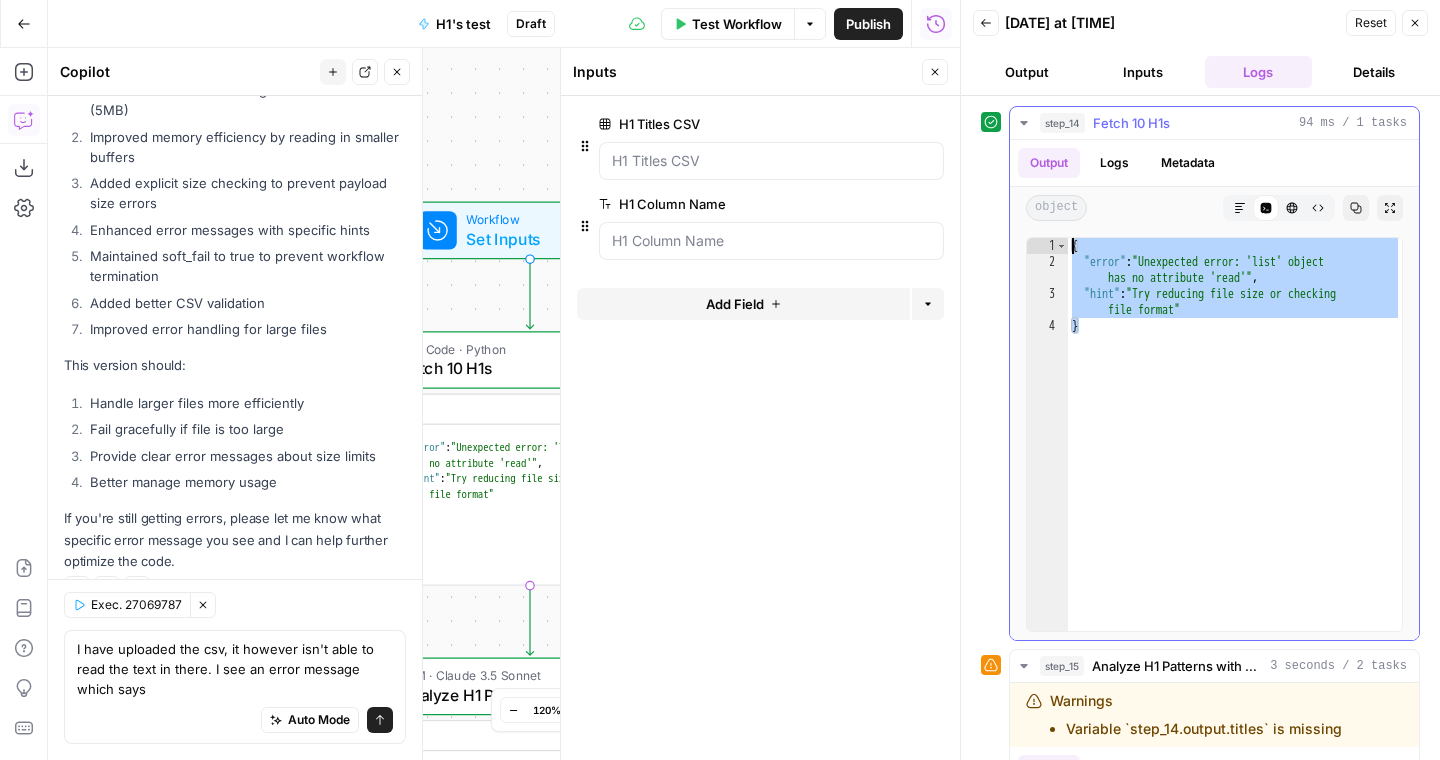 drag, startPoint x: 1225, startPoint y: 334, endPoint x: 1053, endPoint y: 243, distance: 194.58931 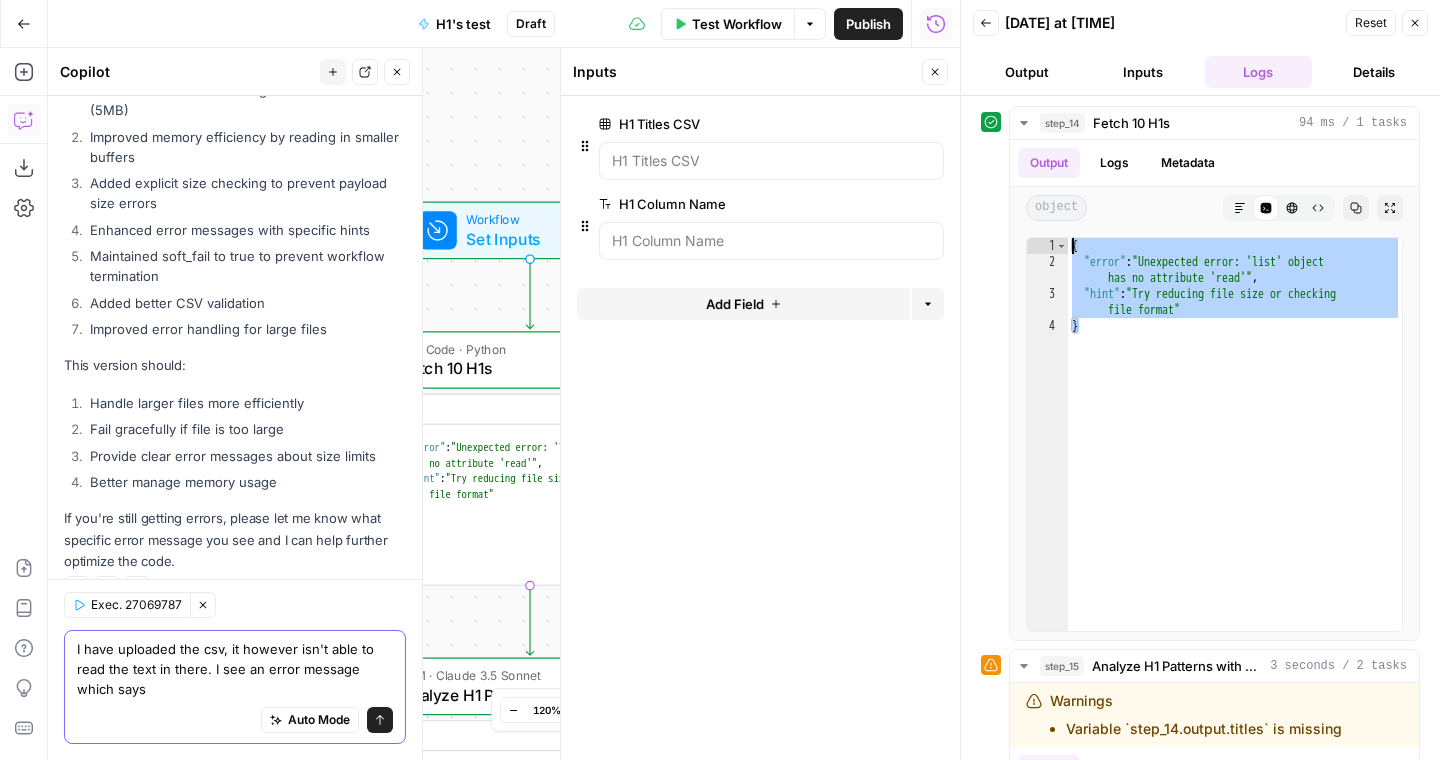 click on "I have uploaded the csv, it however isn't able to read the text in there. I see an error message which says" at bounding box center (235, 669) 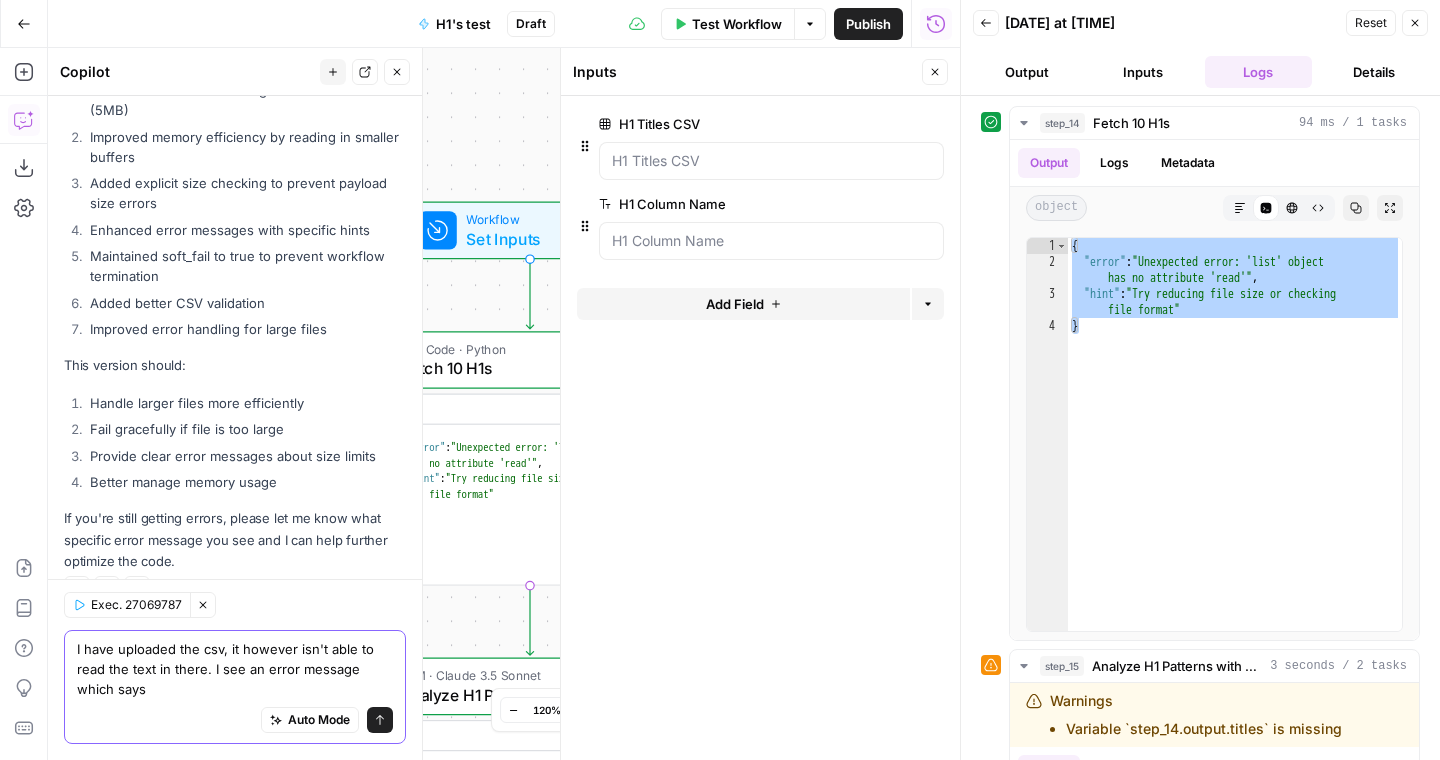 click on "I have uploaded the csv, it however isn't able to read the text in there. I see an error message which says" at bounding box center (235, 669) 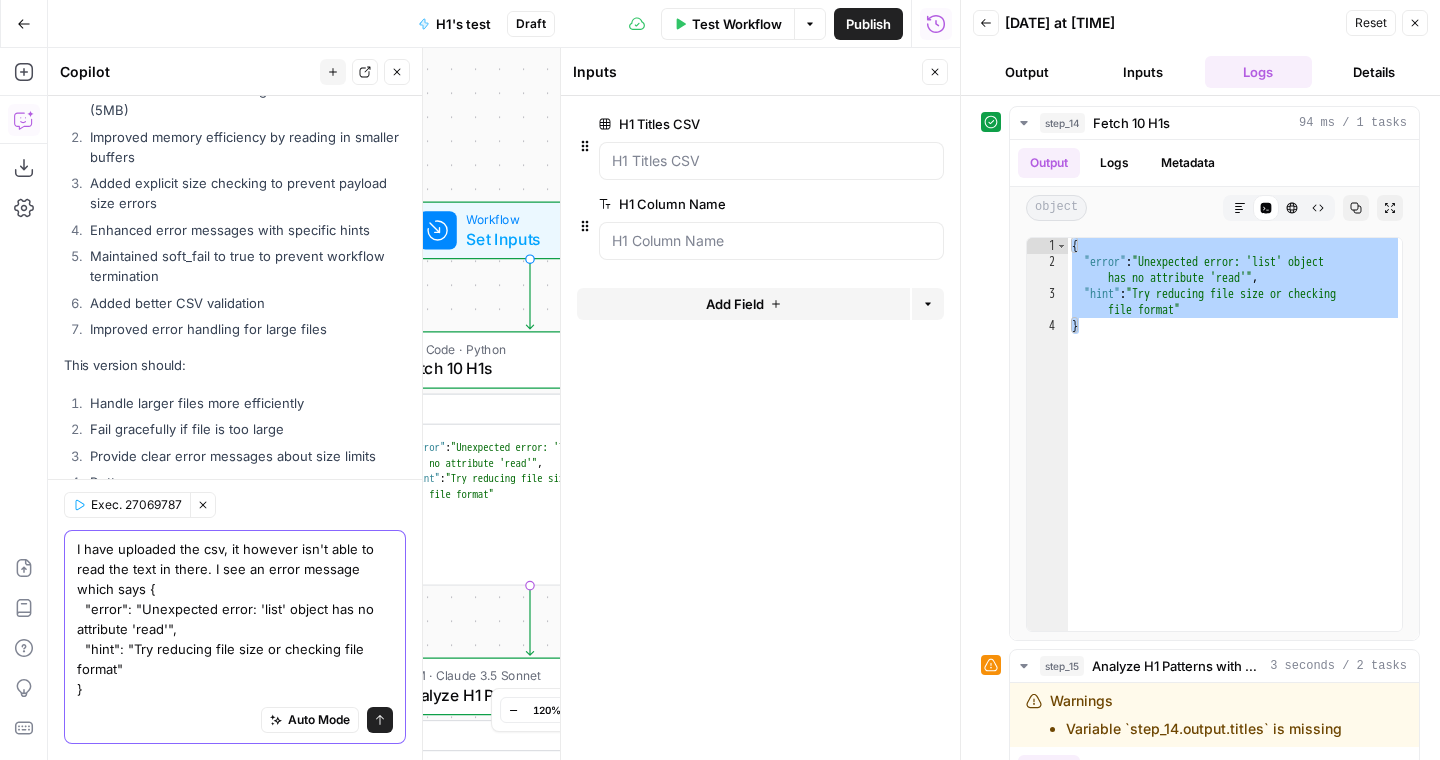 scroll, scrollTop: 4403, scrollLeft: 0, axis: vertical 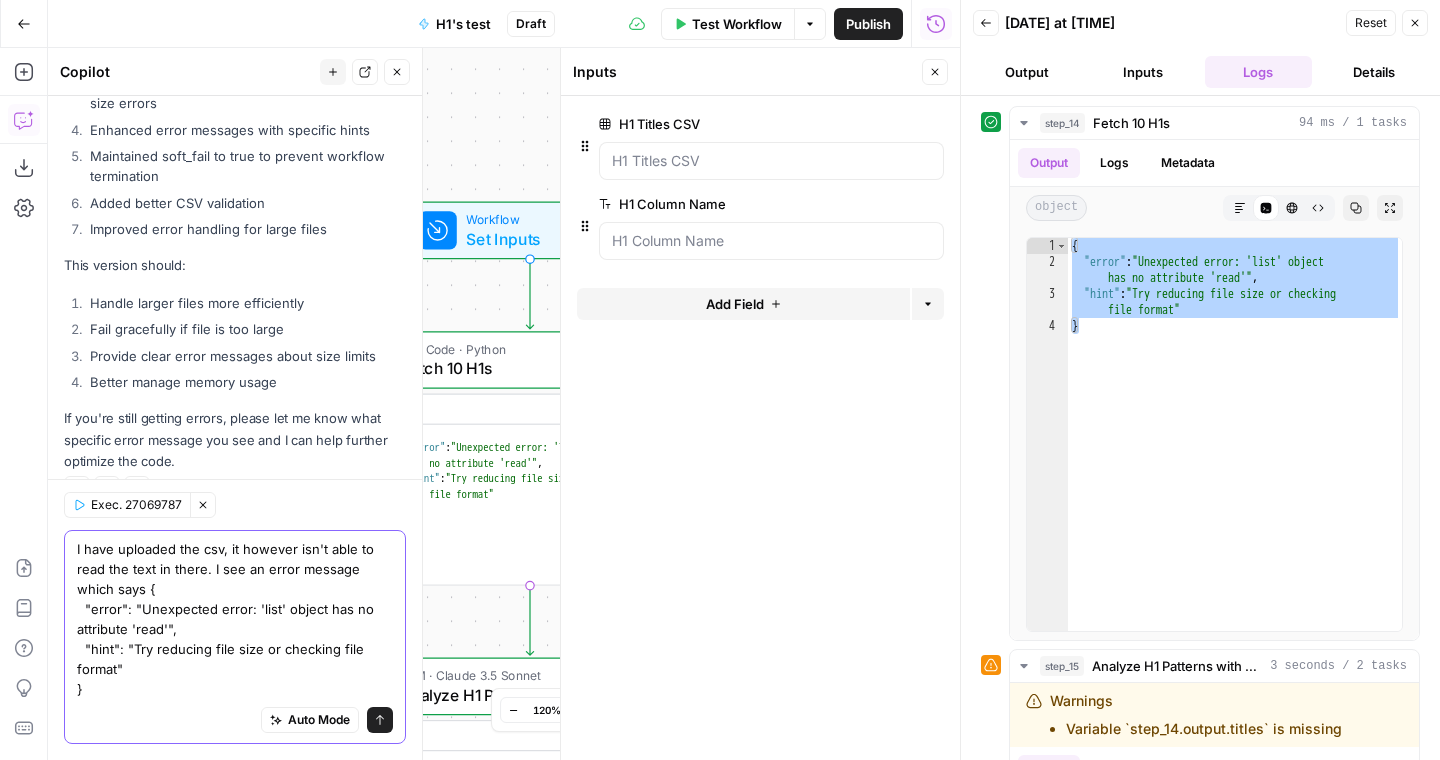 type on "I have uploaded the csv, it however isn't able to read the text in there. I see an error message which says {
"error": "Unexpected error: 'list' object has no attribute 'read'",
"hint": "Try reducing file size or checking file format"
}" 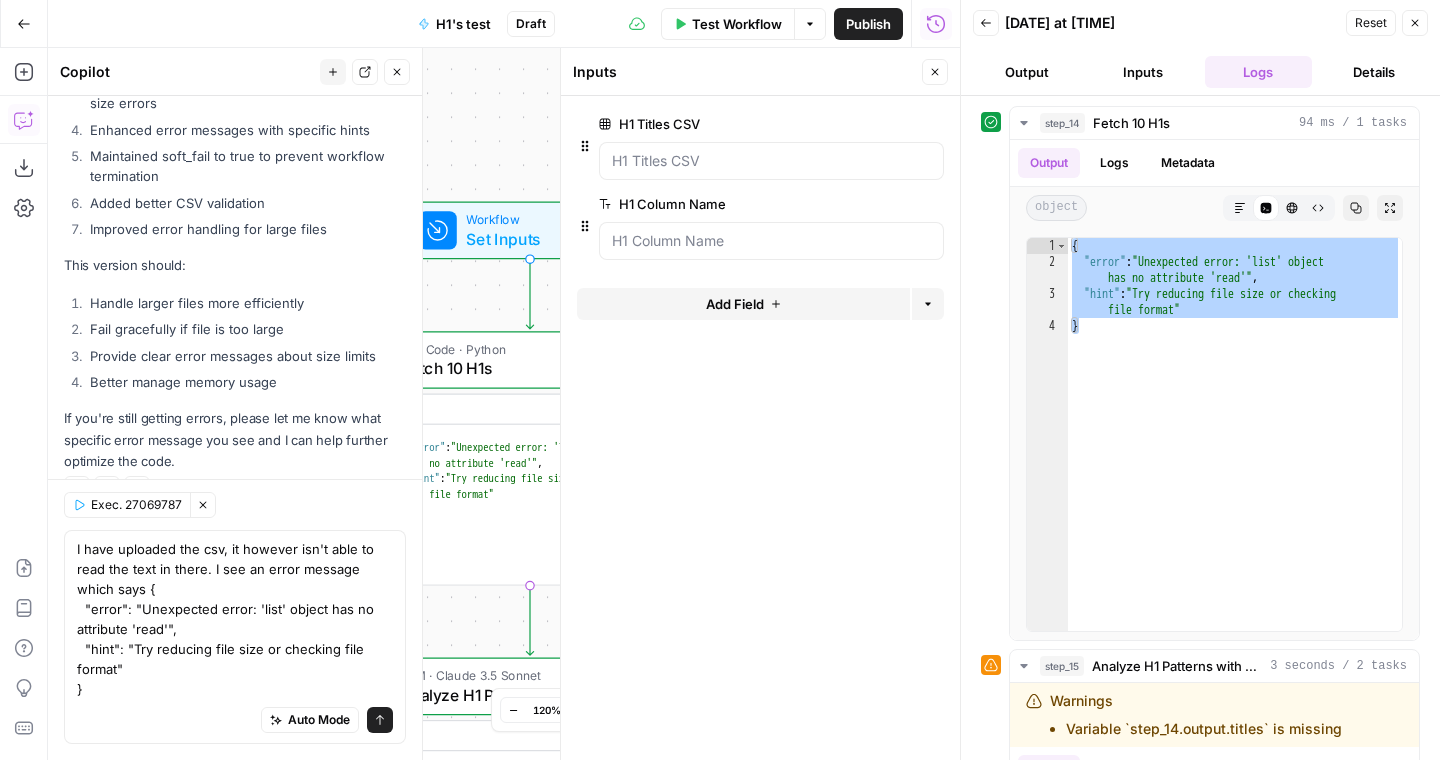 click on "Send" at bounding box center (380, 720) 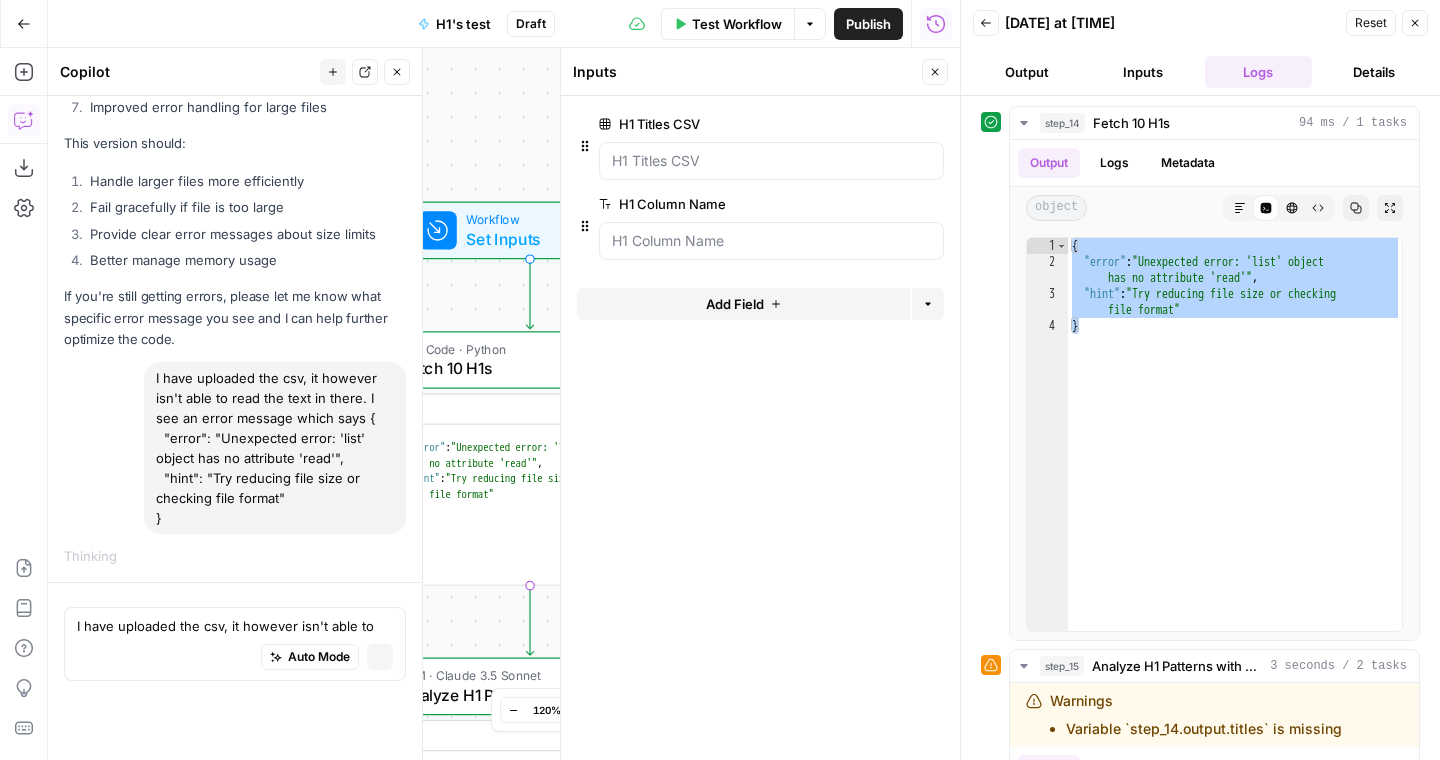 type 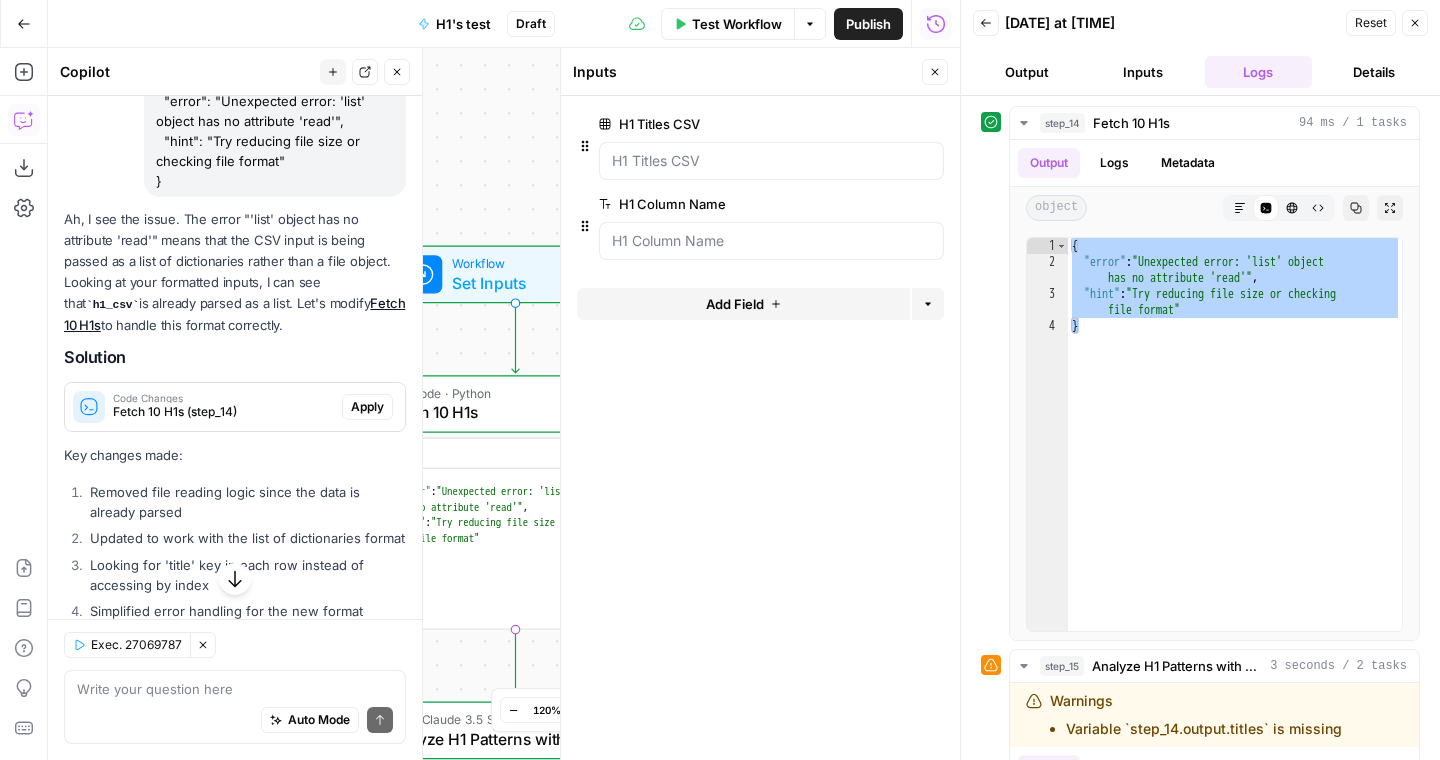 scroll, scrollTop: 4864, scrollLeft: 0, axis: vertical 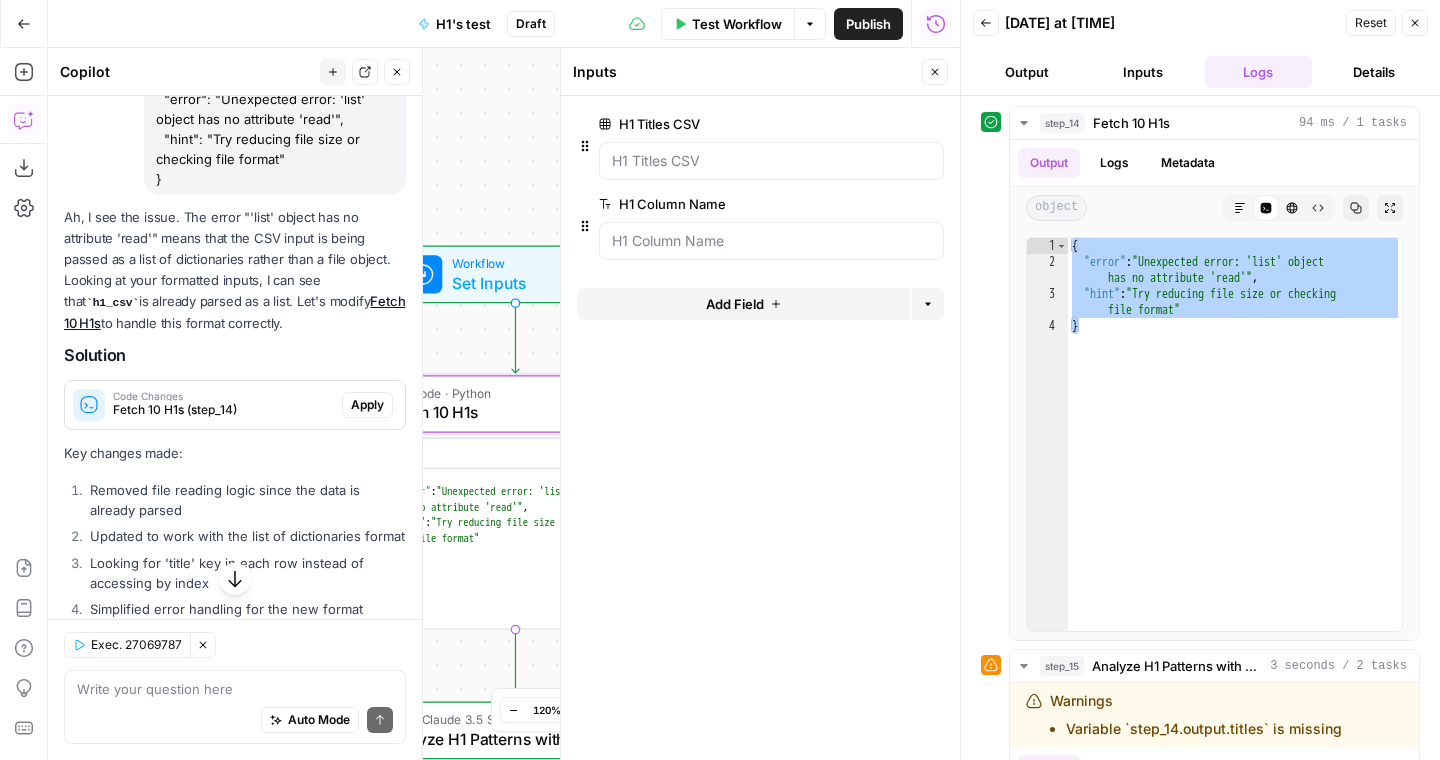 click on "Apply" at bounding box center (367, 405) 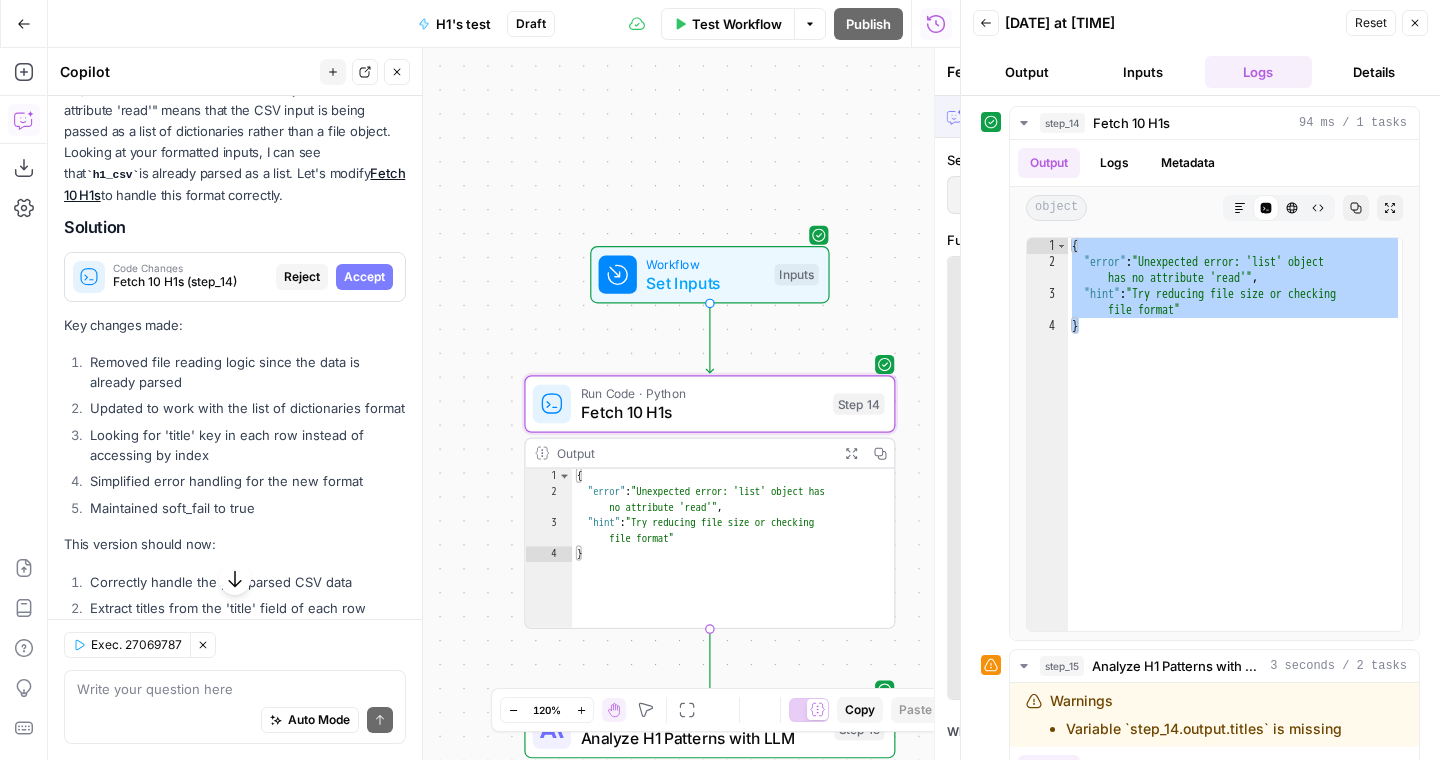 scroll, scrollTop: 4736, scrollLeft: 0, axis: vertical 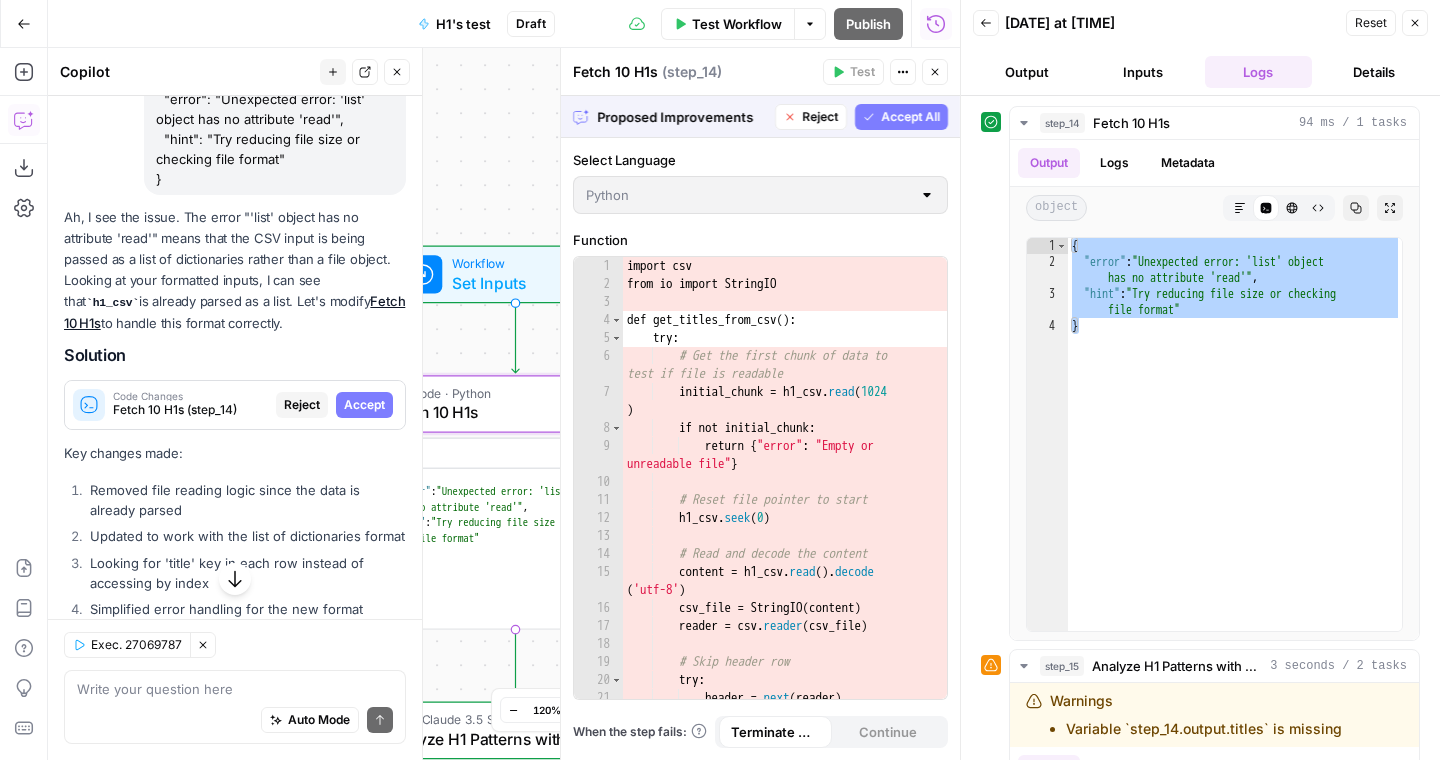 click on "Accept" at bounding box center [364, 405] 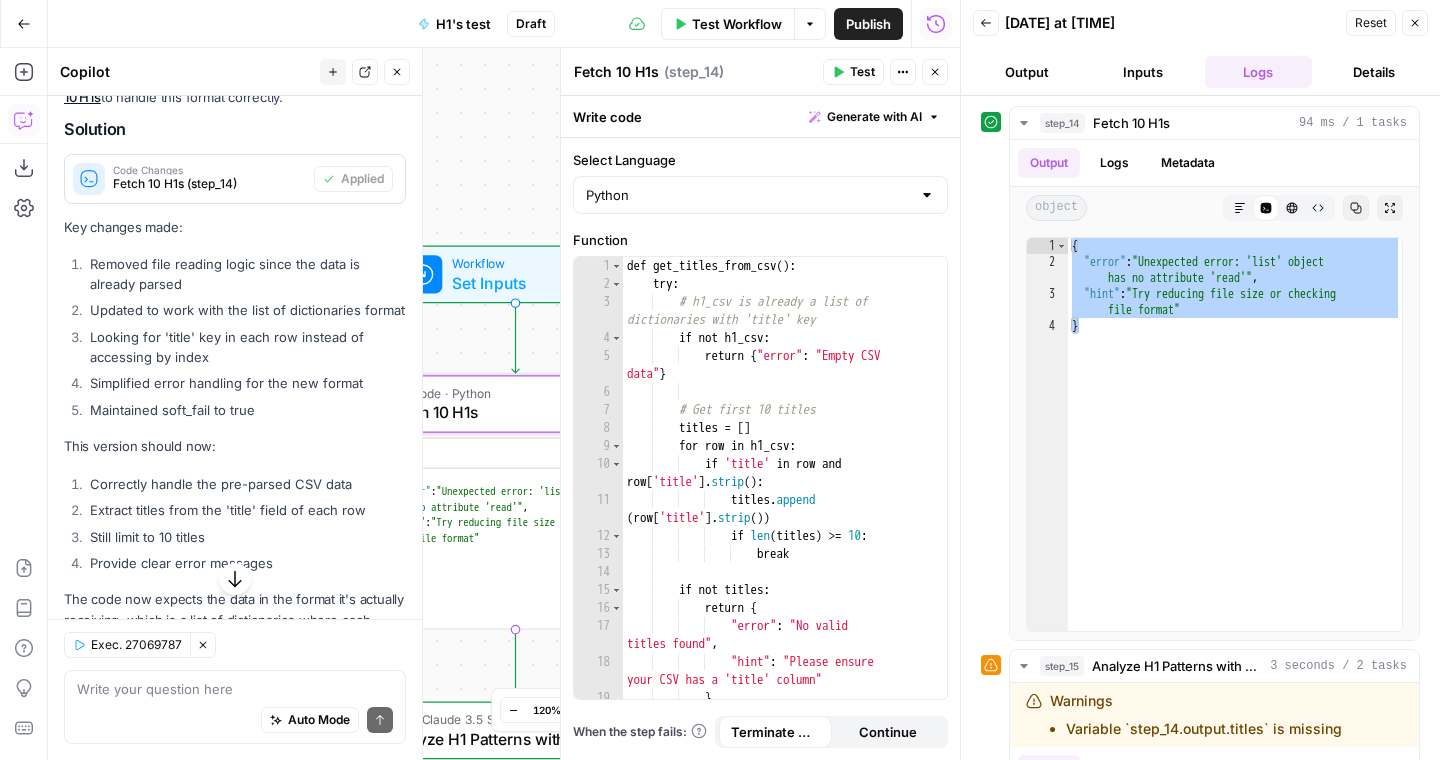 scroll, scrollTop: 5215, scrollLeft: 0, axis: vertical 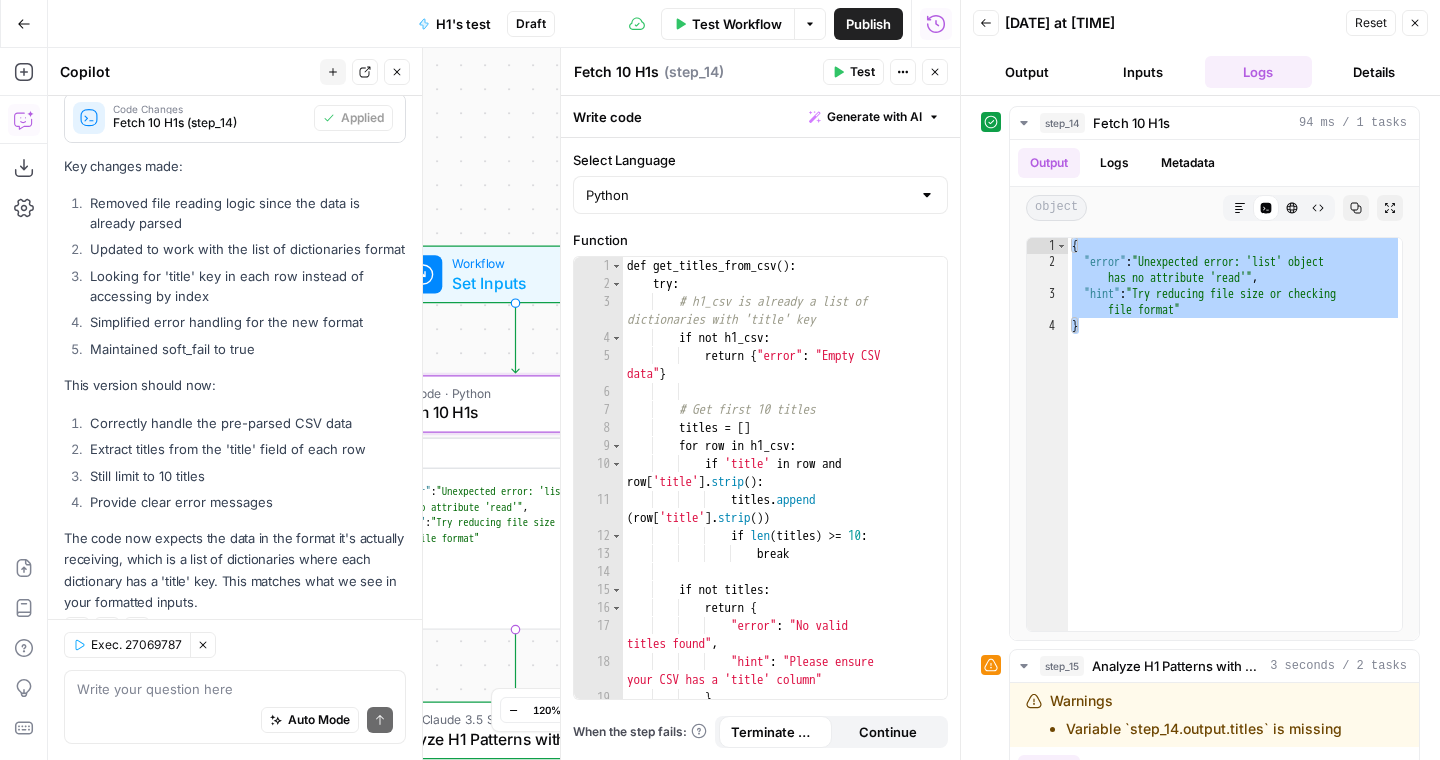 click 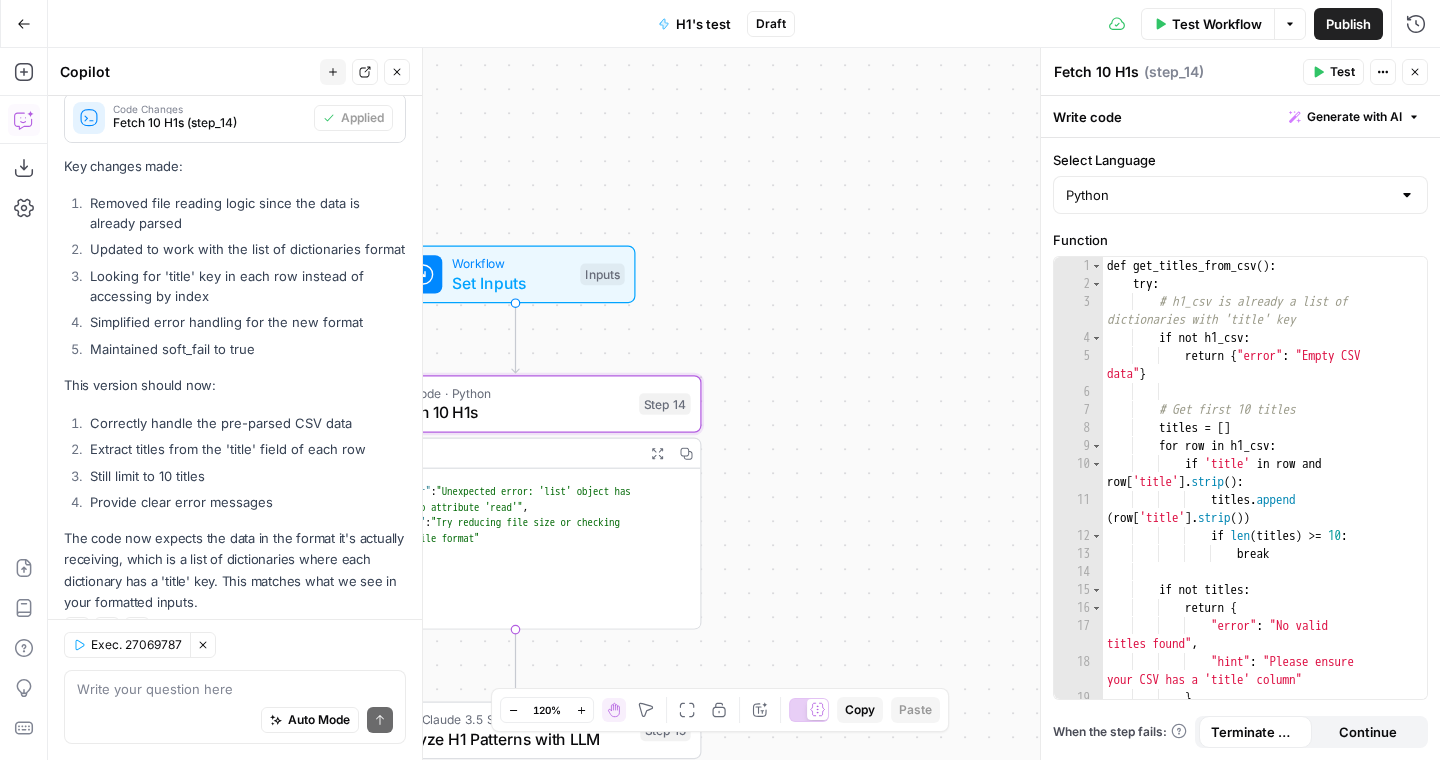 click 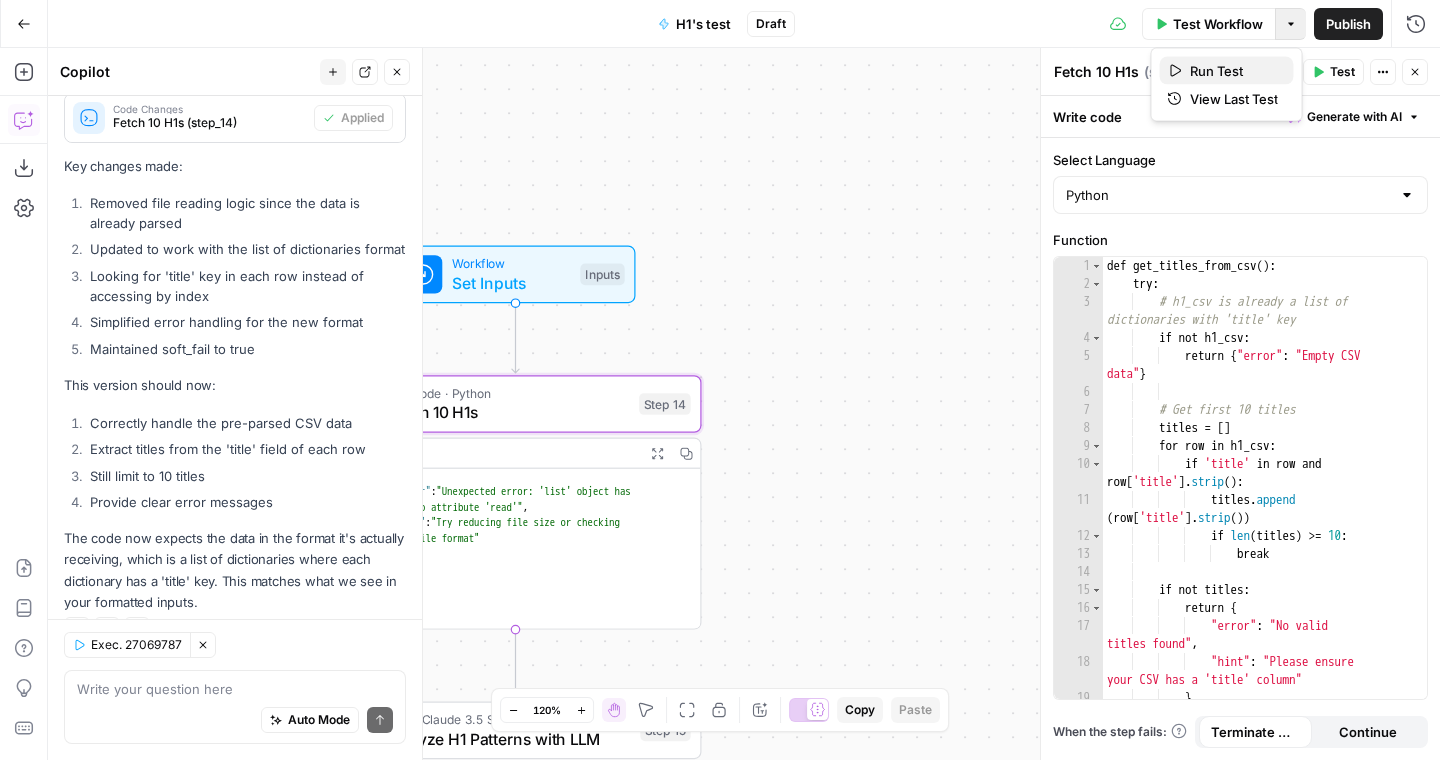 click on "Run Test" at bounding box center [1234, 71] 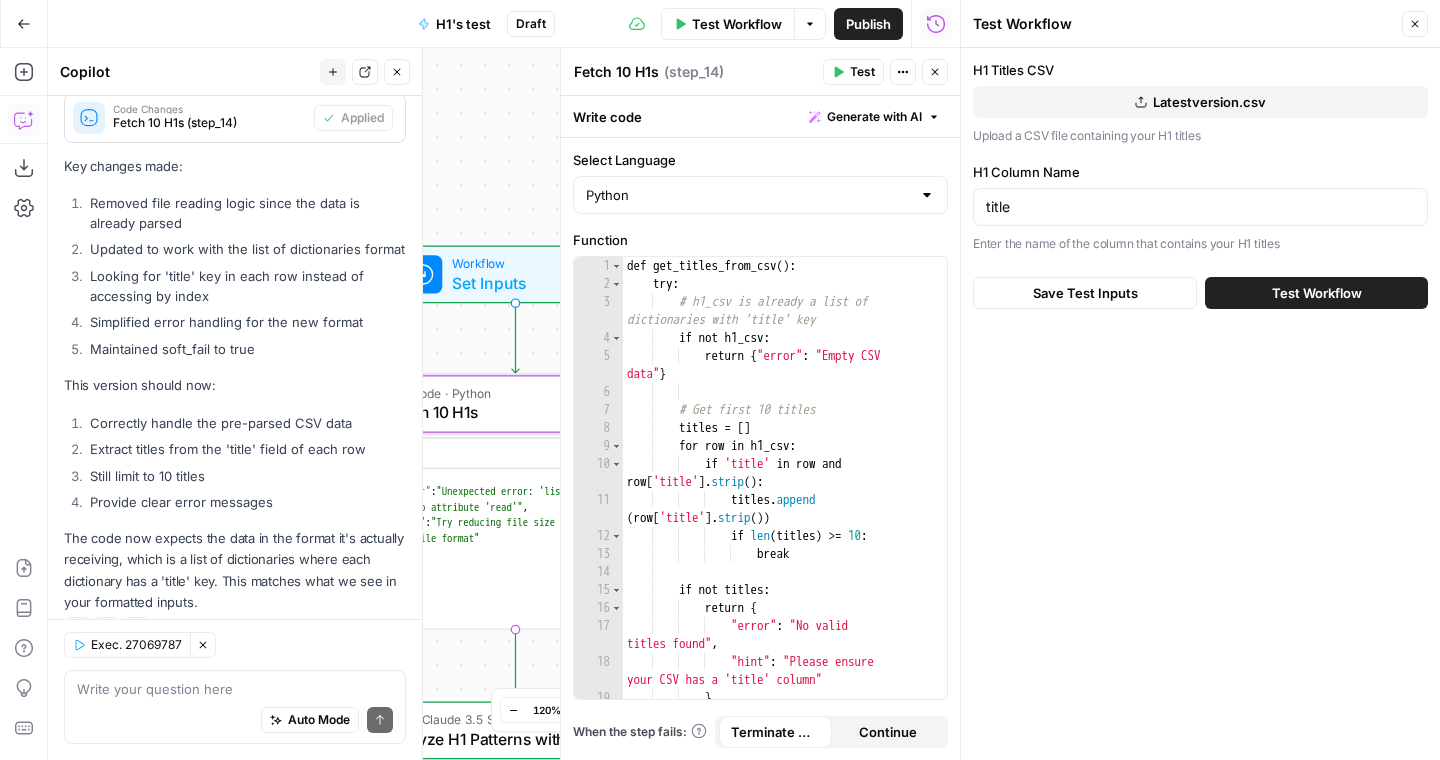 click on "Test Workflow" at bounding box center (1316, 293) 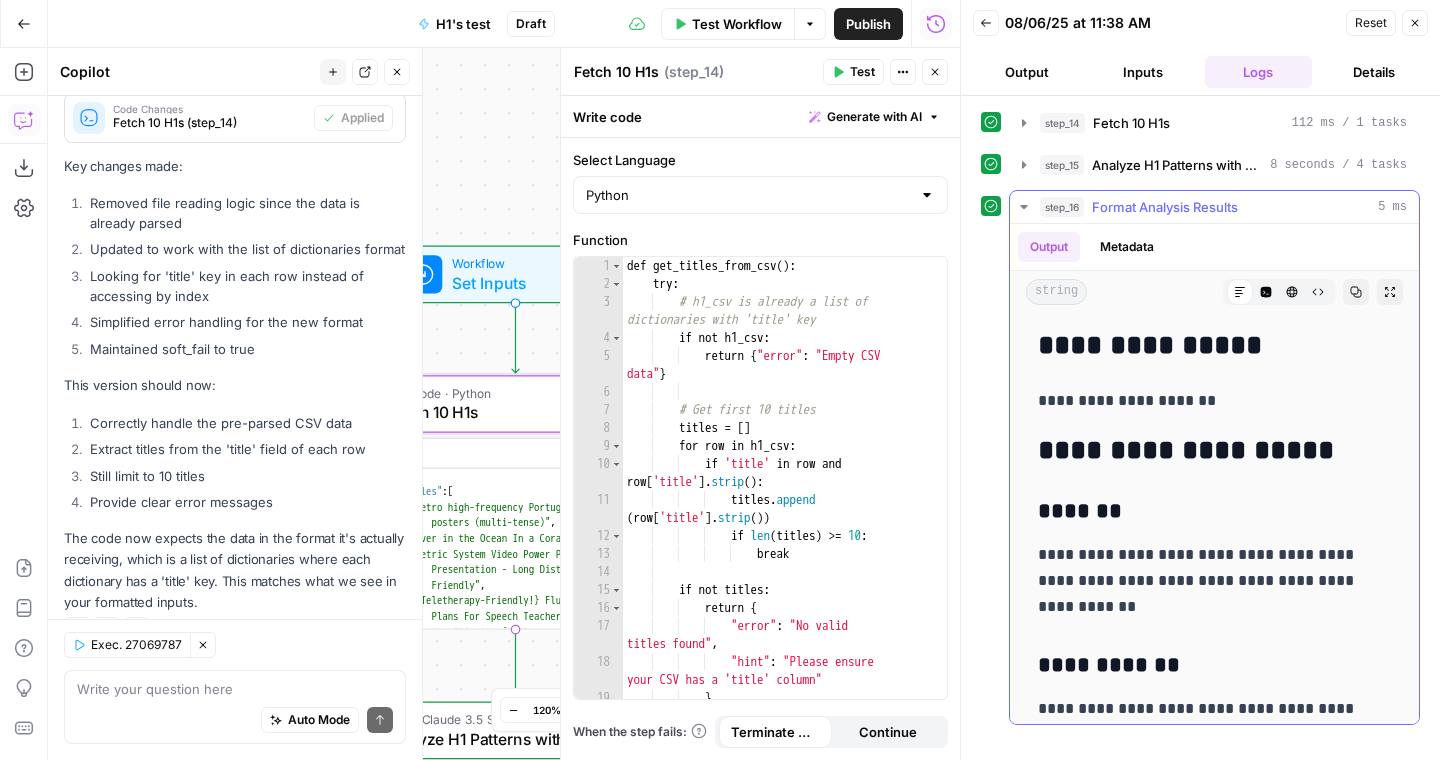 scroll, scrollTop: 124, scrollLeft: 0, axis: vertical 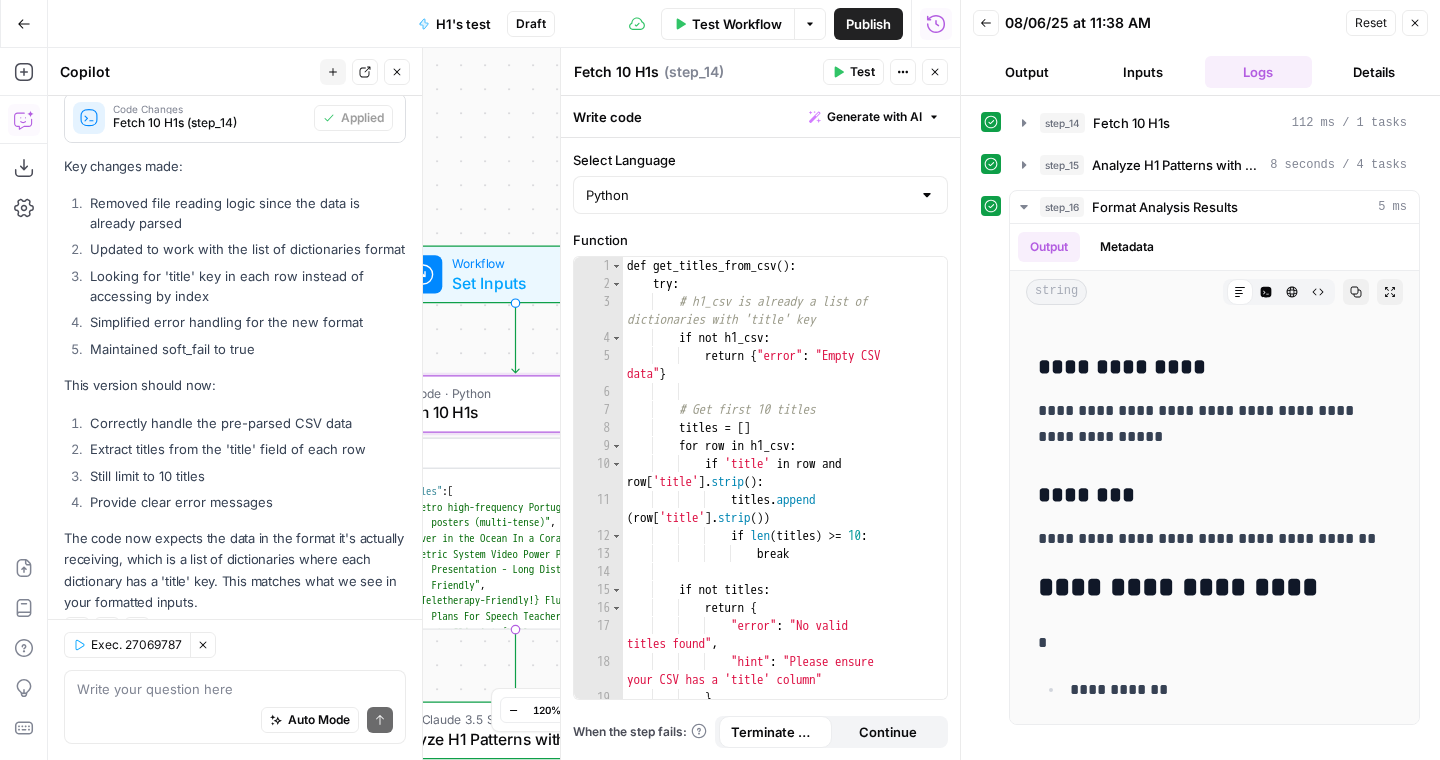 click on "Output" at bounding box center [1027, 72] 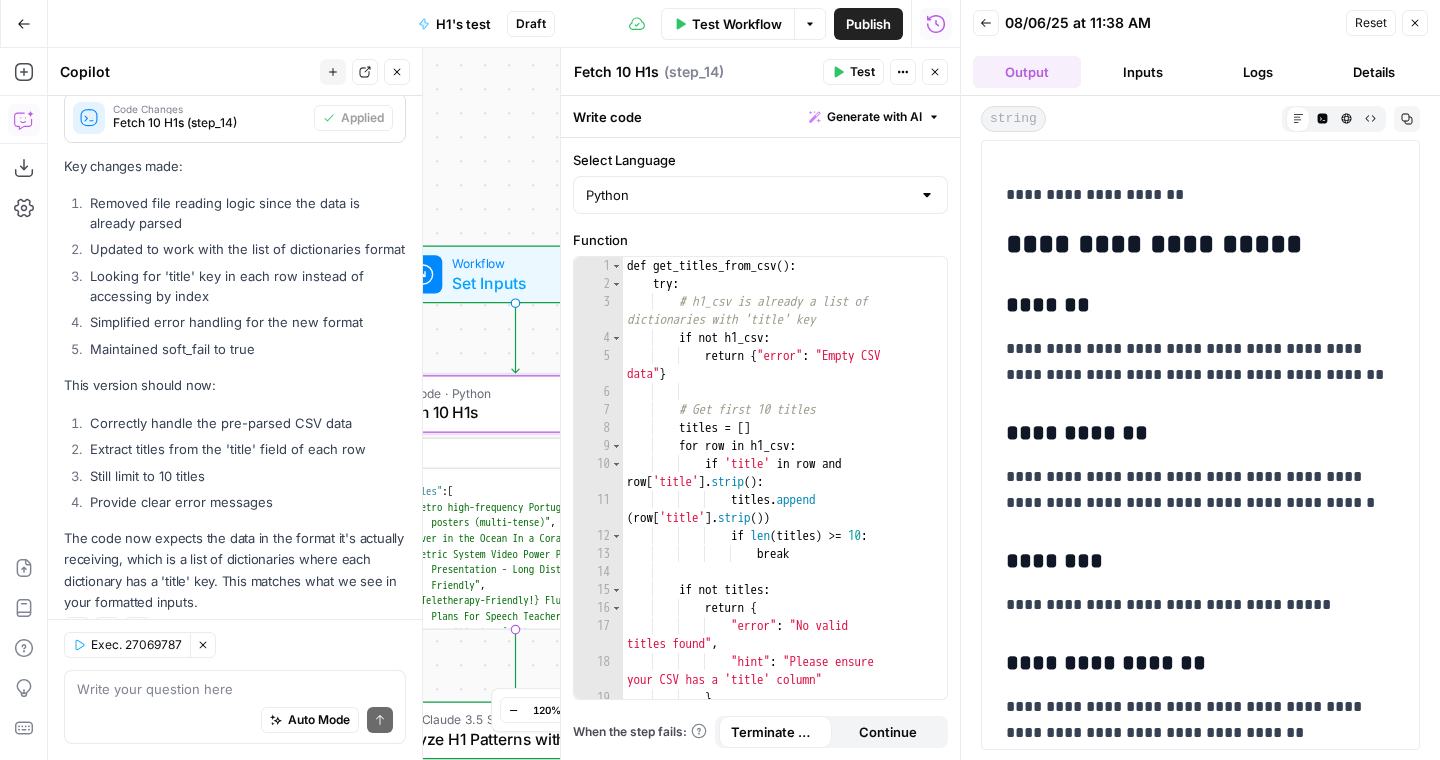 scroll, scrollTop: 159, scrollLeft: 0, axis: vertical 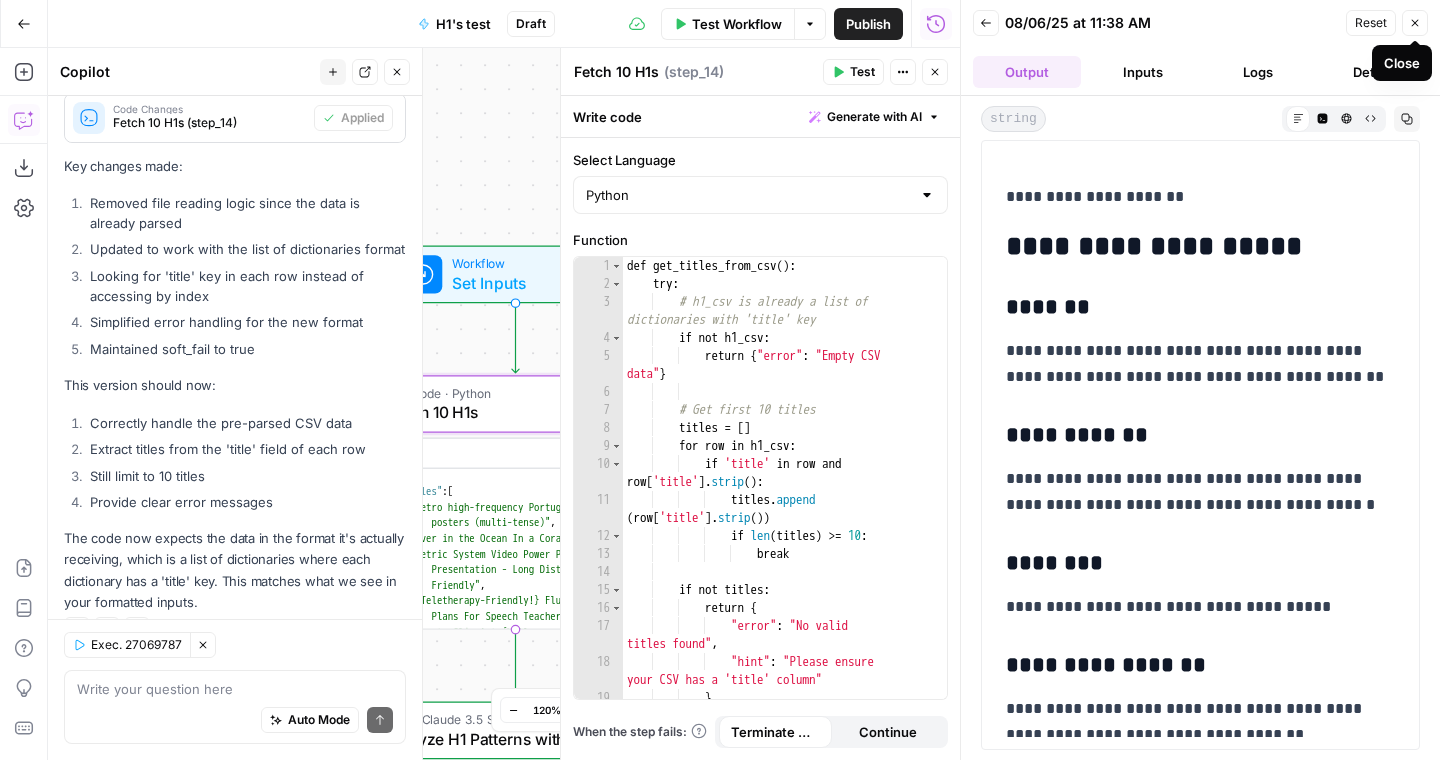 click on "Workflow Set Inputs Inputs Run Code · Python Fetch 10 H1s Step 14 Output Expand Output Copy 1 2 3 4 5 6 7 8 {    "titles" :  [      "Retro high-frequency Portuguese verb           posters (multi-tense)" ,      "Over in the Ocean In a Coral Reef" ,      "Metric System Video Power Point           Presentation - Long Distance Learning           Friendly" ,      "{Teletherapy-Friendly!} Fluency Session           Plans For Speech Teachers" ,      "Ghosts Clip Art {Halloween Clip Art}" ,      "A Mighty Fine Ship (Unison w/Rhythm Sticks           or Untuned Percussion)" ,     LLM · Claude 3.5 Sonnet Analyze H1 Patterns with LLM Step 15 Output Expand Output Copy 1 2 3 4 5 6 7 8 9 10 11 12 {    "modifiers" :  {      "subject" :  [         "portuguese" ,         "ocean" ,         "metric system" ,         "speech" ,         "music" ,         "reading" ,         "sight words" ,         "spanish"      ] ,     Write Liquid Text Format Analysis Results Step 16 Output Copy *" at bounding box center (504, 404) 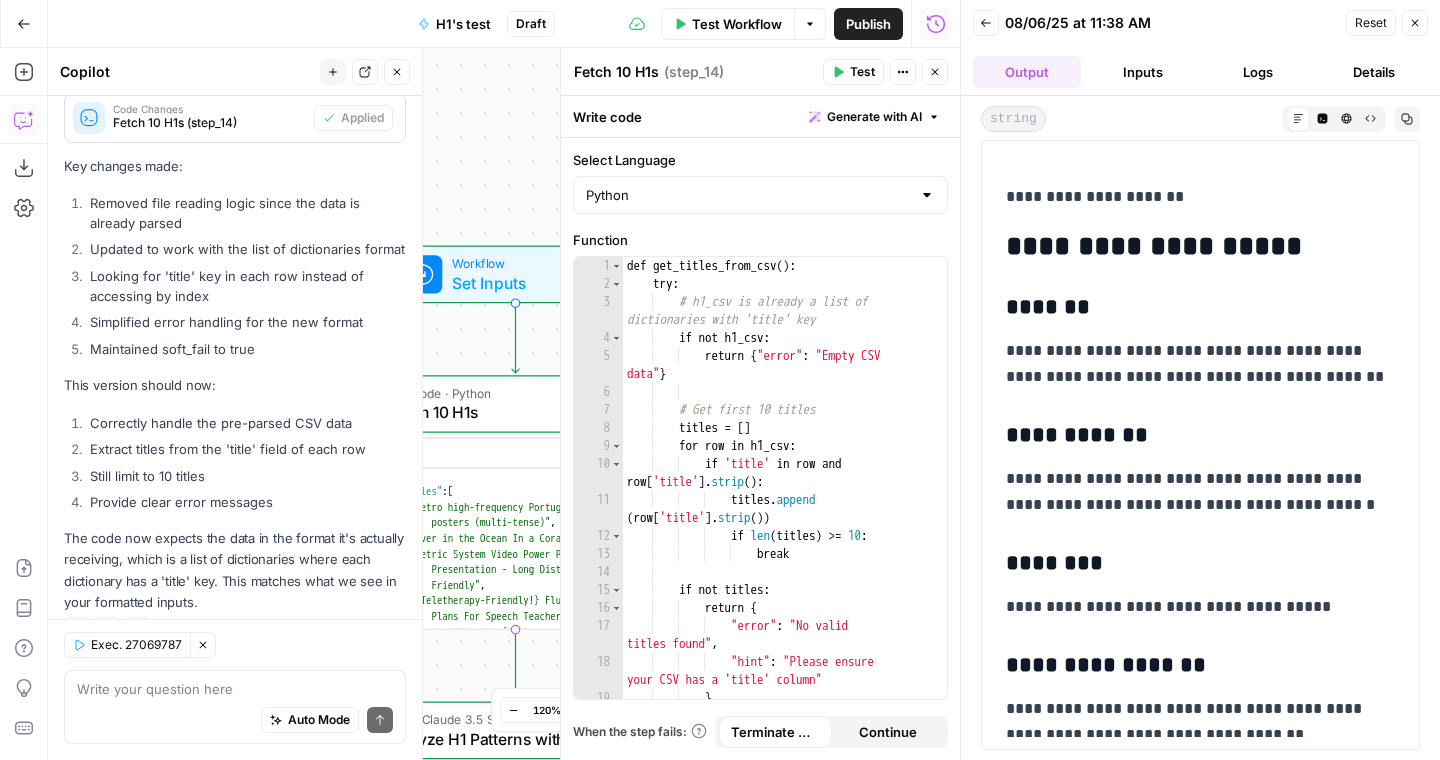 click on "Close" at bounding box center (1415, 23) 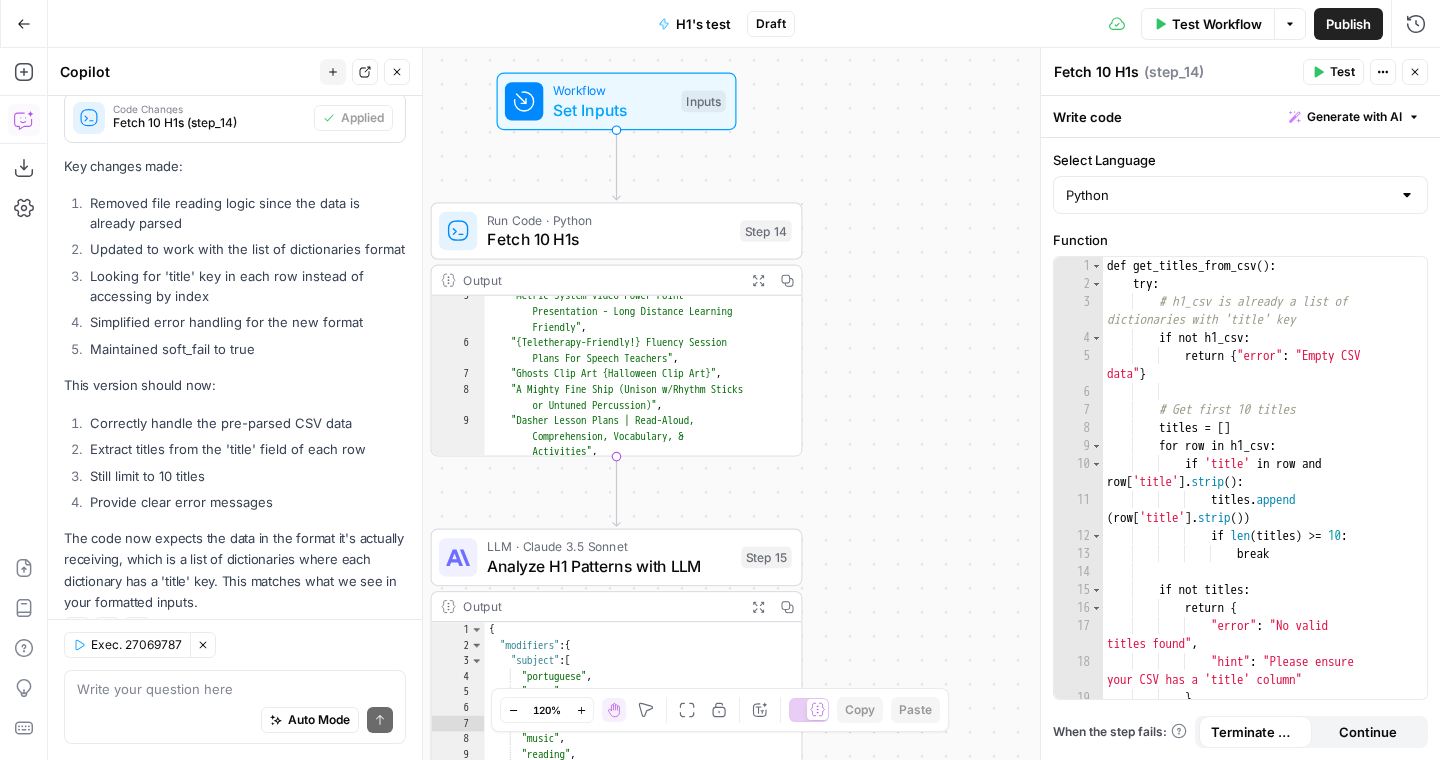 scroll, scrollTop: 82, scrollLeft: 0, axis: vertical 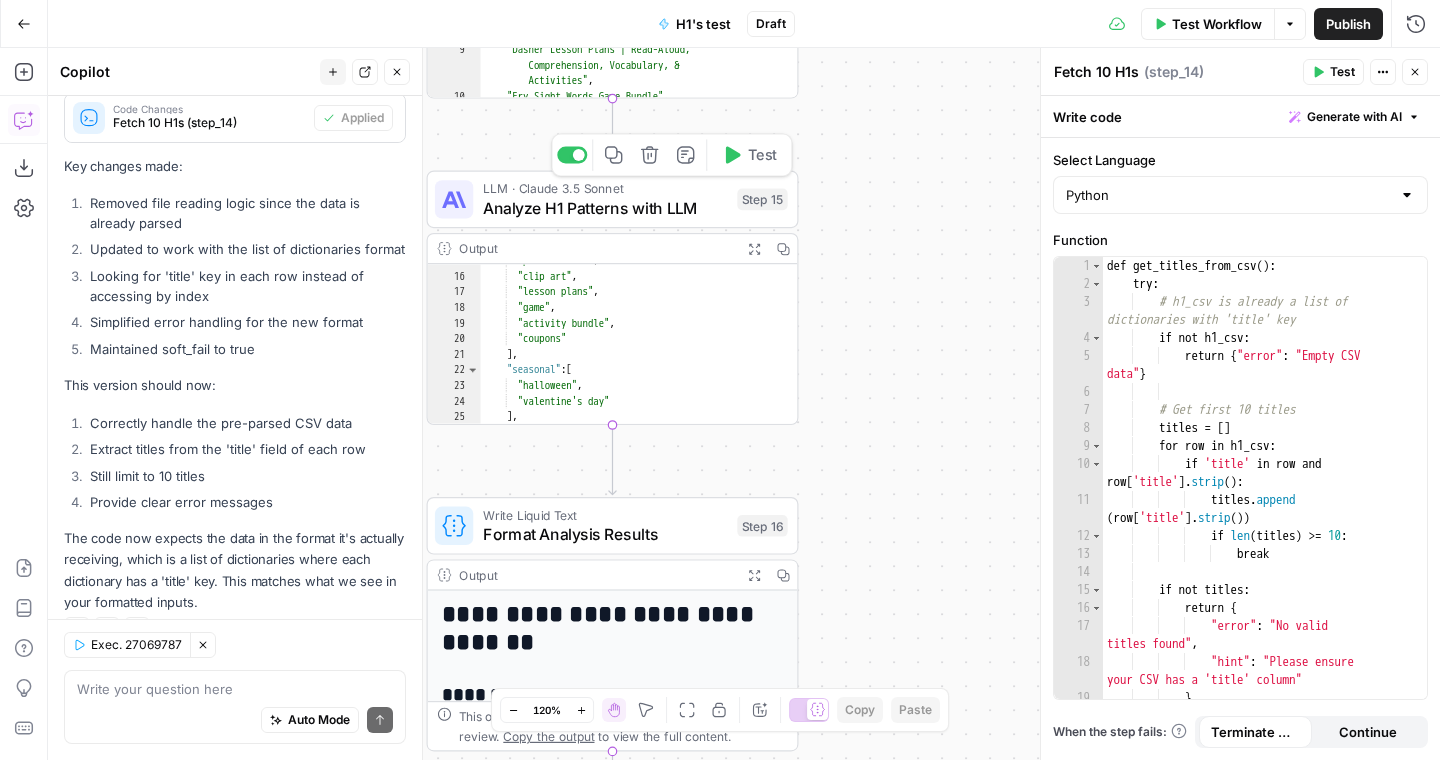 click on "Analyze H1 Patterns with LLM" at bounding box center [605, 208] 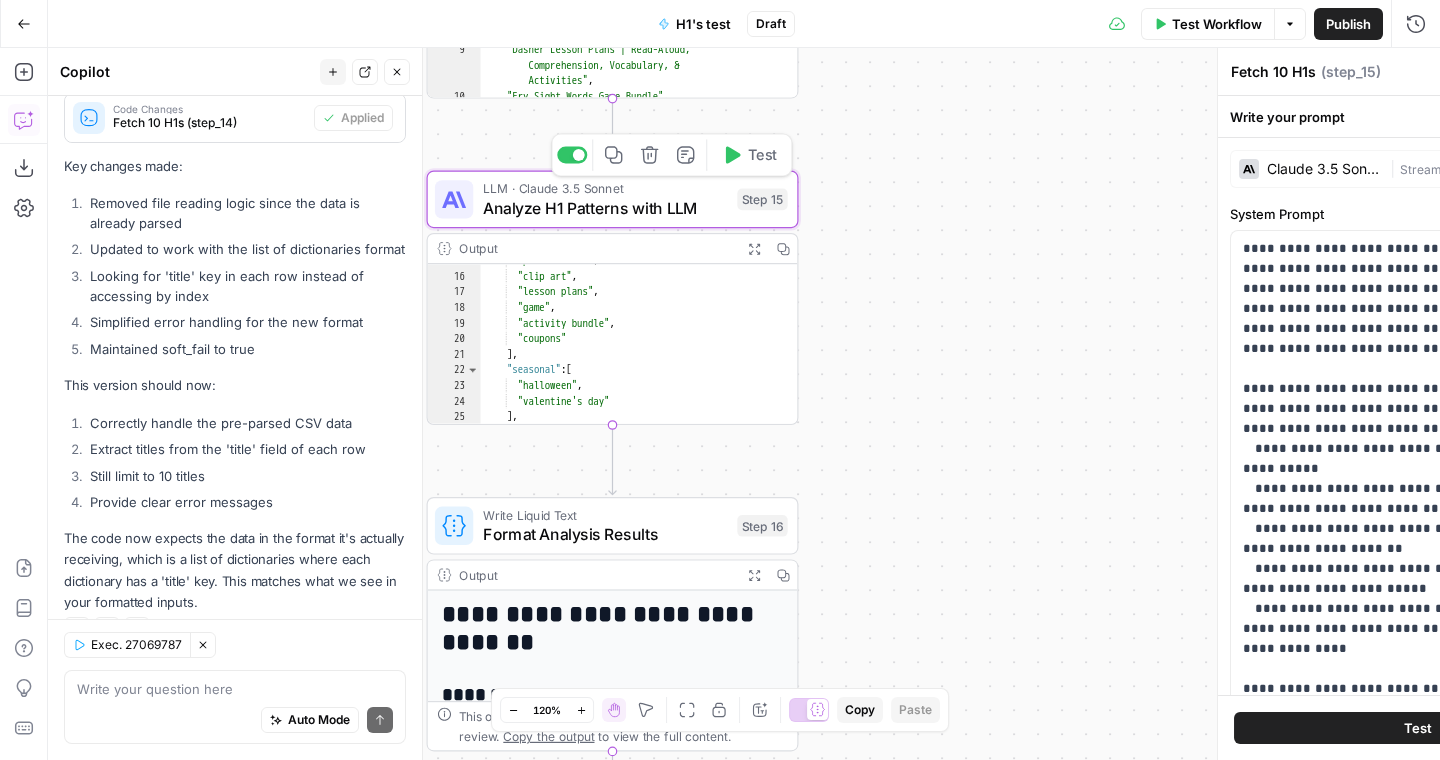 type on "Analyze H1 Patterns with LLM" 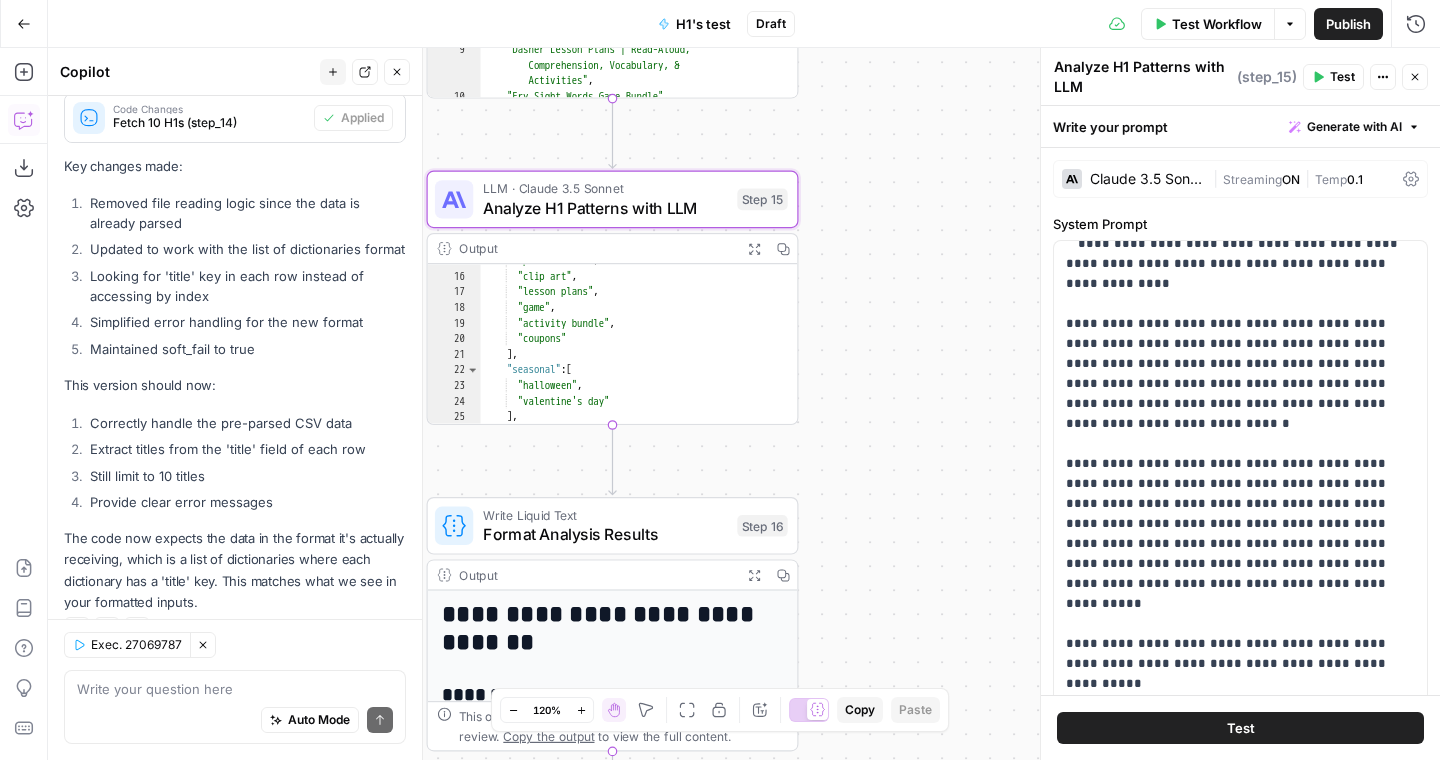 scroll, scrollTop: 376, scrollLeft: 0, axis: vertical 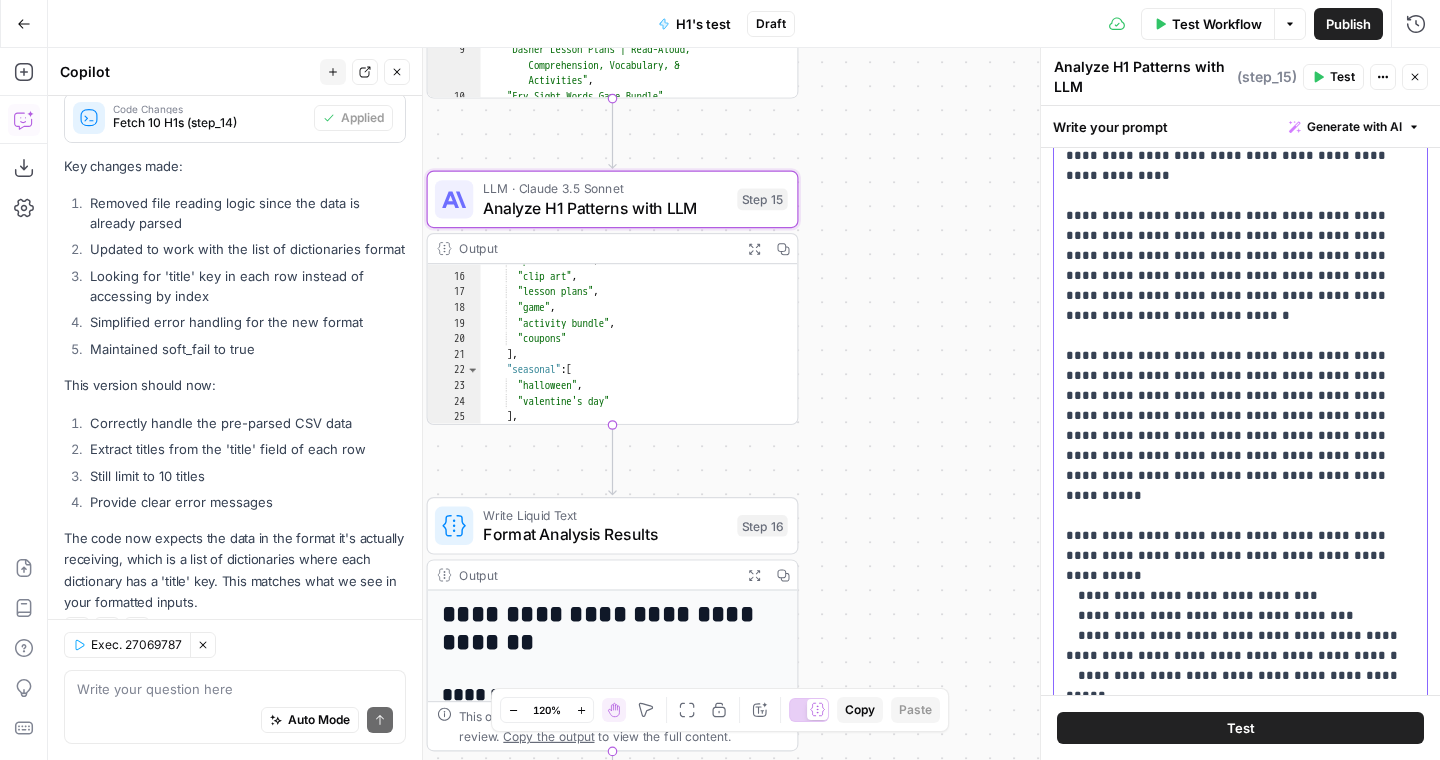 click on "**********" at bounding box center [1240, 356] 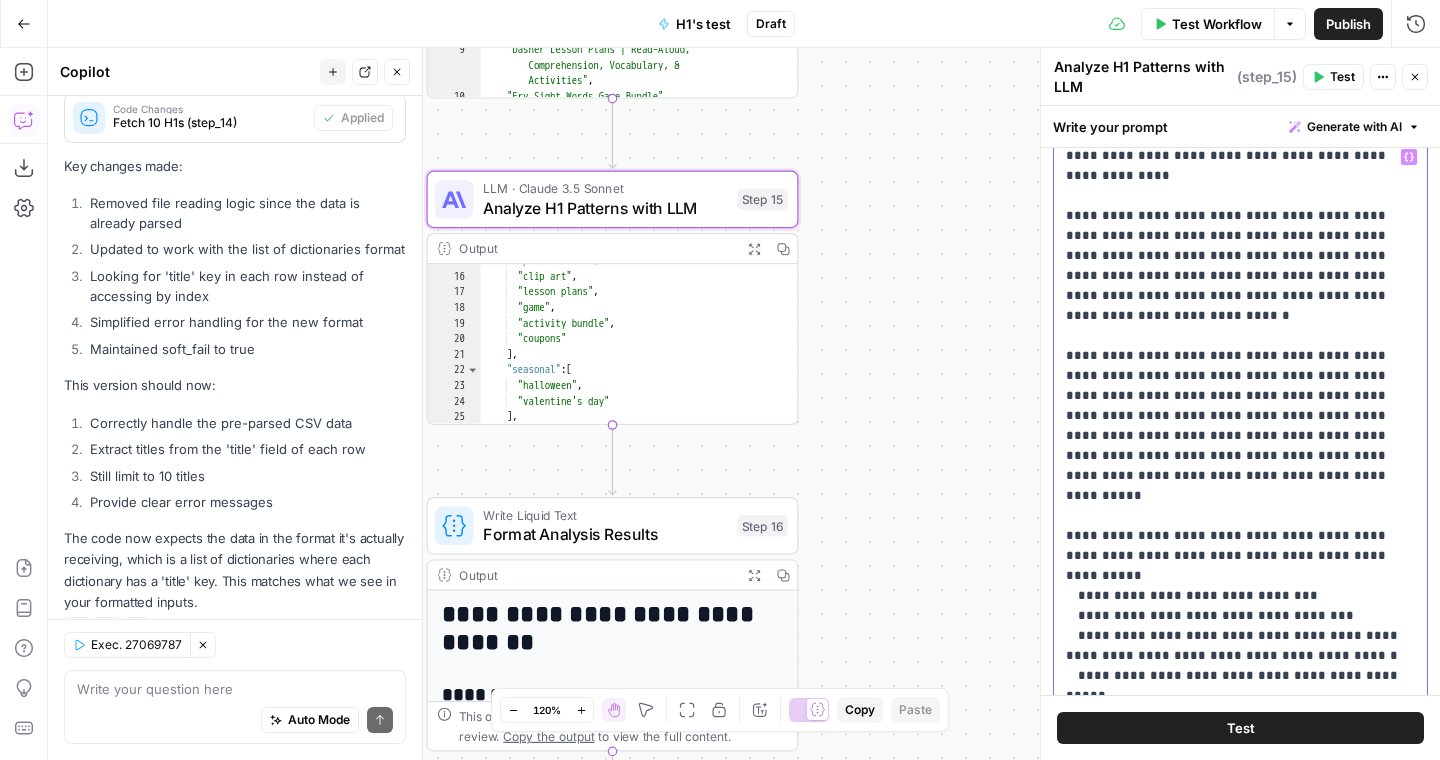click on "**********" at bounding box center (1240, 356) 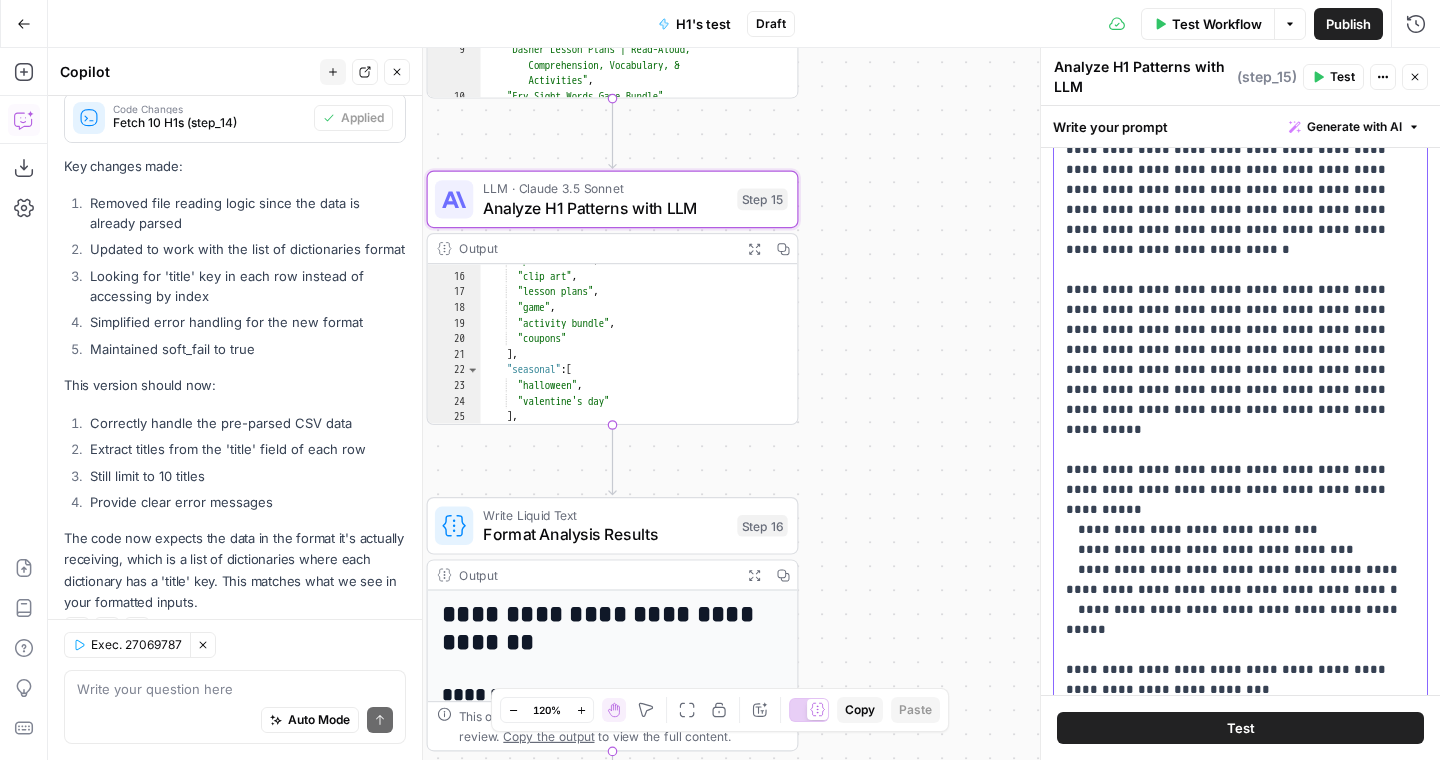 scroll, scrollTop: 170, scrollLeft: 0, axis: vertical 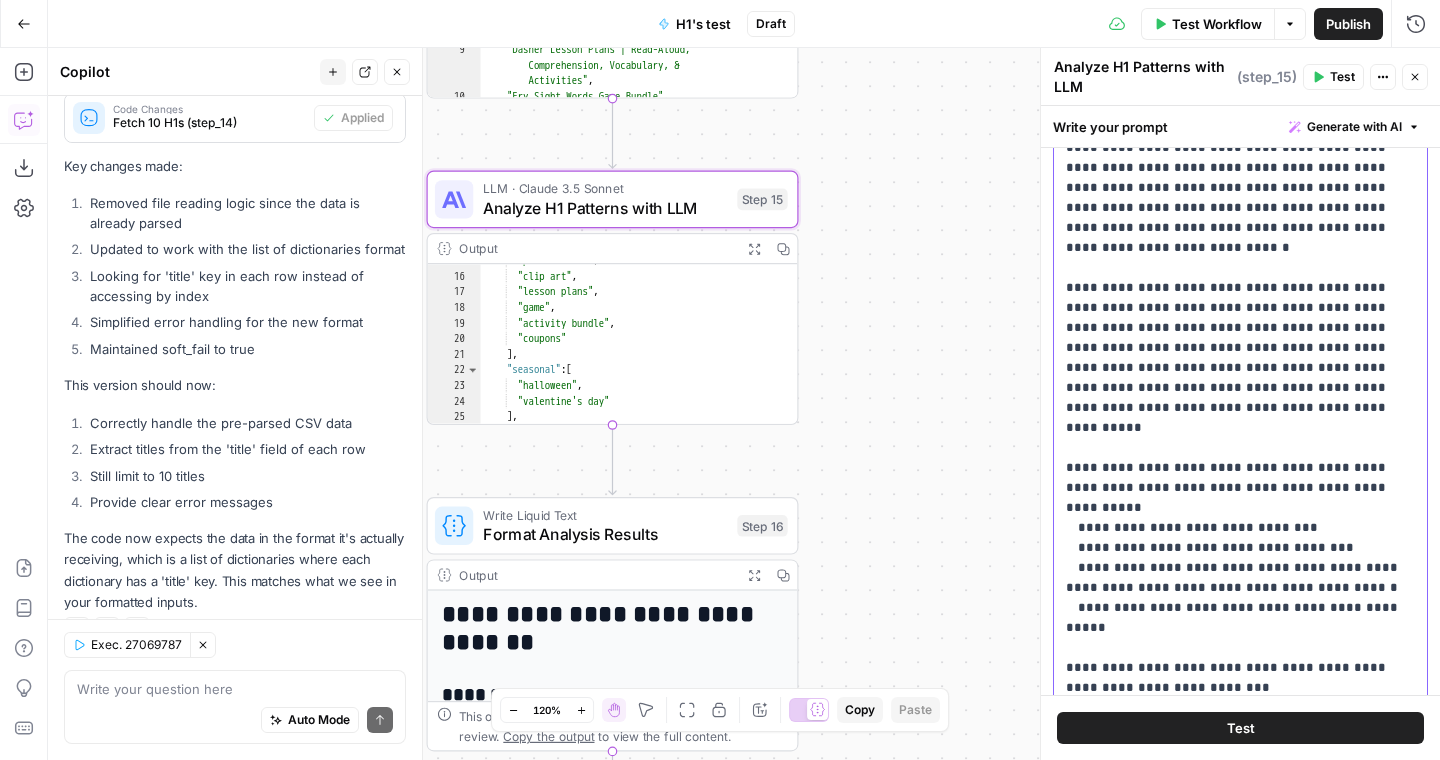 click on "**********" at bounding box center [1240, 288] 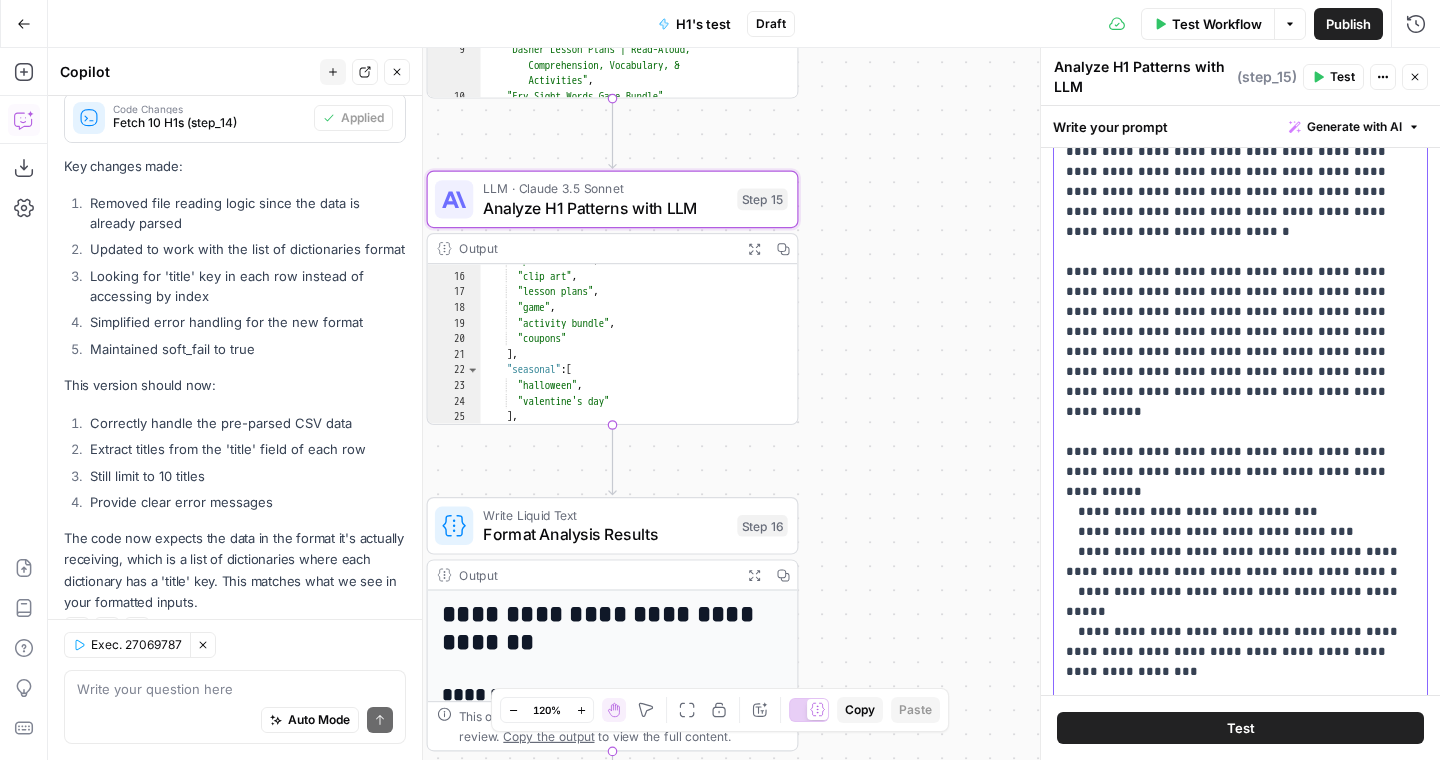 scroll, scrollTop: 421, scrollLeft: 0, axis: vertical 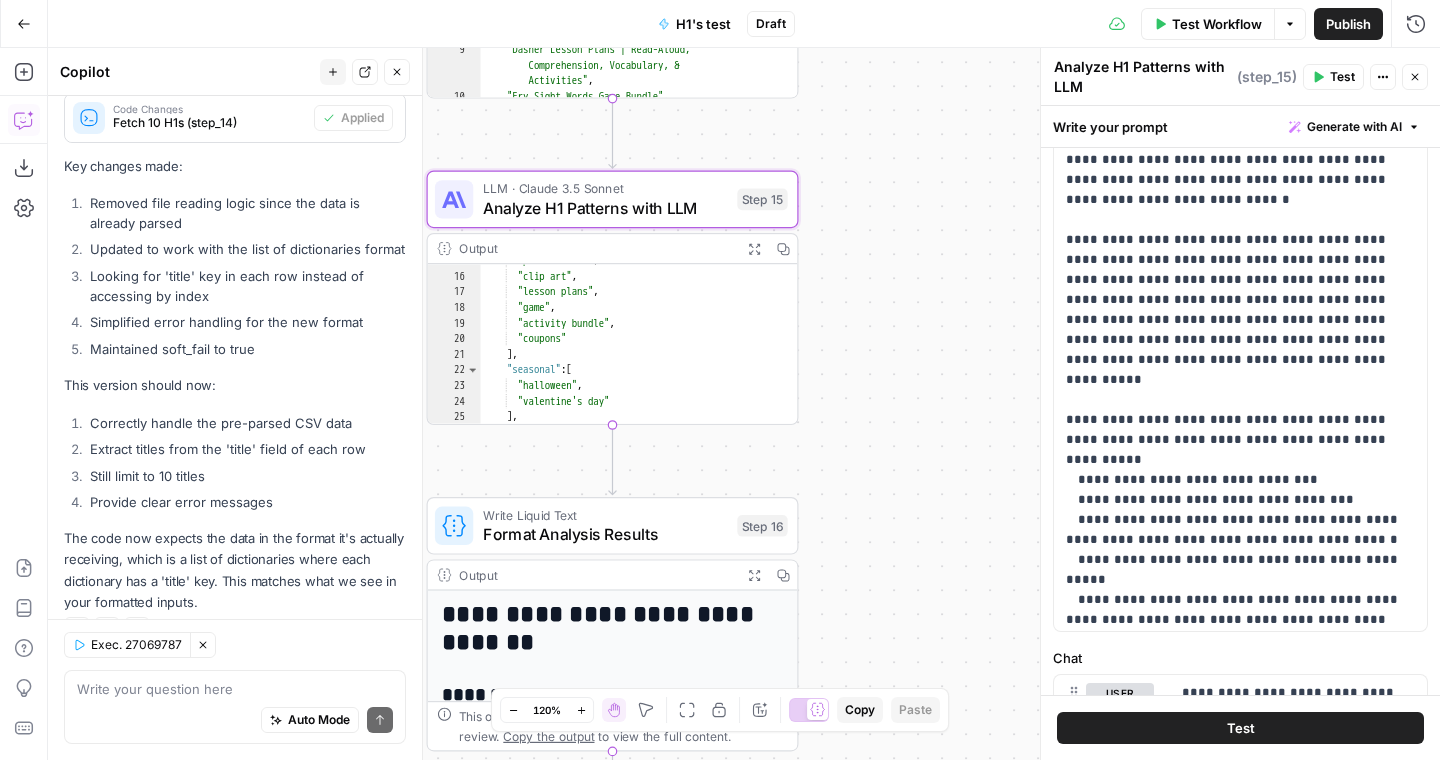 click on ""Metric System Video Power Point           Presentation - Long Distance Learning           Friendly" ,      "{Teletherapy-Friendly!} Fluency Session           Plans For Speech Teachers" ,      "Ghosts Clip Art {Halloween Clip Art}" ,      "A Mighty Fine Ship (Unison w/Rhythm Sticks           or Untuned Percussion)" ,      "Dasher Lesson Plans | Read-Aloud,           Comprehension, Vocabulary, &           Activities" ,      "Fry Sight Words Game Bundle" ,      "Valentine's Day Activity Bundle" ," at bounding box center (639, 29) 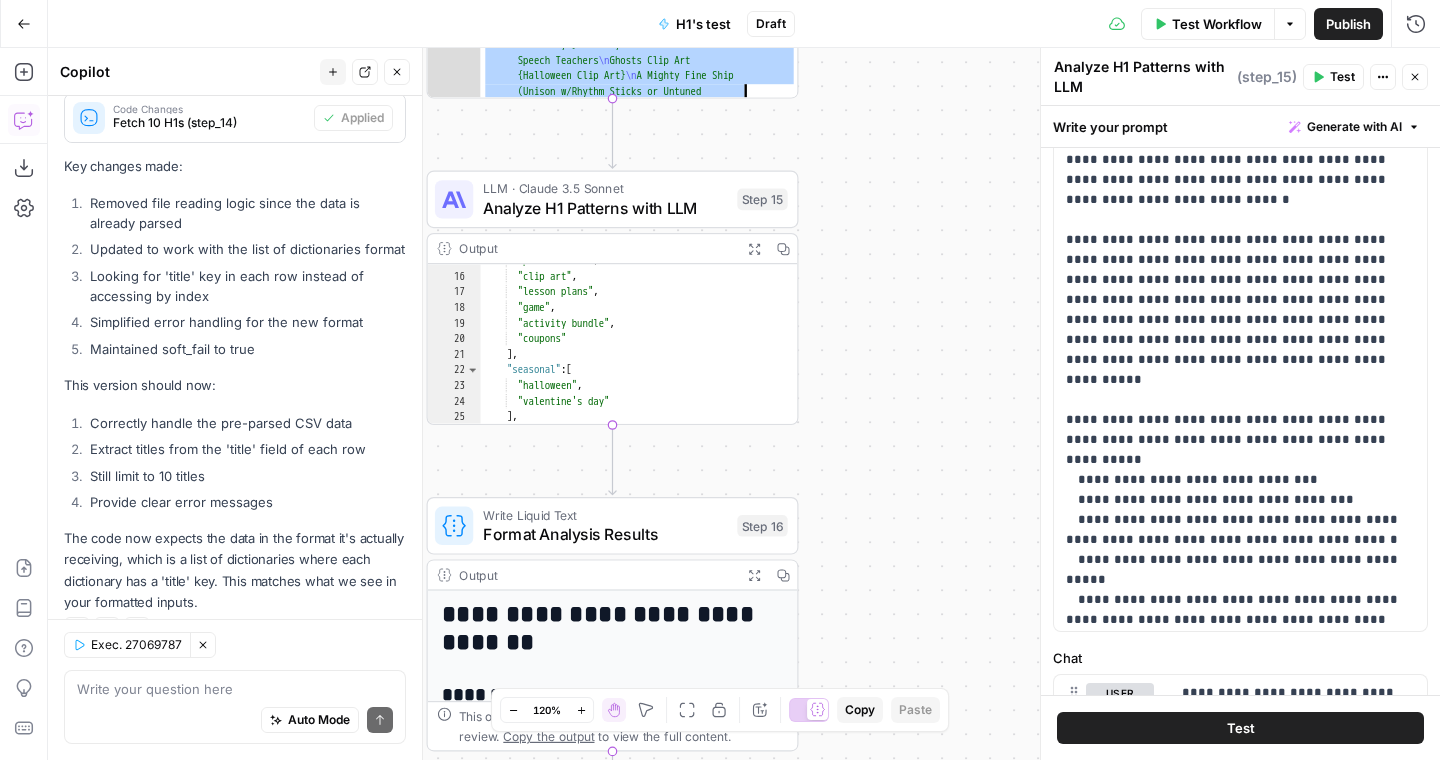 scroll, scrollTop: 255, scrollLeft: 0, axis: vertical 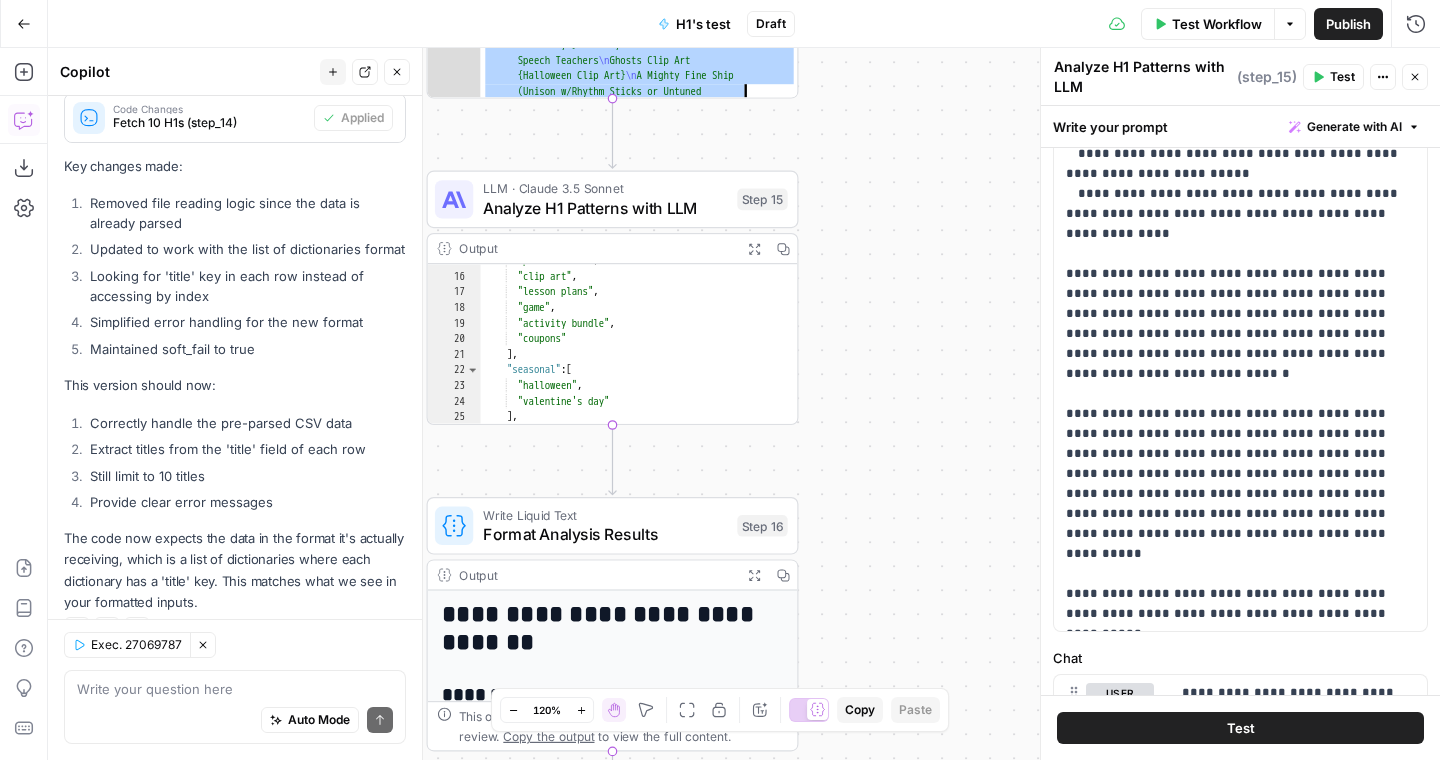 click on "**********" at bounding box center (744, 404) 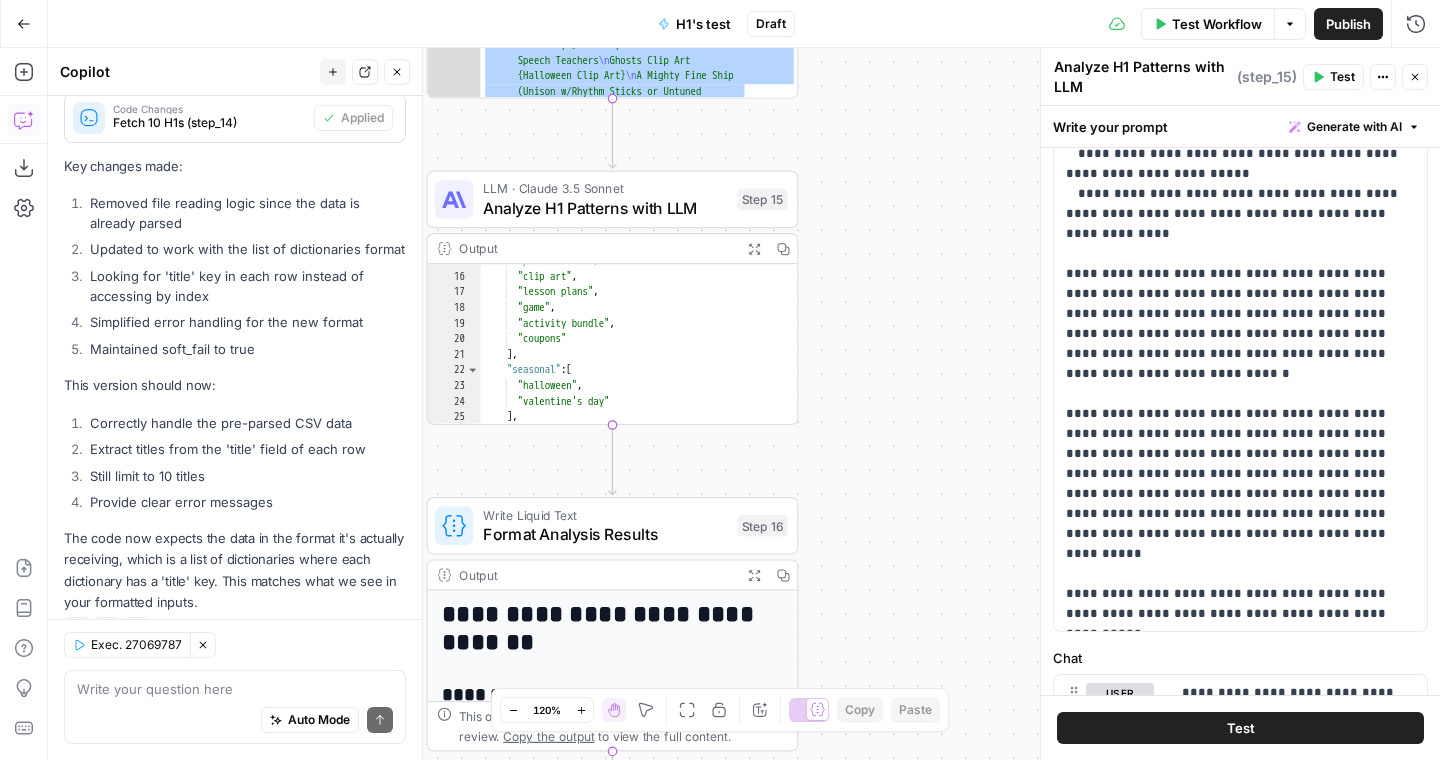 click on "Close" at bounding box center [1415, 77] 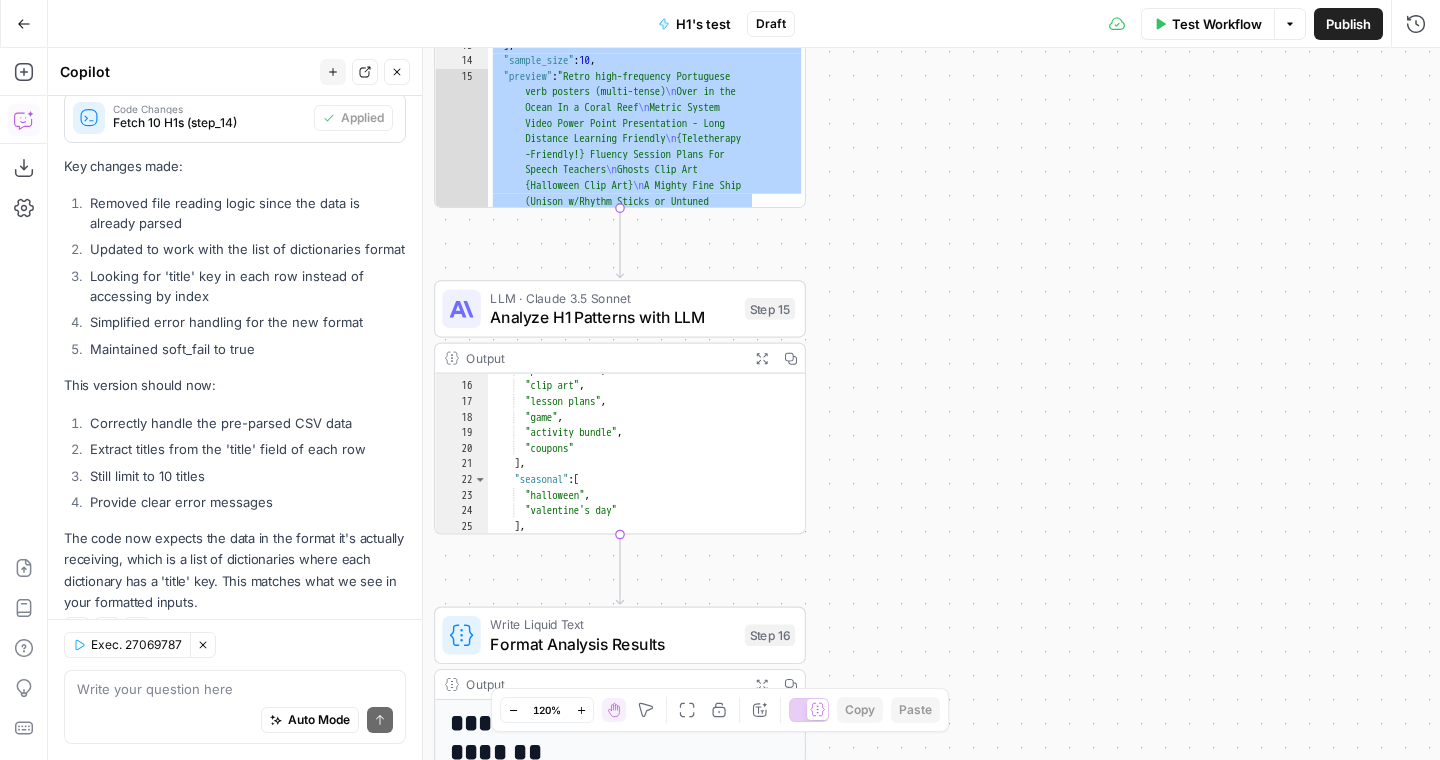 click 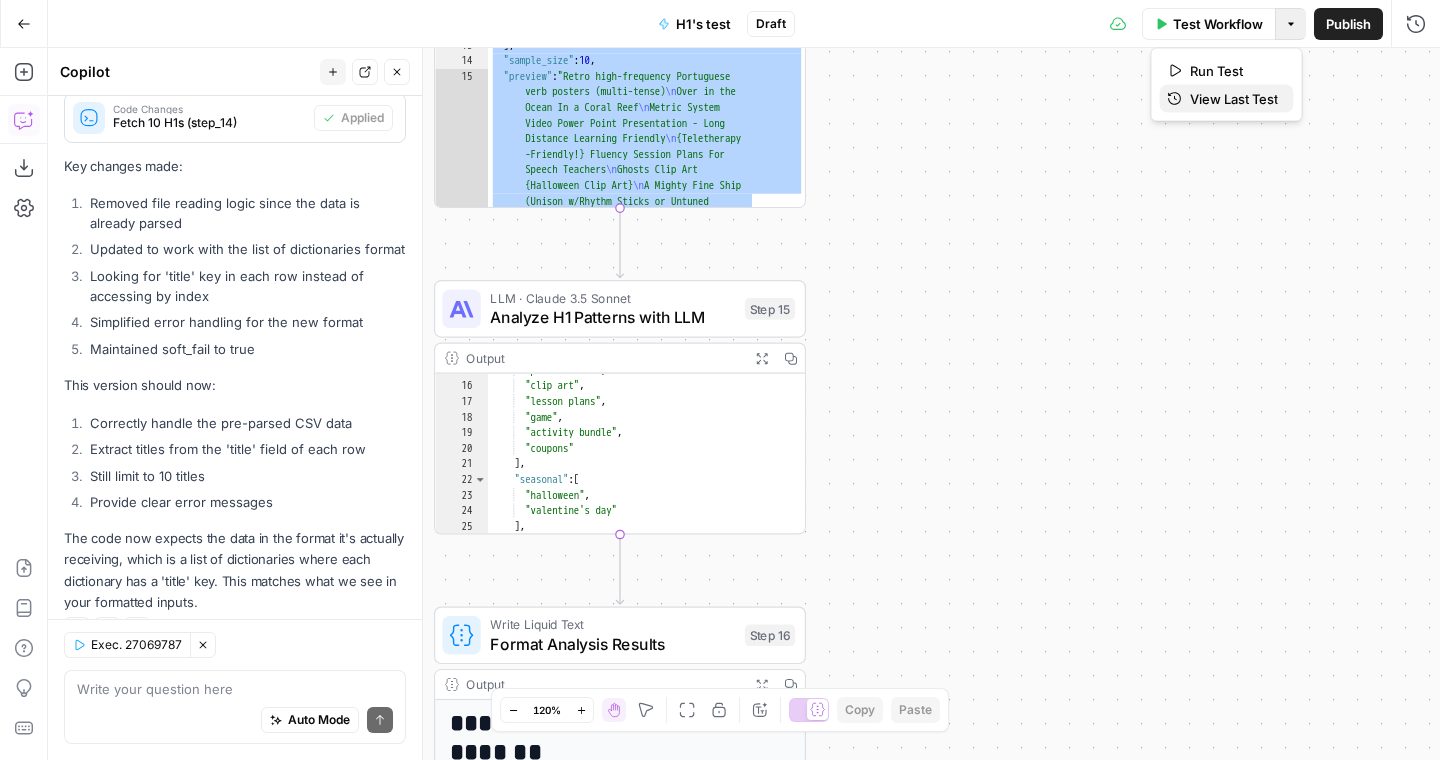 click on "View Last Test" at bounding box center [1234, 99] 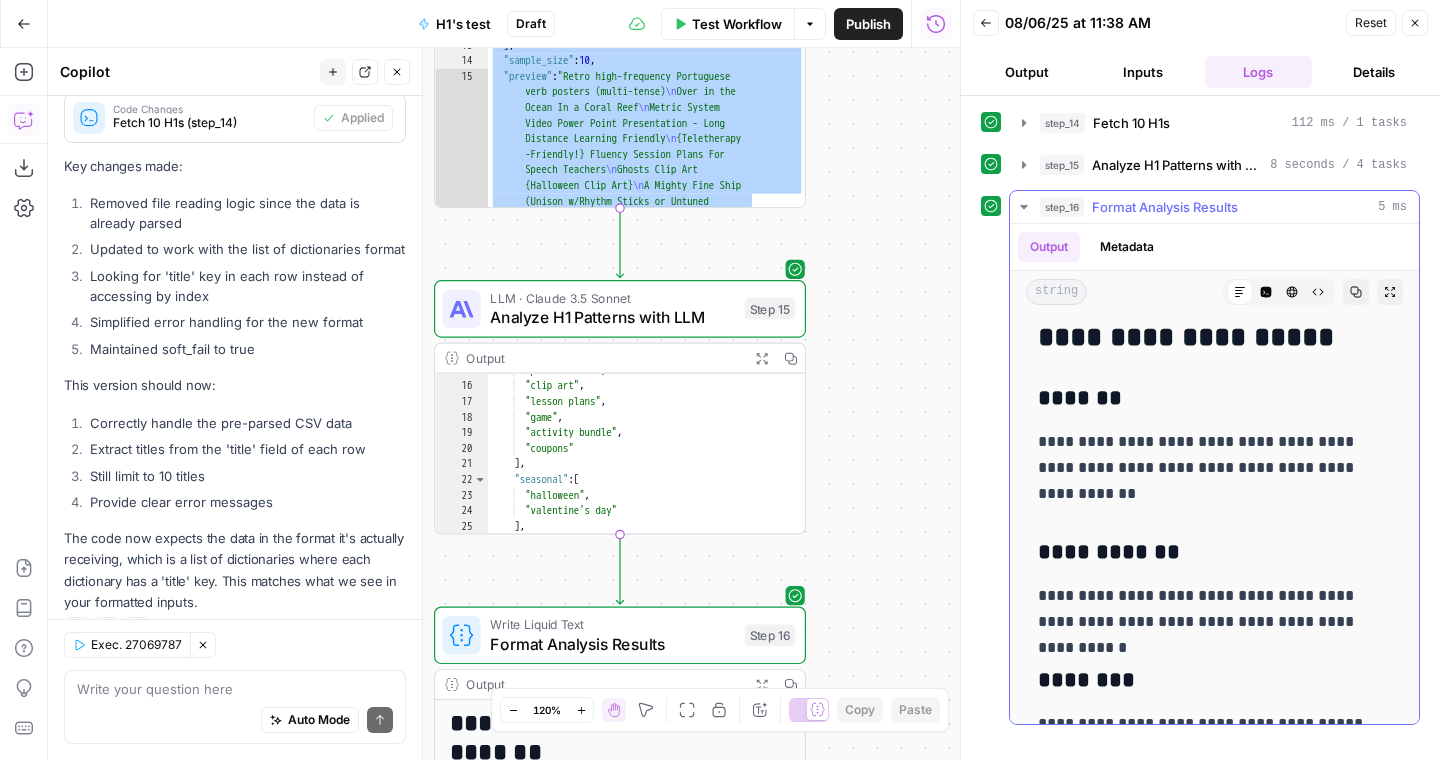 scroll, scrollTop: 241, scrollLeft: 0, axis: vertical 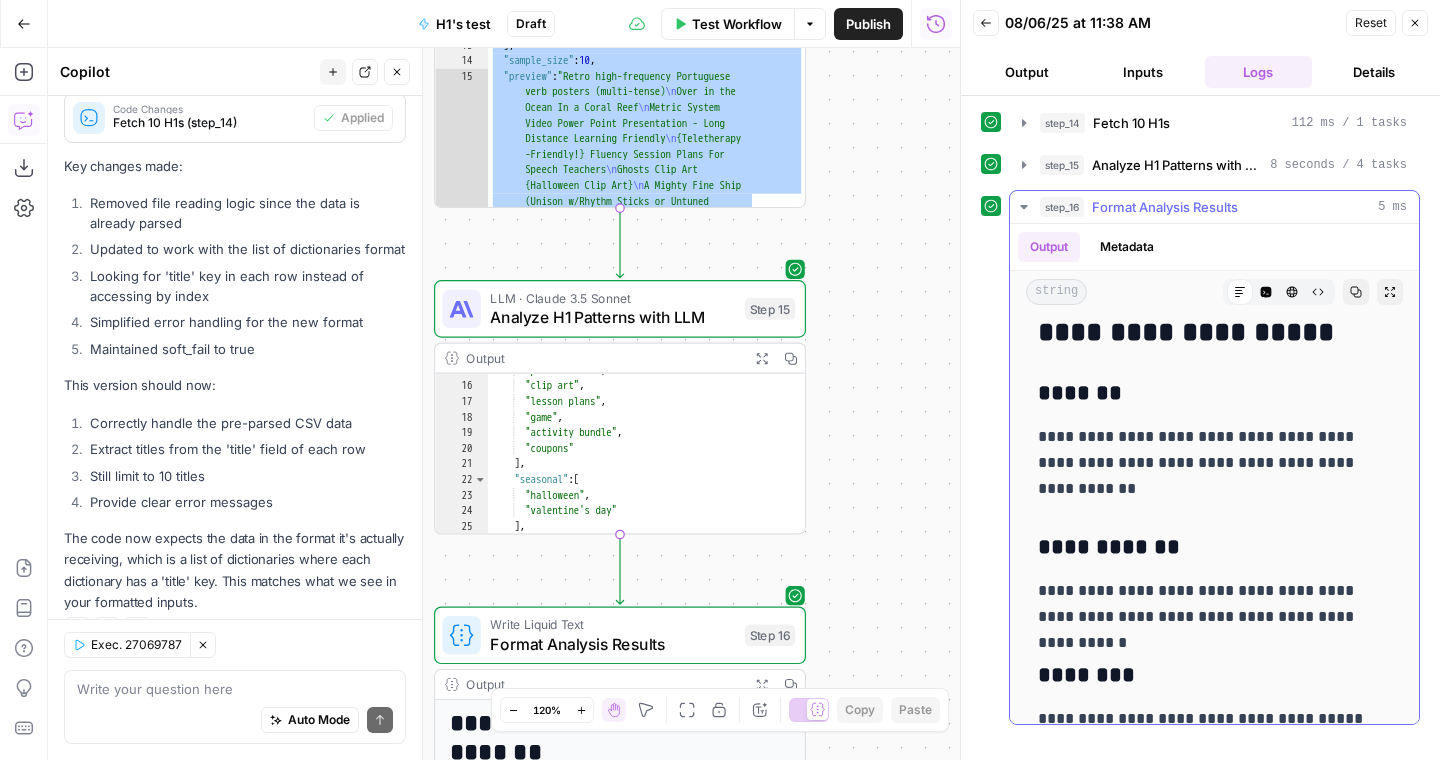 drag, startPoint x: 1037, startPoint y: 393, endPoint x: 1139, endPoint y: 401, distance: 102.31325 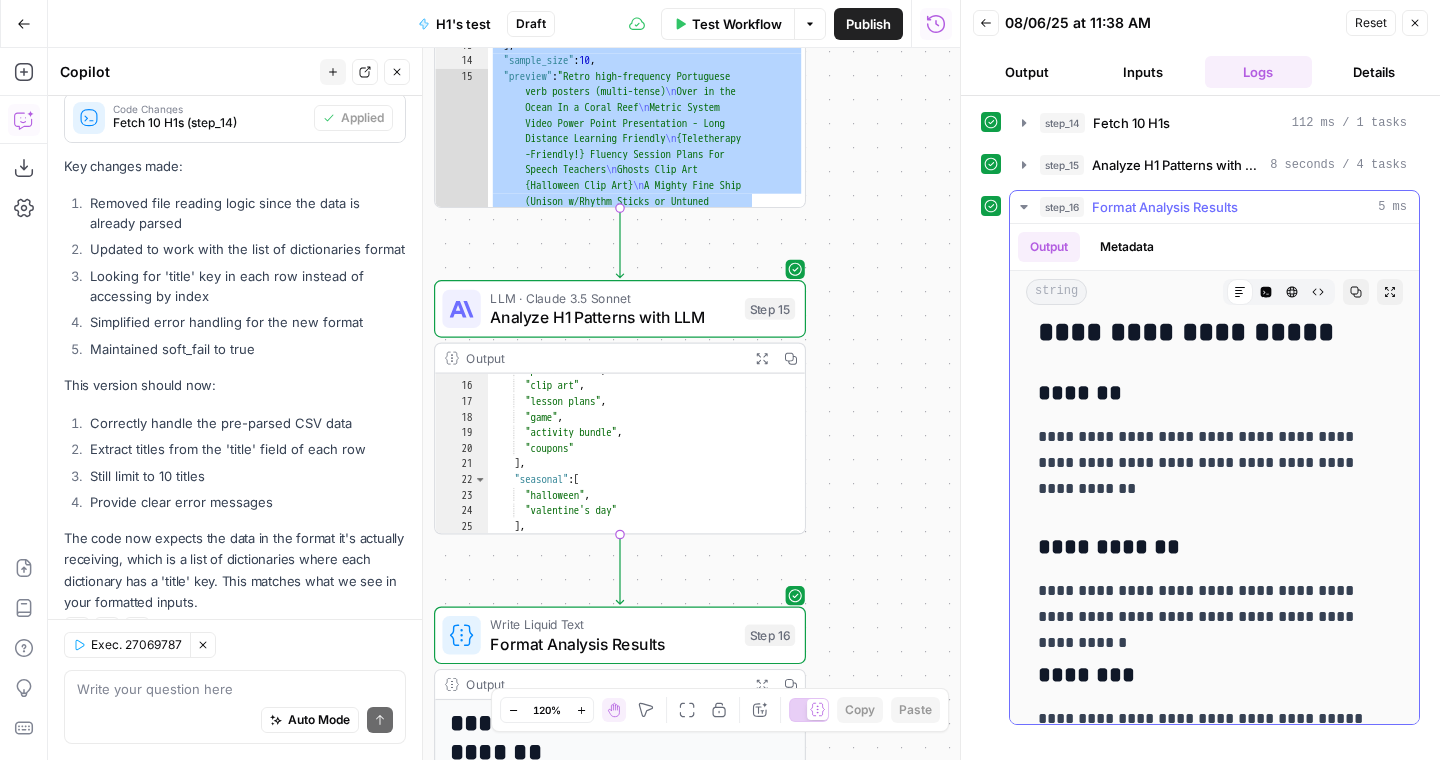 click on "**********" at bounding box center [1214, 1205] 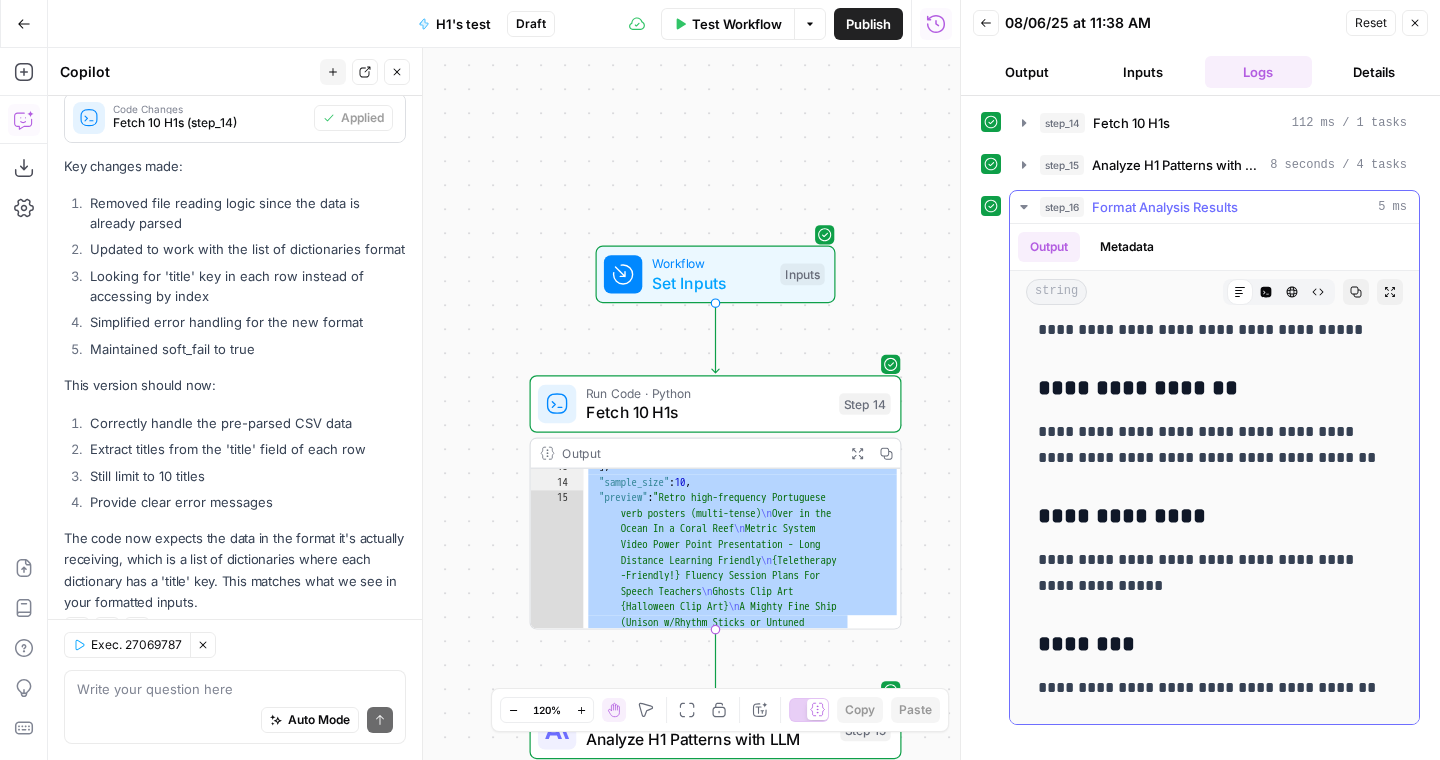 scroll, scrollTop: 631, scrollLeft: 0, axis: vertical 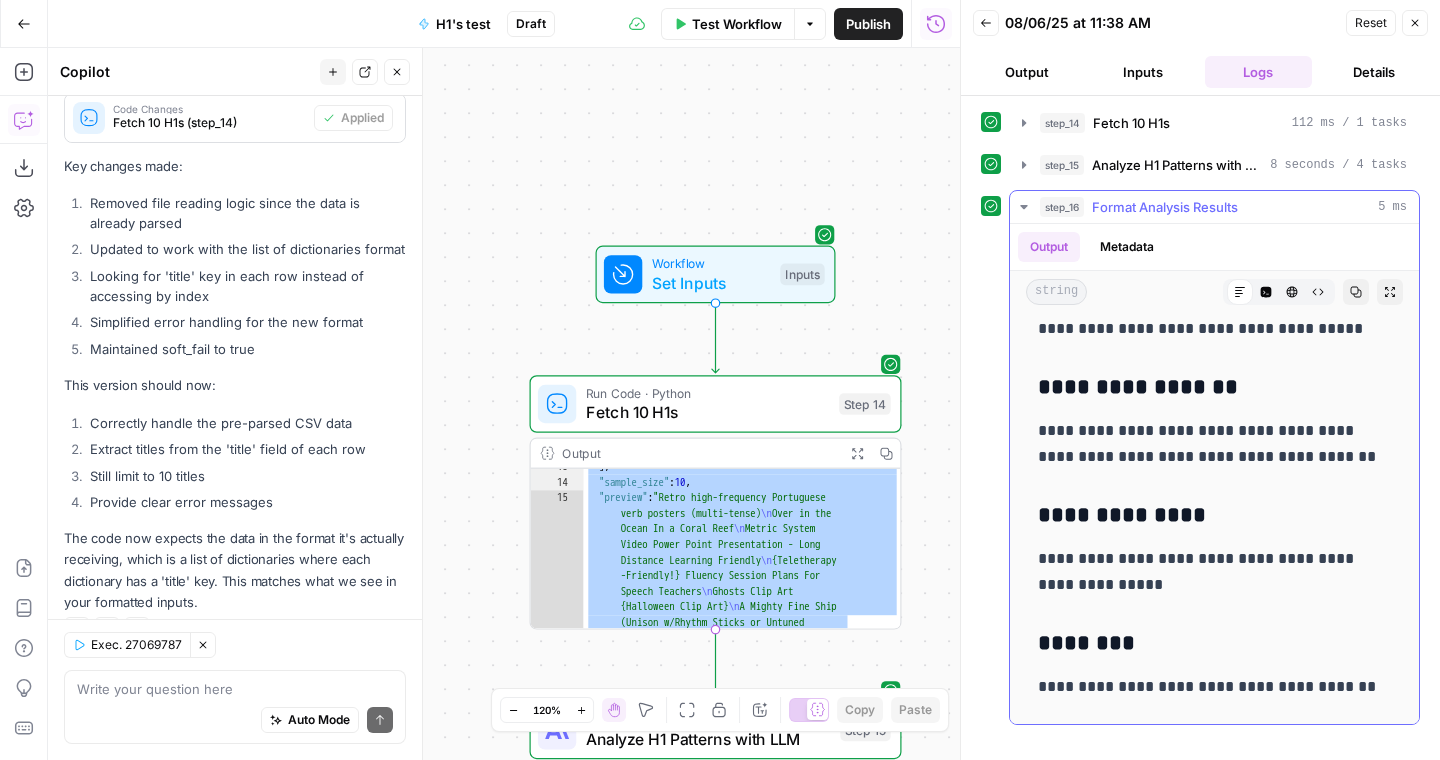 drag, startPoint x: 1157, startPoint y: 460, endPoint x: 1297, endPoint y: 433, distance: 142.5798 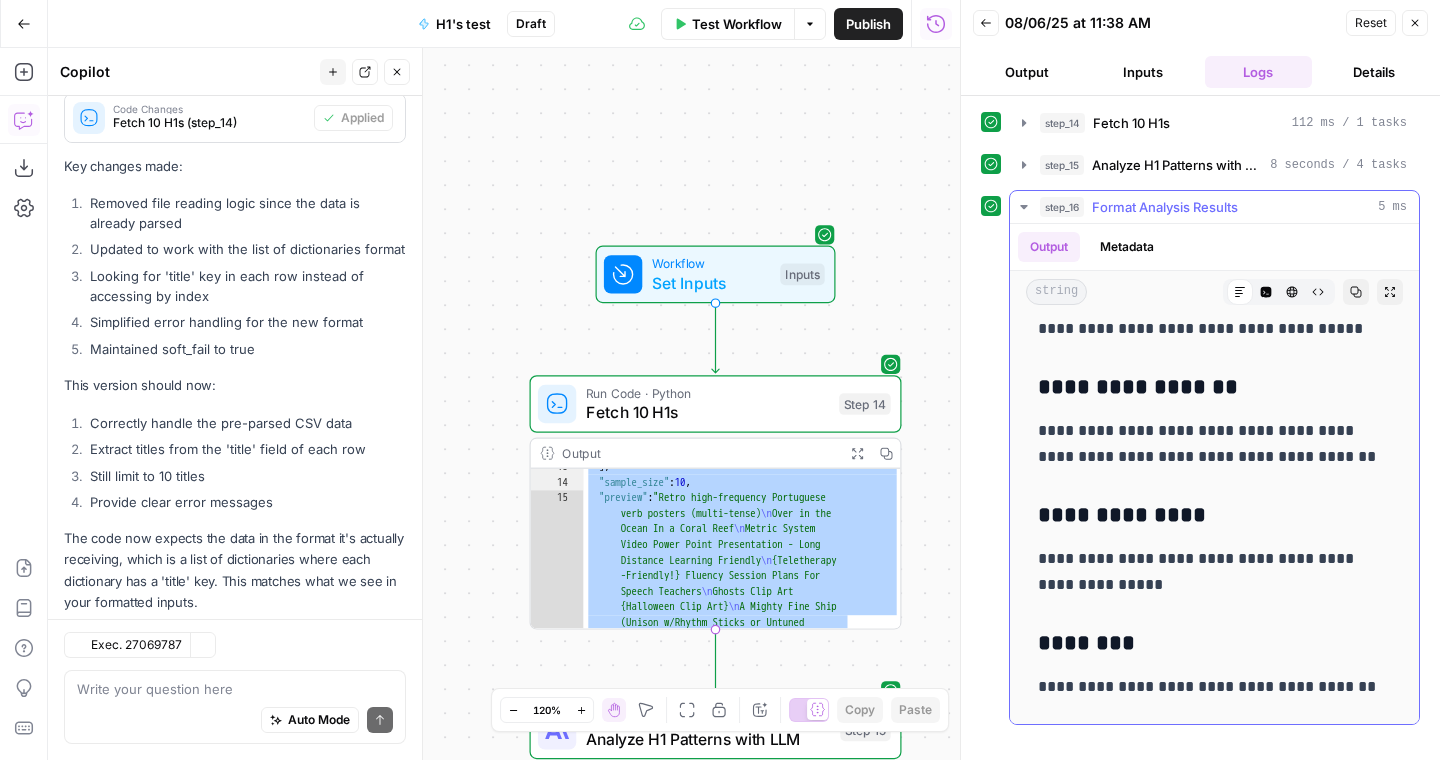scroll, scrollTop: 5215, scrollLeft: 0, axis: vertical 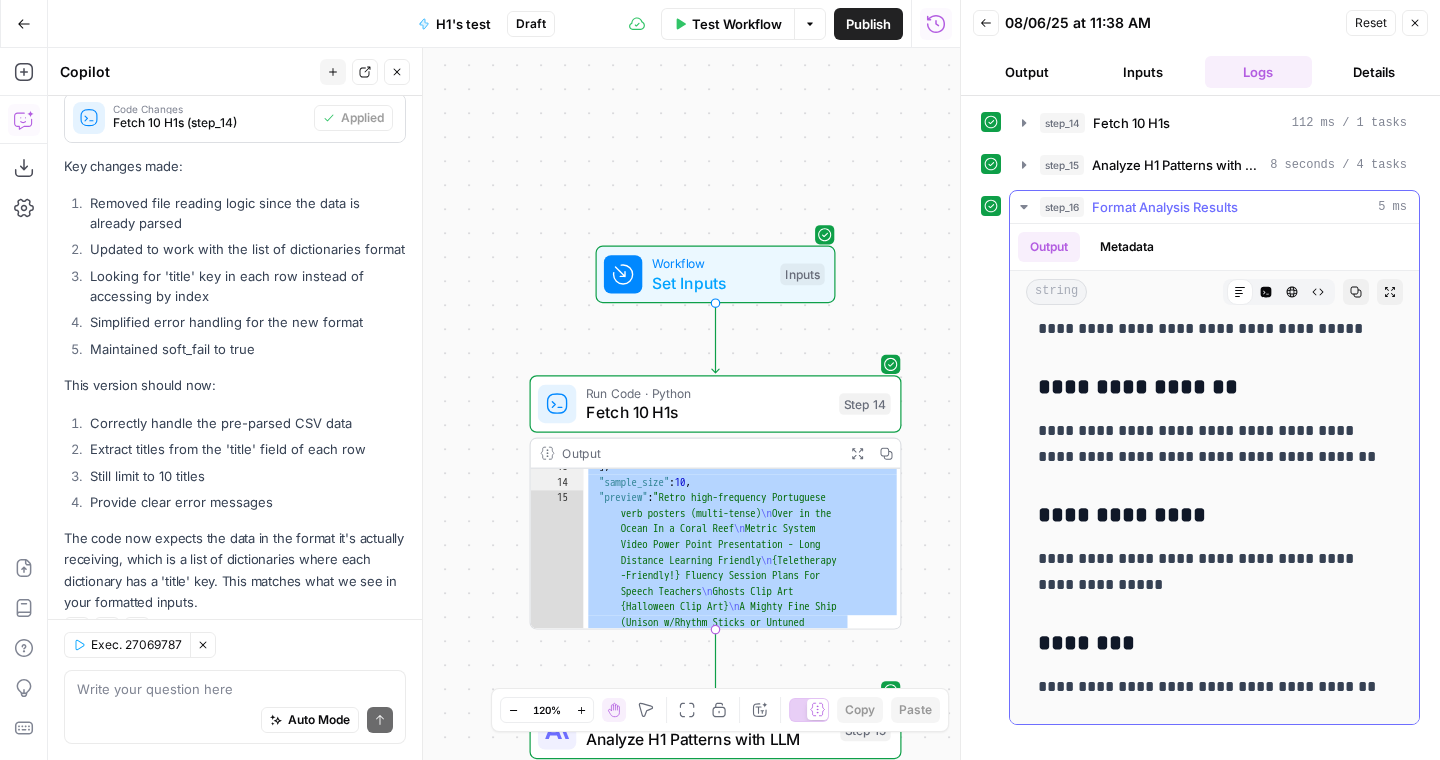 drag, startPoint x: 1228, startPoint y: 459, endPoint x: 1300, endPoint y: 458, distance: 72.00694 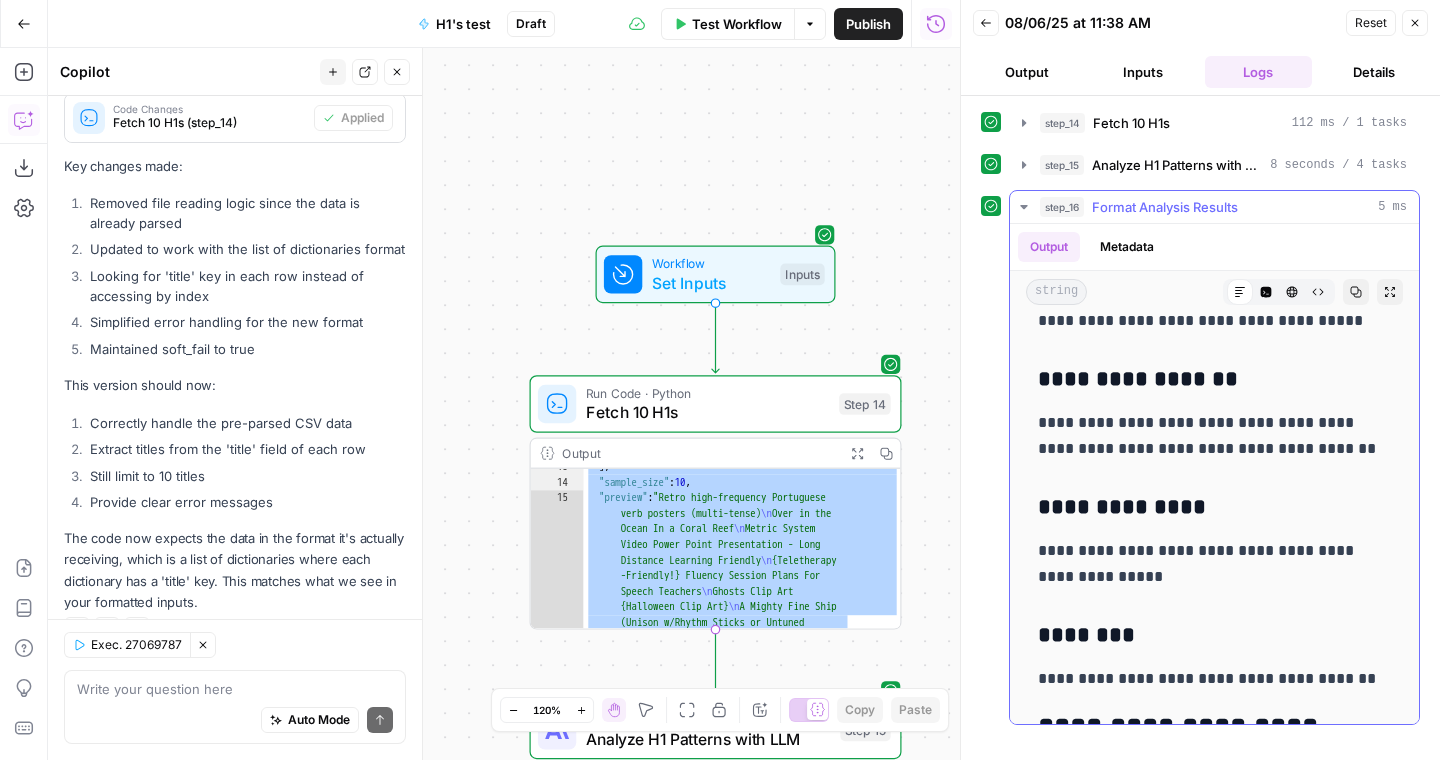 scroll, scrollTop: 638, scrollLeft: 0, axis: vertical 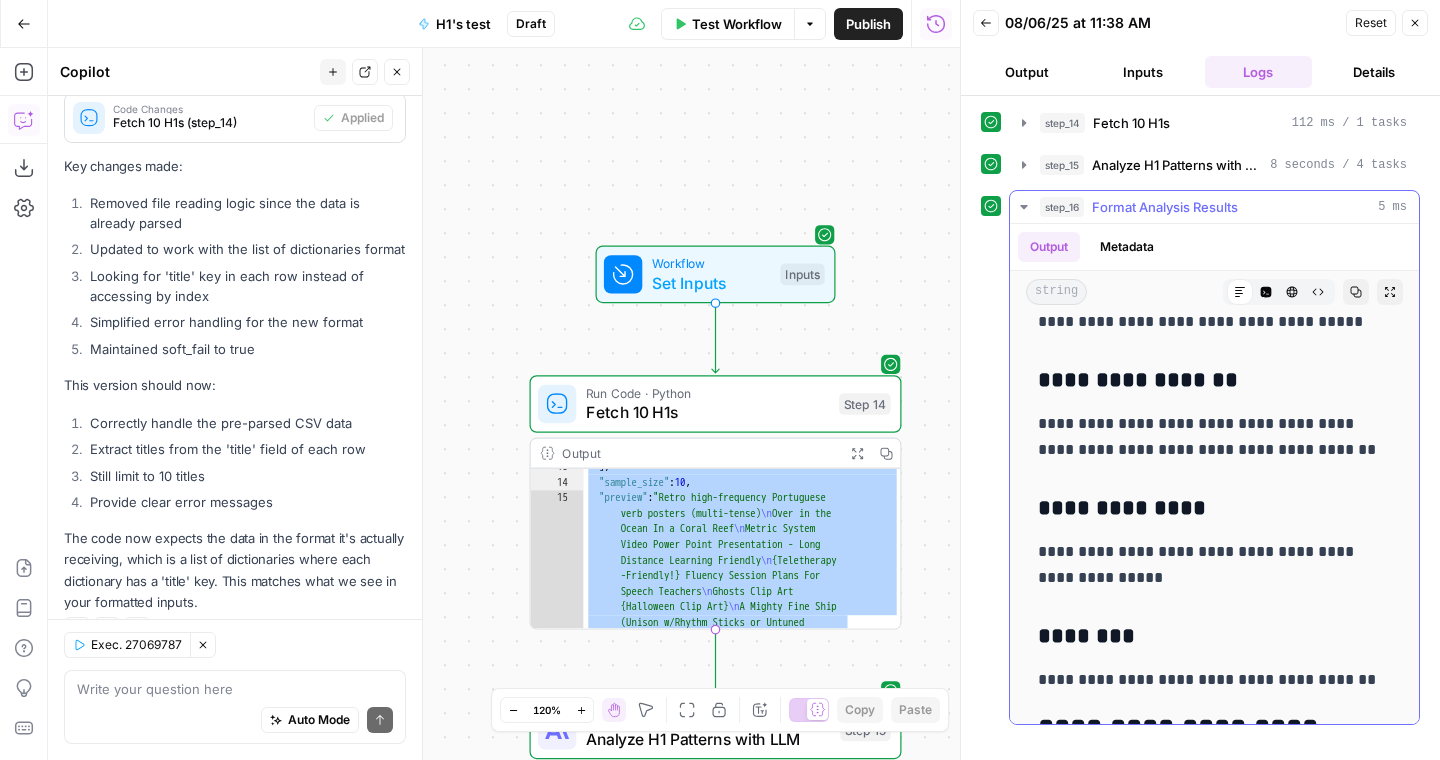 drag, startPoint x: 1303, startPoint y: 453, endPoint x: 1224, endPoint y: 456, distance: 79.05694 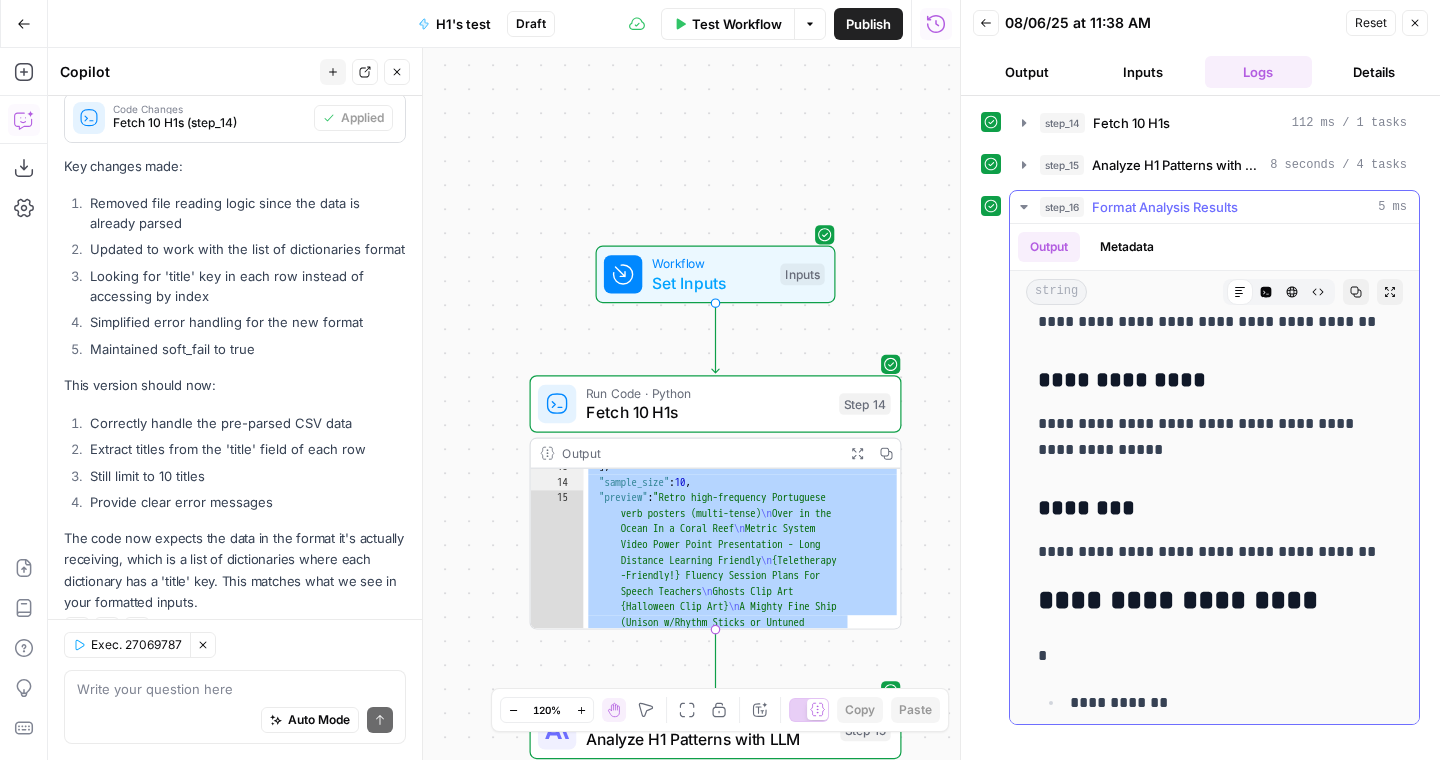 scroll, scrollTop: 773, scrollLeft: 0, axis: vertical 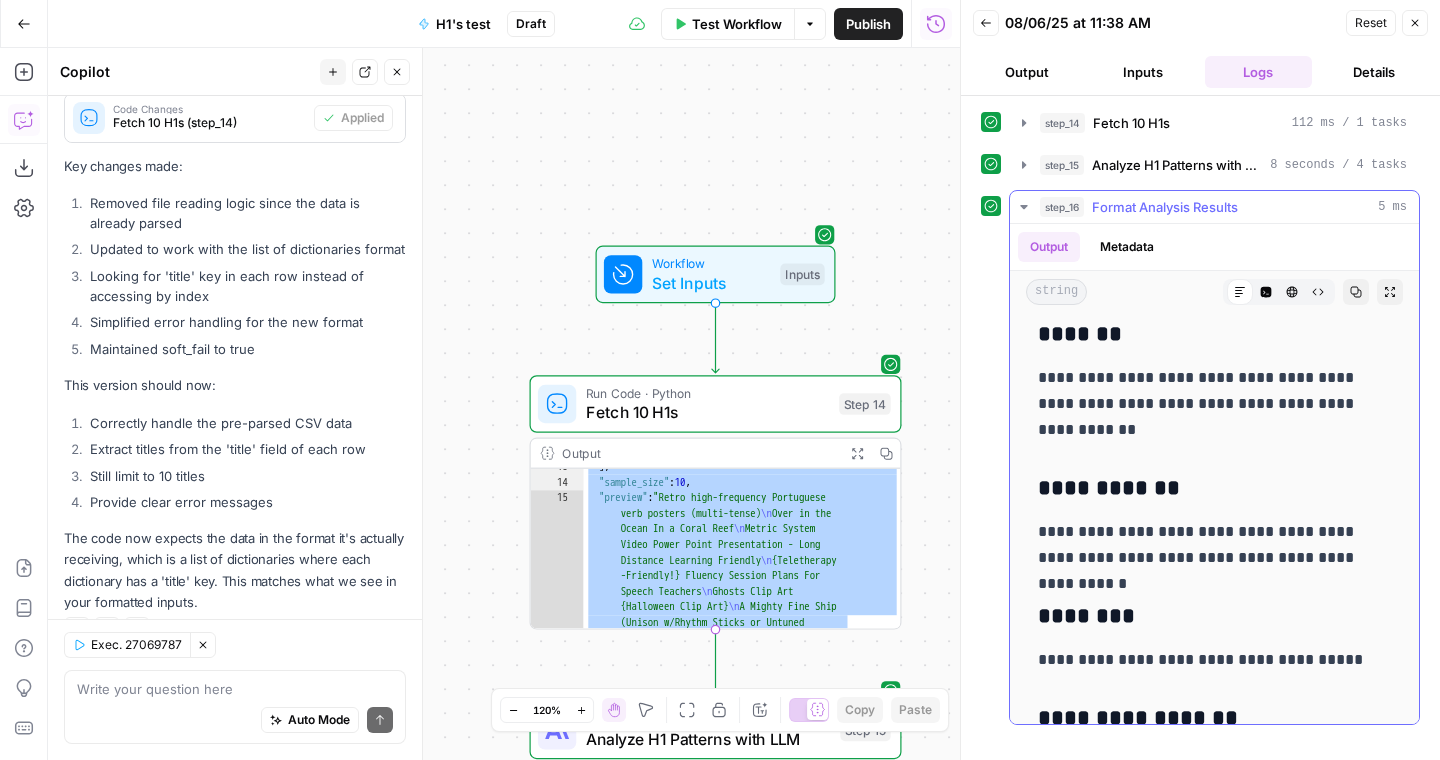 drag, startPoint x: 1175, startPoint y: 487, endPoint x: 1057, endPoint y: 487, distance: 118 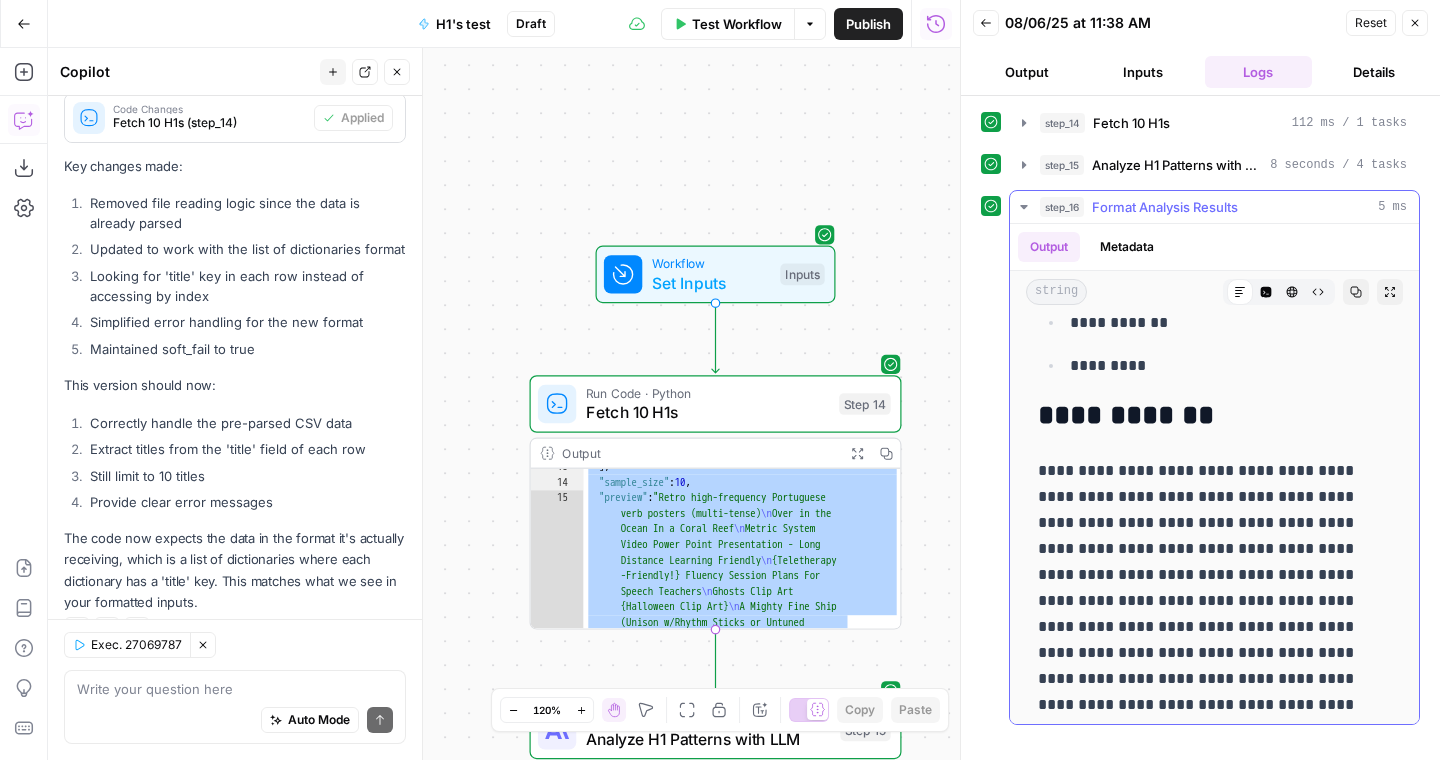 scroll, scrollTop: 1635, scrollLeft: 0, axis: vertical 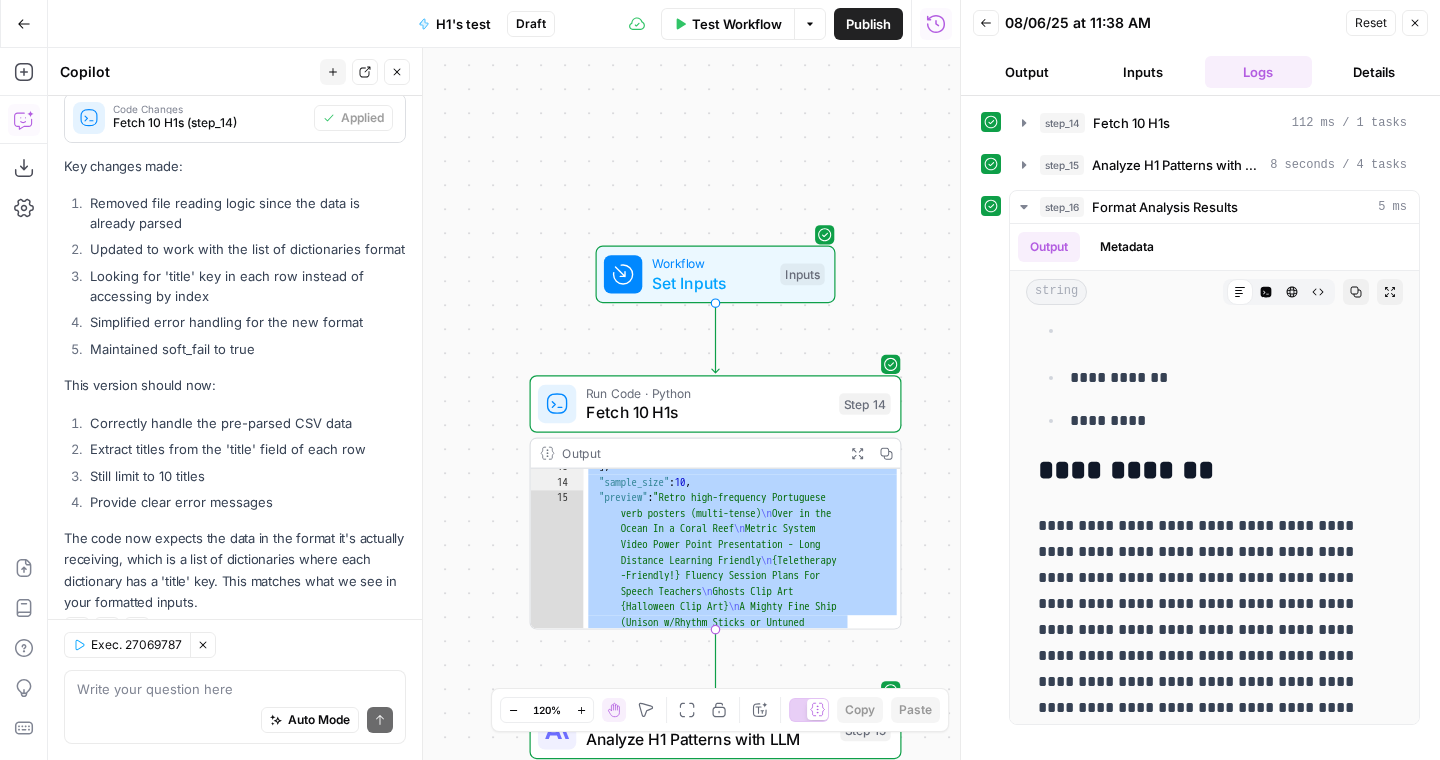click on "Close" at bounding box center [1415, 23] 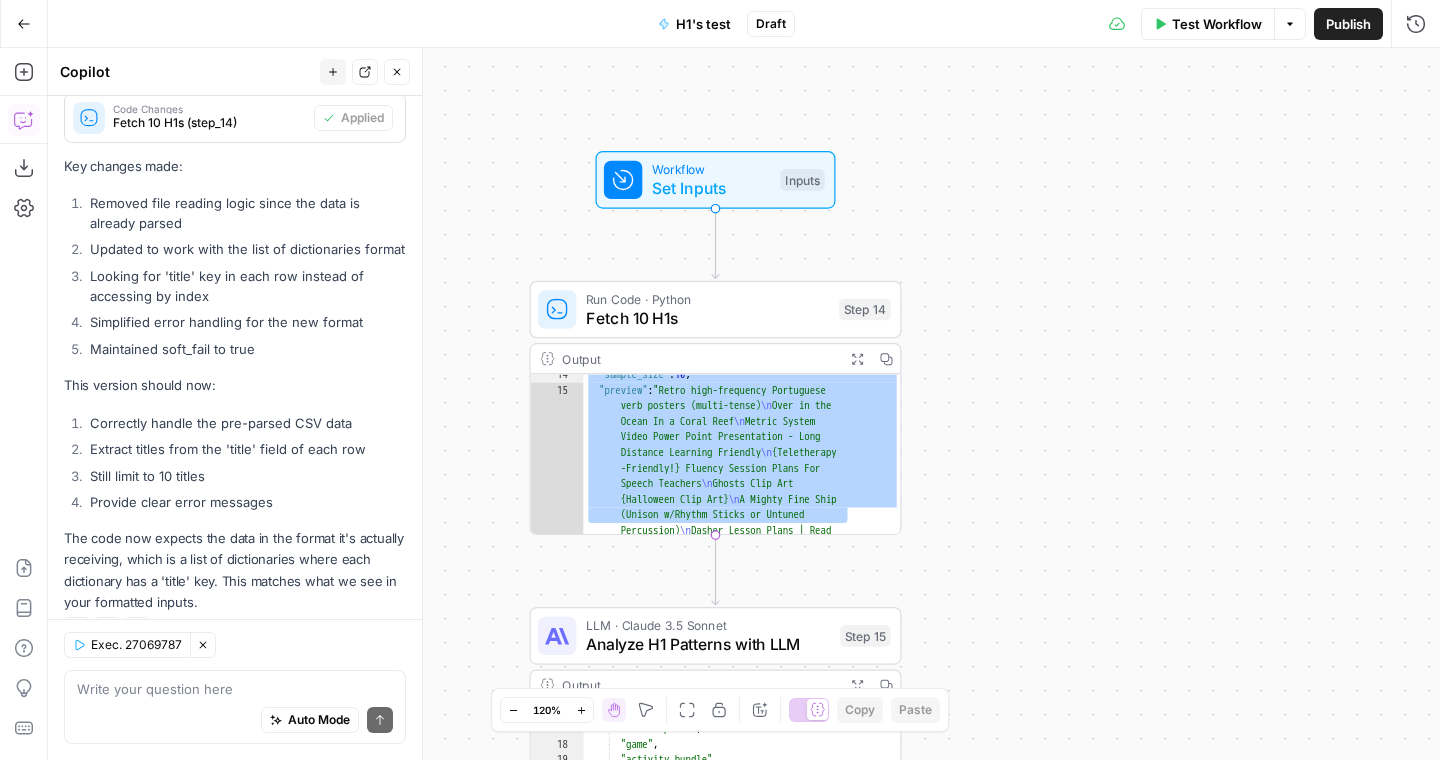 scroll, scrollTop: 346, scrollLeft: 0, axis: vertical 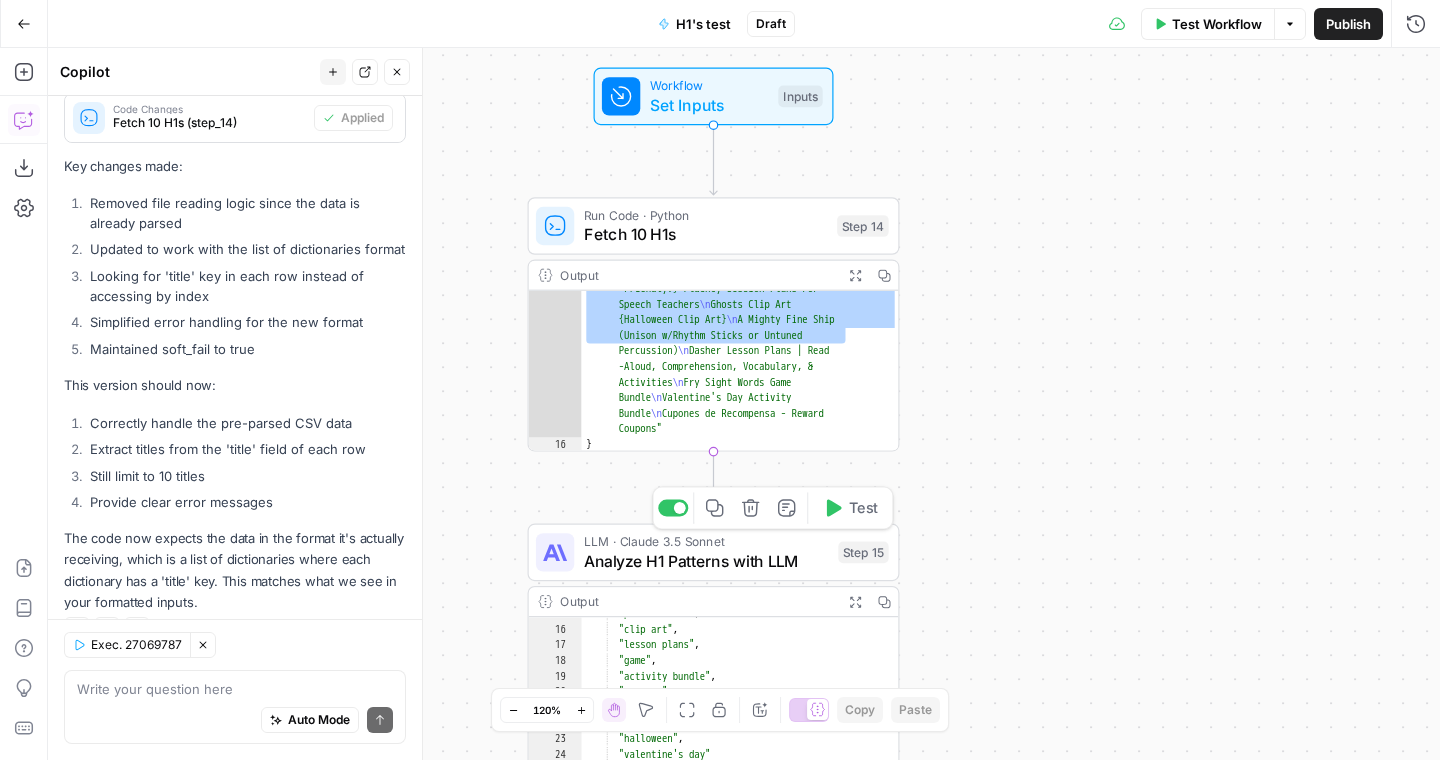 click on "Analyze H1 Patterns with LLM" at bounding box center (706, 561) 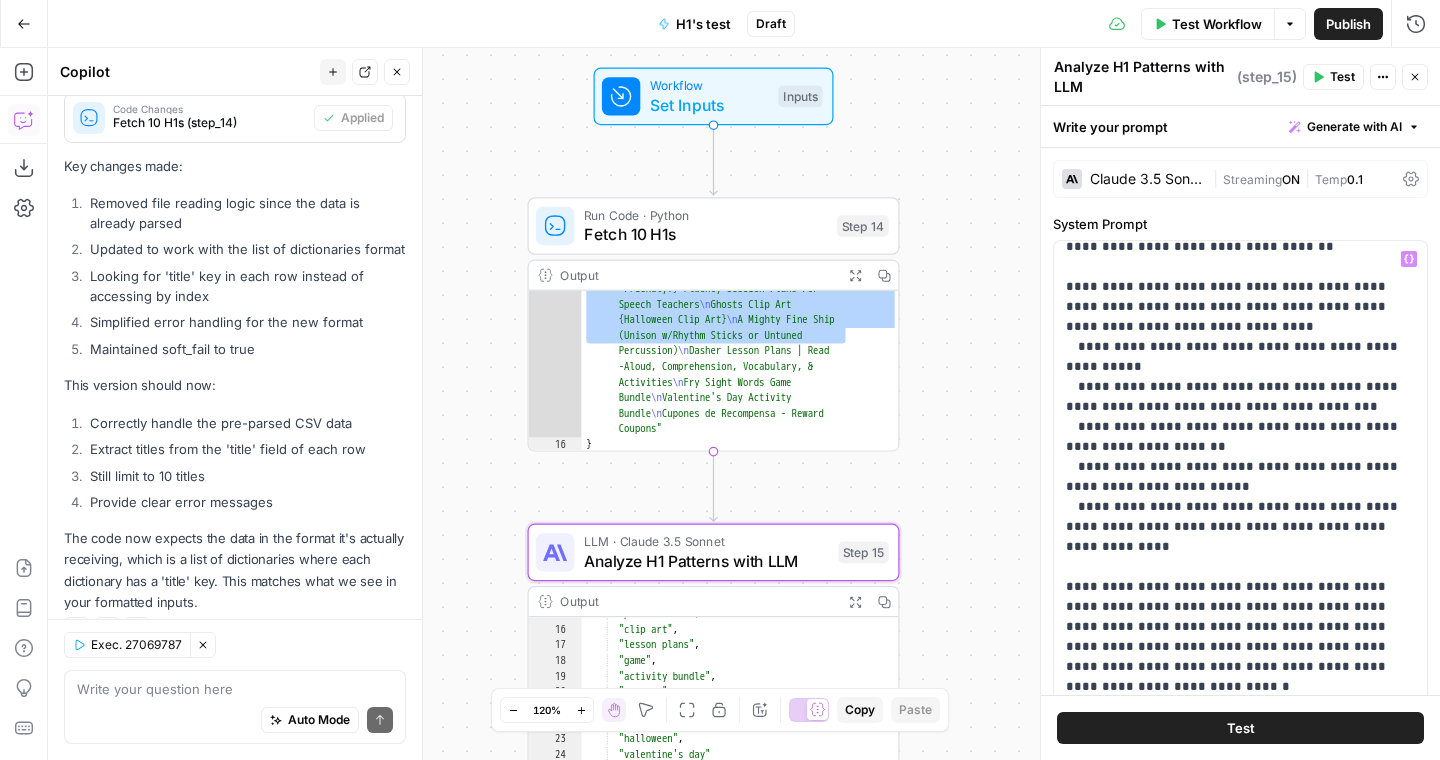 scroll, scrollTop: 87, scrollLeft: 0, axis: vertical 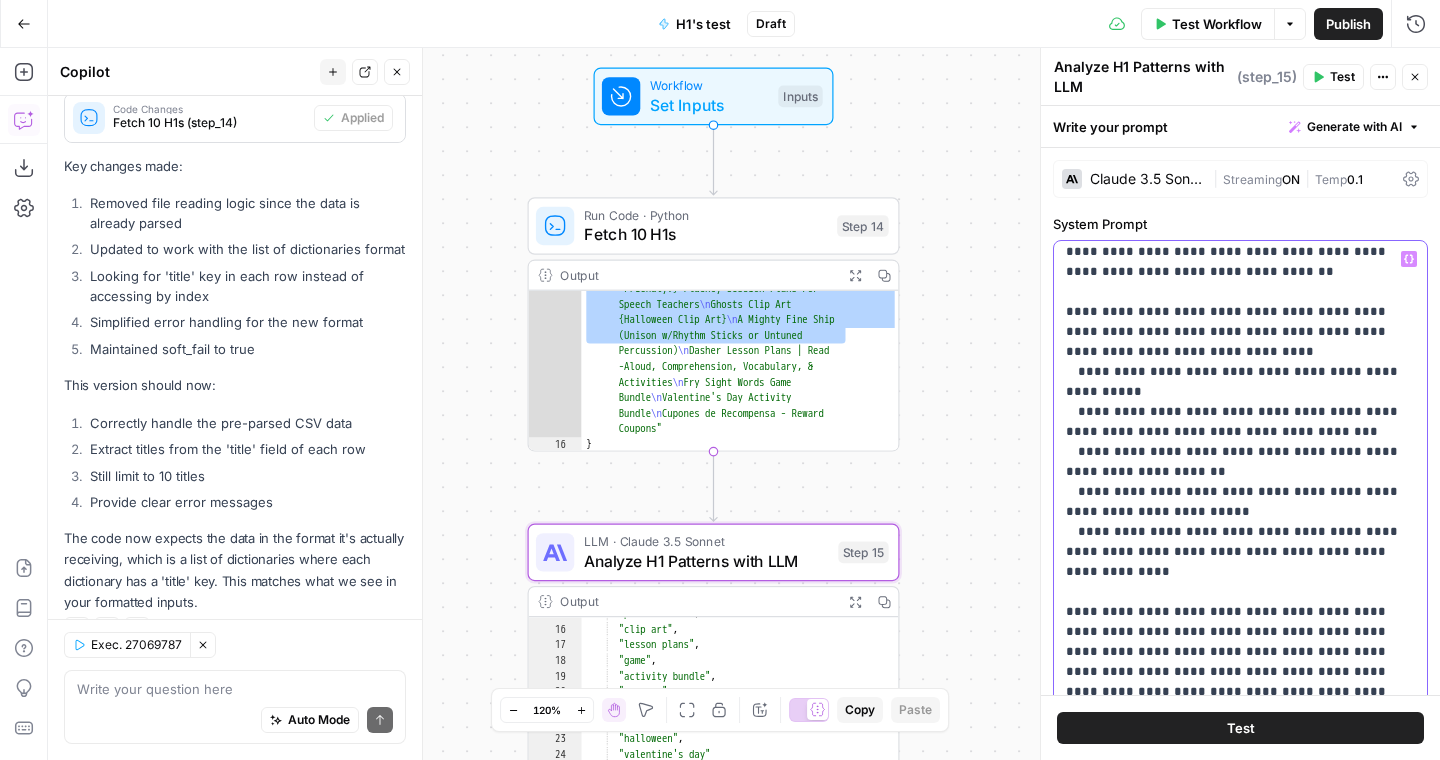 click on "**********" at bounding box center (1240, 772) 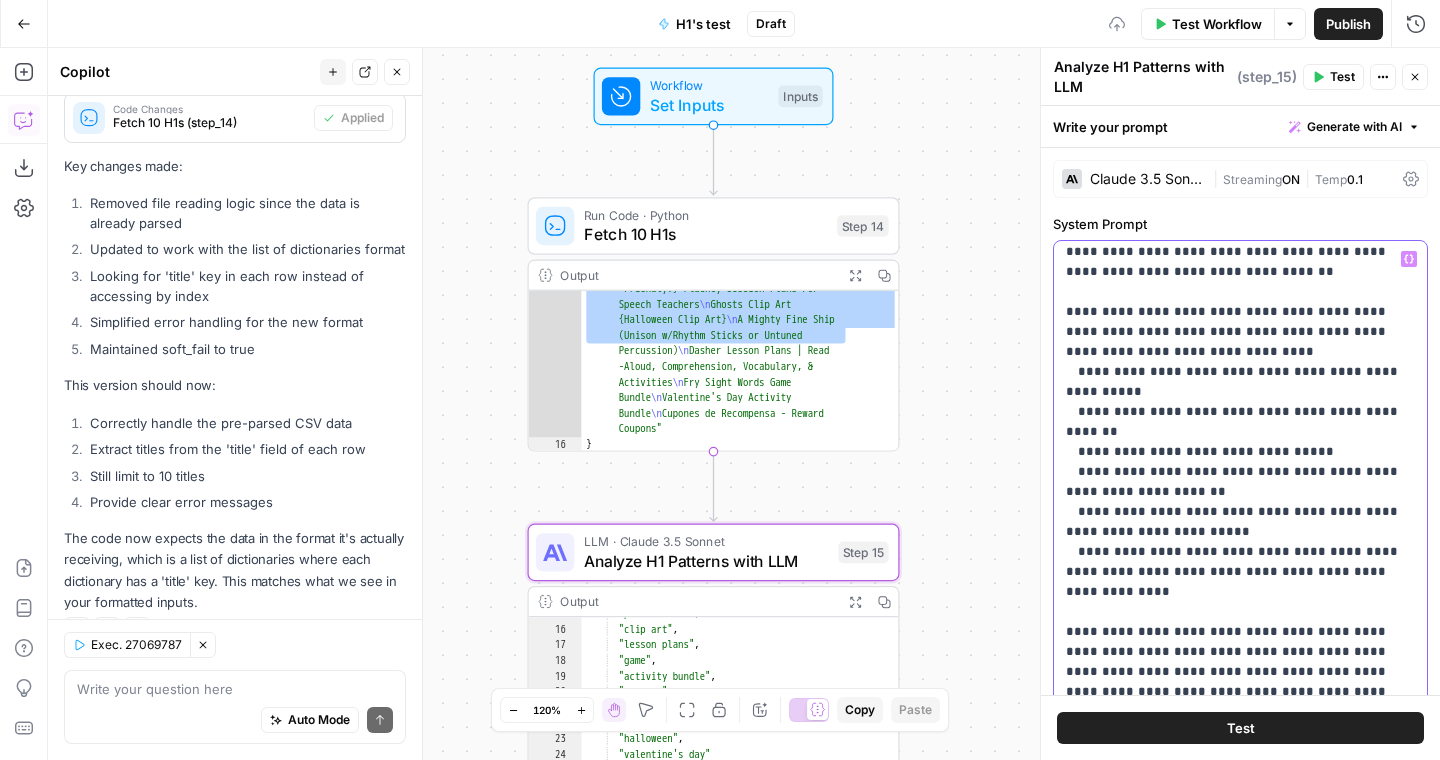 type 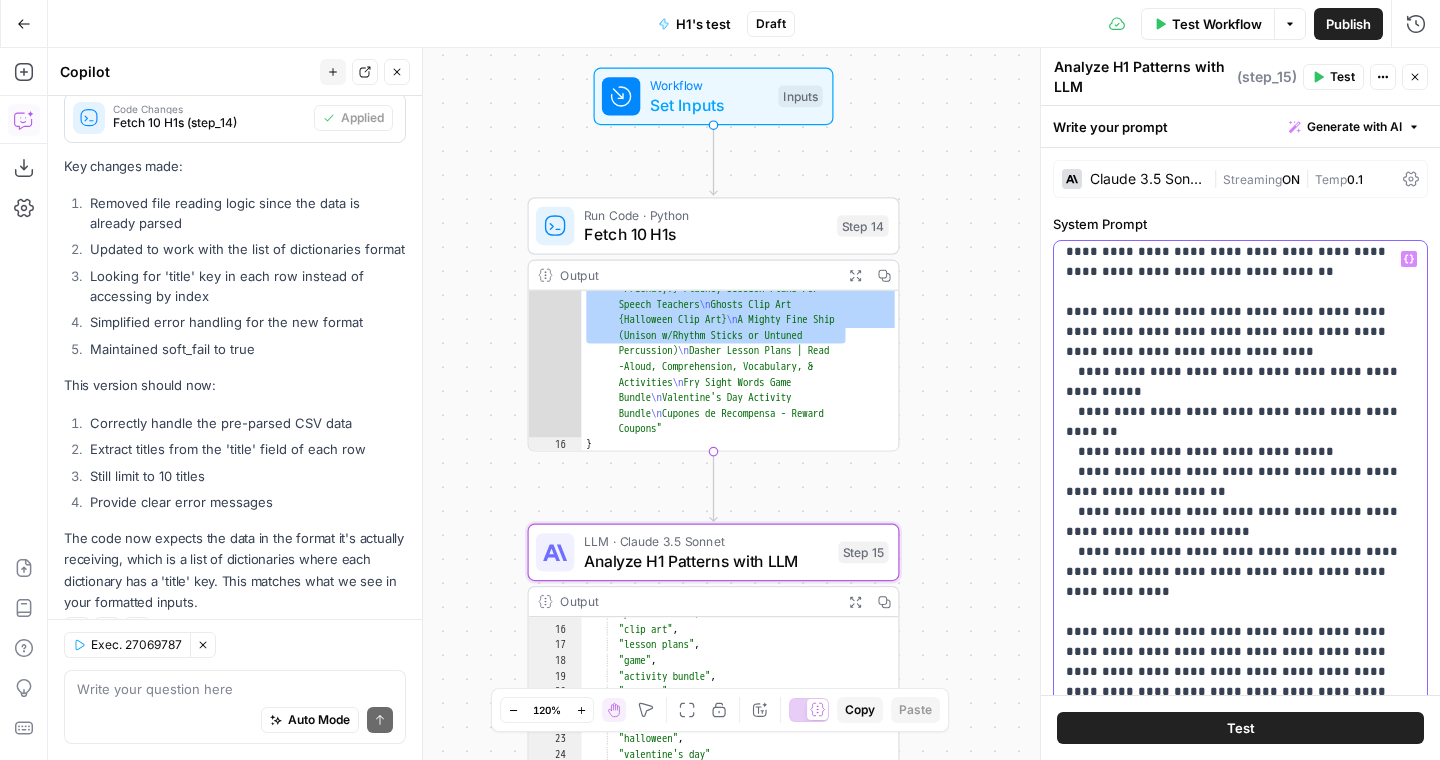 drag, startPoint x: 1149, startPoint y: 351, endPoint x: 1223, endPoint y: 350, distance: 74.00676 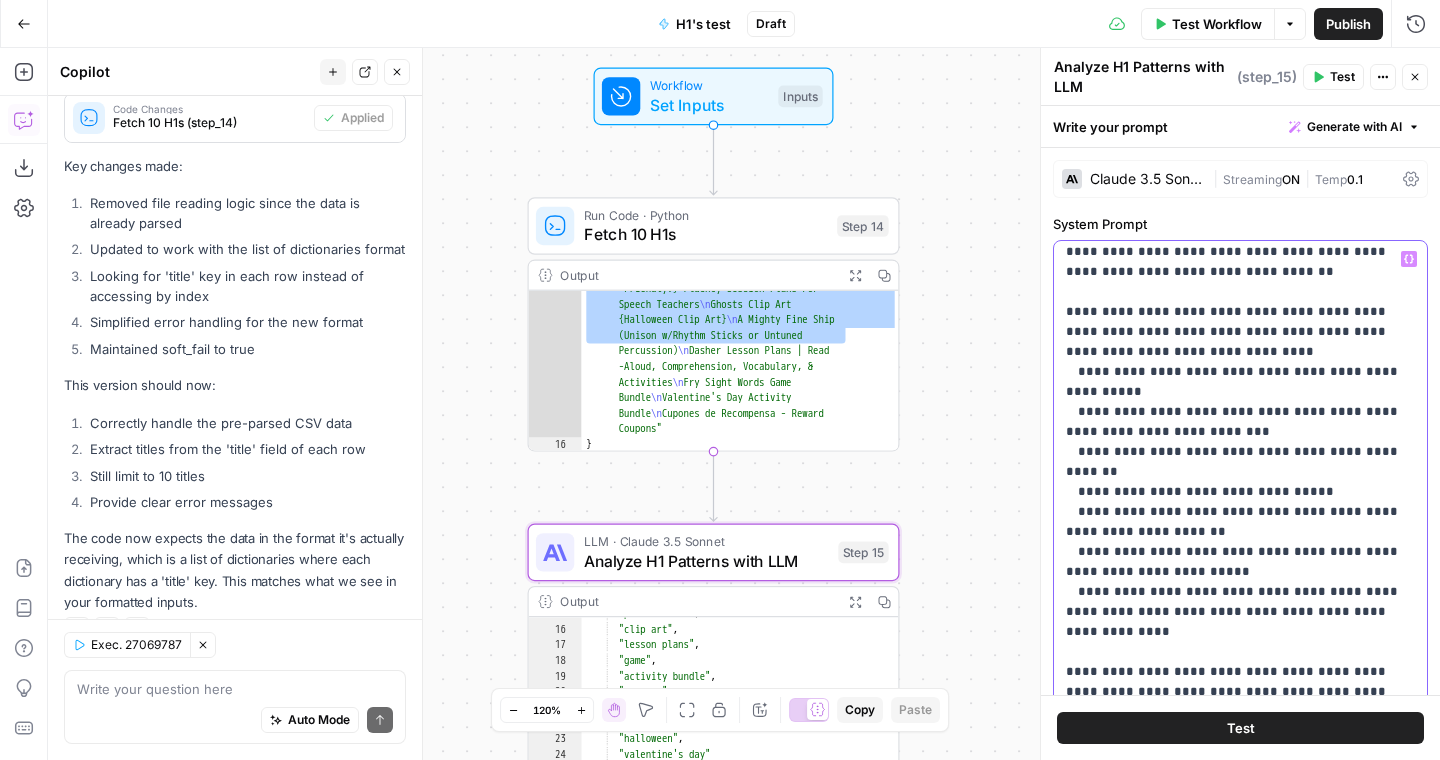click on "**********" at bounding box center [1240, 792] 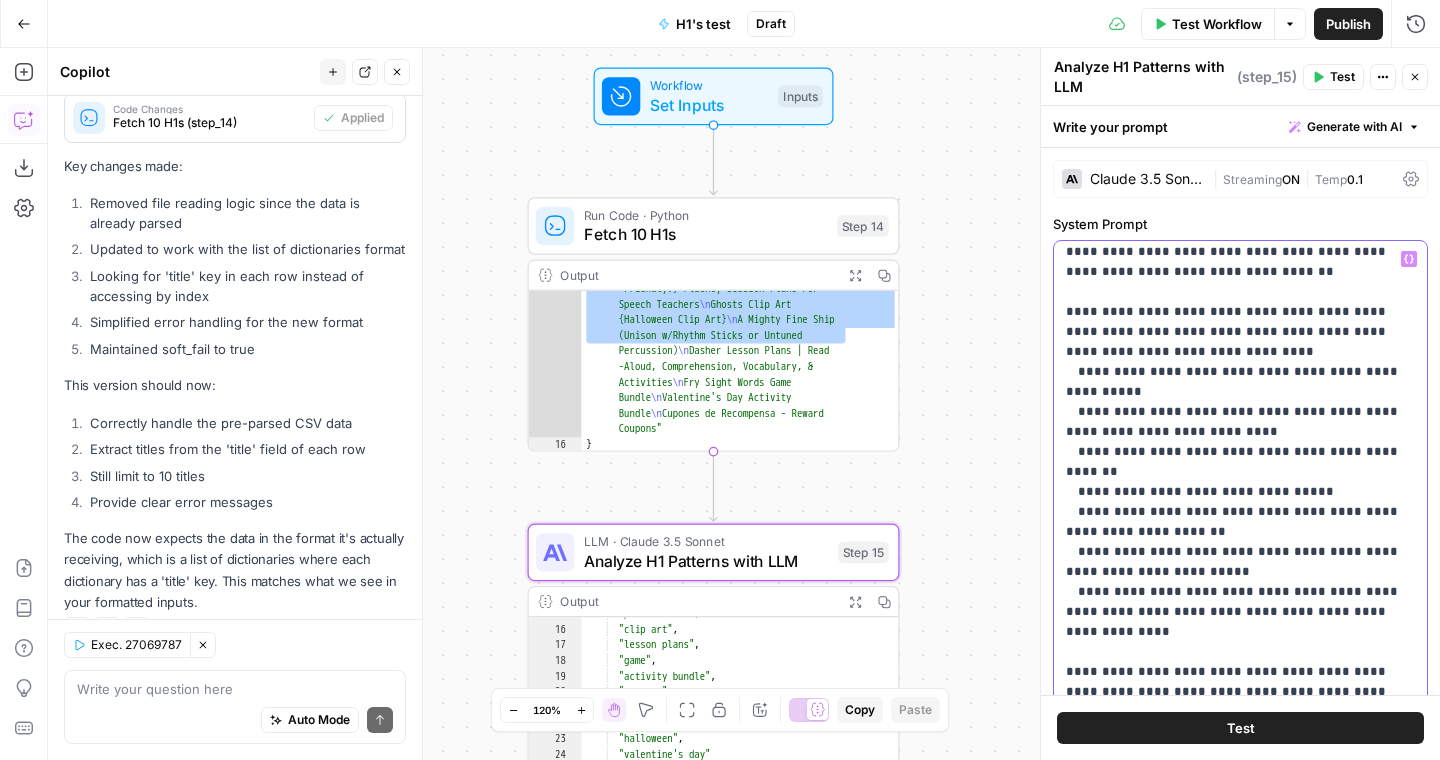 click on "**********" at bounding box center (1240, 792) 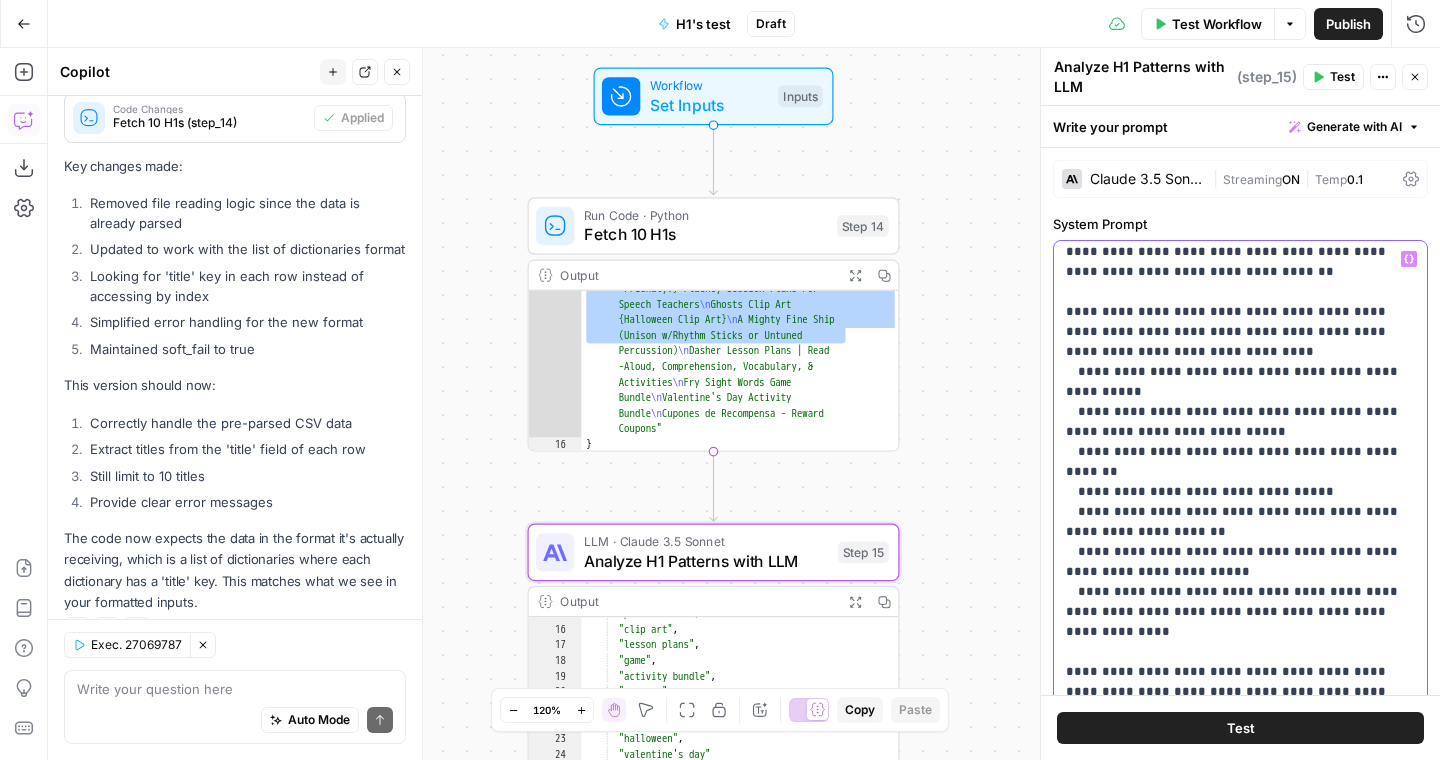 click on "**********" at bounding box center (1240, 792) 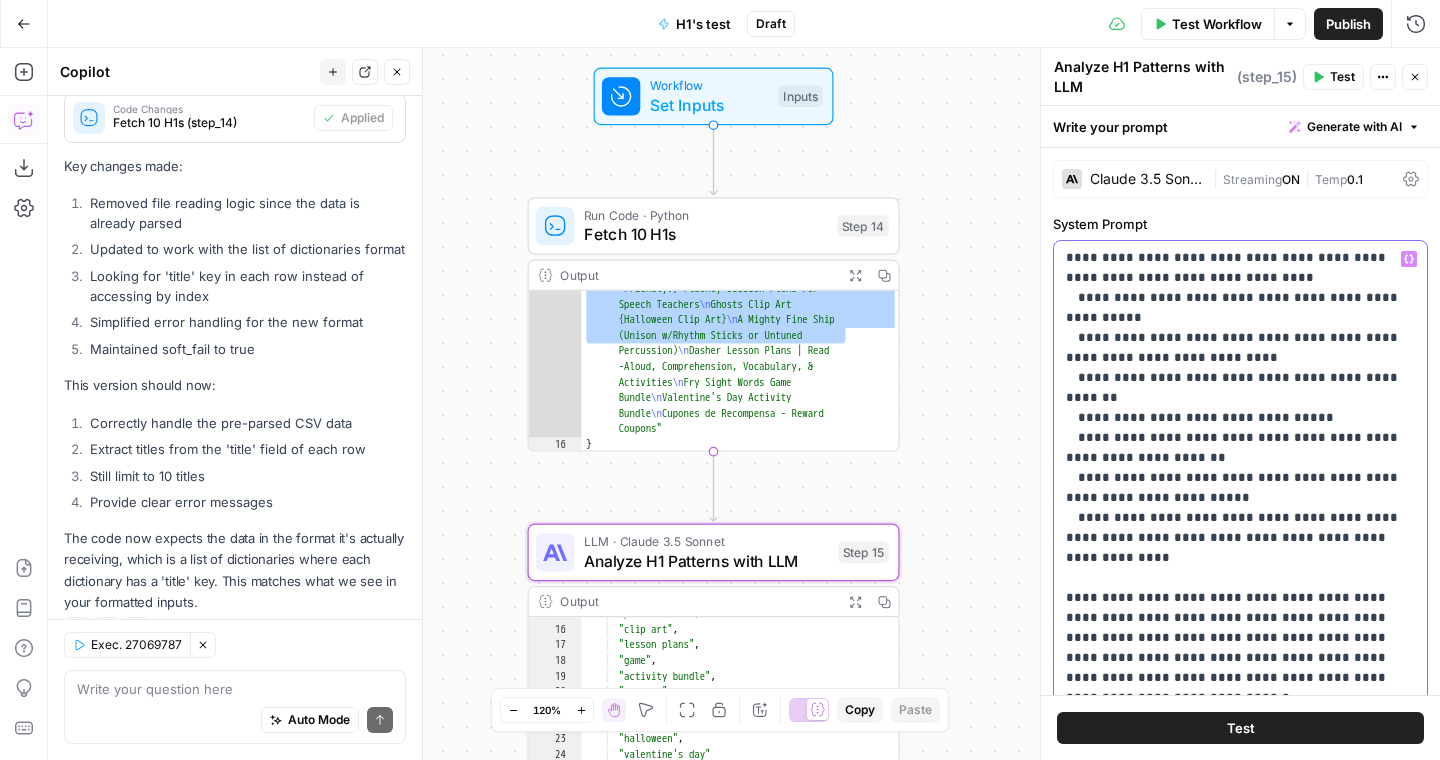 scroll, scrollTop: 163, scrollLeft: 0, axis: vertical 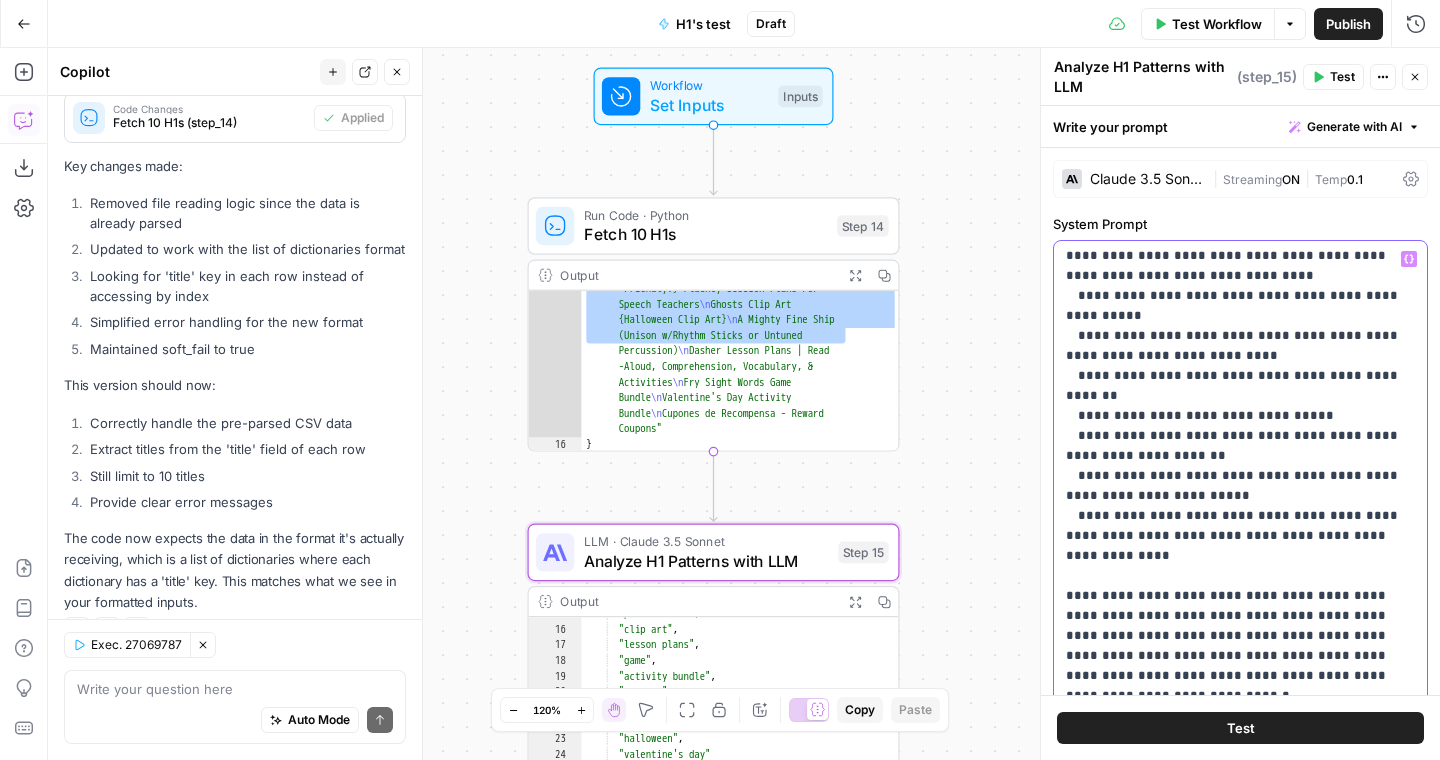 drag, startPoint x: 1171, startPoint y: 417, endPoint x: 1094, endPoint y: 414, distance: 77.05842 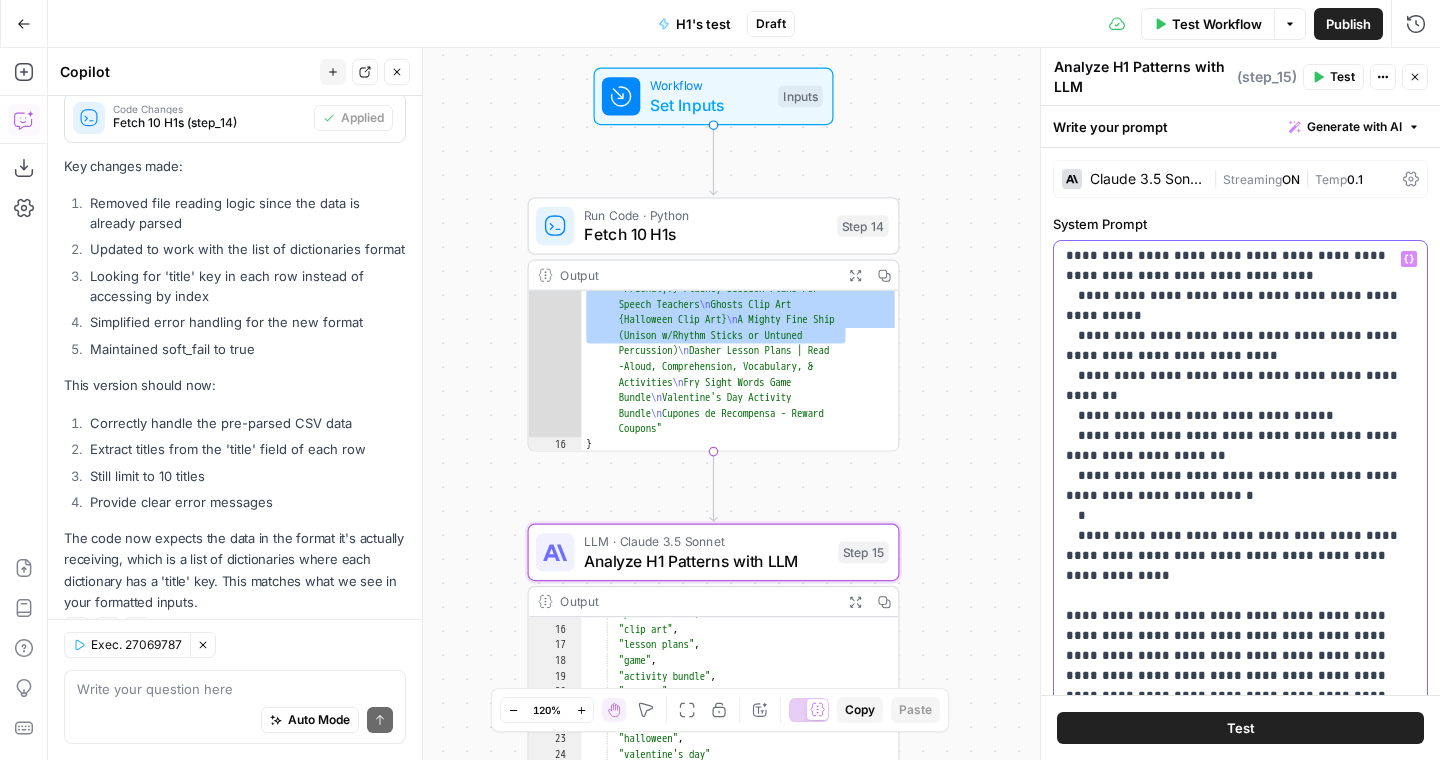 drag, startPoint x: 1089, startPoint y: 335, endPoint x: 1133, endPoint y: 334, distance: 44.011364 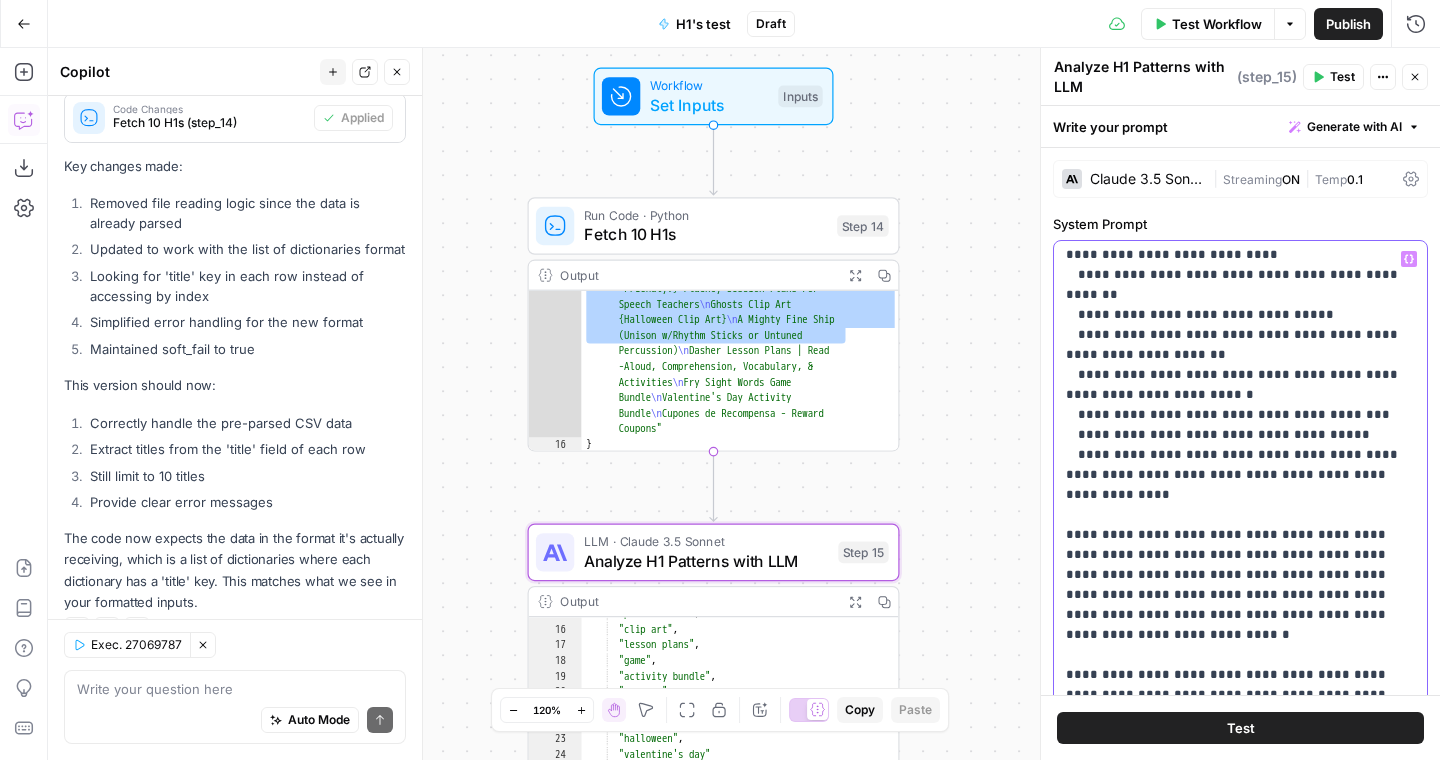 scroll, scrollTop: 278, scrollLeft: 0, axis: vertical 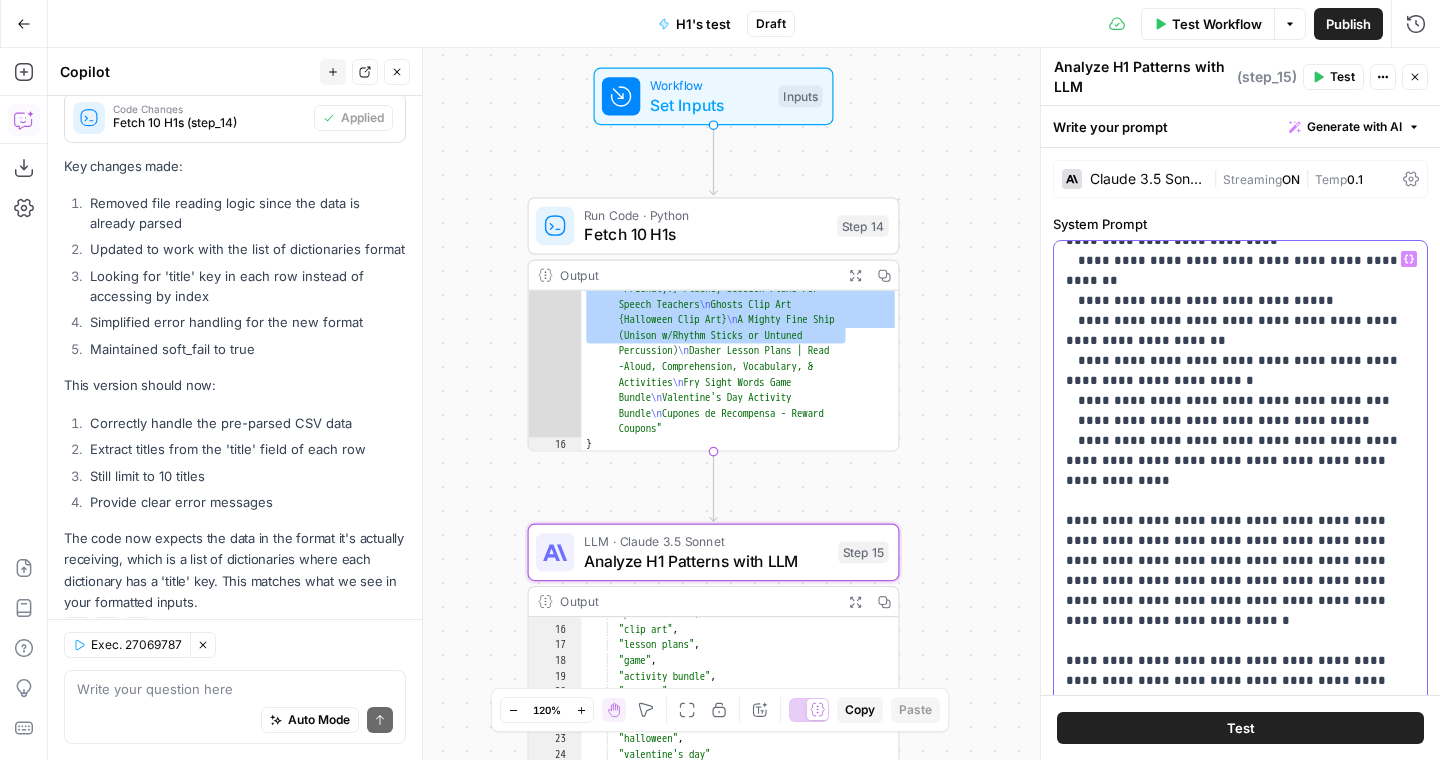 click on "**********" at bounding box center [1240, 621] 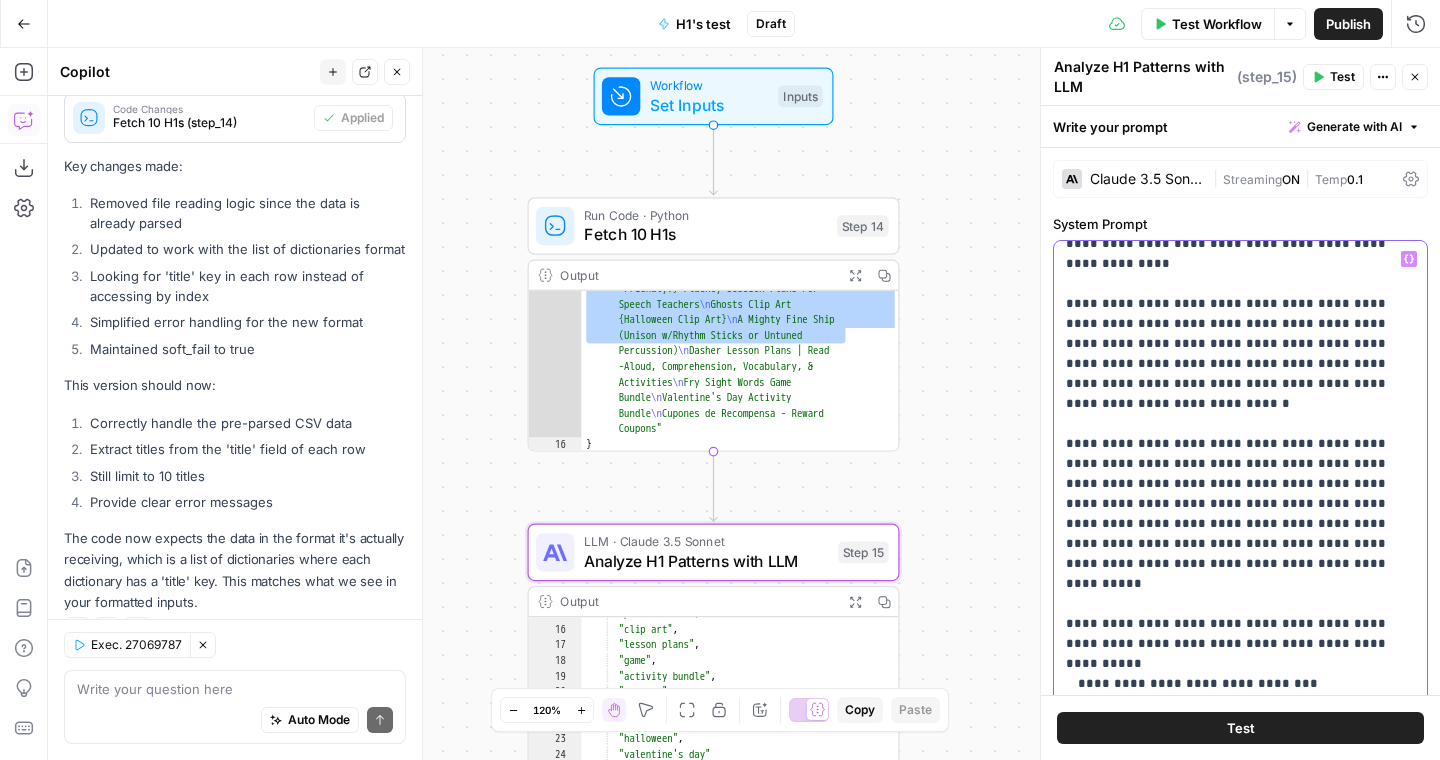 scroll, scrollTop: 501, scrollLeft: 0, axis: vertical 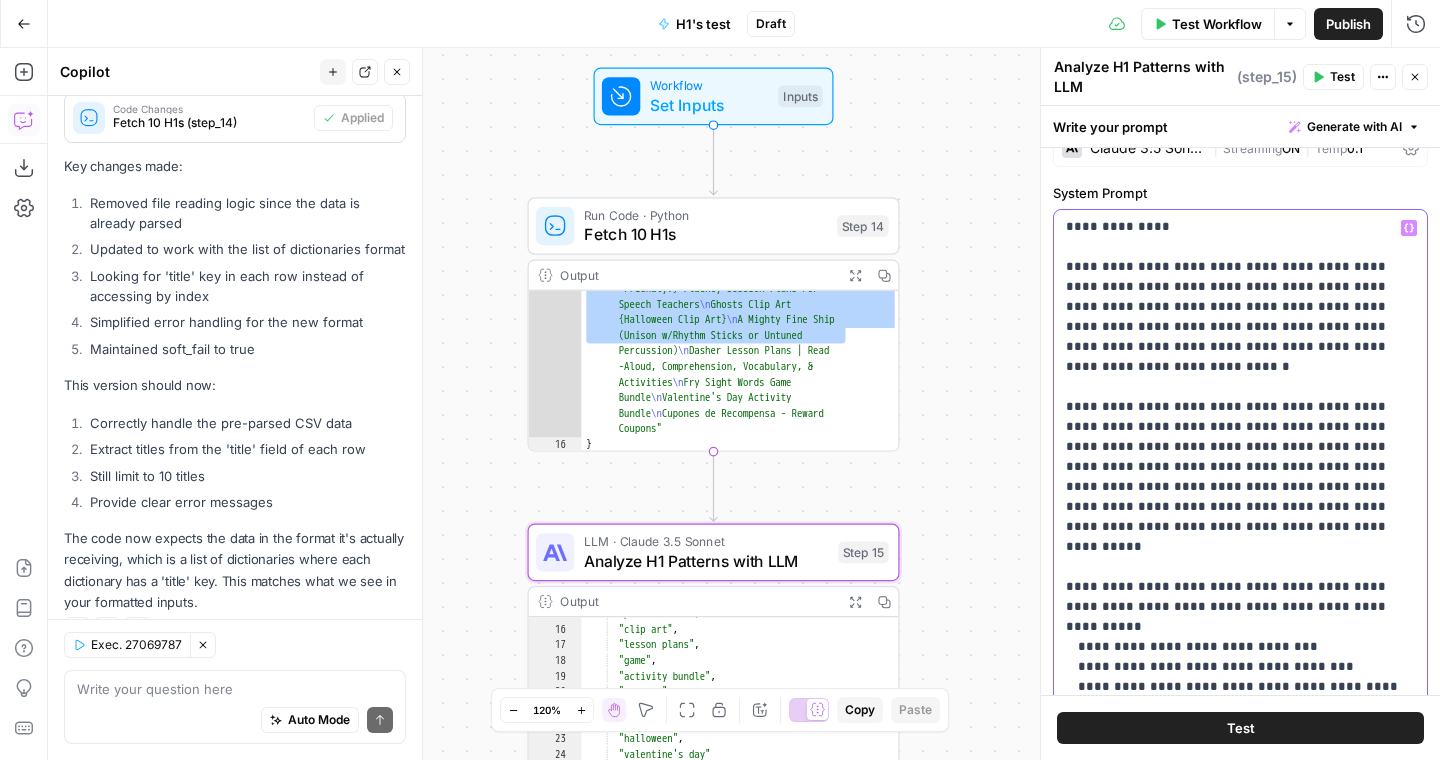click on "**********" at bounding box center [1240, 367] 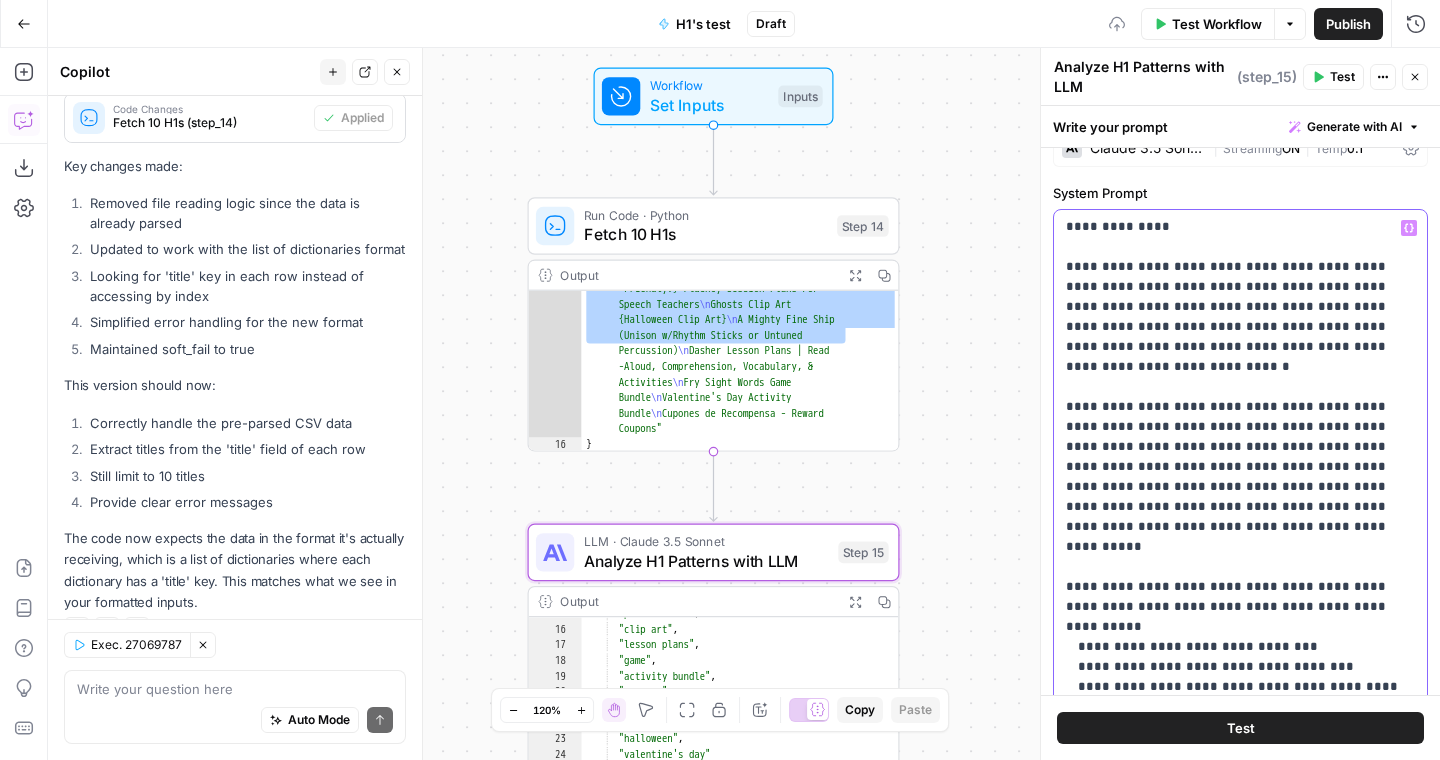 scroll, scrollTop: 5215, scrollLeft: 0, axis: vertical 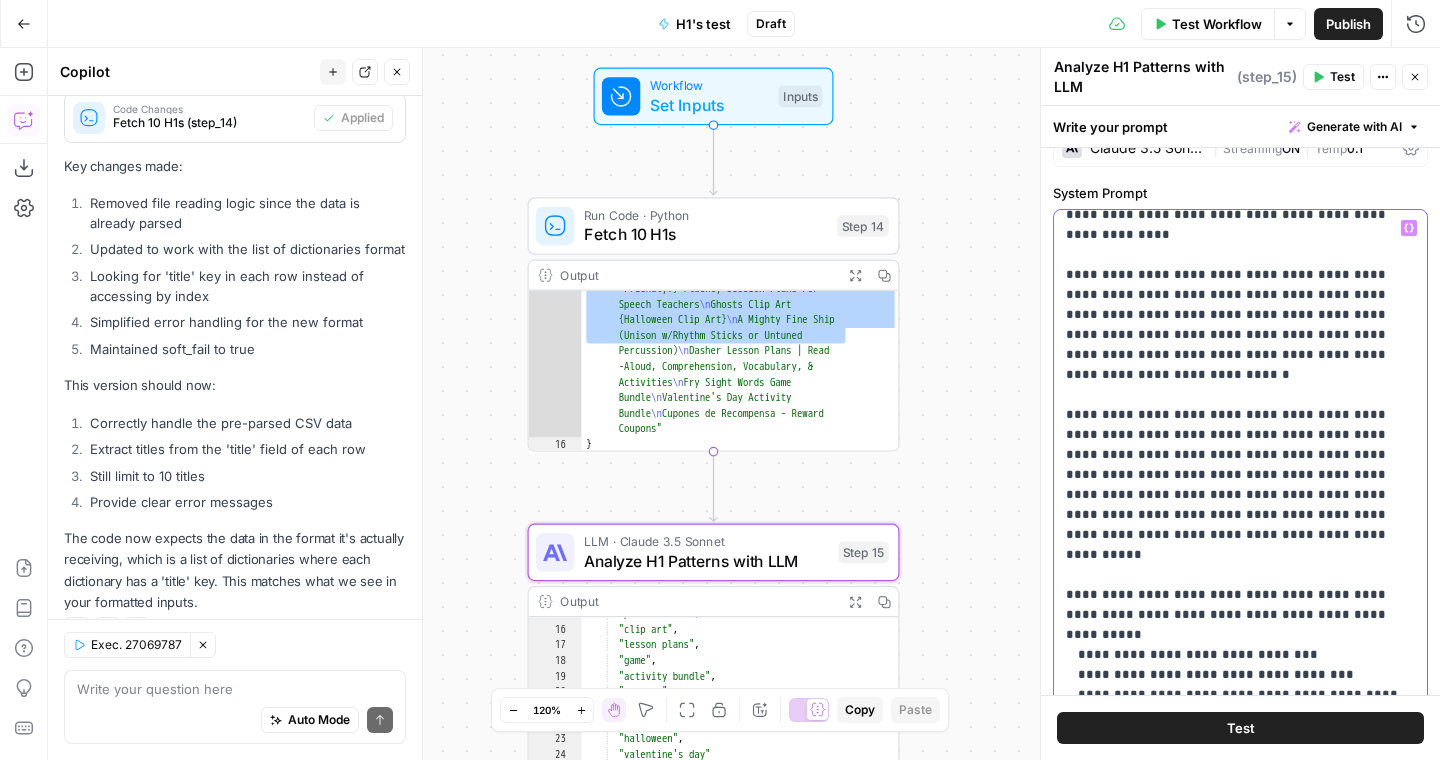 click on "**********" at bounding box center (1240, 385) 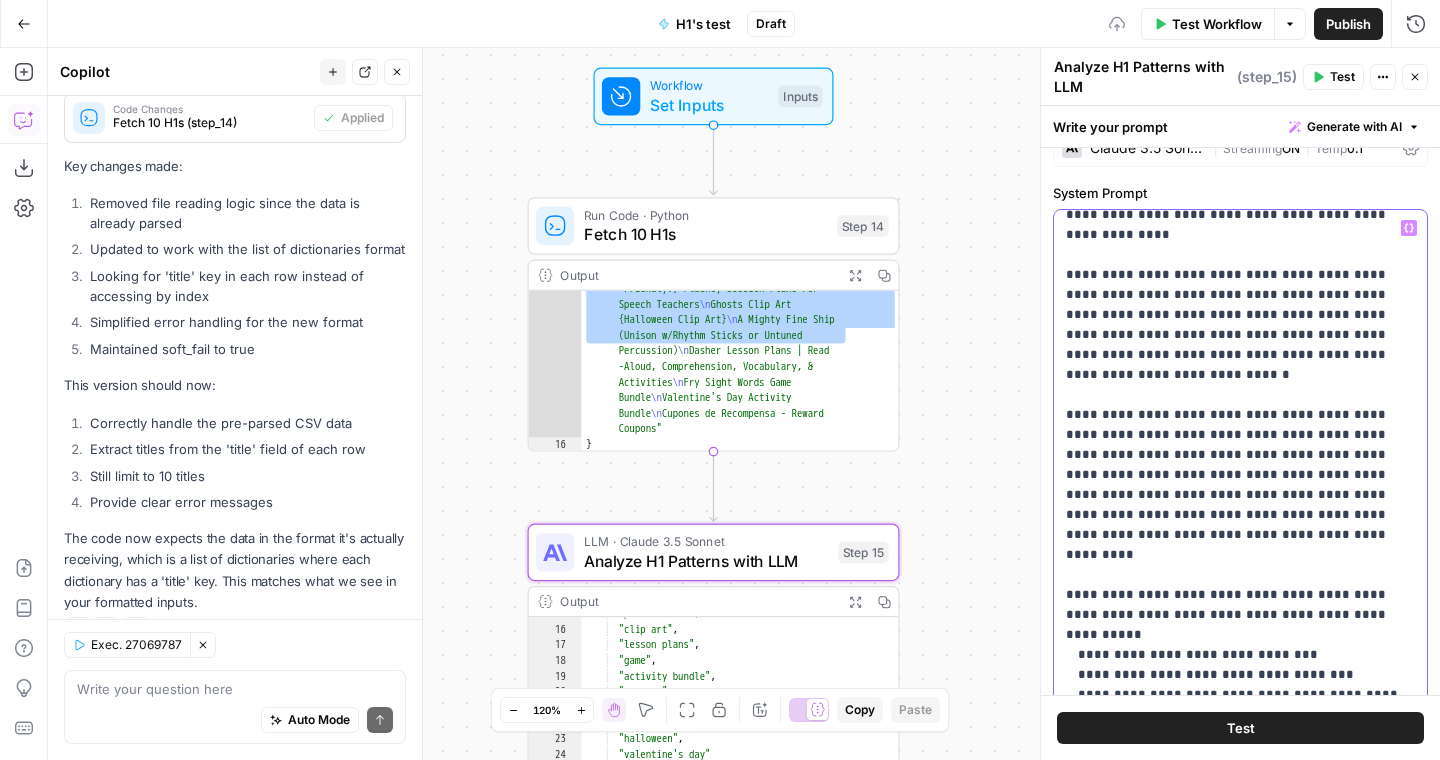 click on "**********" at bounding box center [1240, 385] 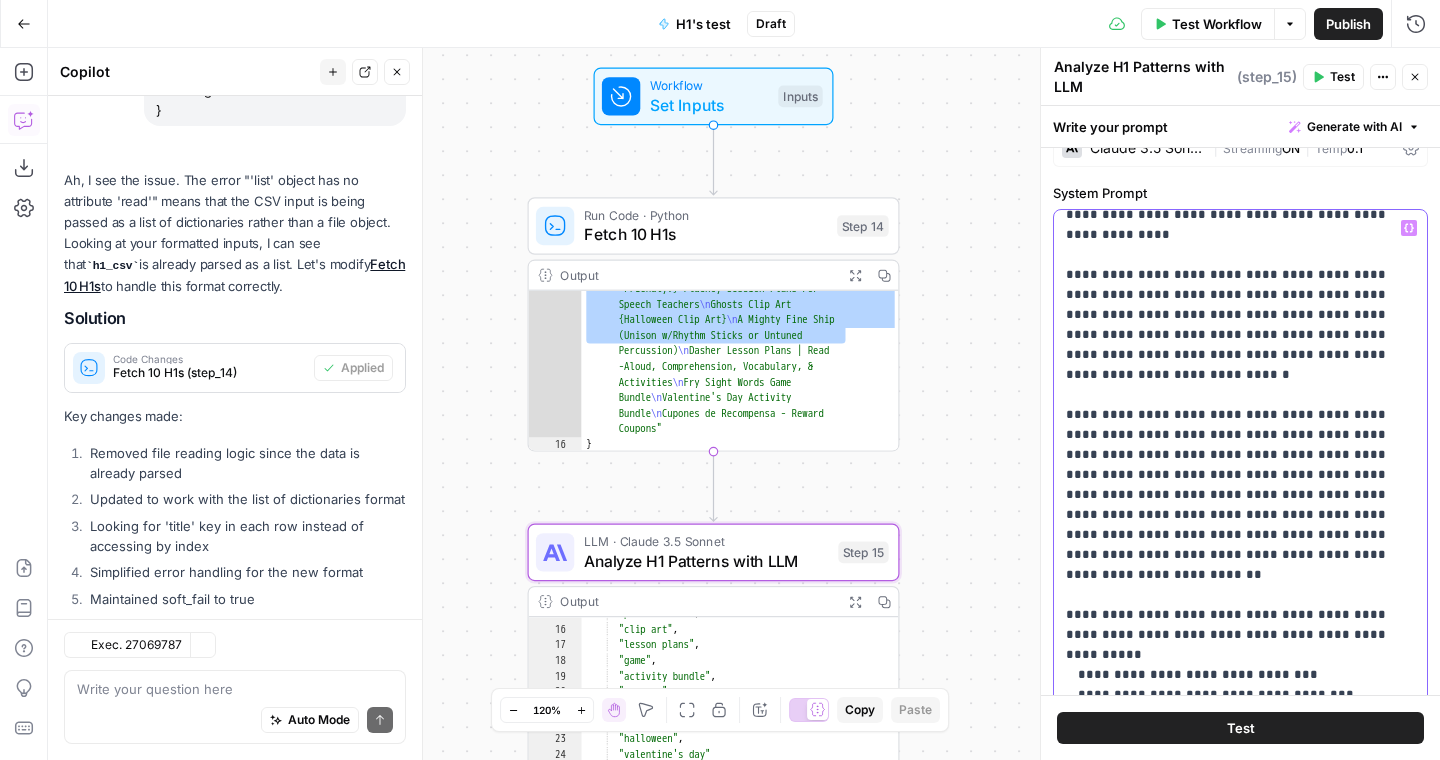 scroll, scrollTop: 5215, scrollLeft: 0, axis: vertical 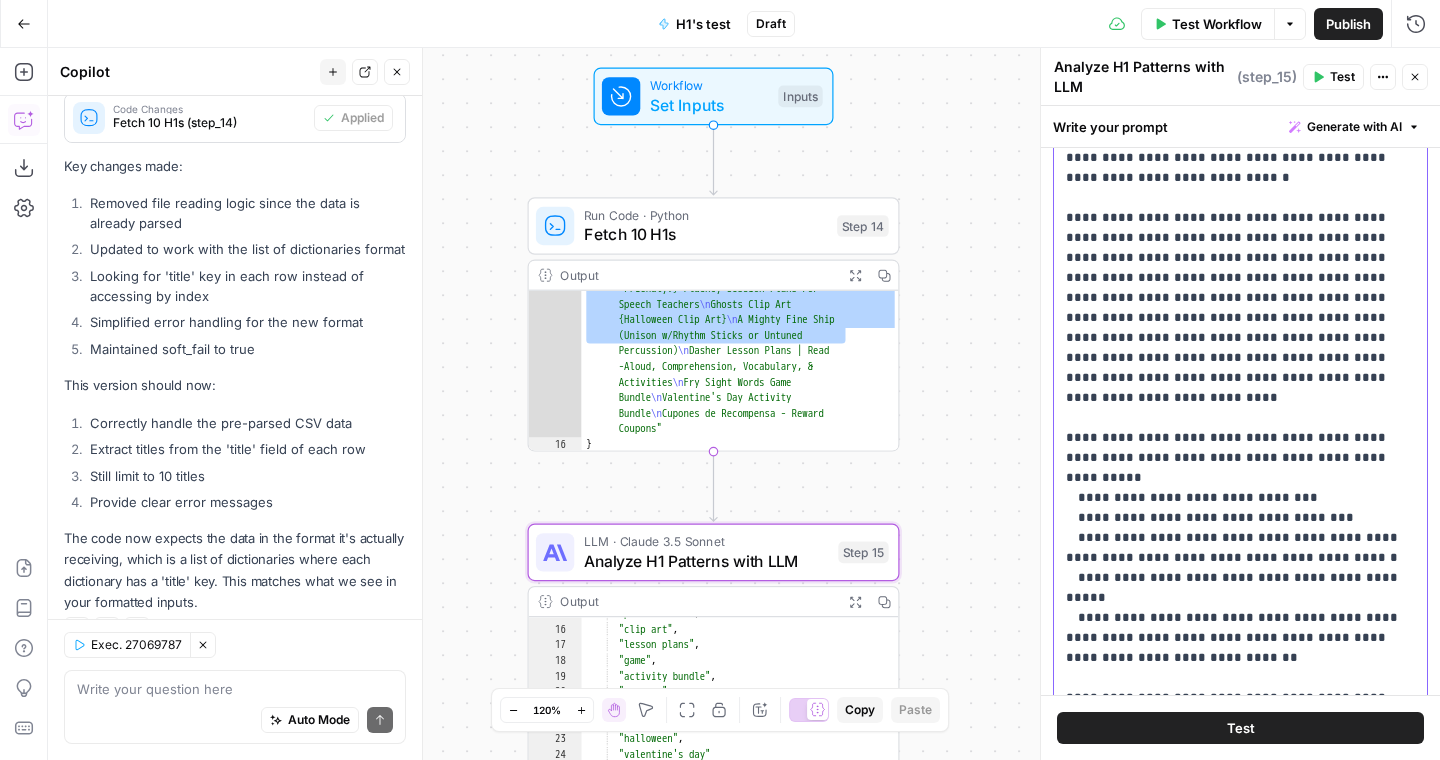 click on "**********" at bounding box center [1240, 208] 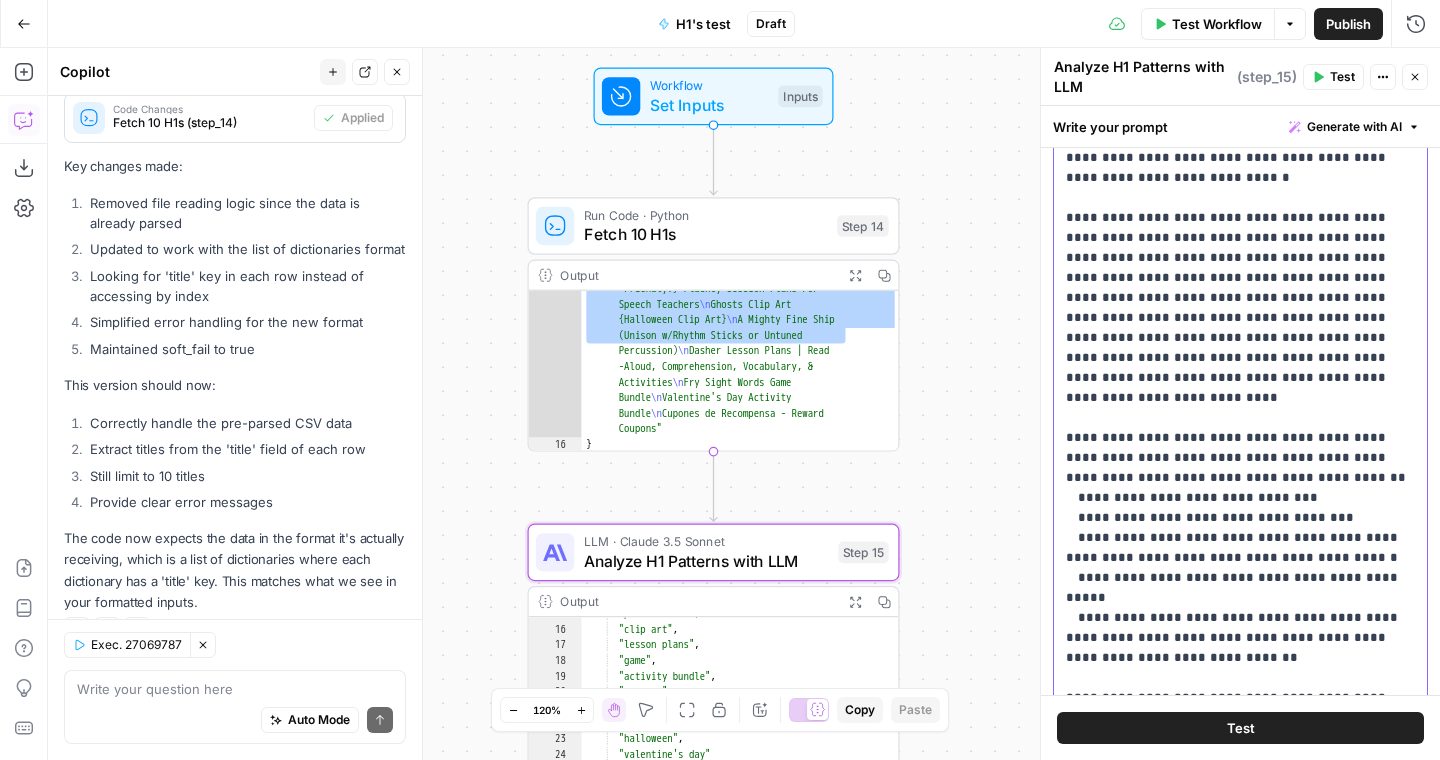 scroll, scrollTop: 581, scrollLeft: 0, axis: vertical 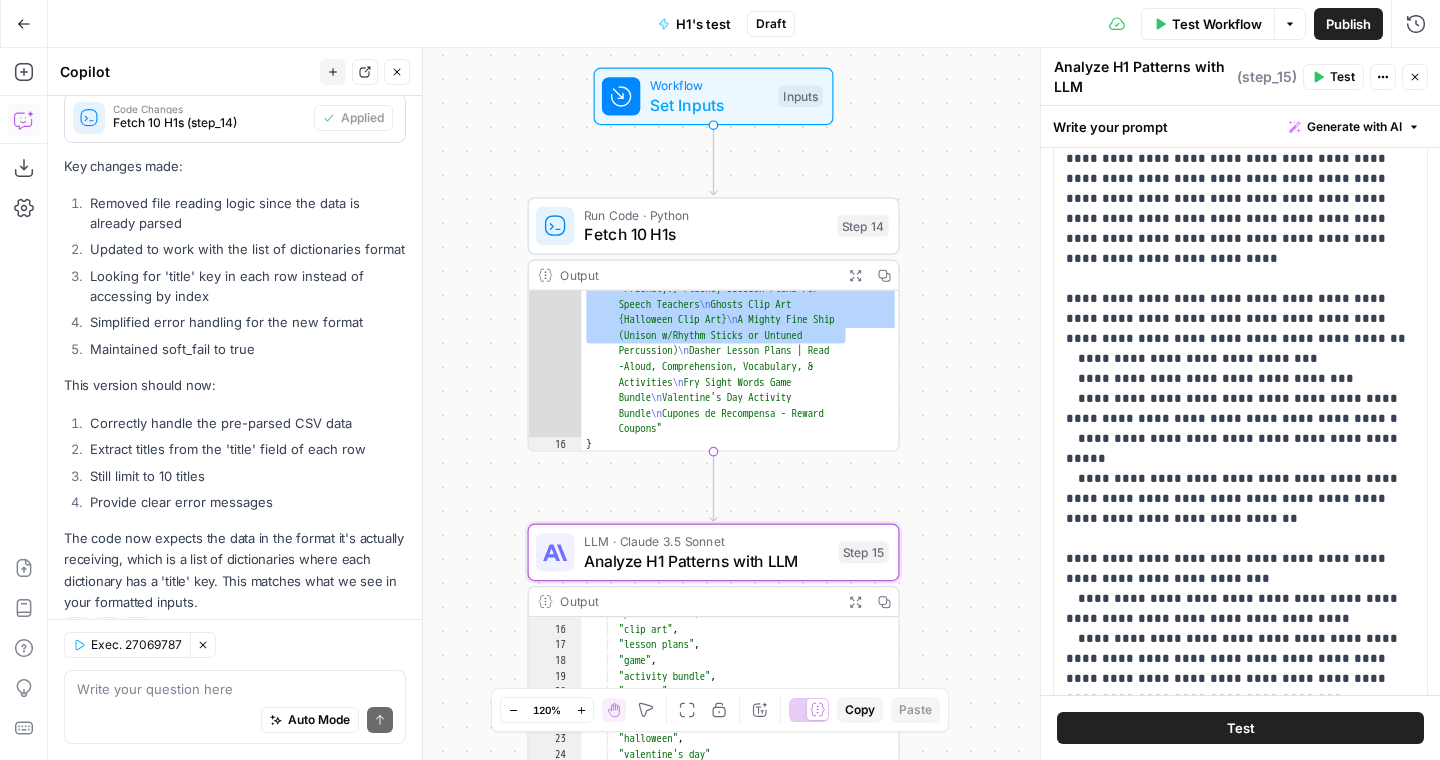 click on "Test" at bounding box center [1241, 728] 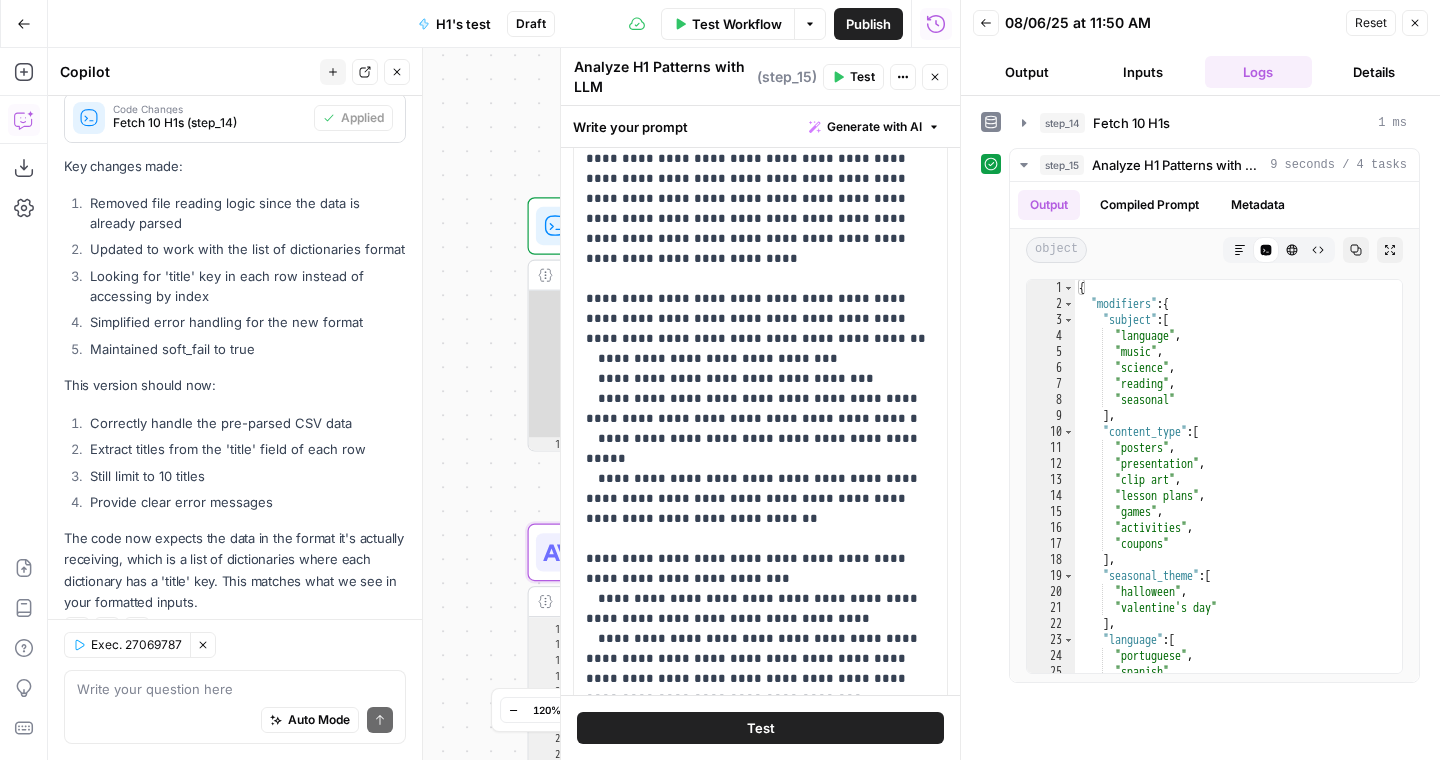 click on "Output" at bounding box center (1027, 72) 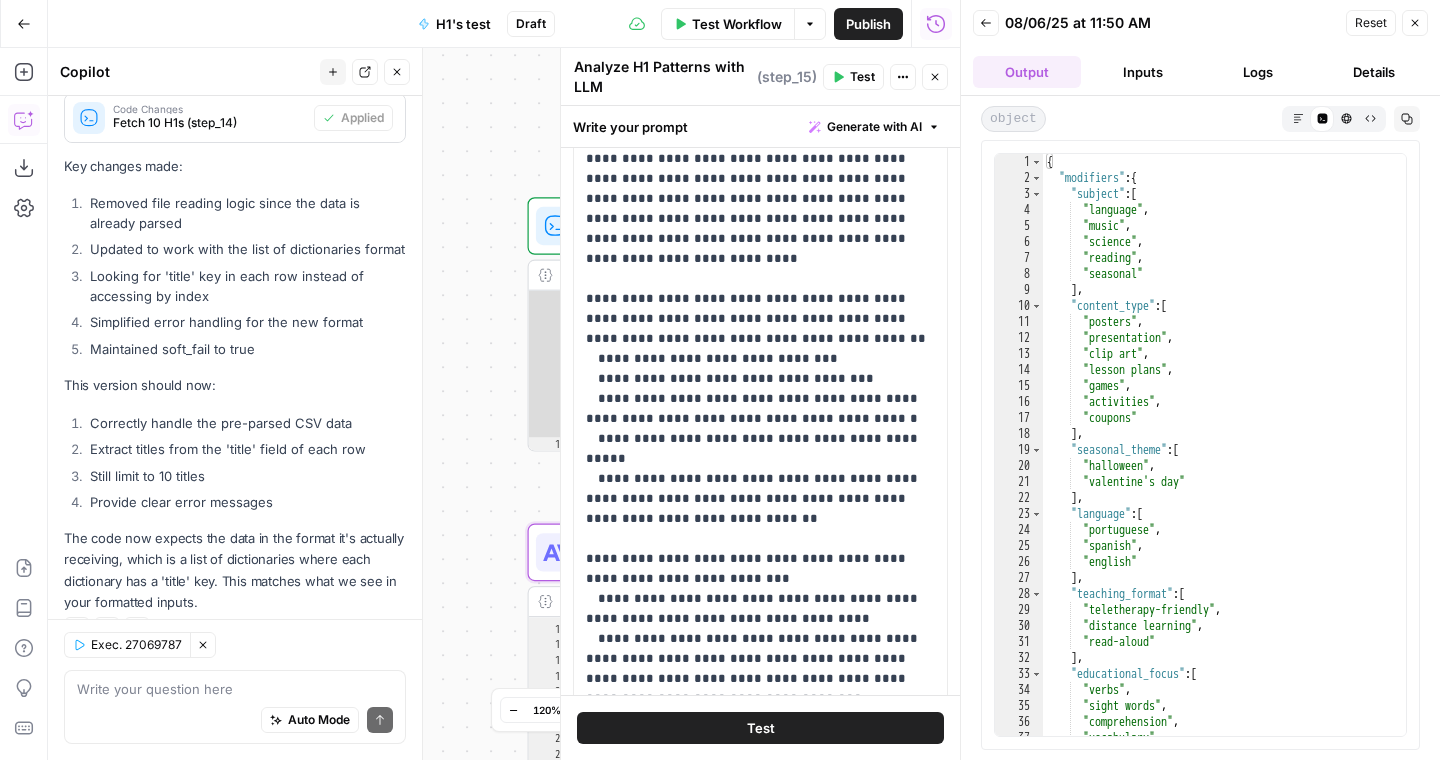 scroll, scrollTop: 0, scrollLeft: 0, axis: both 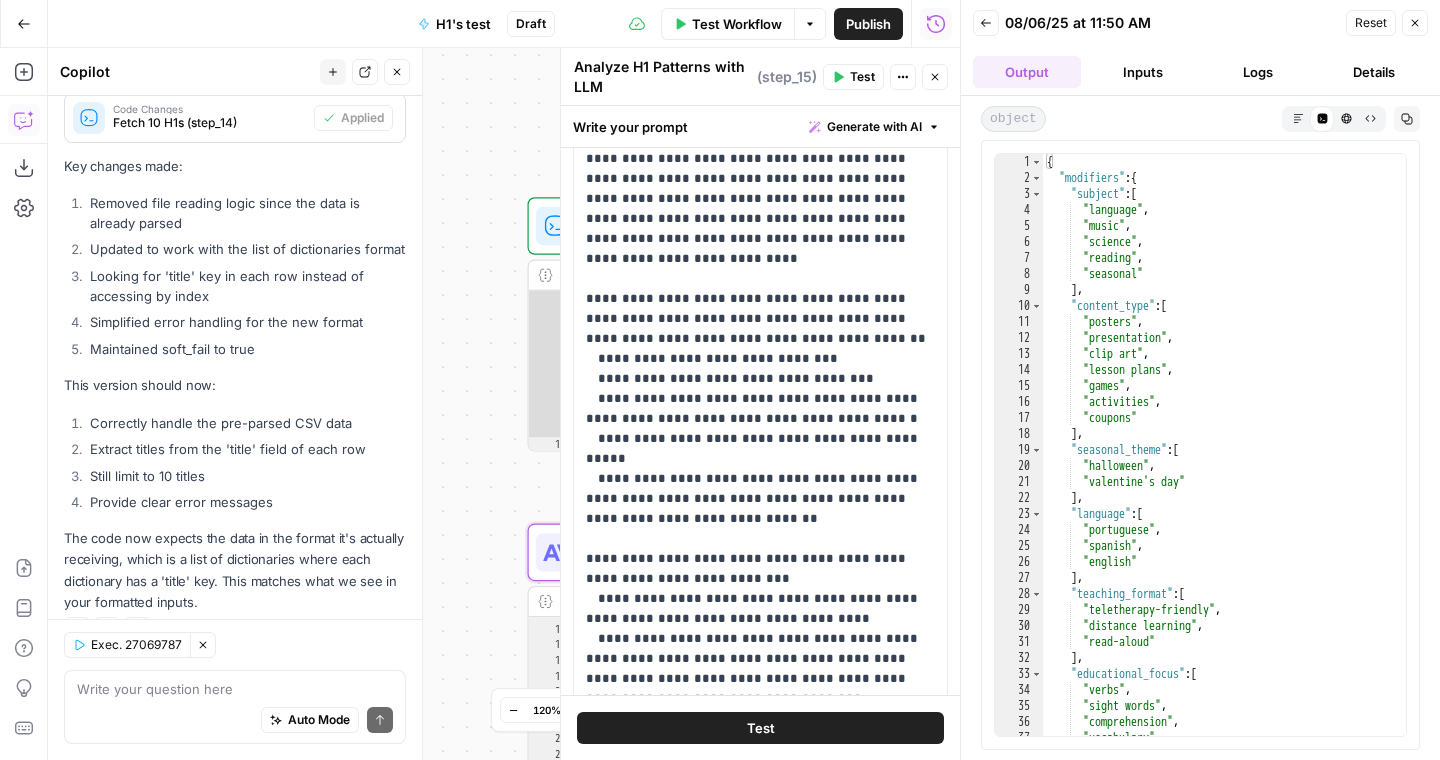 click 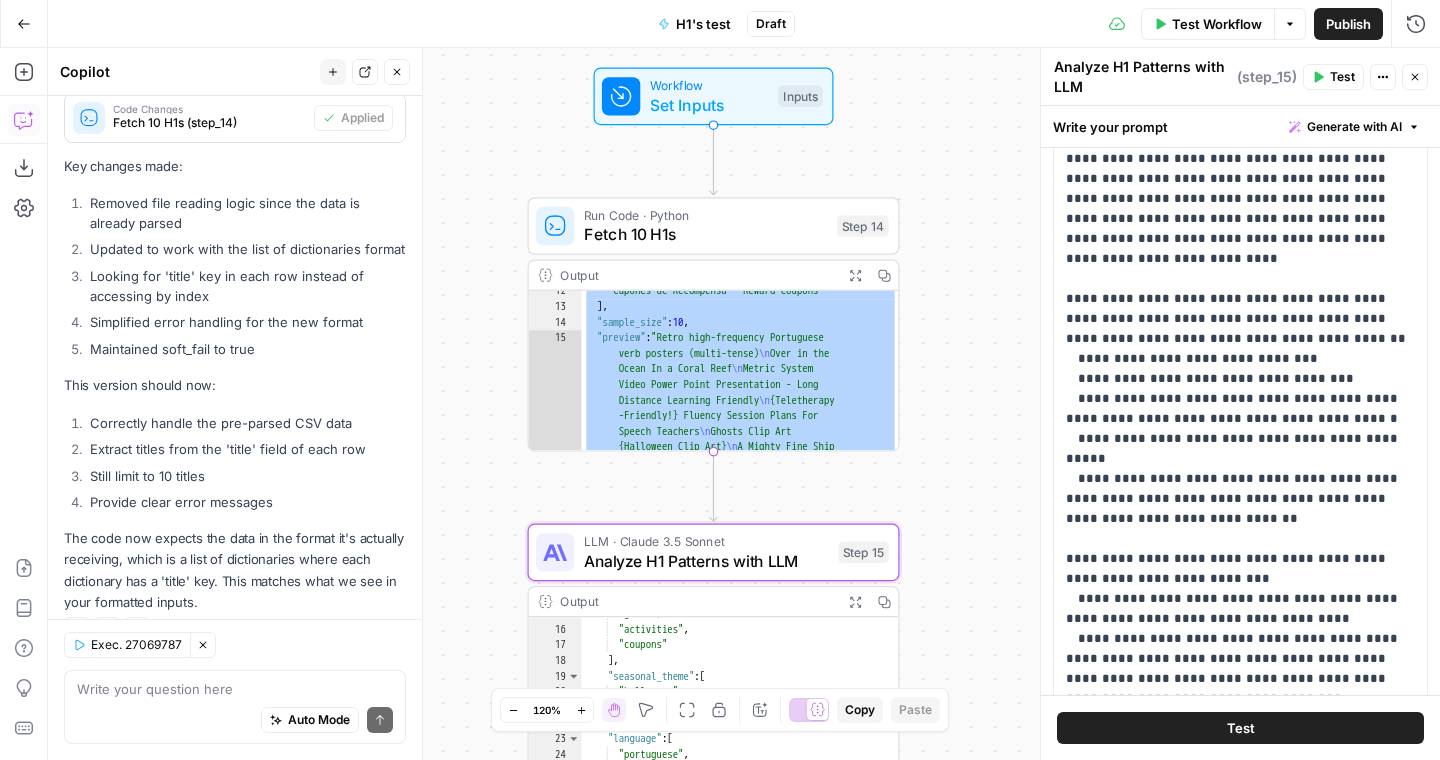 scroll, scrollTop: 0, scrollLeft: 0, axis: both 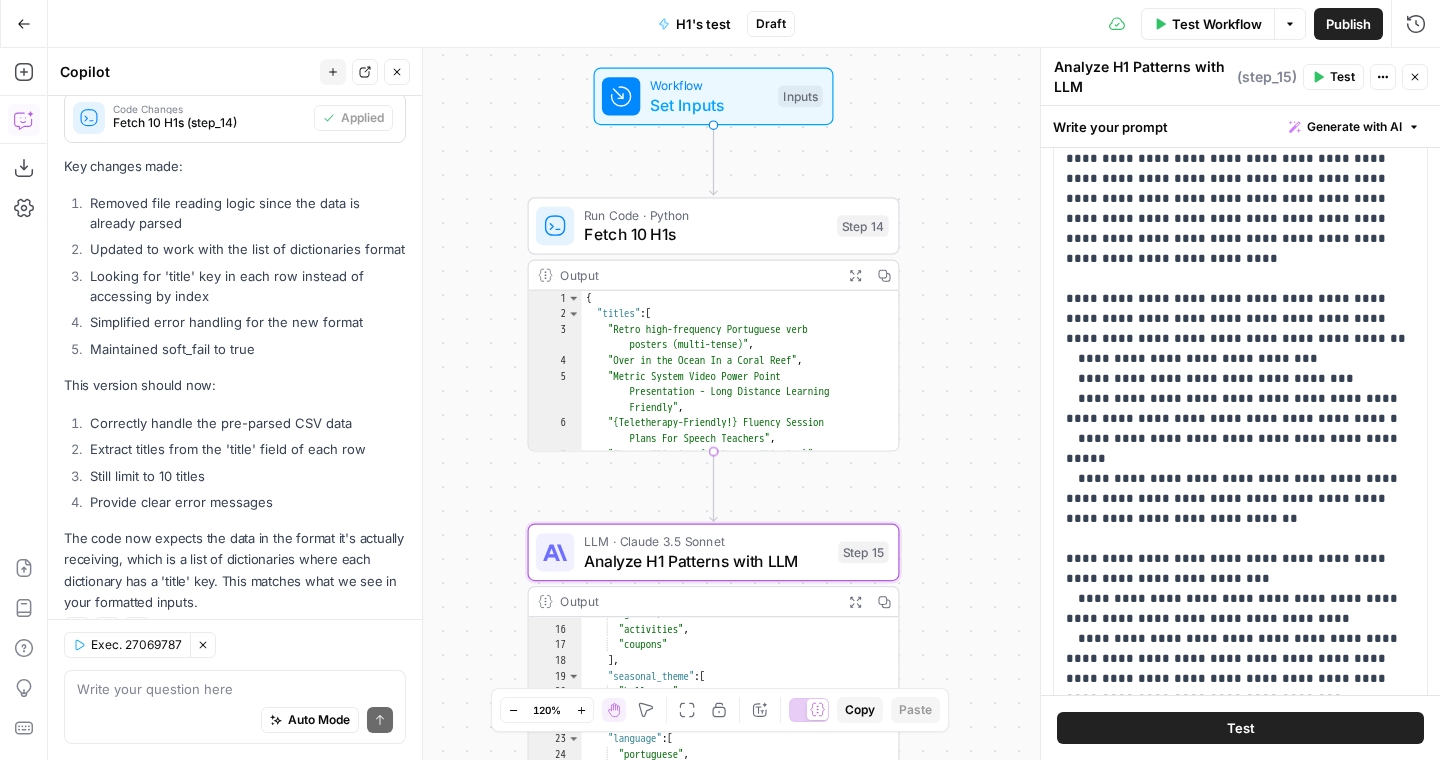 click on "**********" at bounding box center (744, 404) 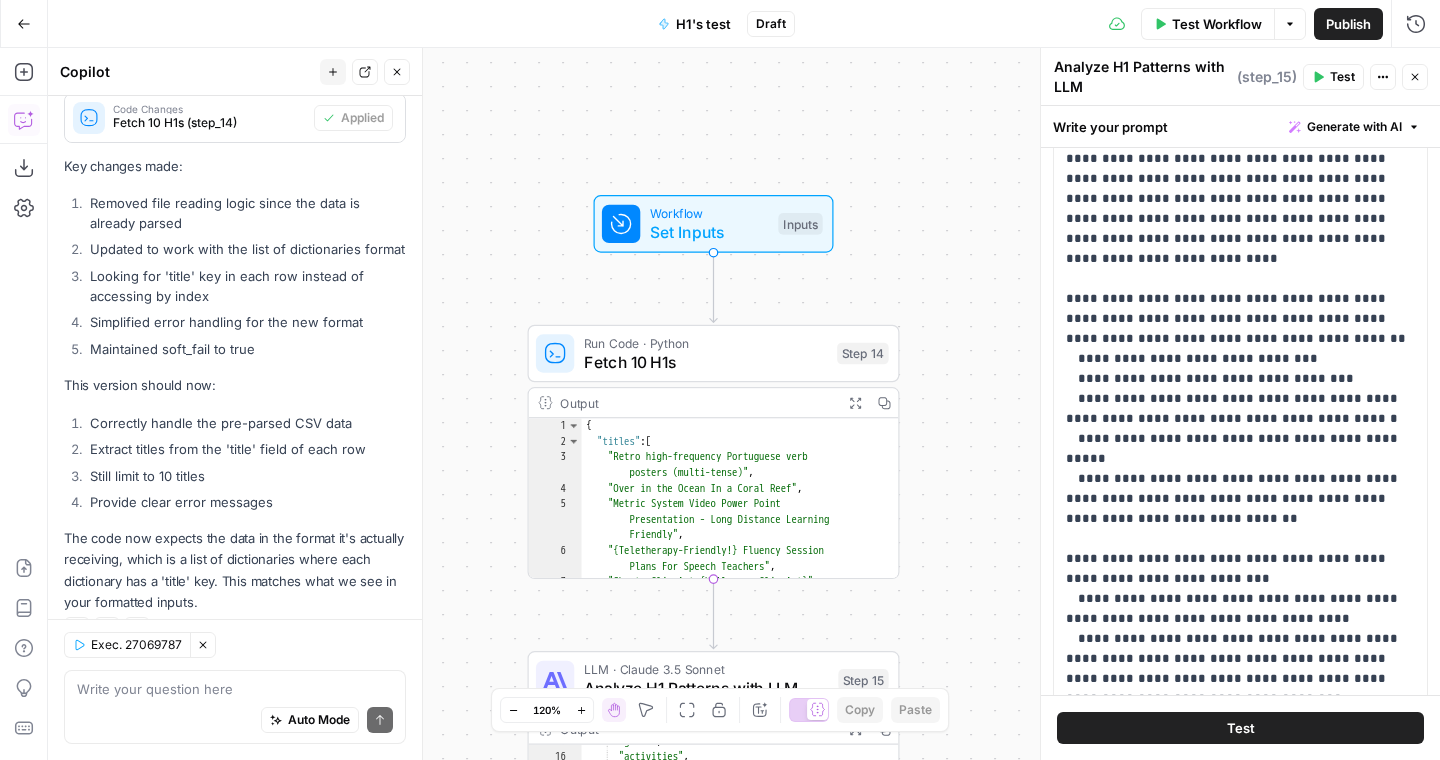 click 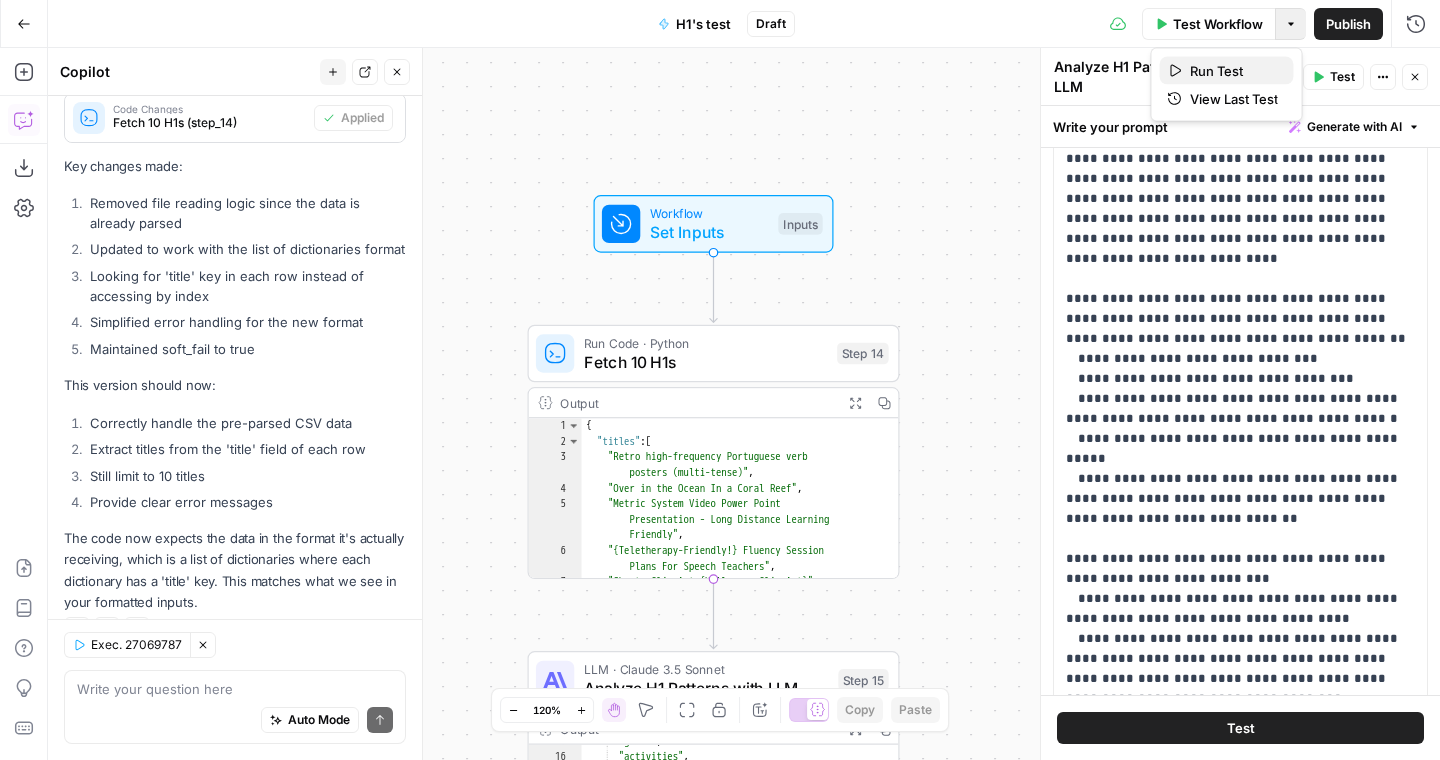 click on "Run Test" at bounding box center [1234, 71] 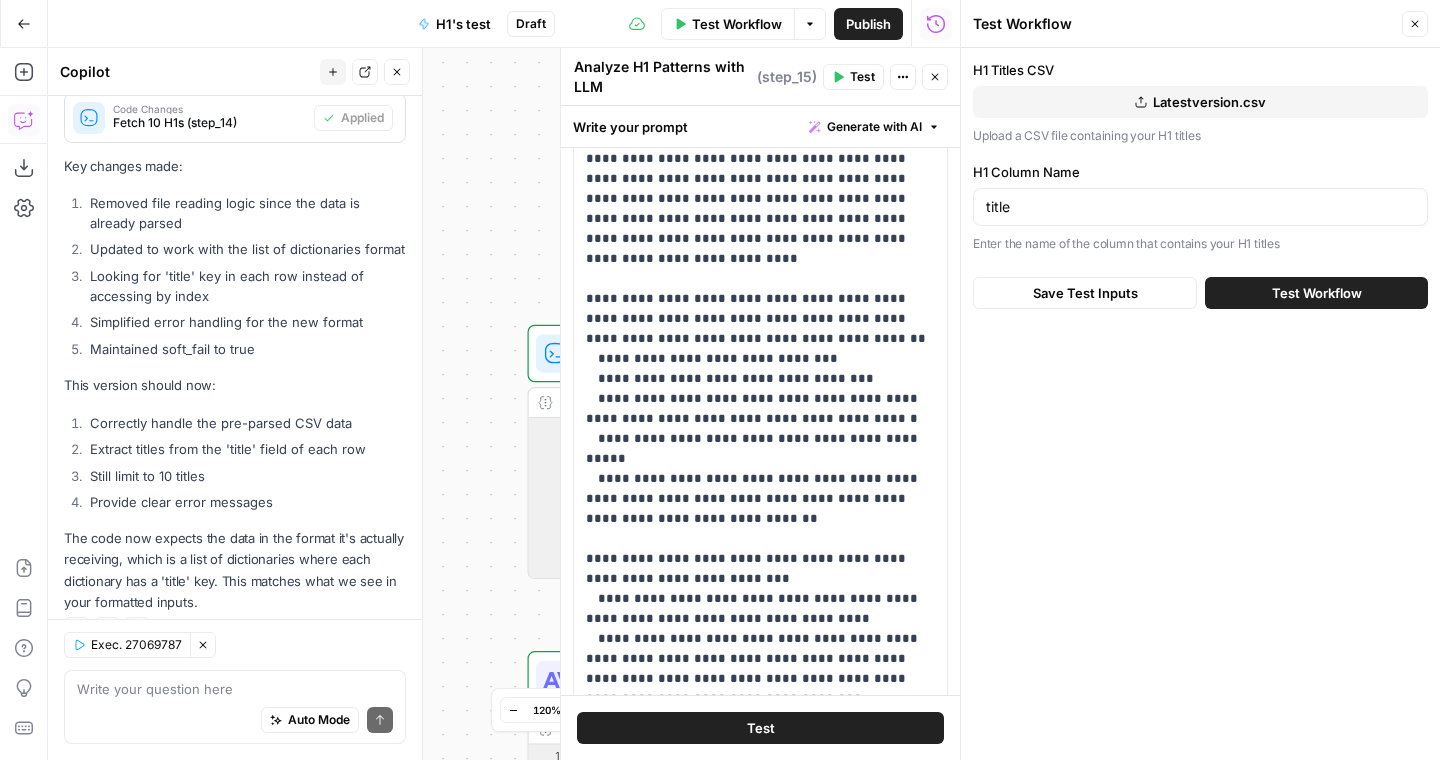click on "Test Workflow" at bounding box center (1317, 293) 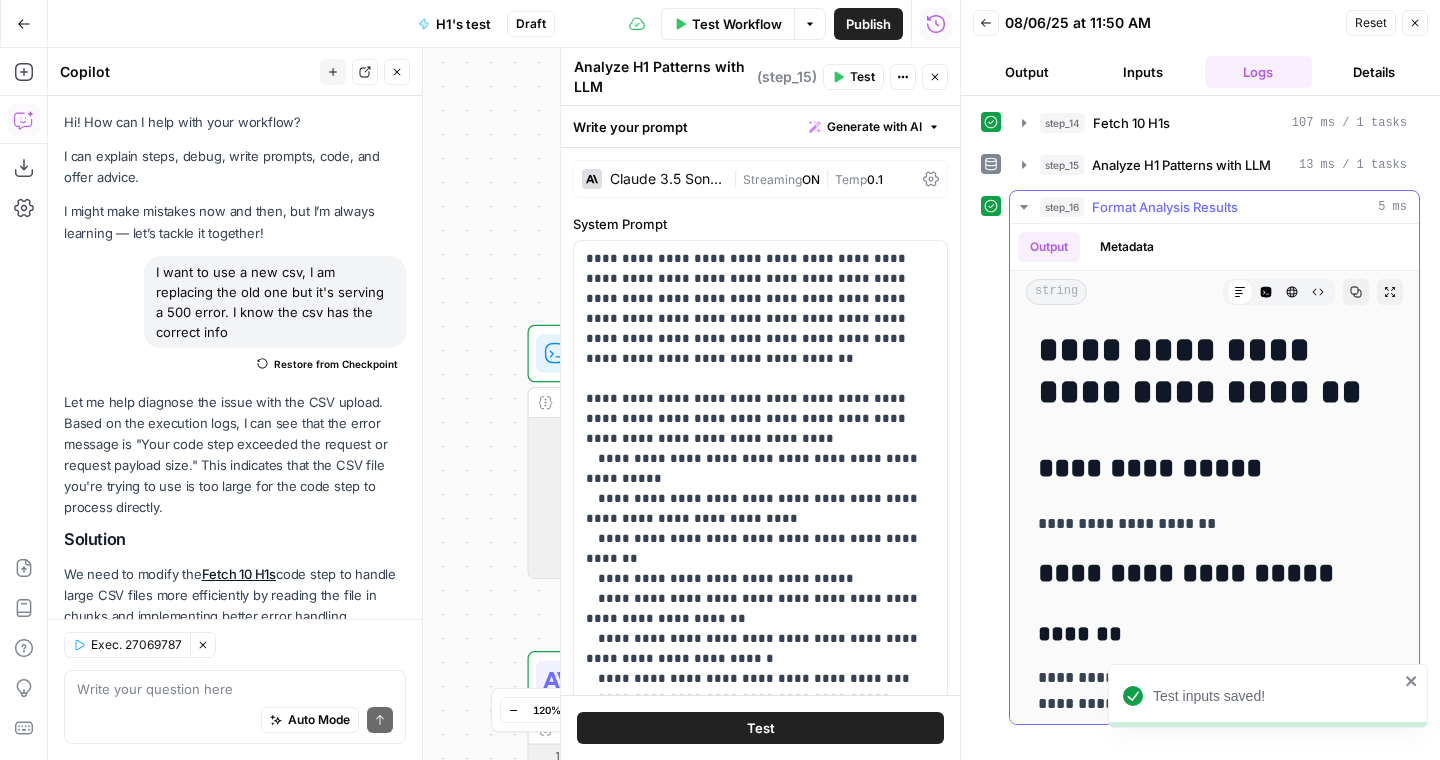 scroll, scrollTop: 0, scrollLeft: 0, axis: both 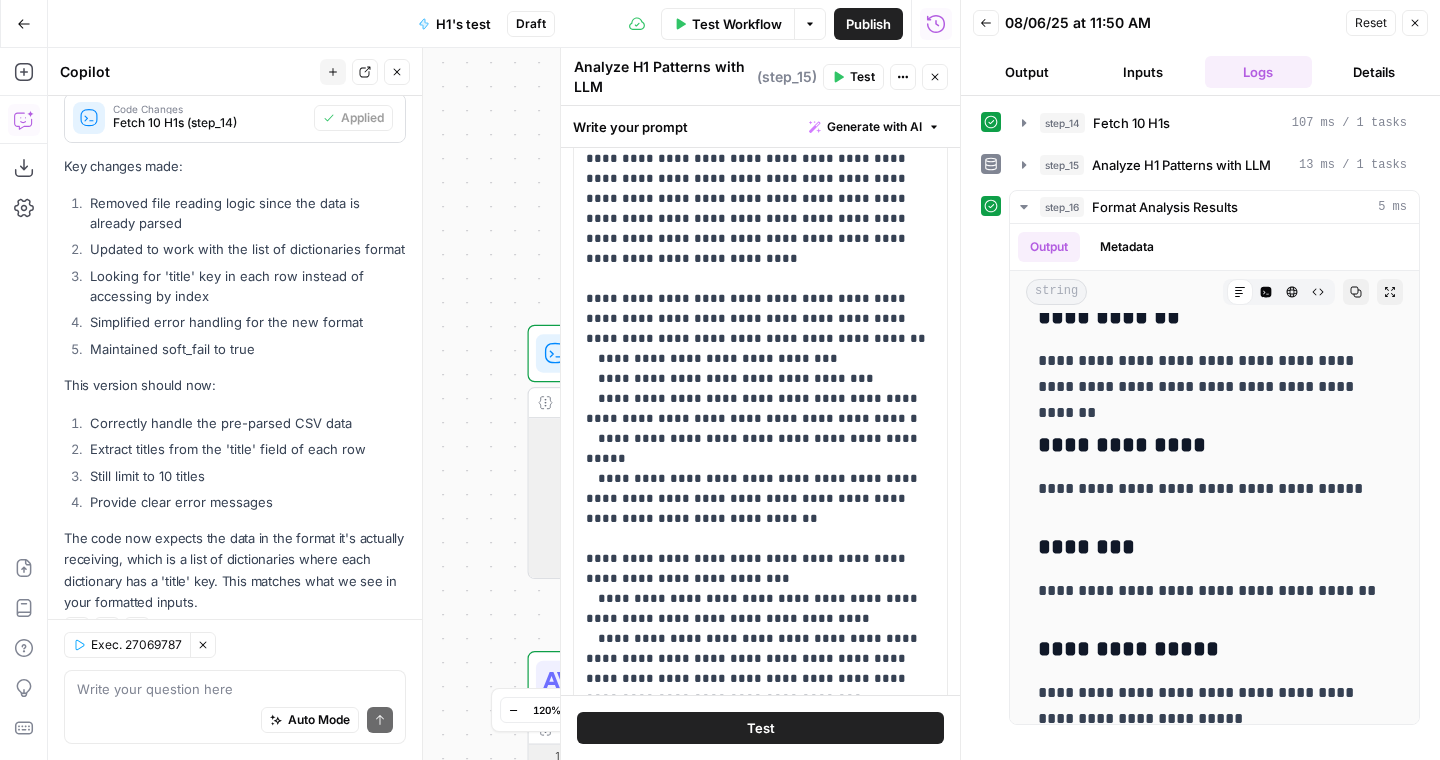 click on "Output" at bounding box center (1027, 72) 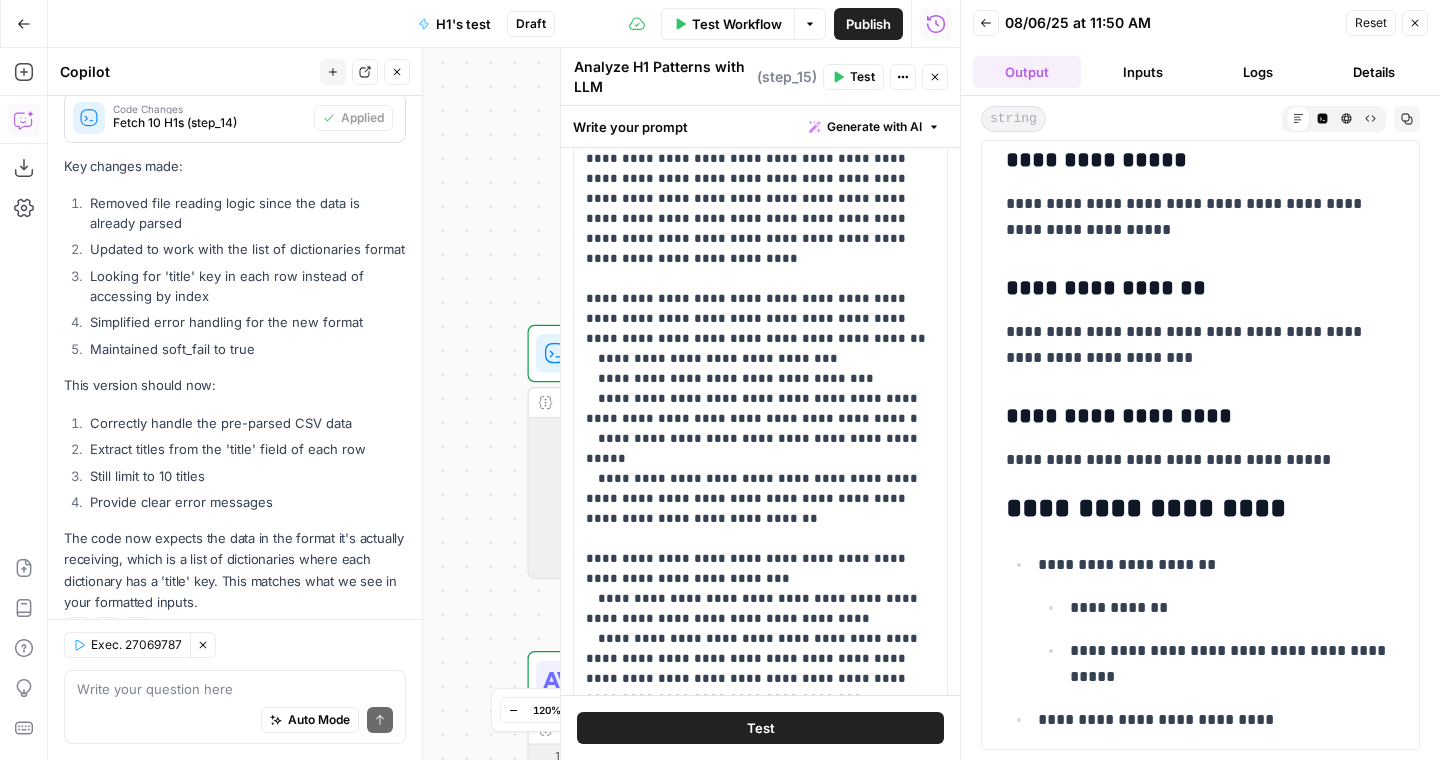 scroll, scrollTop: 700, scrollLeft: 0, axis: vertical 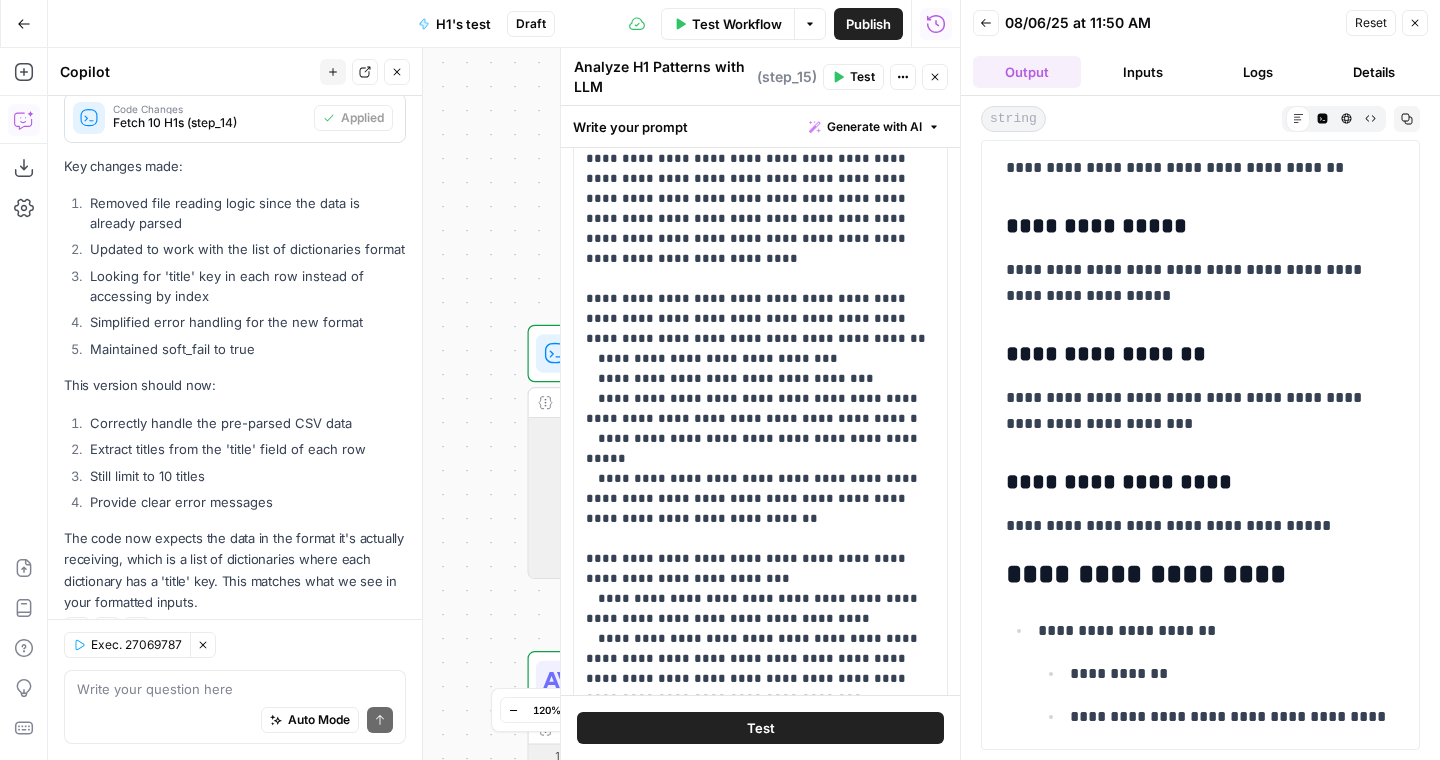 click on "Auto Mode Send" at bounding box center (235, 721) 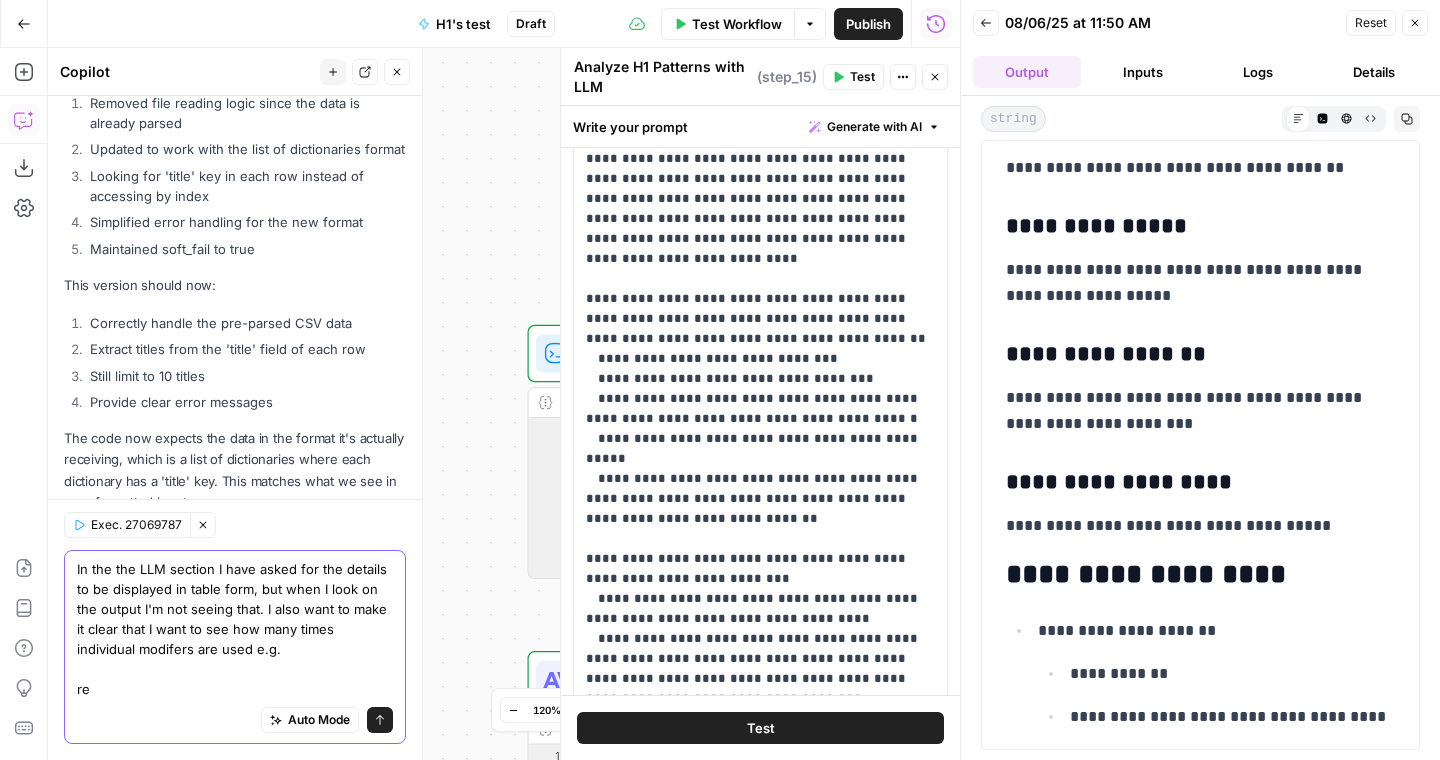 scroll, scrollTop: 5335, scrollLeft: 0, axis: vertical 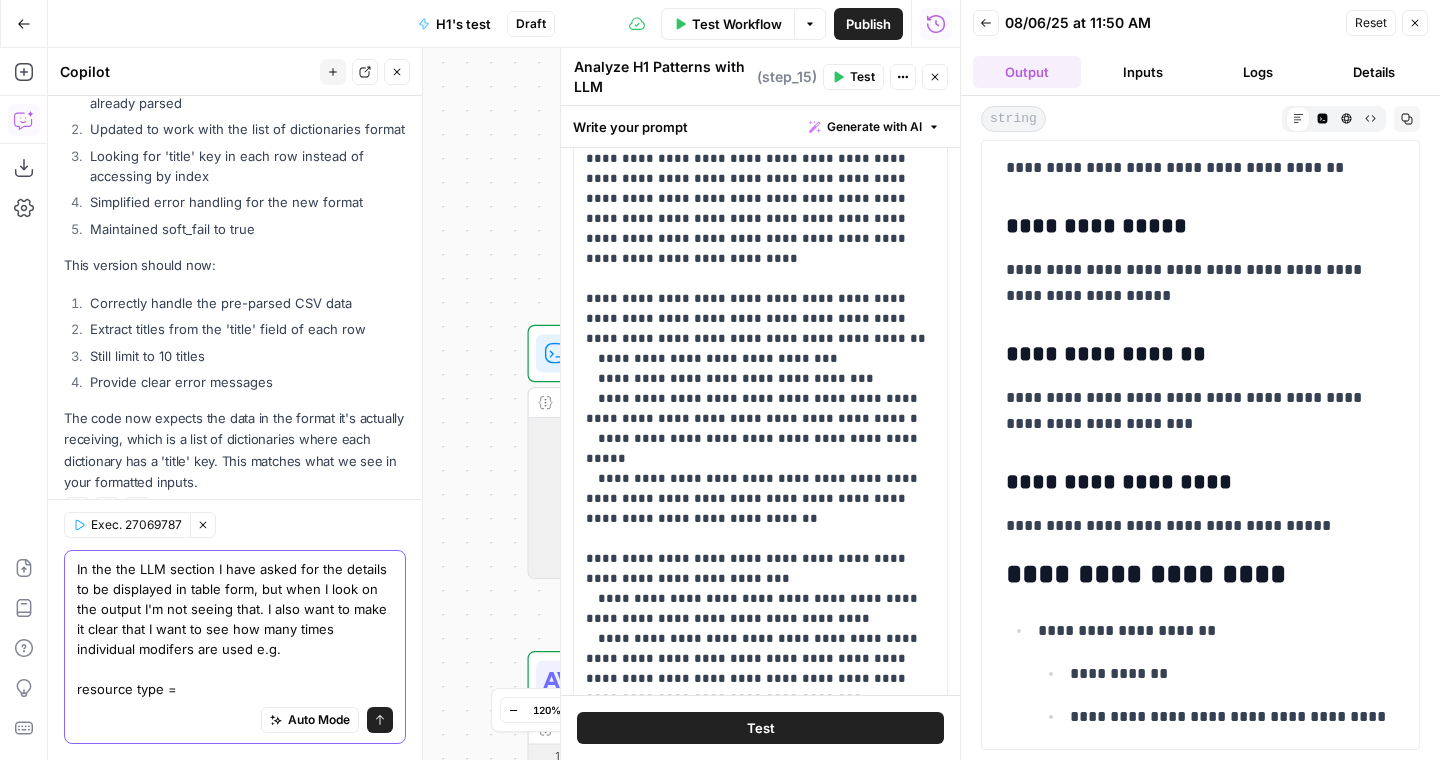 type on "In the the LLM section I have asked for the details to be displayed in table form, but when I look on the output I'm not seeing that. I also want to make it clear that I want to see how many times individual modifers are used e.g.
resource type = 4" 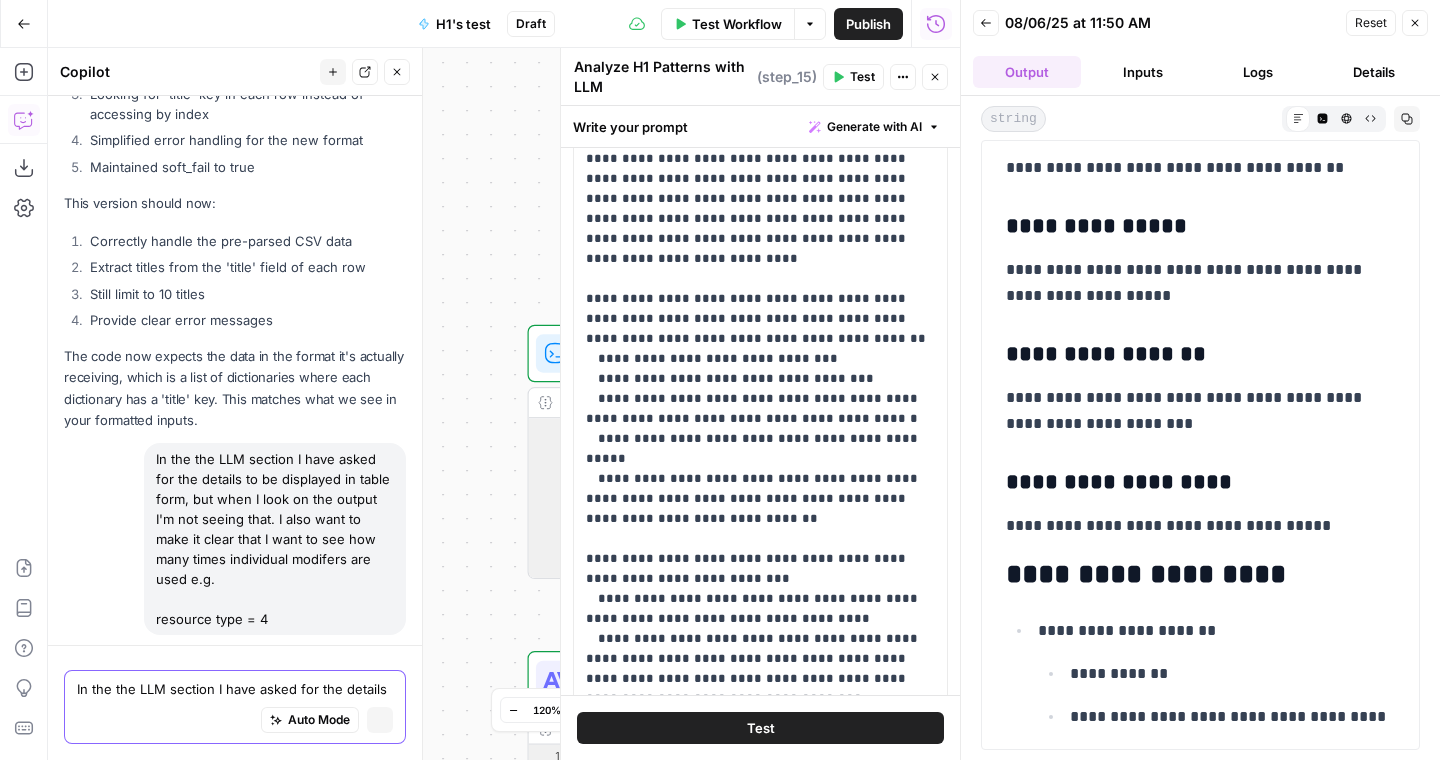 scroll, scrollTop: 5181, scrollLeft: 0, axis: vertical 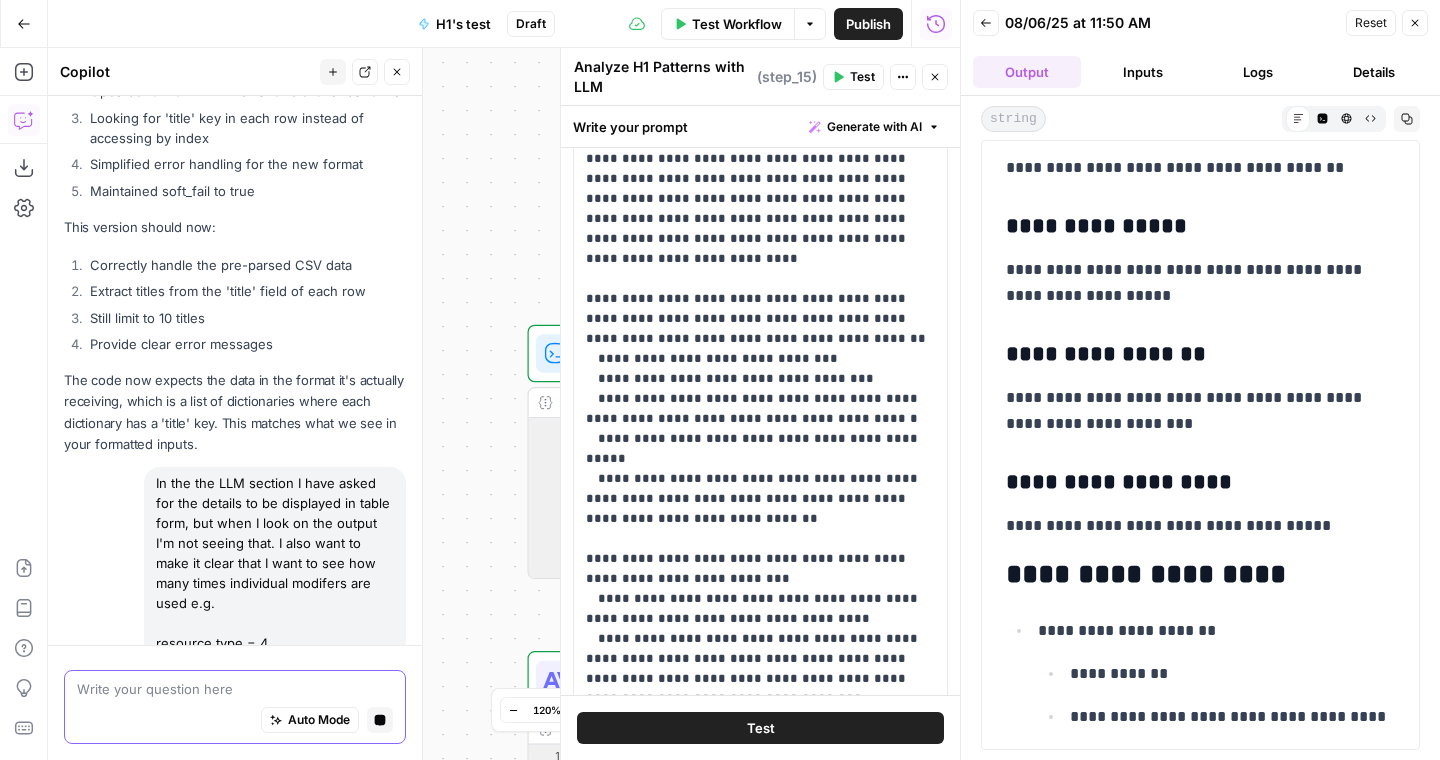 drag, startPoint x: 385, startPoint y: 720, endPoint x: 344, endPoint y: 716, distance: 41.19466 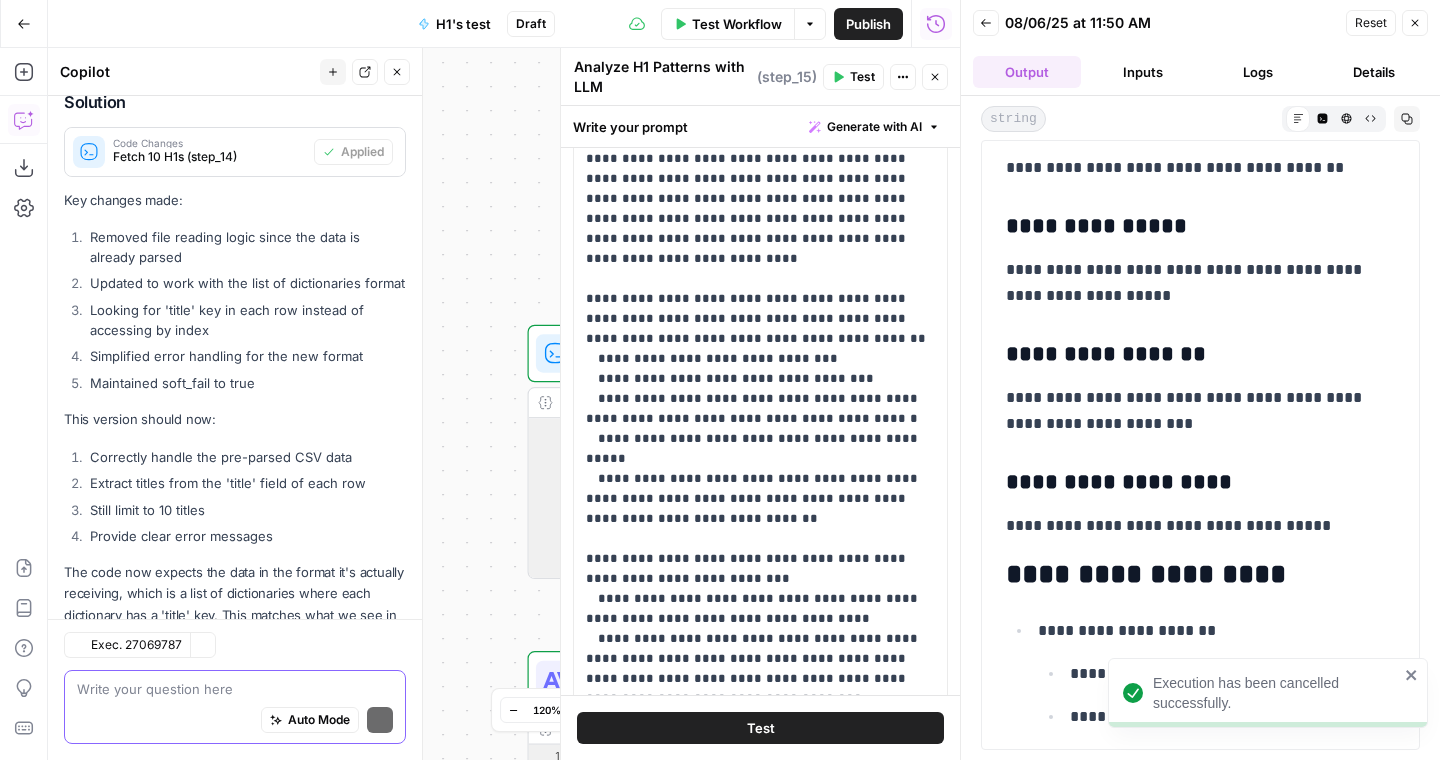 scroll, scrollTop: 5399, scrollLeft: 0, axis: vertical 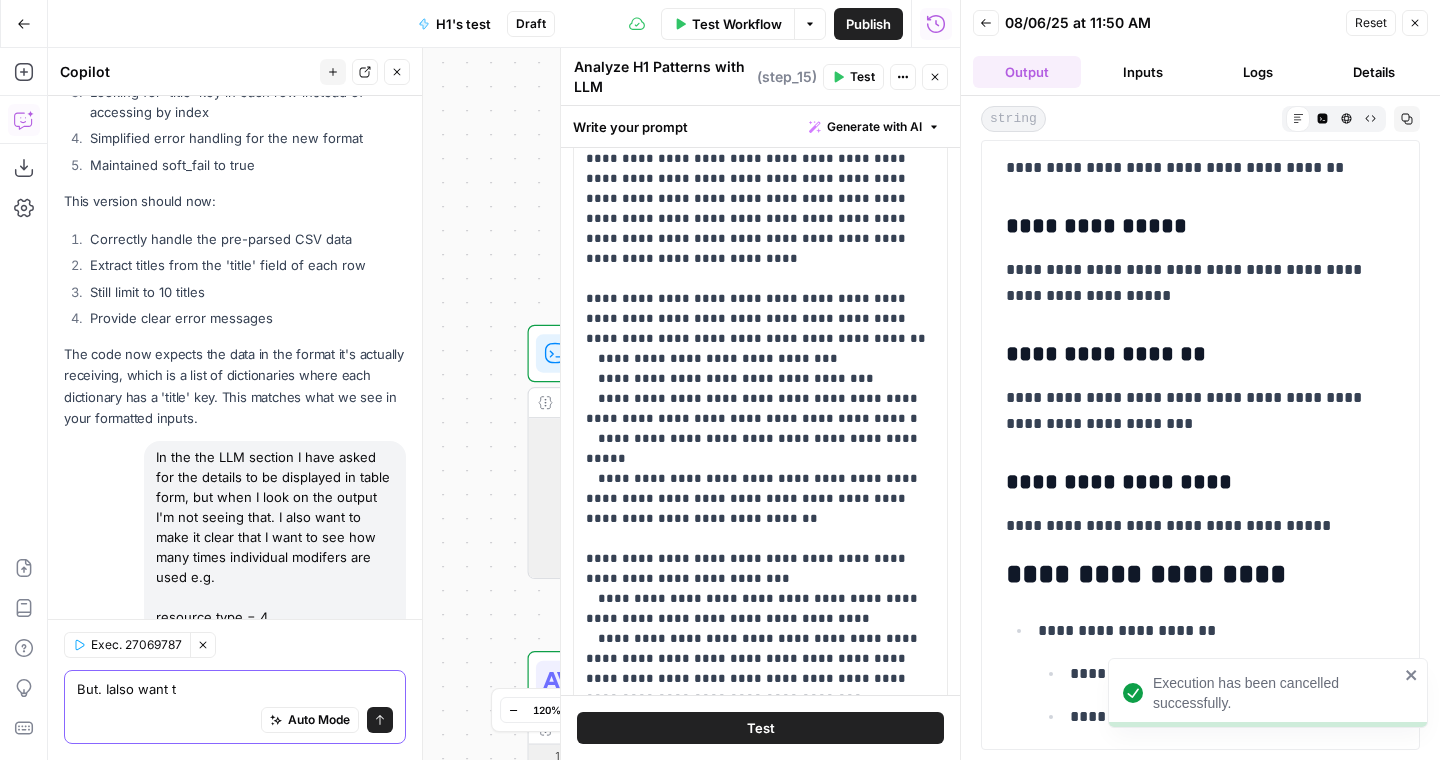 type on "But. Ialso want to" 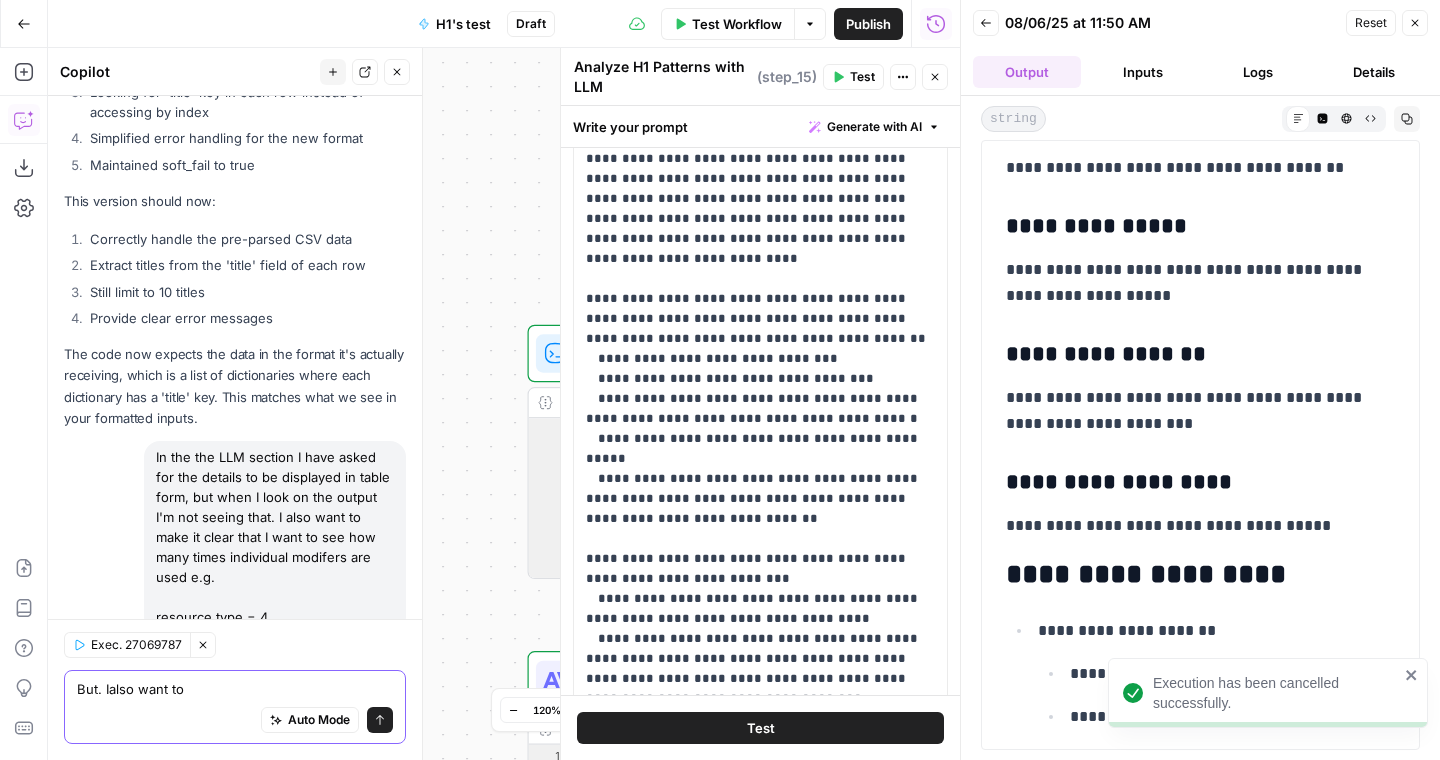 type 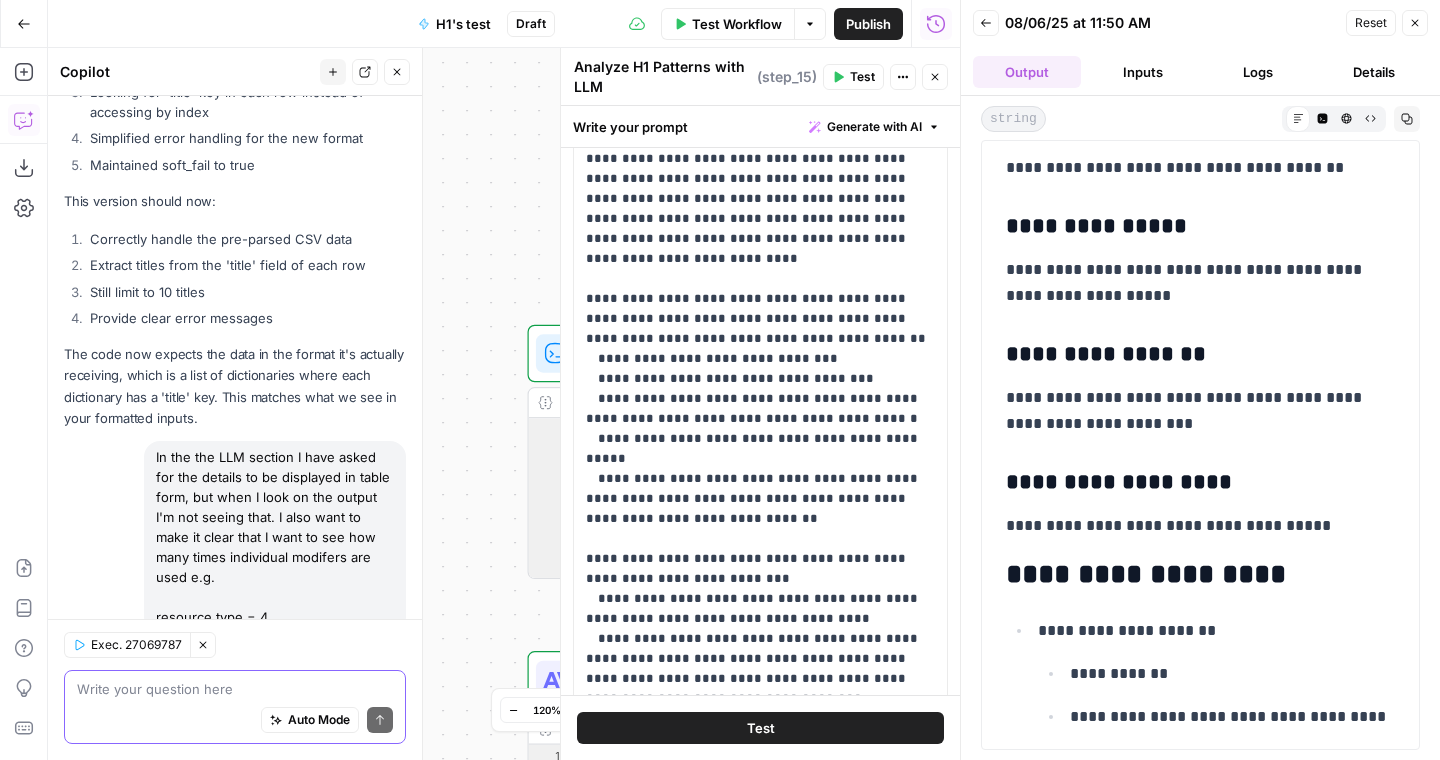scroll, scrollTop: 5549, scrollLeft: 0, axis: vertical 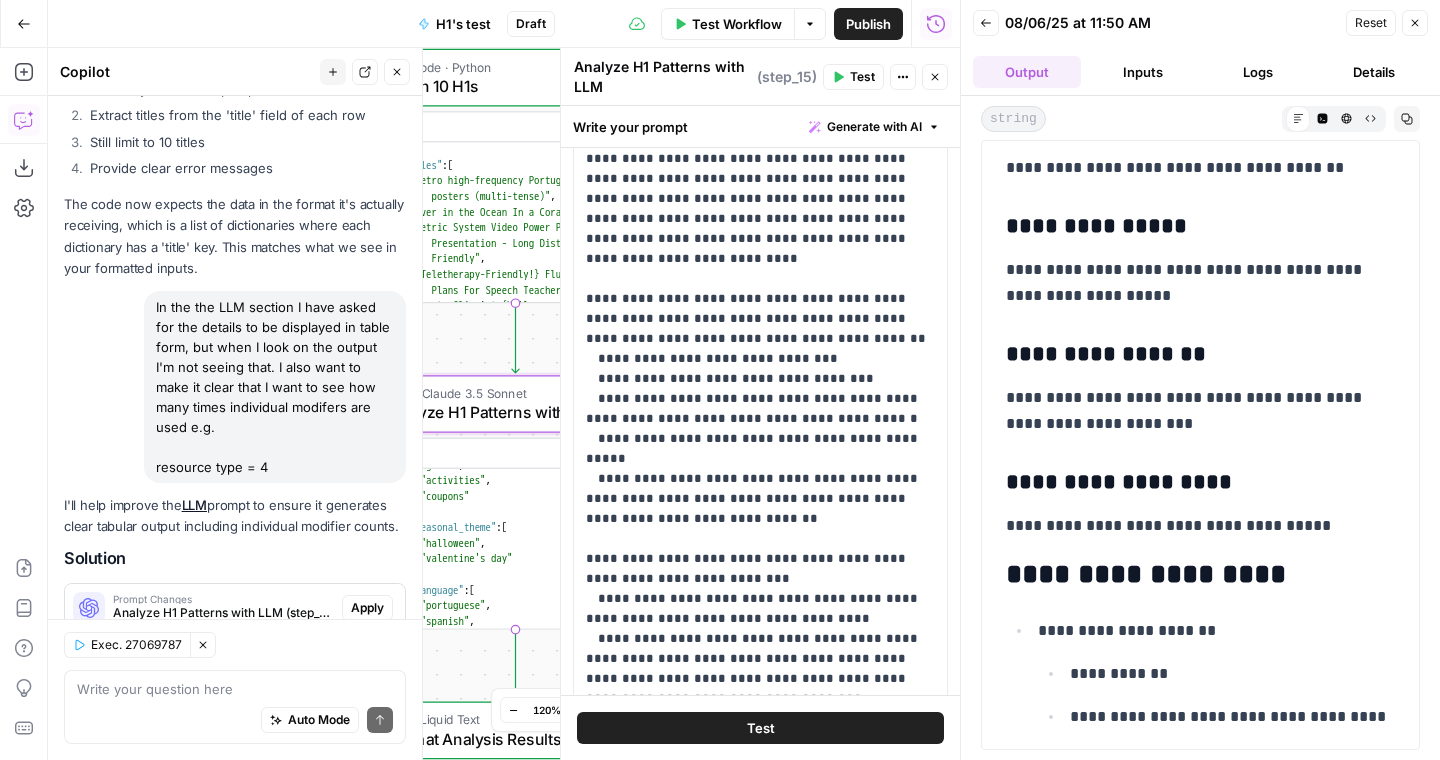 click on "Apply" at bounding box center [367, 608] 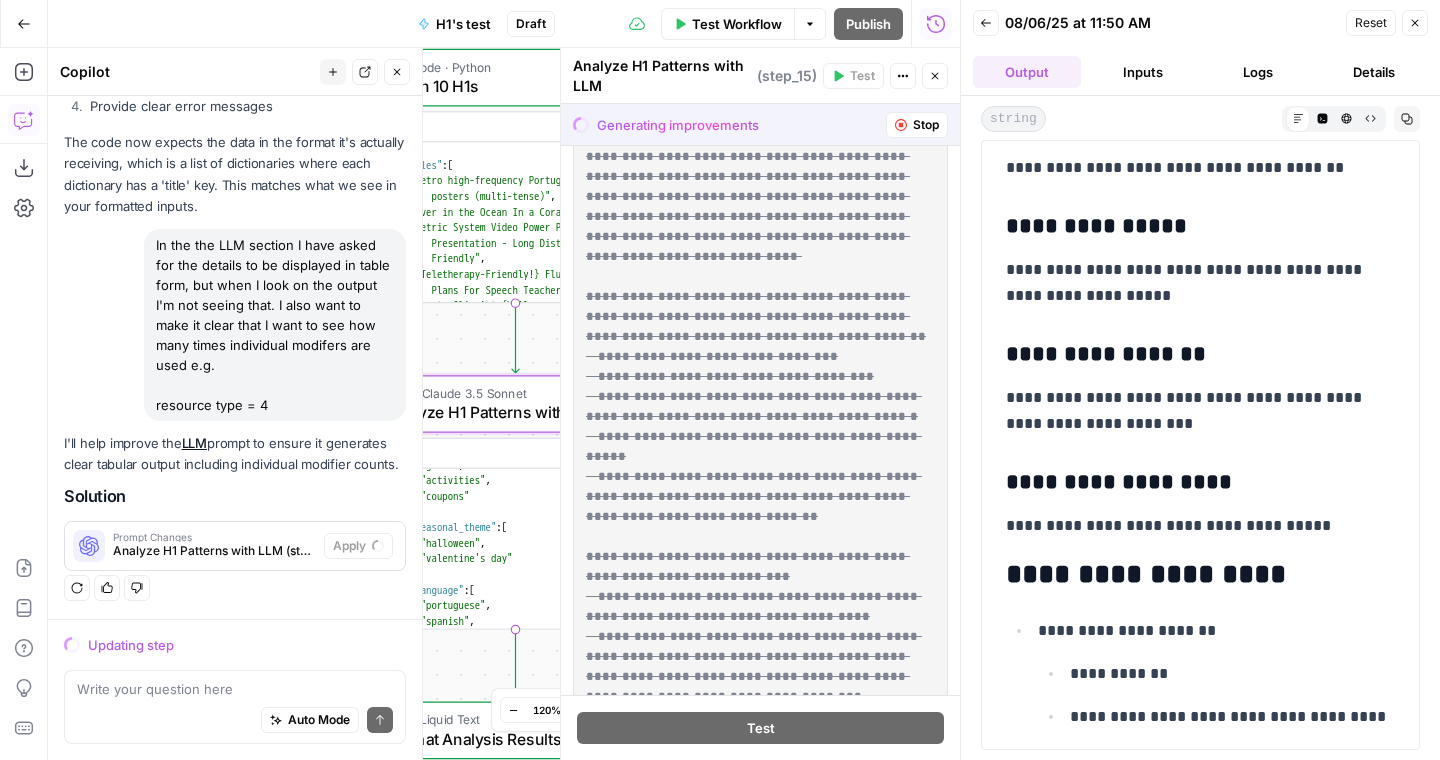 scroll, scrollTop: 5357, scrollLeft: 0, axis: vertical 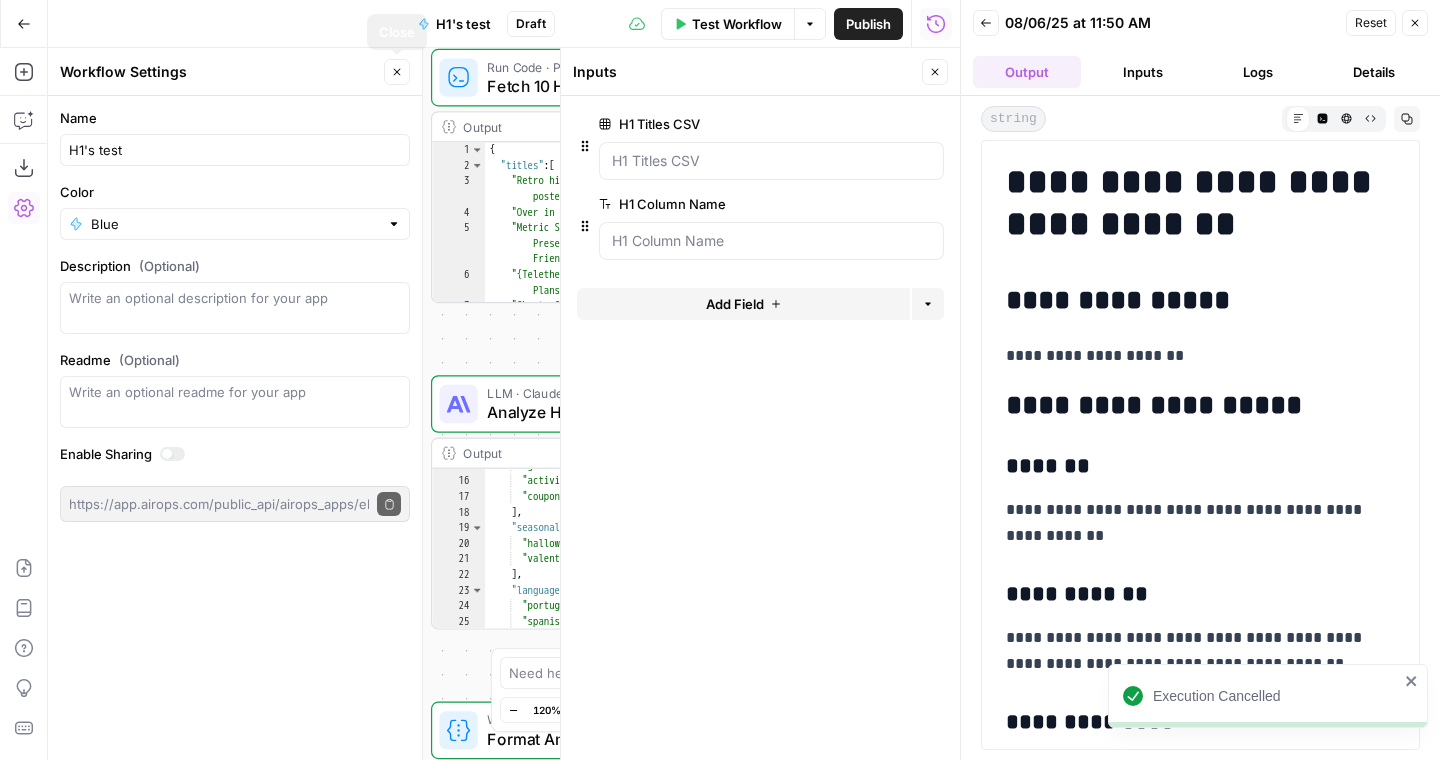 click 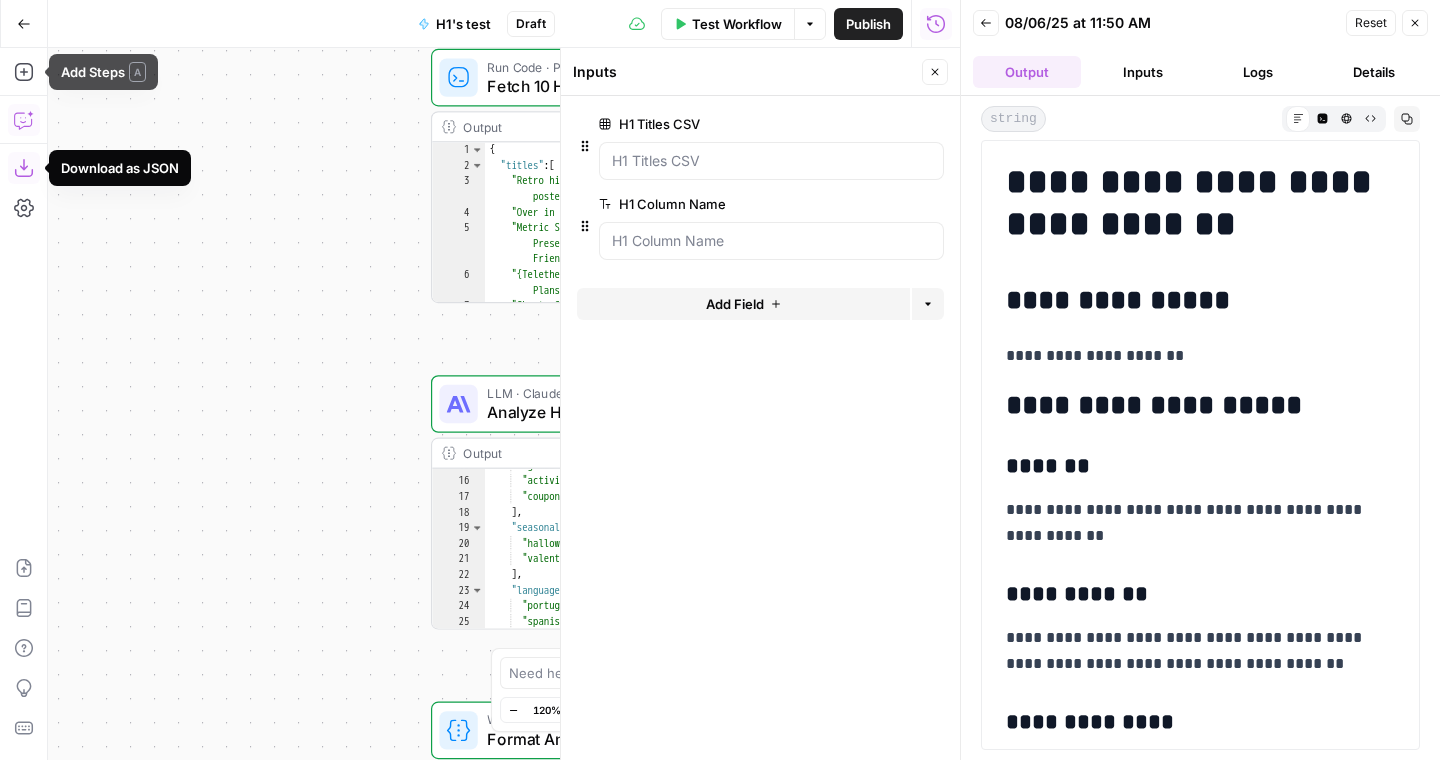 click 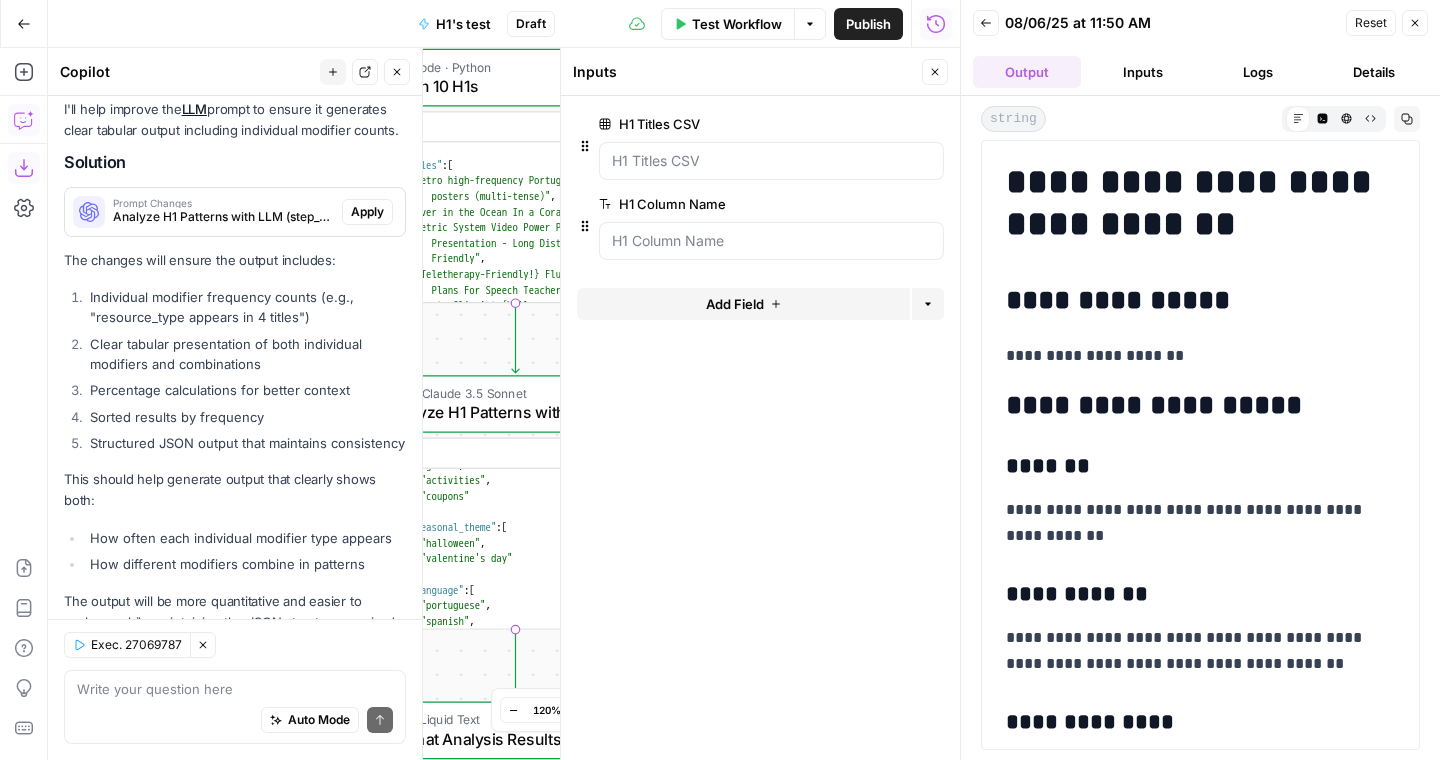 scroll, scrollTop: 5840, scrollLeft: 0, axis: vertical 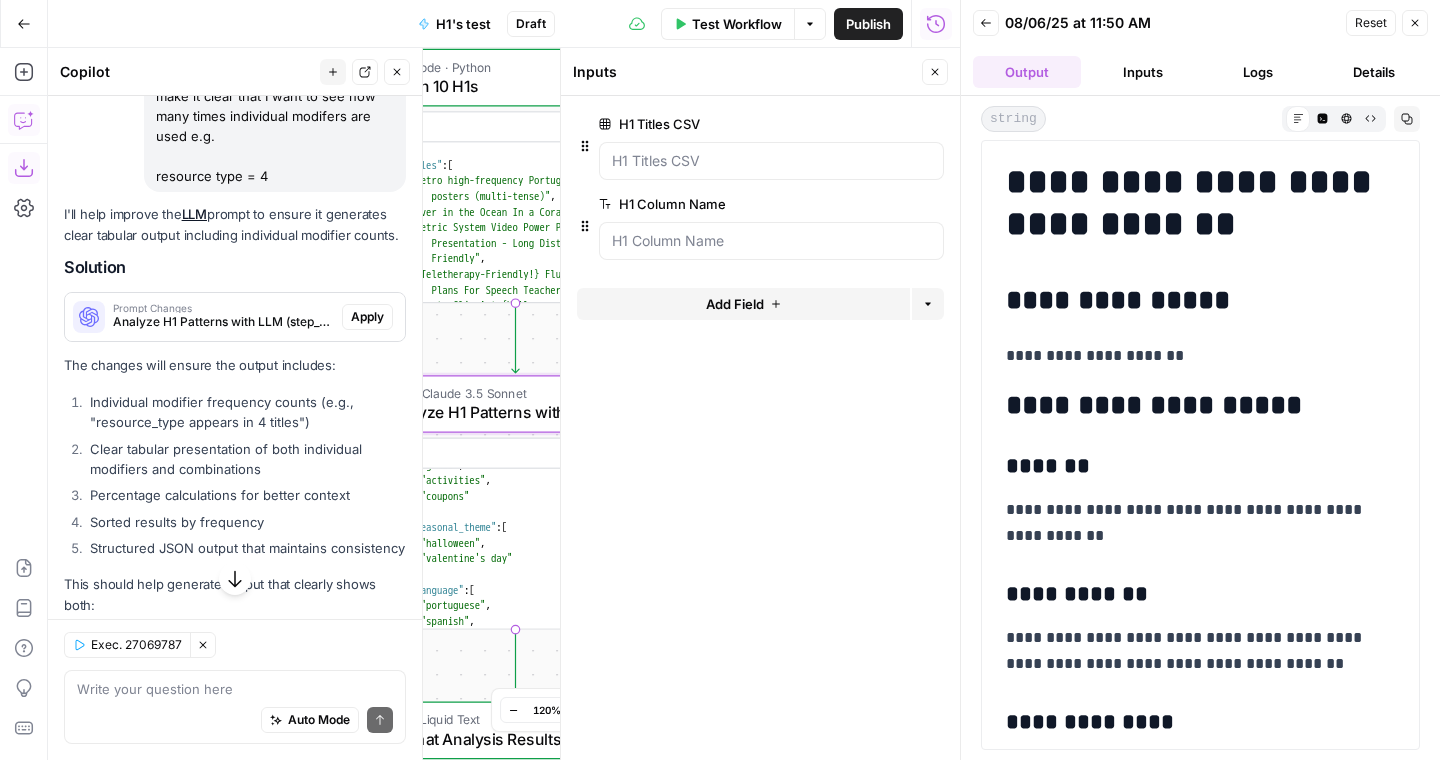 click on "Apply" at bounding box center [367, 317] 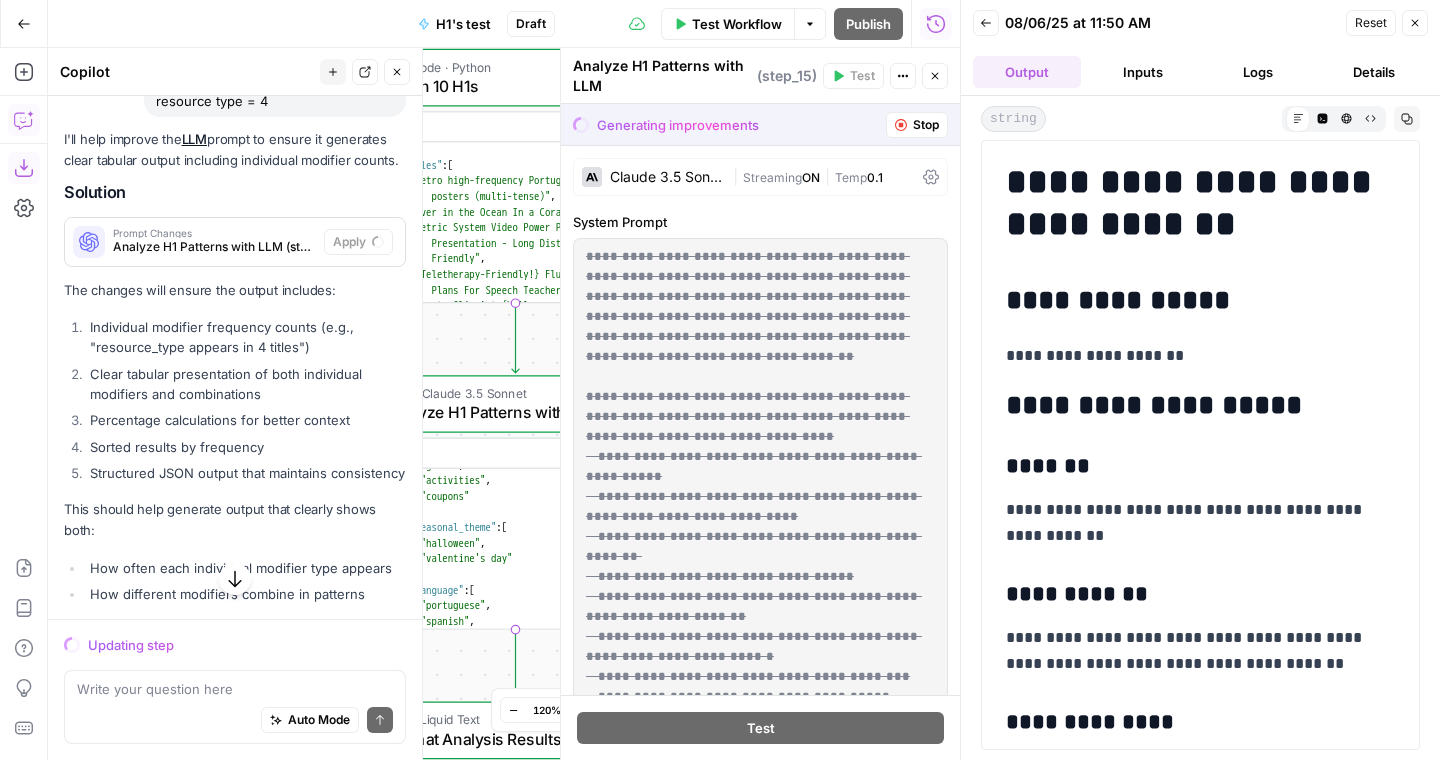 scroll, scrollTop: 5753, scrollLeft: 0, axis: vertical 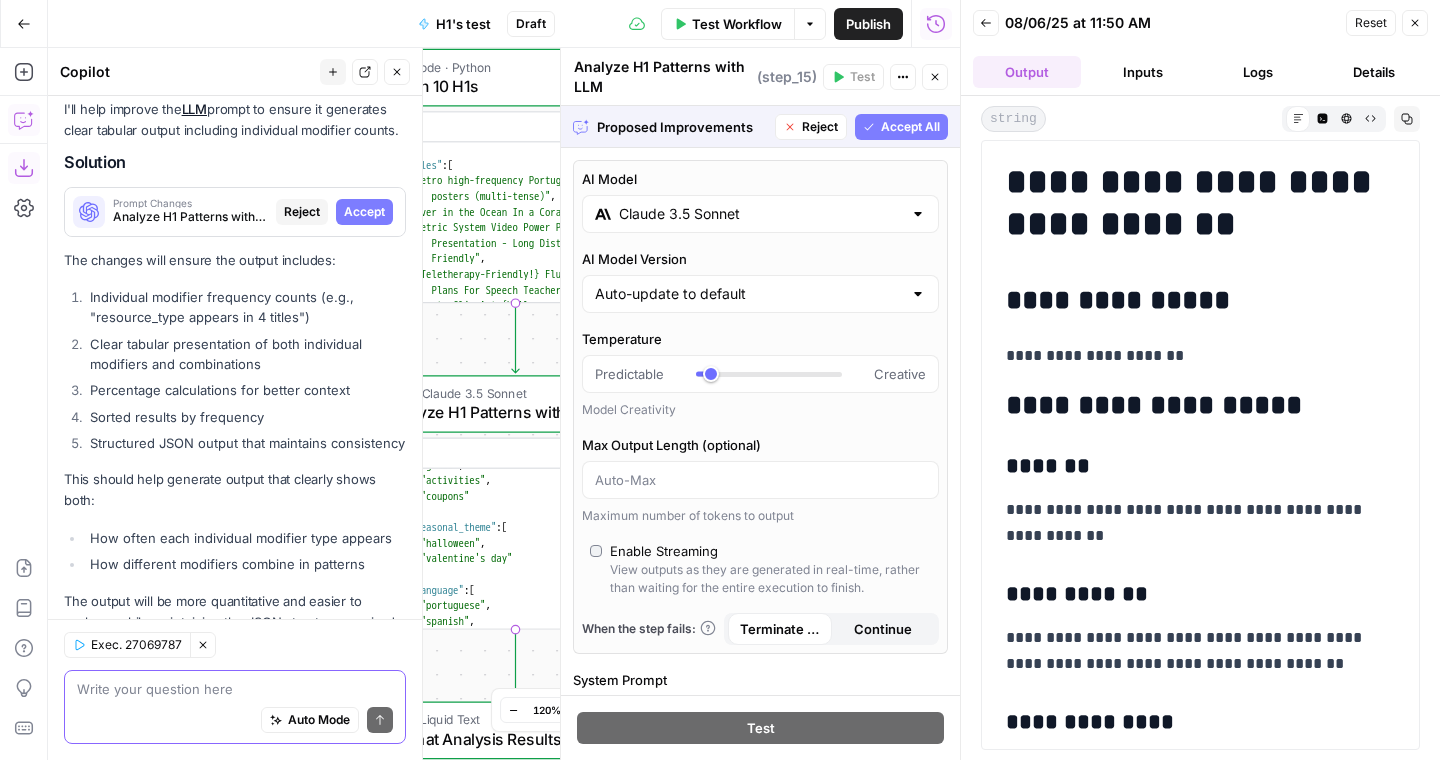 click at bounding box center [235, 689] 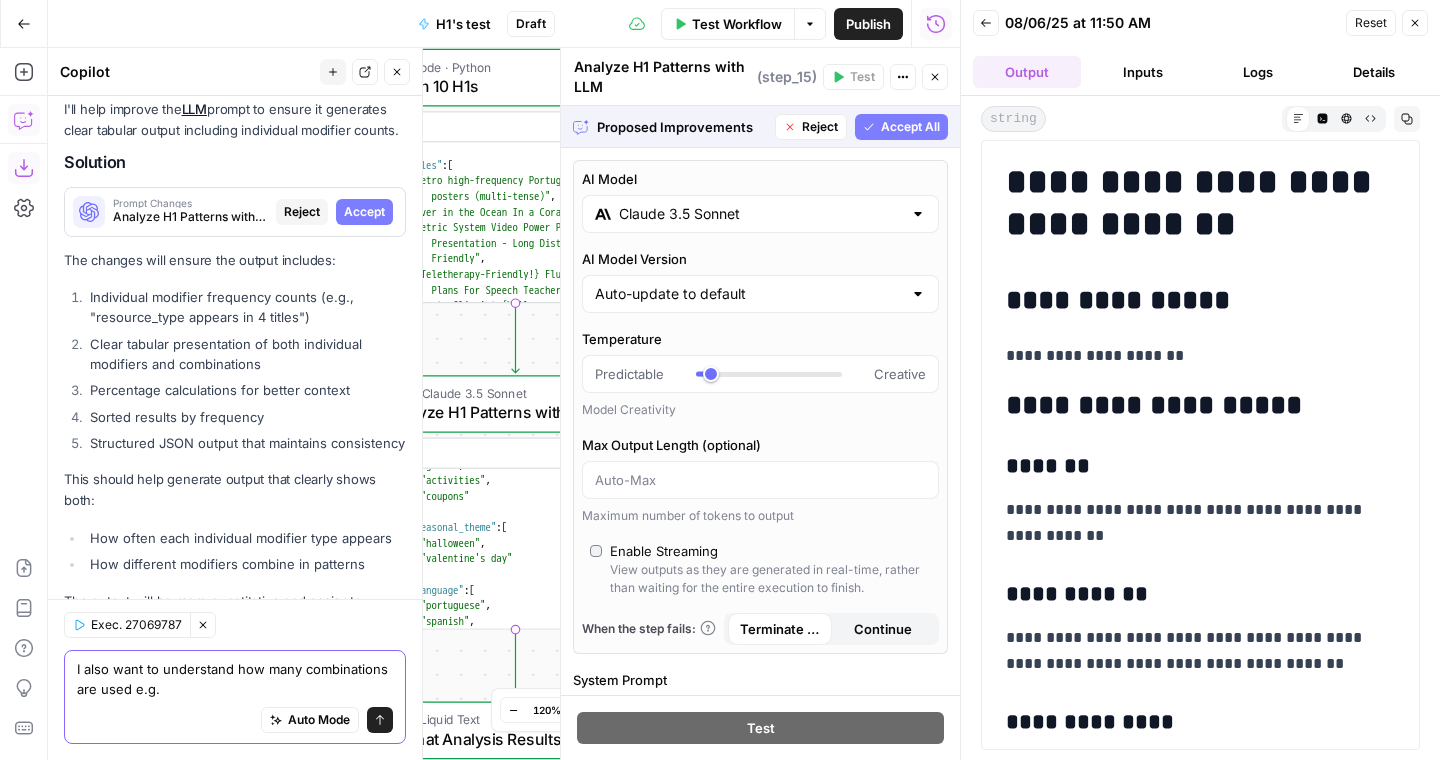 scroll, scrollTop: 5773, scrollLeft: 0, axis: vertical 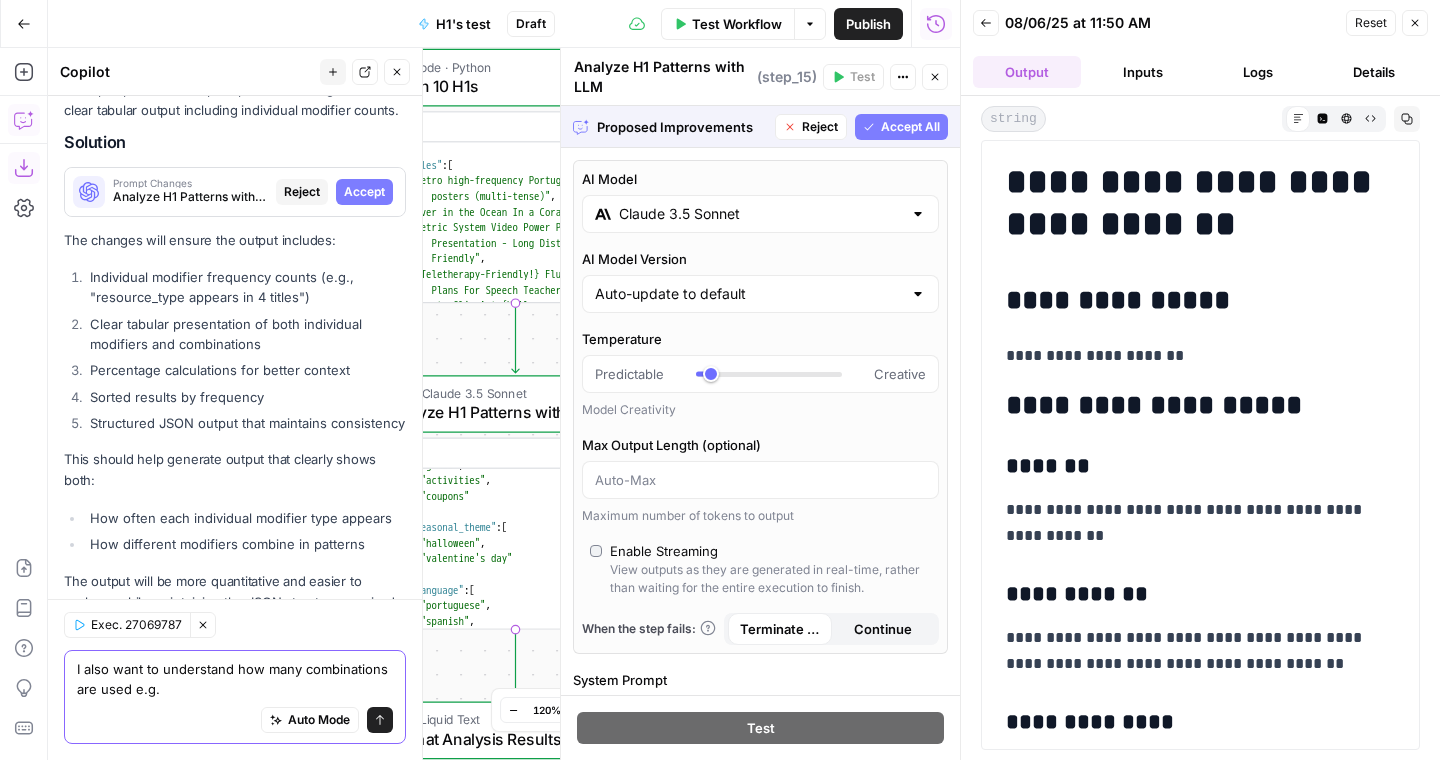 click on "I also want to understand how many combinations are used e.g." at bounding box center [235, 679] 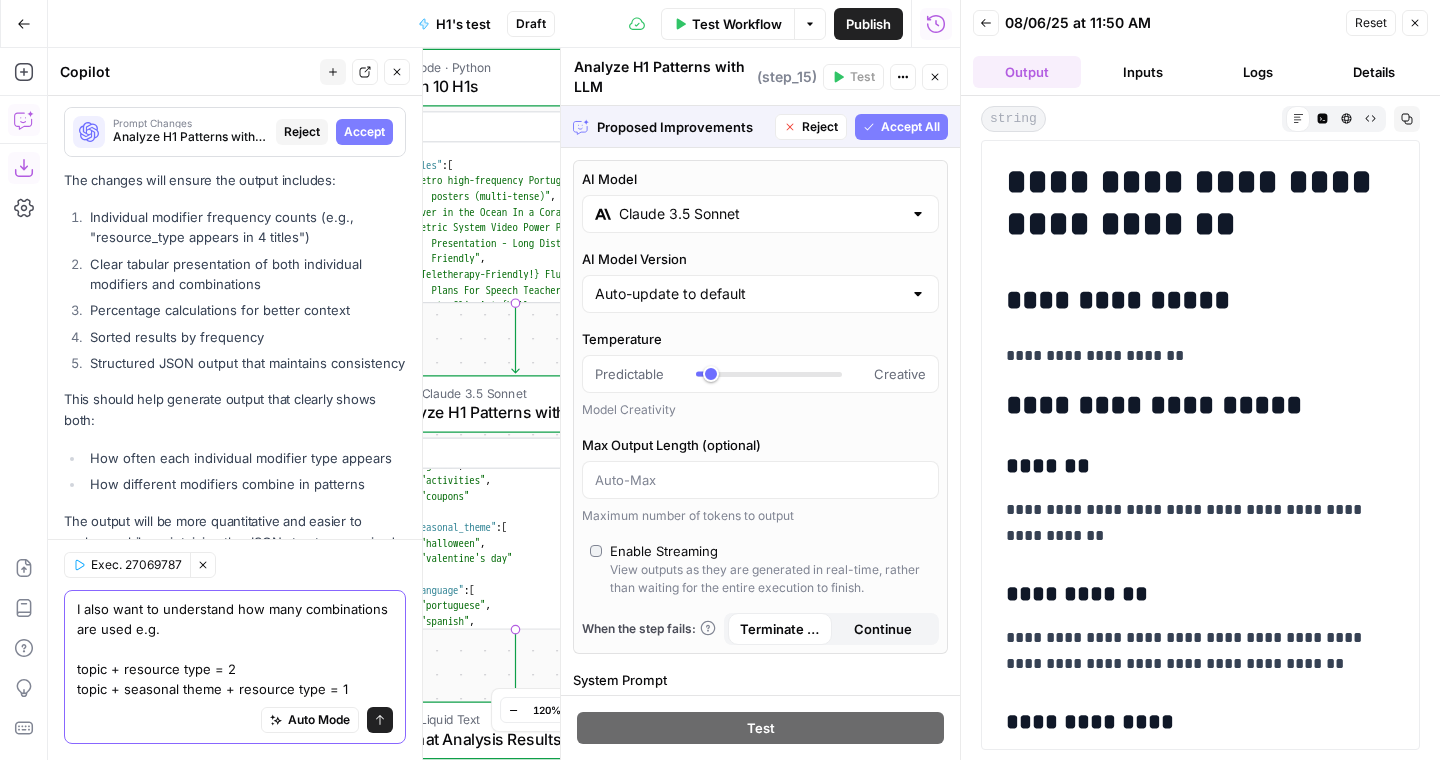 scroll, scrollTop: 5853, scrollLeft: 0, axis: vertical 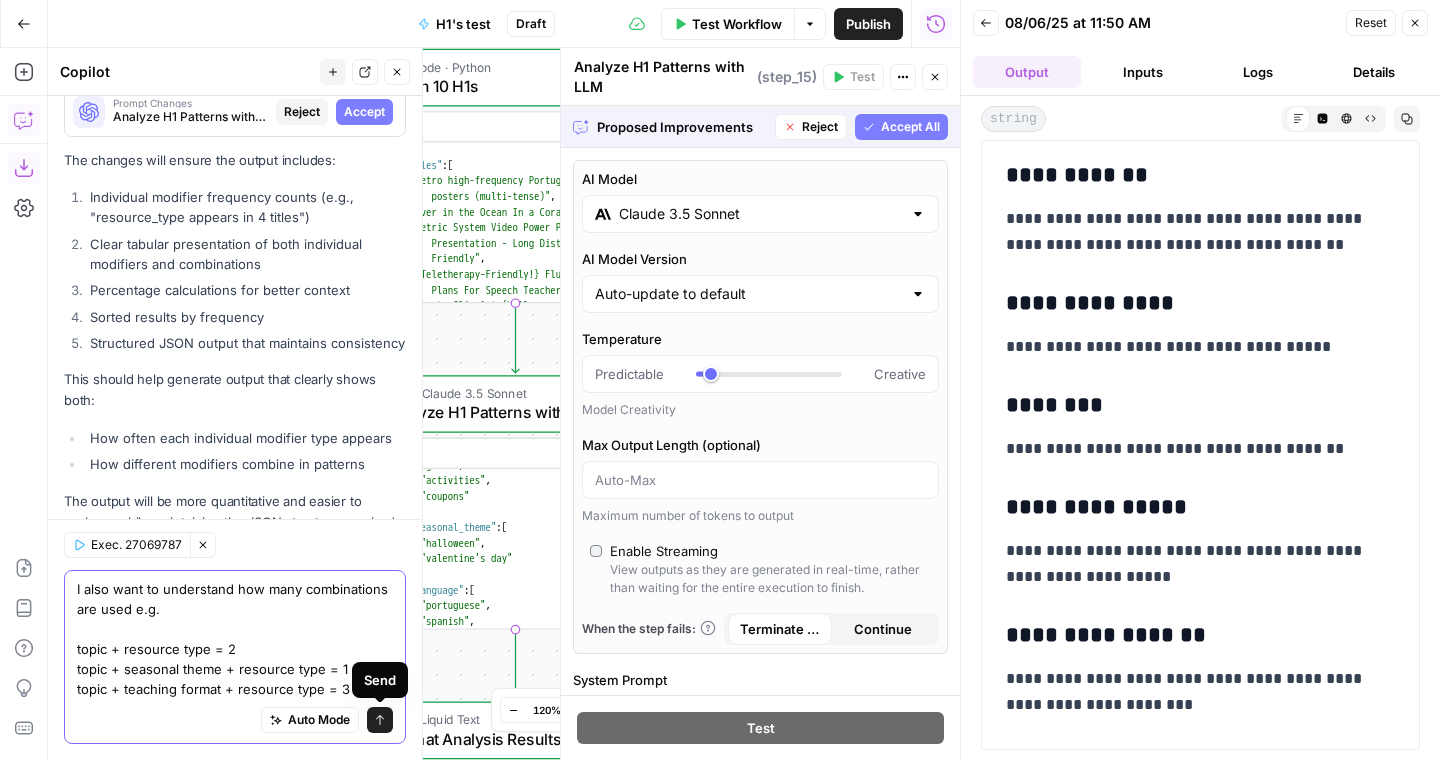 type on "I also want to understand how many combinations are used e.g.
topic + resource type = 2
topic + seasonal theme + resource type = 1
topic + teaching format + resource type = 3" 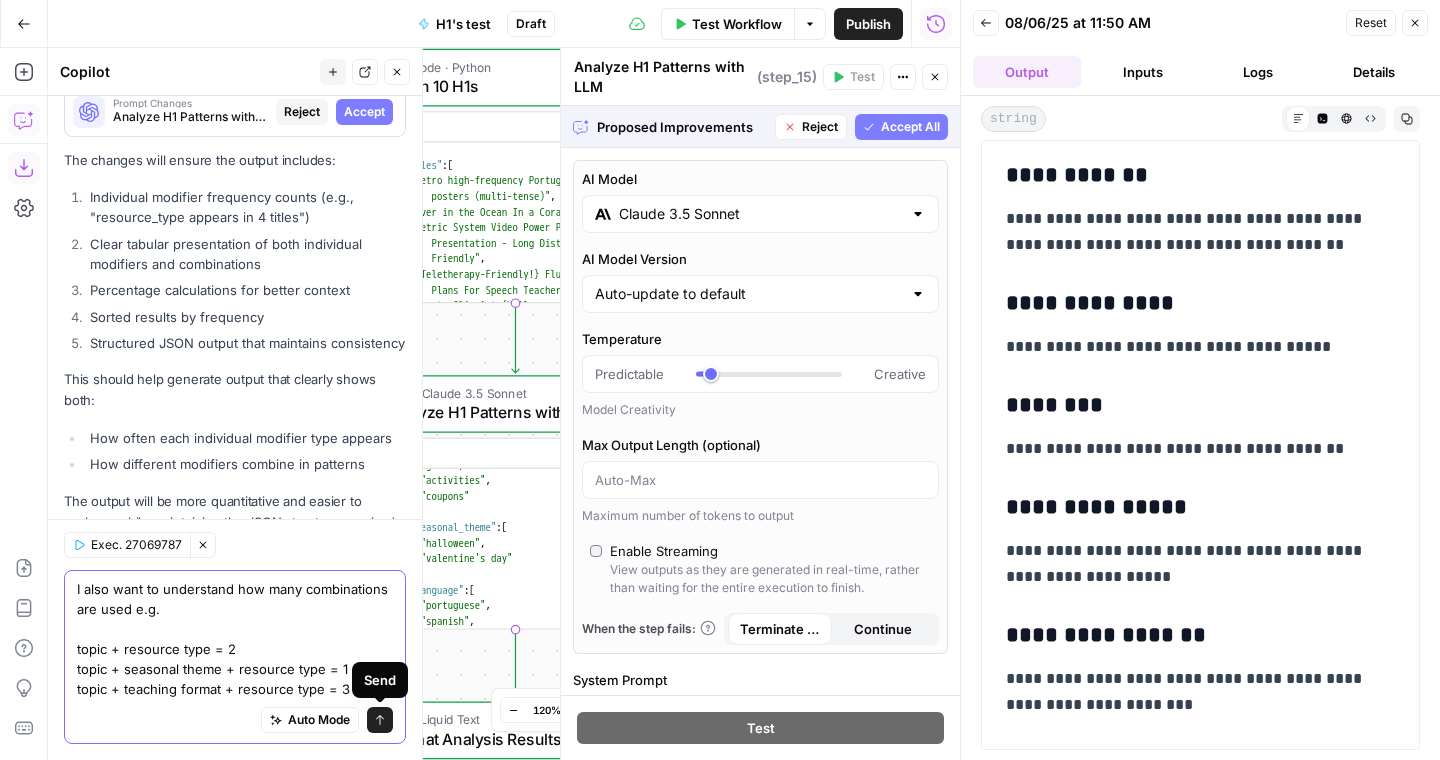 click 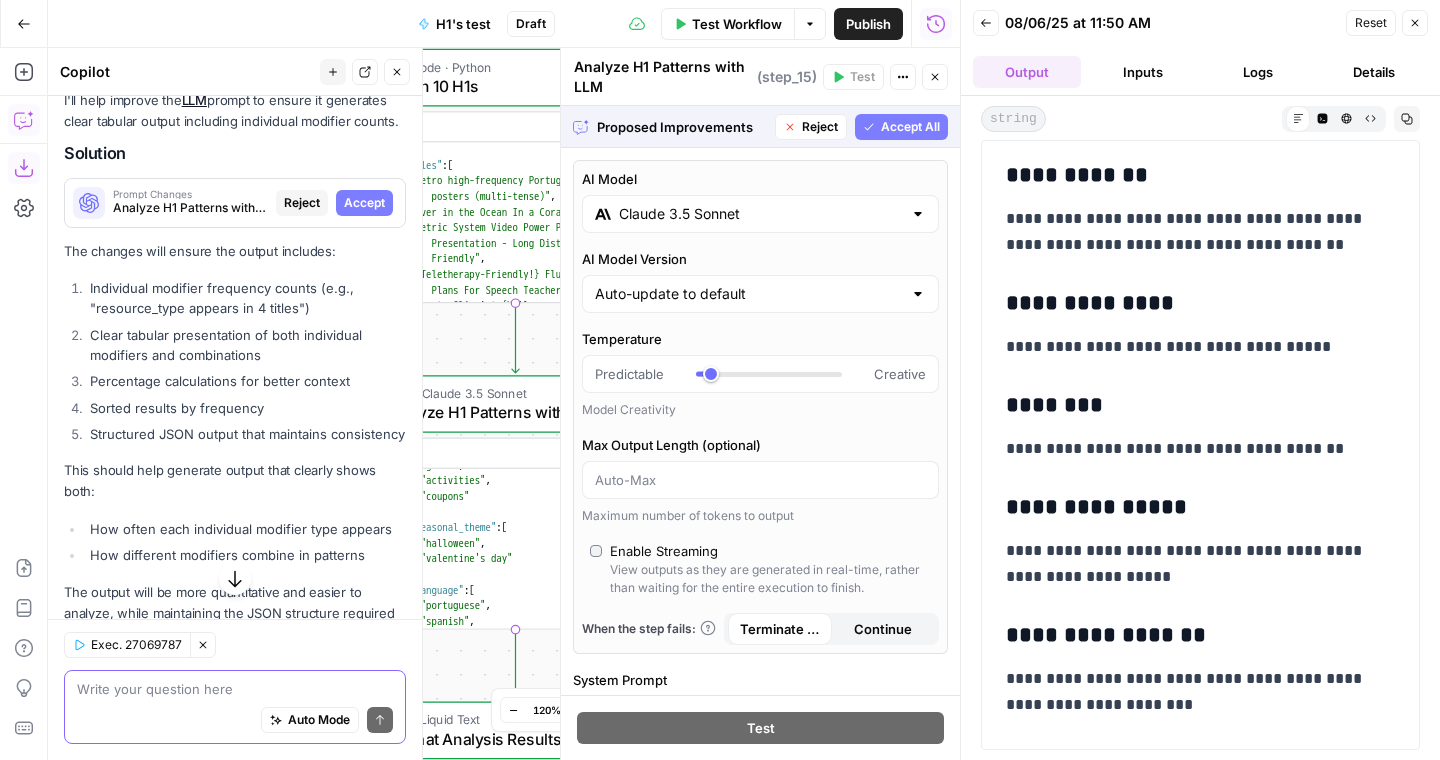 scroll, scrollTop: 5752, scrollLeft: 0, axis: vertical 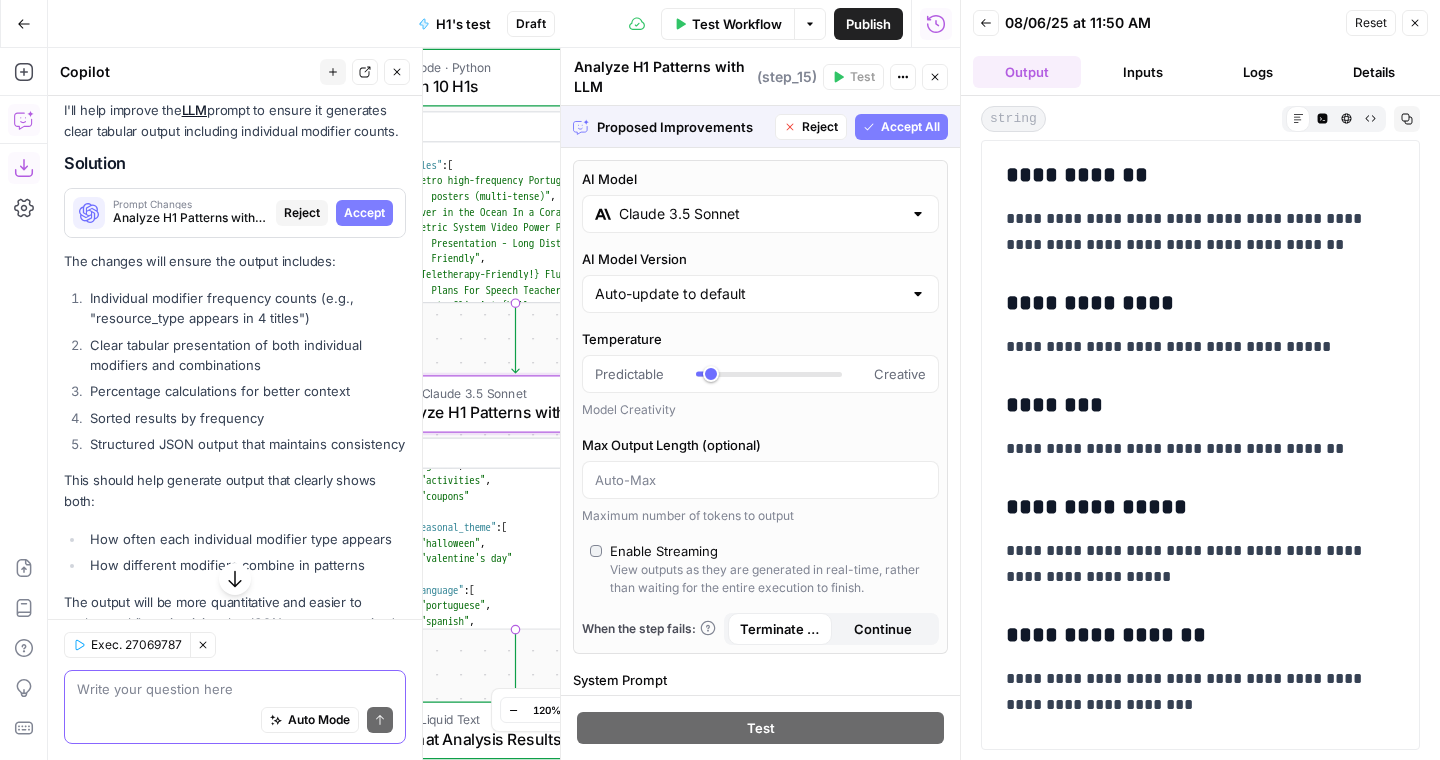 click on "Accept" at bounding box center [364, 213] 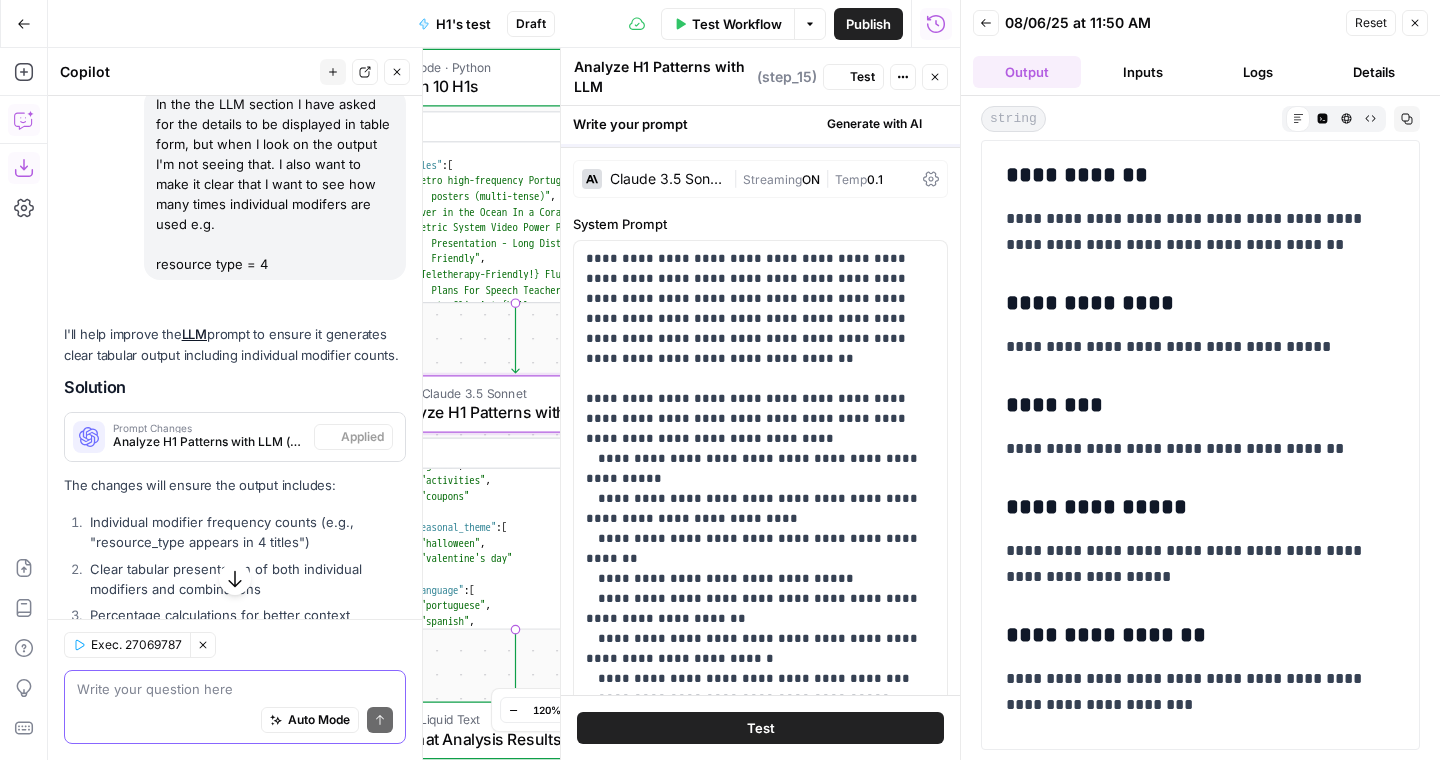 scroll, scrollTop: 5976, scrollLeft: 0, axis: vertical 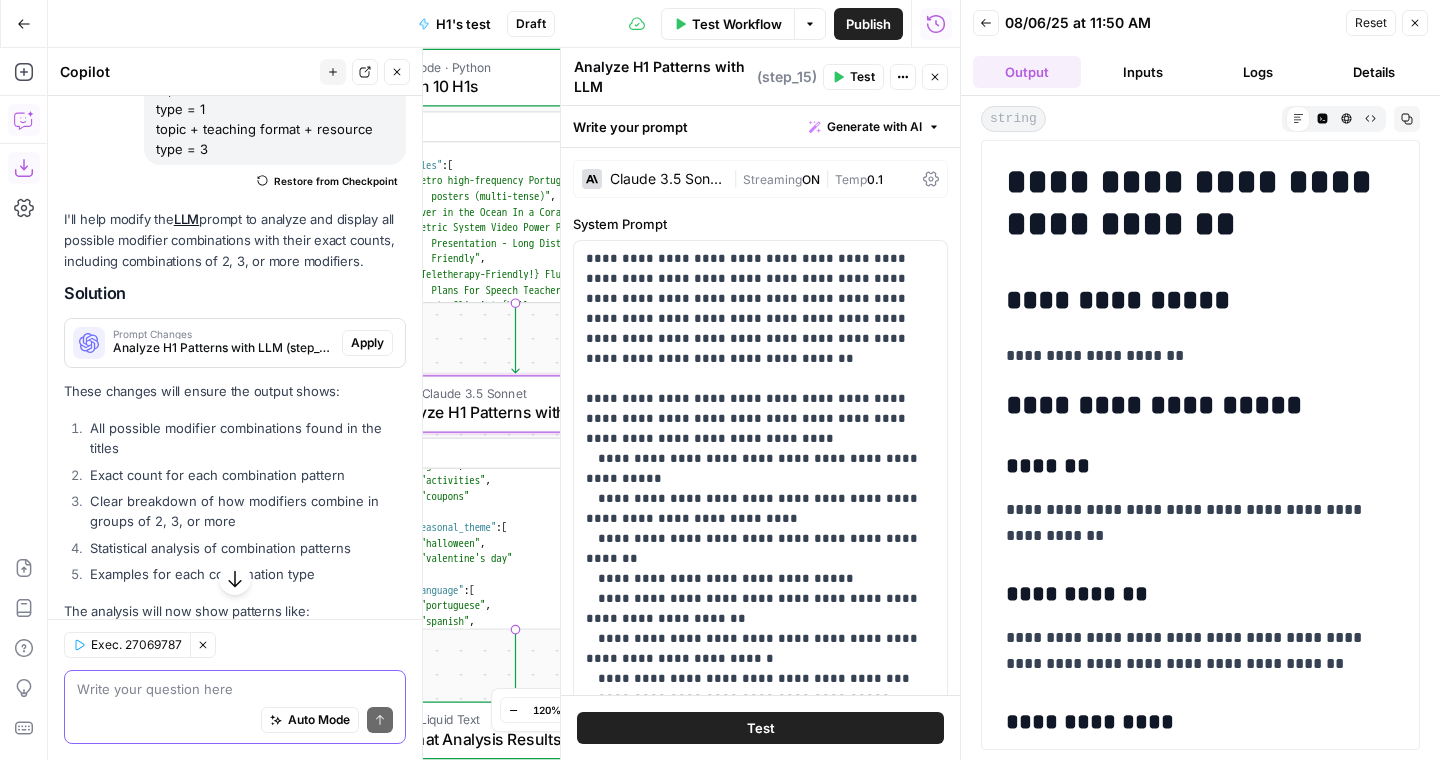 click on "Apply" at bounding box center [367, 343] 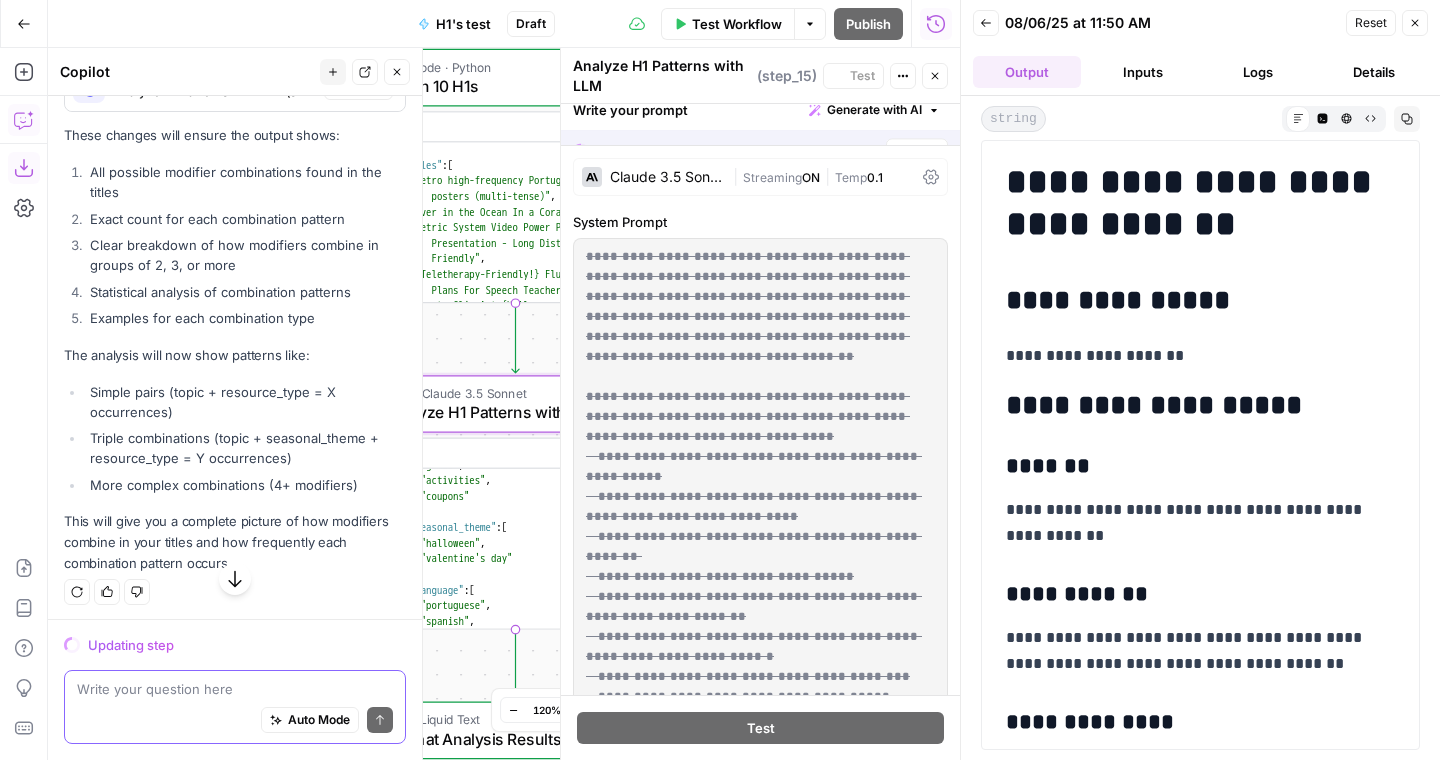 scroll, scrollTop: 6426, scrollLeft: 0, axis: vertical 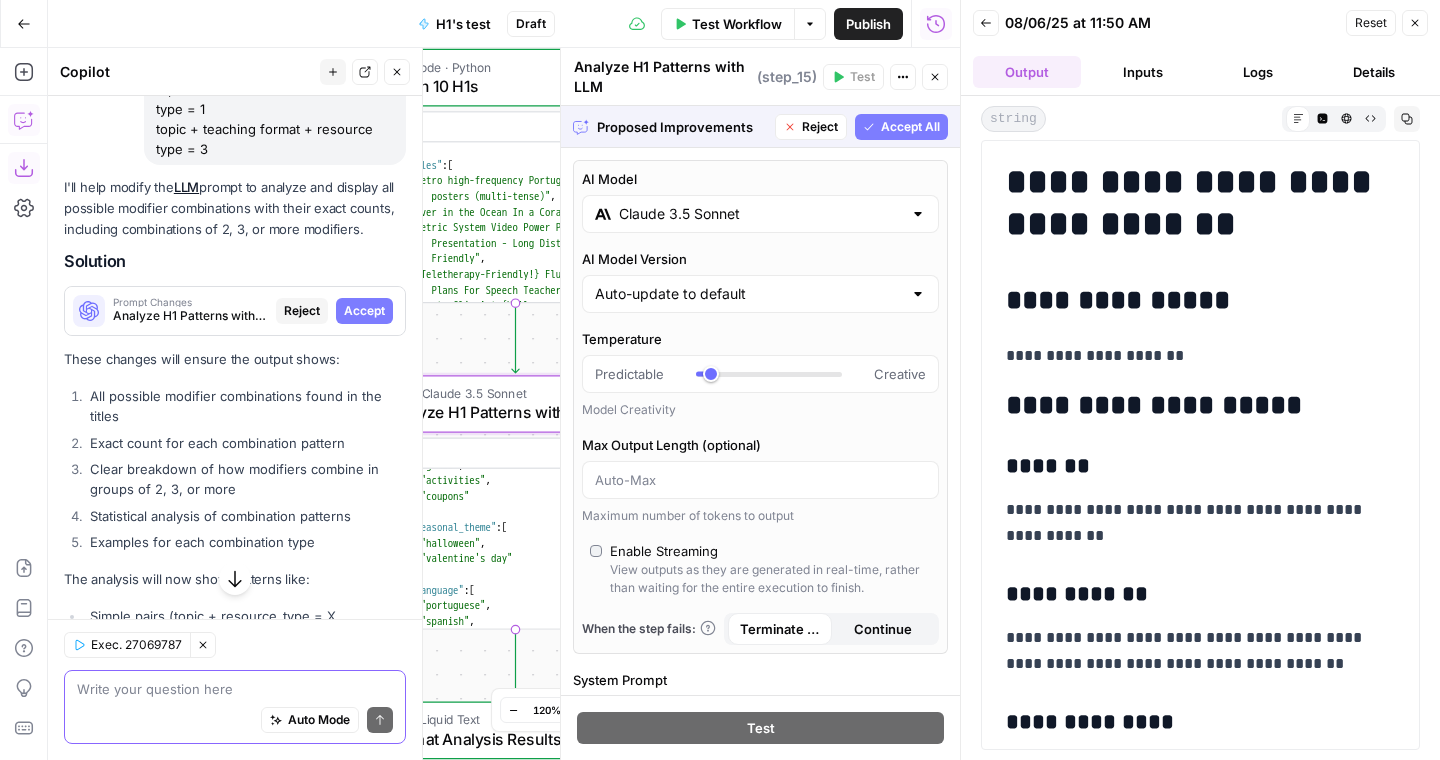 click on "Accept" at bounding box center (364, 311) 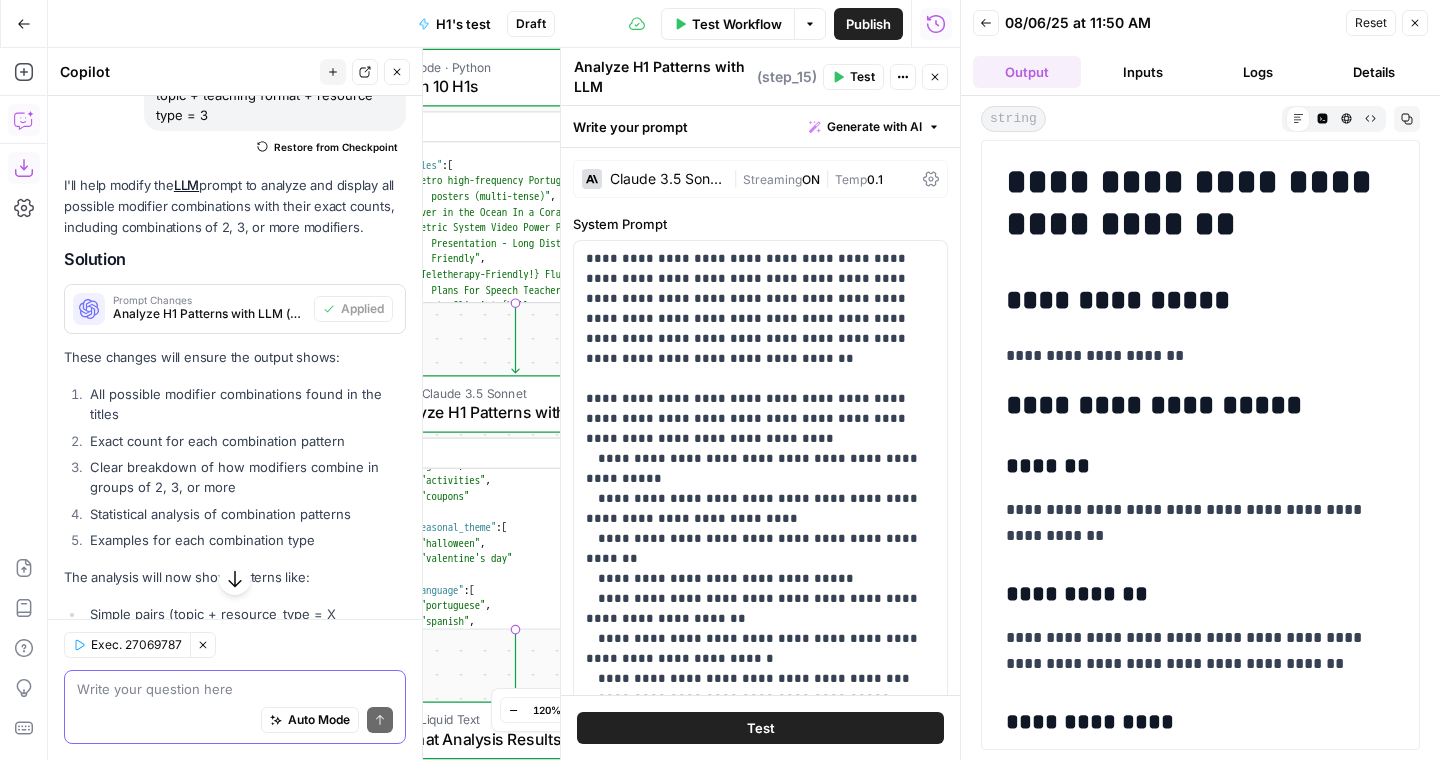 scroll, scrollTop: 6827, scrollLeft: 0, axis: vertical 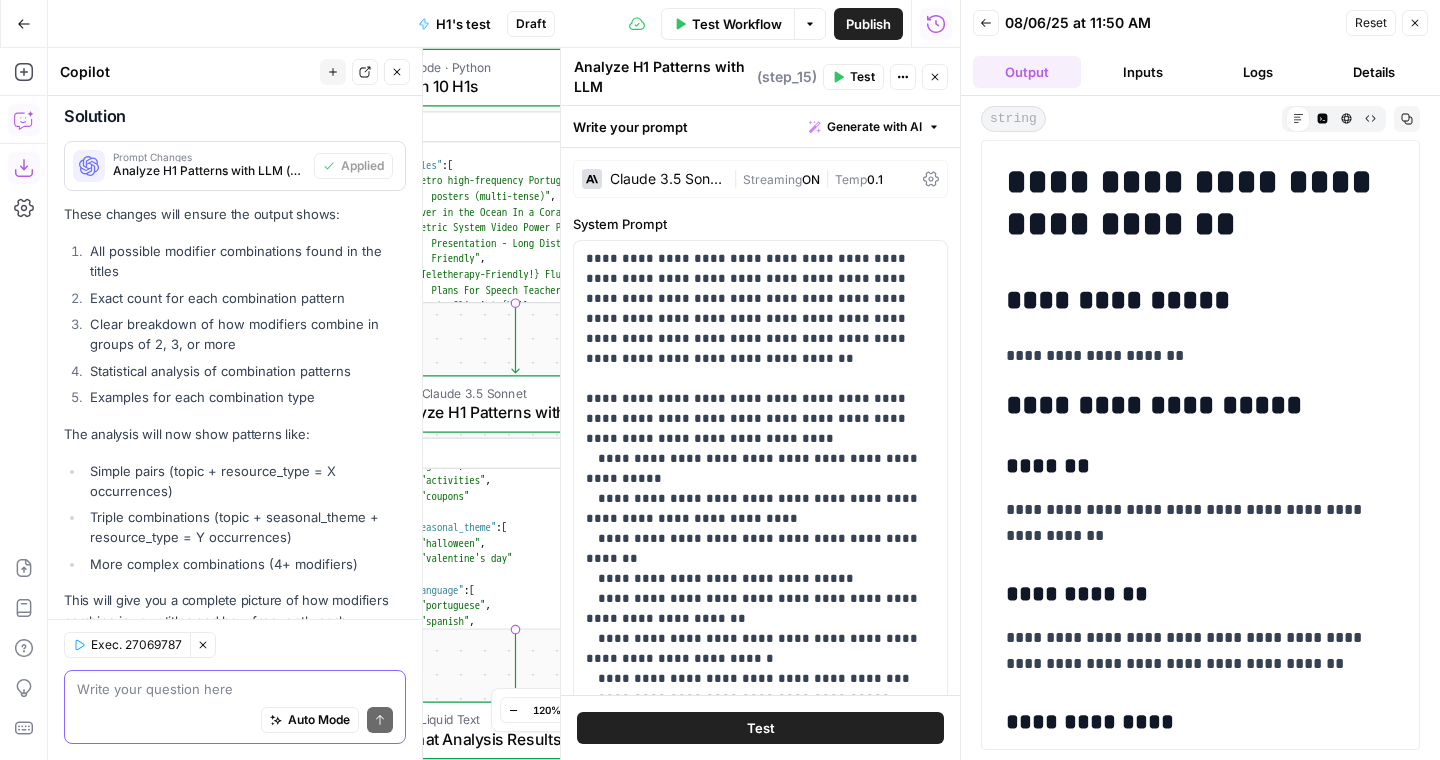 click on "Close" at bounding box center [1415, 23] 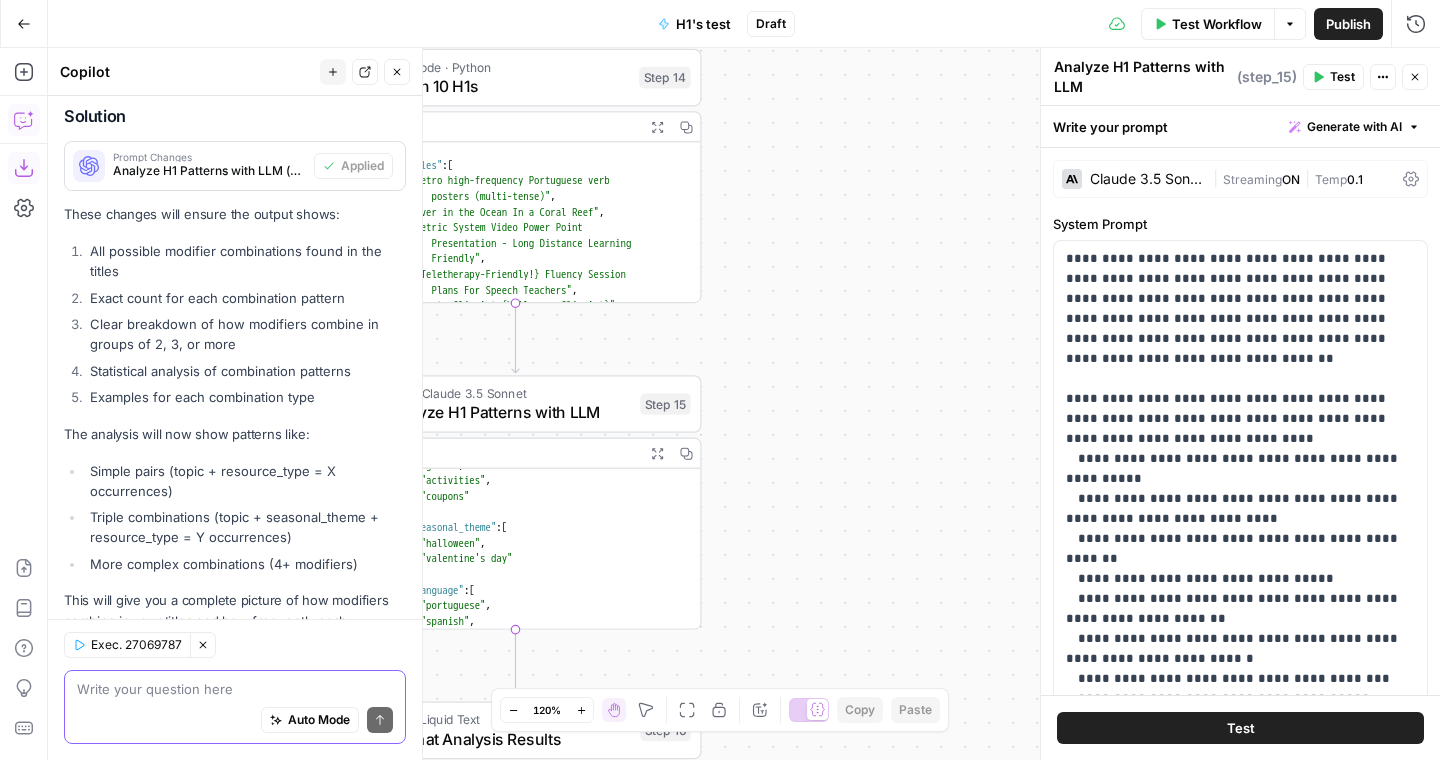 click 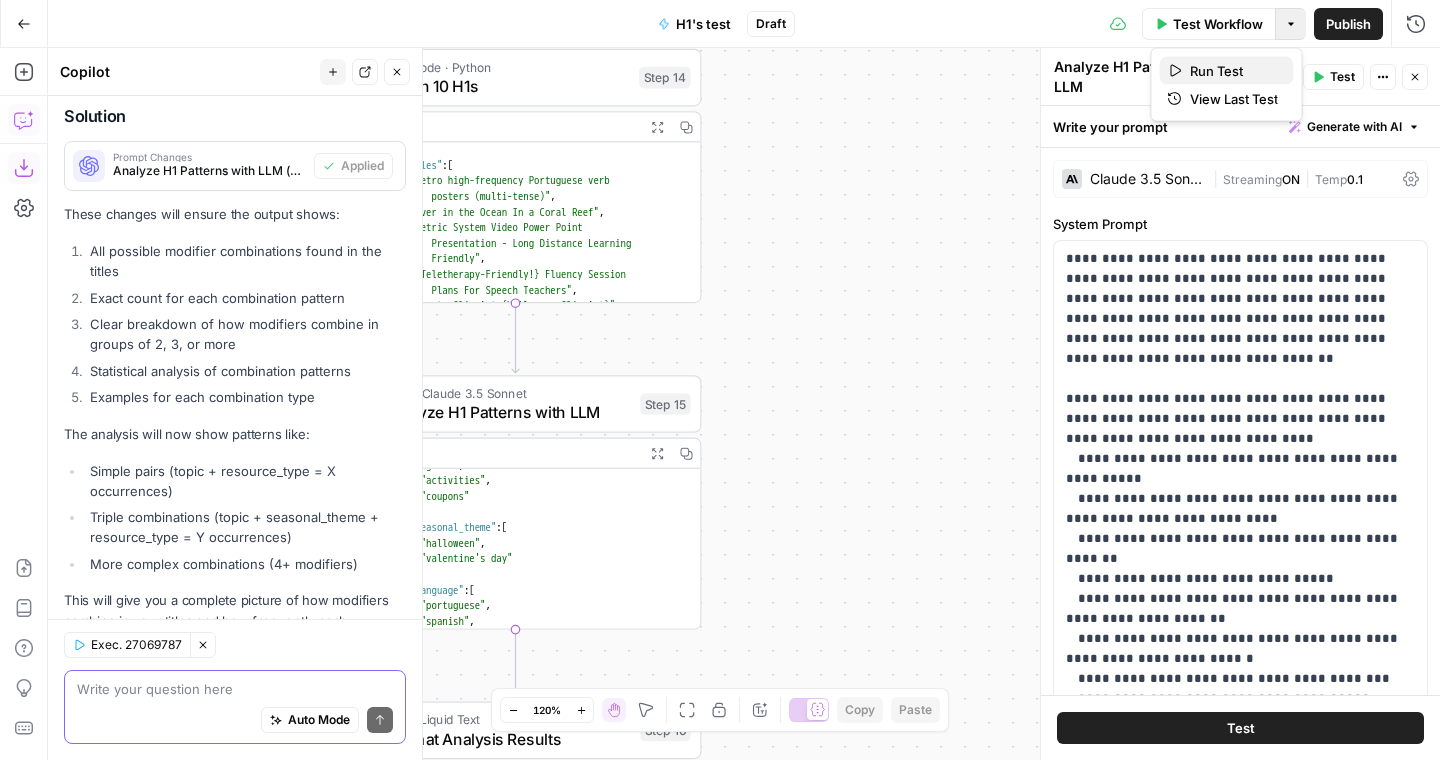 click on "Run Test" at bounding box center [1234, 71] 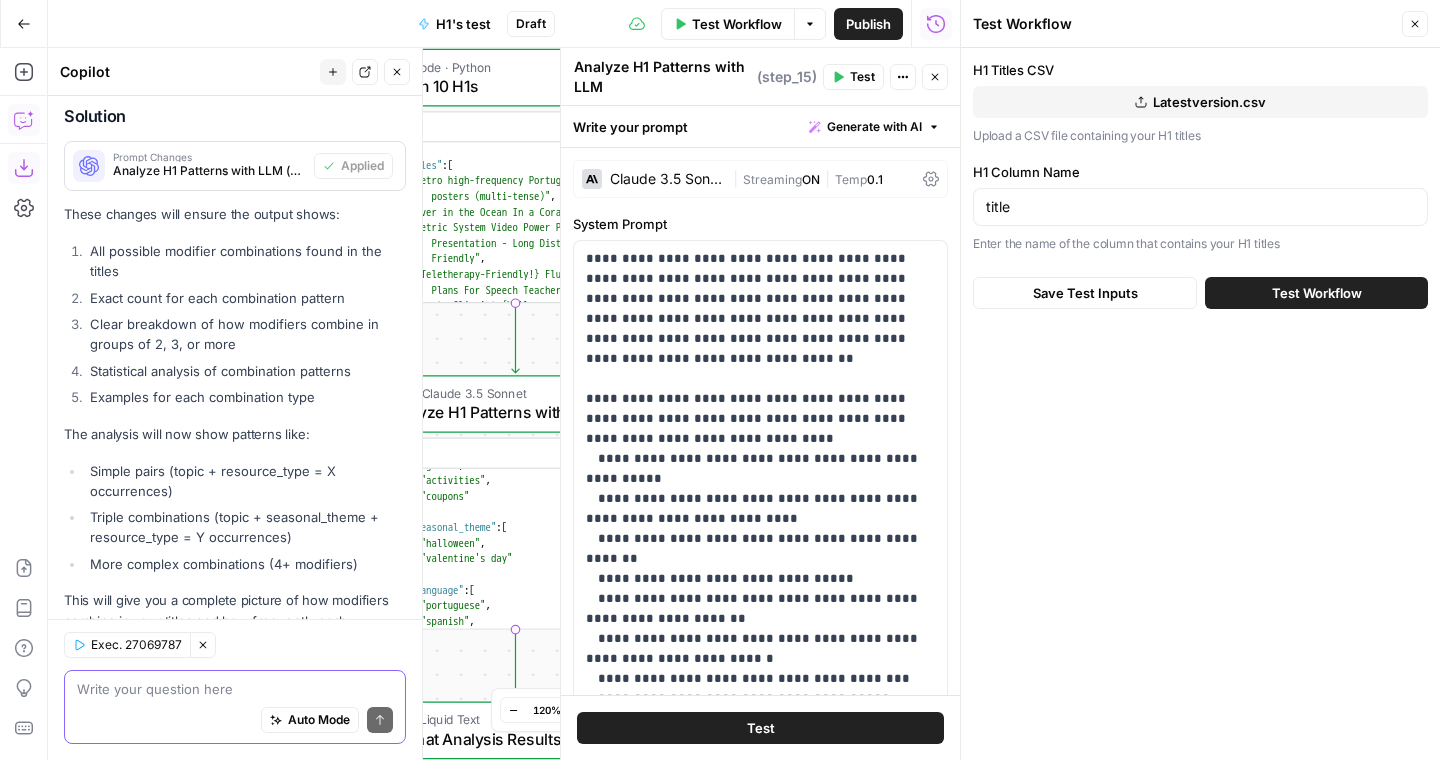 click on "Test Workflow" at bounding box center [1317, 293] 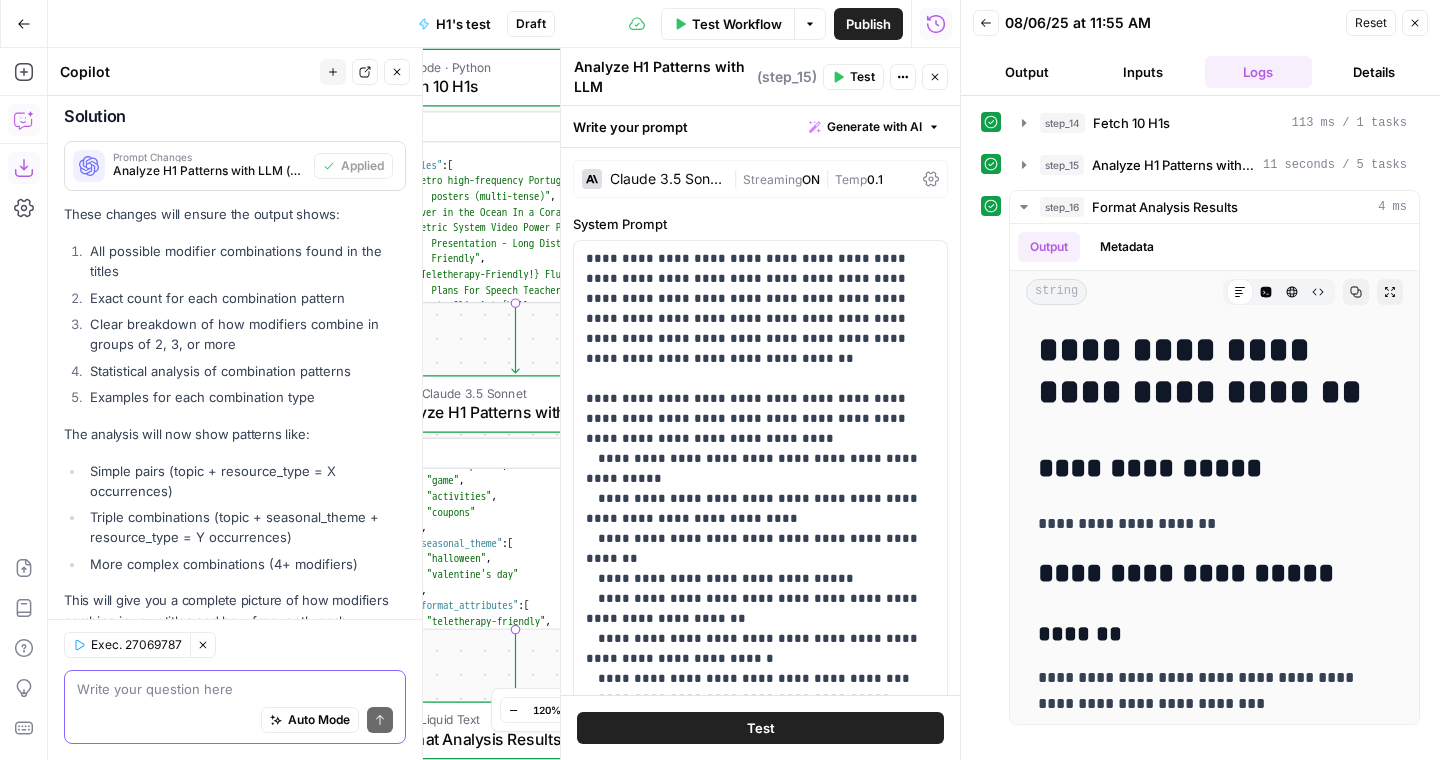 click on "Output" at bounding box center (1027, 72) 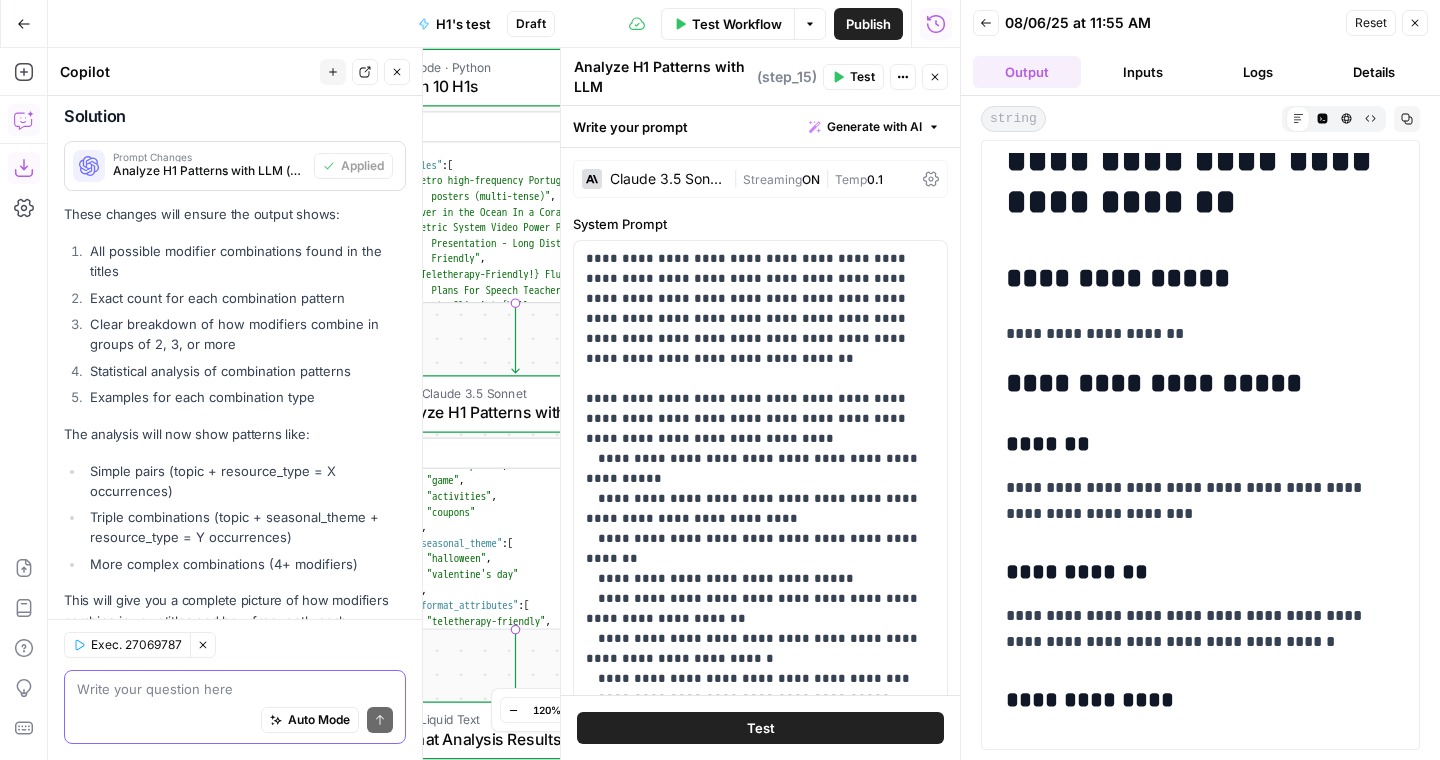 scroll, scrollTop: 0, scrollLeft: 0, axis: both 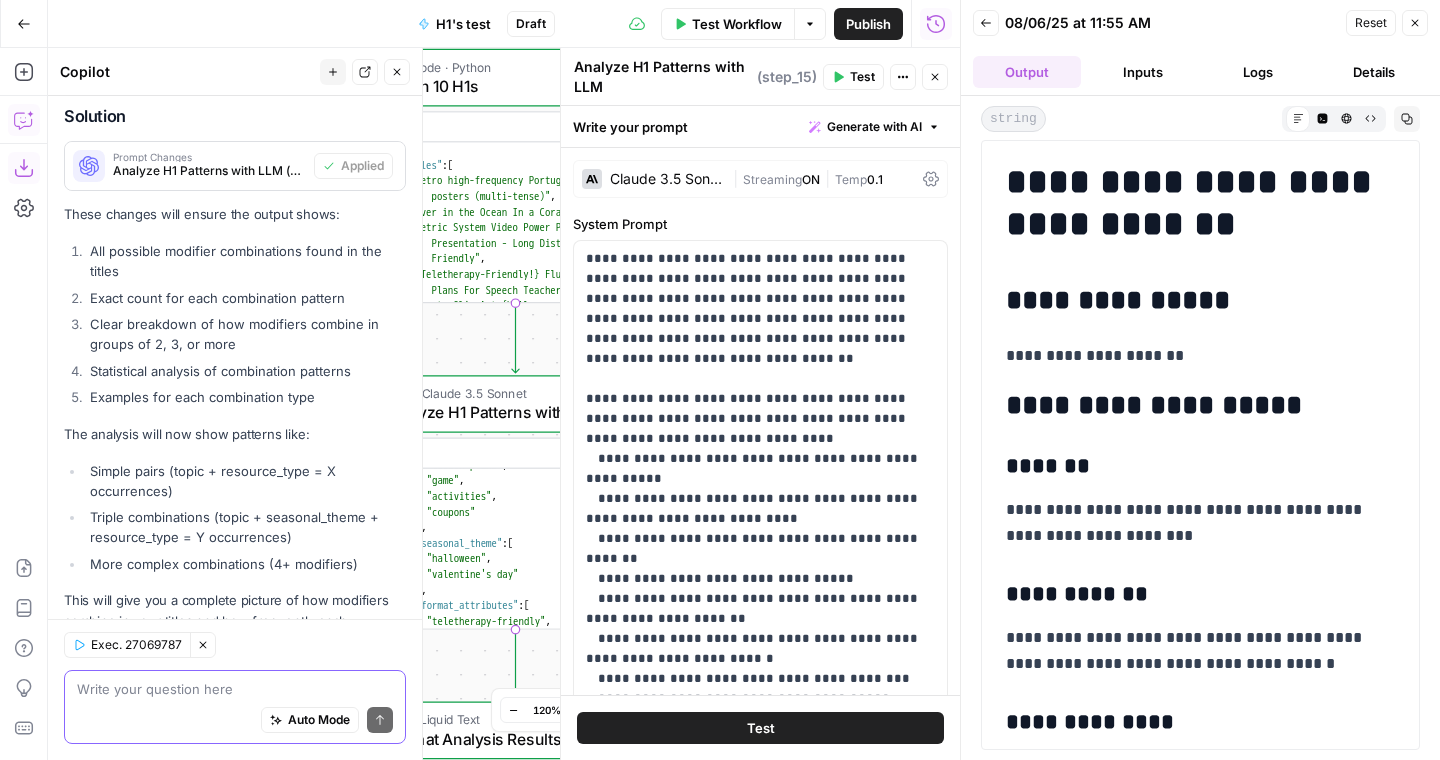 click at bounding box center [235, 689] 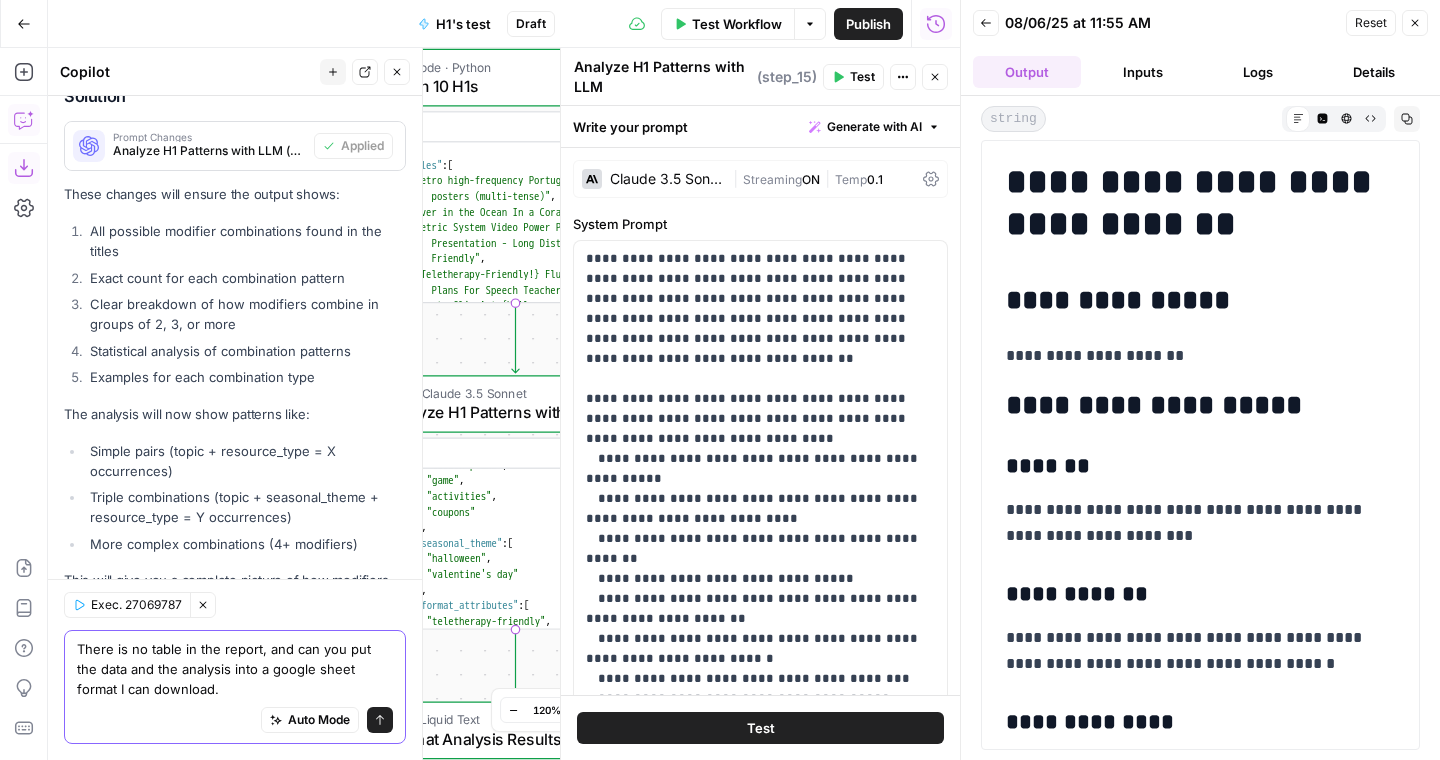 scroll, scrollTop: 6867, scrollLeft: 0, axis: vertical 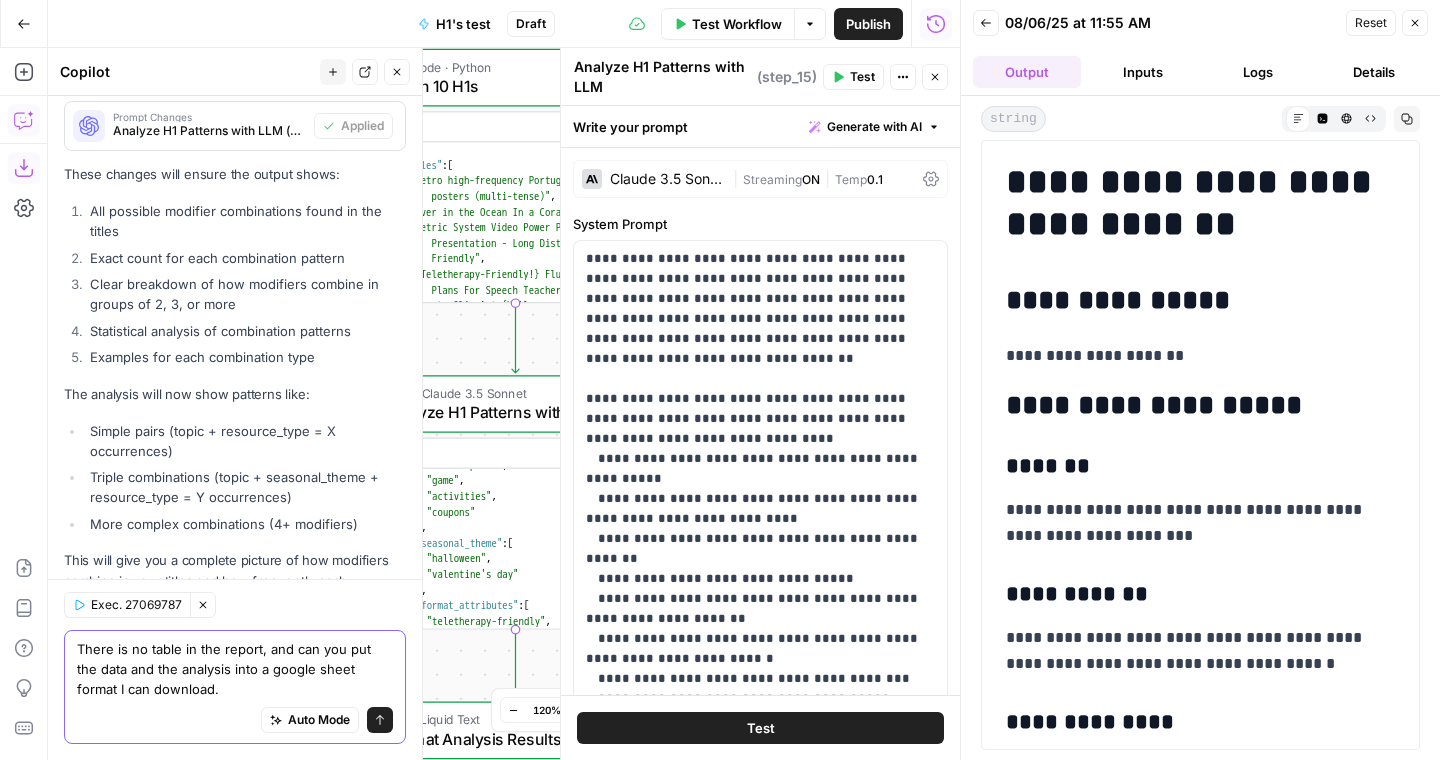 type on "There is no table in the report, and can you put the data and the analysis into a google sheet format I can download." 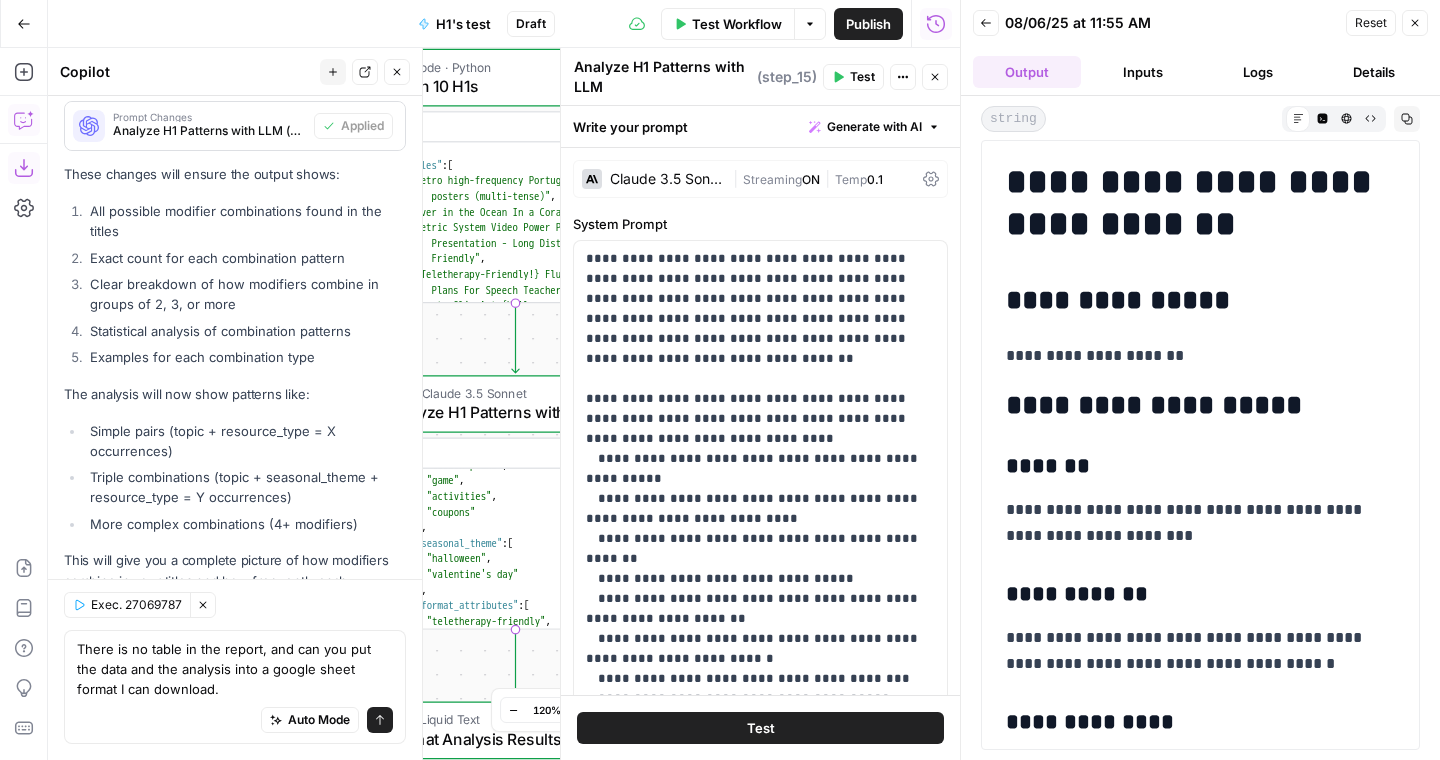 click 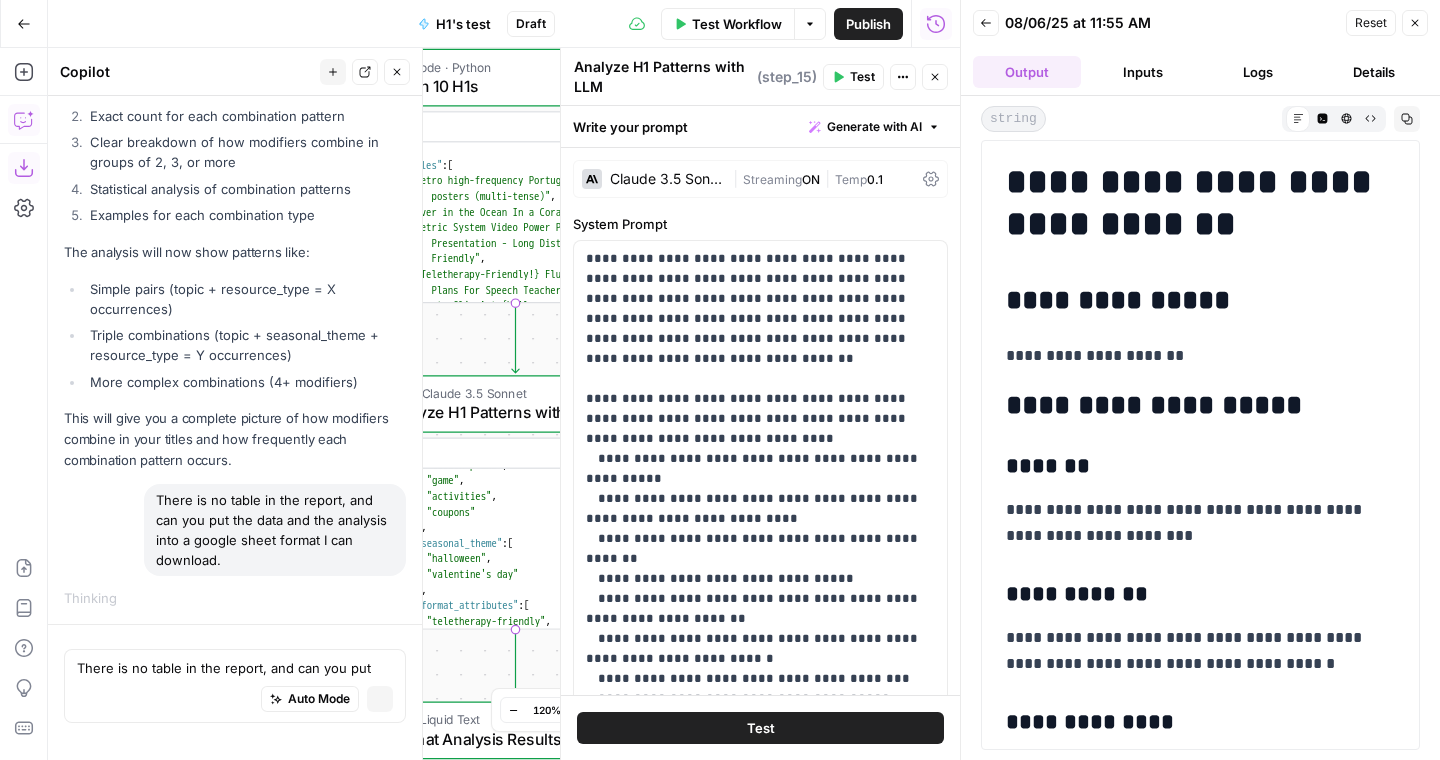 type 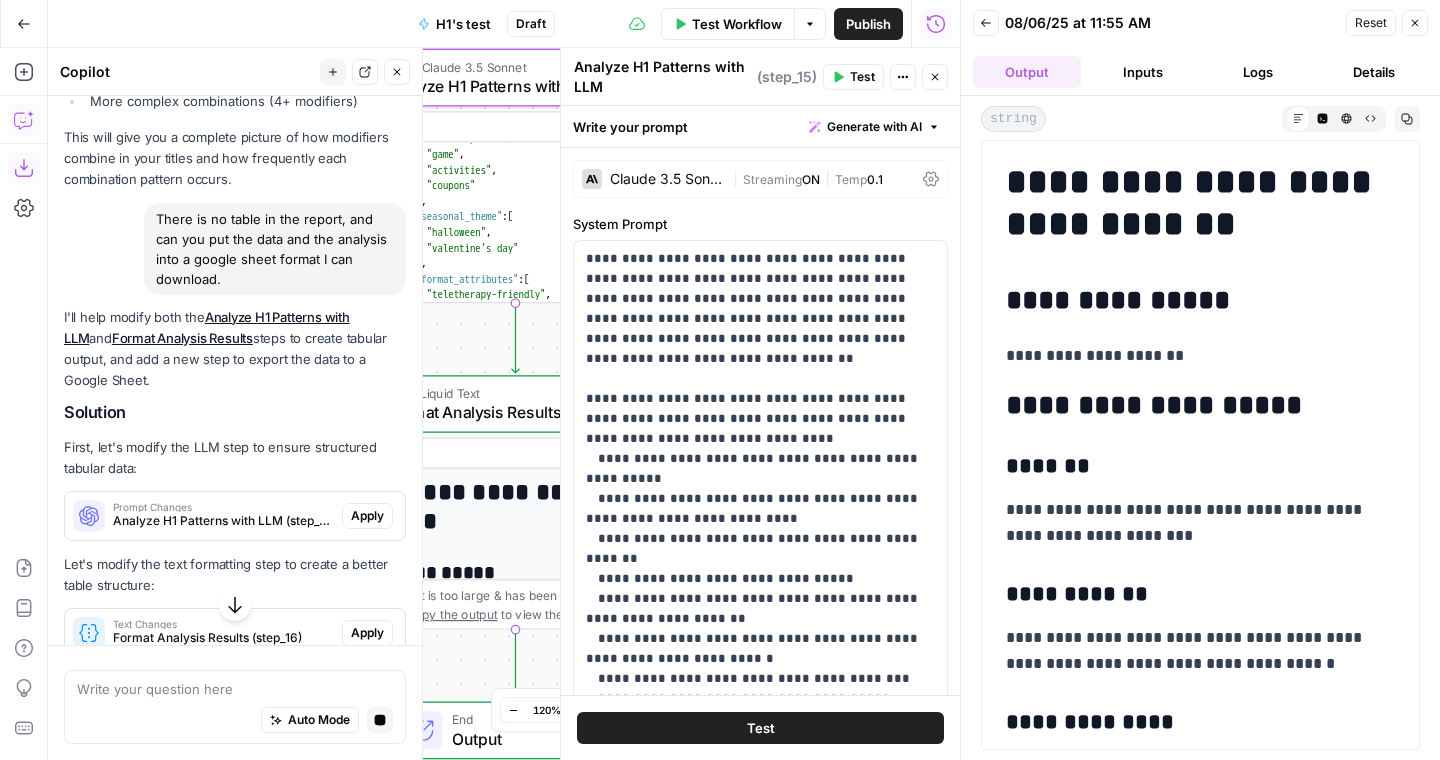 scroll, scrollTop: 7116, scrollLeft: 0, axis: vertical 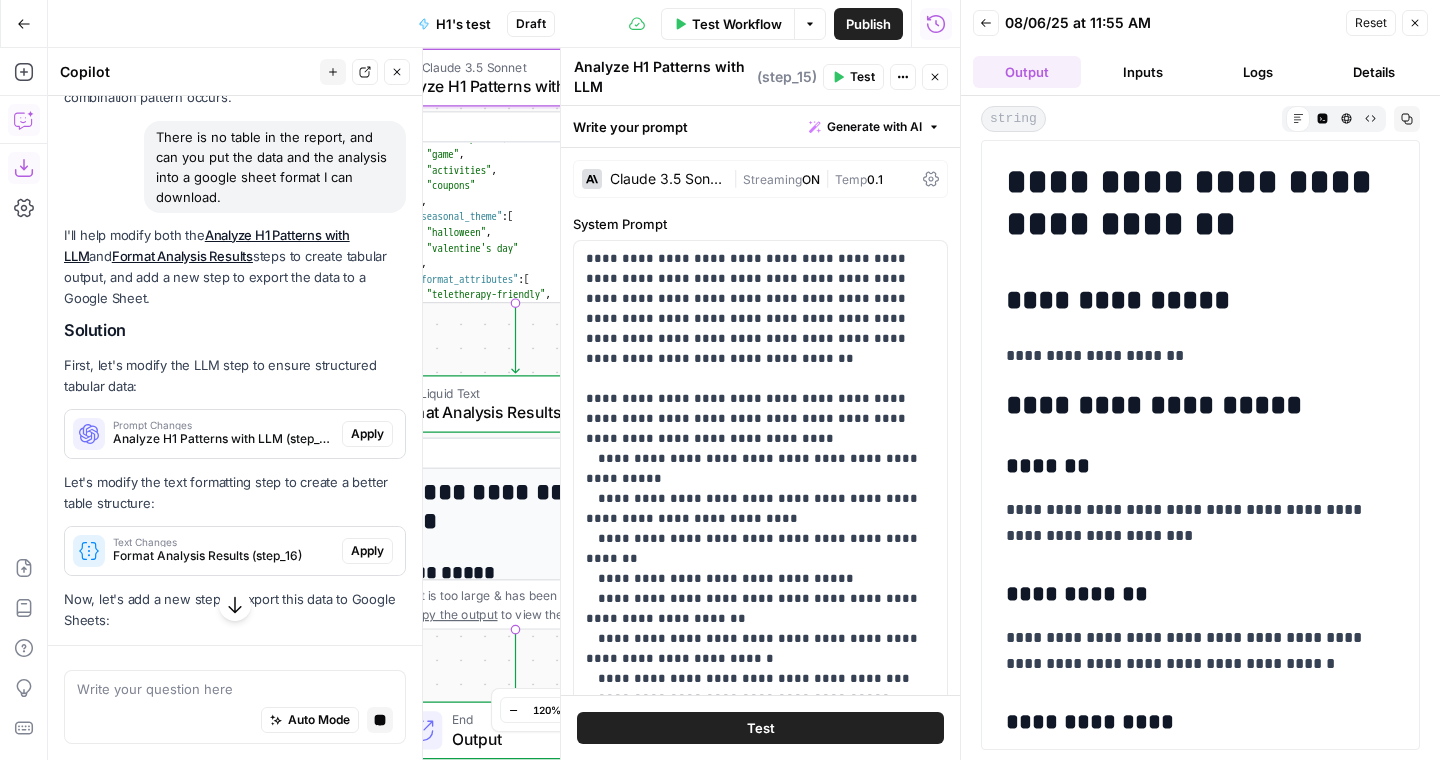 click on "Apply" at bounding box center (367, 434) 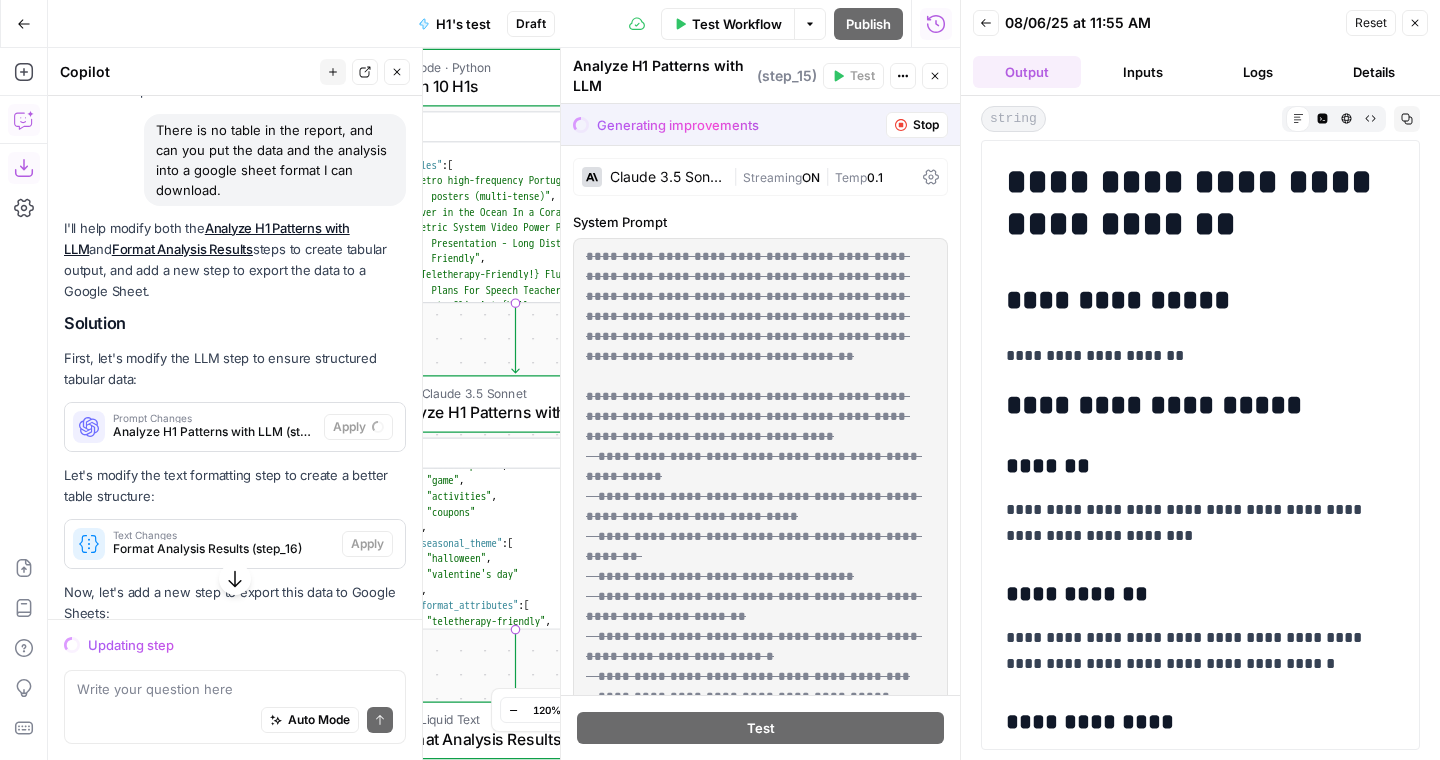 scroll, scrollTop: 7137, scrollLeft: 0, axis: vertical 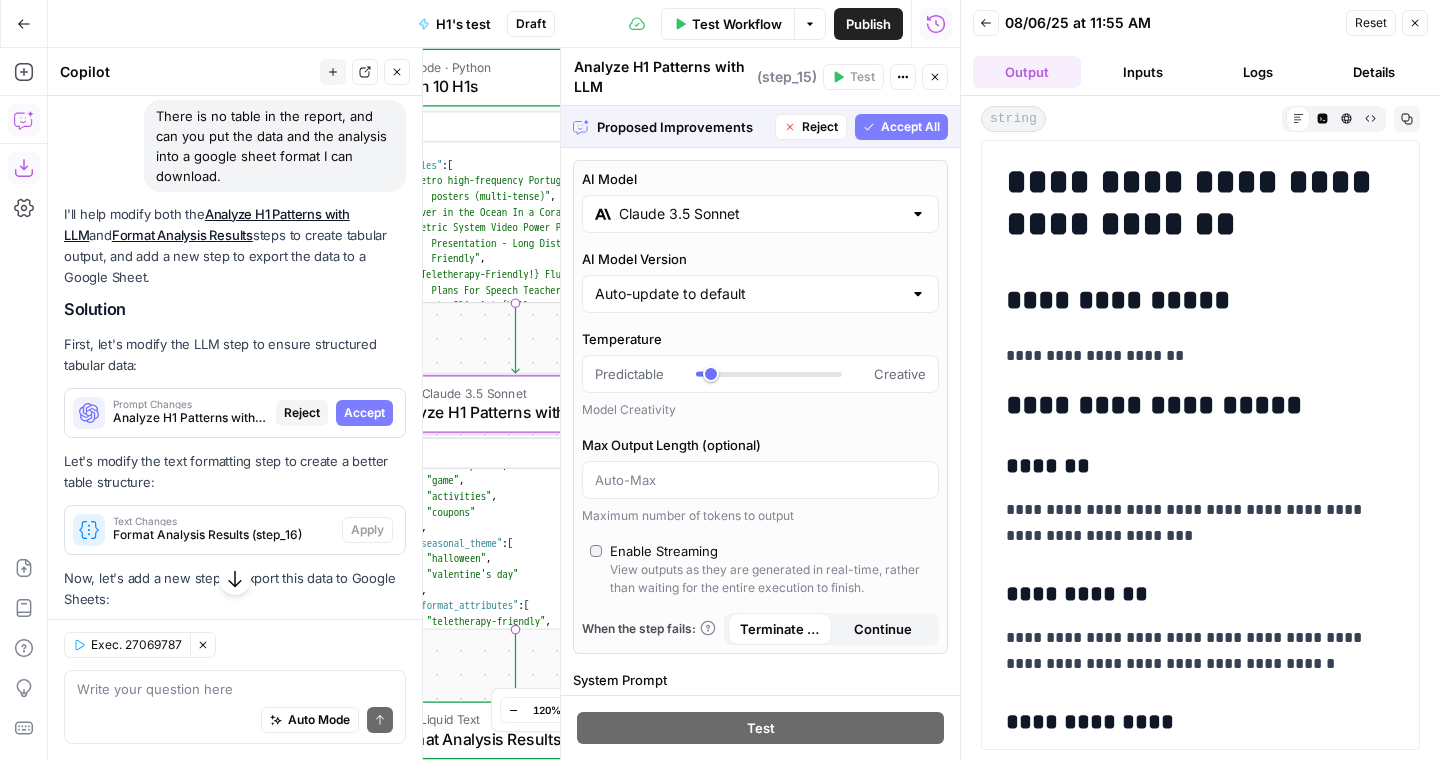 click on "Accept" at bounding box center (364, 413) 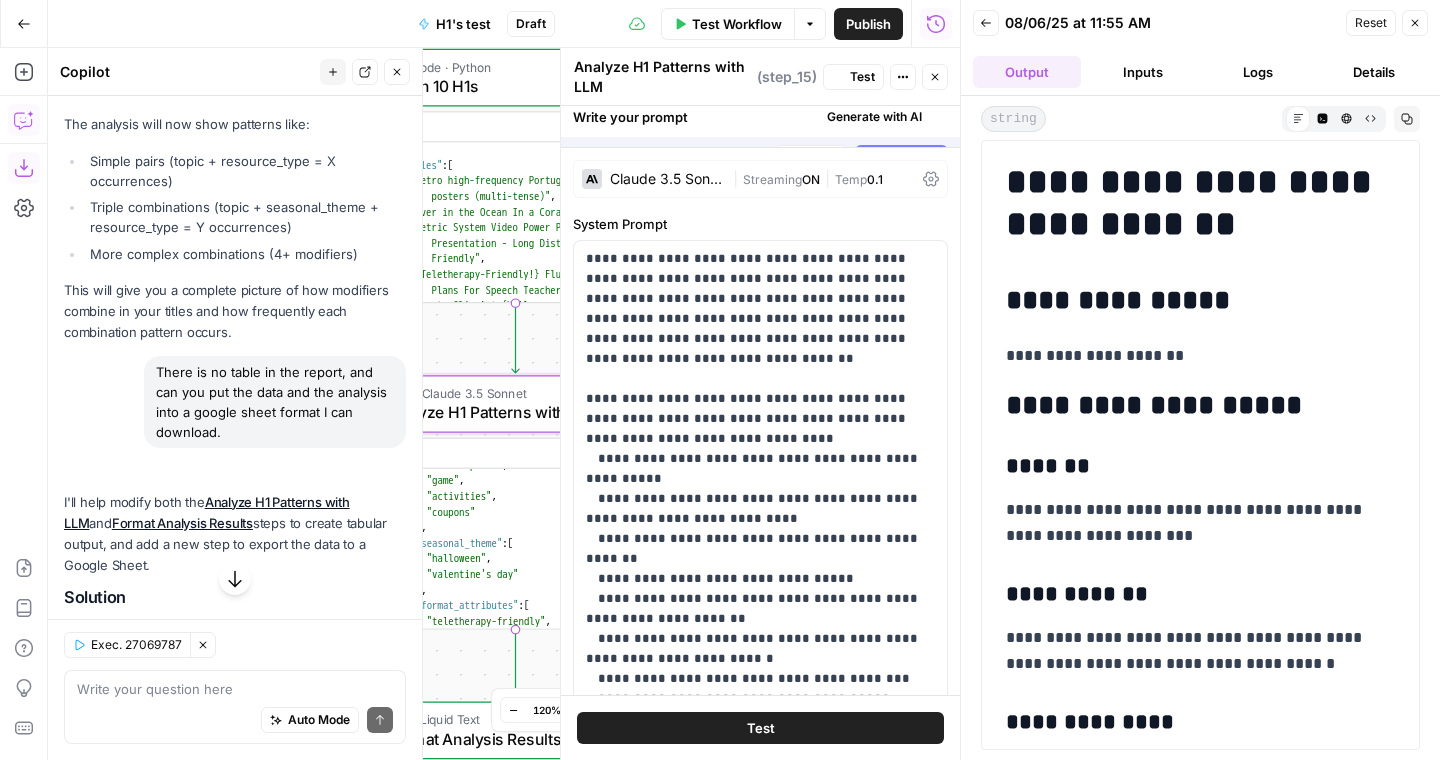 scroll, scrollTop: 7425, scrollLeft: 0, axis: vertical 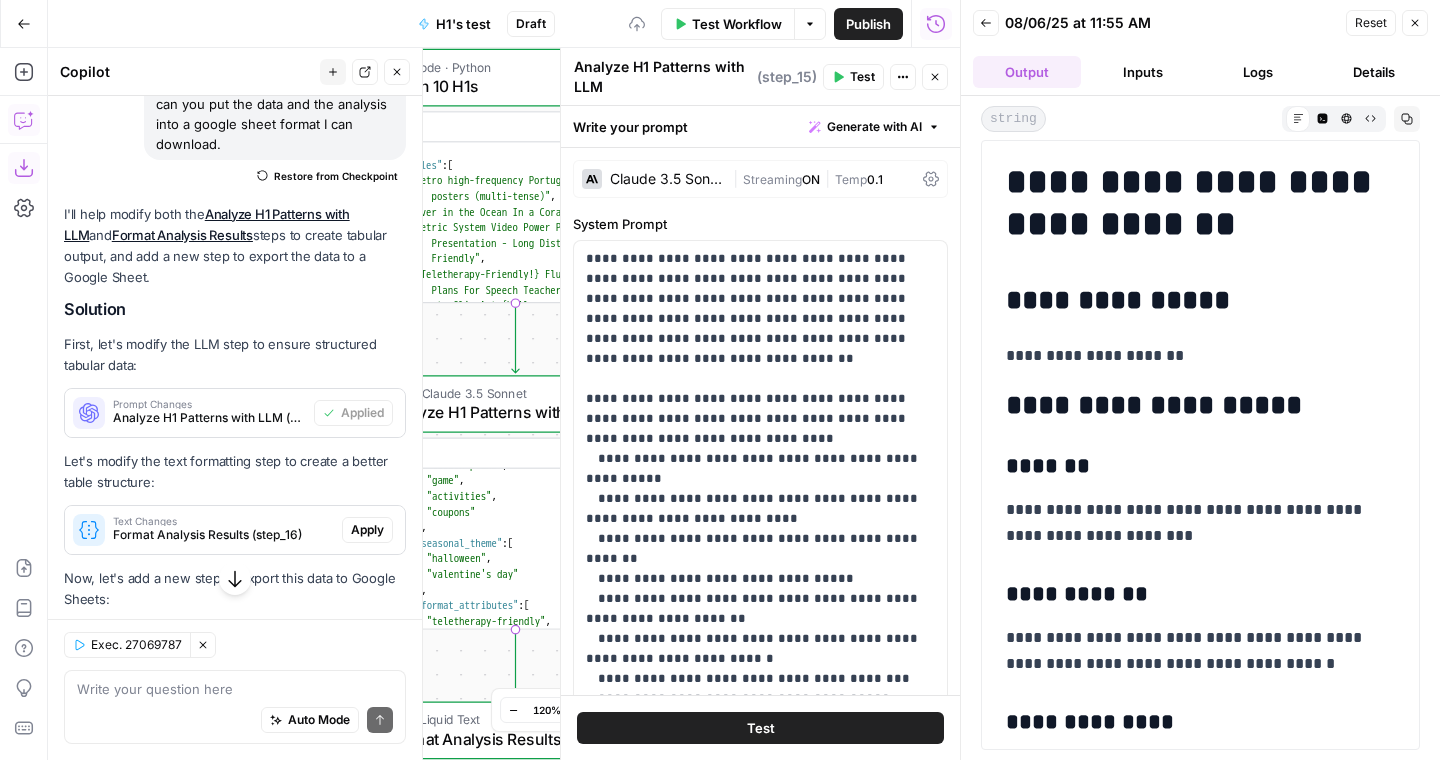 click on "Apply" at bounding box center [367, 530] 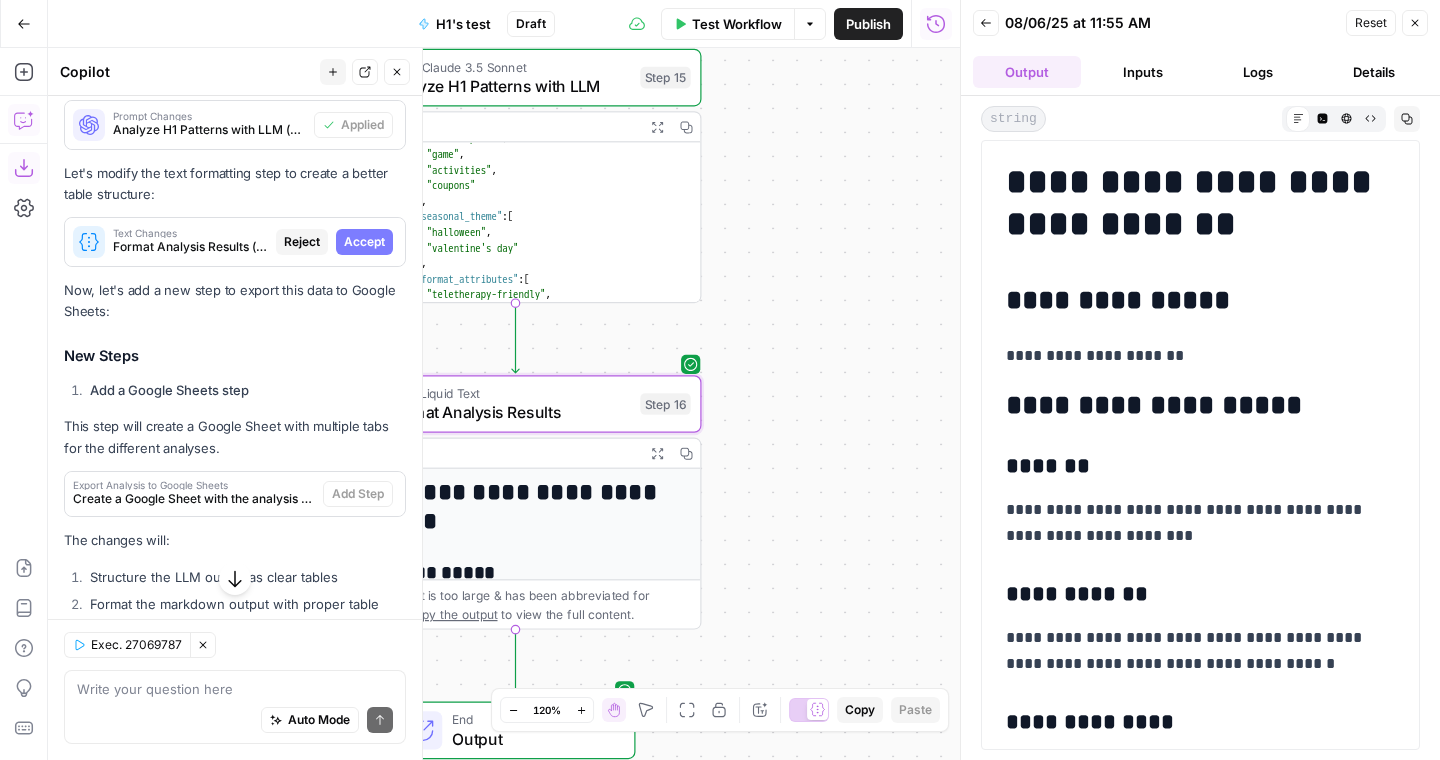scroll, scrollTop: 7137, scrollLeft: 0, axis: vertical 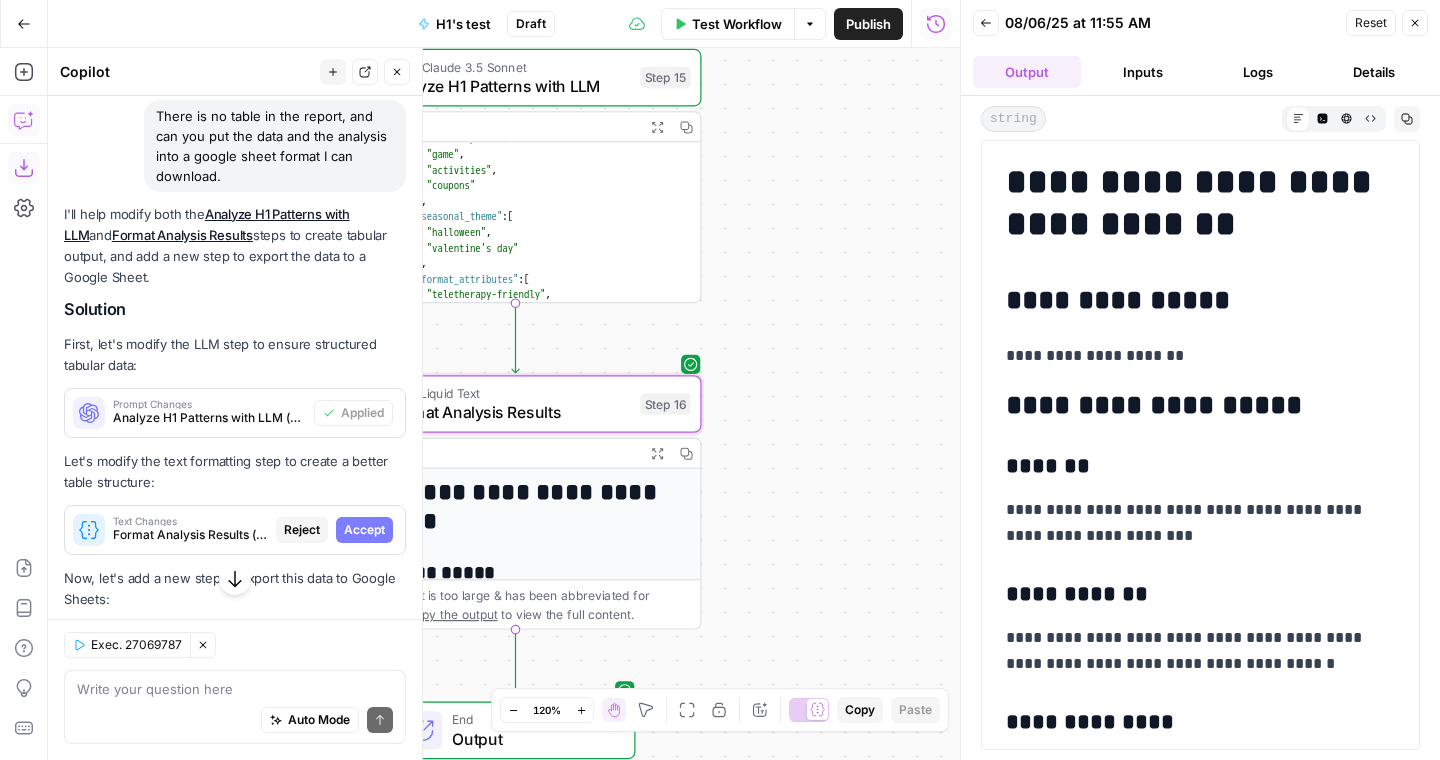 type on "Format Analysis Results" 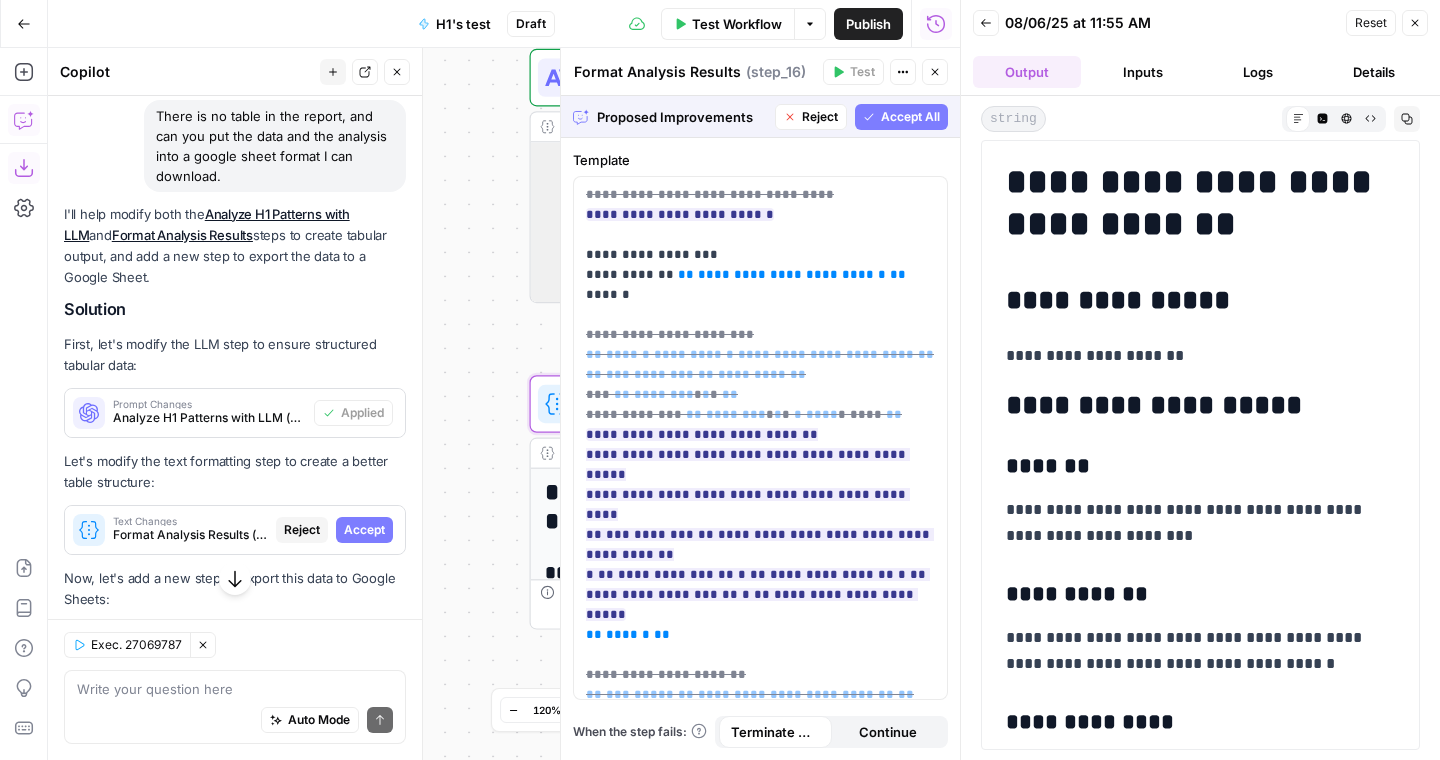 click on "Accept" at bounding box center (364, 530) 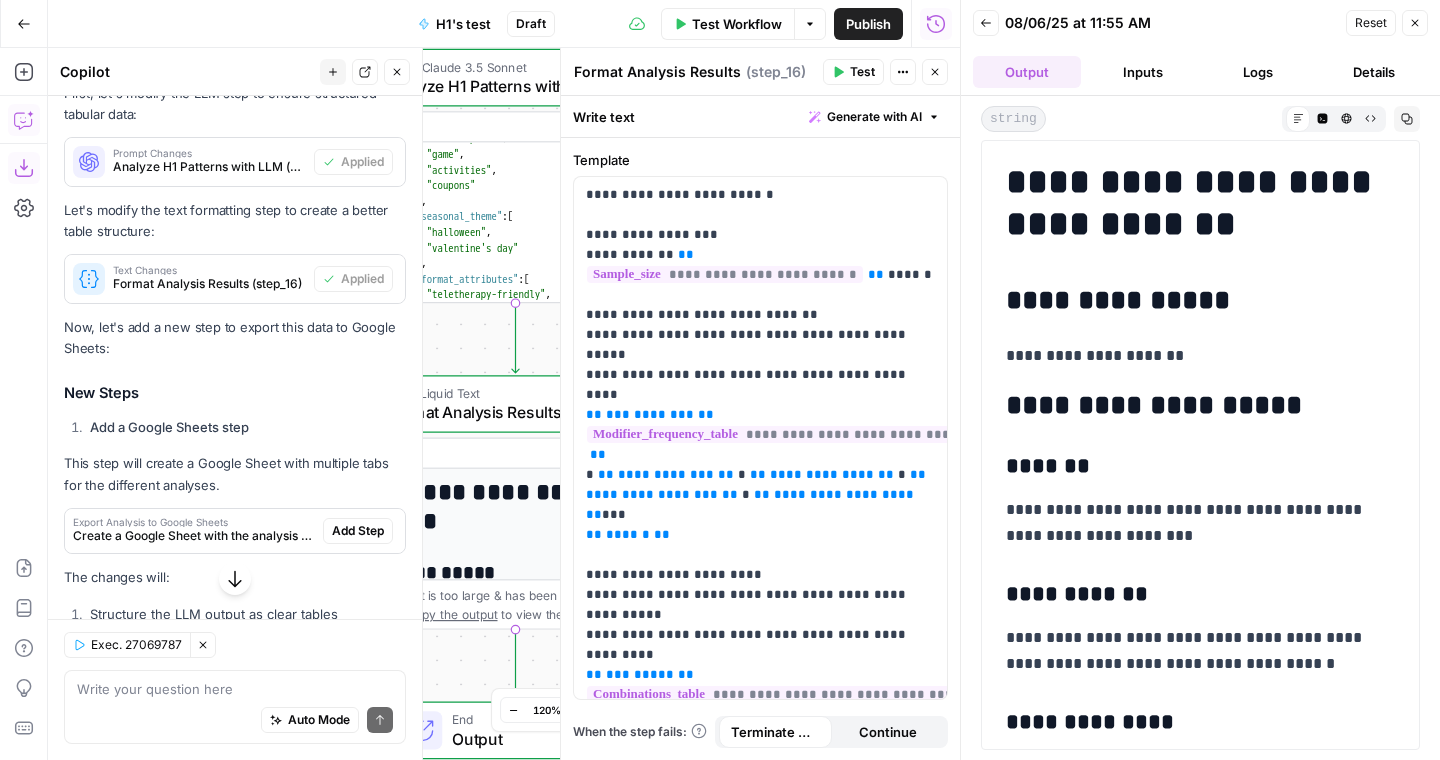 scroll, scrollTop: 7682, scrollLeft: 0, axis: vertical 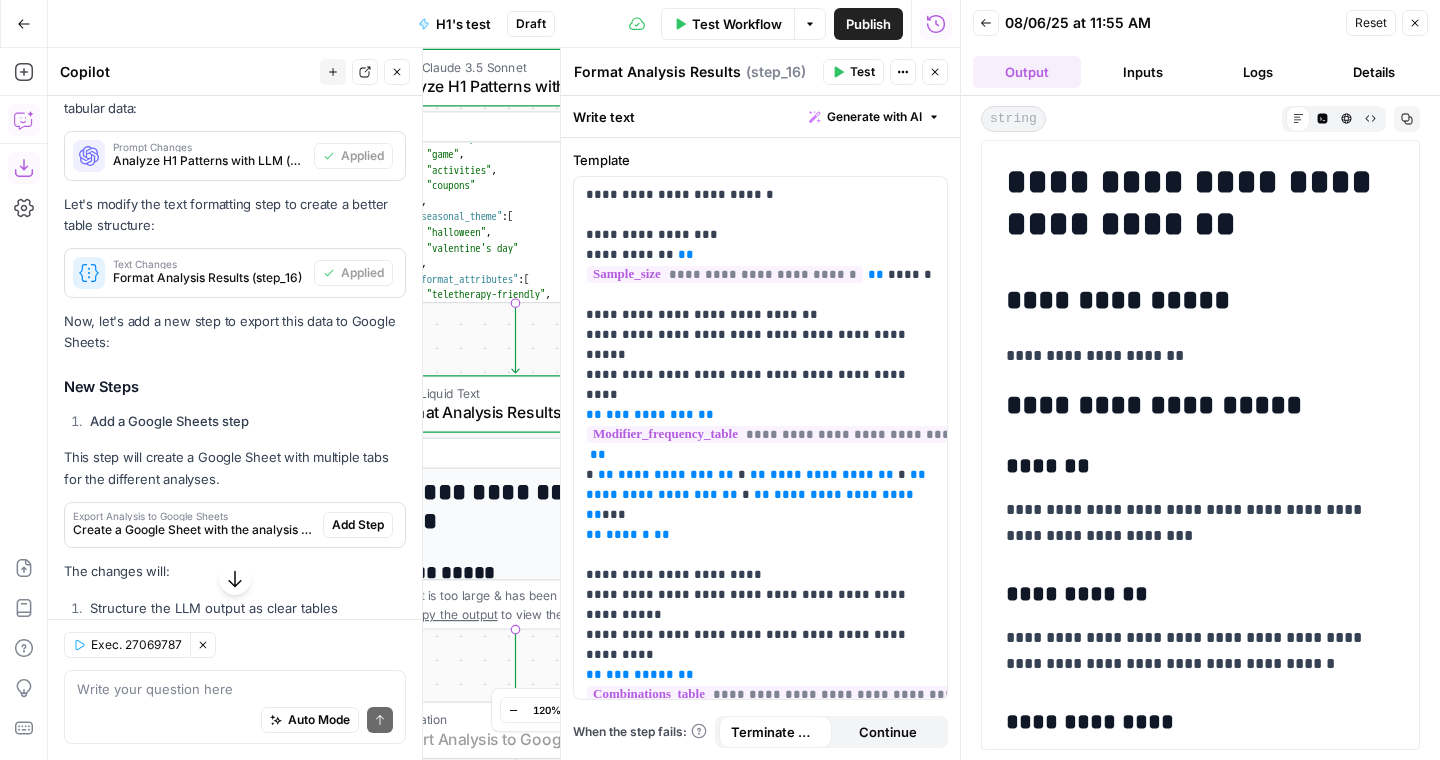 click on "Add Step" at bounding box center [358, 525] 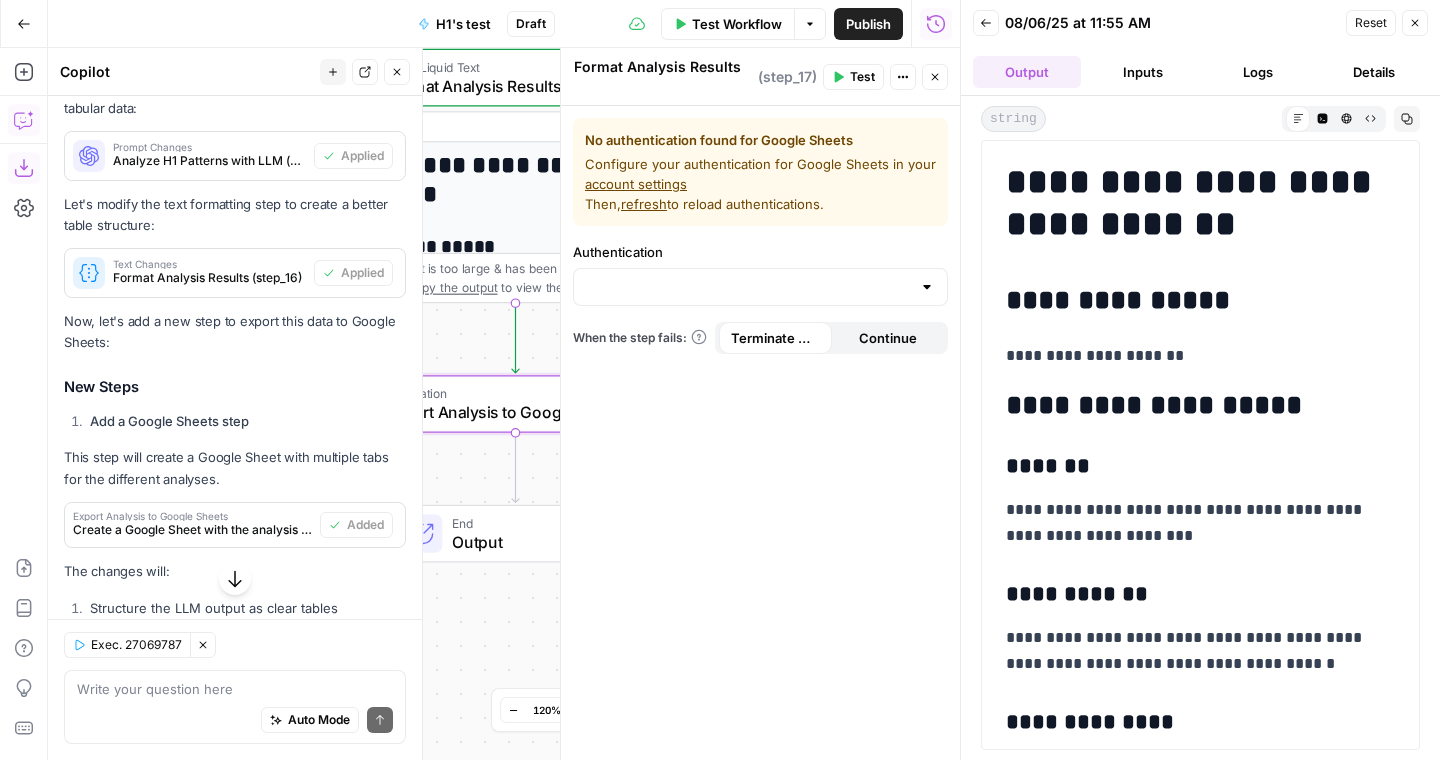 type on "Export Analysis to Google Sheets" 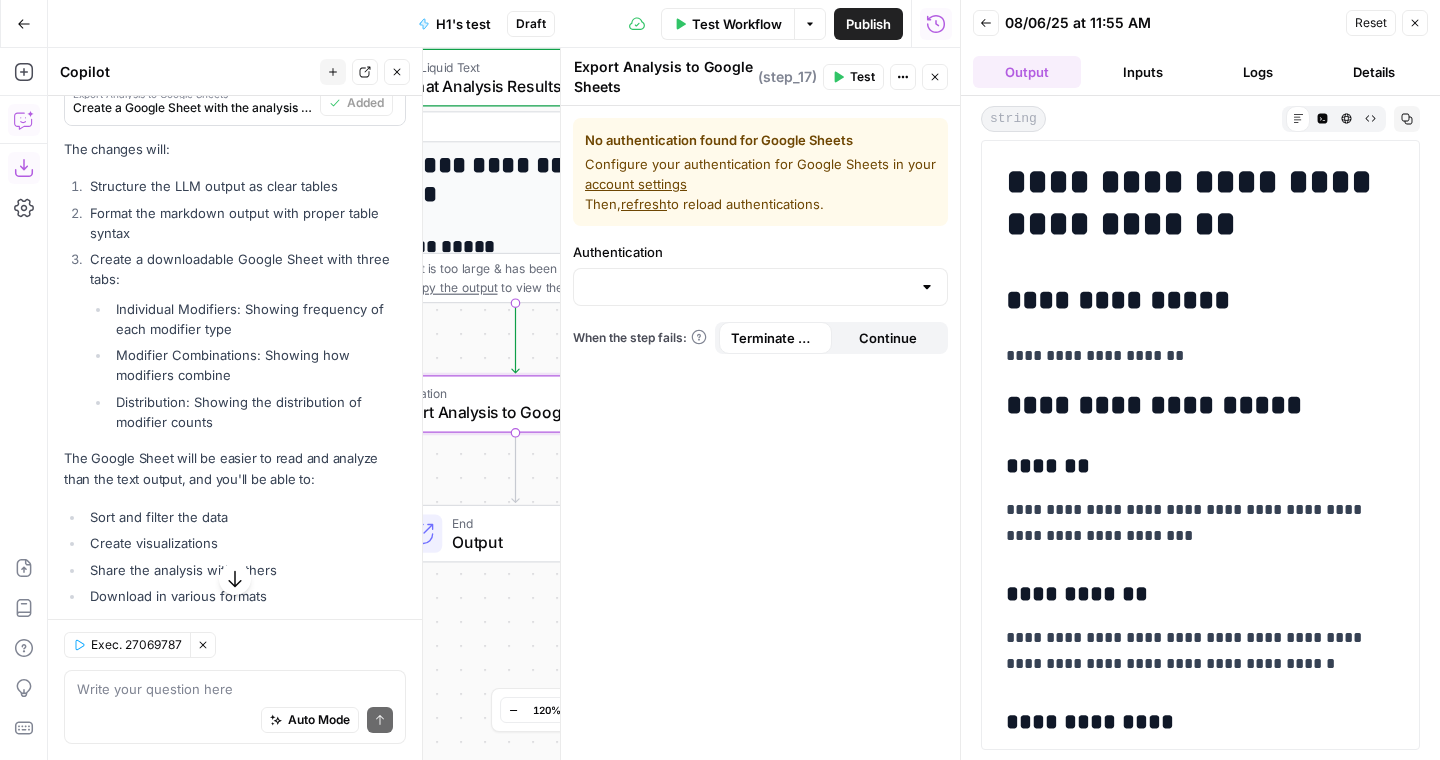 scroll, scrollTop: 8116, scrollLeft: 0, axis: vertical 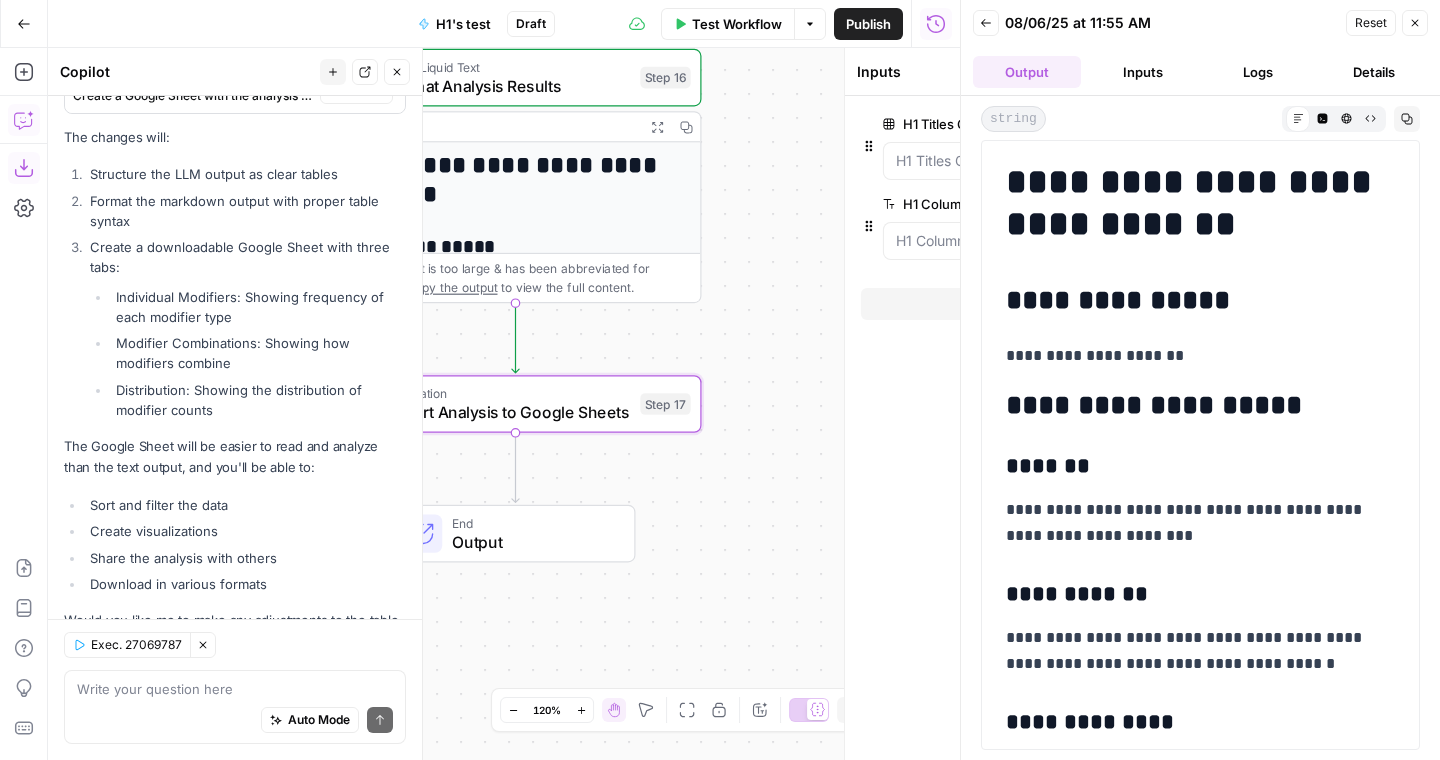 click on "Write your question here Auto Mode Send" at bounding box center [235, 707] 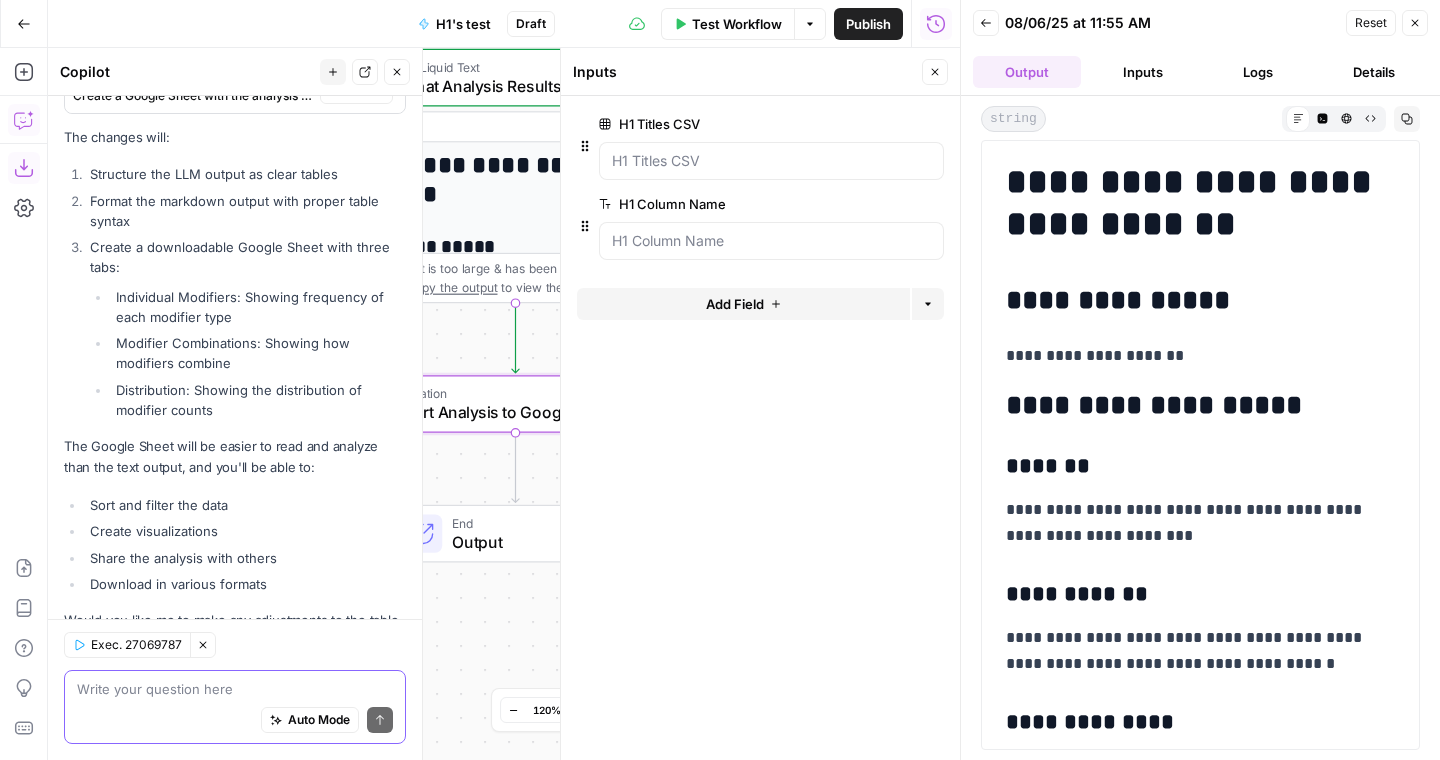 type on "I" 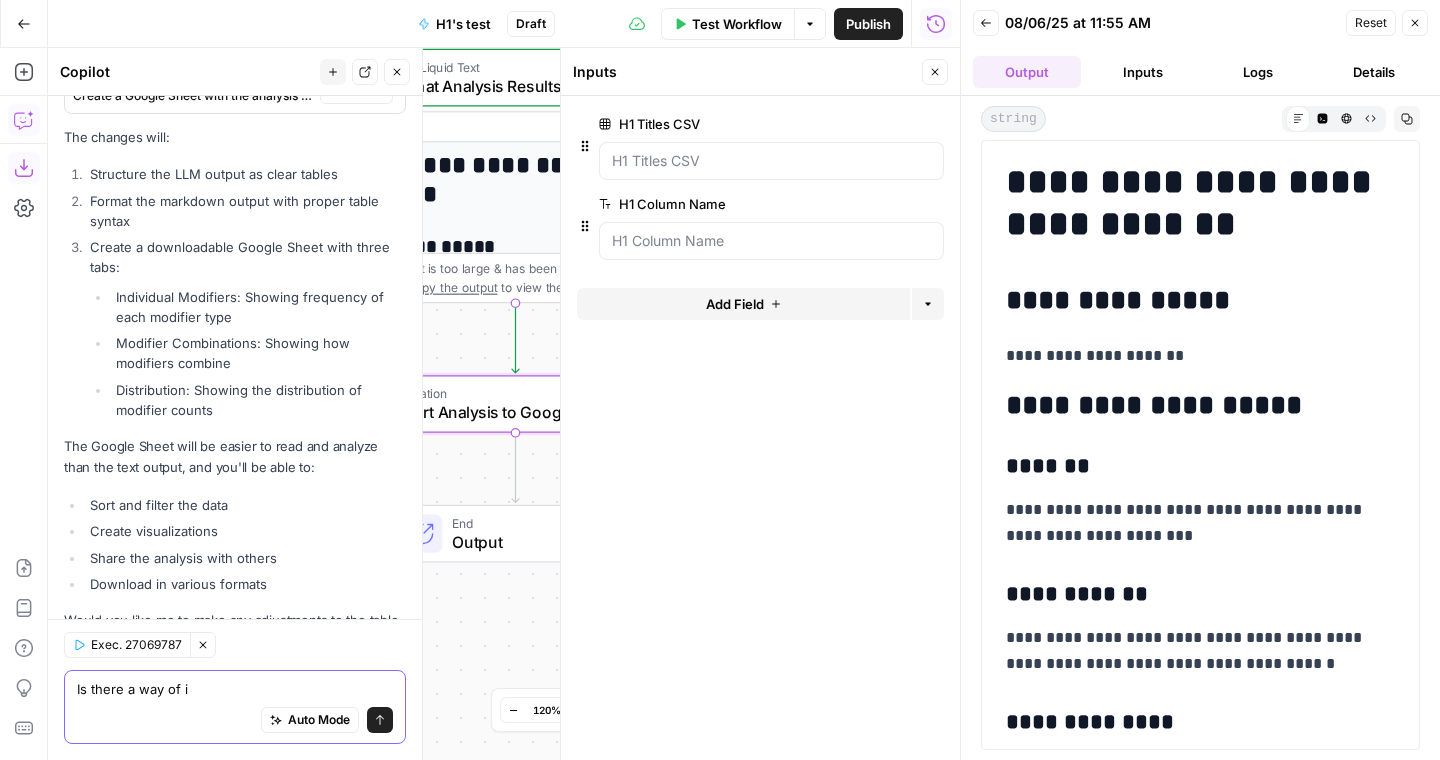 type on "Is there a way of" 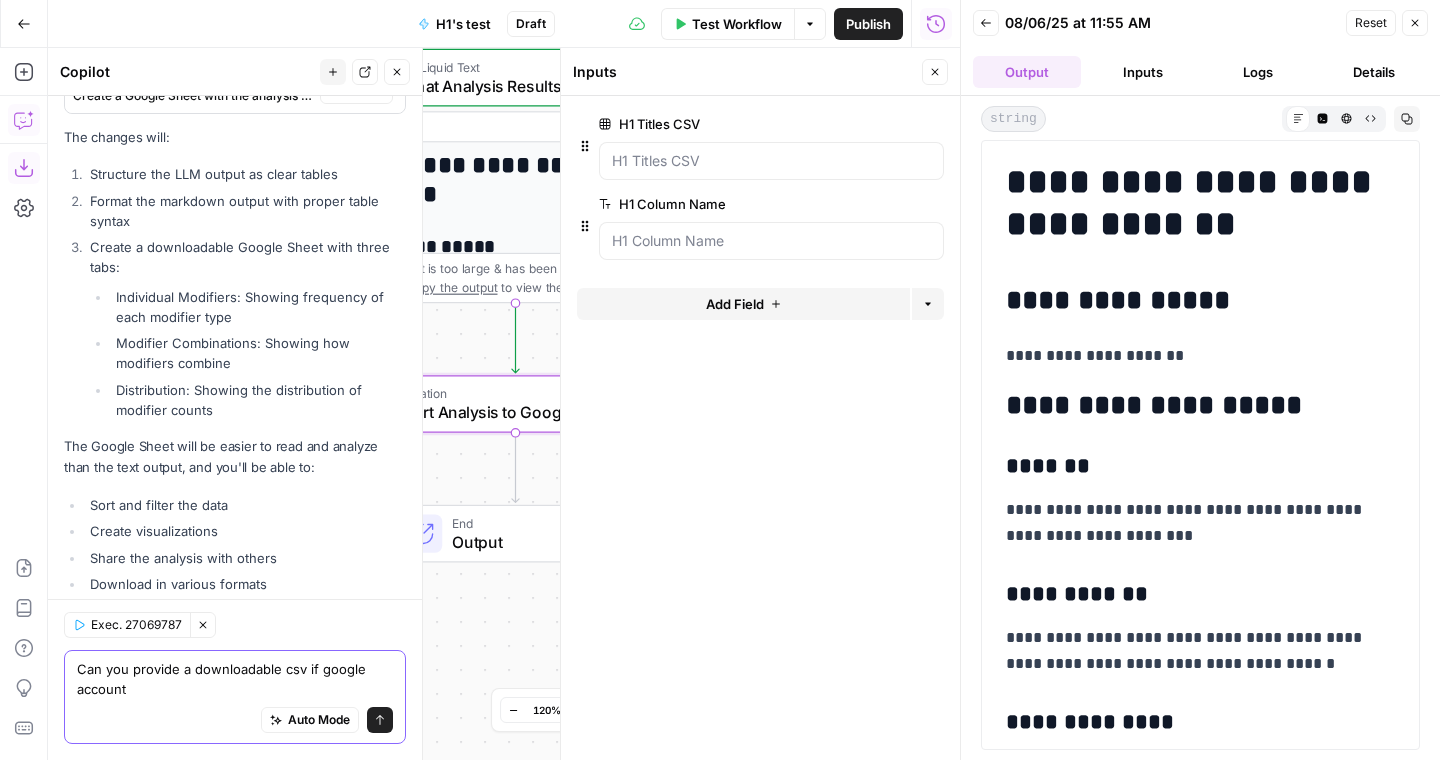 scroll, scrollTop: 8136, scrollLeft: 0, axis: vertical 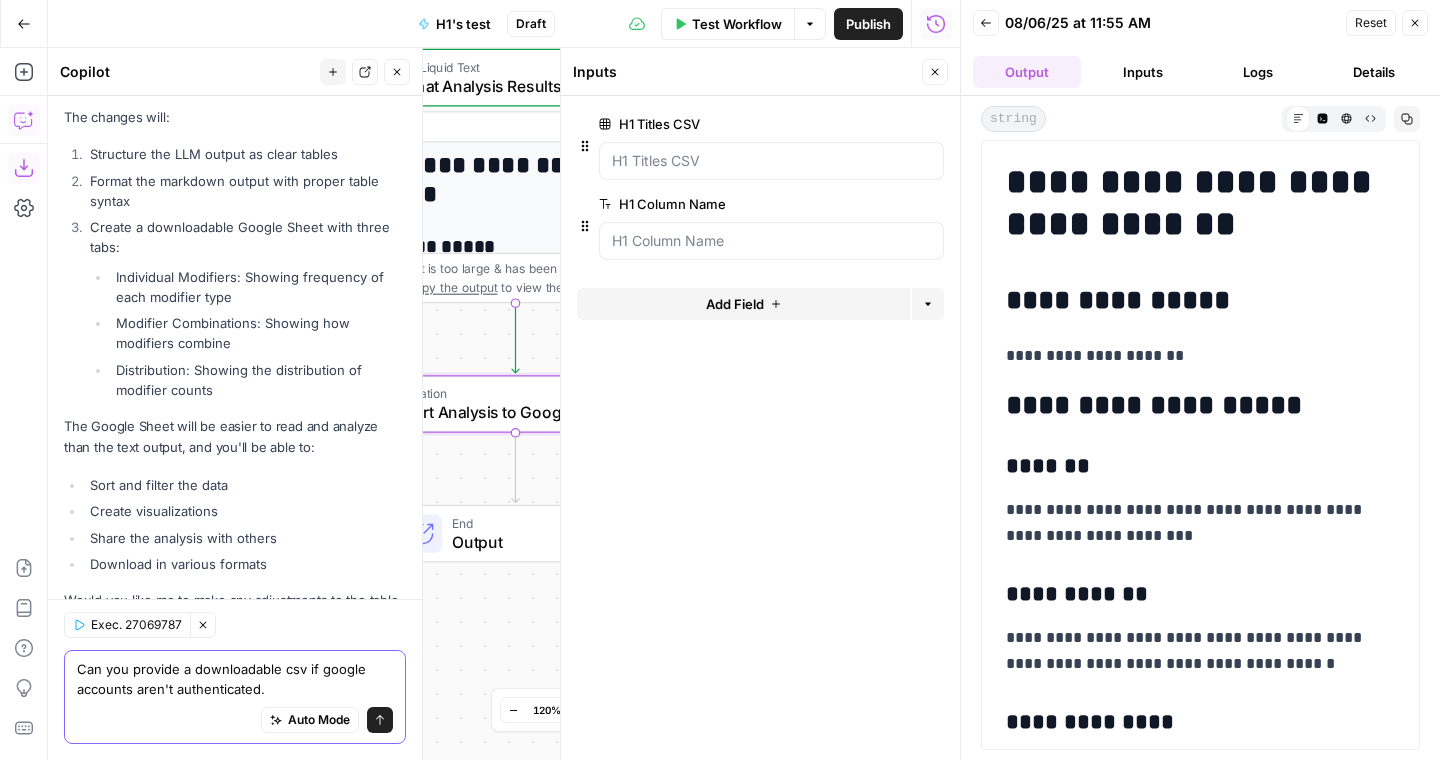 type on "Can you provide a downloadable csv if google accounts aren't authenticated." 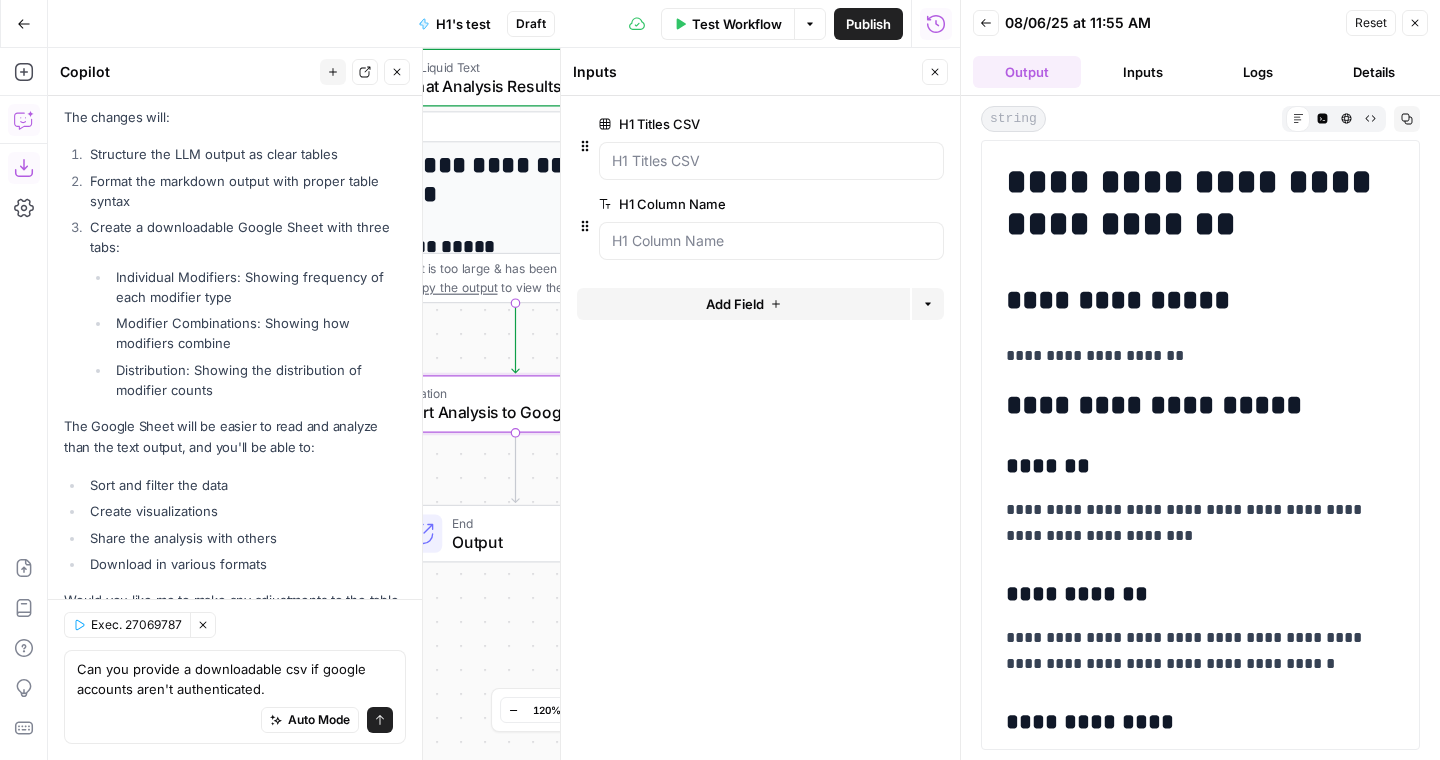 click on "Send" at bounding box center (380, 720) 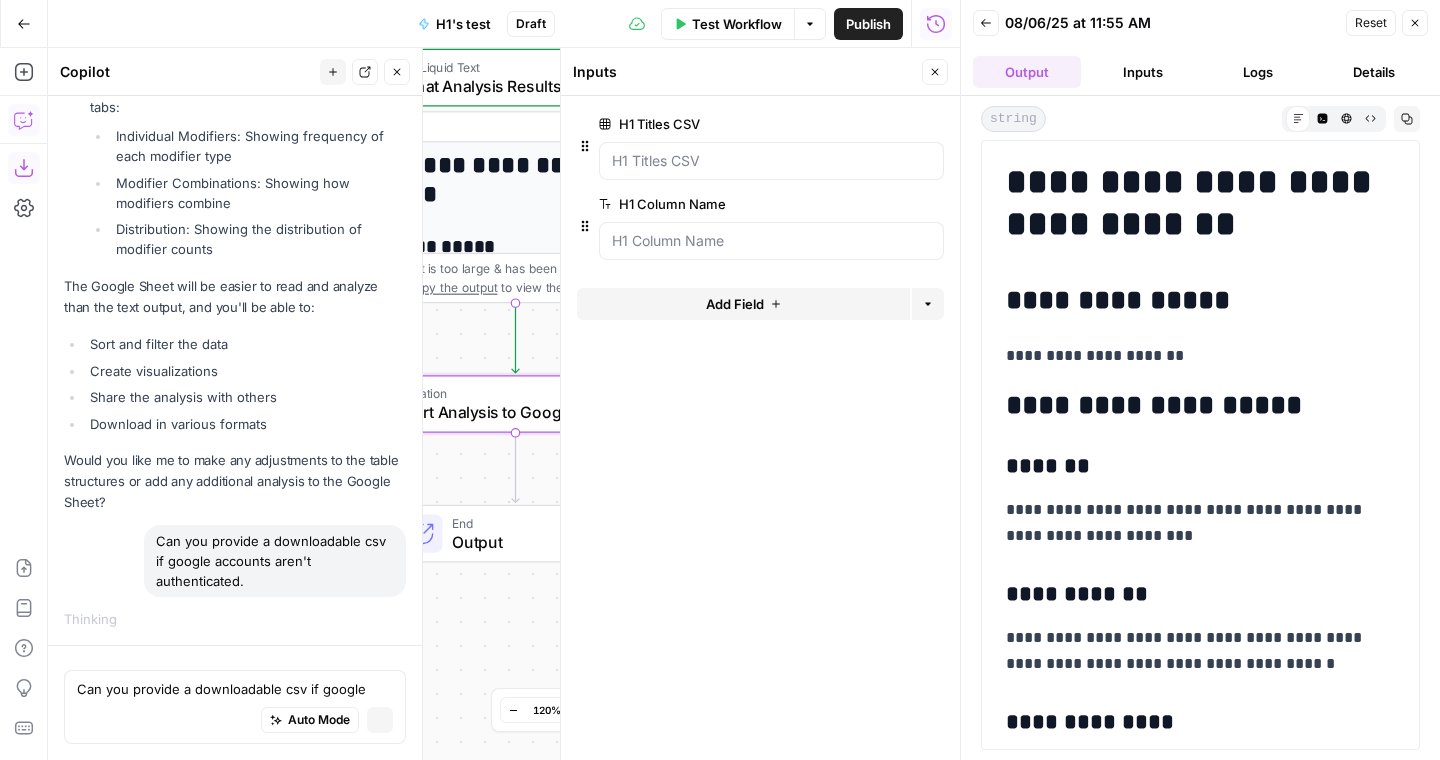 type 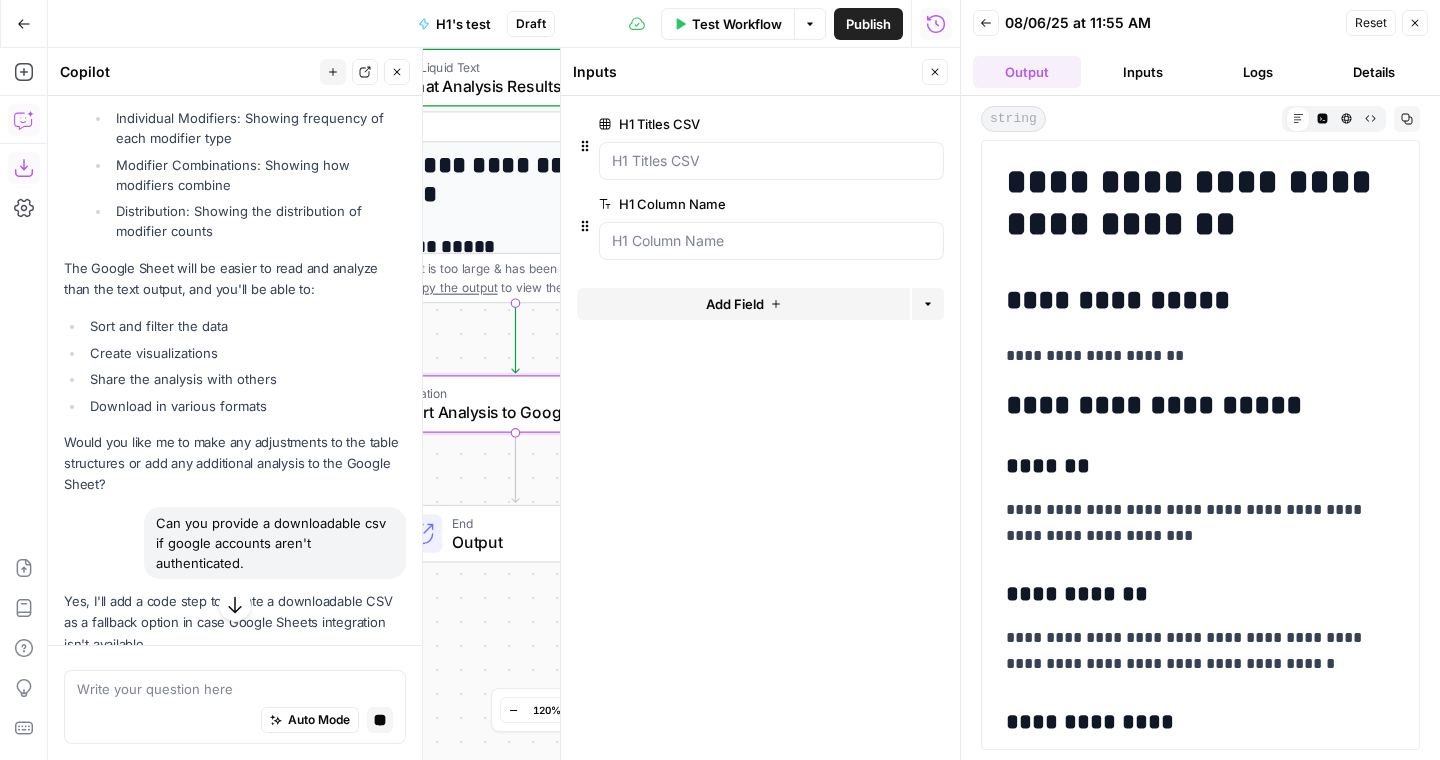 scroll, scrollTop: 8092, scrollLeft: 0, axis: vertical 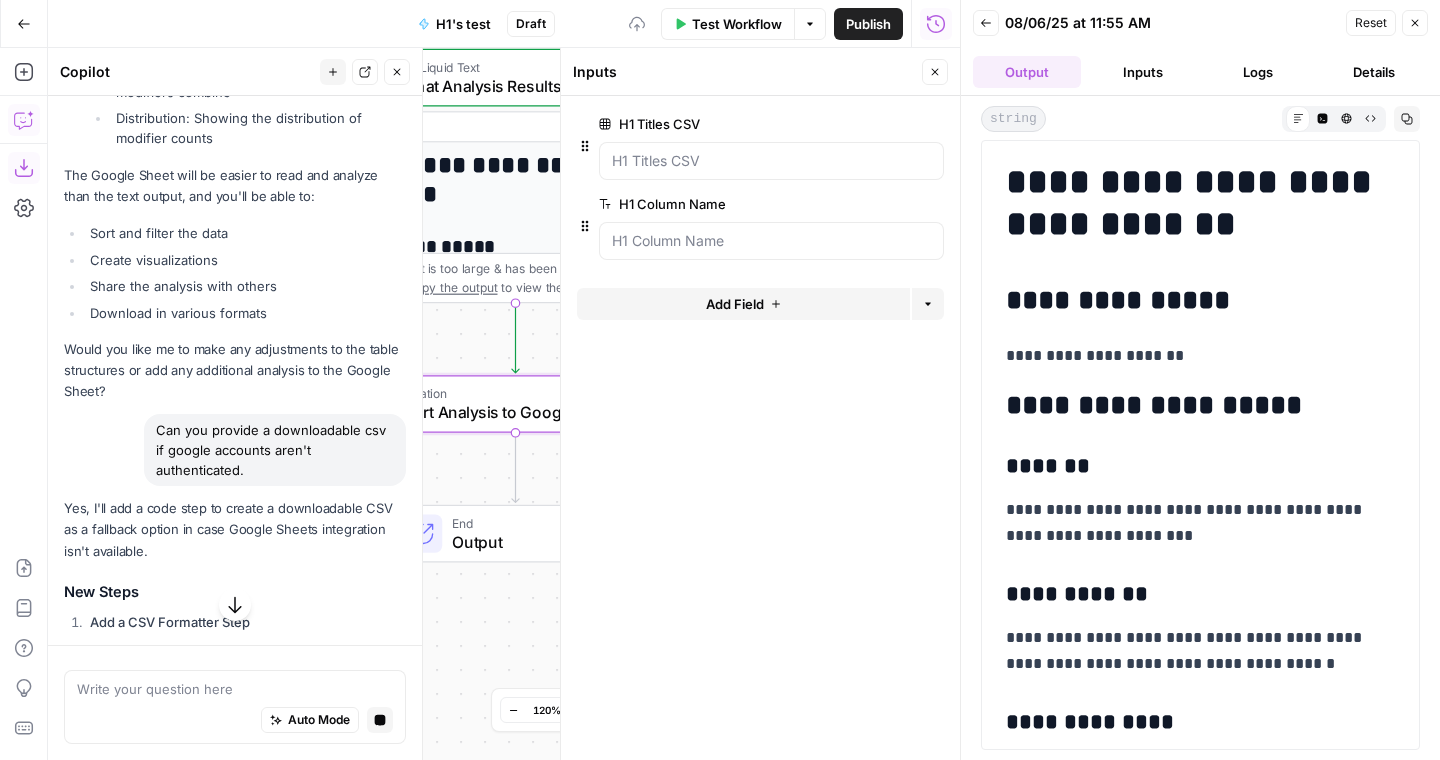 click on "Add Step" at bounding box center (358, 707) 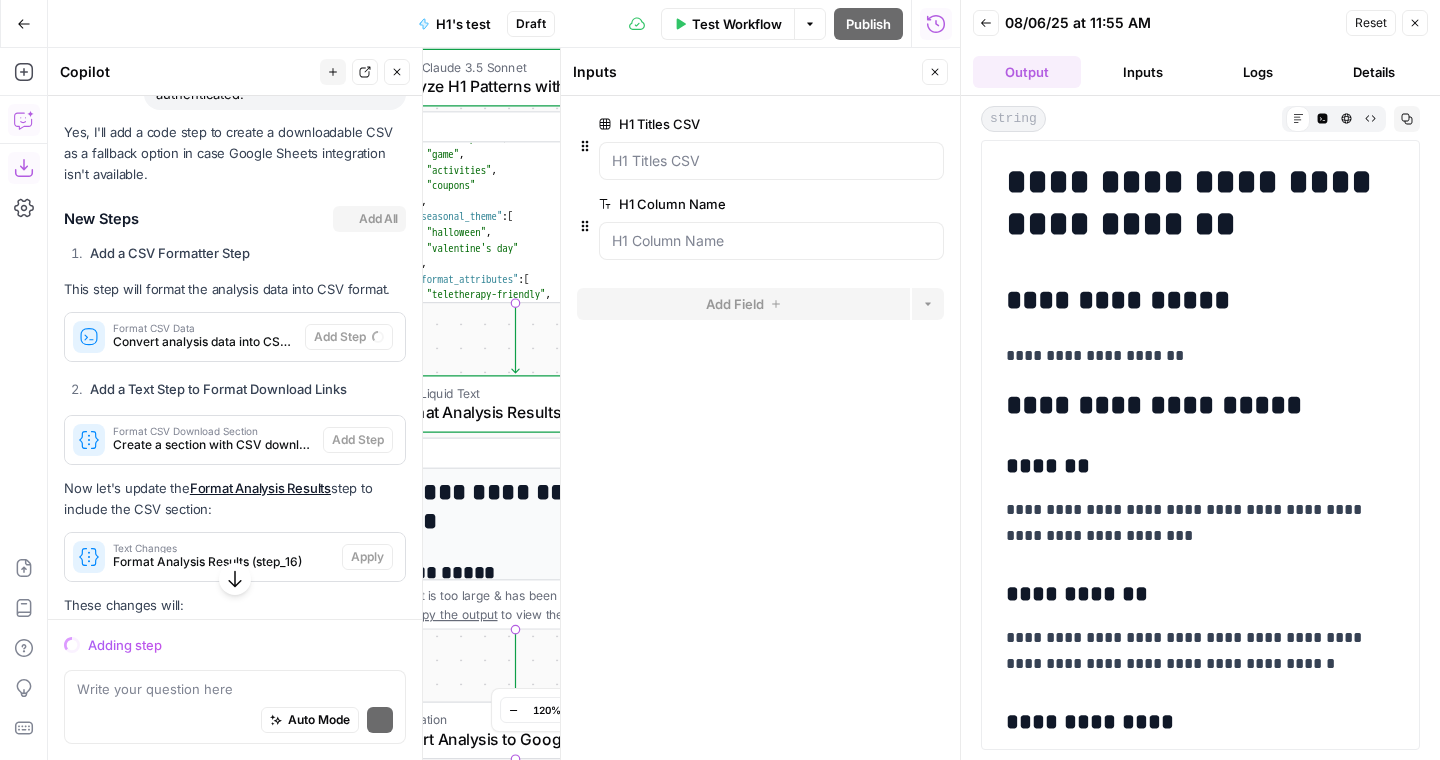 scroll, scrollTop: 8491, scrollLeft: 0, axis: vertical 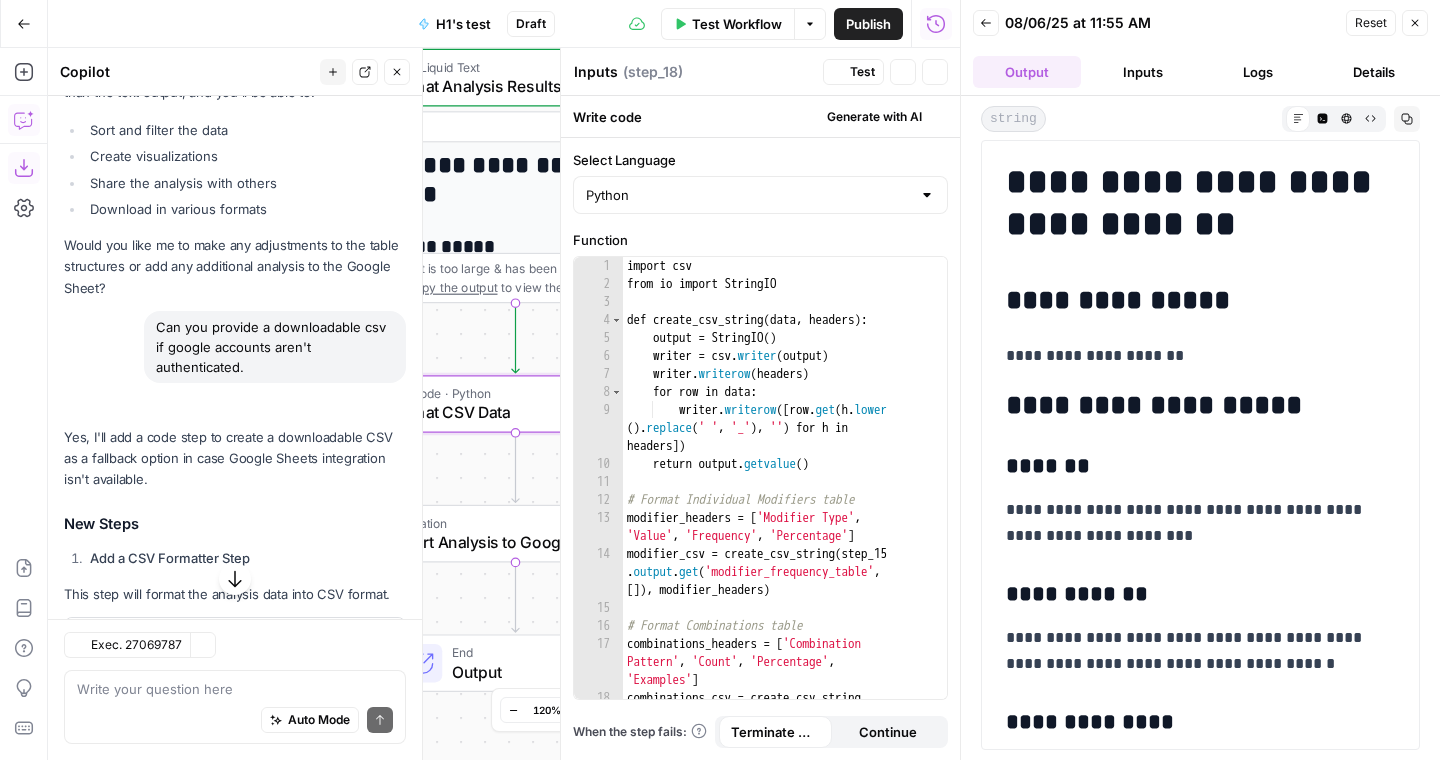 type on "Format CSV Data" 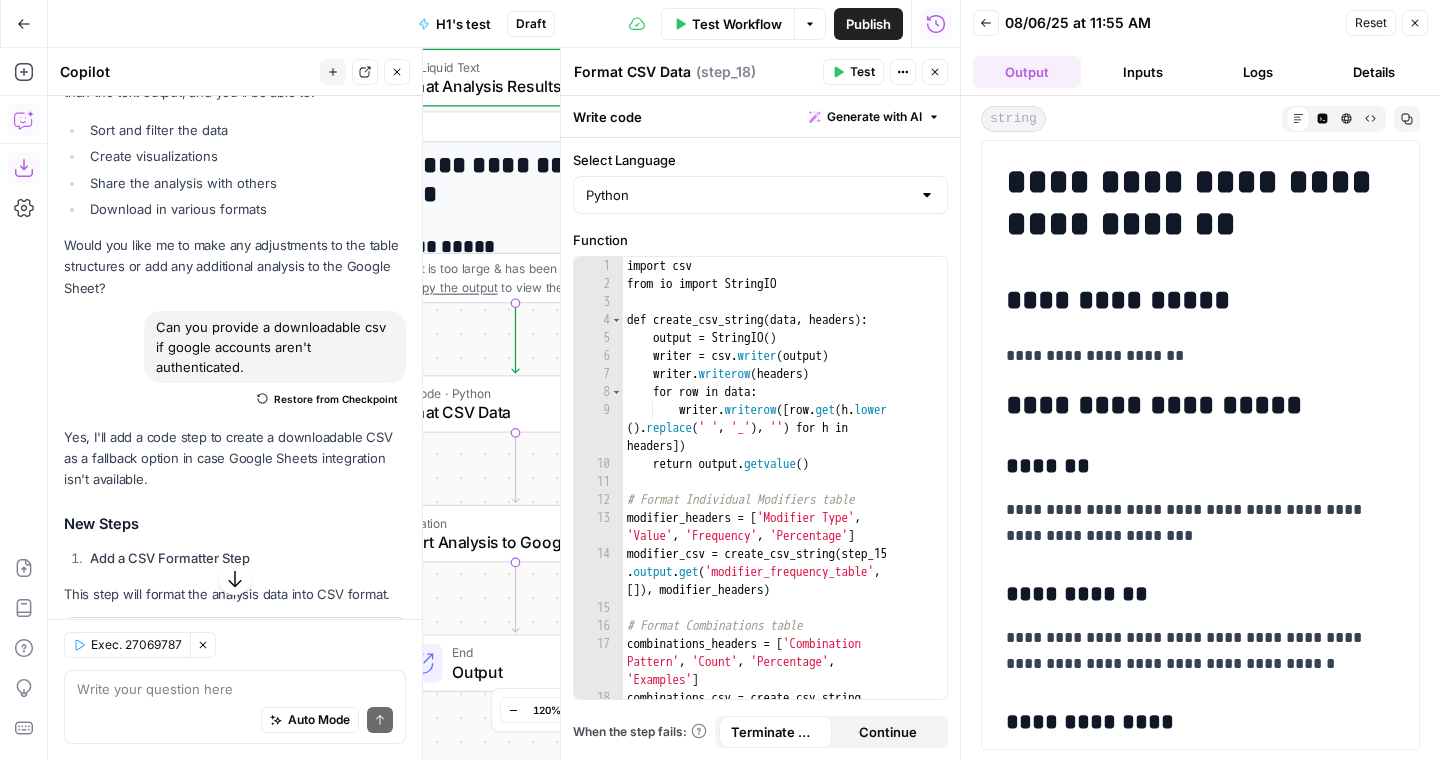 scroll, scrollTop: 8811, scrollLeft: 0, axis: vertical 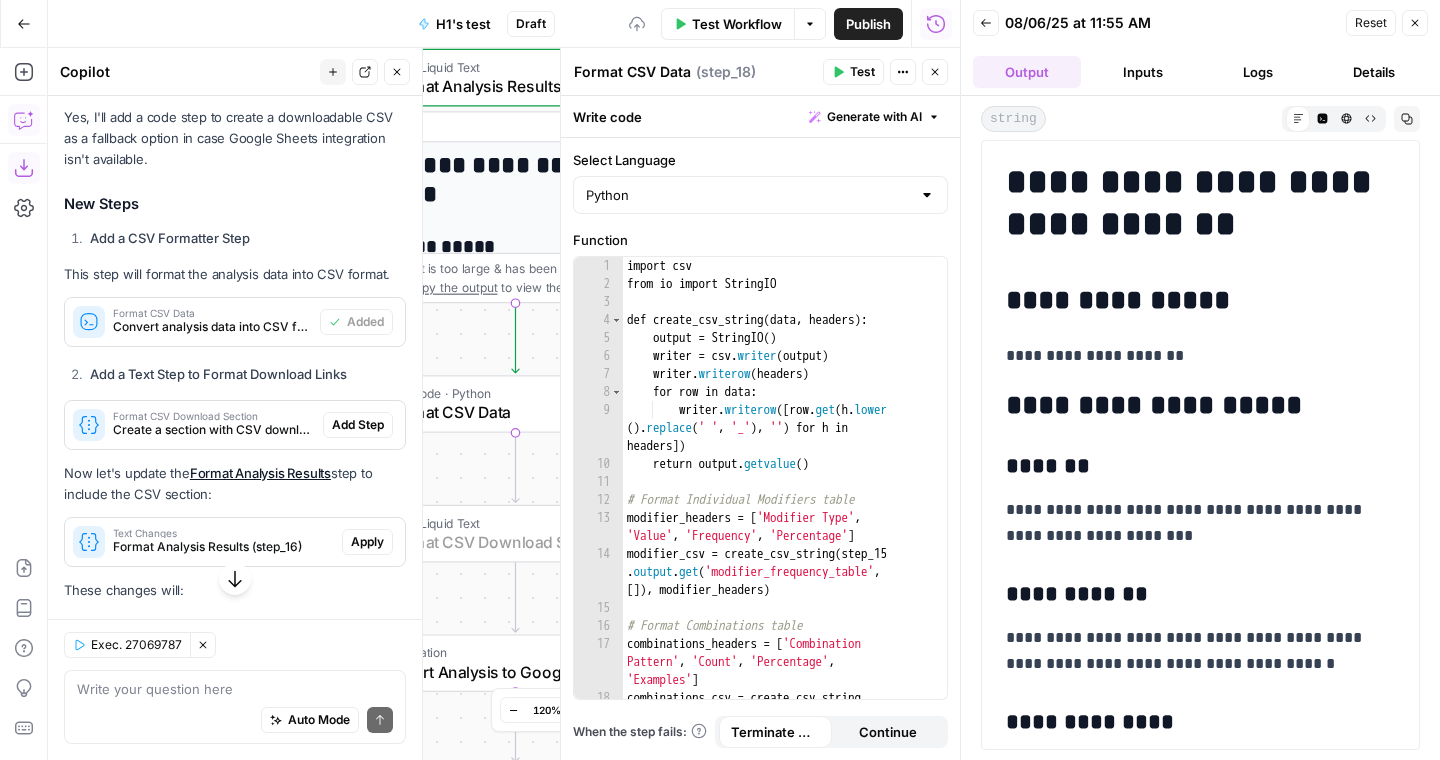 click on "Add Step" at bounding box center (358, 425) 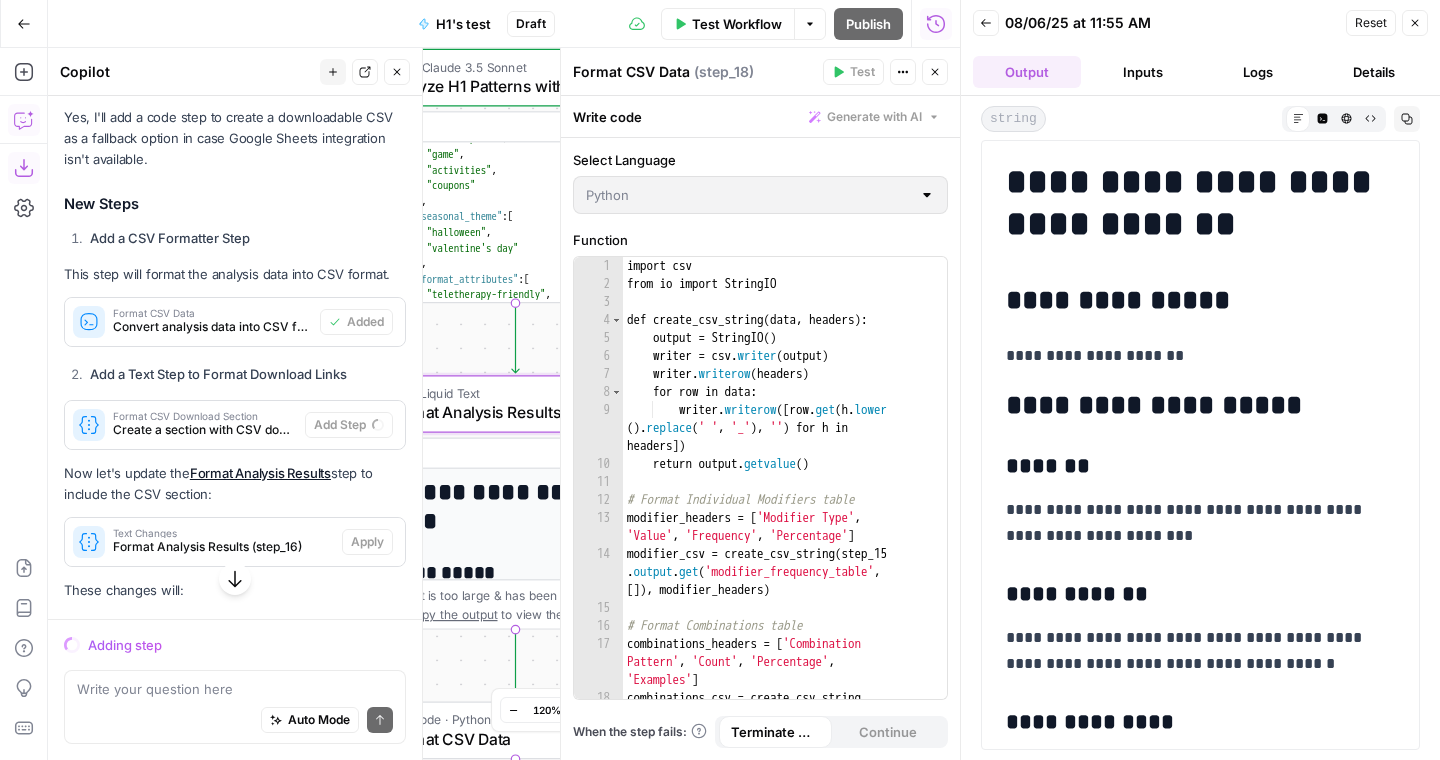 scroll, scrollTop: 8527, scrollLeft: 0, axis: vertical 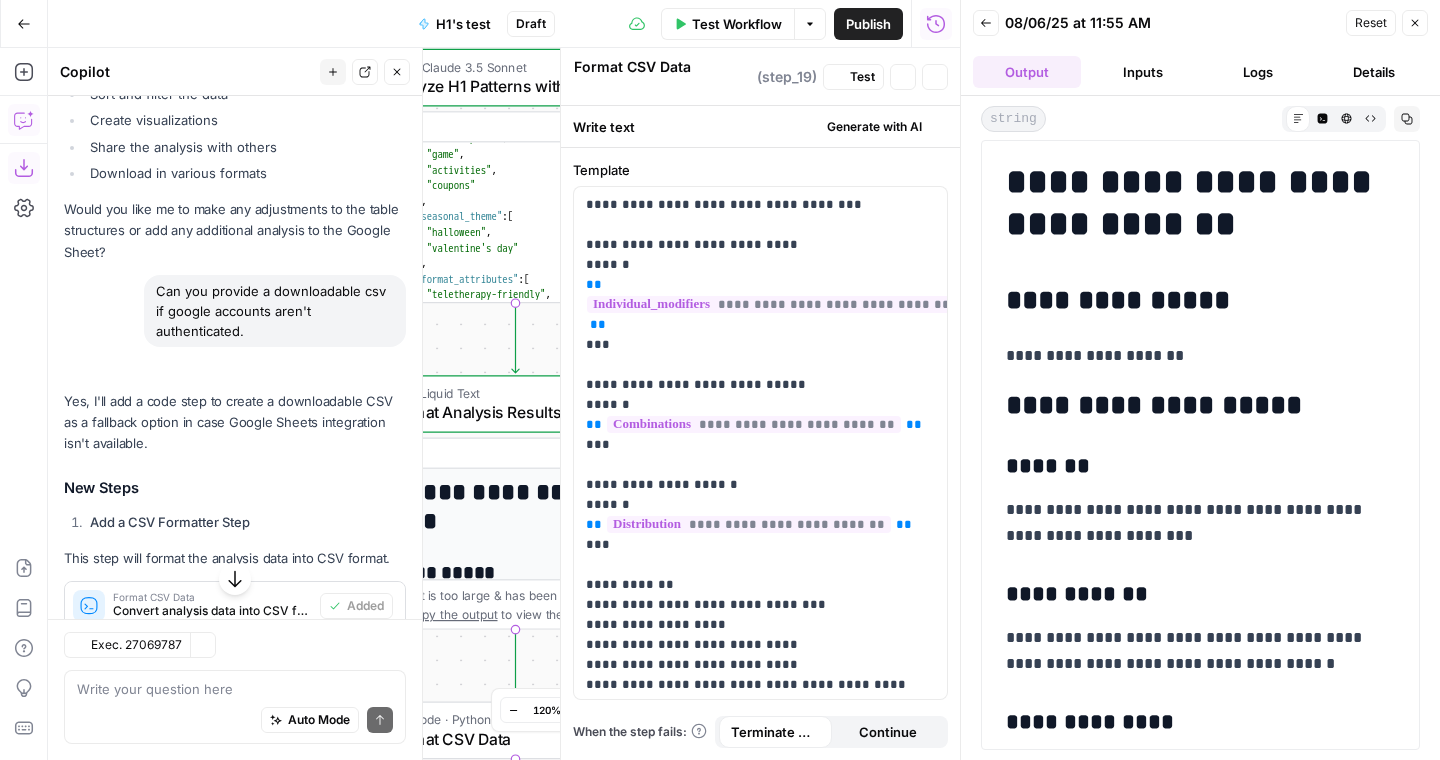 type on "Format CSV Download Section" 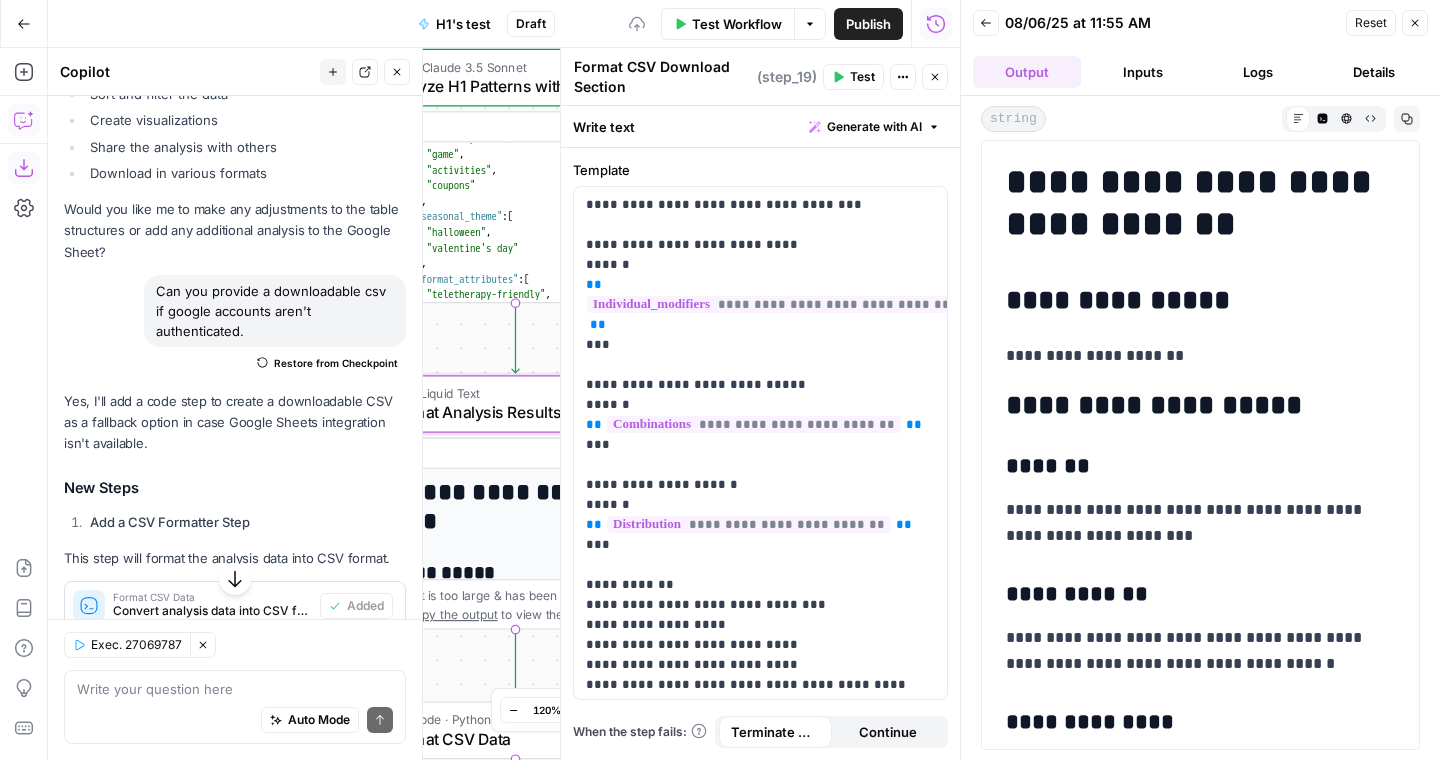 scroll, scrollTop: 8847, scrollLeft: 0, axis: vertical 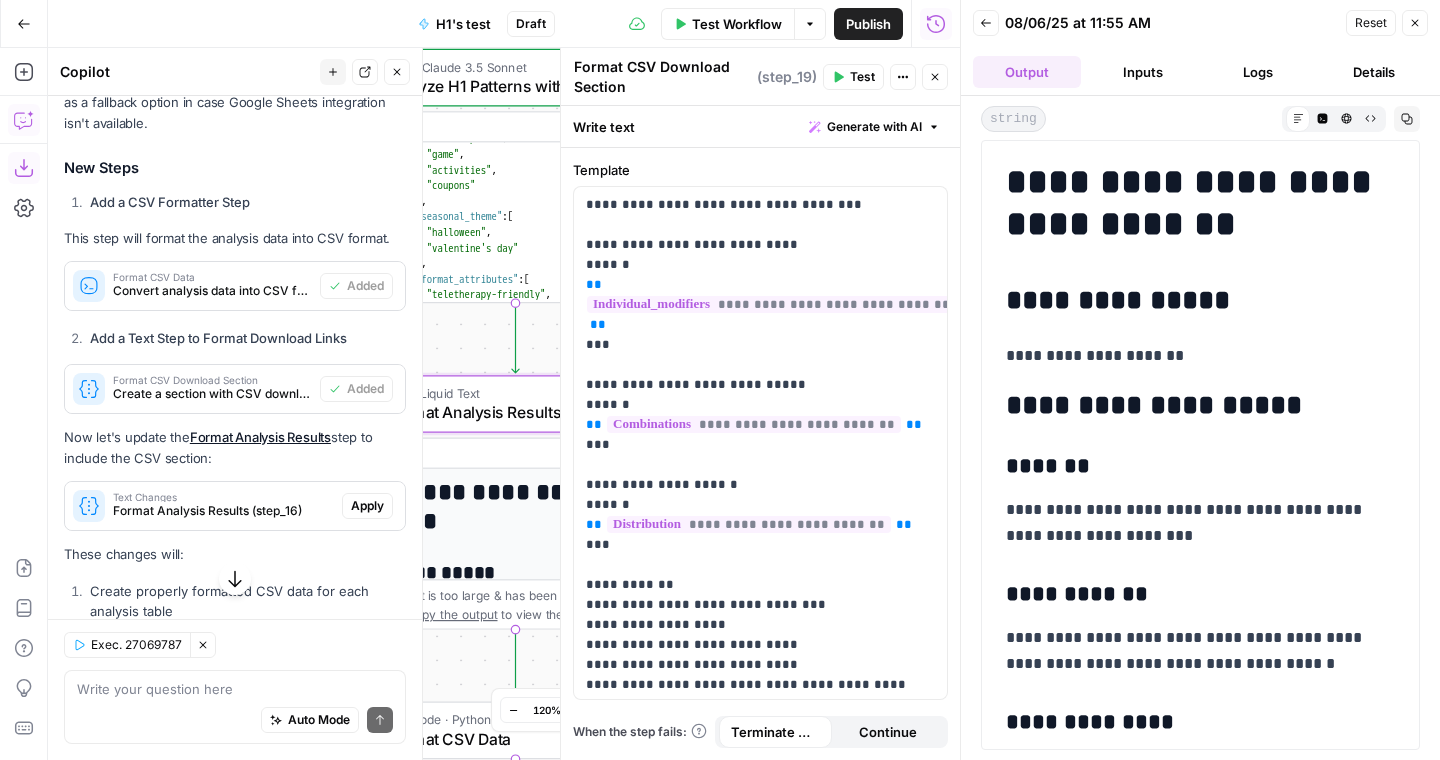 click on "Apply" at bounding box center [367, 506] 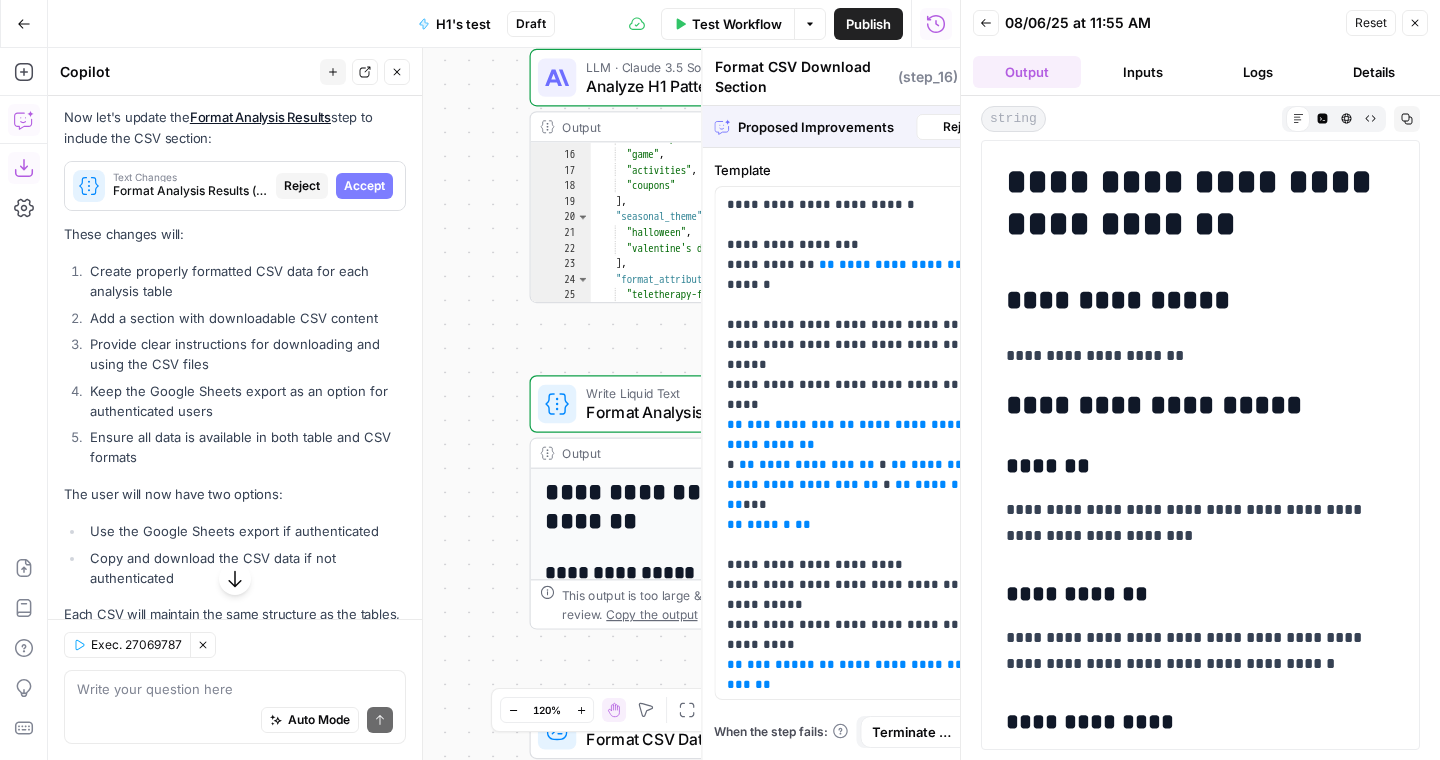 scroll, scrollTop: 8527, scrollLeft: 0, axis: vertical 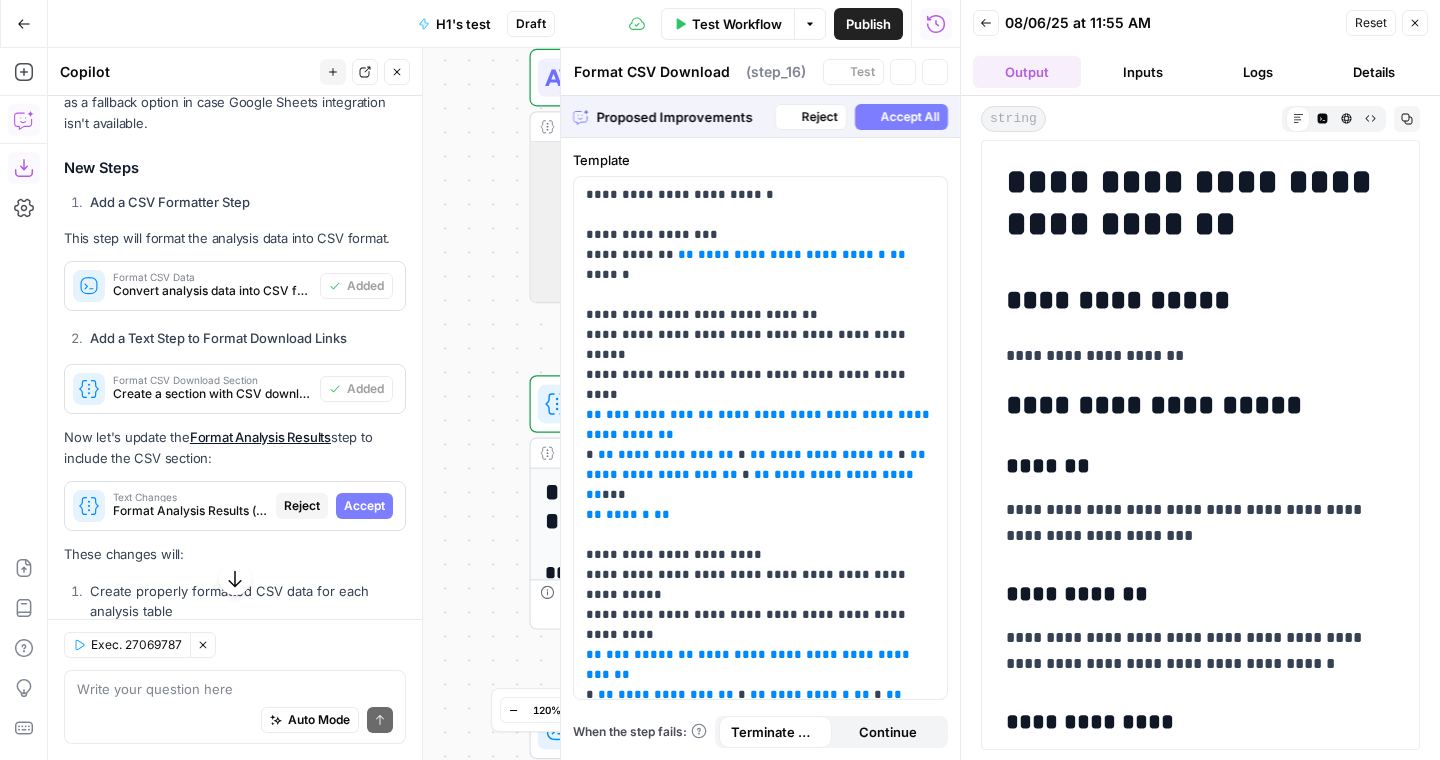 type on "Format Analysis Results" 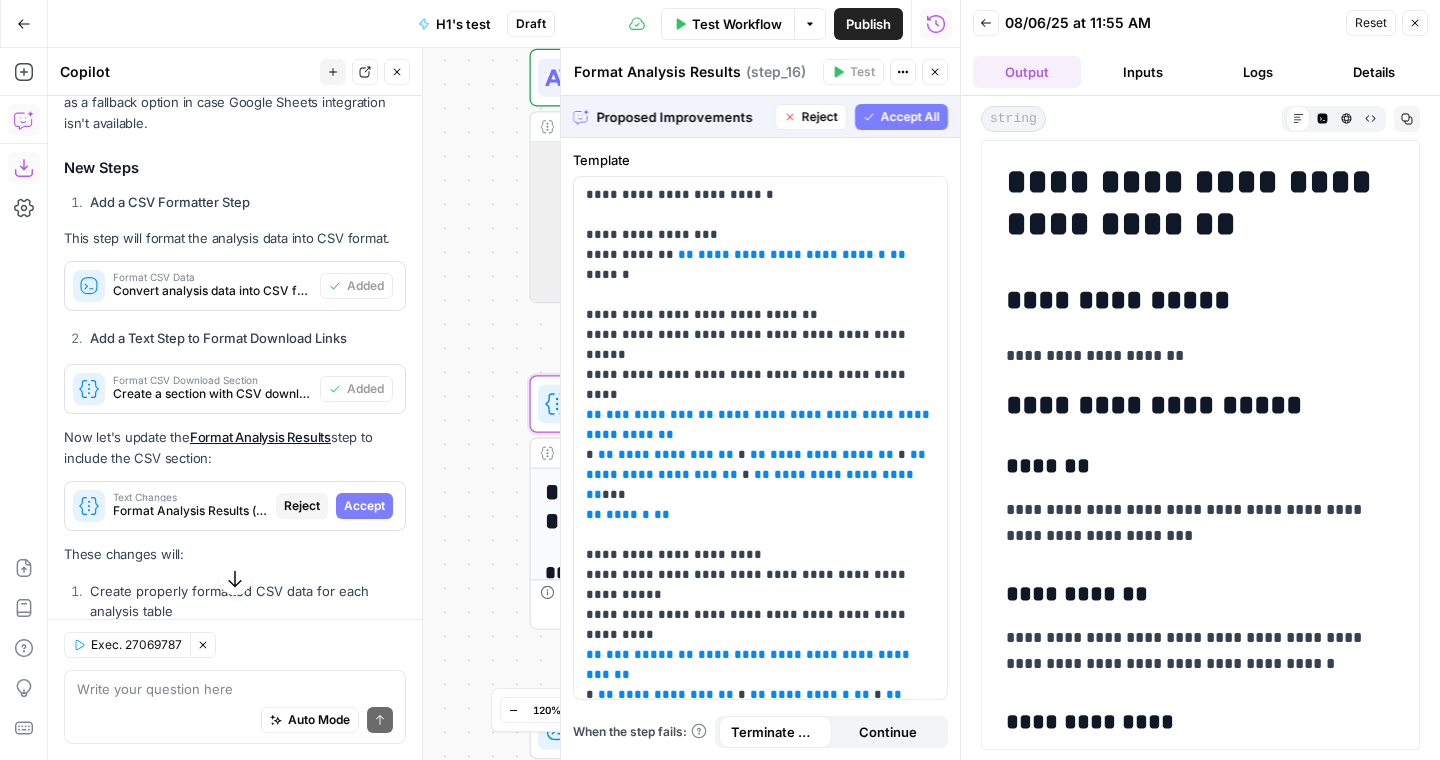 click on "Accept" at bounding box center (364, 506) 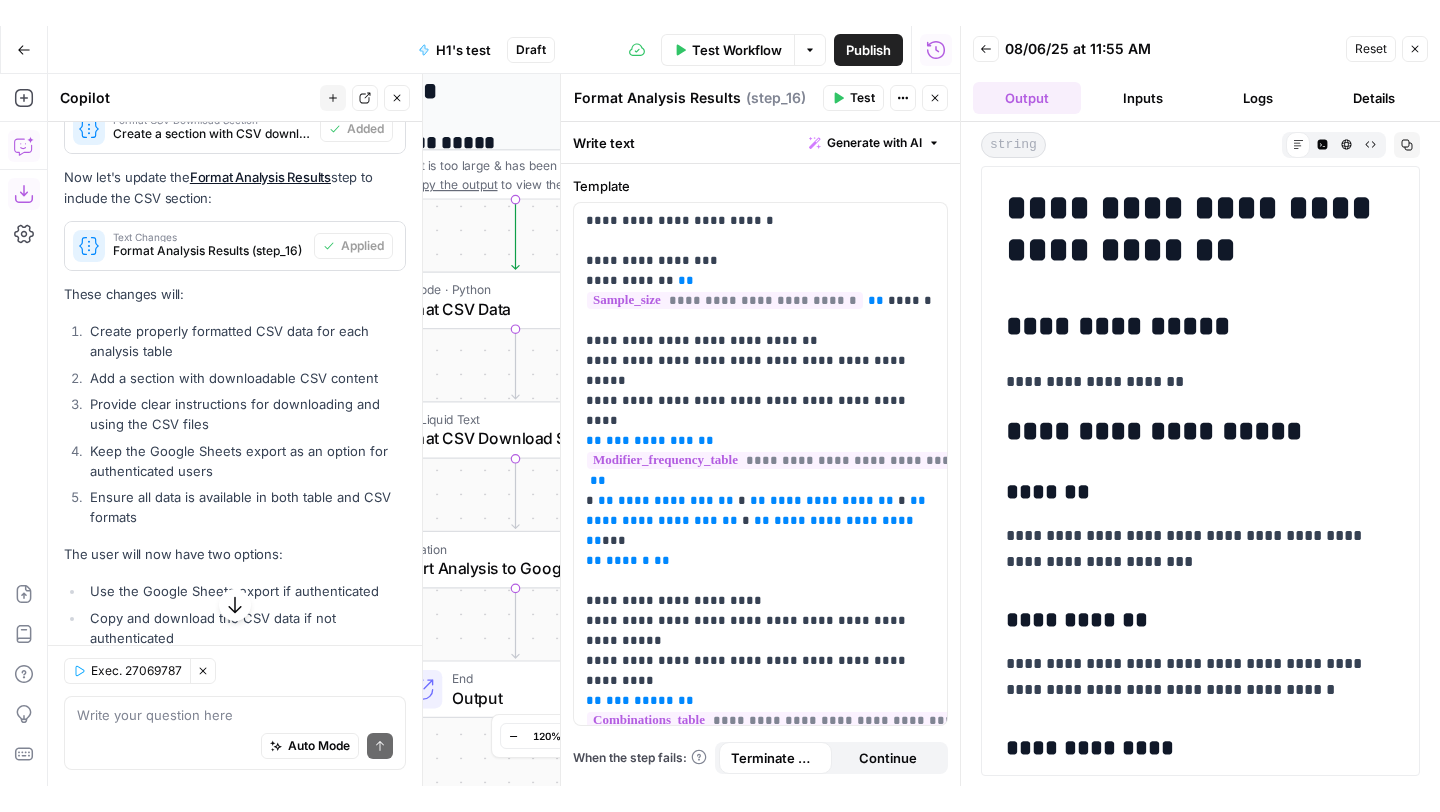 scroll, scrollTop: 9160, scrollLeft: 0, axis: vertical 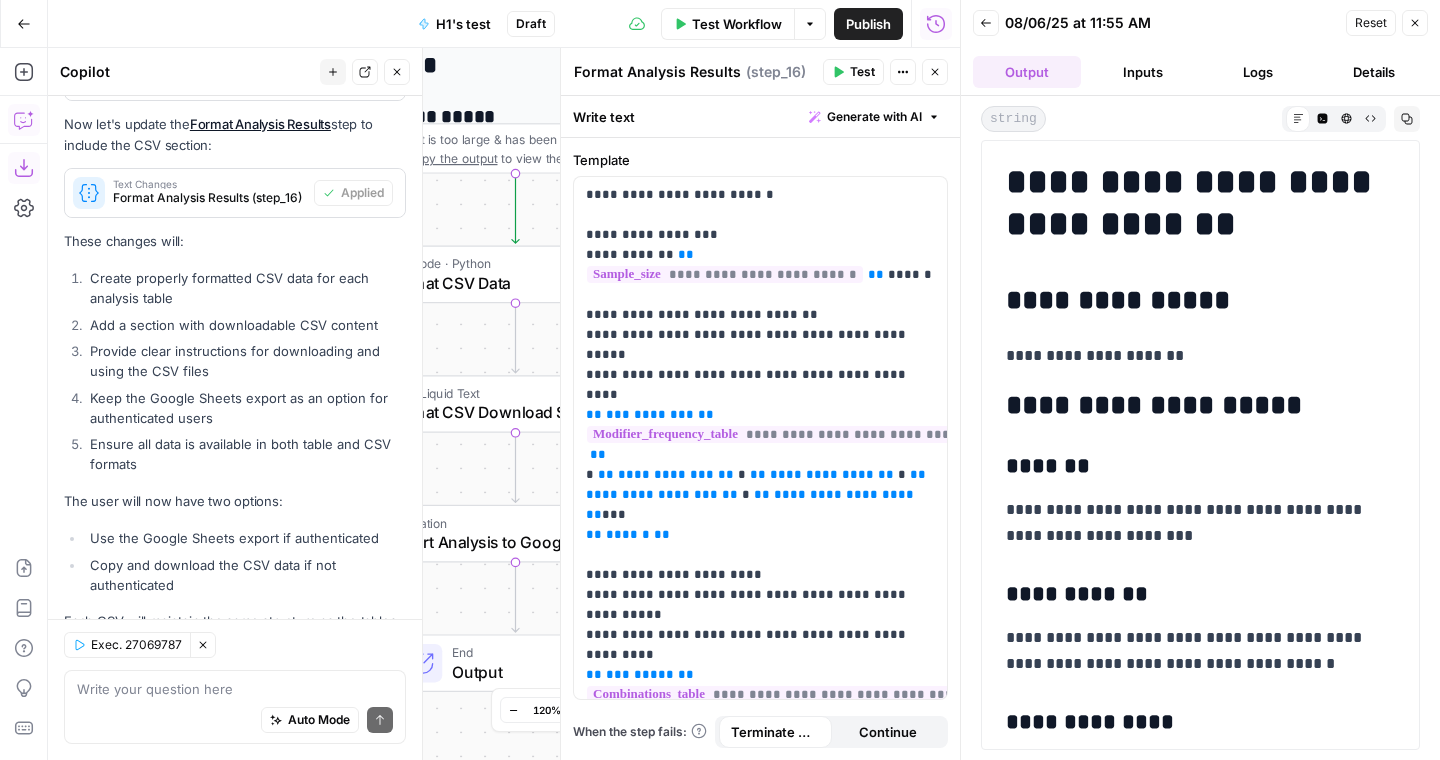 click on "Options" at bounding box center [810, 24] 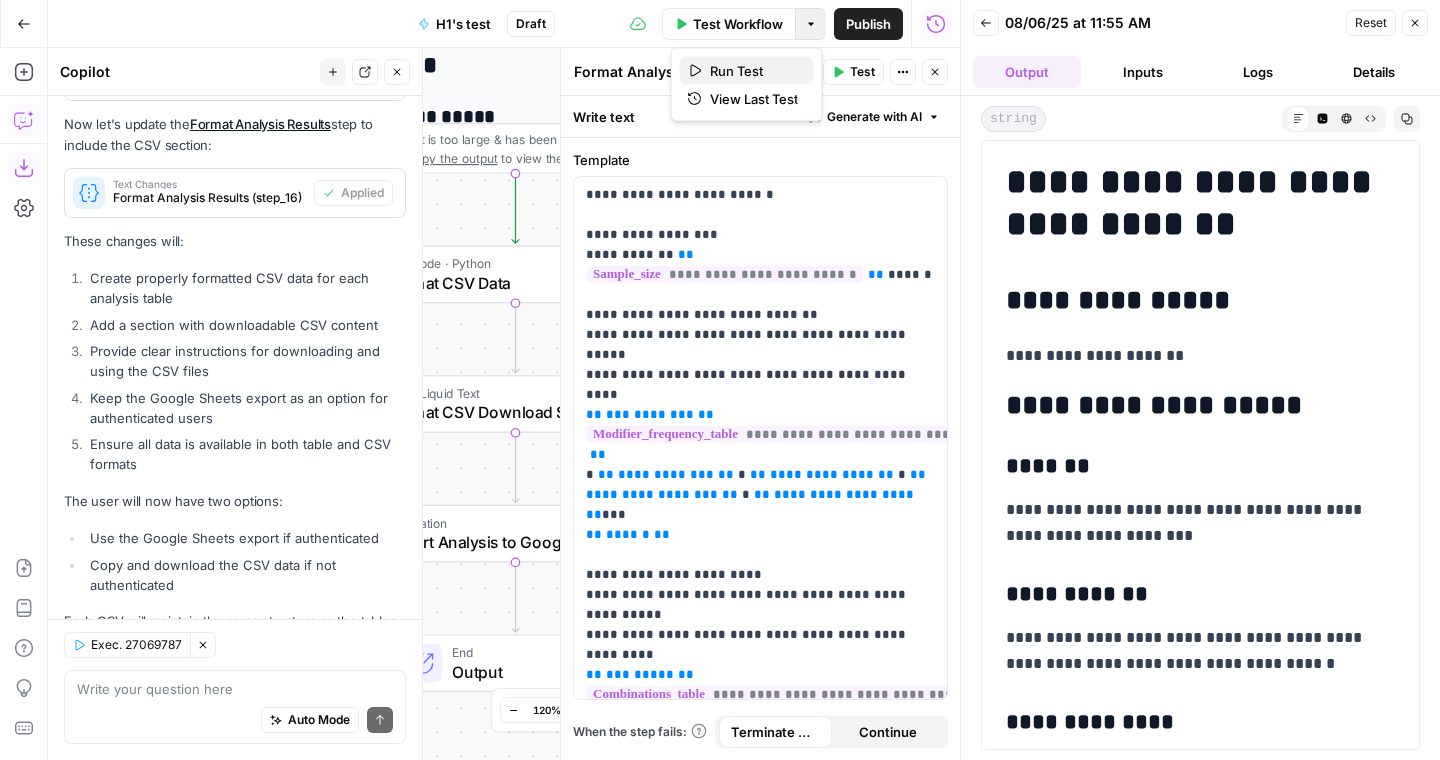 click on "Run Test" at bounding box center (754, 71) 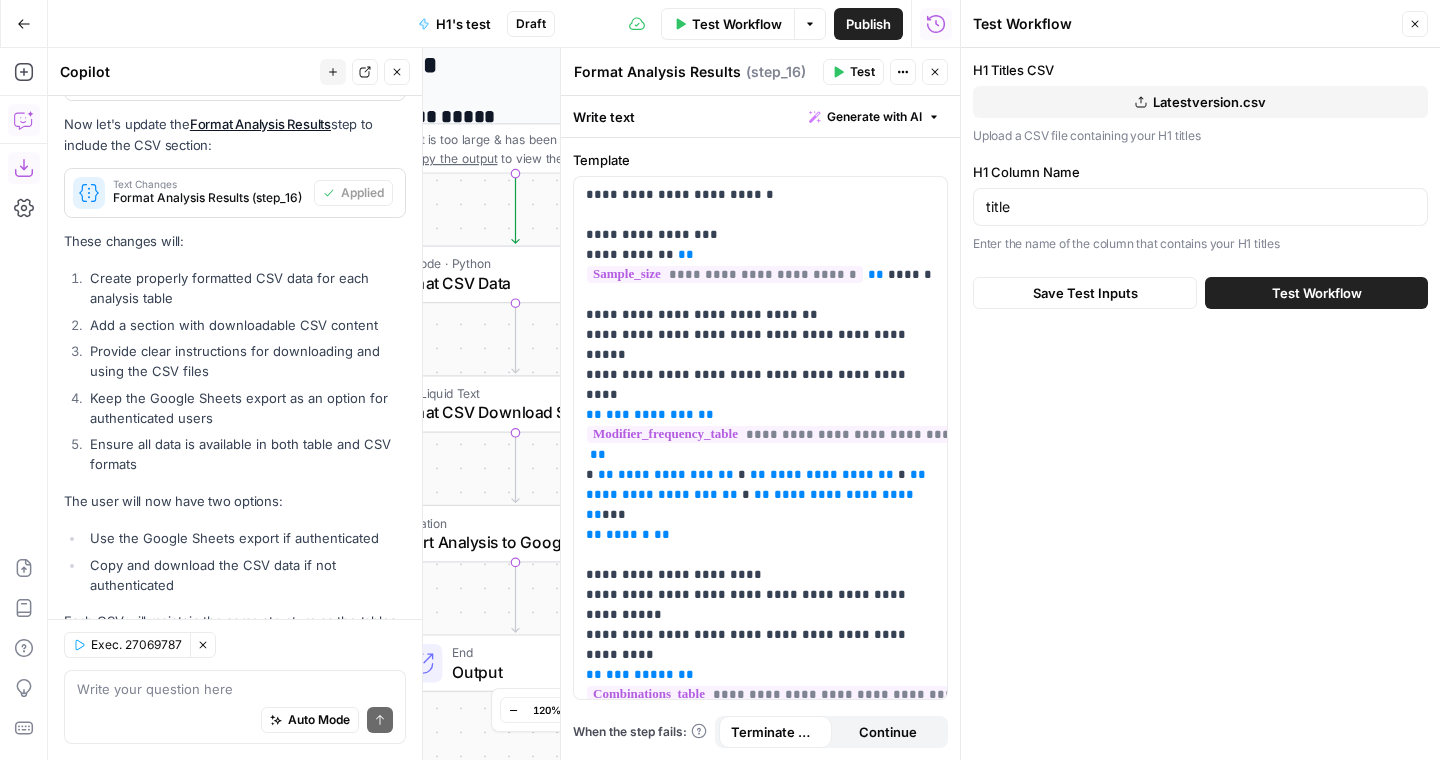 click on "Test Workflow" at bounding box center [1317, 293] 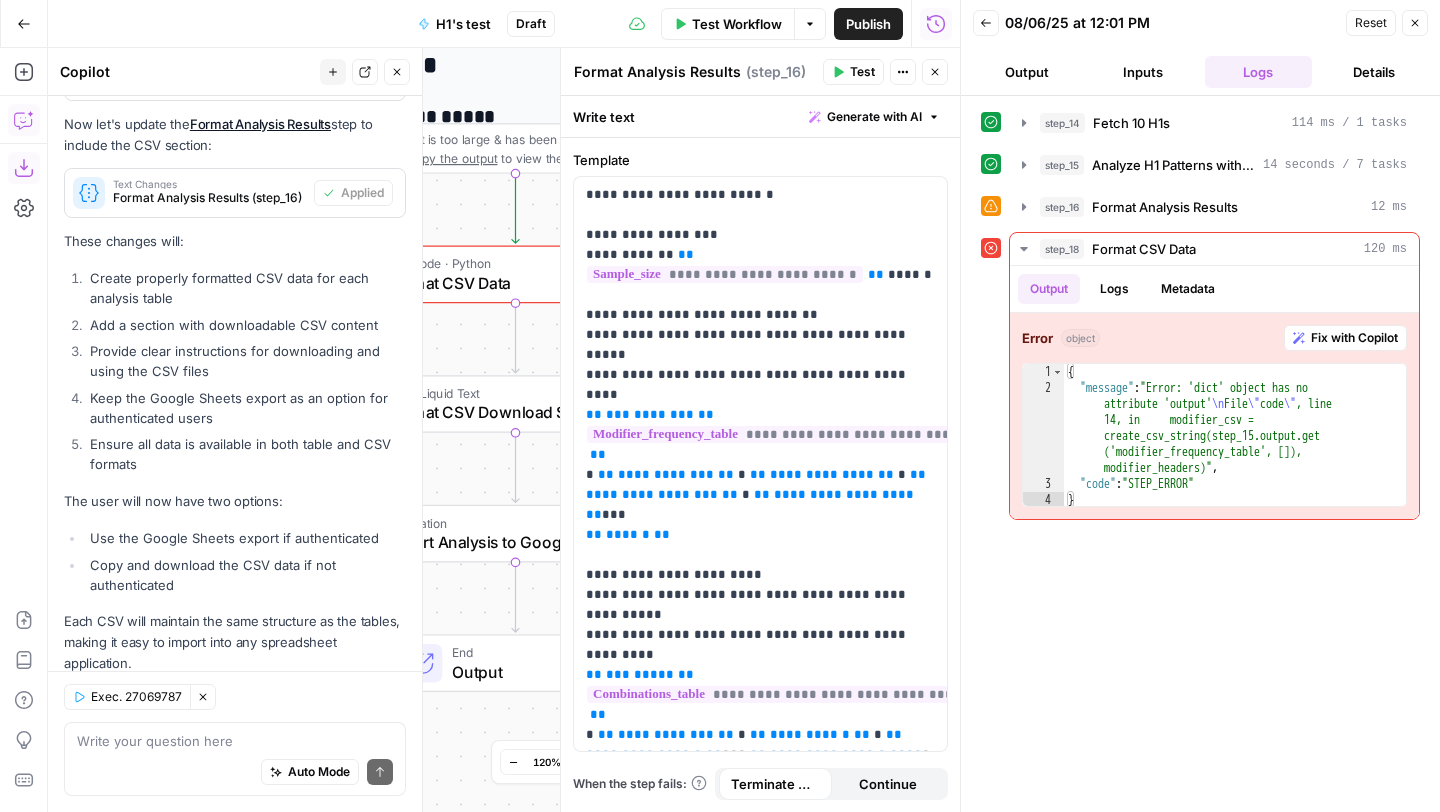 scroll, scrollTop: 9108, scrollLeft: 0, axis: vertical 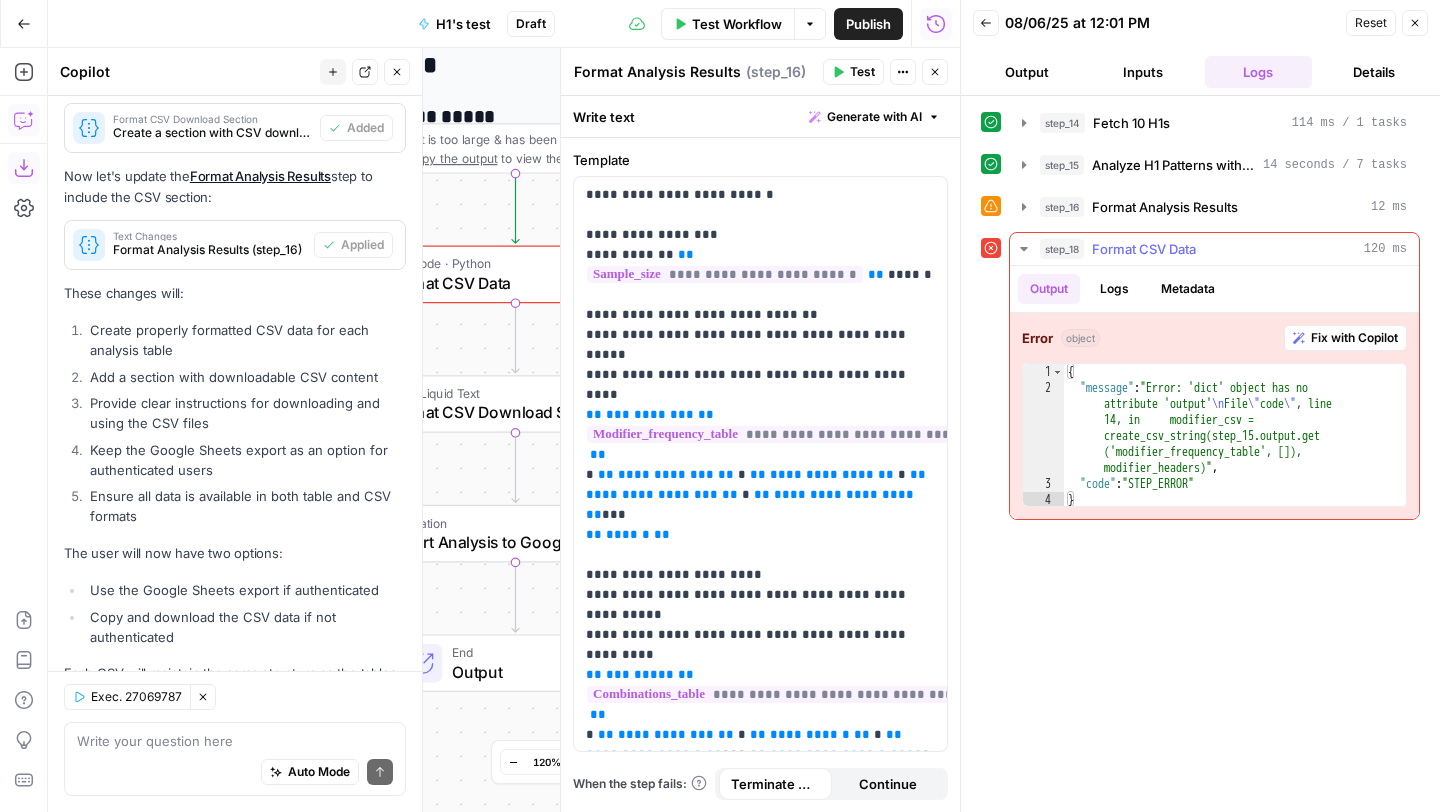 click on "Fix with Copilot" at bounding box center [1354, 338] 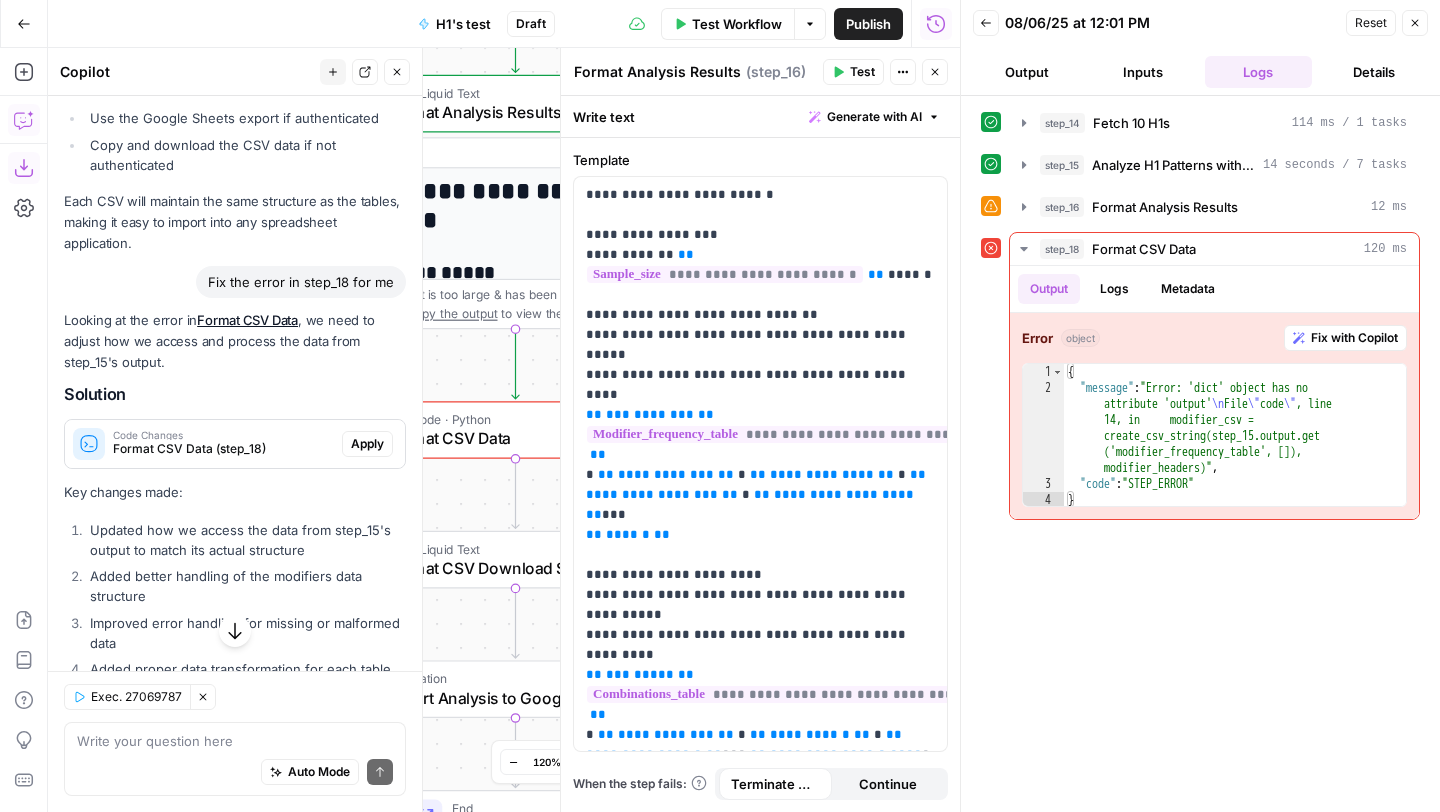 scroll, scrollTop: 9540, scrollLeft: 0, axis: vertical 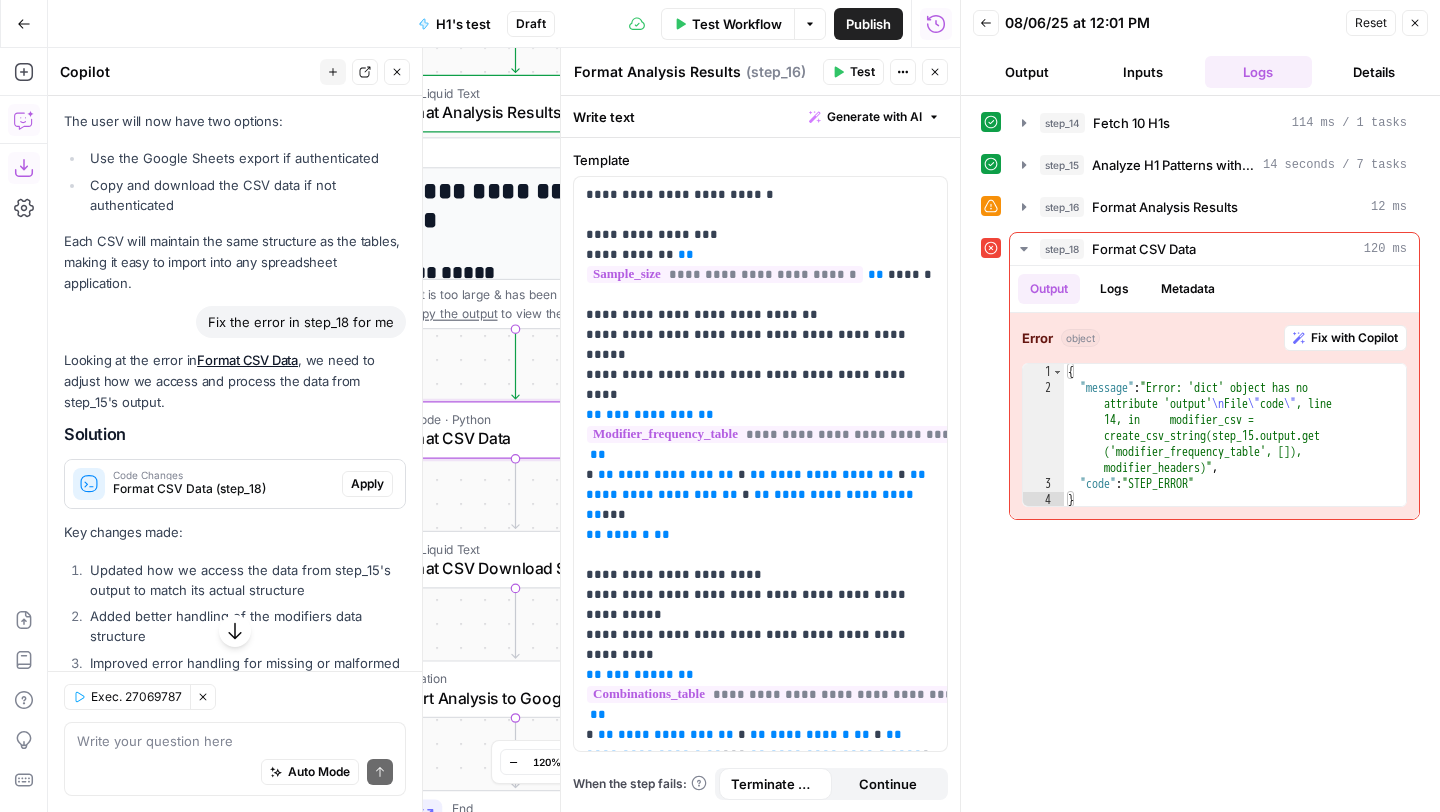 click on "Apply" at bounding box center (367, 484) 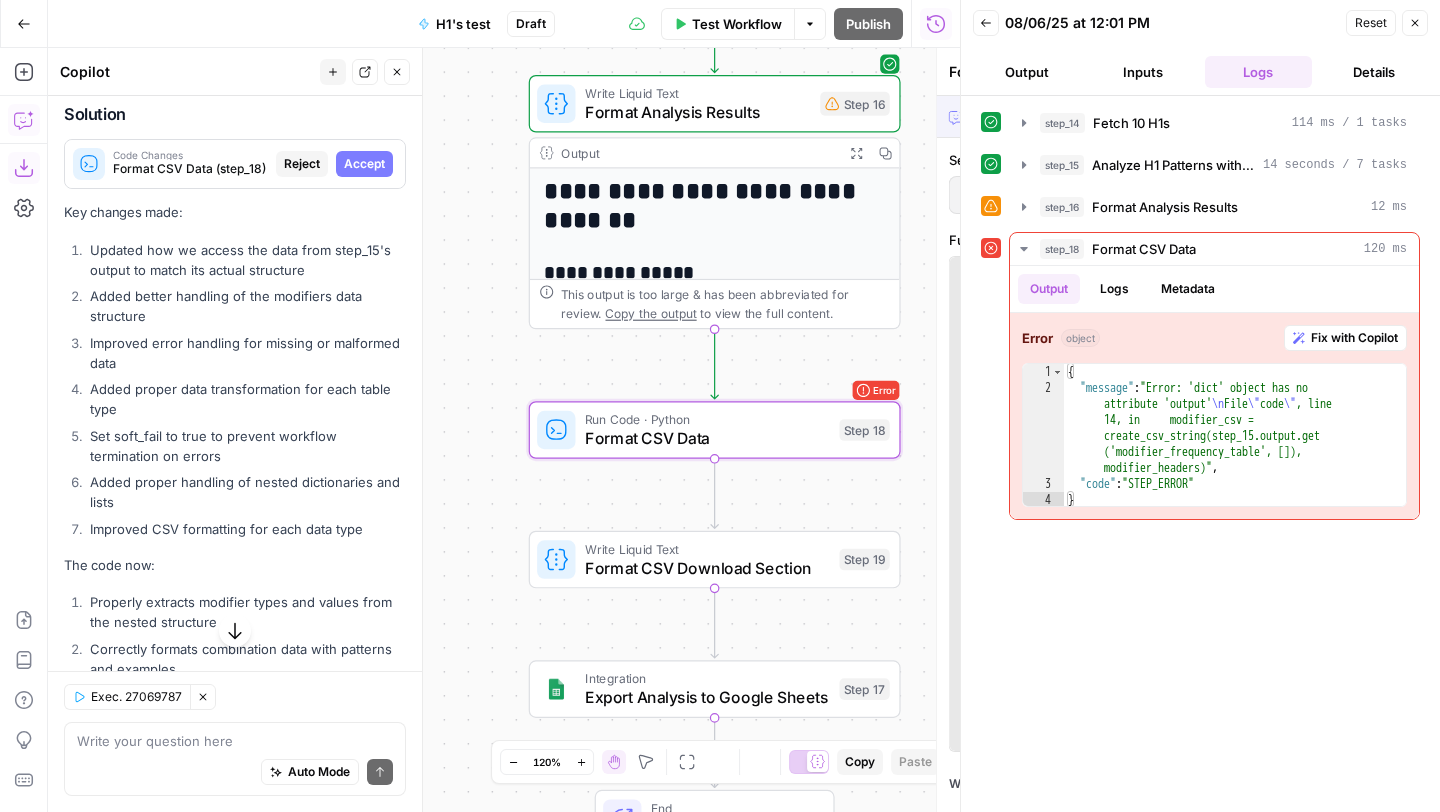 scroll, scrollTop: 9220, scrollLeft: 0, axis: vertical 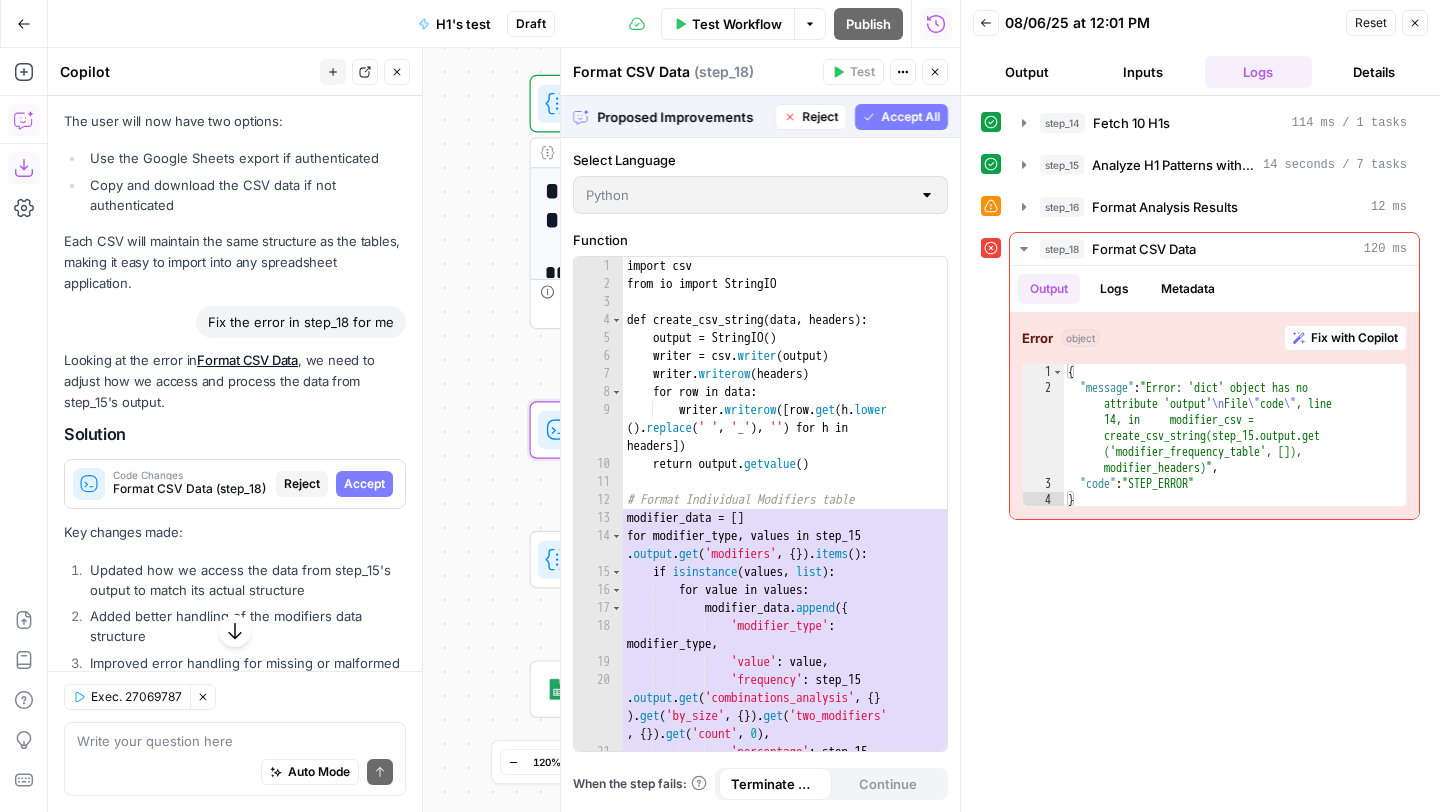 click on "Accept" at bounding box center [364, 484] 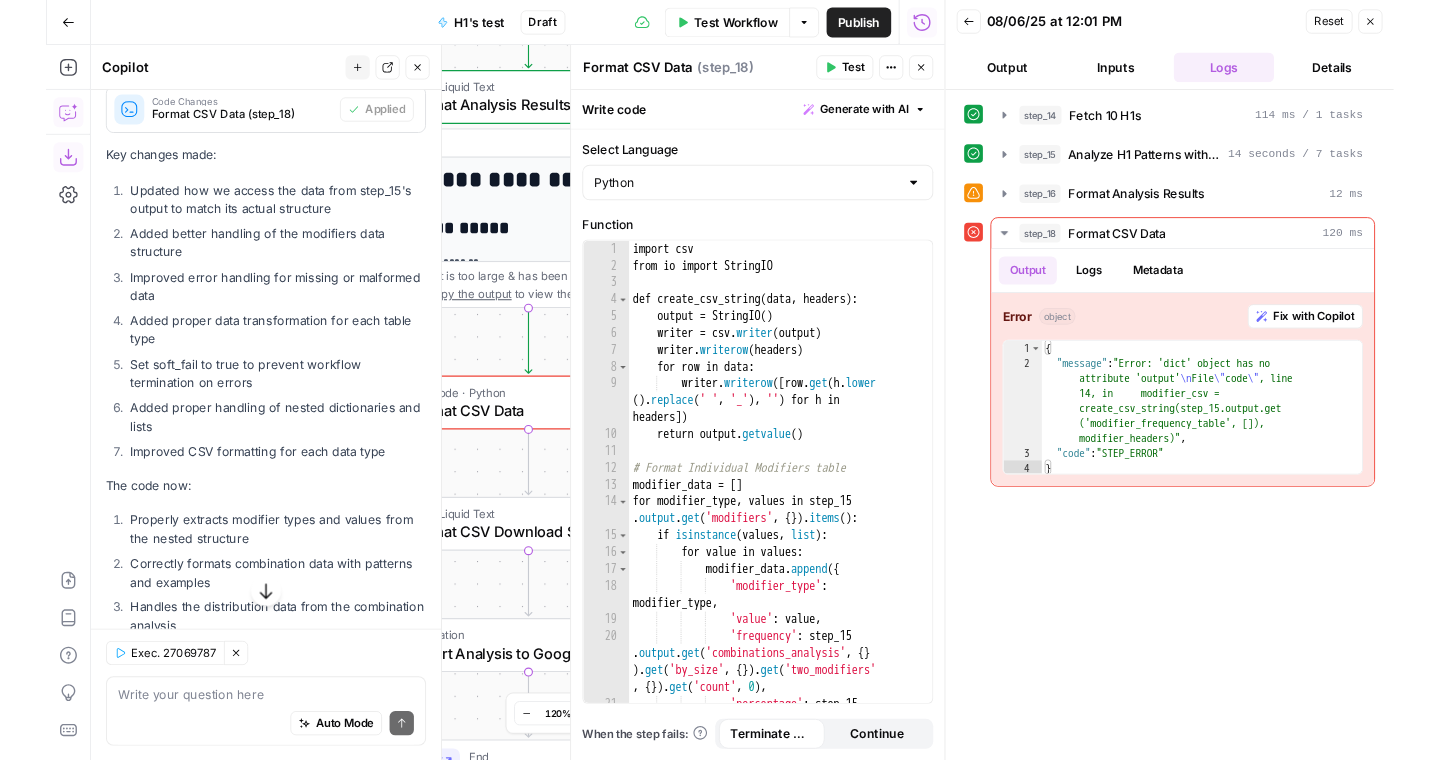 scroll, scrollTop: 10044, scrollLeft: 0, axis: vertical 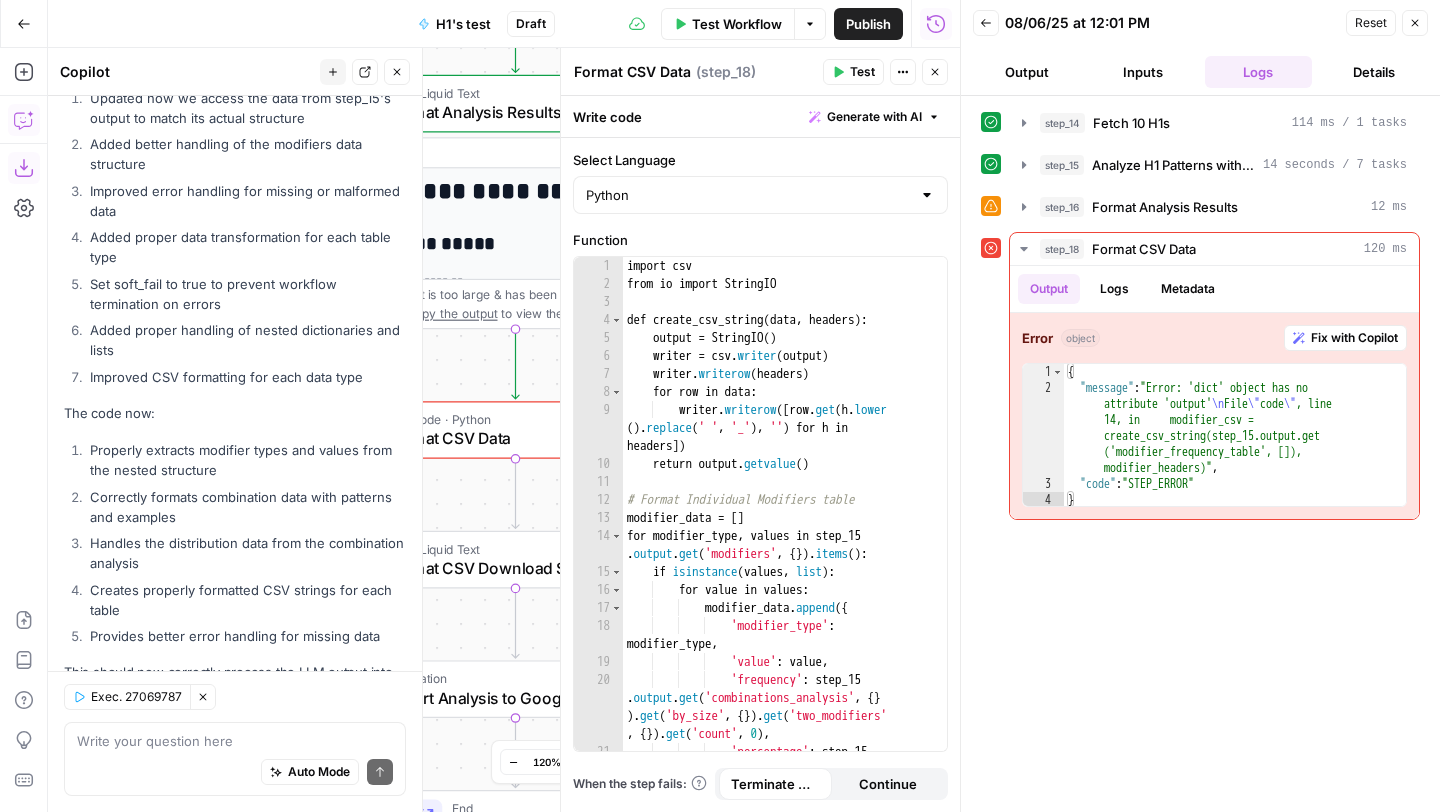 click 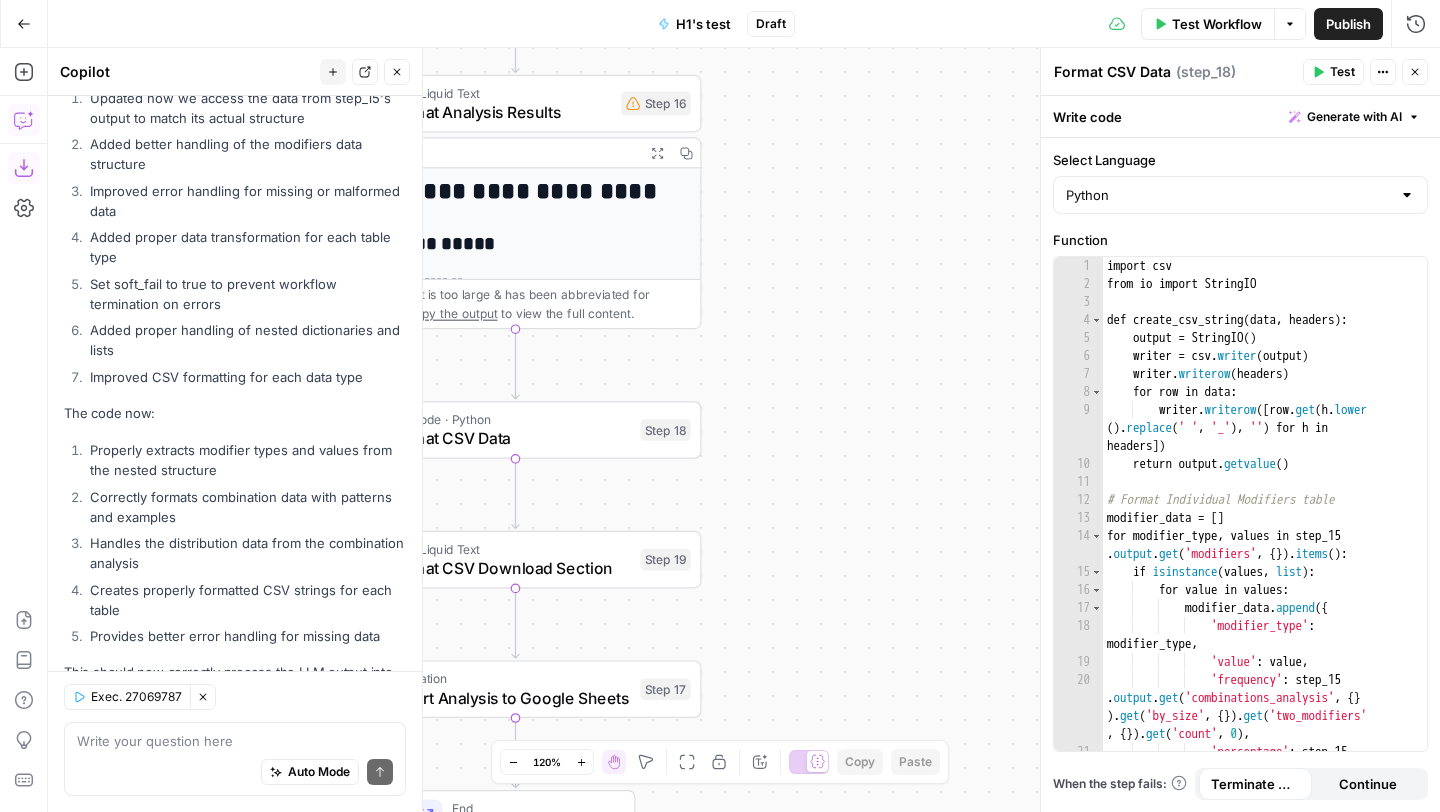 click on "Test" at bounding box center [1342, 72] 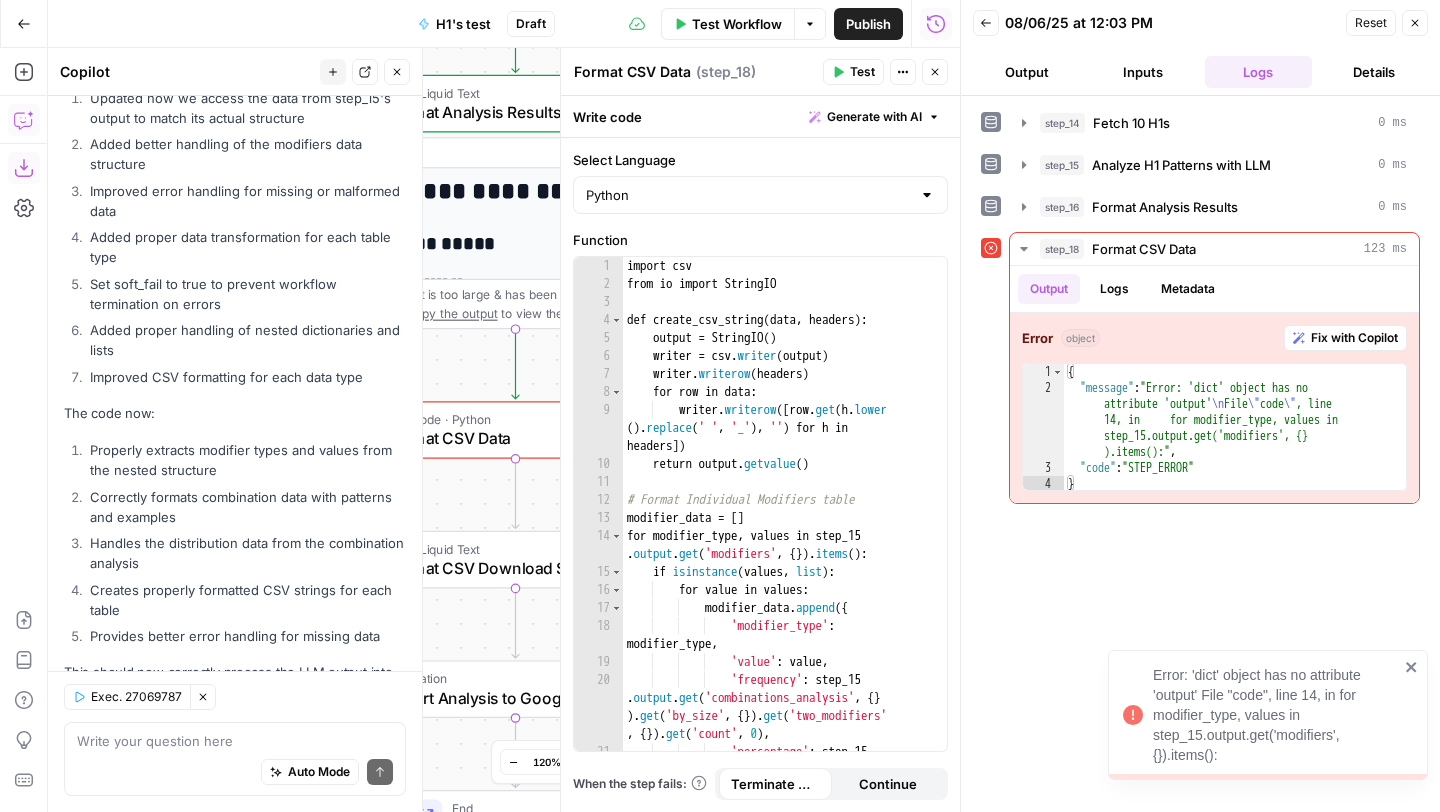 click 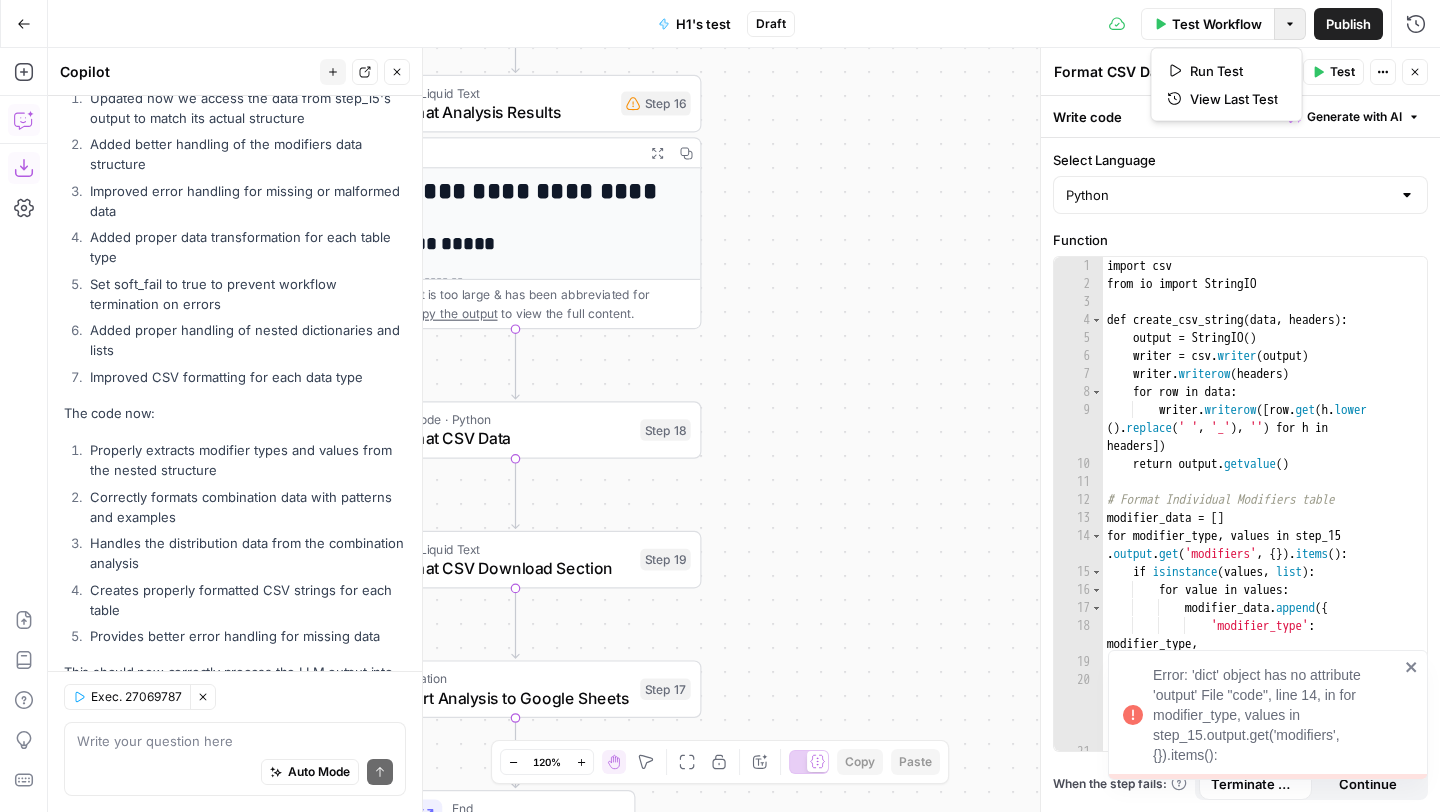 click 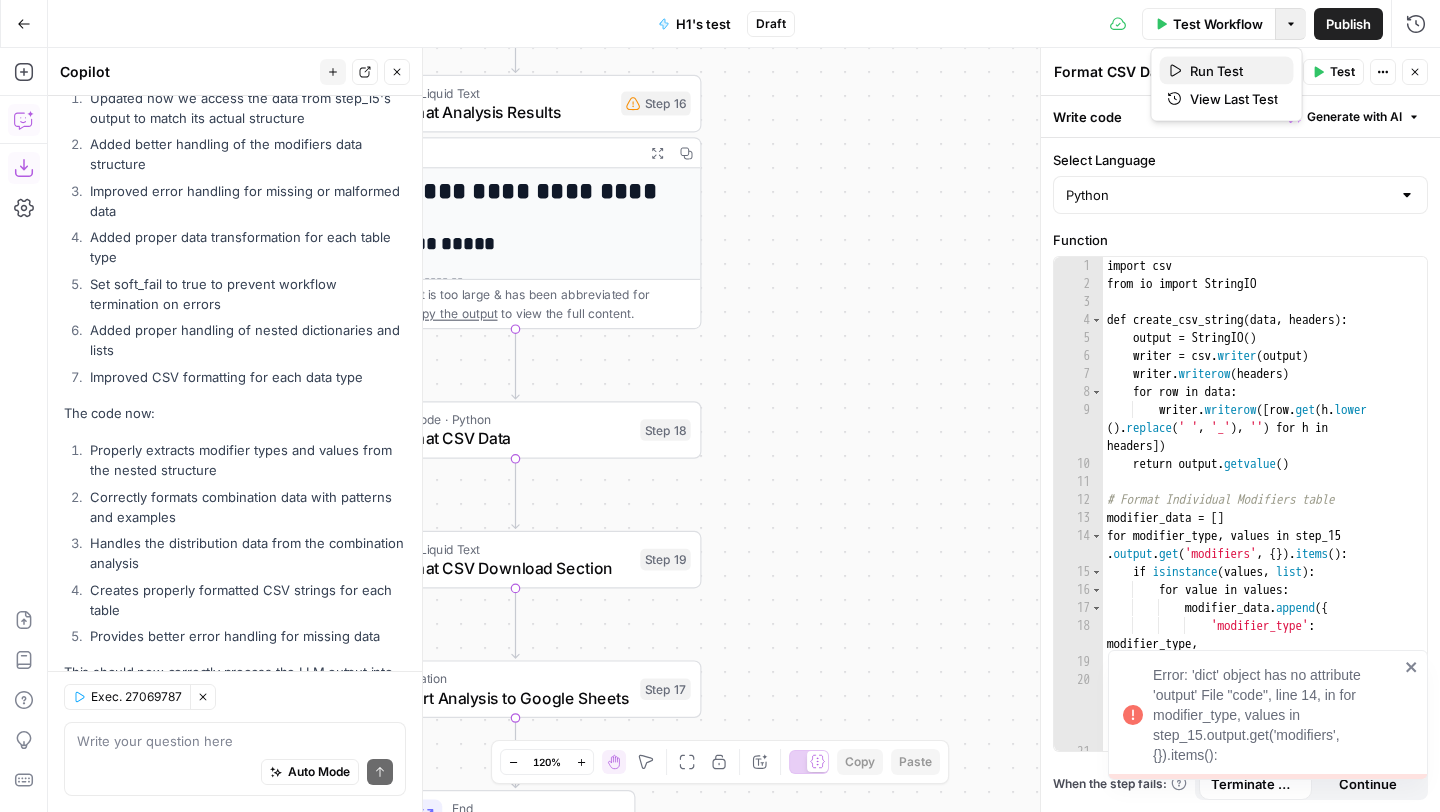 click on "Run Test" at bounding box center (1234, 71) 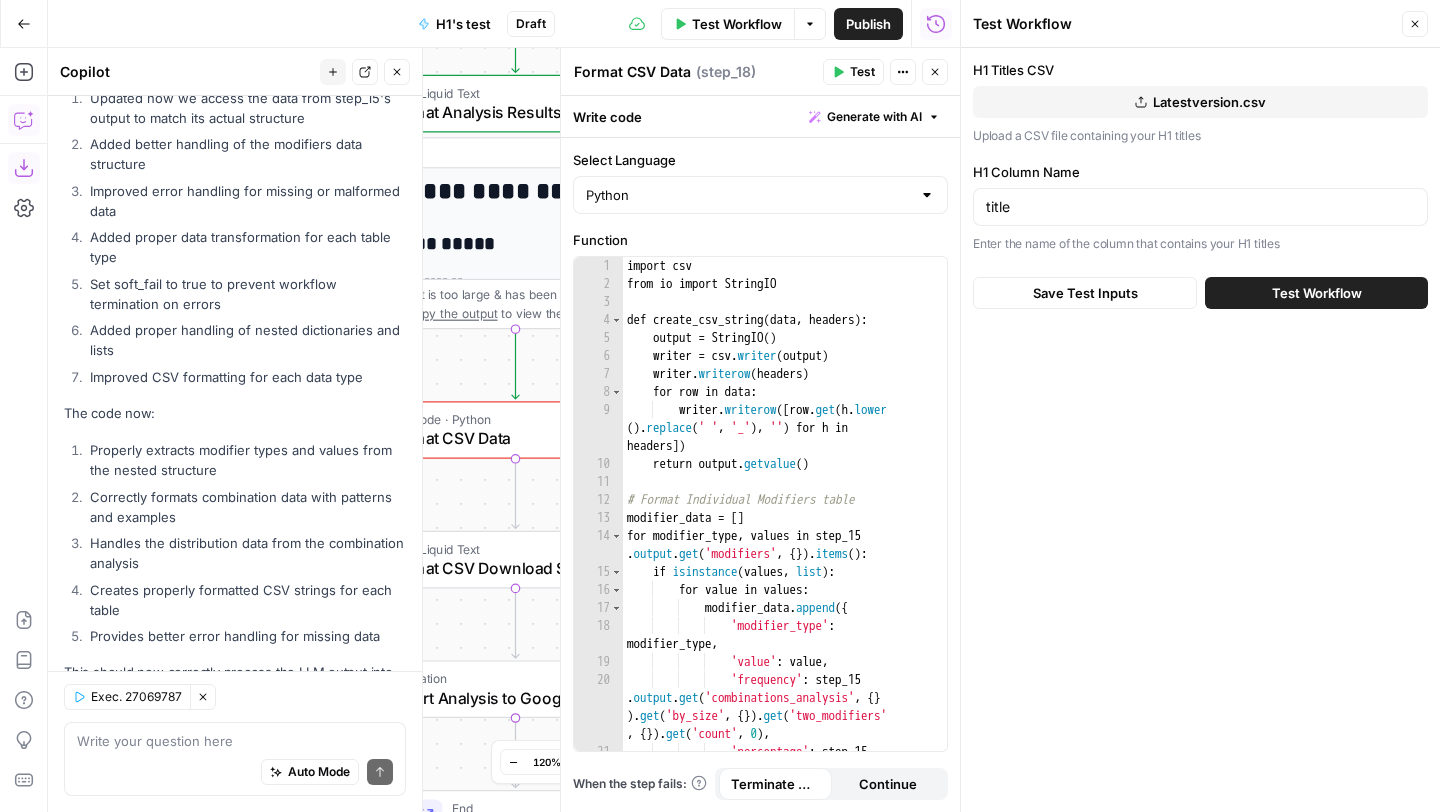 click on "Test Workflow" at bounding box center (1316, 293) 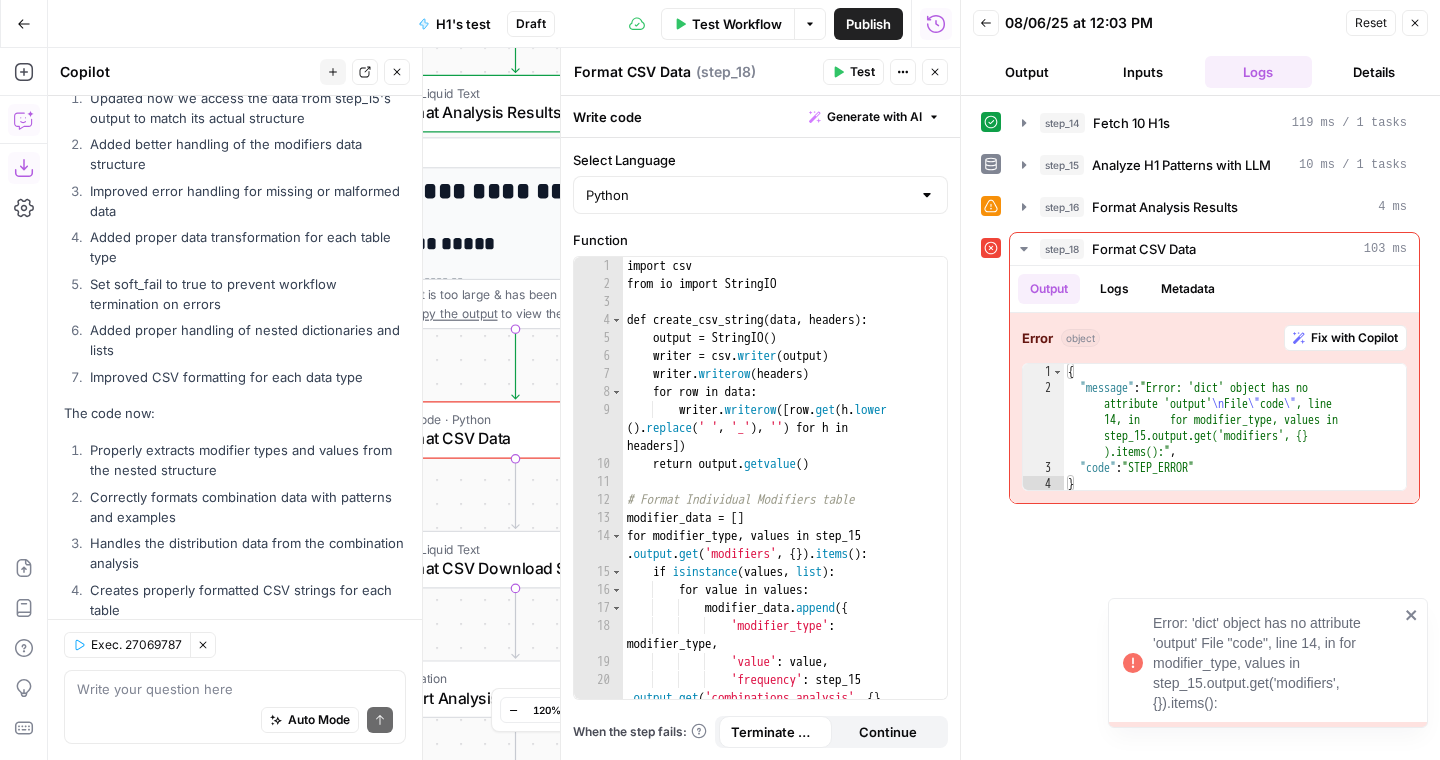 scroll, scrollTop: 10096, scrollLeft: 0, axis: vertical 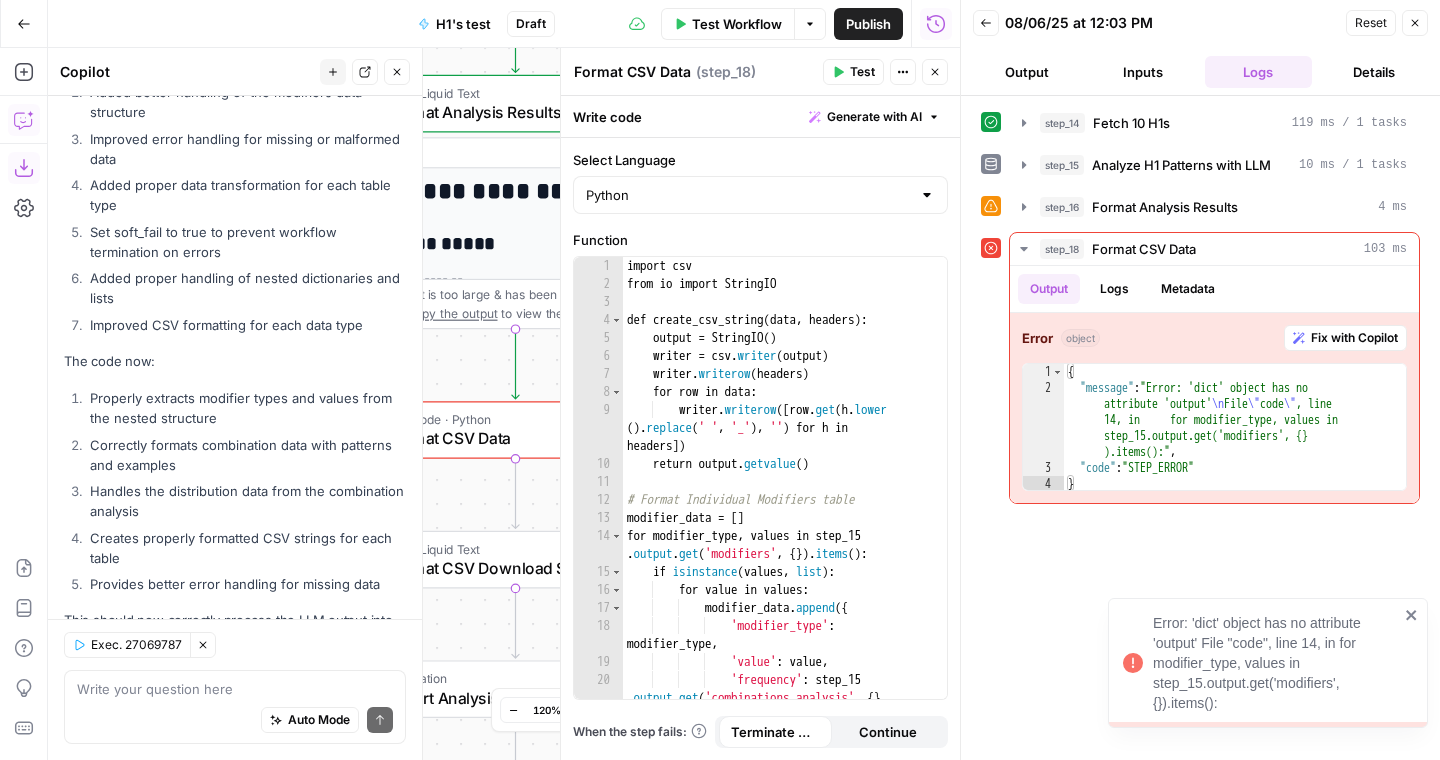 click 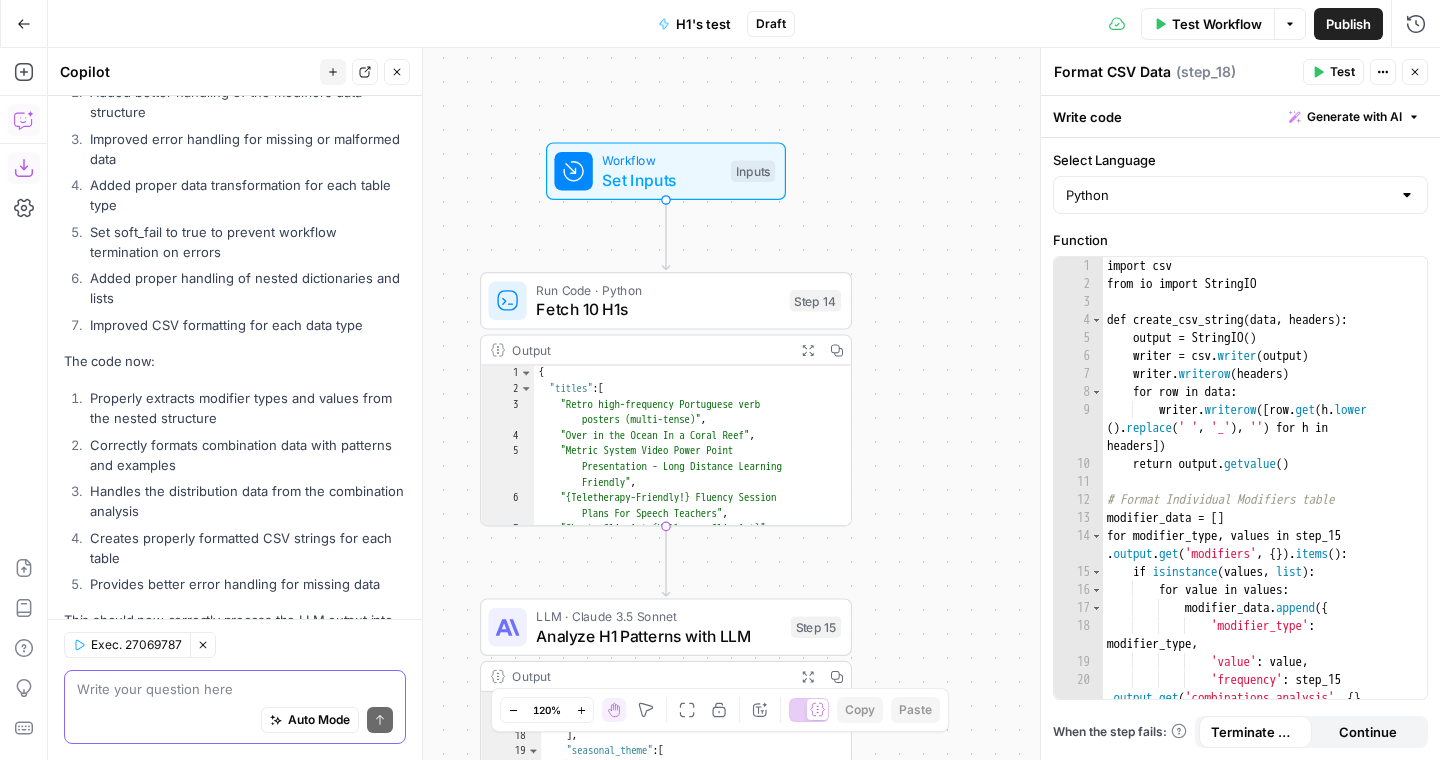 click at bounding box center [235, 689] 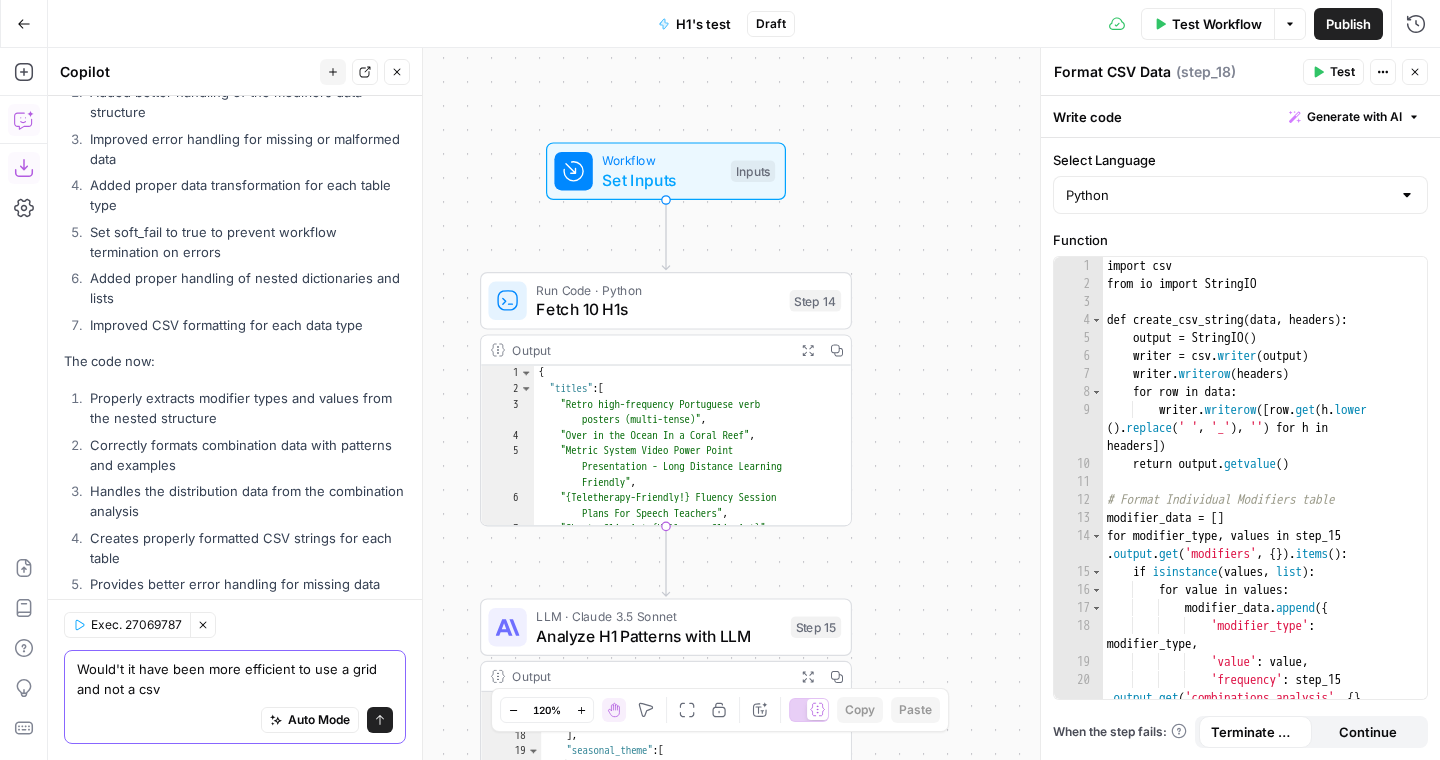 scroll, scrollTop: 10116, scrollLeft: 0, axis: vertical 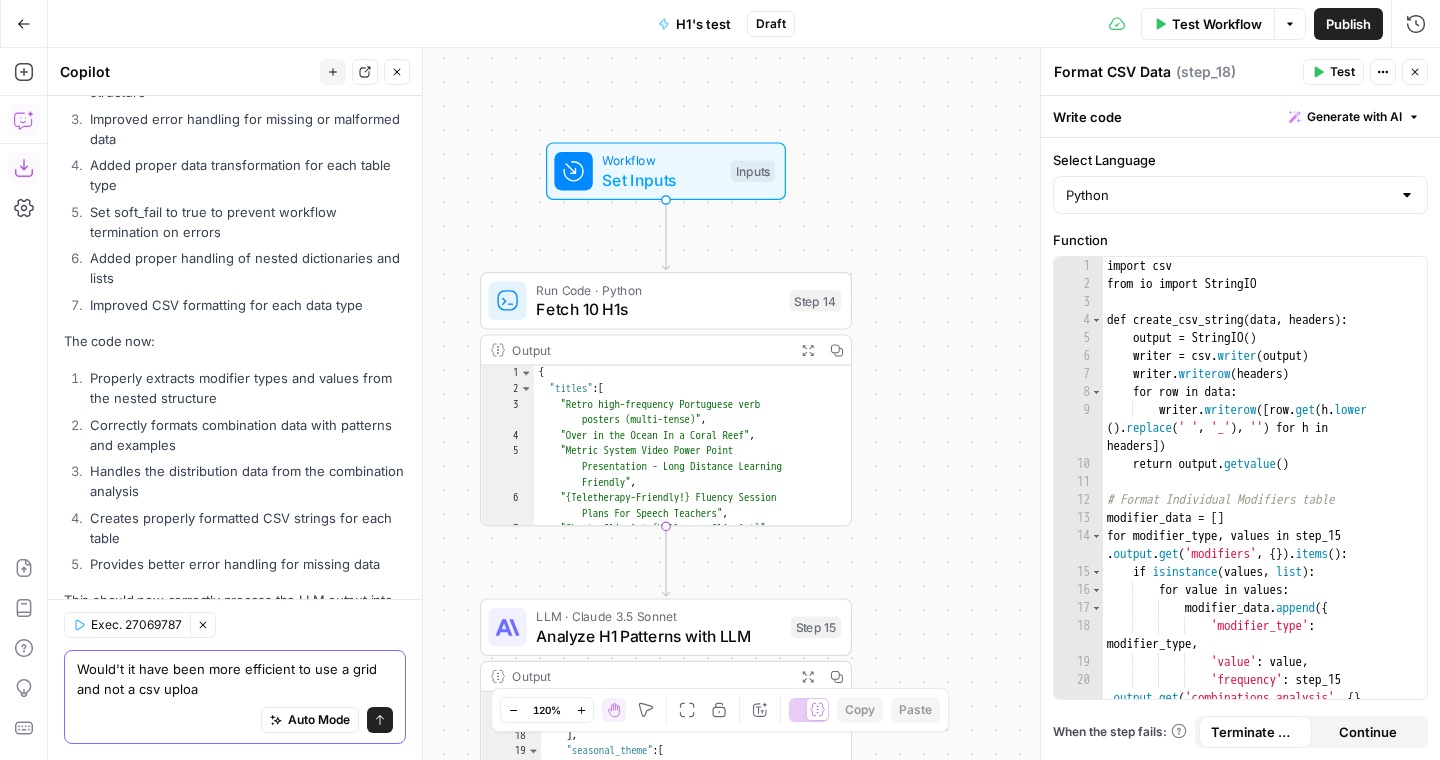 type on "Would't it have been more efficient to use a grid and not a csv upload" 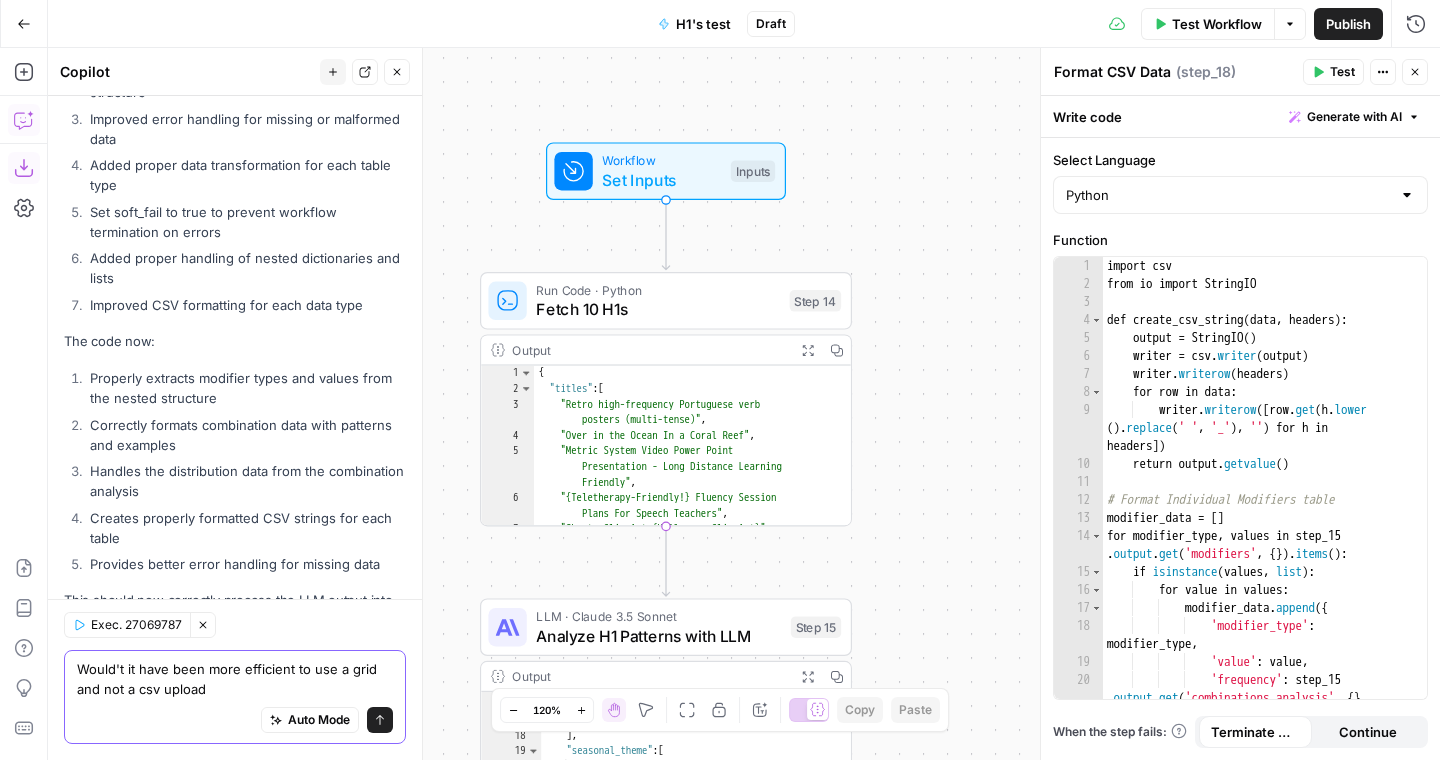 type 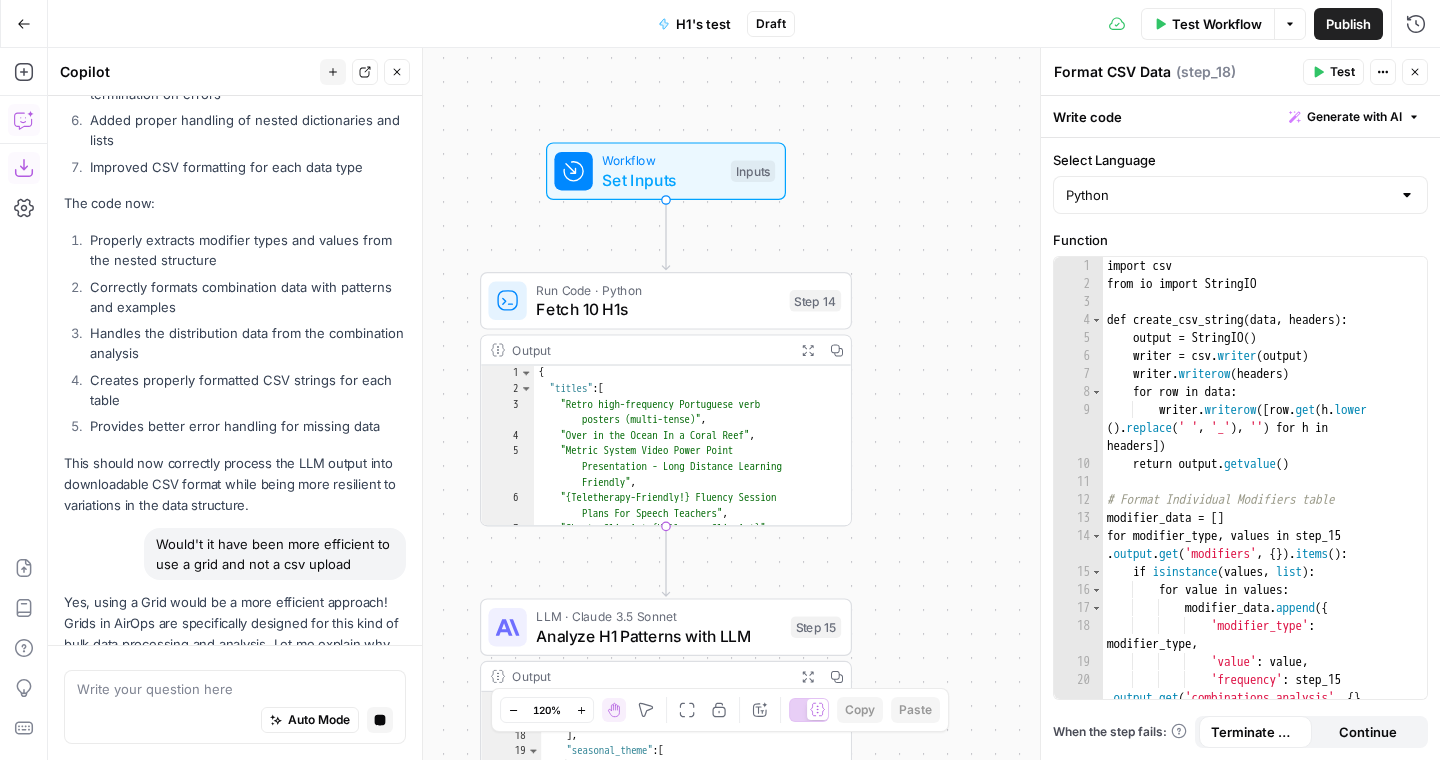 scroll, scrollTop: 9956, scrollLeft: 0, axis: vertical 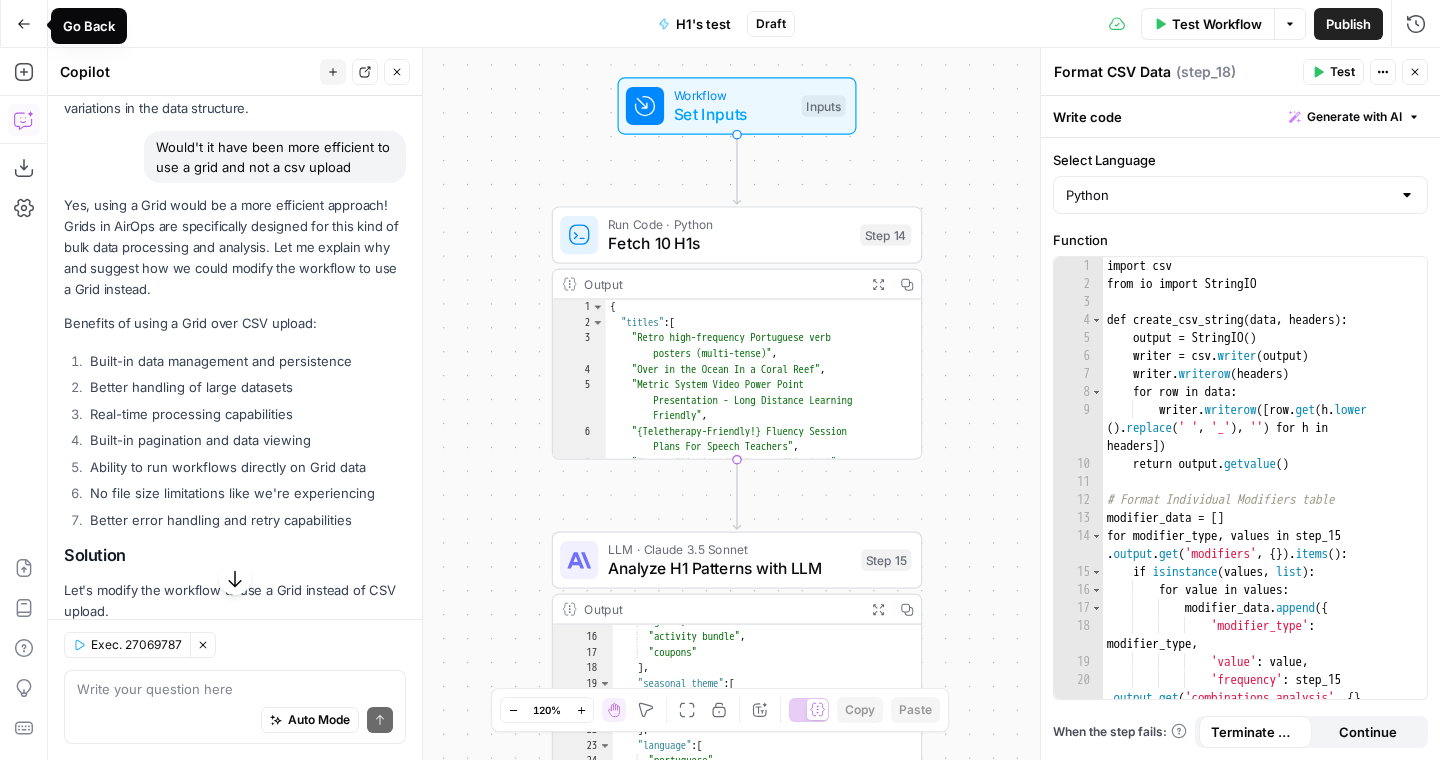 click 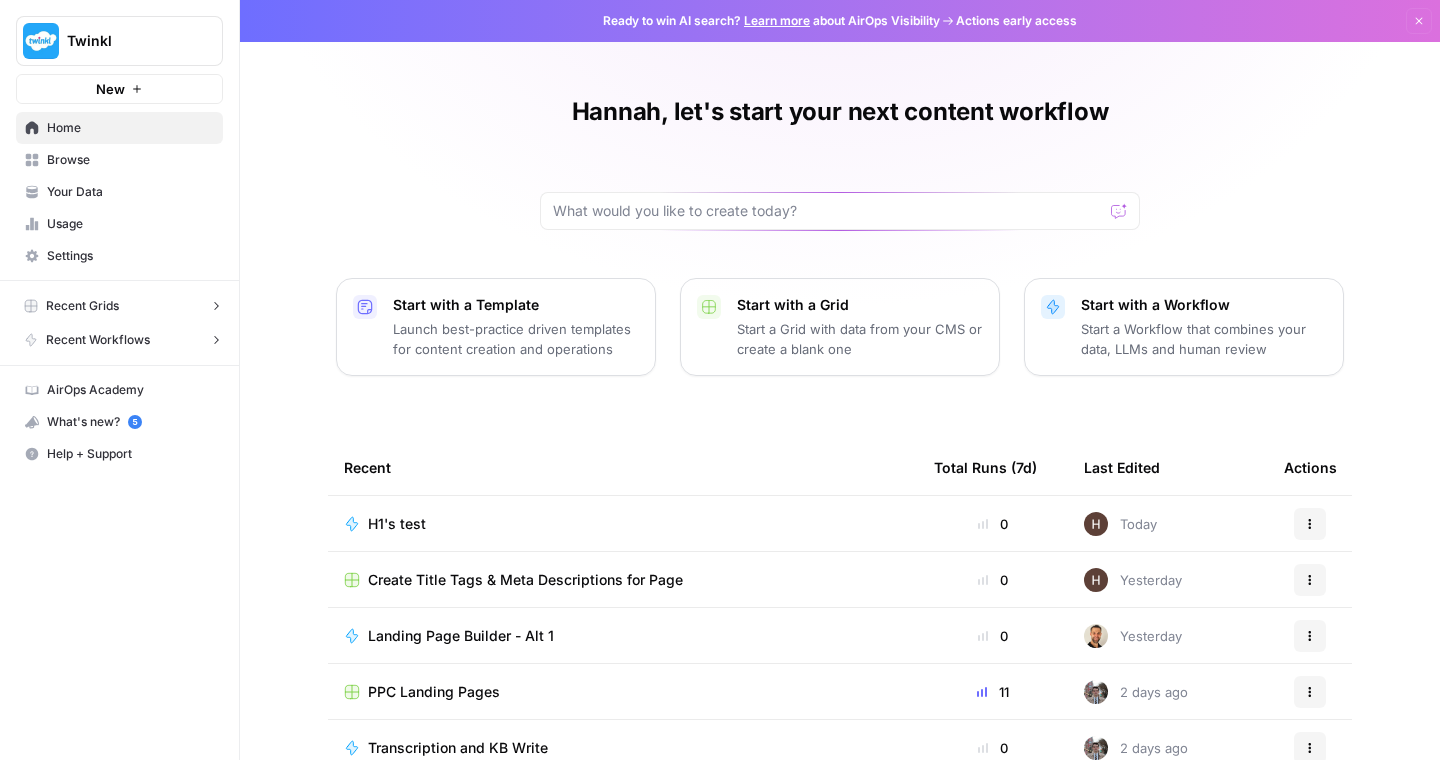 scroll, scrollTop: 160, scrollLeft: 0, axis: vertical 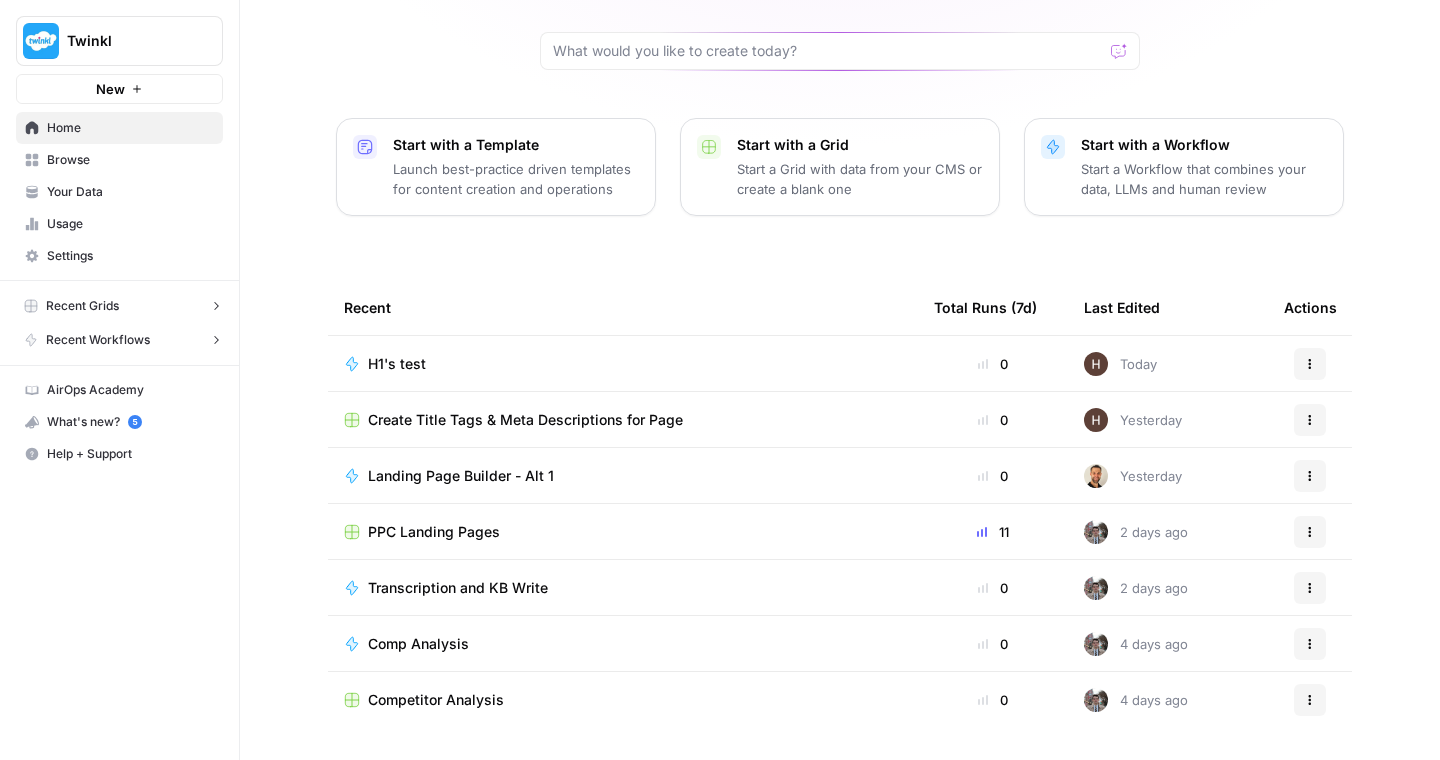 click on "PPC Landing Pages" at bounding box center [434, 532] 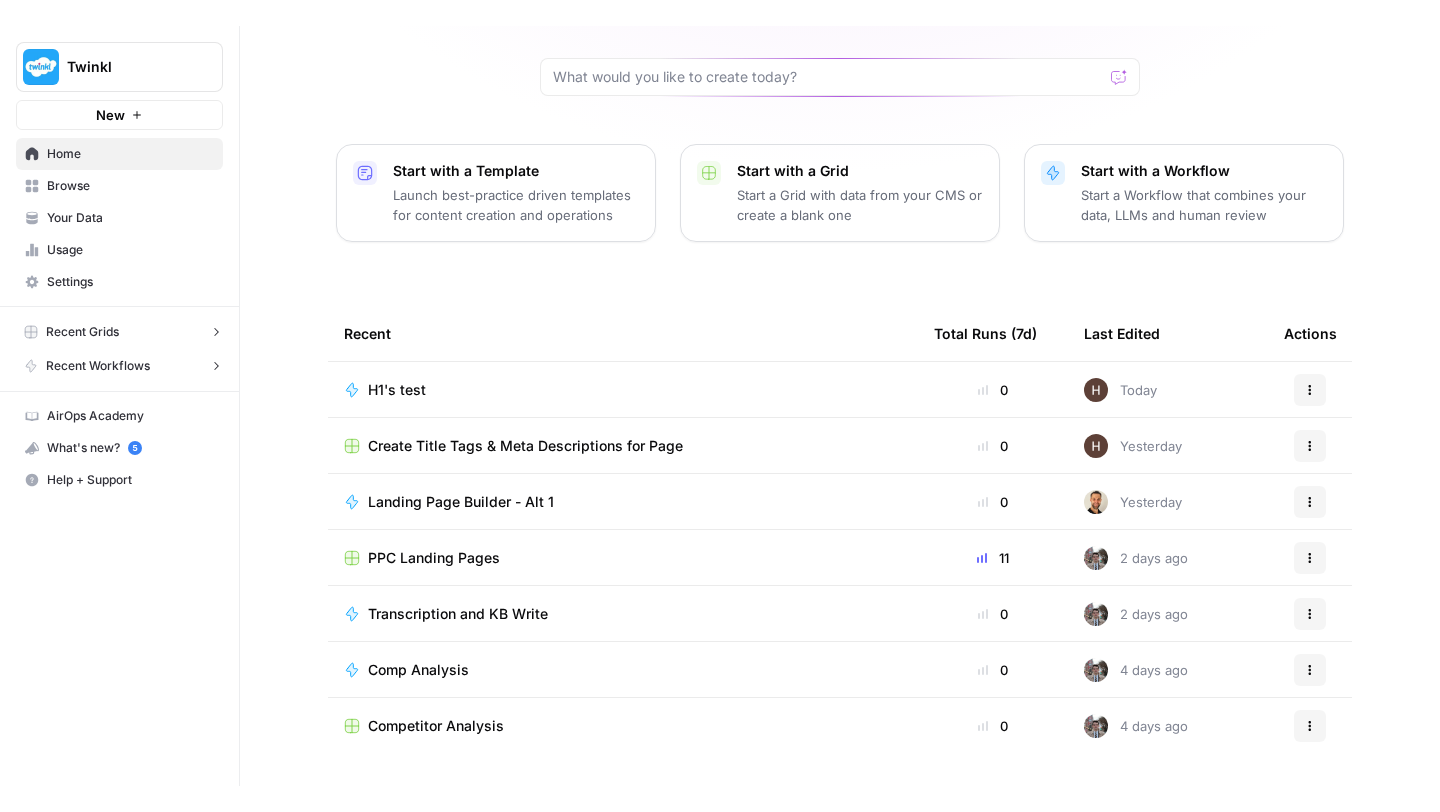 scroll, scrollTop: 0, scrollLeft: 0, axis: both 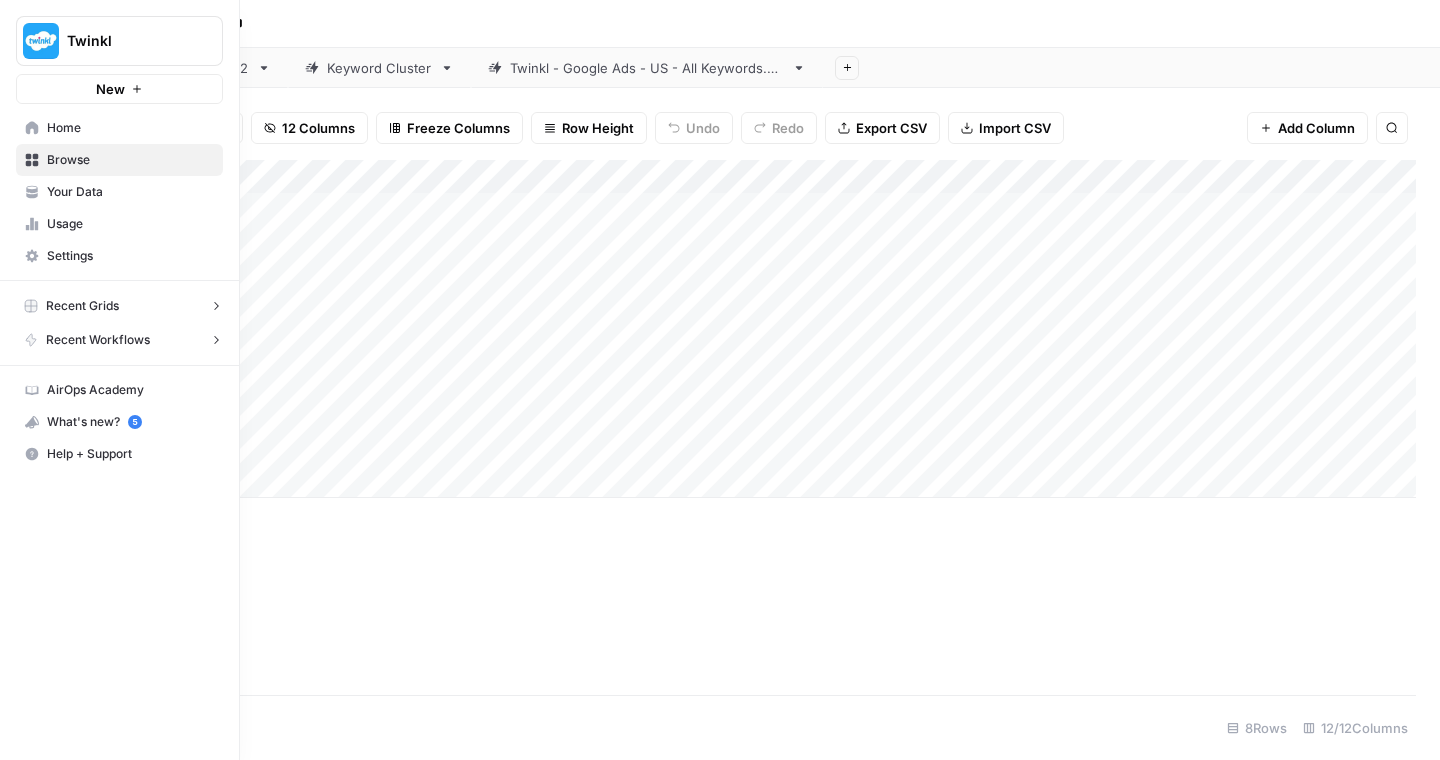 click on "Recent Workflows" at bounding box center (98, 340) 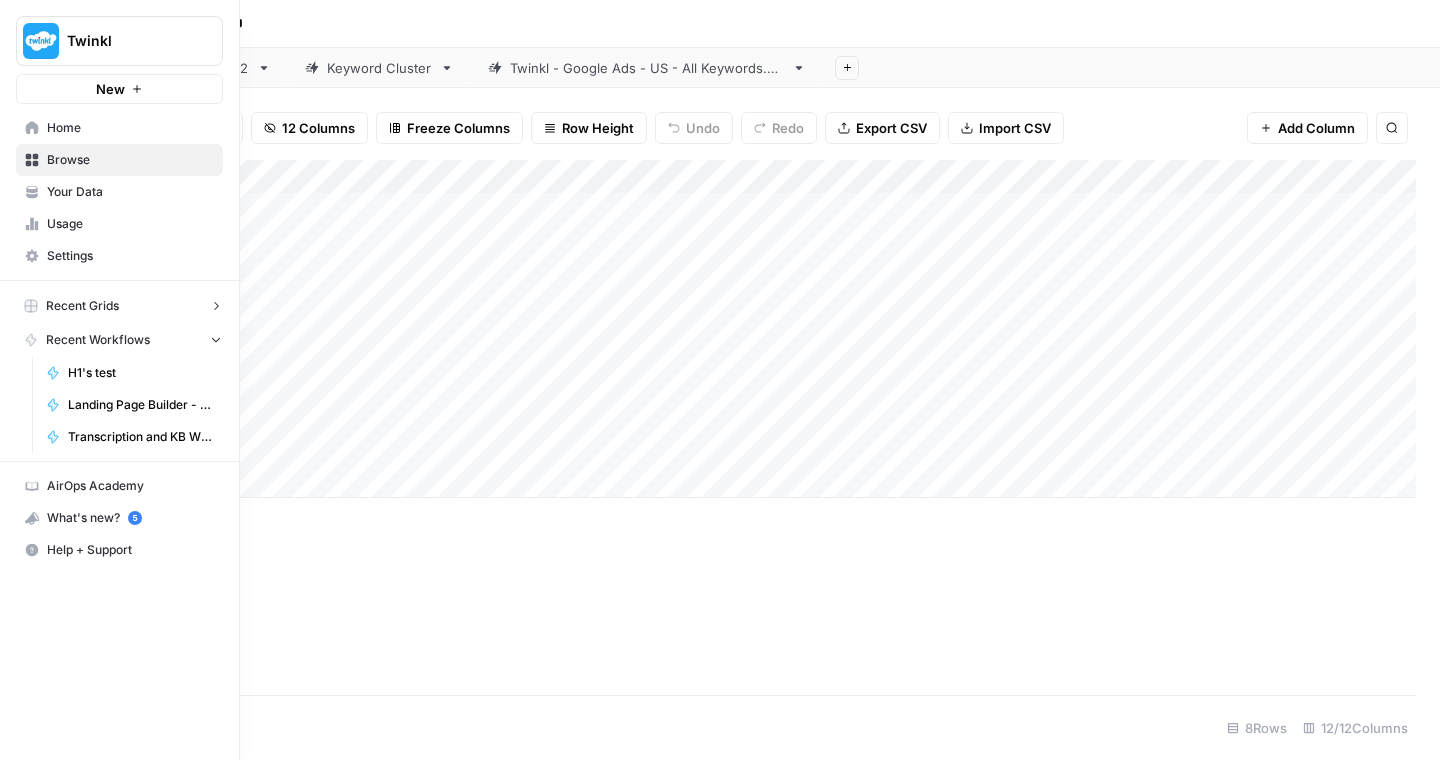 click on "H1's test" at bounding box center [141, 373] 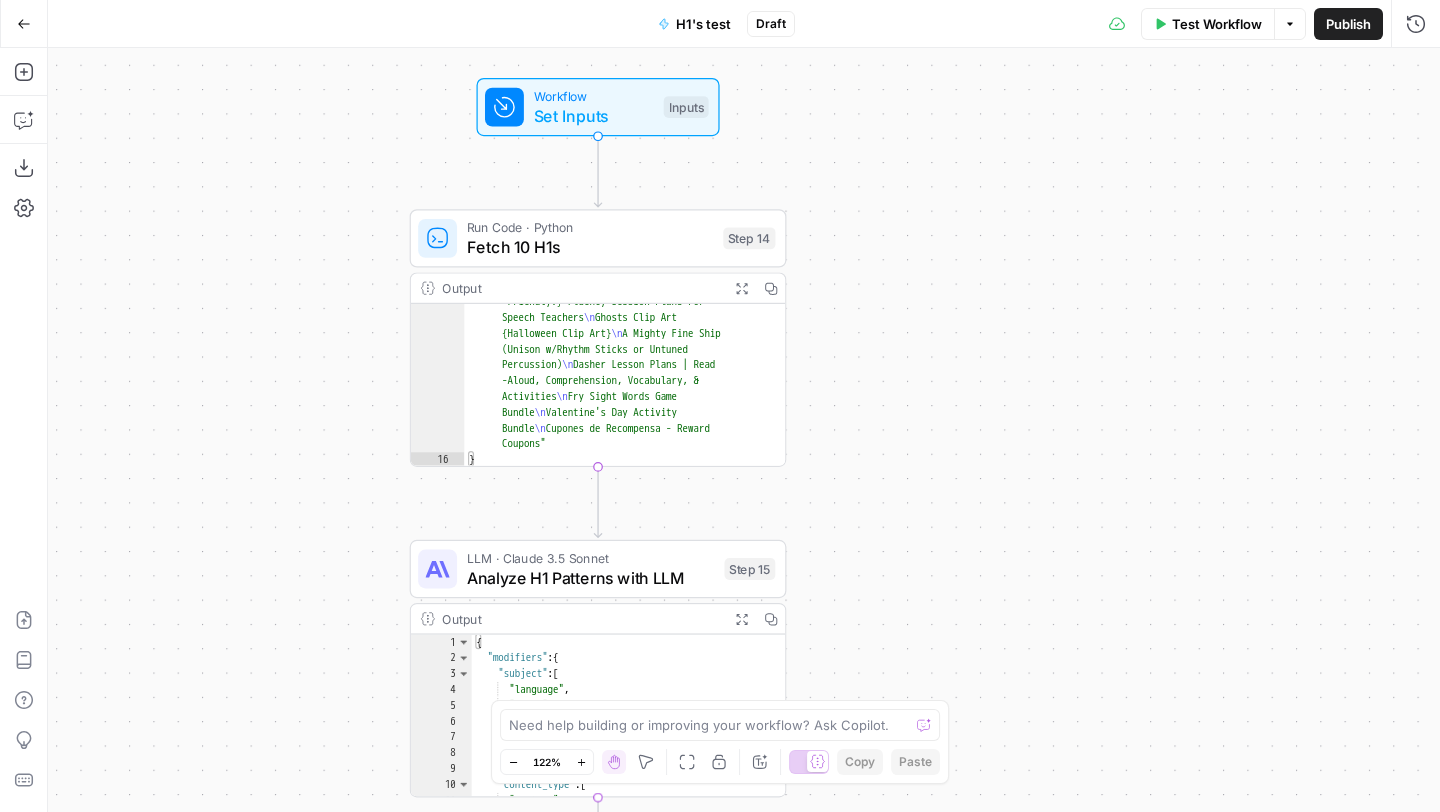 scroll, scrollTop: 346, scrollLeft: 0, axis: vertical 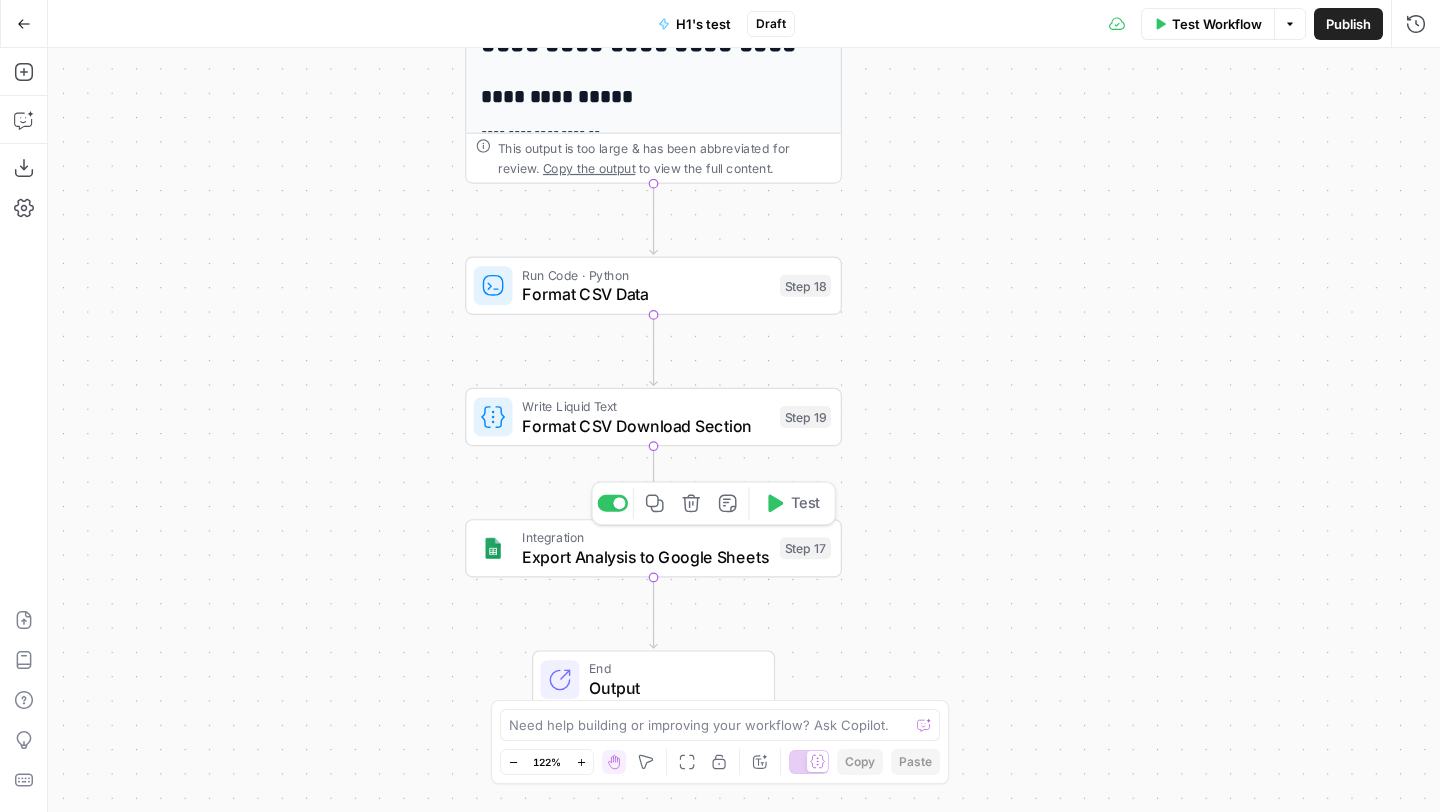 click on "Integration" at bounding box center (646, 537) 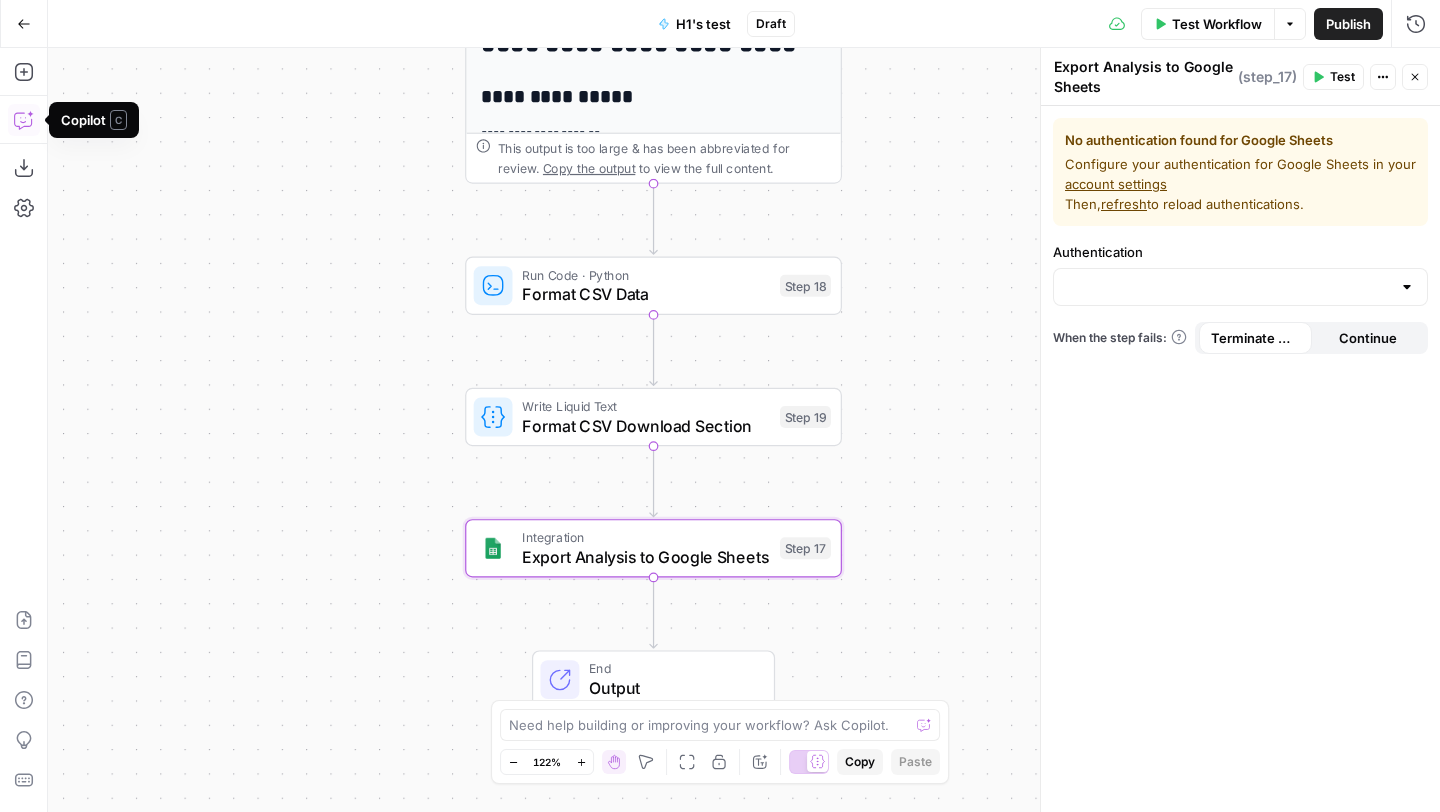 click 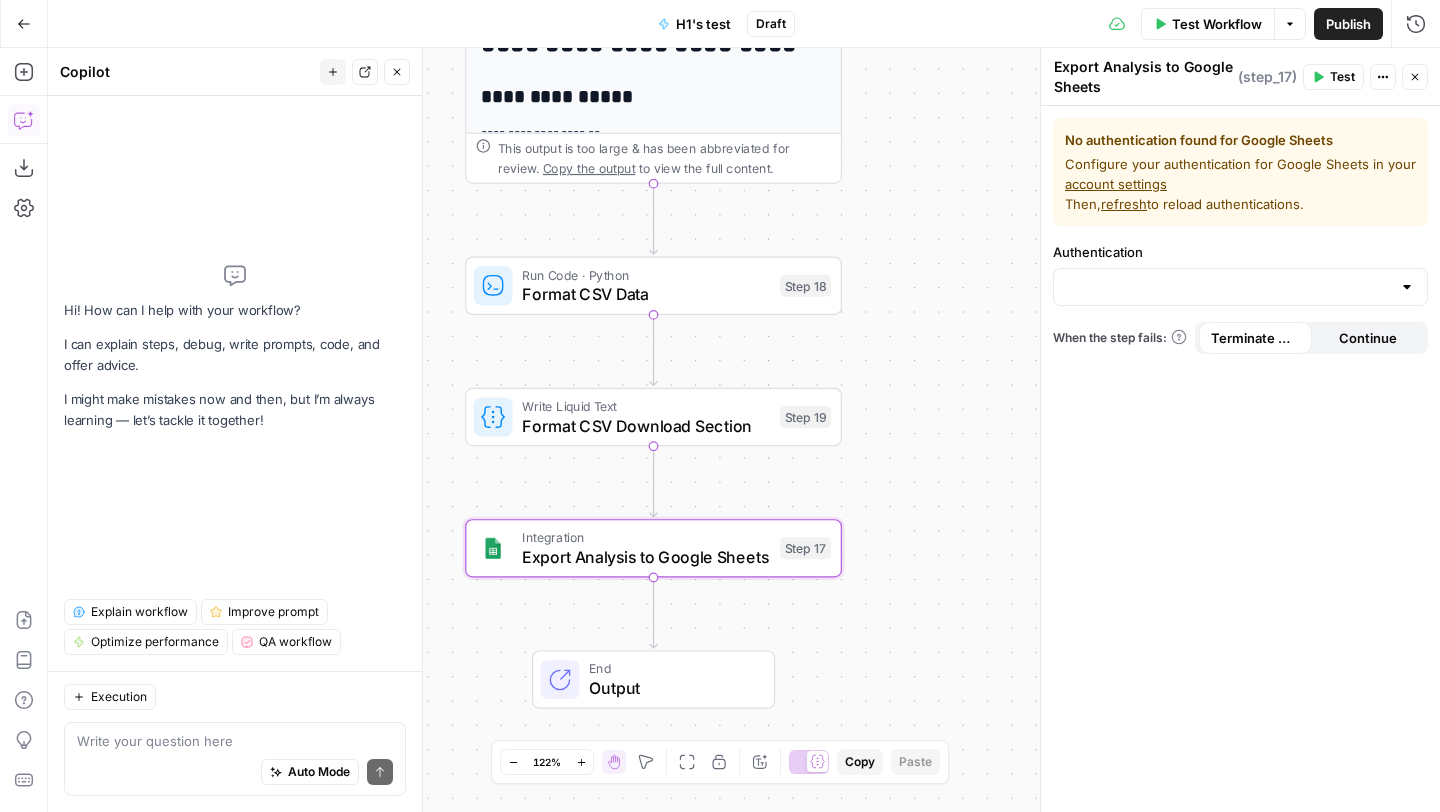 click at bounding box center (235, 741) 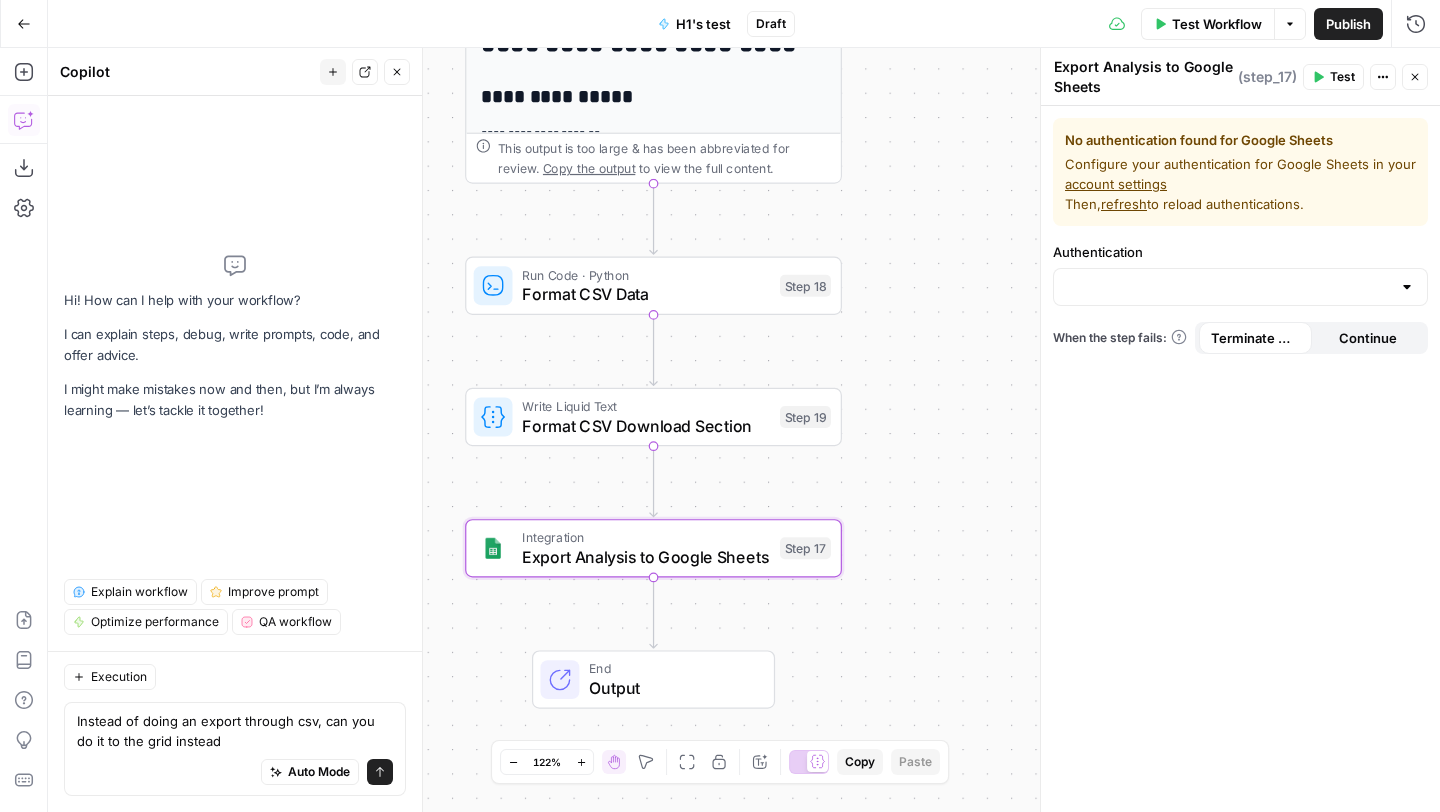 type on "Instead of doing an export through csv, can you do it to the grid instead" 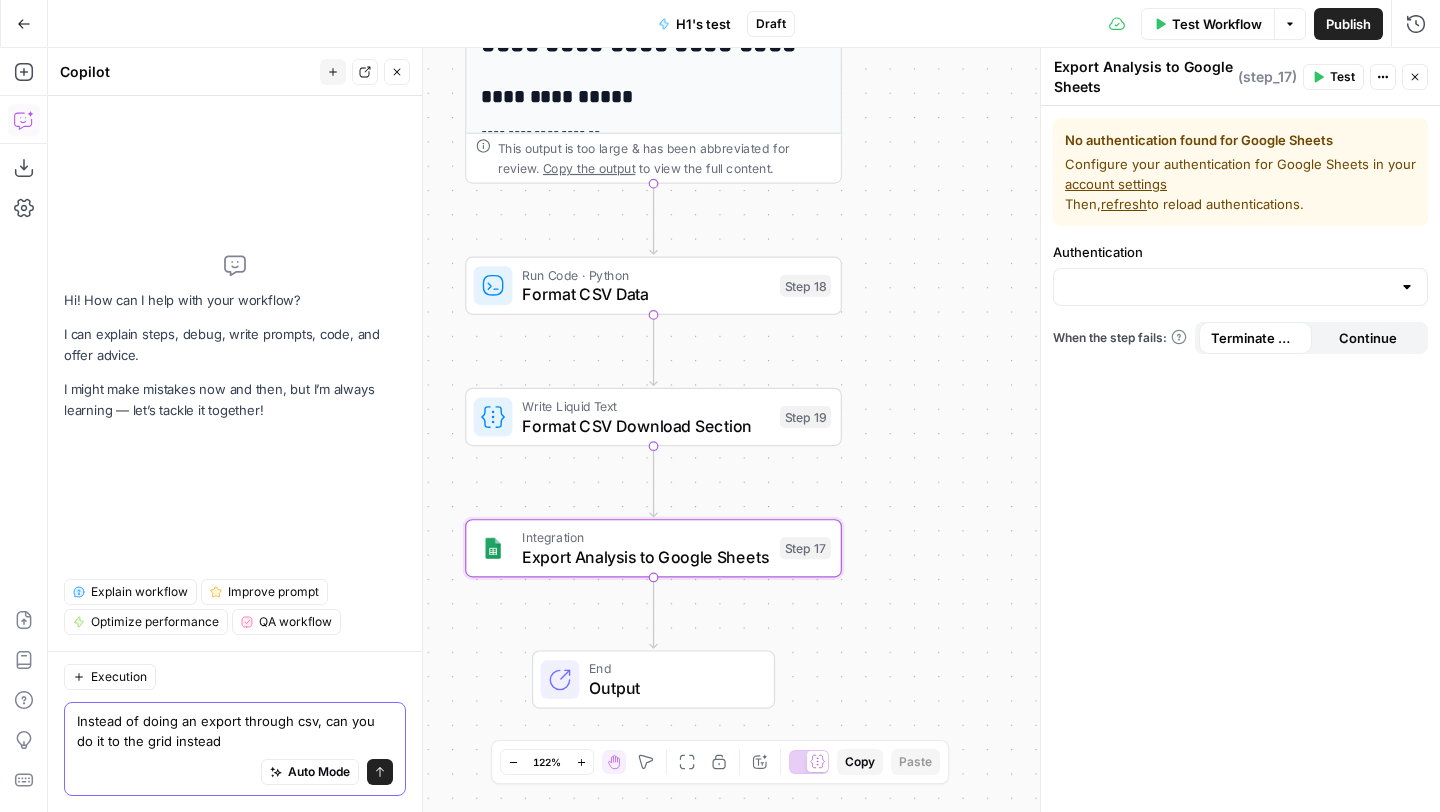 click 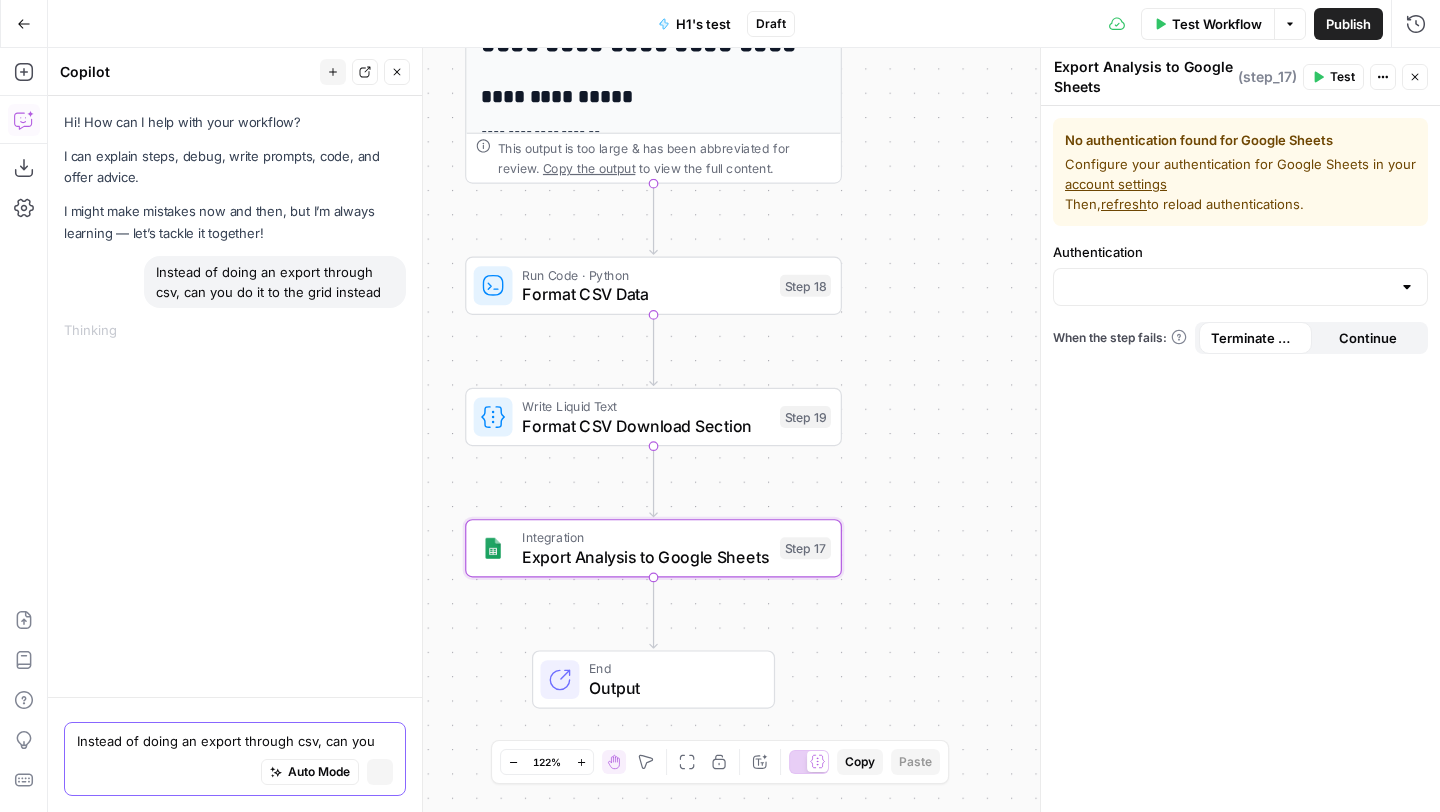 type 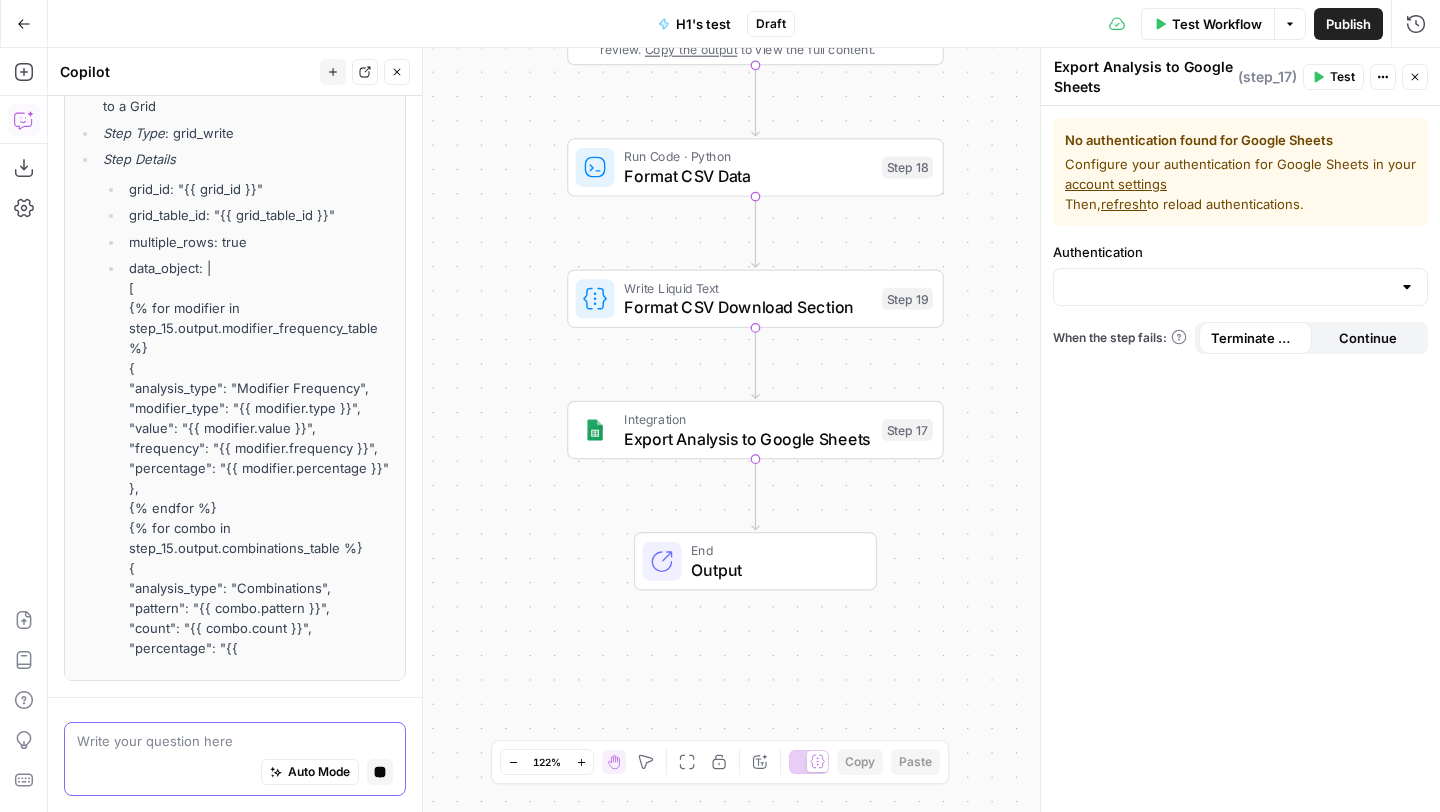 scroll, scrollTop: 737, scrollLeft: 0, axis: vertical 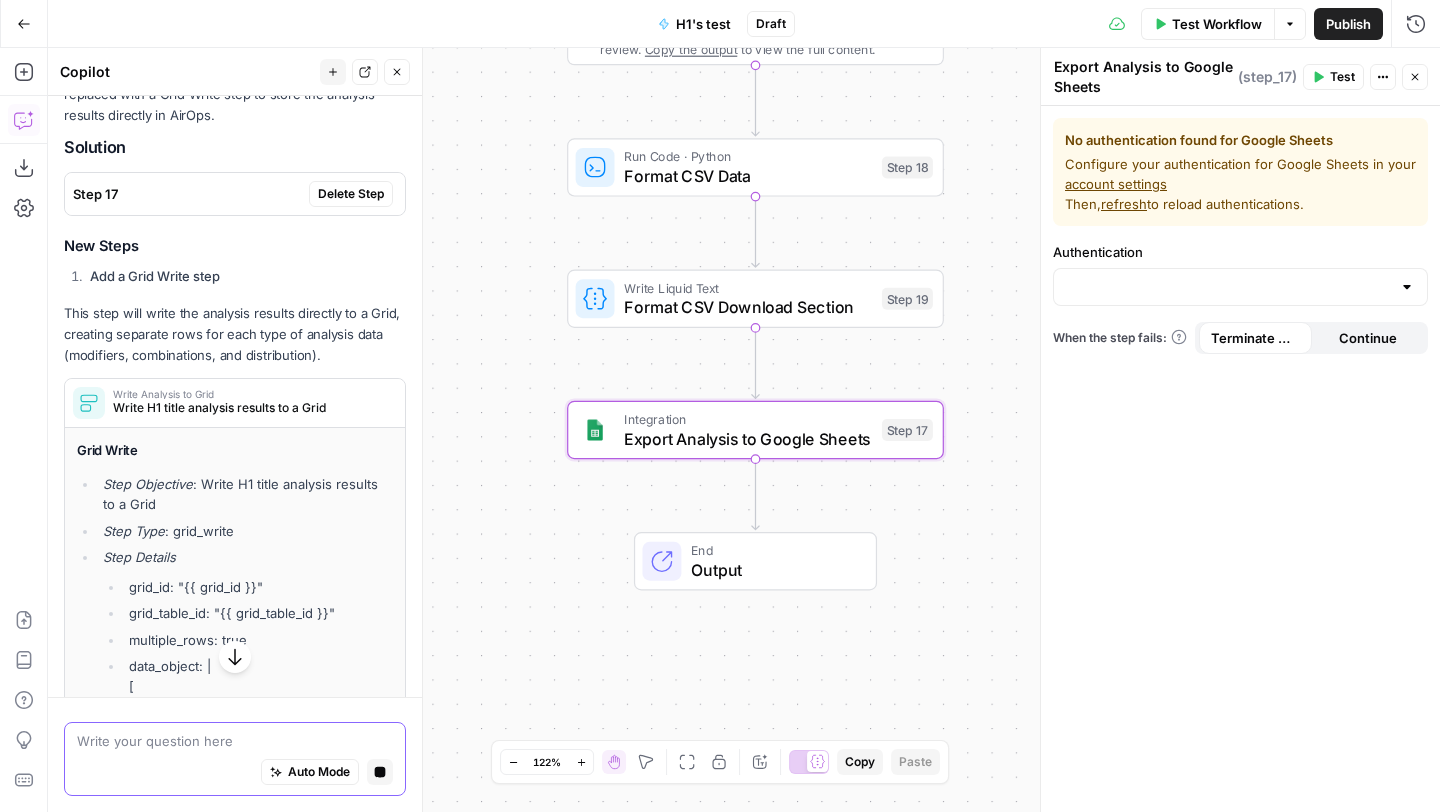 click on "Hi! How can I help with your workflow?
I can explain steps, debug, write prompts, code, and offer advice.
I might make mistakes now and then, but I’m always learning — let’s tackle it together! Instead of doing an export through csv, can you do it to the grid instead Looking at the workflow, I'll help modify it to write directly to a Grid instead of exporting as CSV. The current  Export Analysis to Google Sheets  step should be replaced with a Grid Write step to store the analysis results directly in AirOps.
Solution
Step 17 Delete Step
New Steps
Add a Grid Write step
This step will write the analysis results directly to a Grid, creating separate rows for each type of analysis data (modifiers, combinations, and distribution).
Write Analysis to Grid Write H1 title analysis results to a Grid Grid Write
Step Objective : Write H1 title analysis results to a Grid
Step Type : grid_write
Step Details
grid_id: "{{ grid_id }}"
grid_table_id: "{{ grid_table_id }}"
[
{" at bounding box center (235, 709) 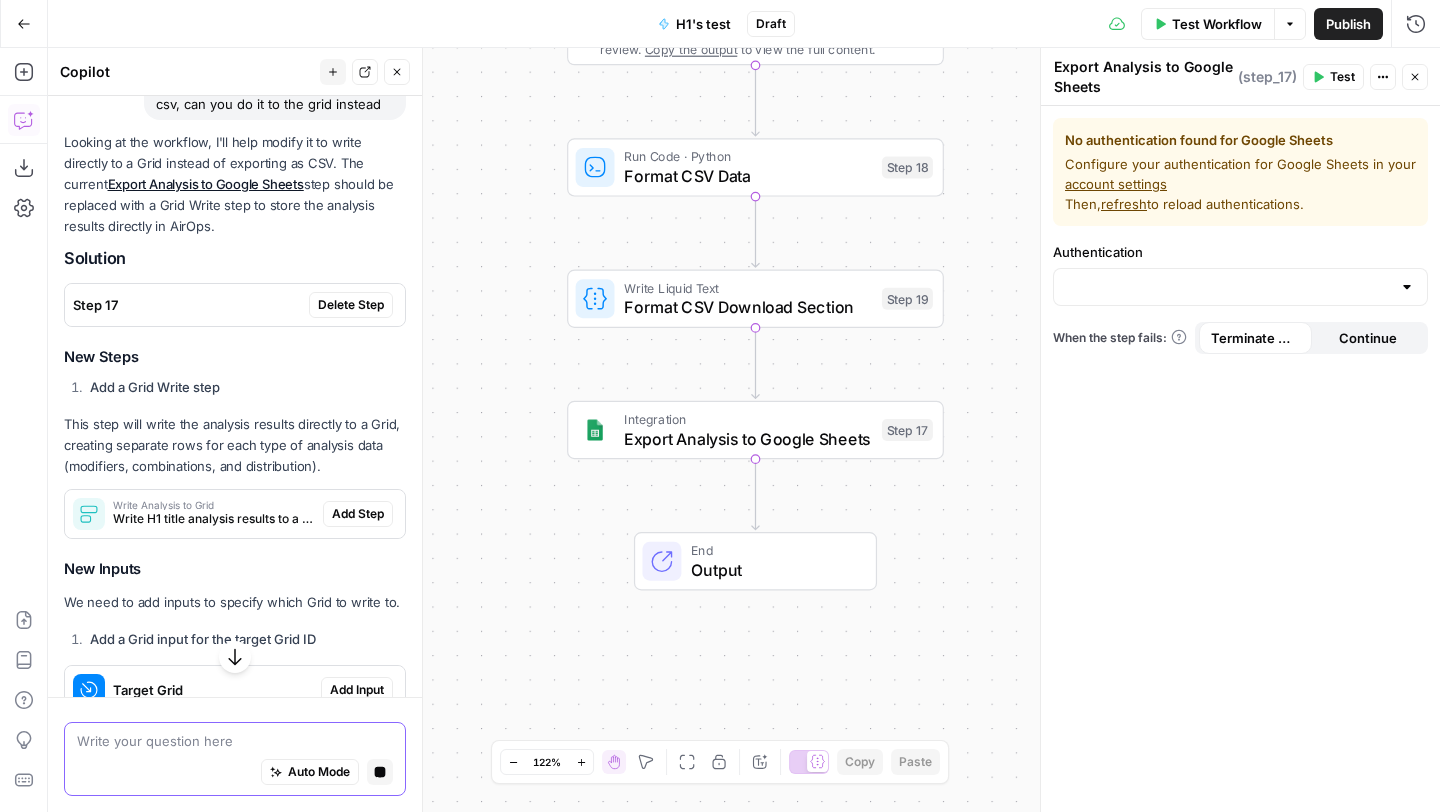 scroll, scrollTop: 137, scrollLeft: 0, axis: vertical 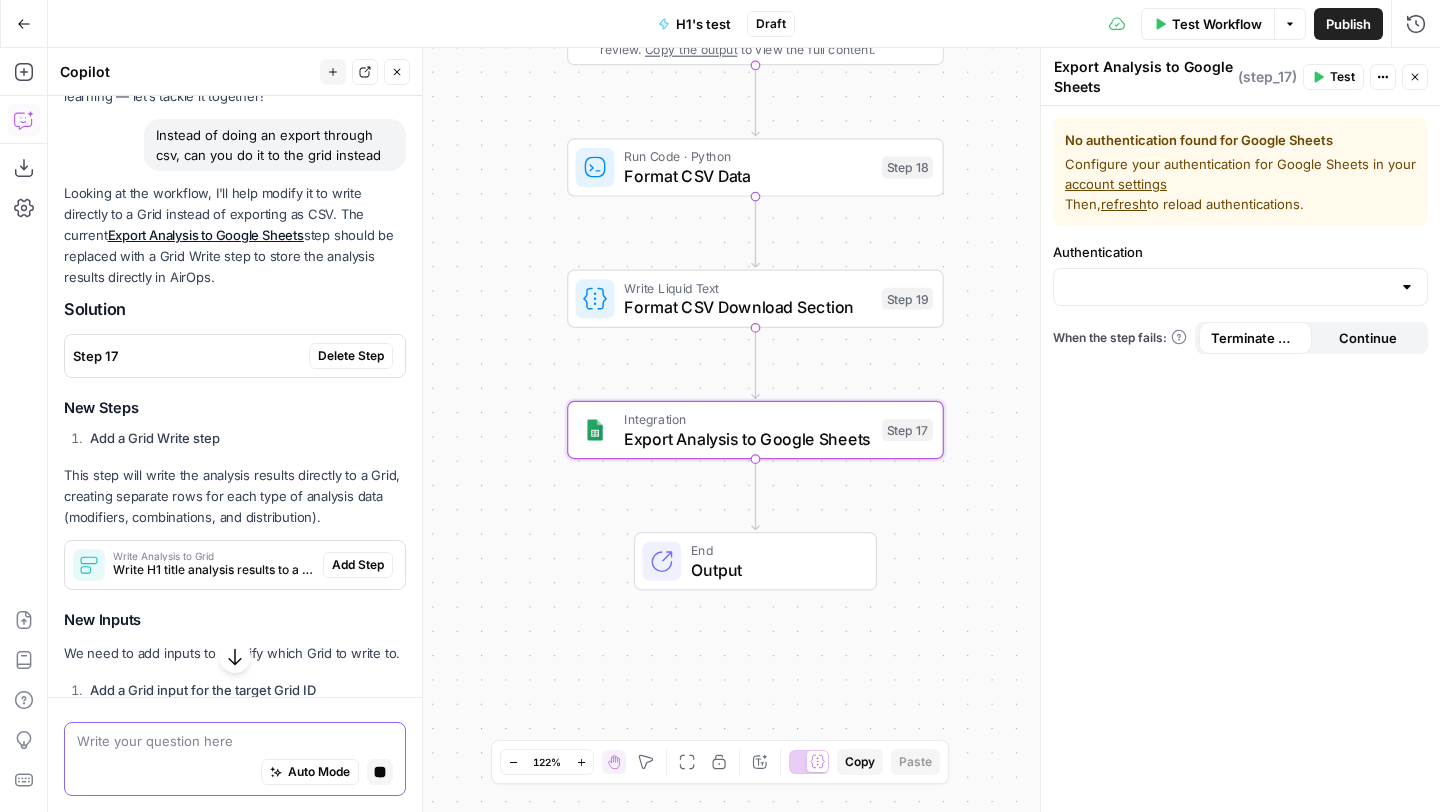 click on "Delete Step" at bounding box center (351, 356) 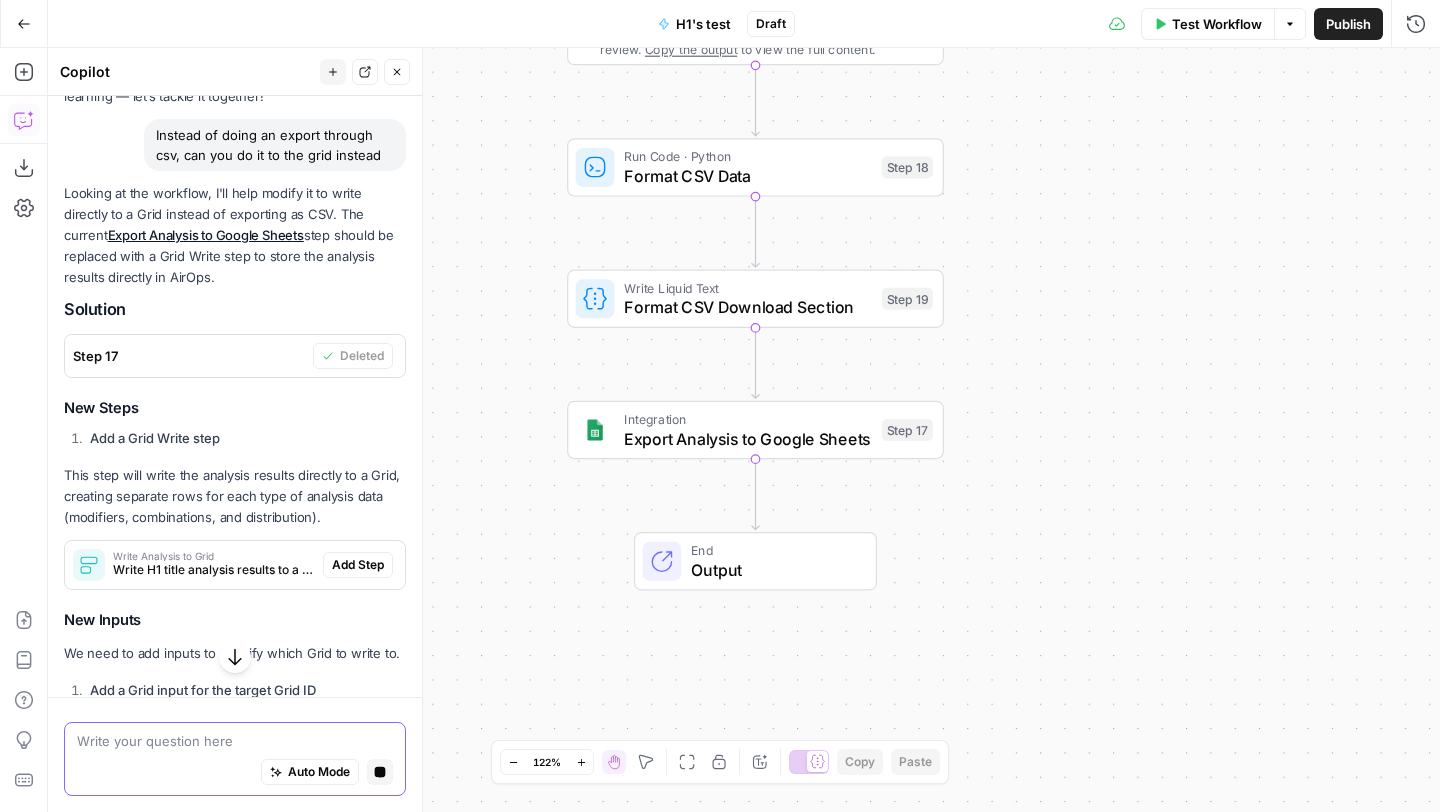 scroll, scrollTop: 231, scrollLeft: 0, axis: vertical 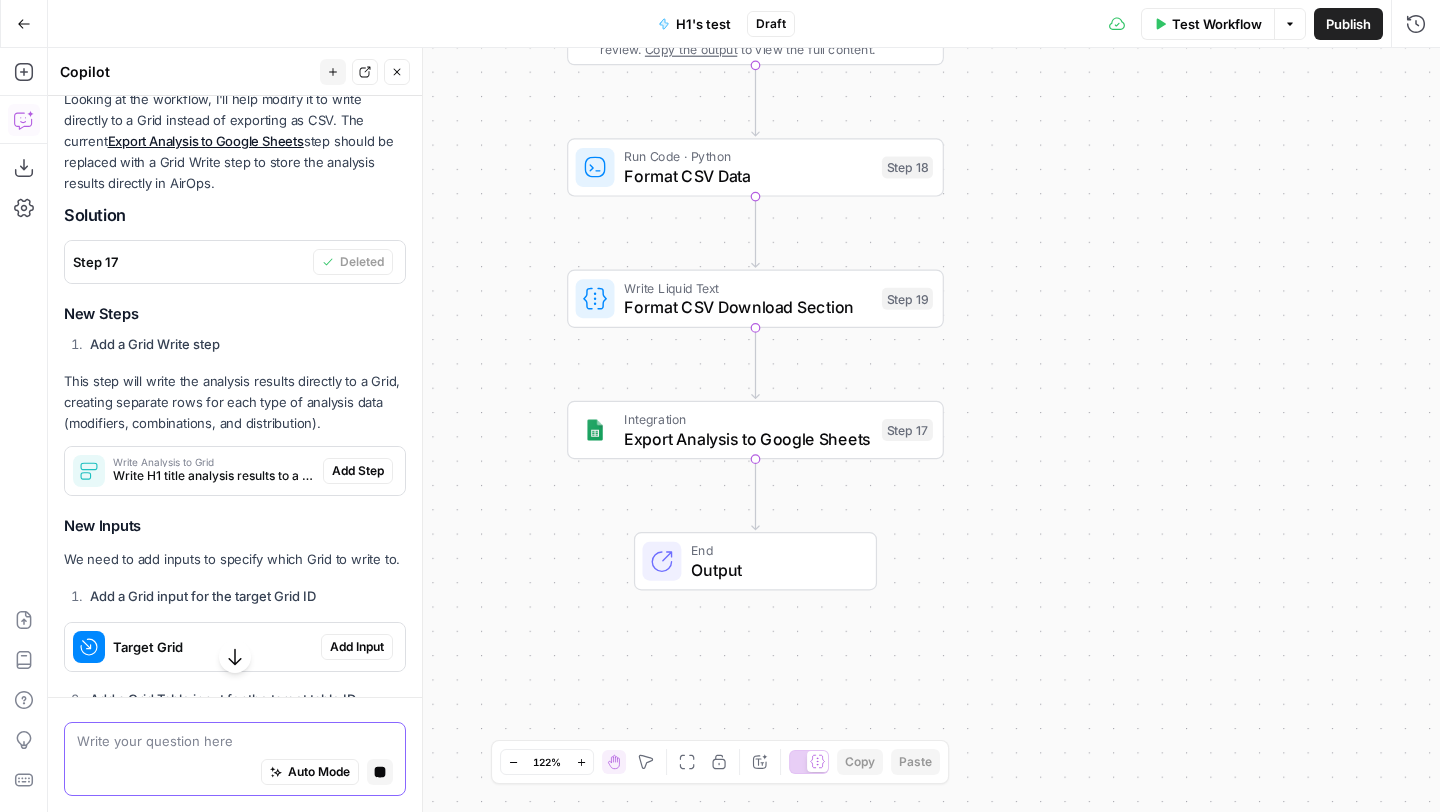 click on "Add Step" at bounding box center (358, 471) 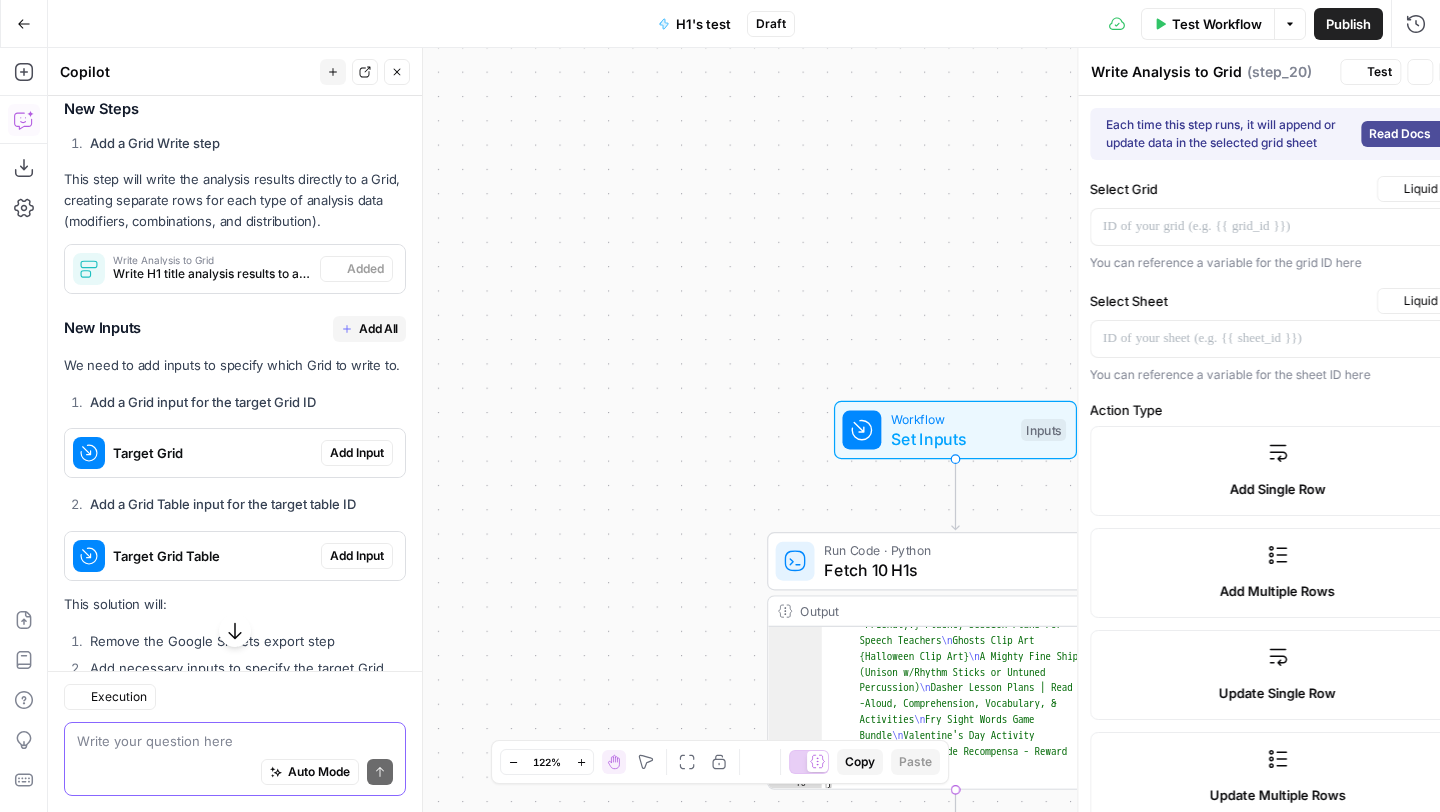 scroll, scrollTop: 504, scrollLeft: 0, axis: vertical 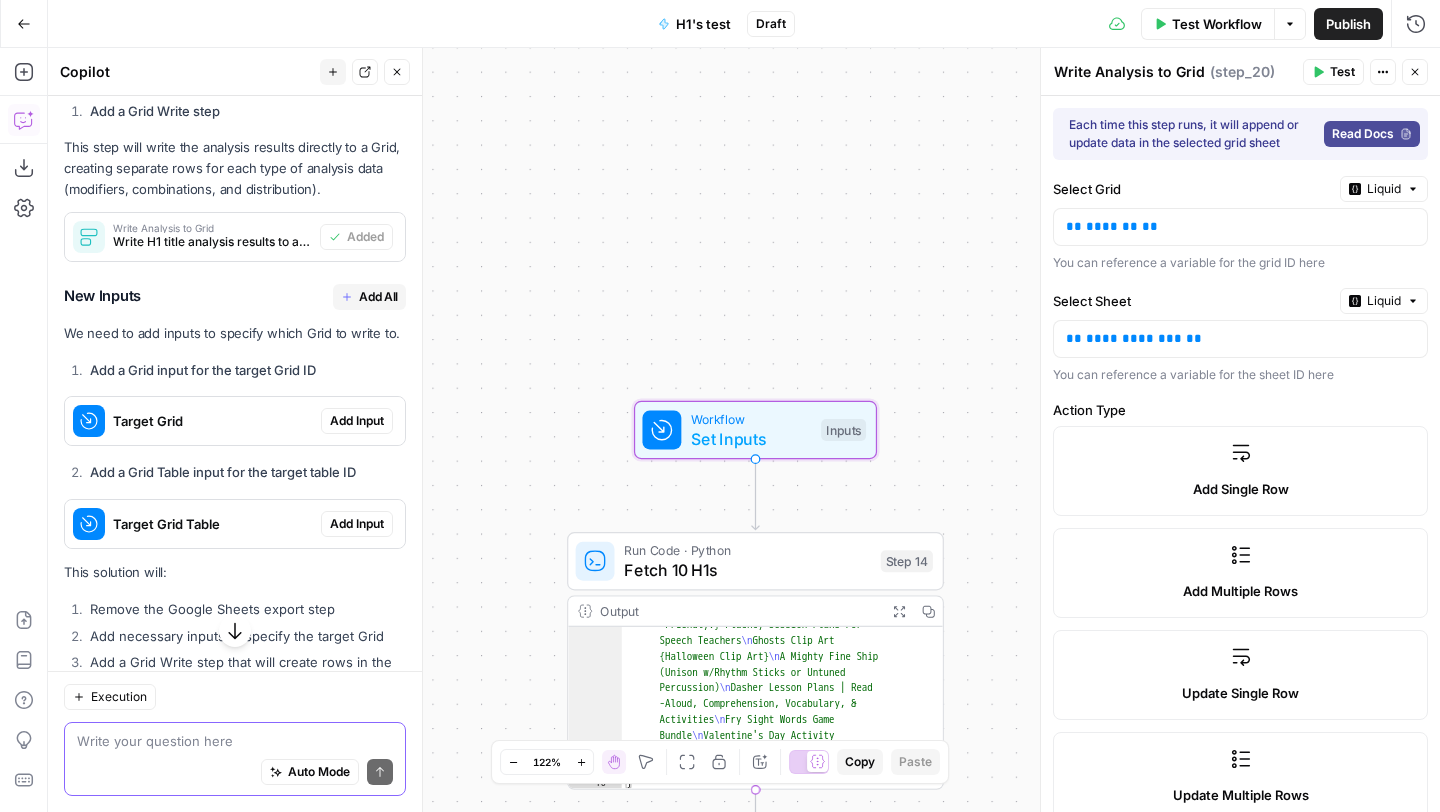 click on "Add Input" at bounding box center (357, 421) 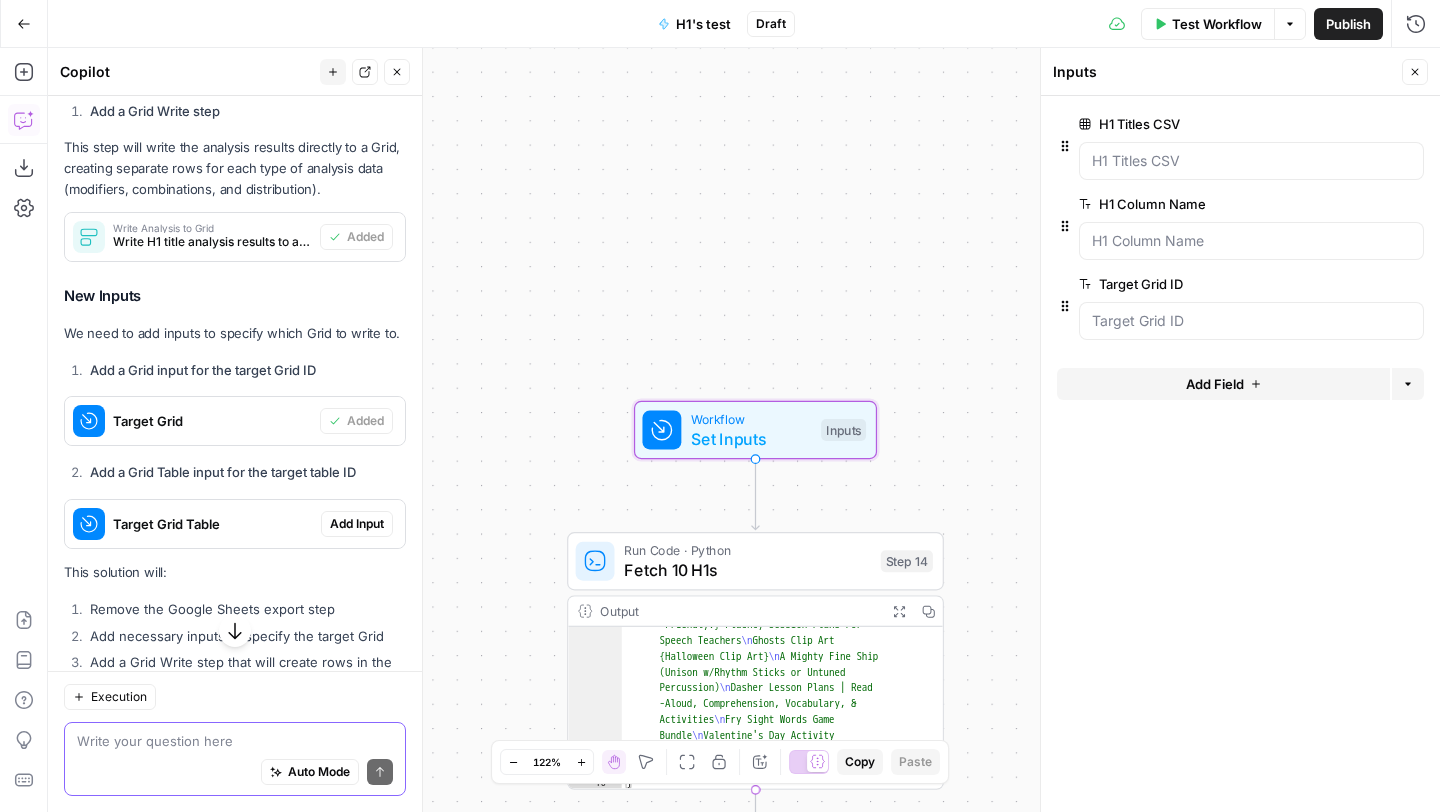 click on "Add Input" at bounding box center (357, 524) 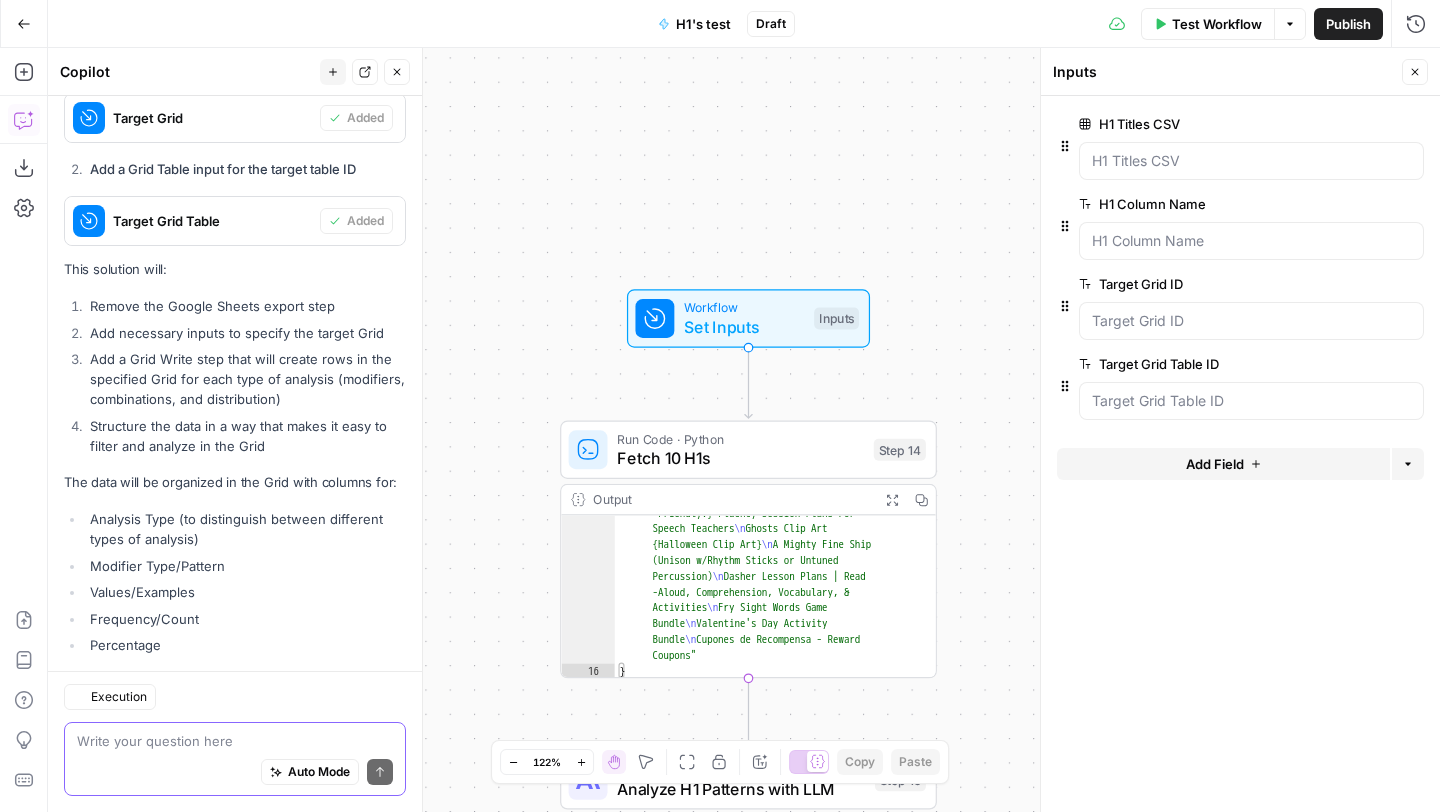 scroll, scrollTop: 897, scrollLeft: 0, axis: vertical 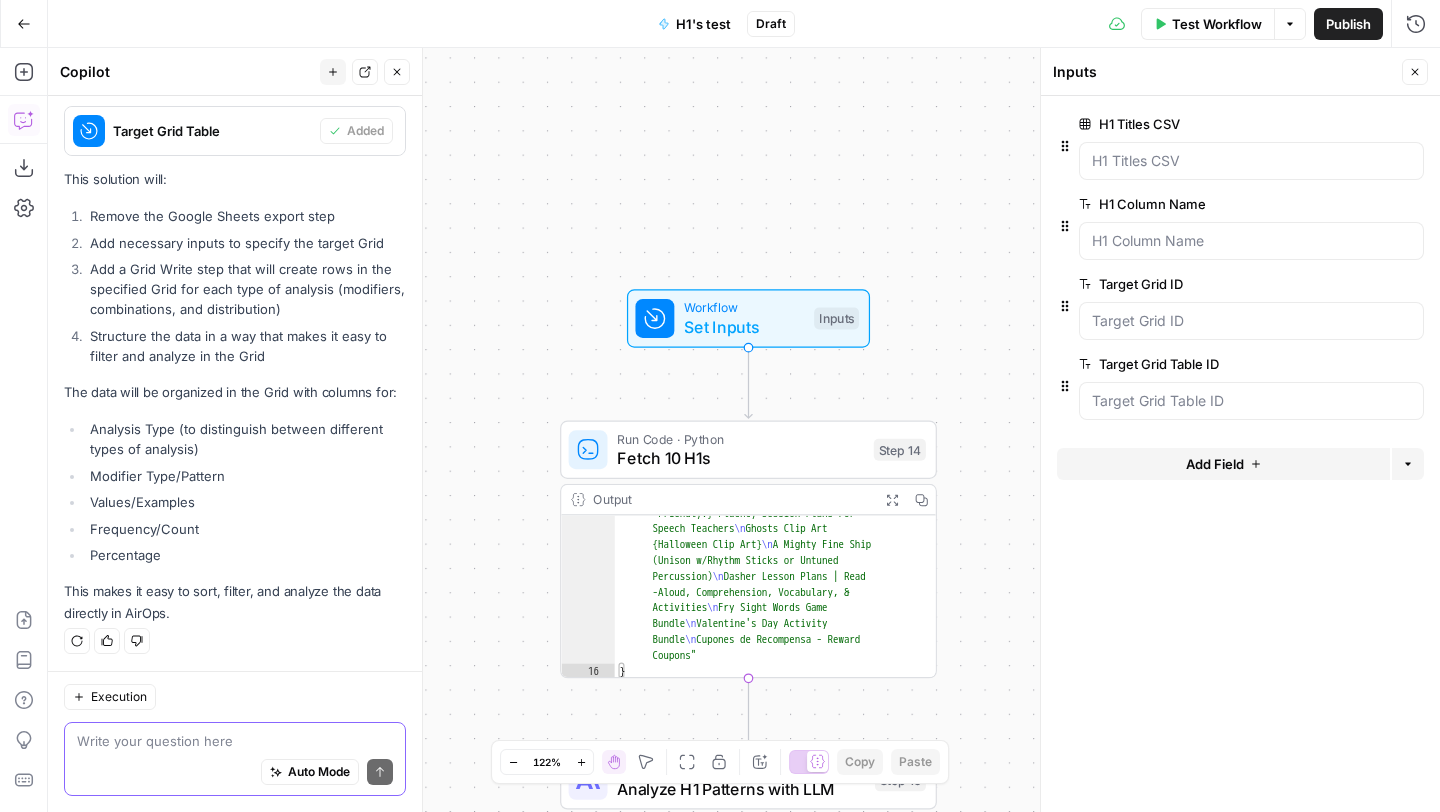click on "Workflow Set Inputs Inputs Run Code · Python Fetch 10 H1s Step 14 Output Expand Output Copy 15 16    "preview" :  "Retro high-frequency Portuguese         verb posters (multi-tense) \n Over in the         Ocean In a Coral Reef \n Metric System         Video Power Point Presentation - Long         Distance Learning Friendly \n {Teletherapy        -Friendly!} Fluency Session Plans For         Speech Teachers \n Ghosts Clip Art         {Halloween Clip Art} \n A Mighty Fine Ship         (Unison w/Rhythm Sticks or Untuned         Percussion) \n Dasher Lesson Plans | Read        -Aloud, Comprehension, Vocabulary, &         Activities \n Fry Sight Words Game         Bundle \n Valentine's Day Activity         Bundle \n Cupones de Recompensa - Reward         Coupons" }     LLM · Claude 3.5 Sonnet Analyze H1 Patterns with LLM Step 15 Output Expand Output Copy 1 2 3 4 5 6 7 8 9 10 11 12 {    "modifiers" :  {      "subject" :  [" at bounding box center (744, 430) 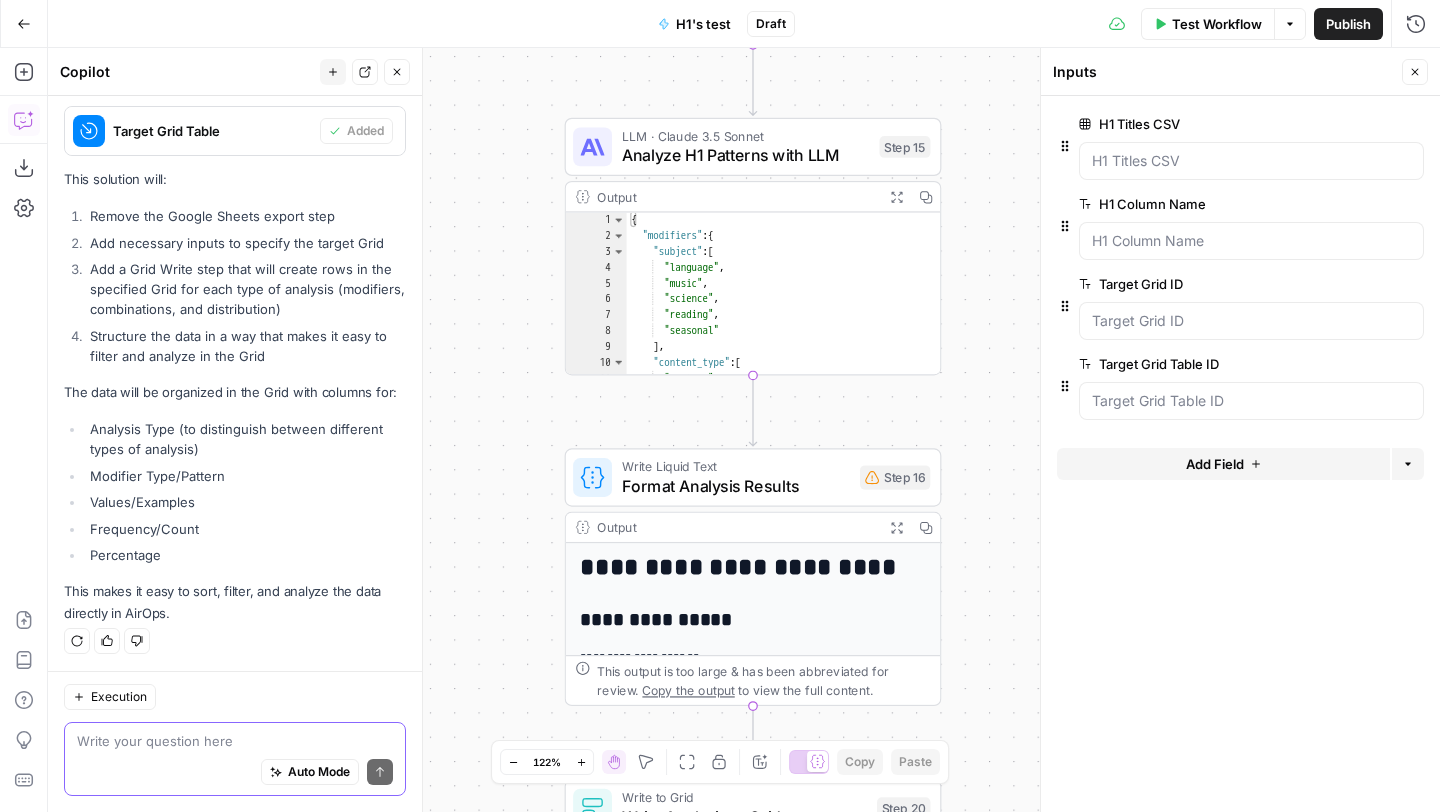 click on "**********" at bounding box center [753, 944] 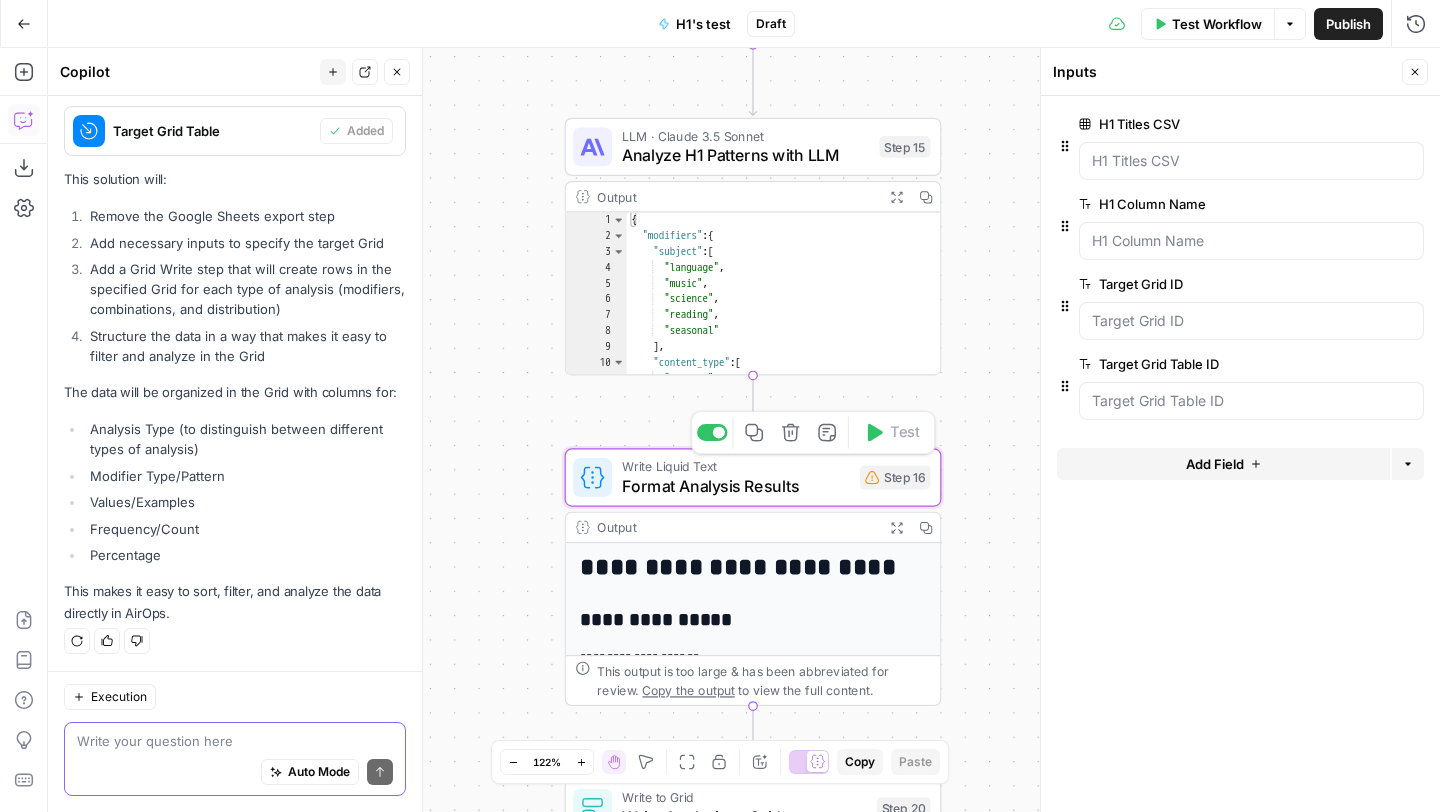 click on "Format Analysis Results" at bounding box center (736, 486) 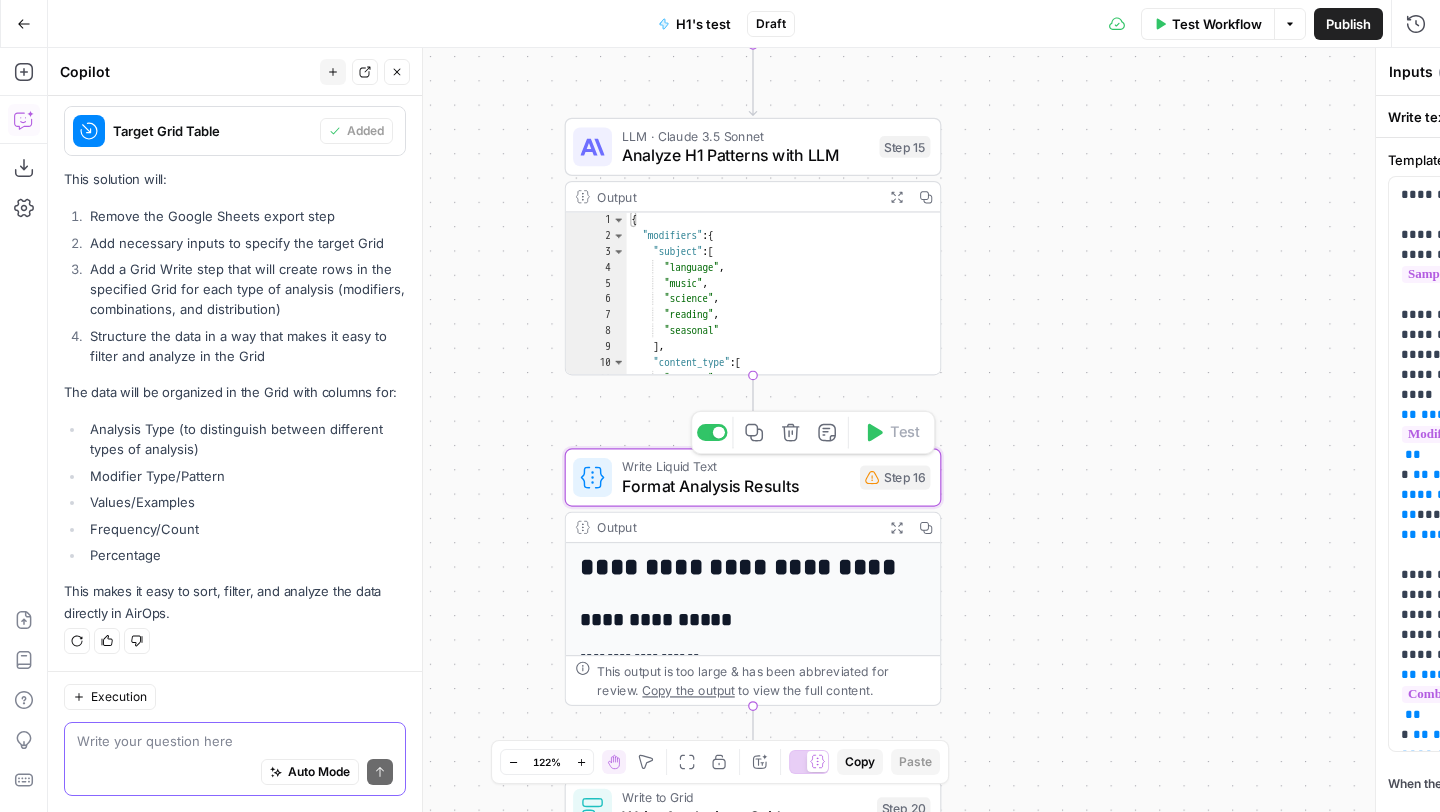 type on "Format Analysis Results" 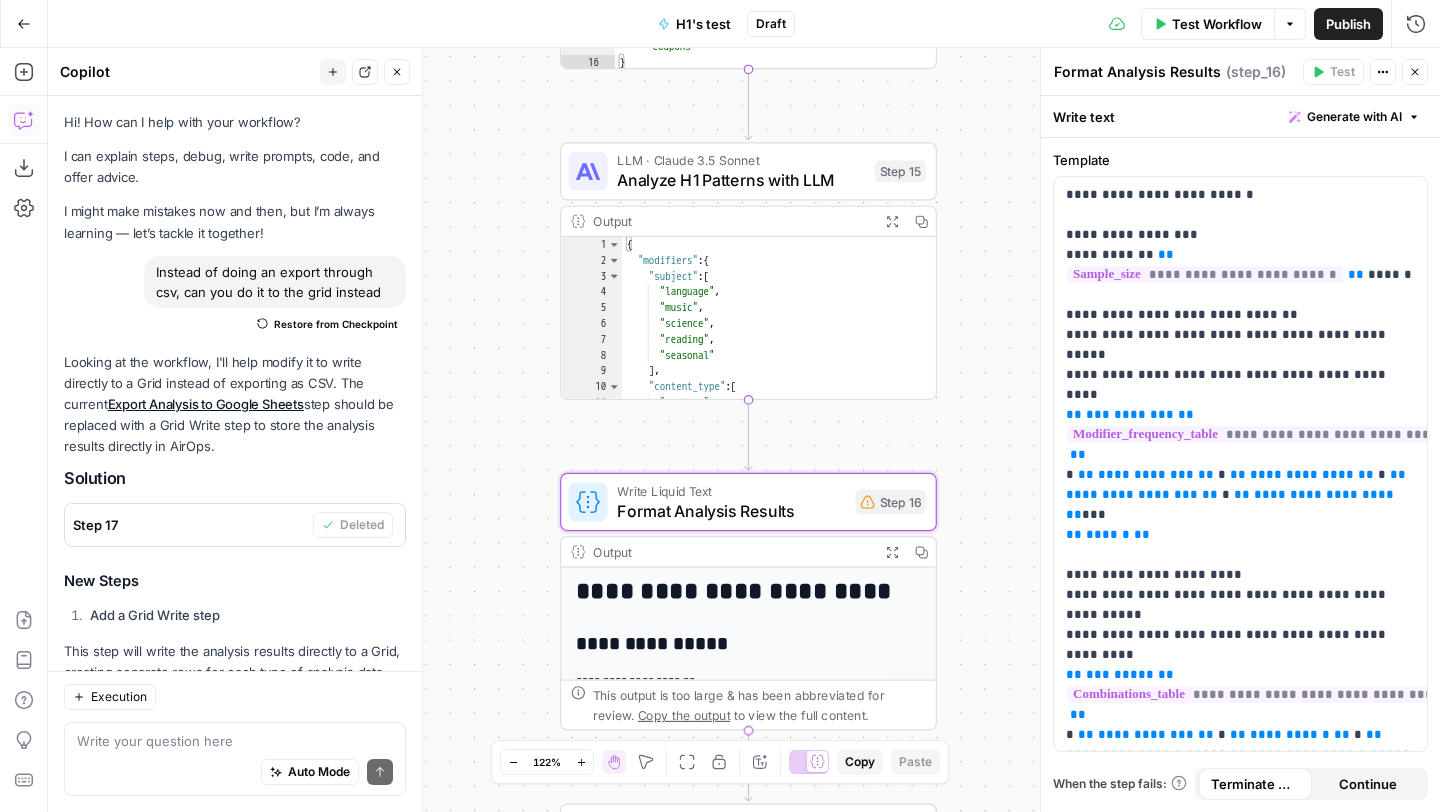 scroll, scrollTop: 0, scrollLeft: 0, axis: both 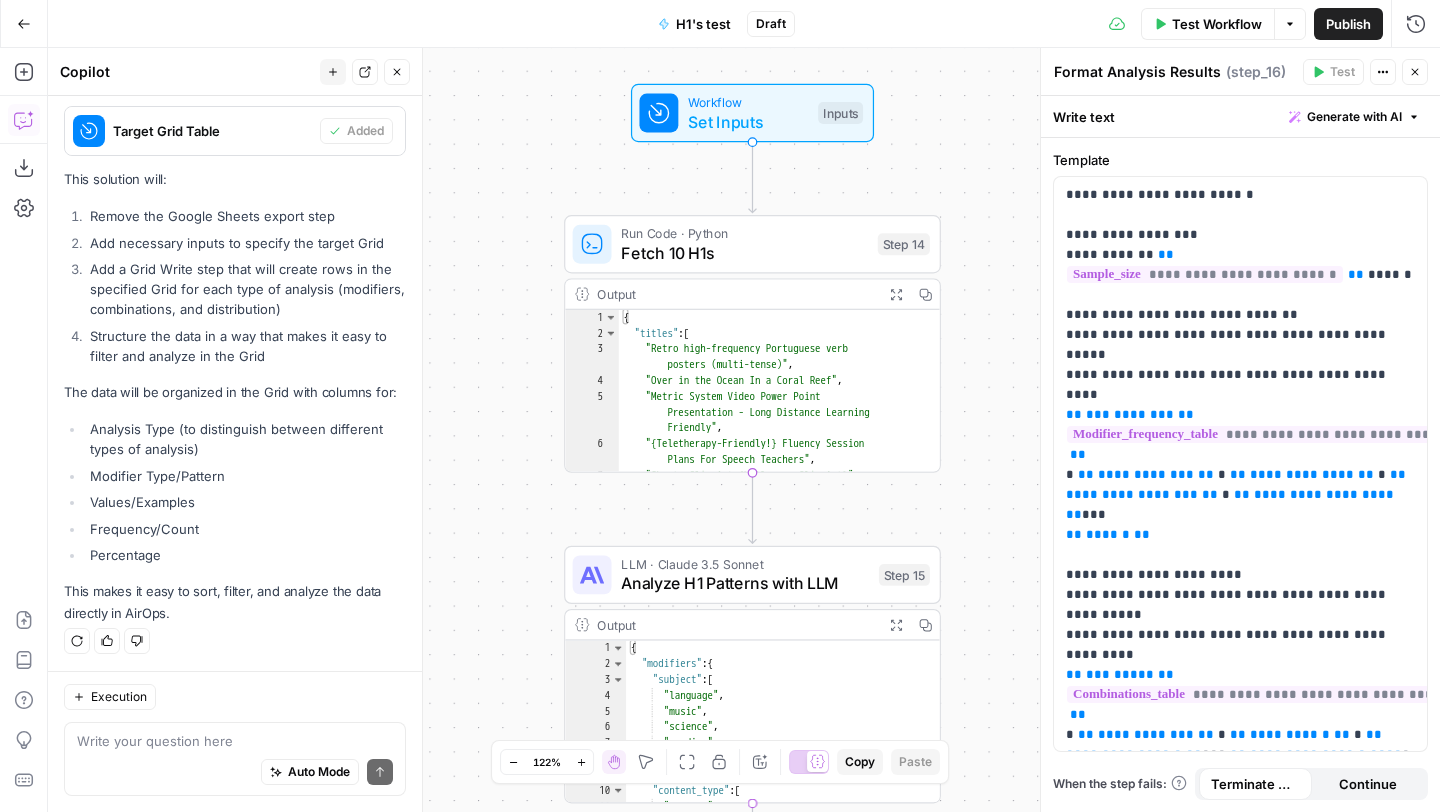 click on "Inputs" at bounding box center (840, 113) 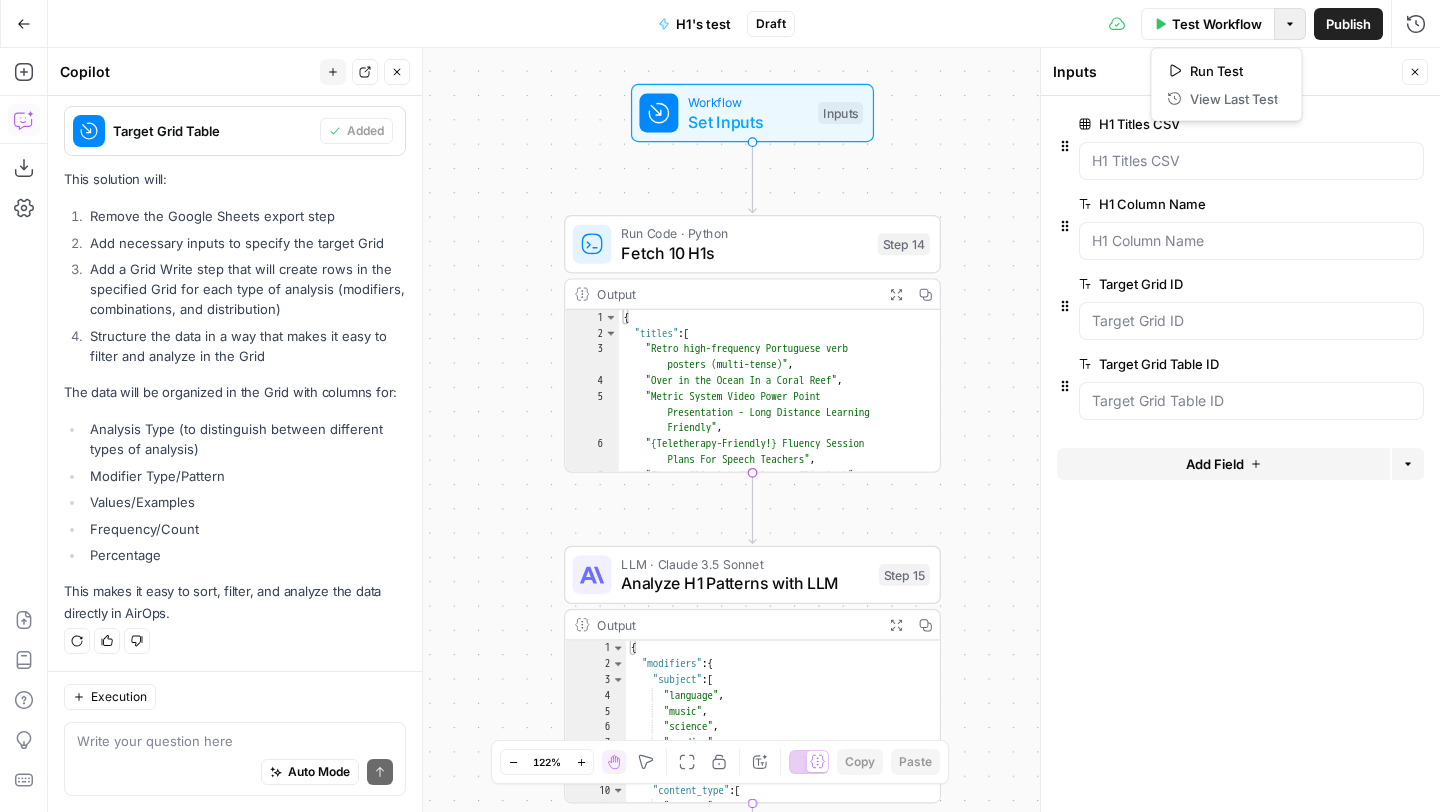 click on "Options" at bounding box center [1290, 24] 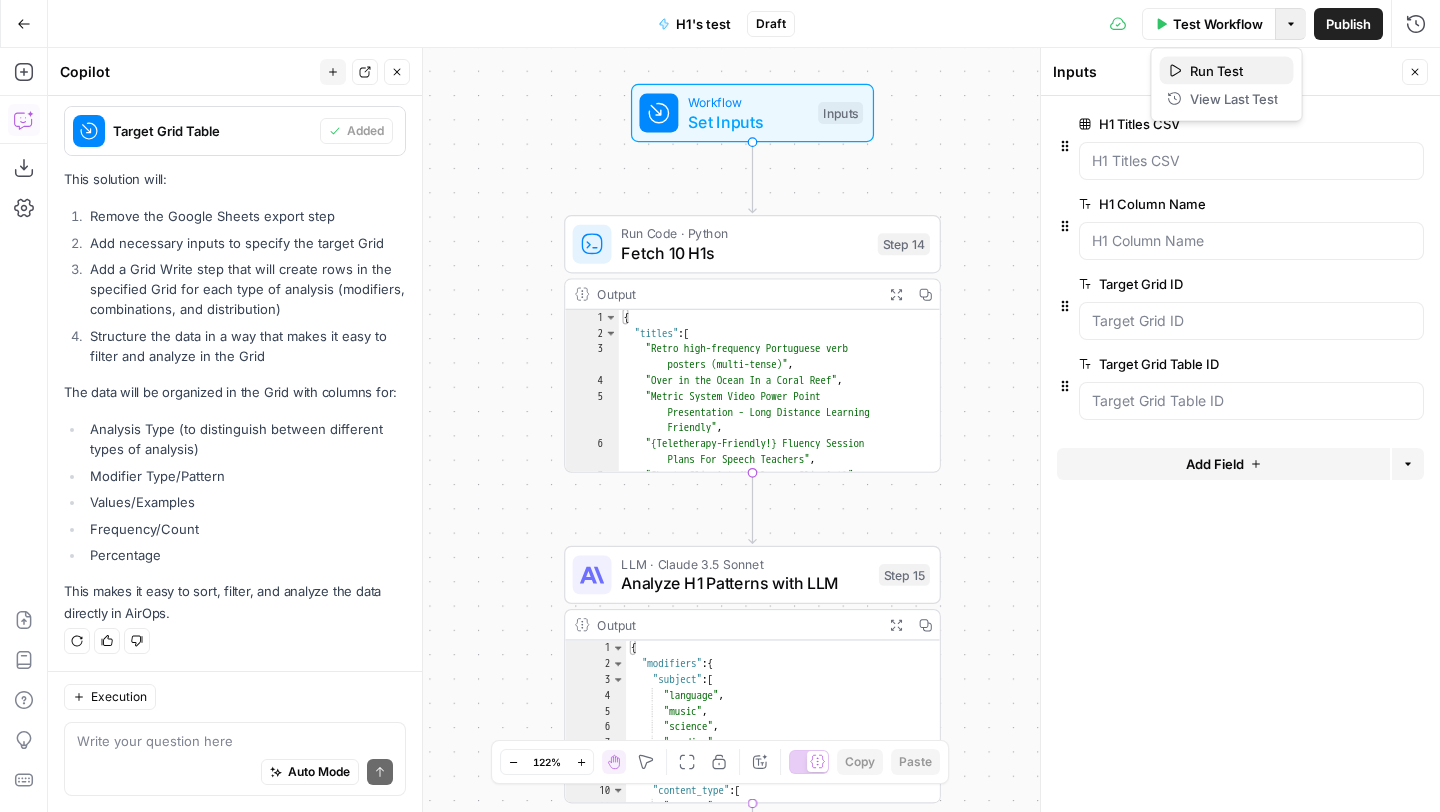 click on "Run Test" at bounding box center (1234, 71) 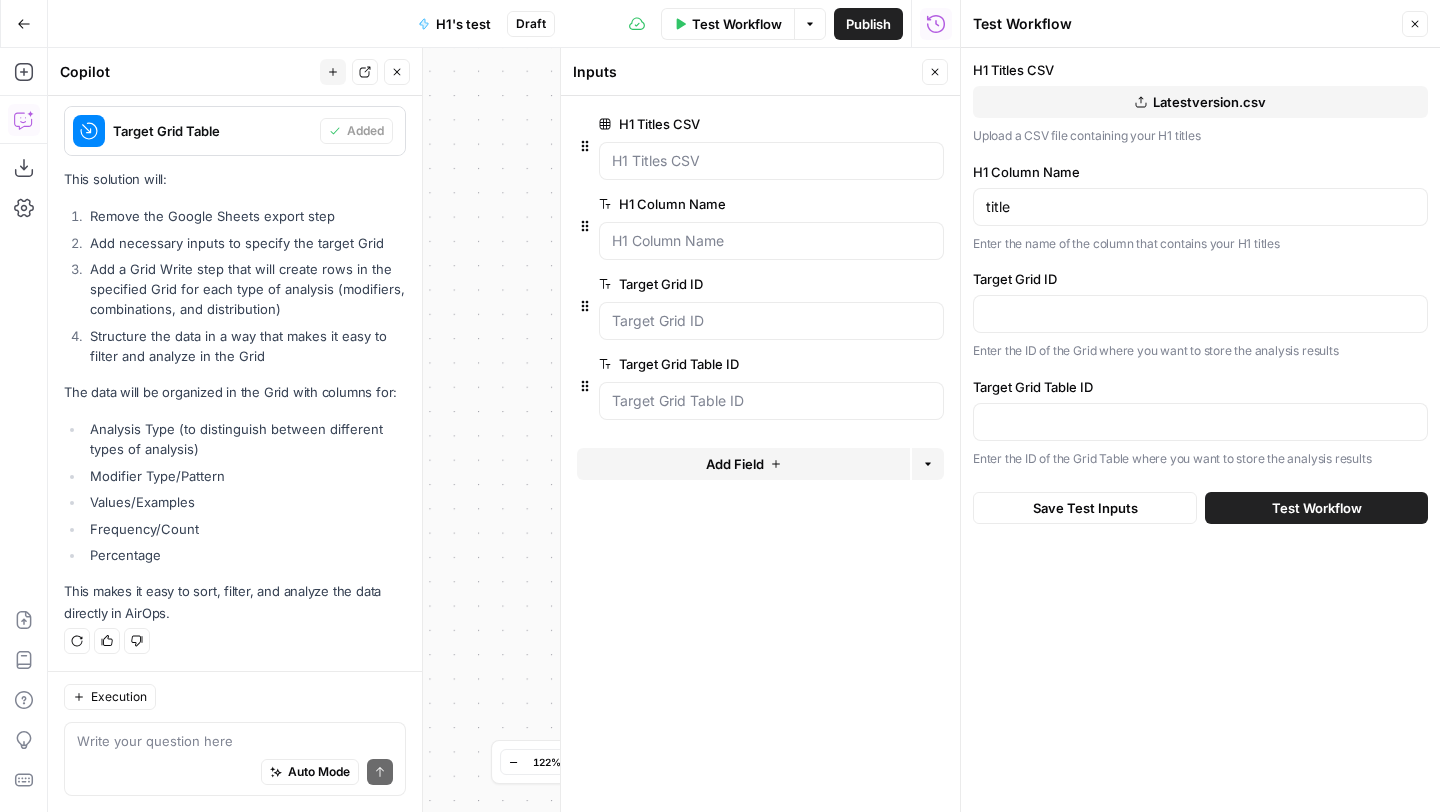 click on "Close" at bounding box center [1415, 24] 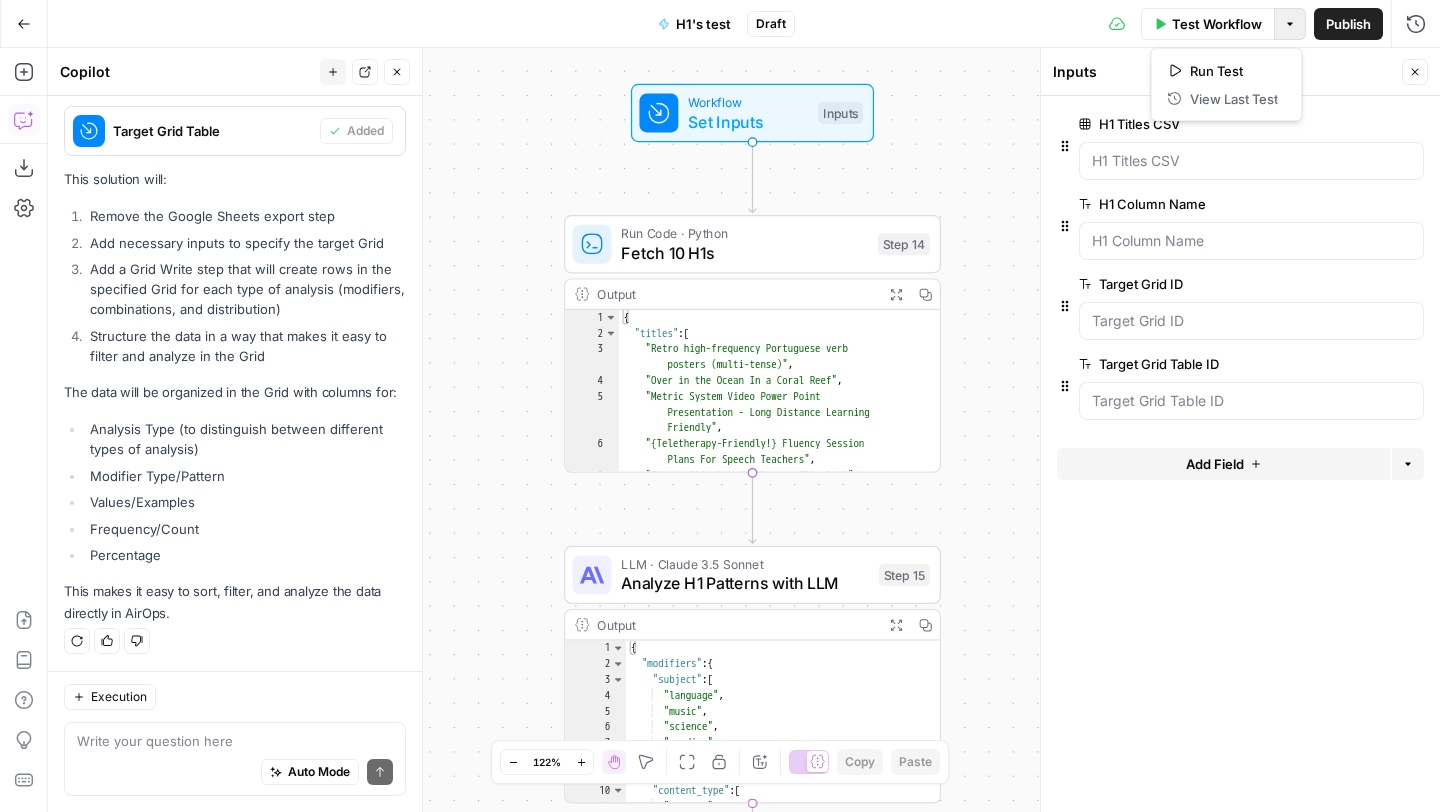 click 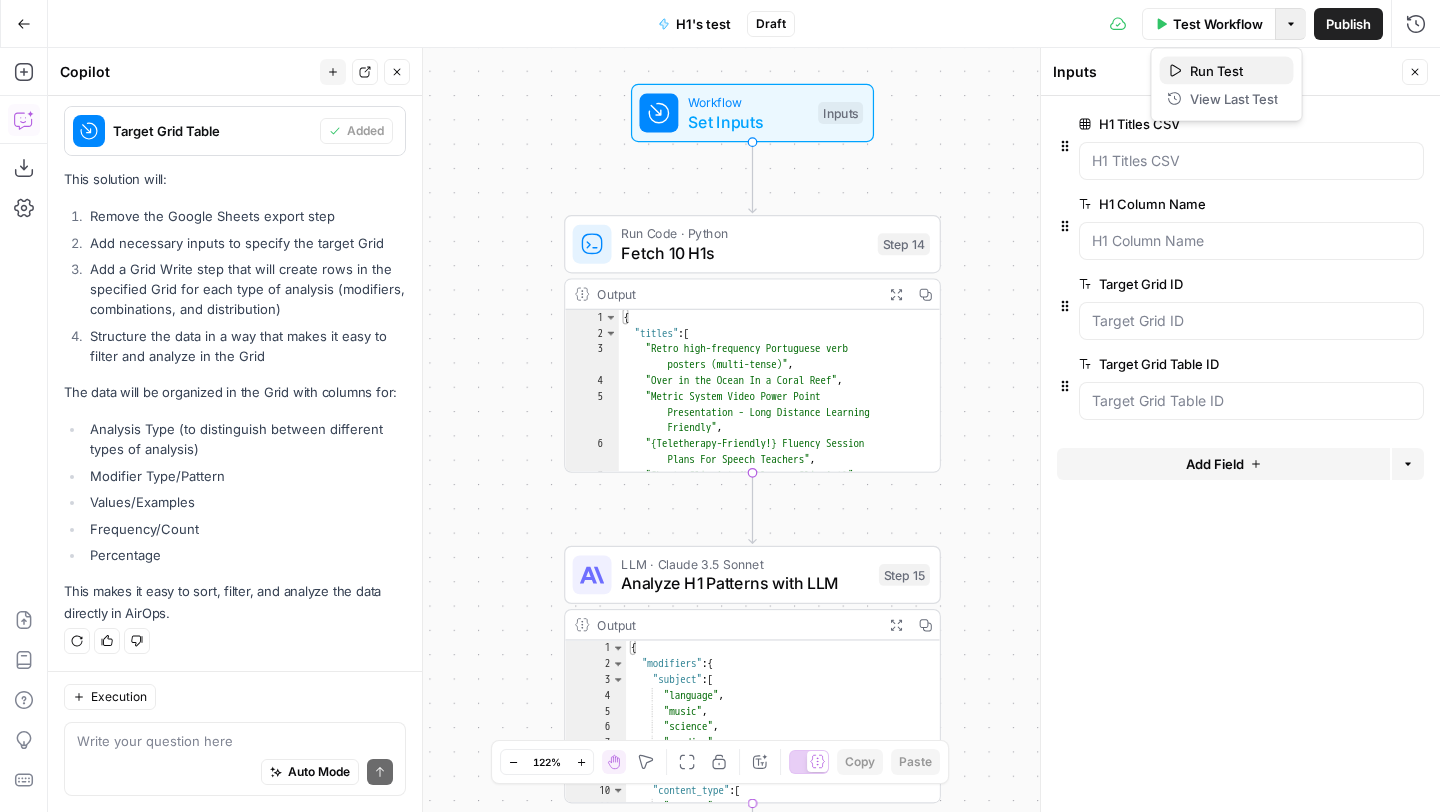 click on "Run Test" at bounding box center (1234, 71) 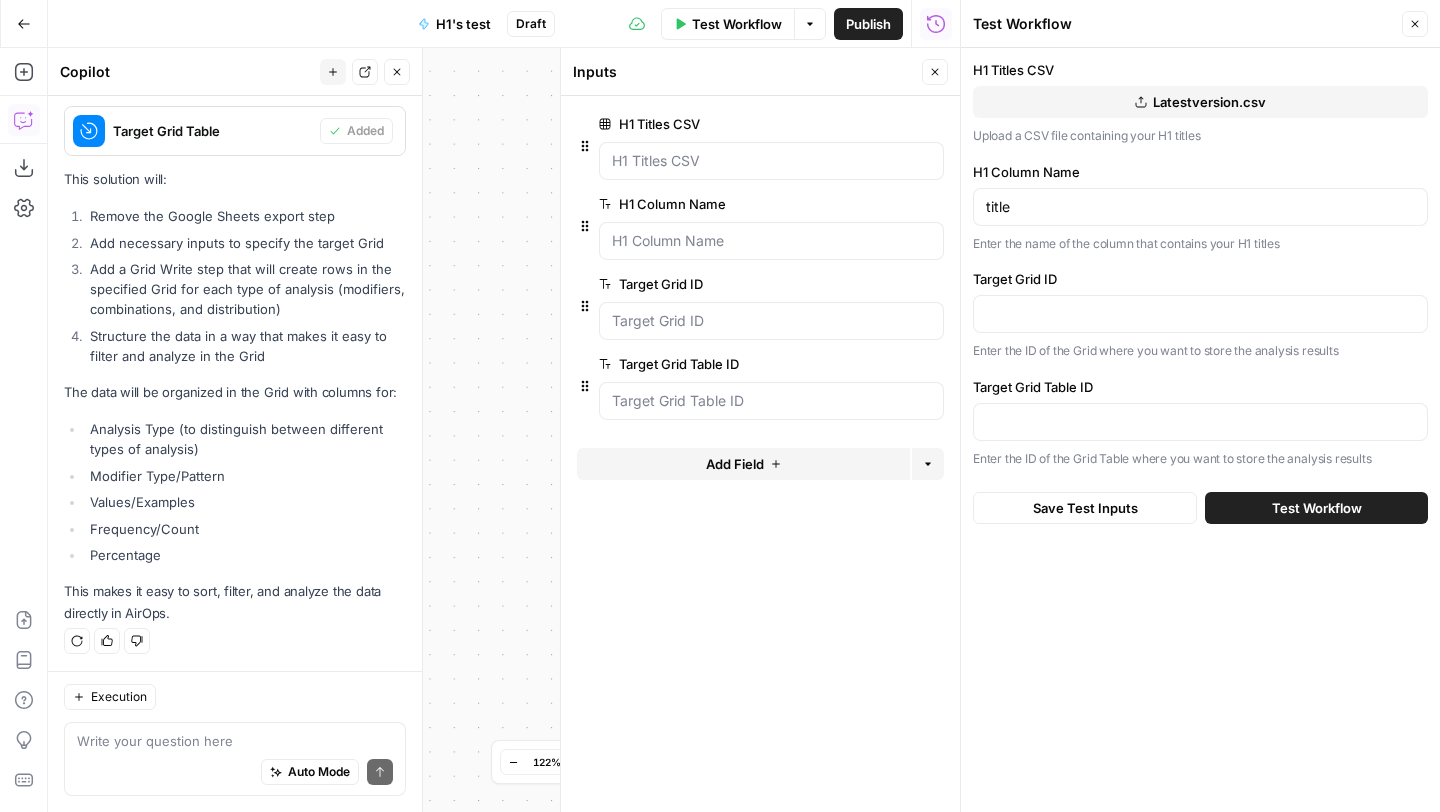 click on "Test Workflow" at bounding box center (1316, 508) 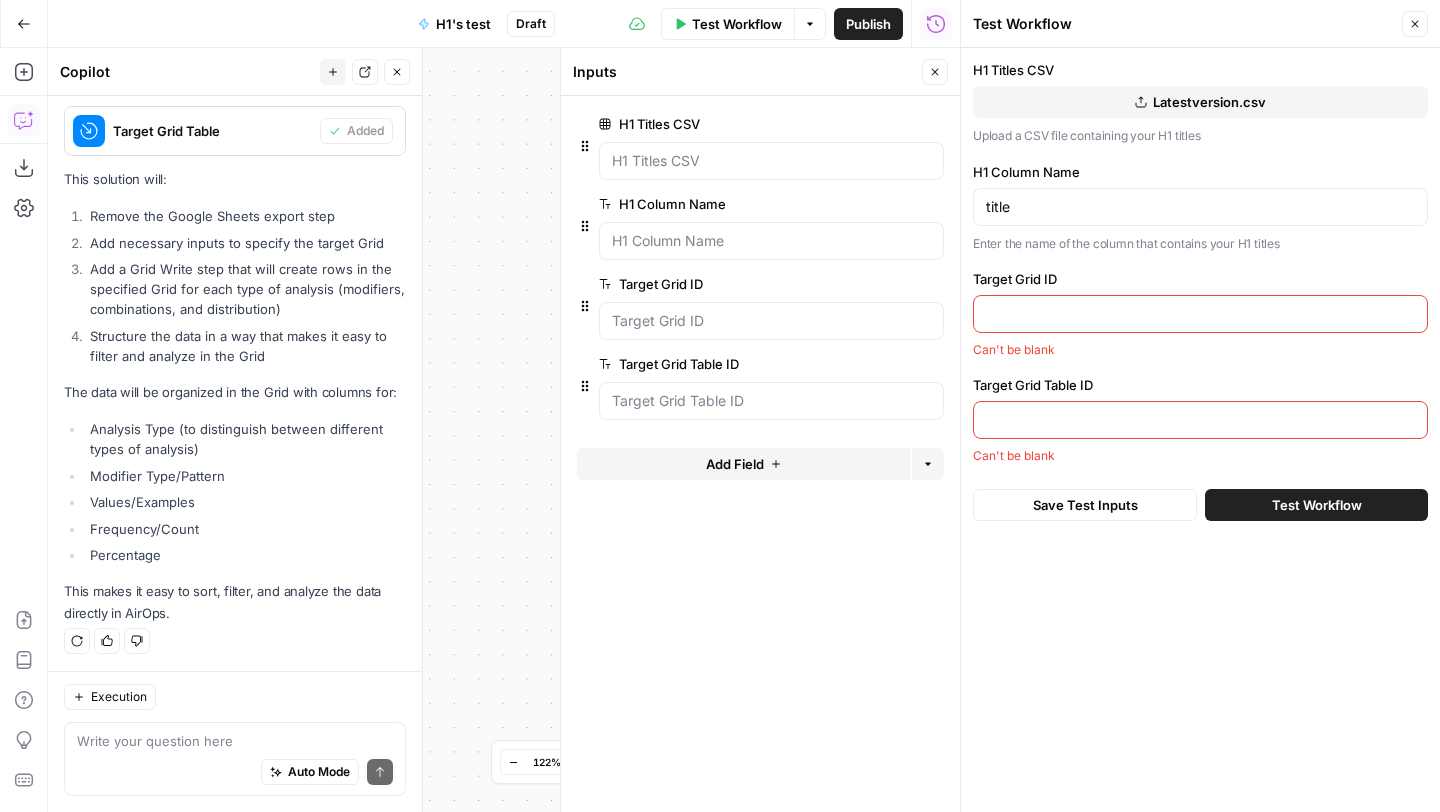 click on "Target Grid ID" at bounding box center (1200, 314) 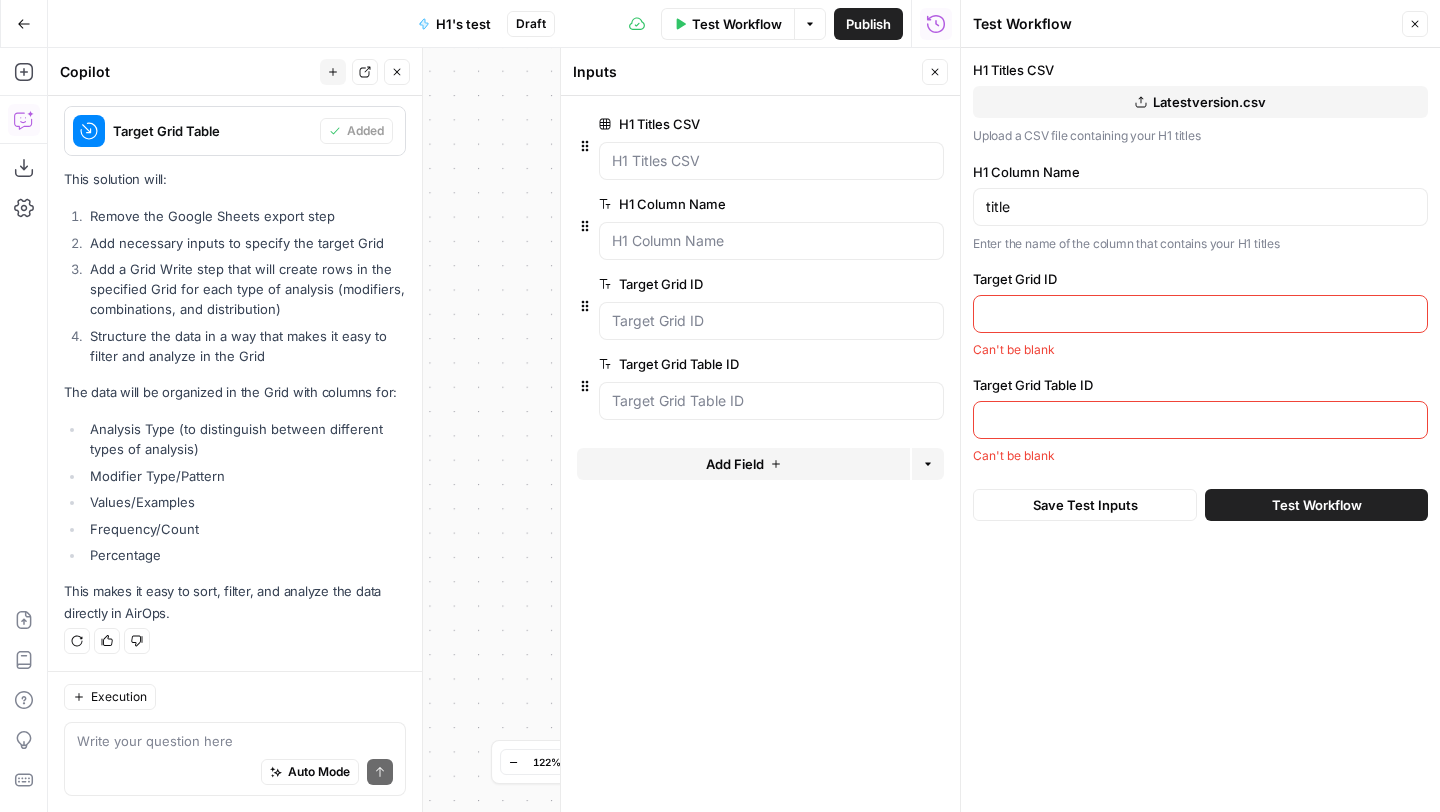 click 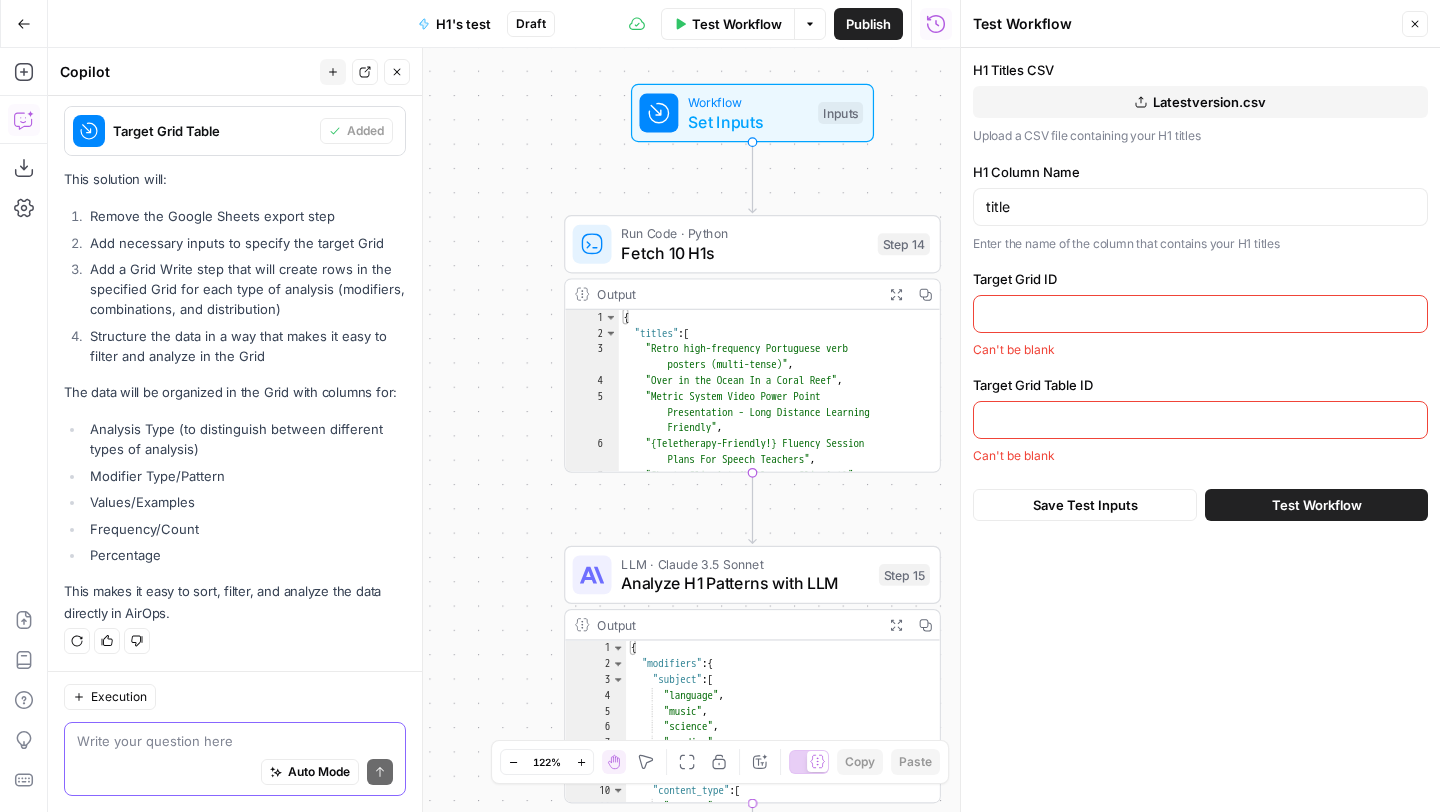 click at bounding box center (235, 741) 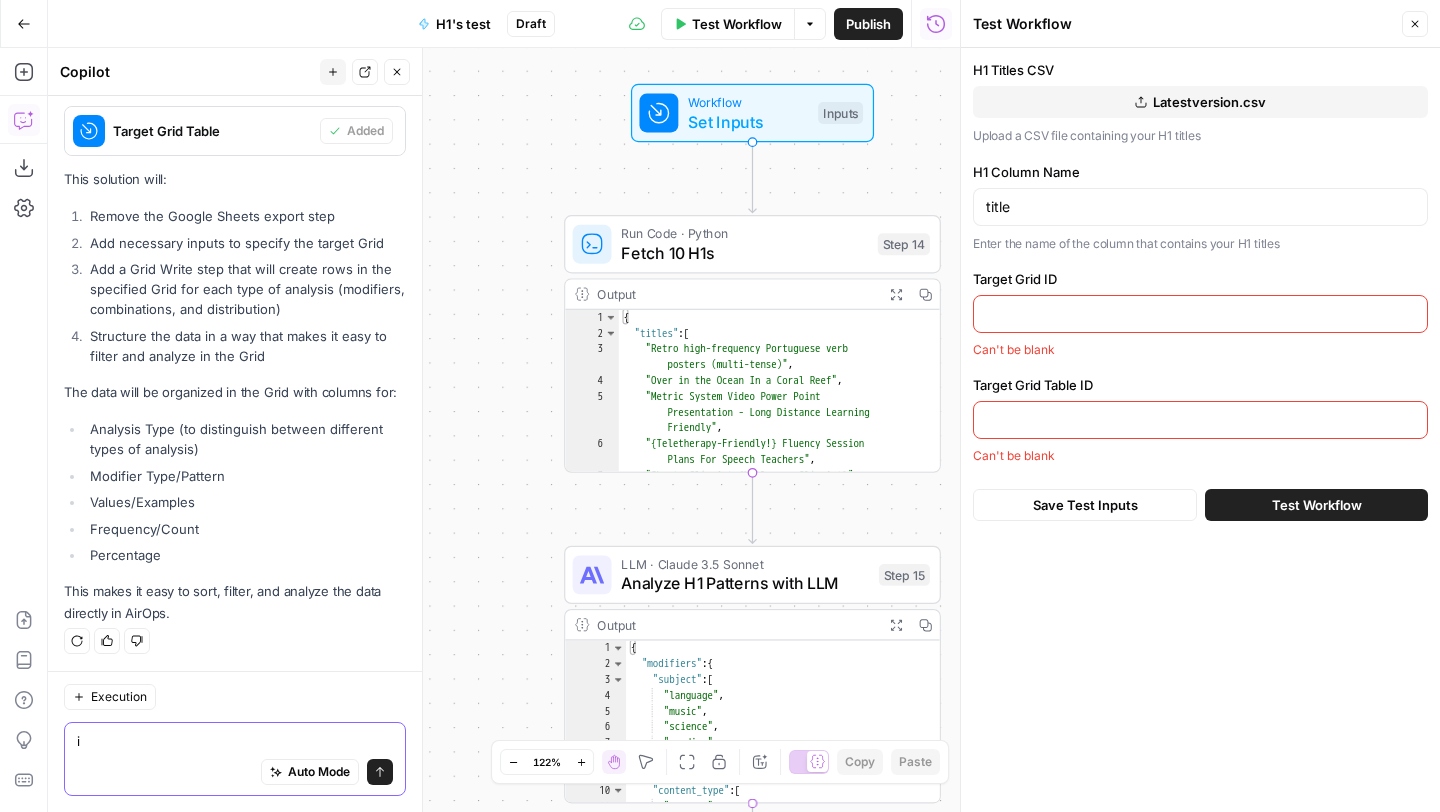 type on "i" 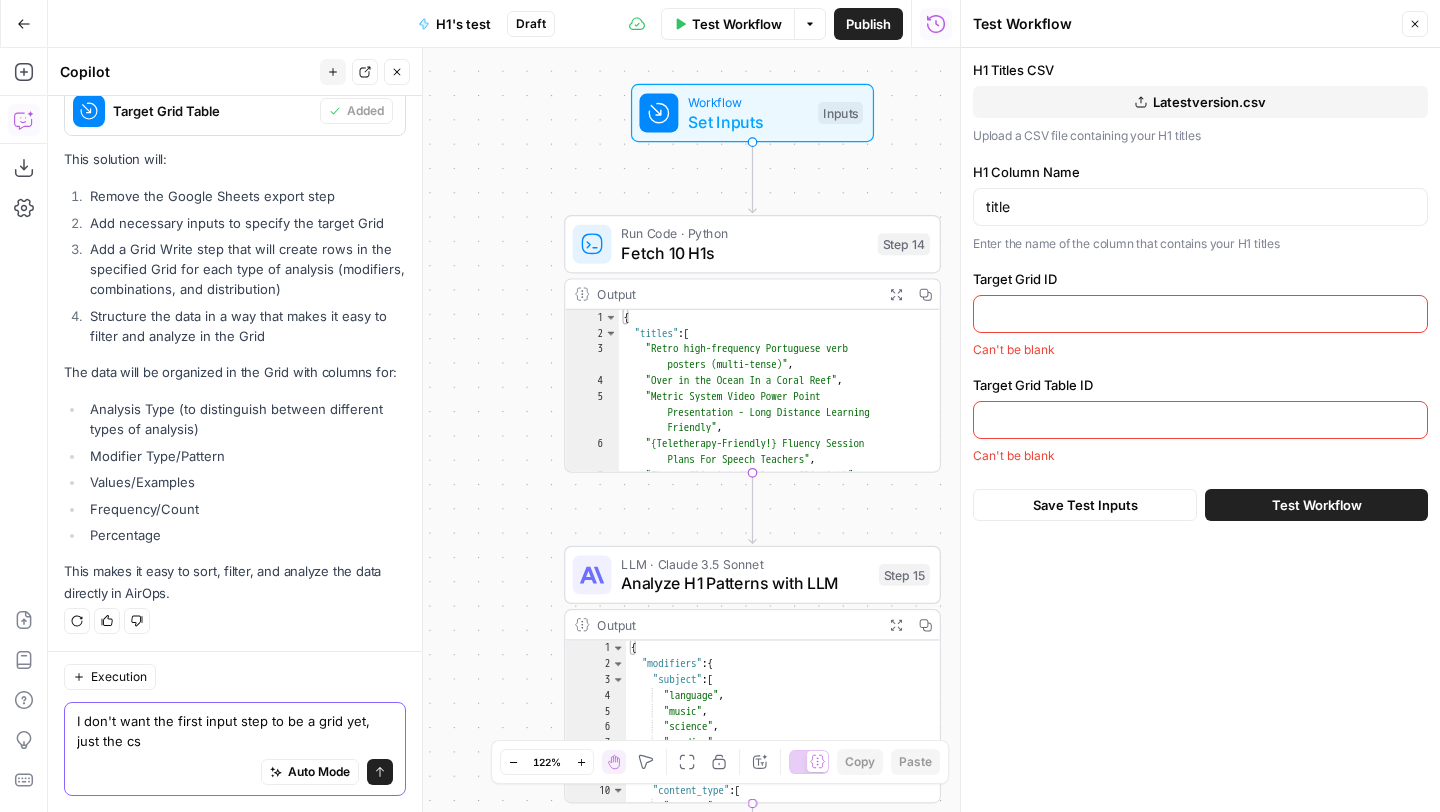 type on "I don't want the first input step to be a grid yet, just the csv" 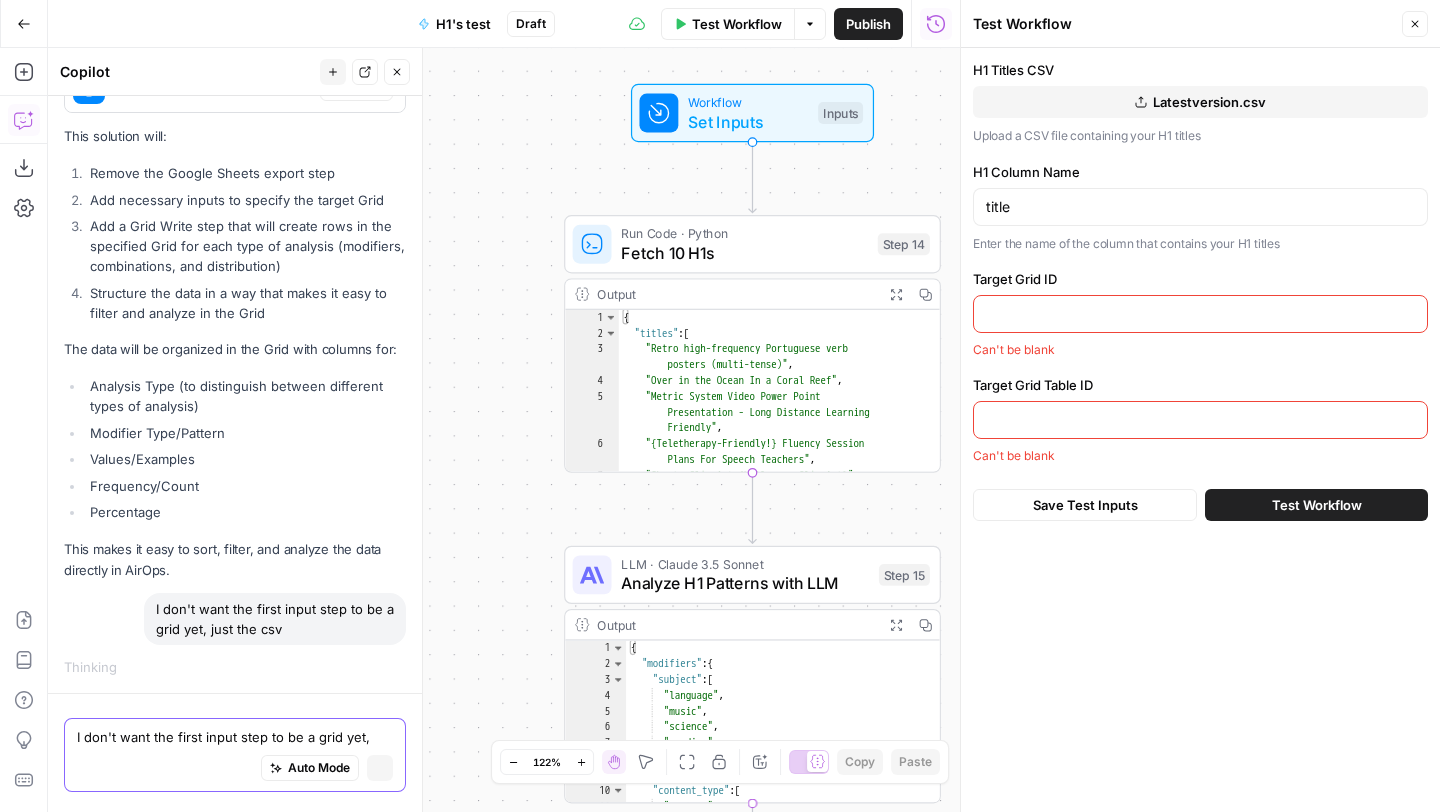 scroll, scrollTop: 889, scrollLeft: 0, axis: vertical 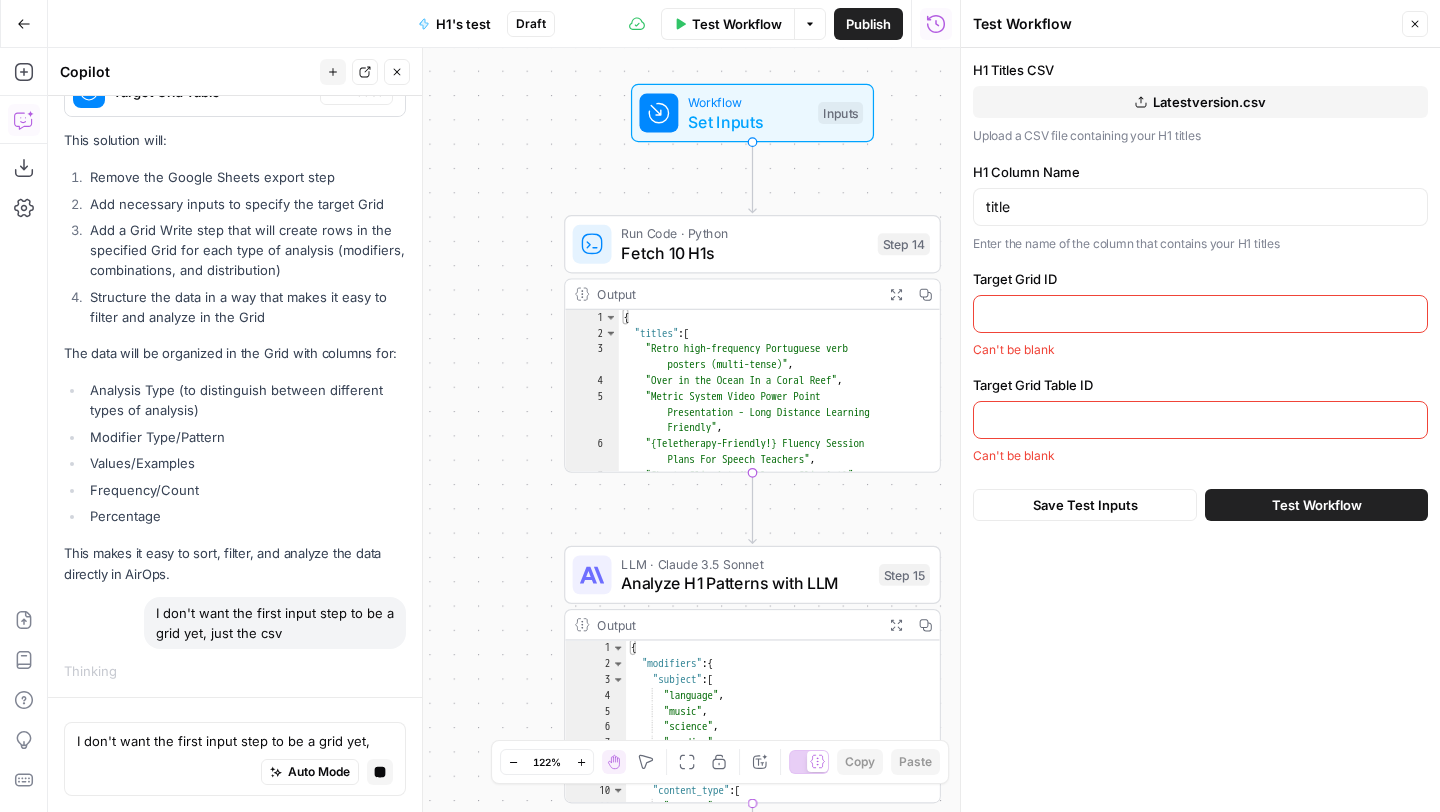 click 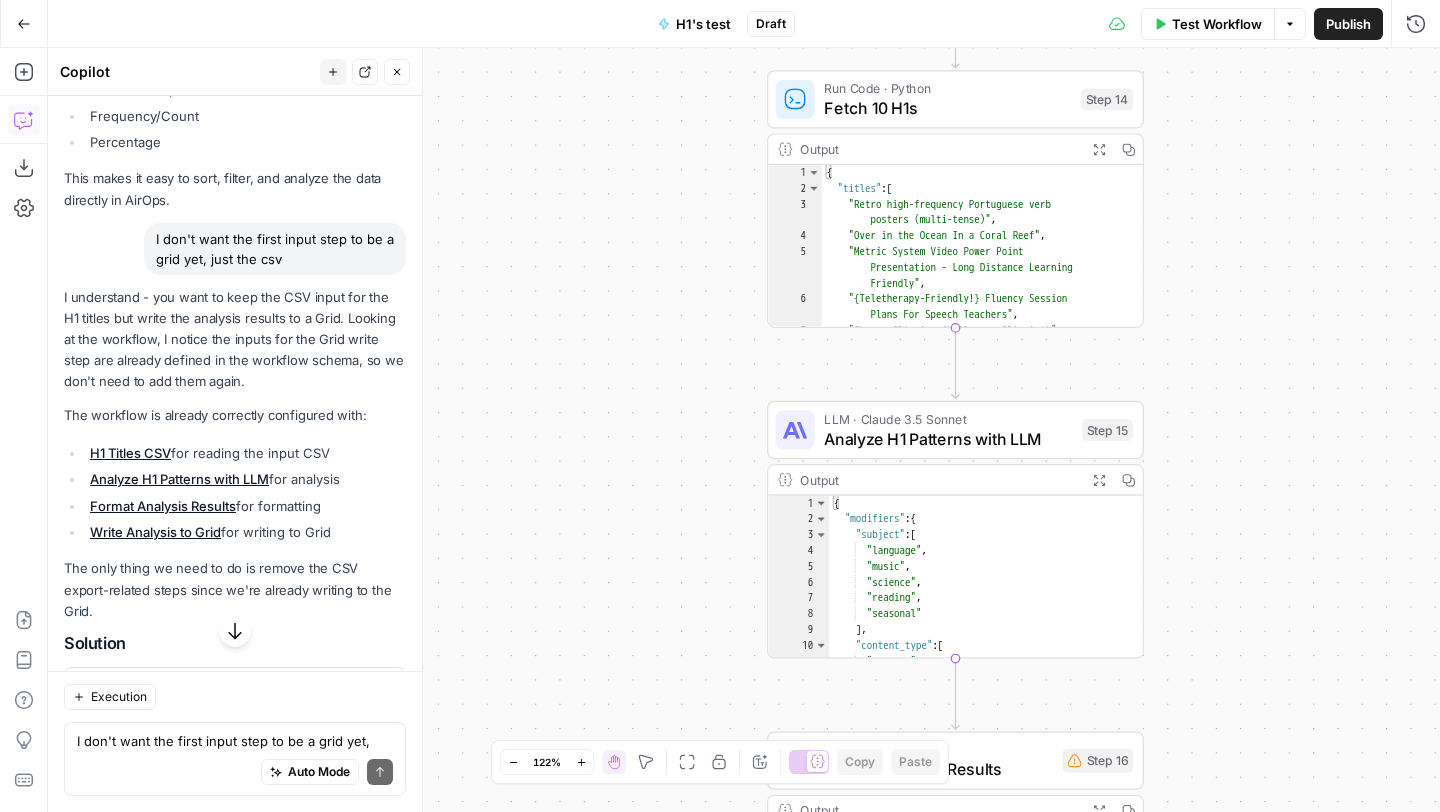 scroll, scrollTop: 1314, scrollLeft: 0, axis: vertical 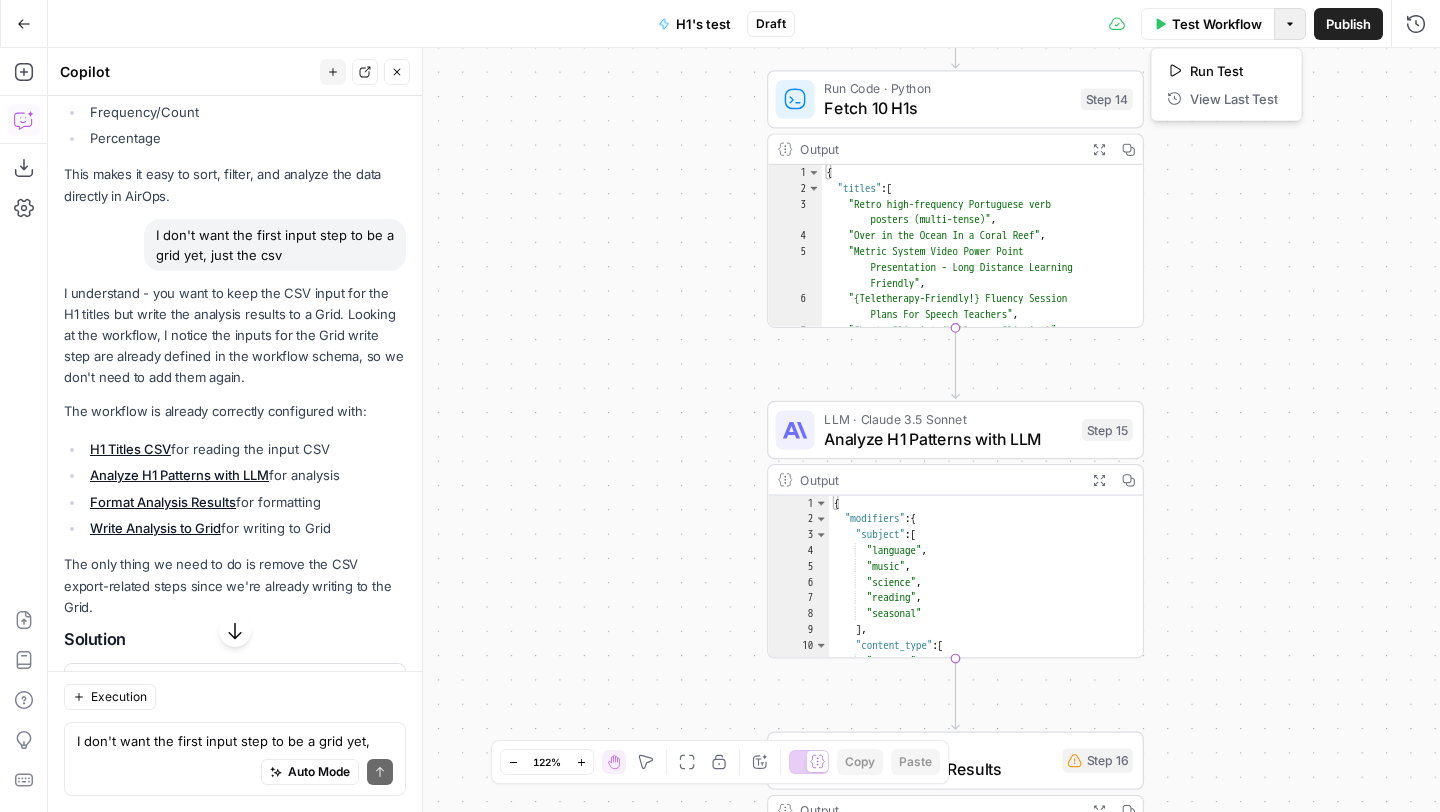 click 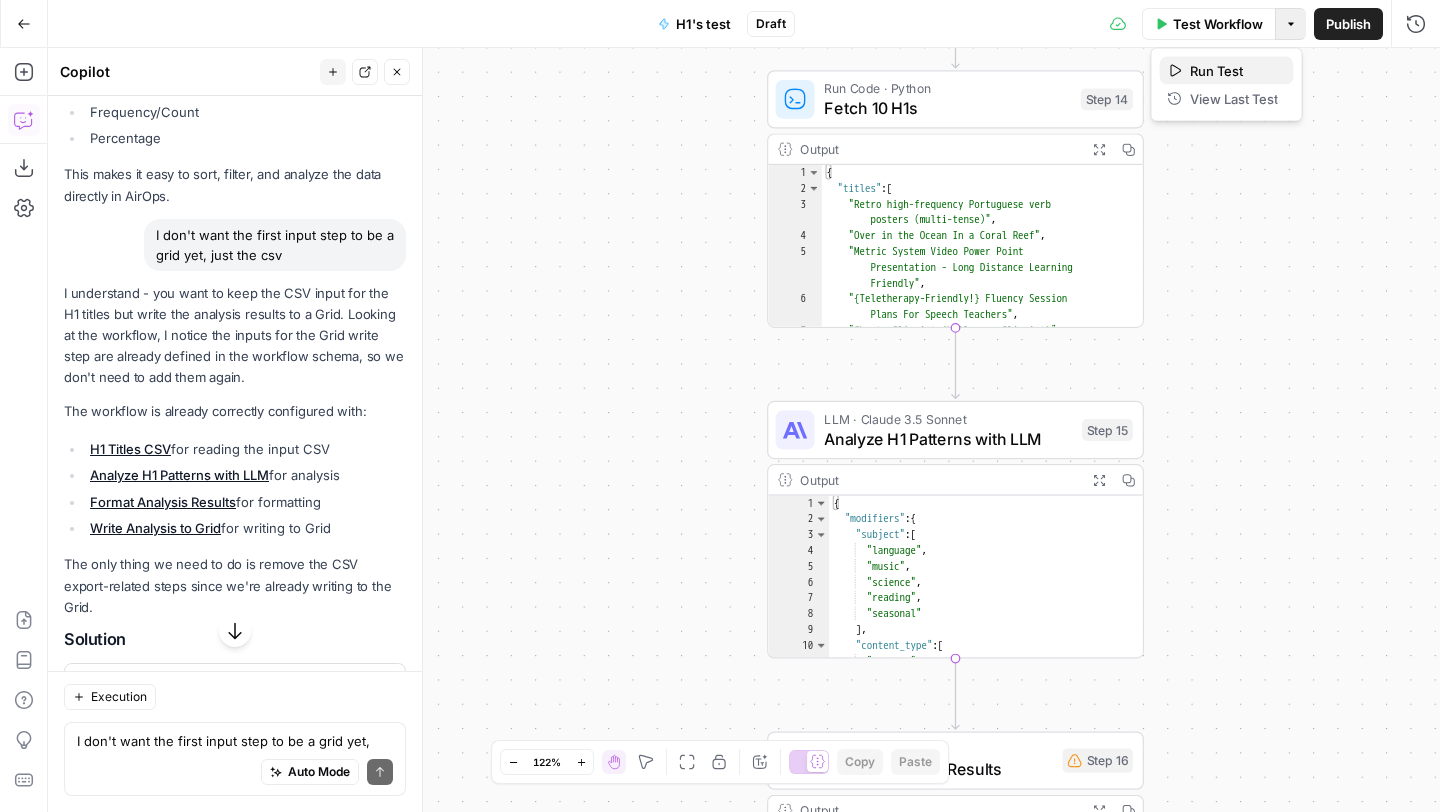 click on "Run Test" at bounding box center [1234, 71] 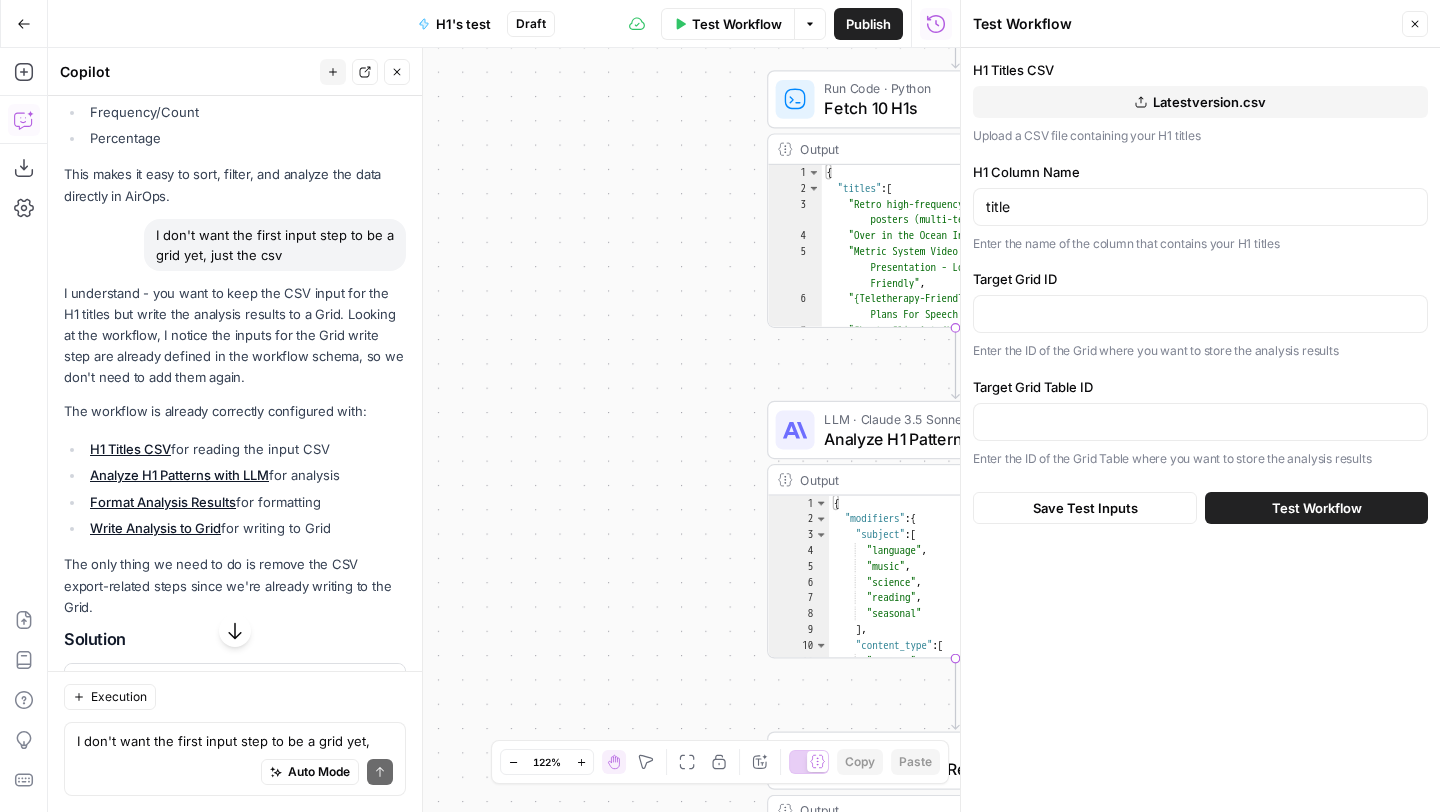 click on "Test Workflow" at bounding box center (1317, 508) 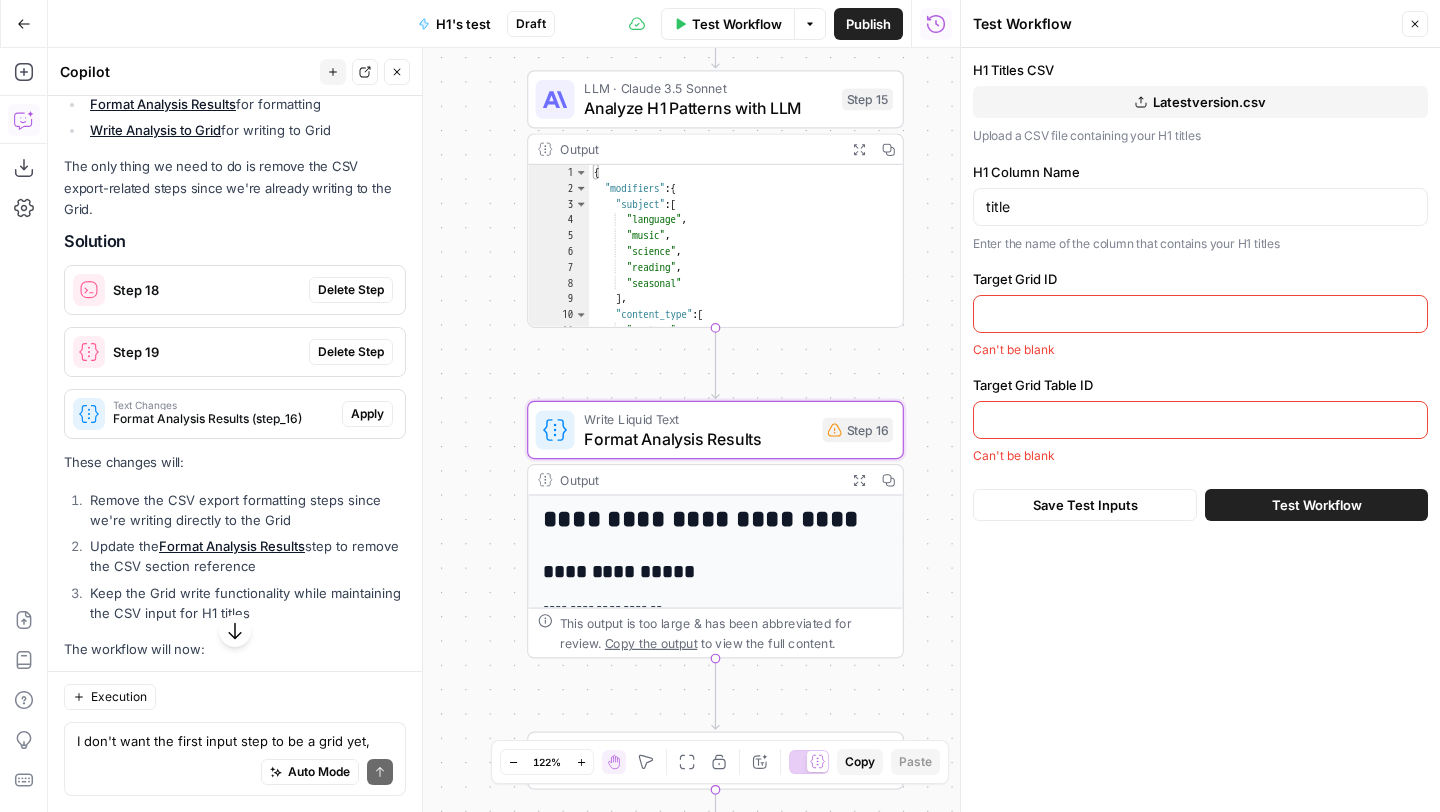 scroll, scrollTop: 1711, scrollLeft: 0, axis: vertical 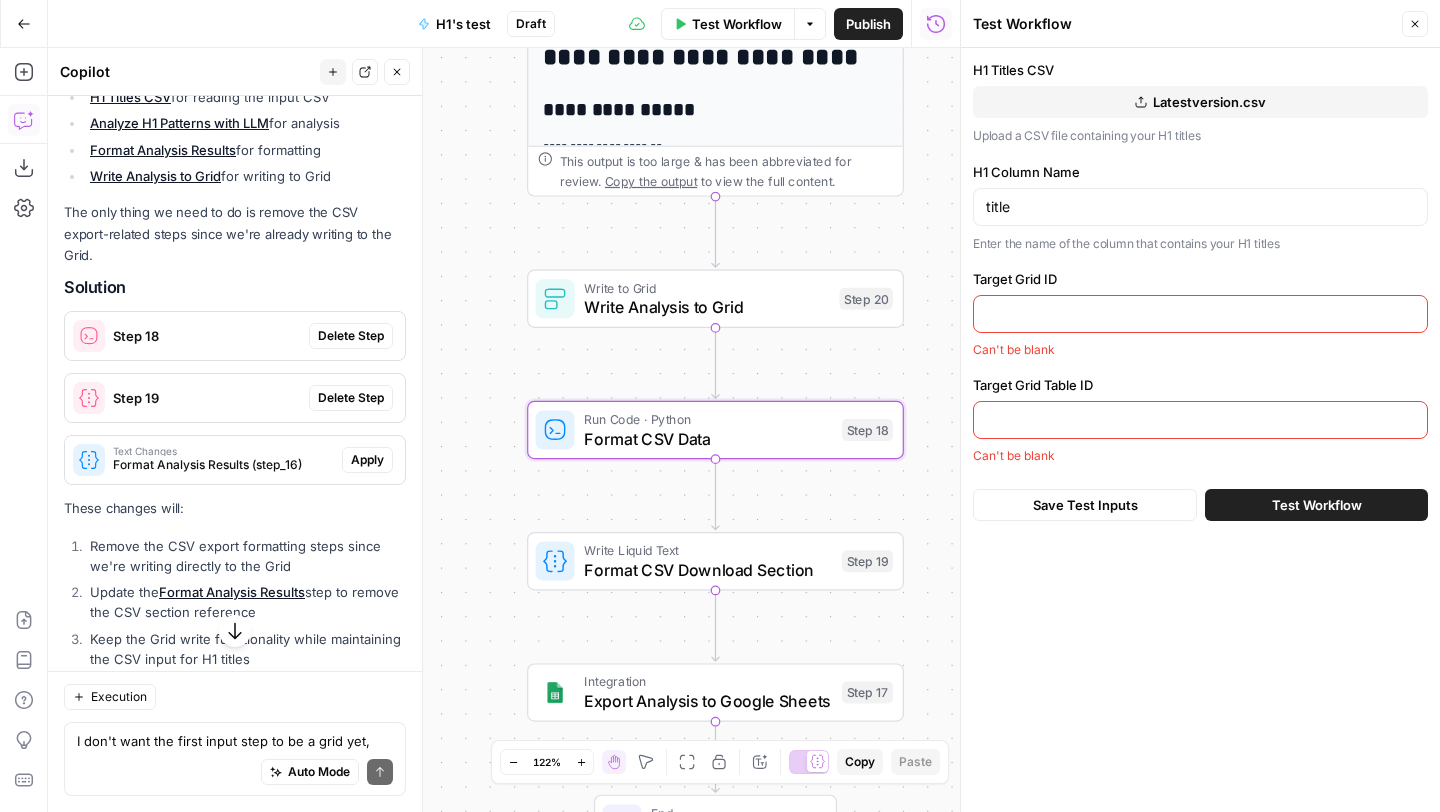 click on "Delete Step" at bounding box center [351, 336] 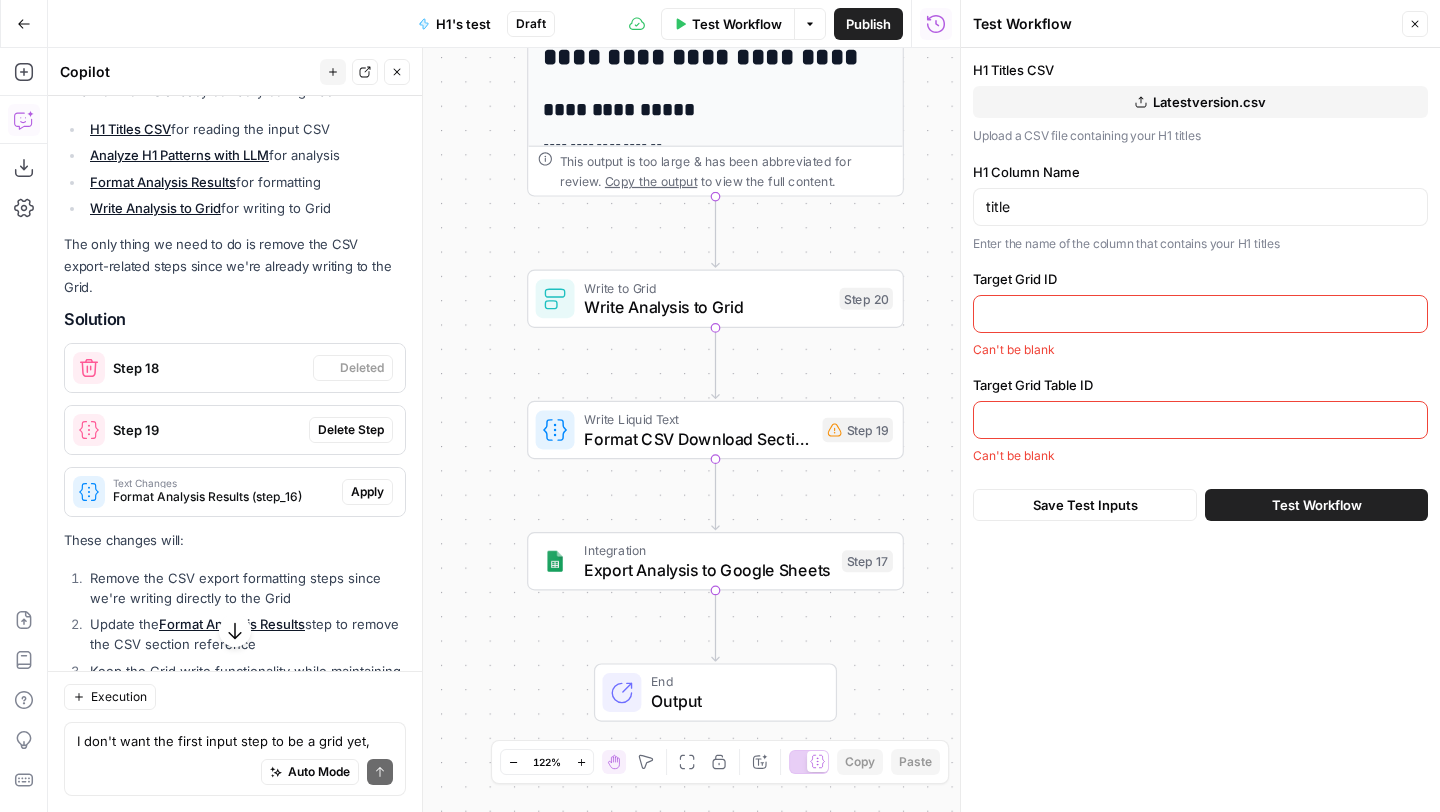 scroll, scrollTop: 1698, scrollLeft: 0, axis: vertical 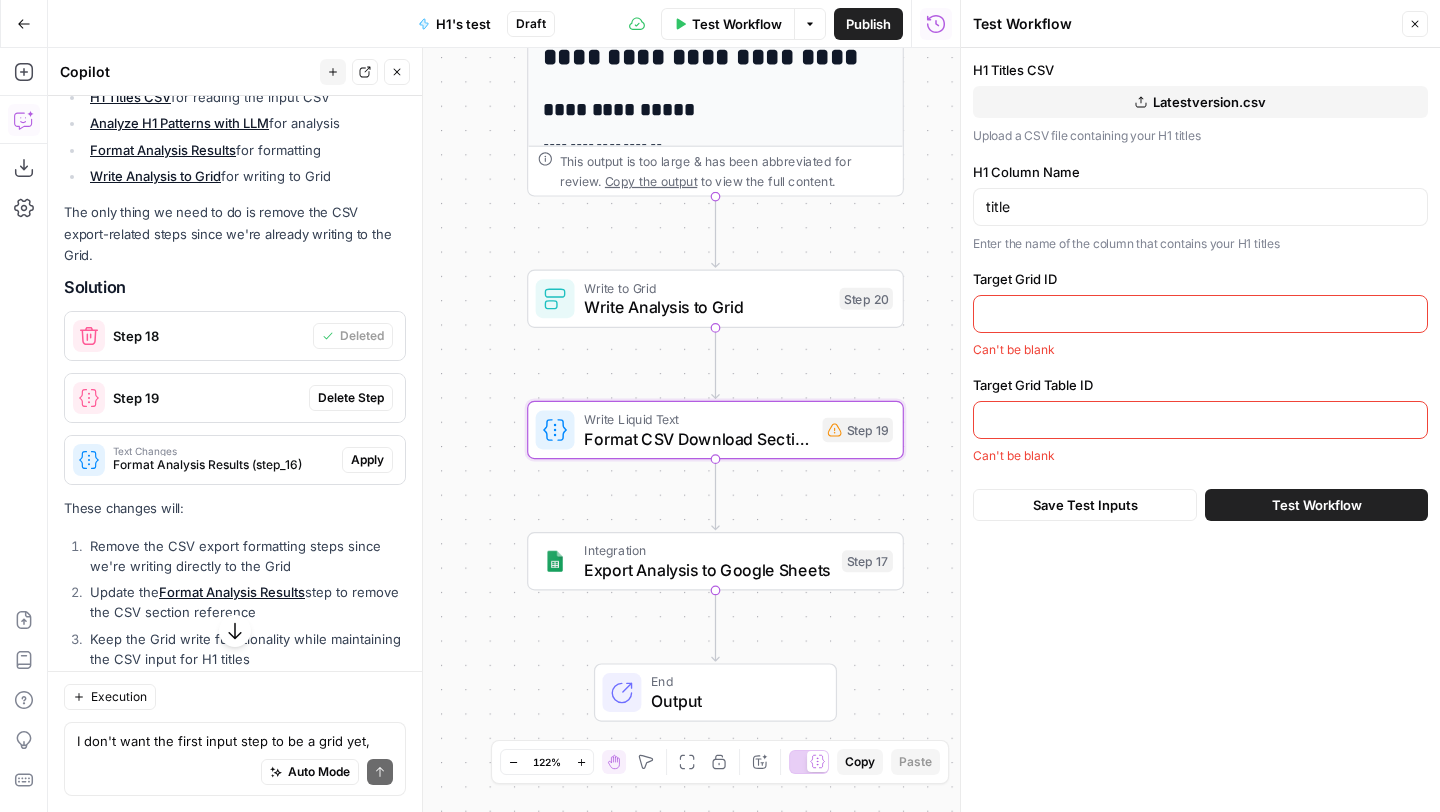 click on "Delete Step" at bounding box center (351, 398) 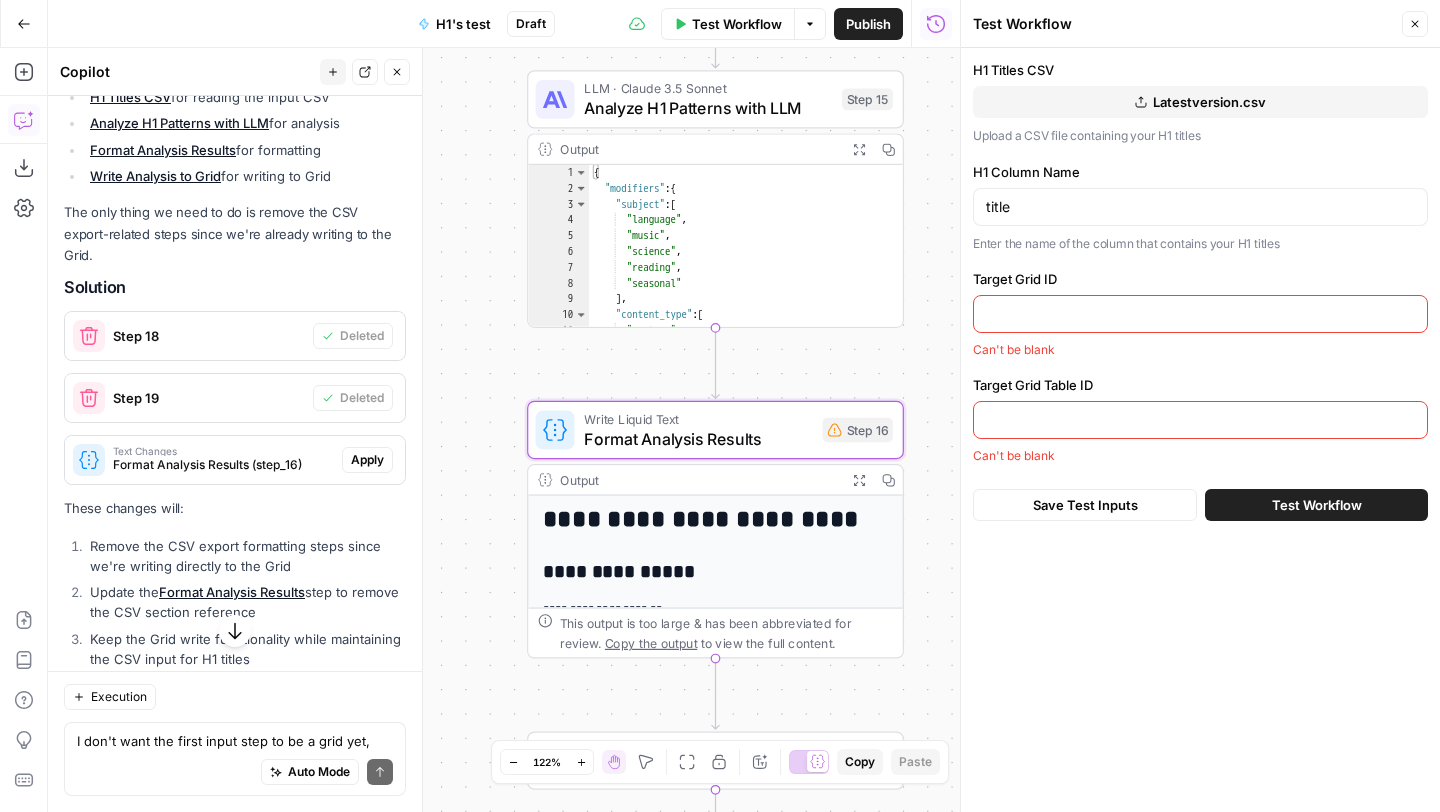click on "Apply" at bounding box center [367, 460] 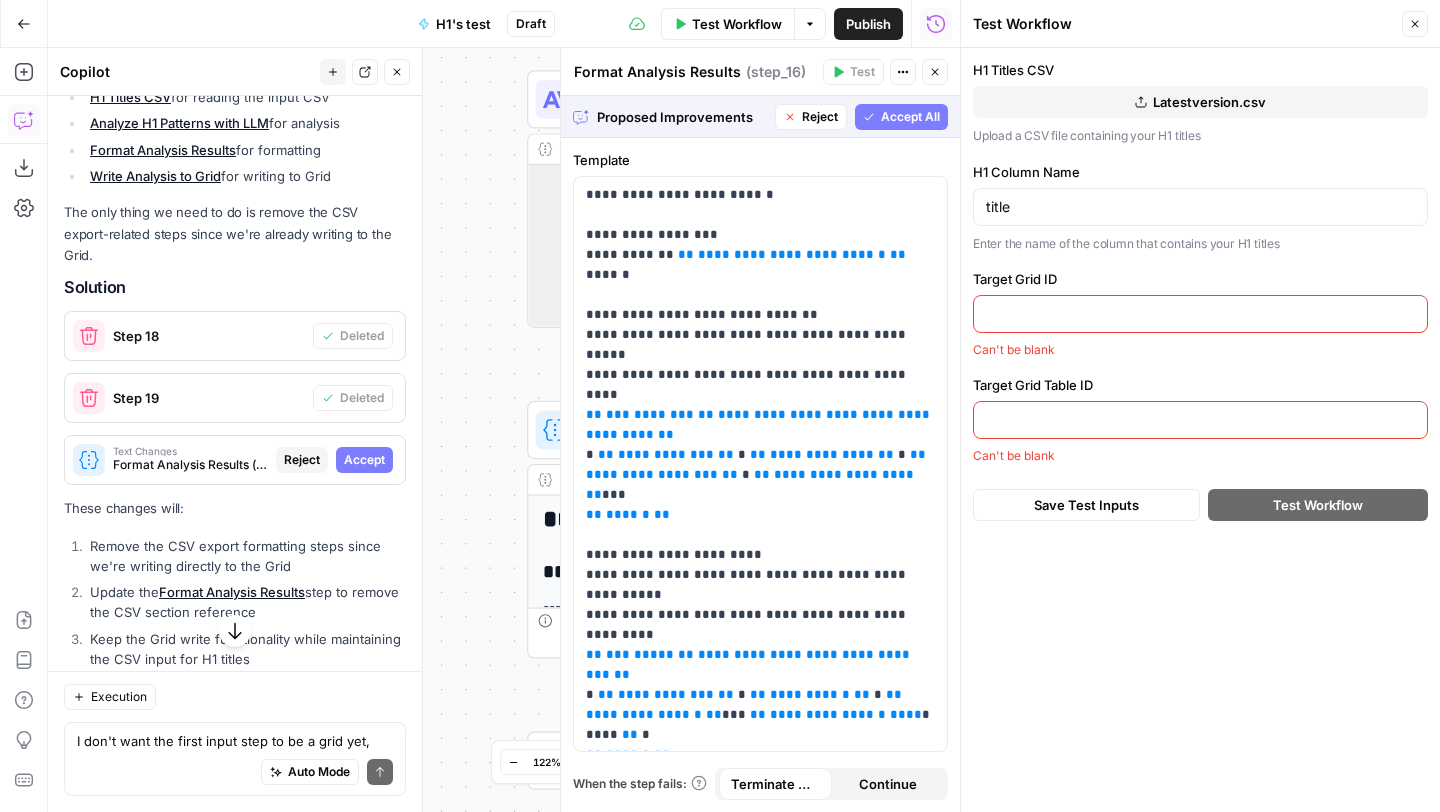 scroll, scrollTop: 1664, scrollLeft: 0, axis: vertical 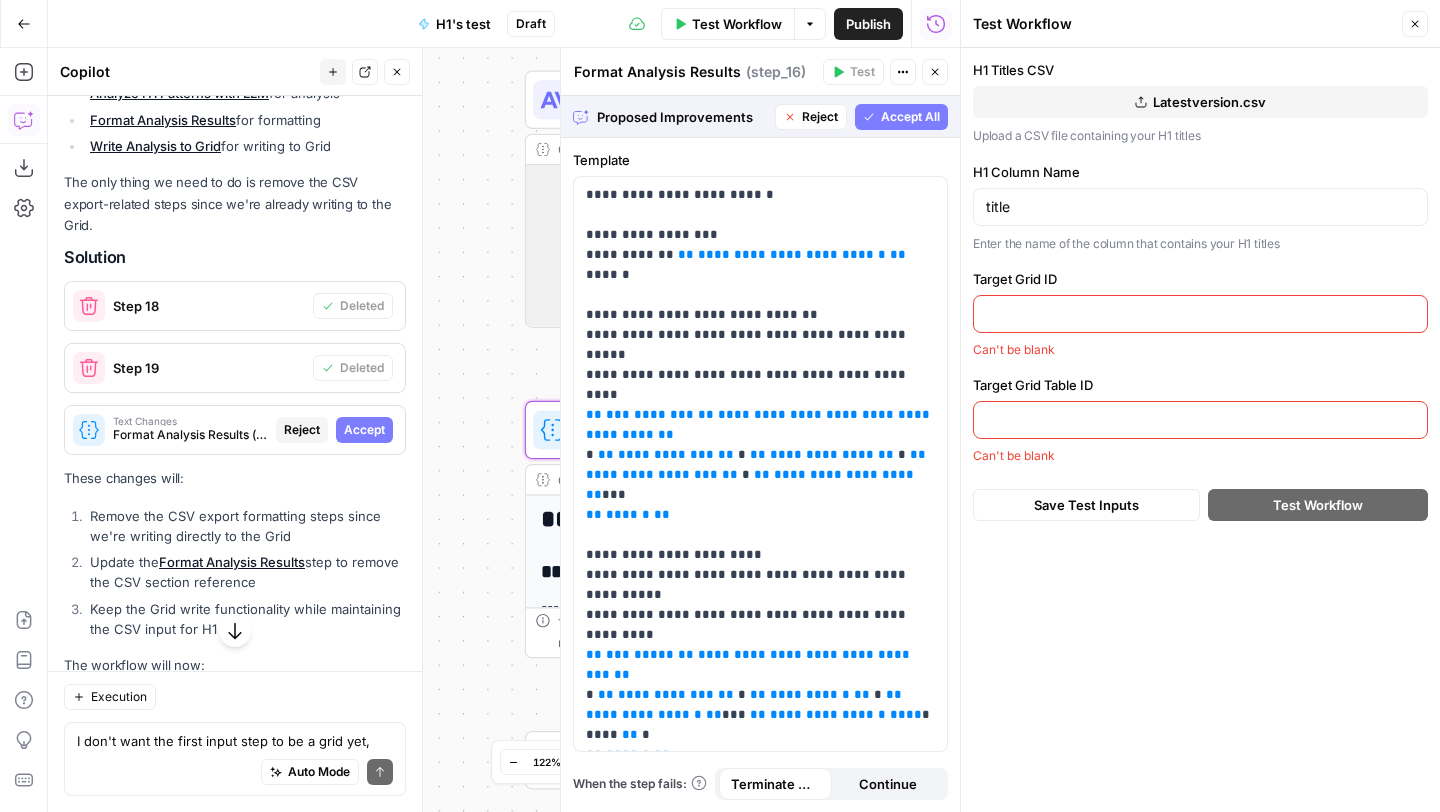 click on "Accept" at bounding box center [364, 430] 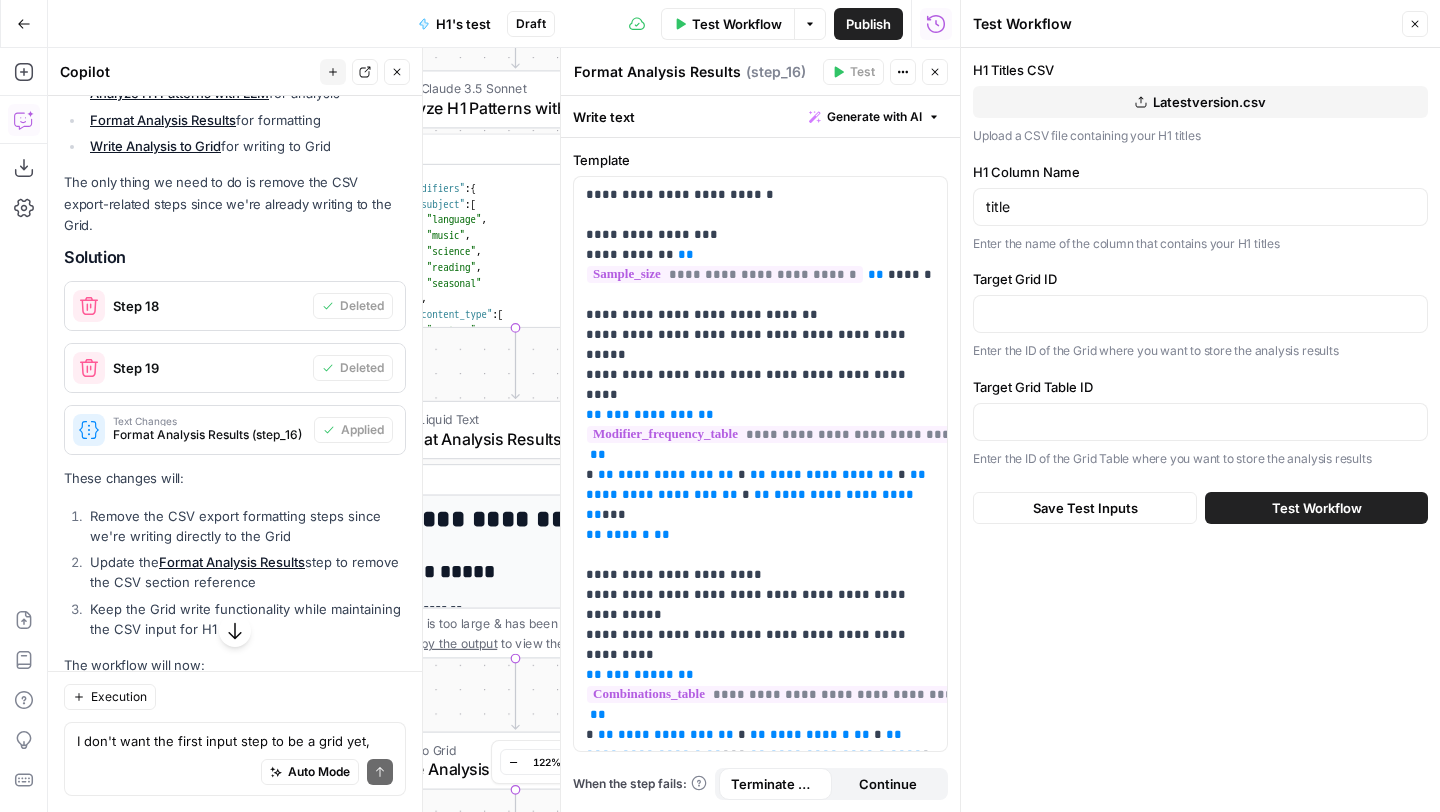 scroll, scrollTop: 1882, scrollLeft: 0, axis: vertical 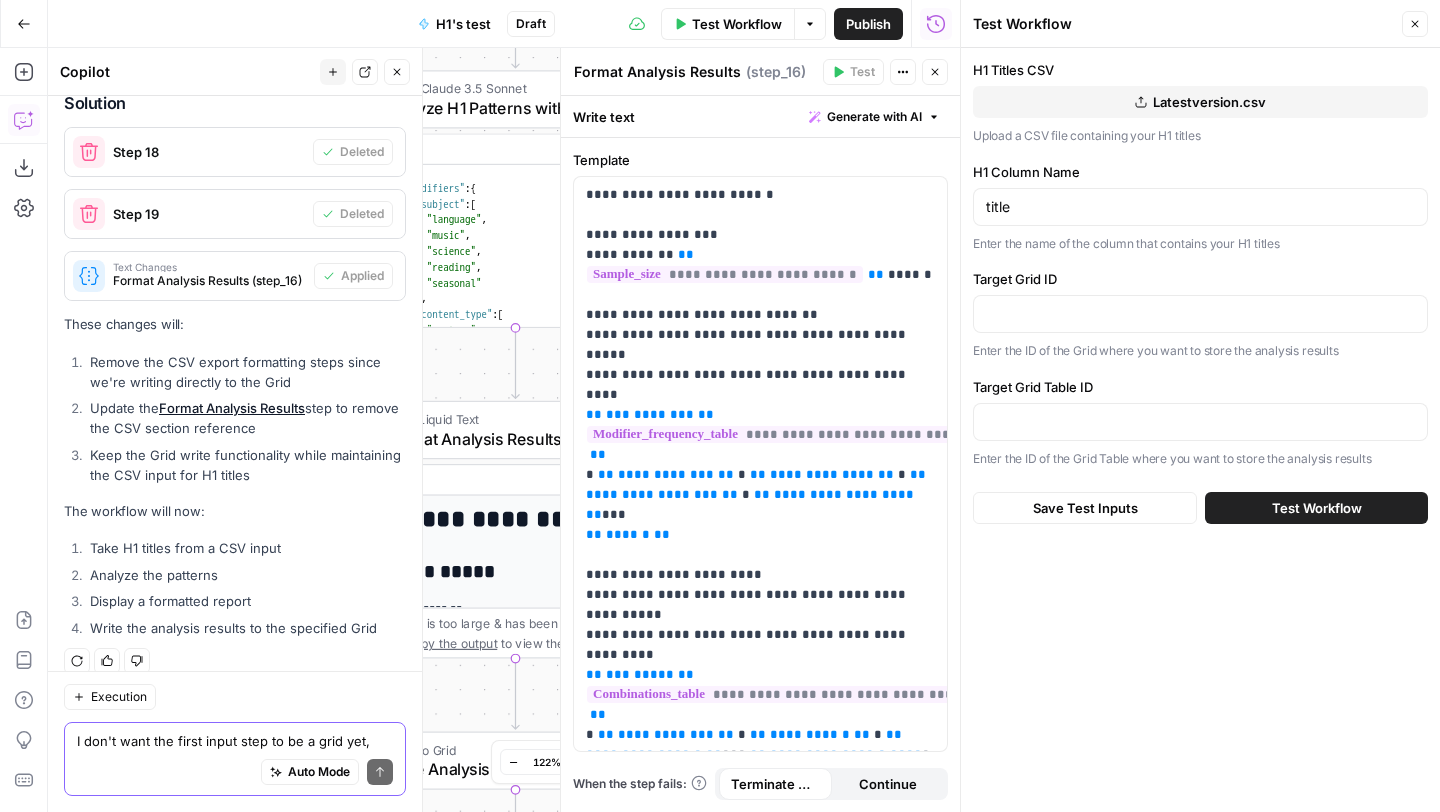 click on "I don't want the first input step to be a grid yet, just the csv" at bounding box center (235, 741) 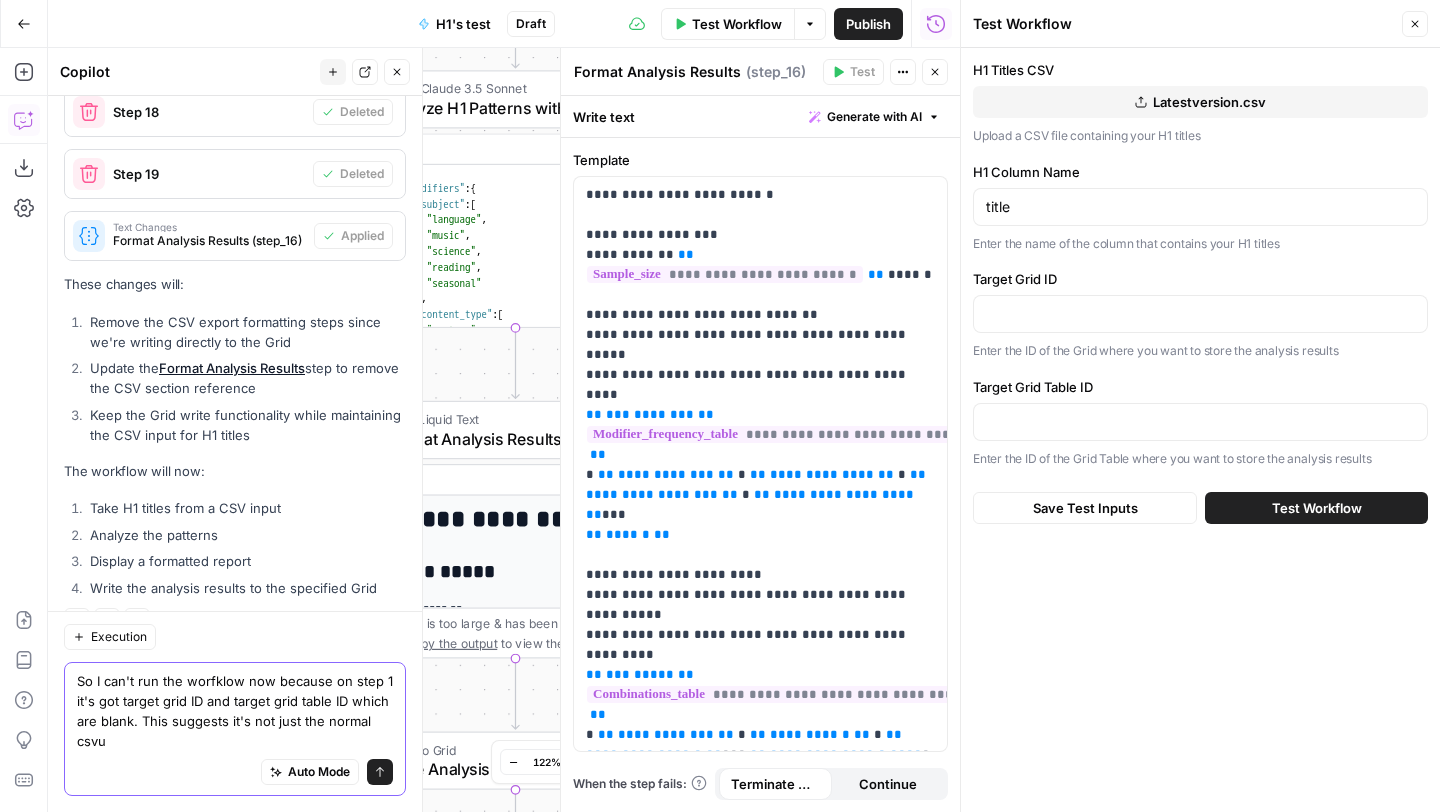 scroll, scrollTop: 1942, scrollLeft: 0, axis: vertical 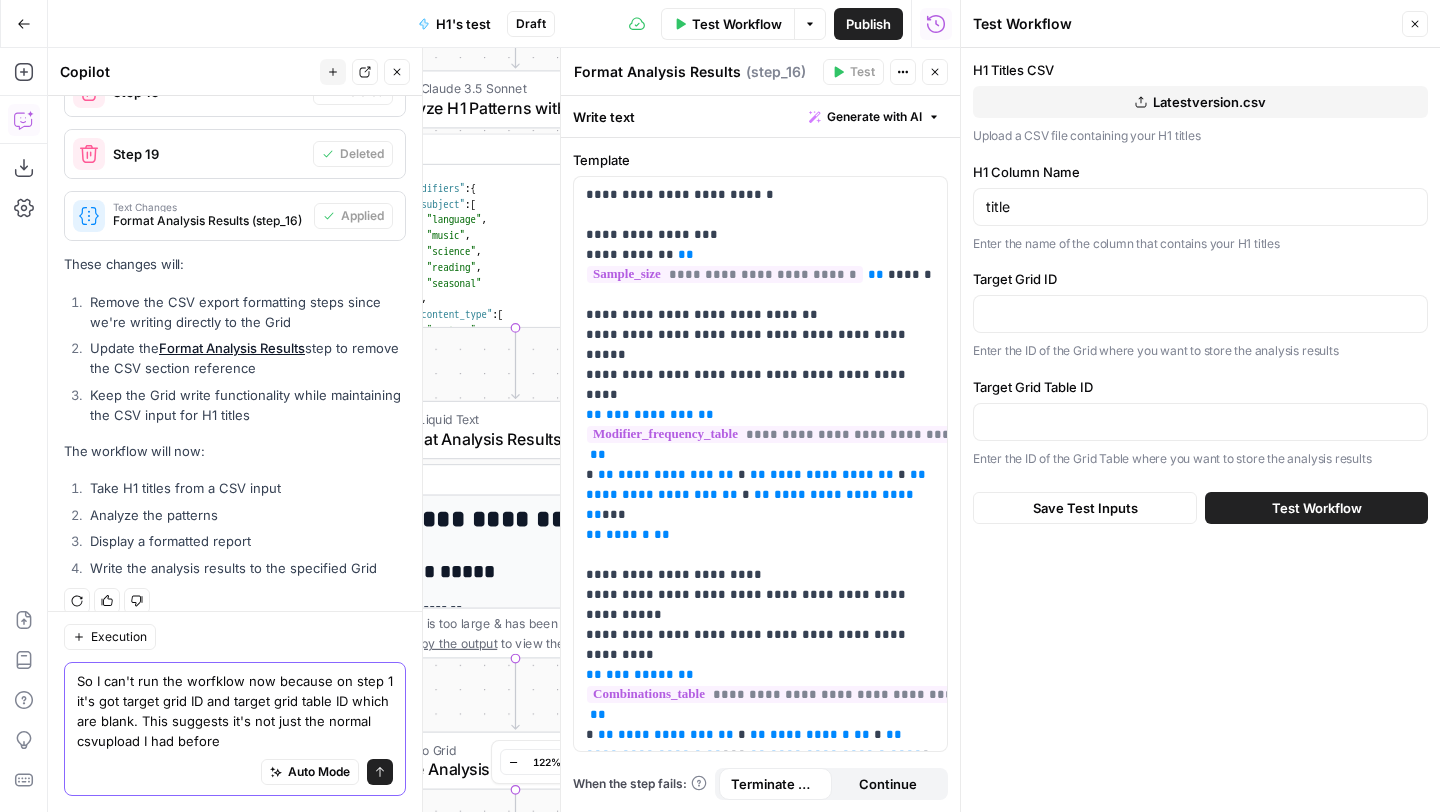 type on "So I can't run the worfklow now because on step 1 it's got target grid ID and target grid table ID which are blank. This suggests it's not just the normal csvupload I had before" 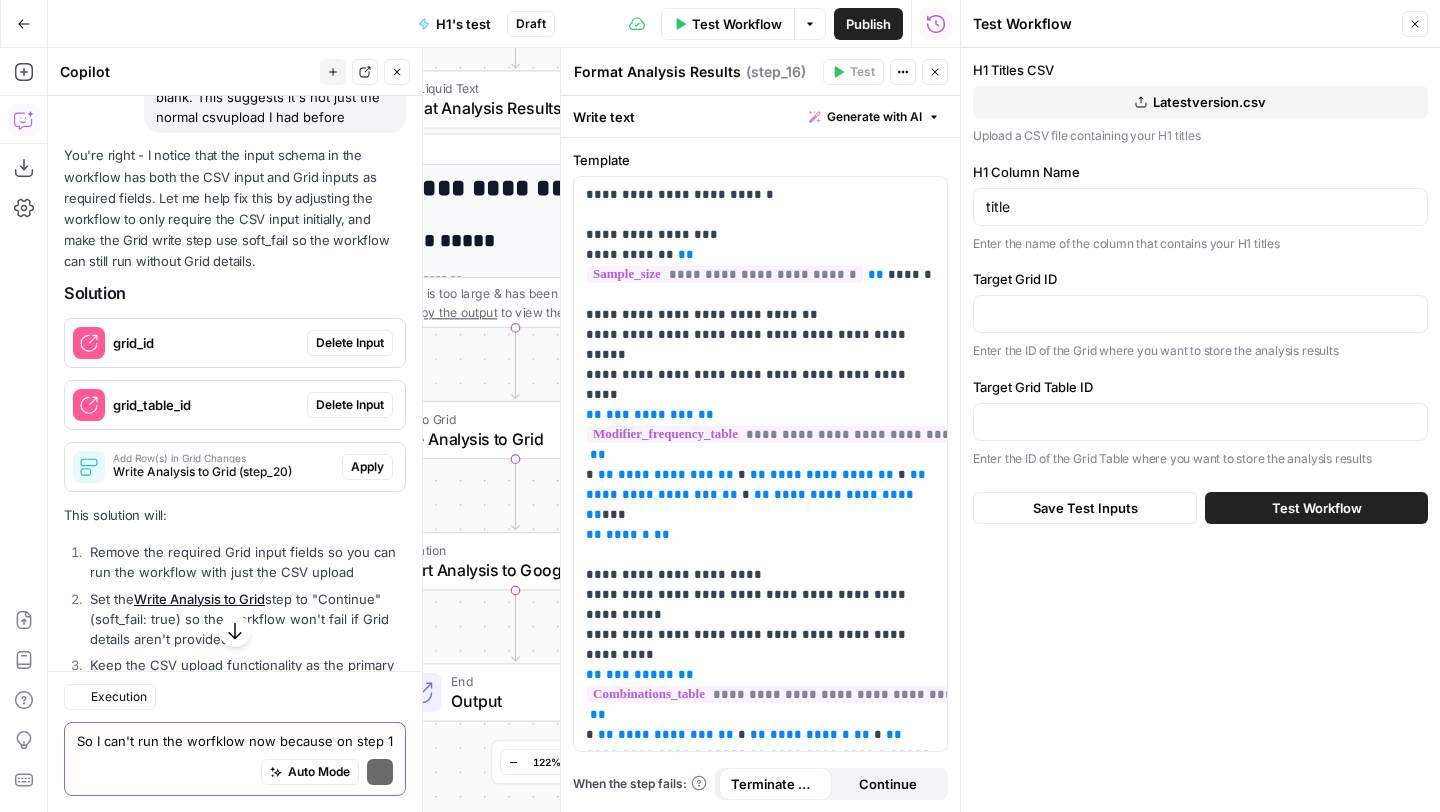 scroll, scrollTop: 2479, scrollLeft: 0, axis: vertical 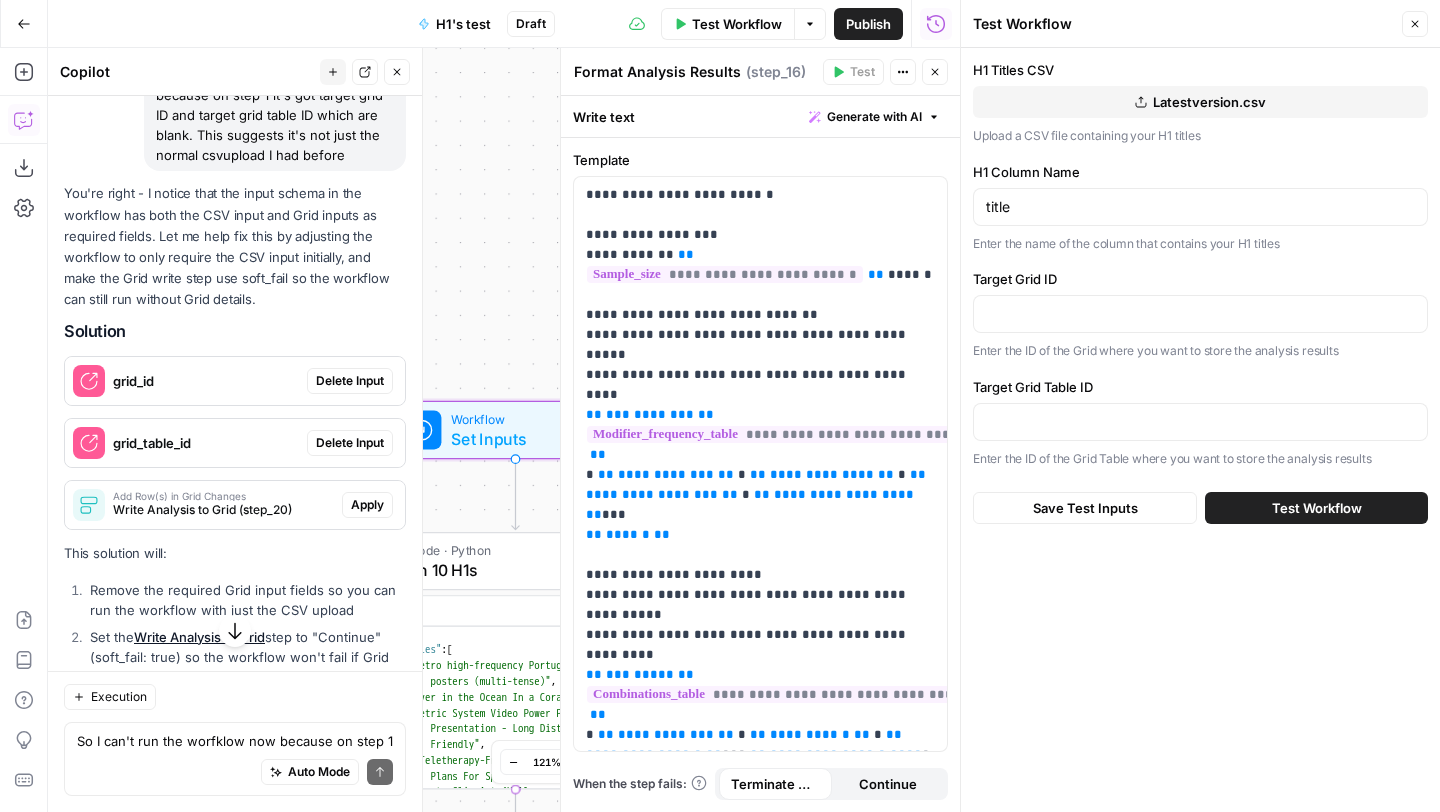 click on "Delete Input" at bounding box center [350, 381] 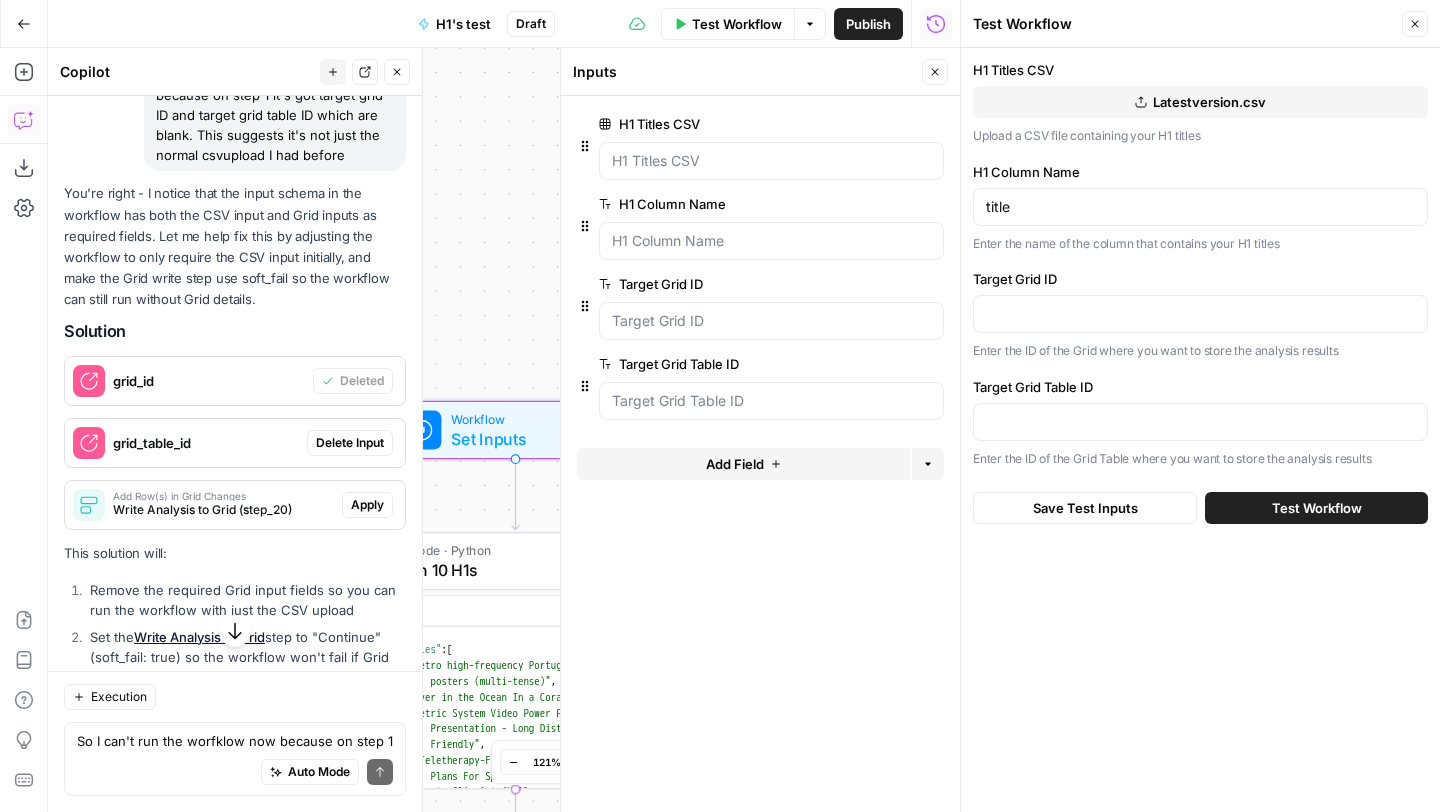 click on "Delete Input" at bounding box center [350, 443] 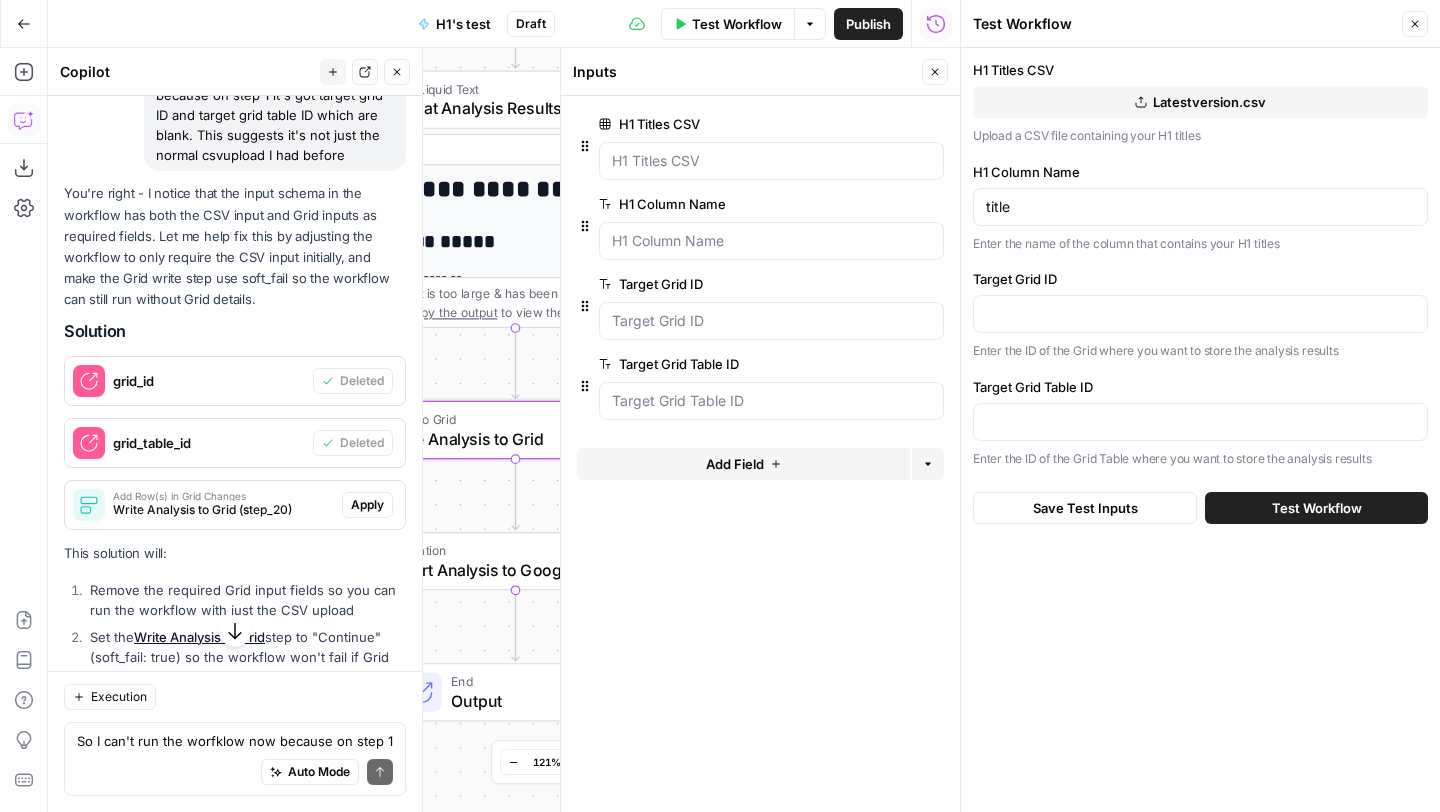 click on "Apply" at bounding box center [367, 505] 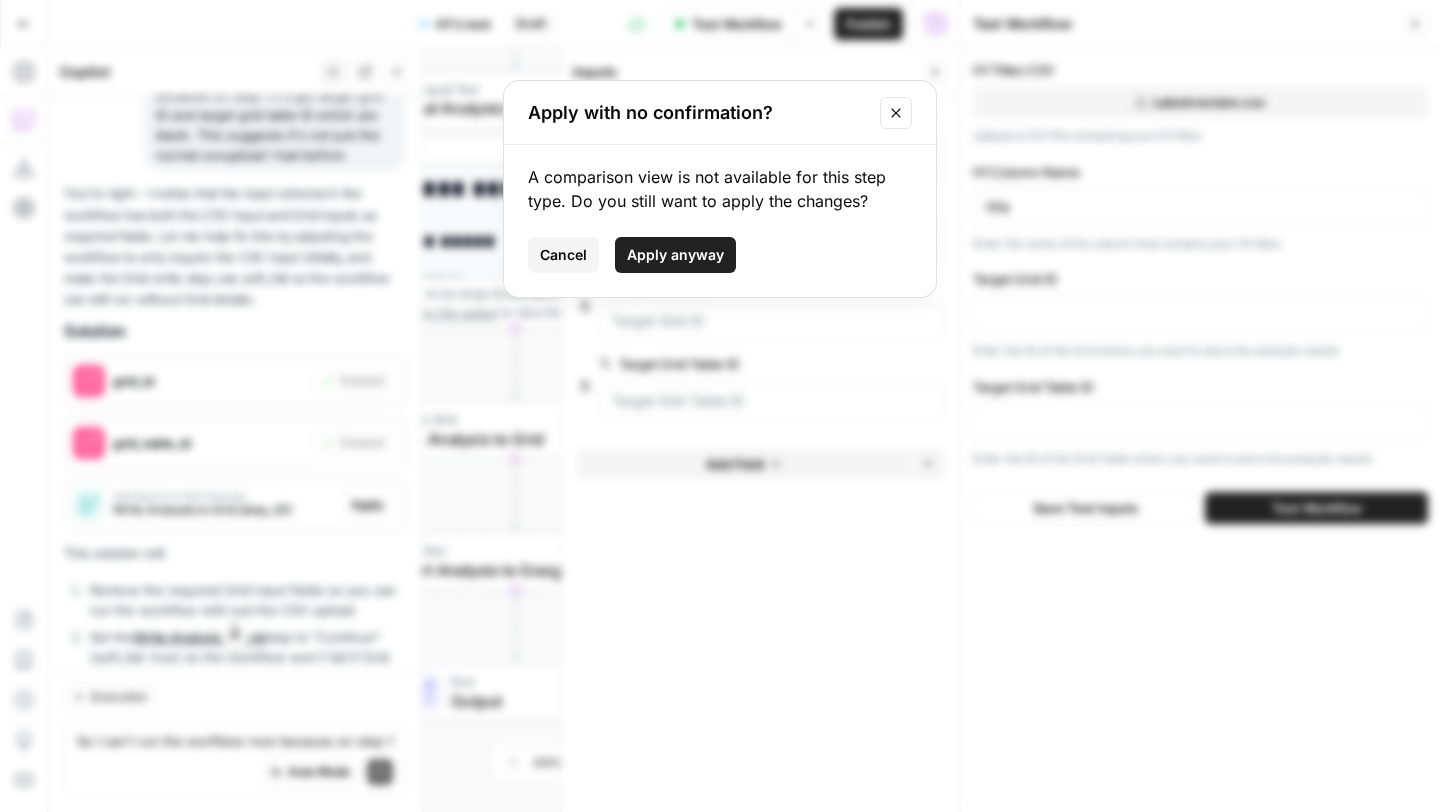 click 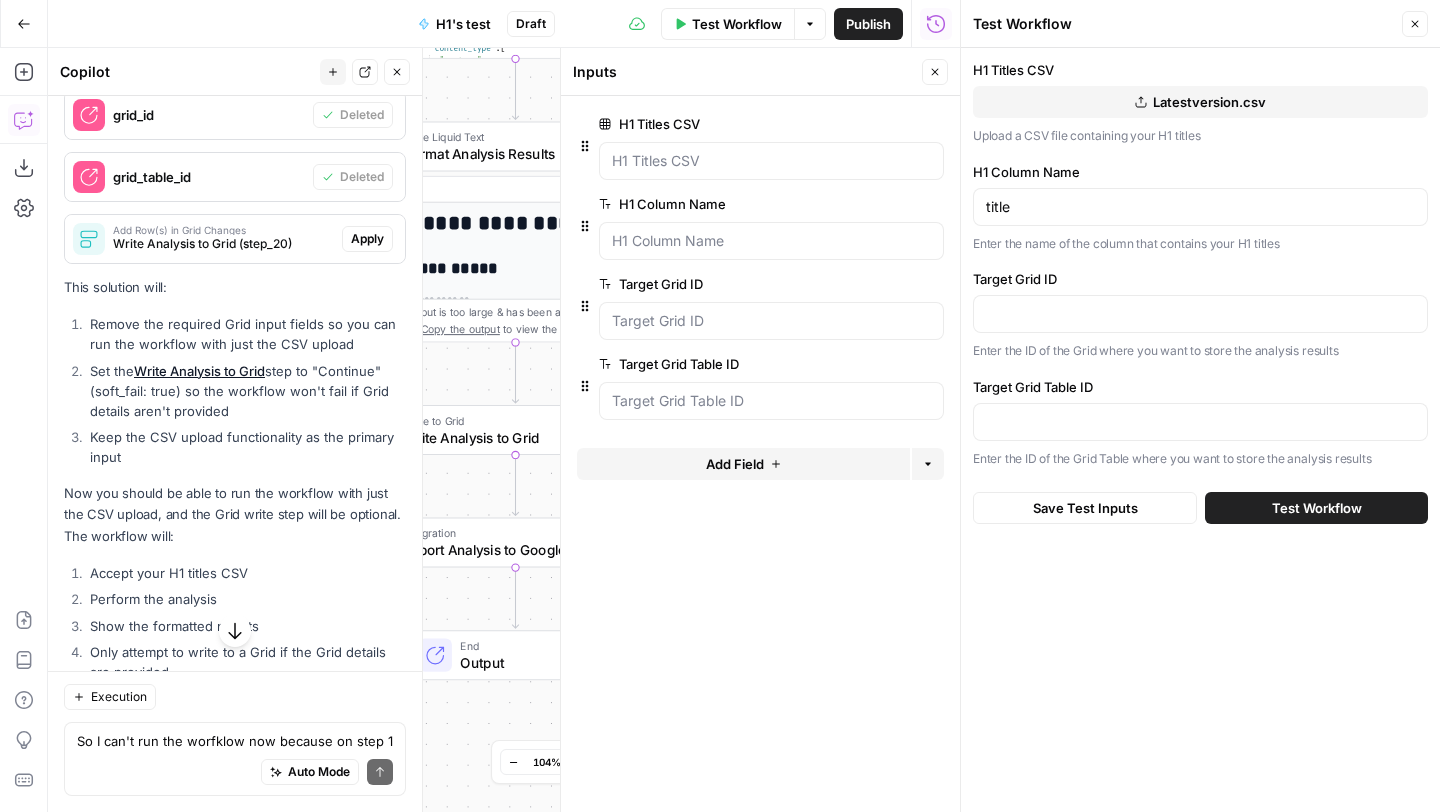 scroll, scrollTop: 2790, scrollLeft: 0, axis: vertical 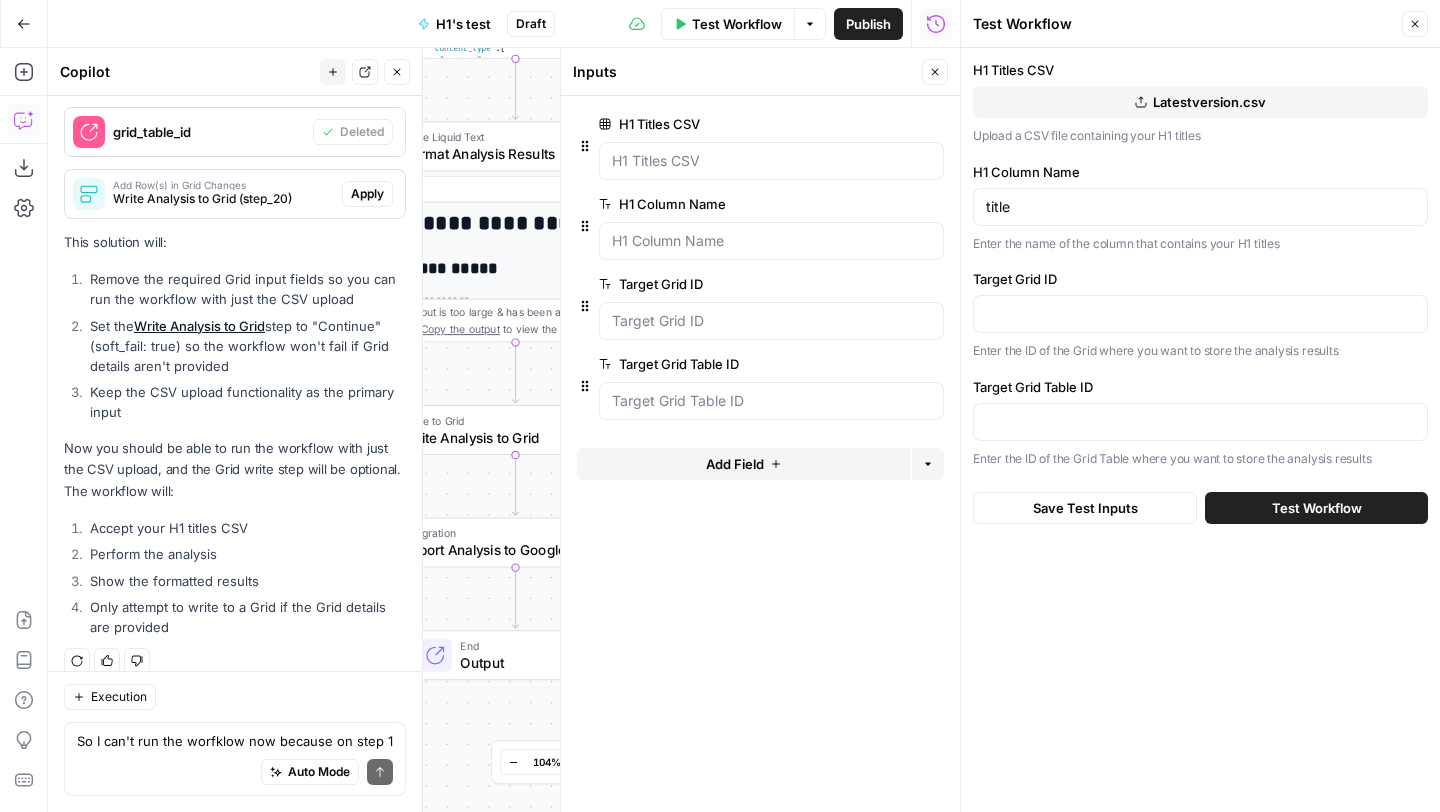 click on "Close" at bounding box center [1415, 24] 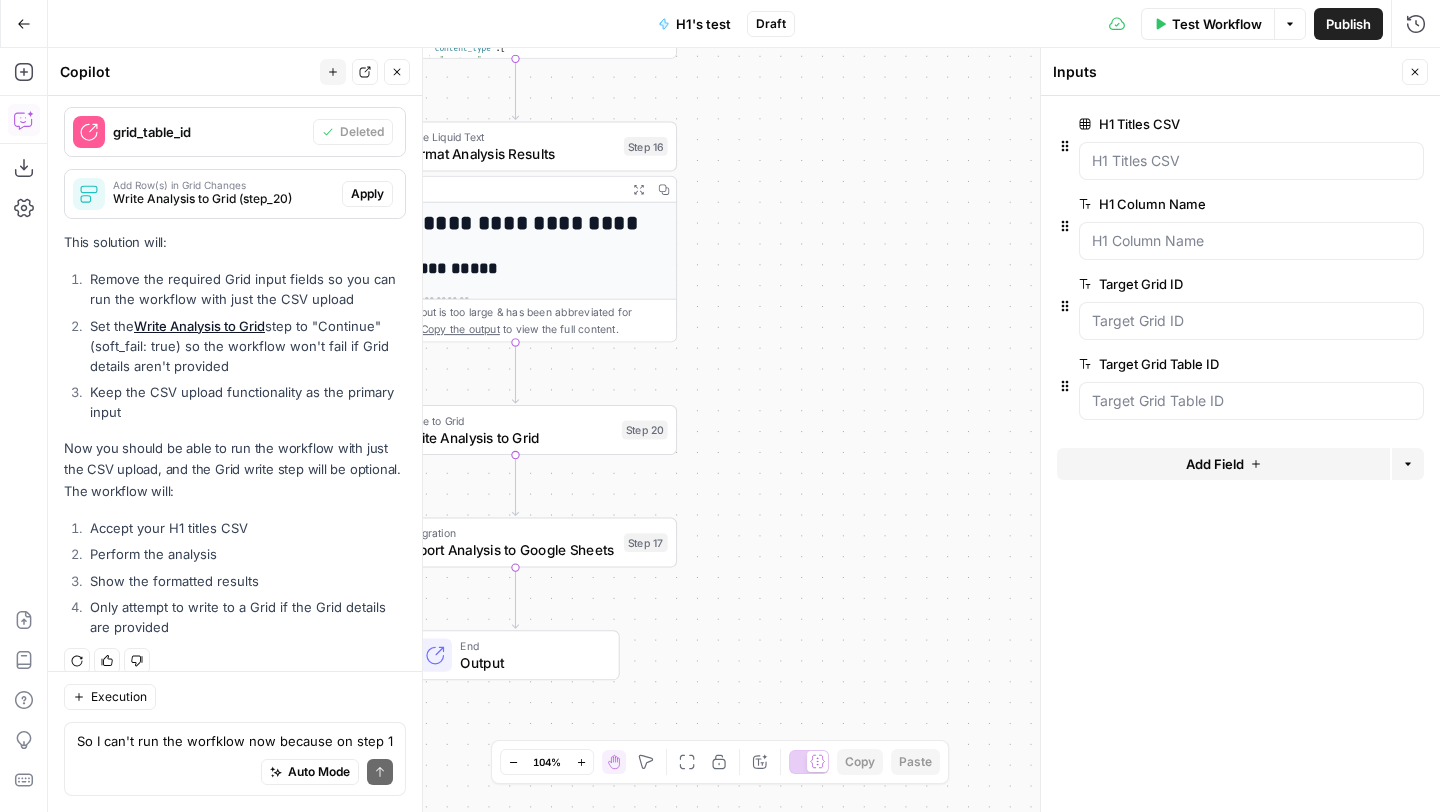 click 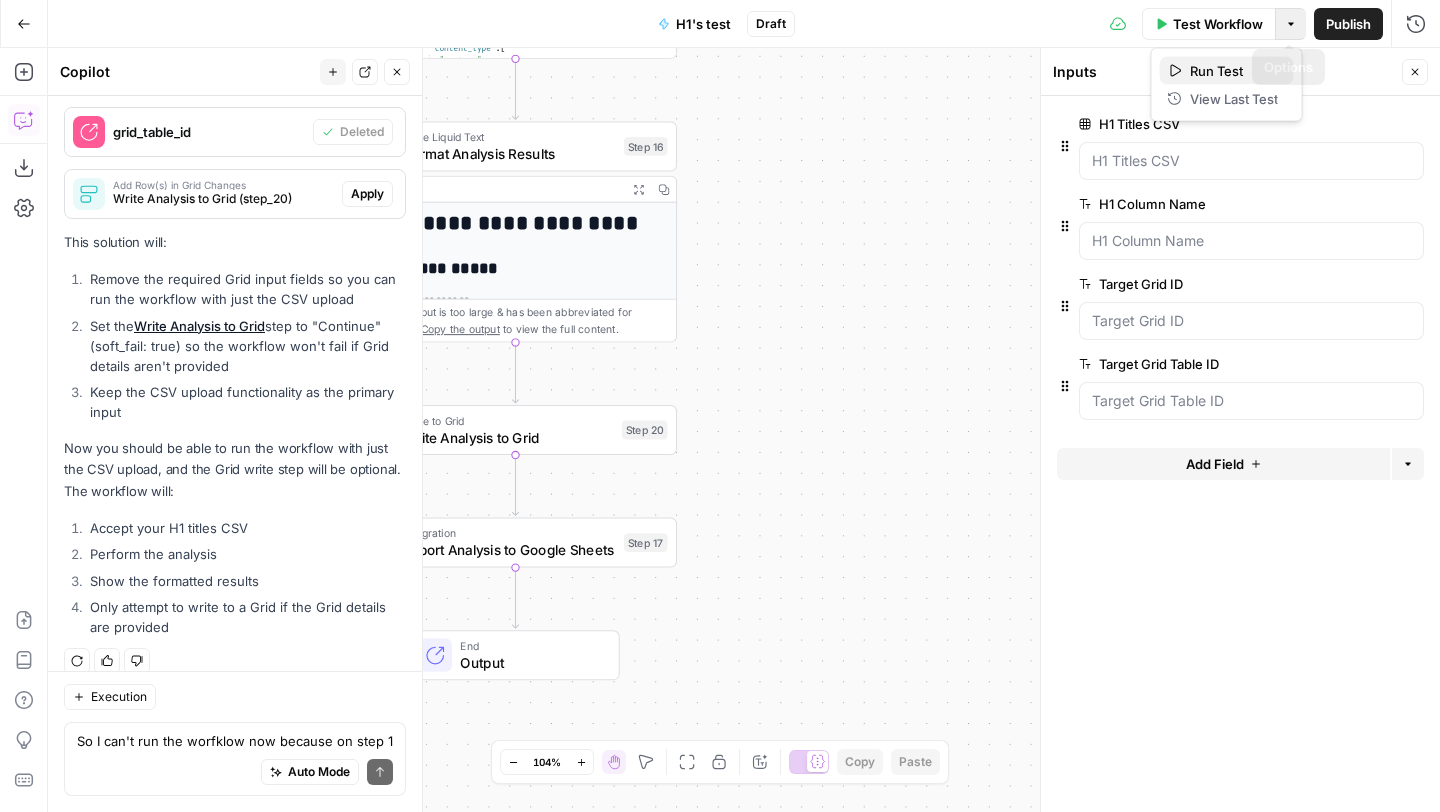 click on "Run Test" at bounding box center [1234, 71] 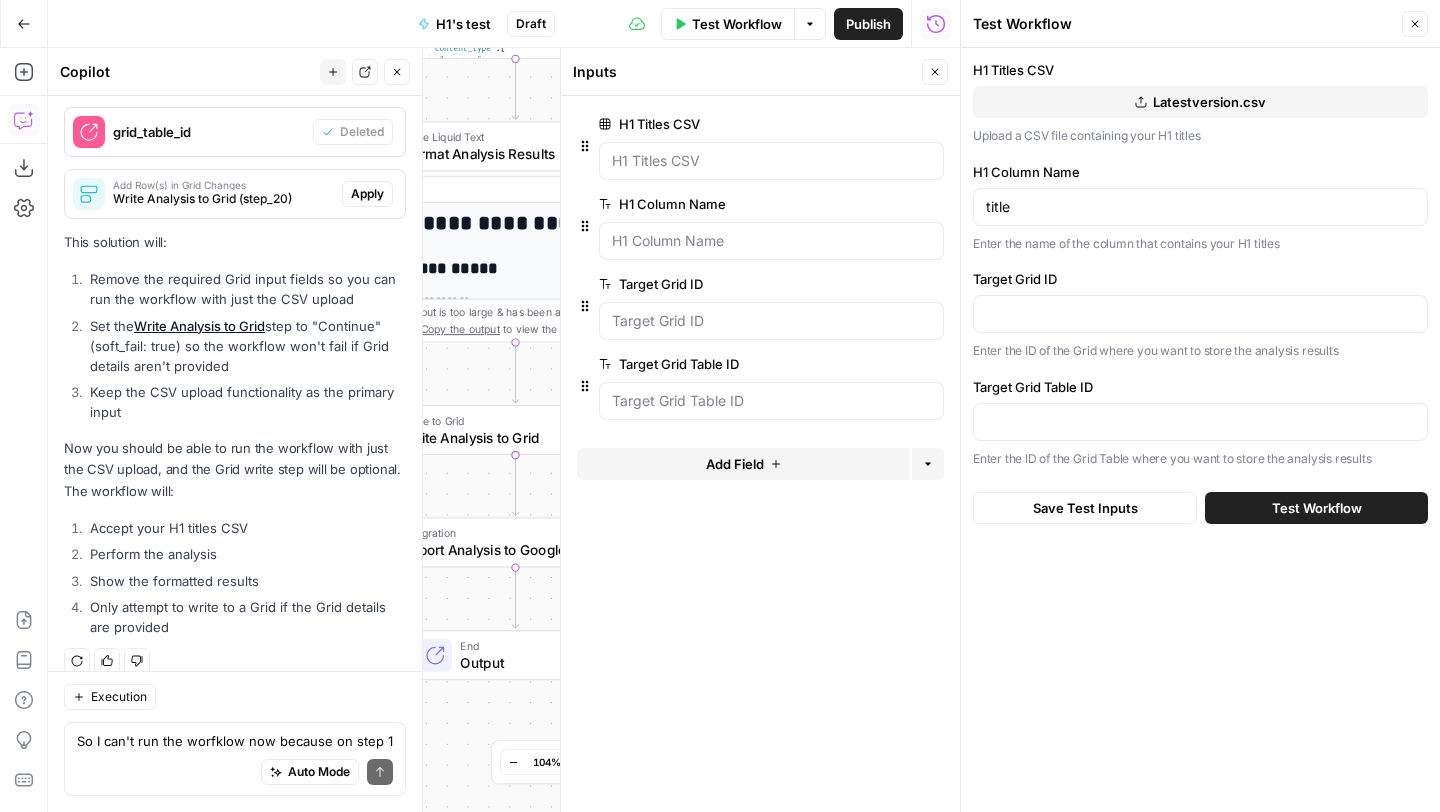 click on "Test Workflow" at bounding box center [1317, 508] 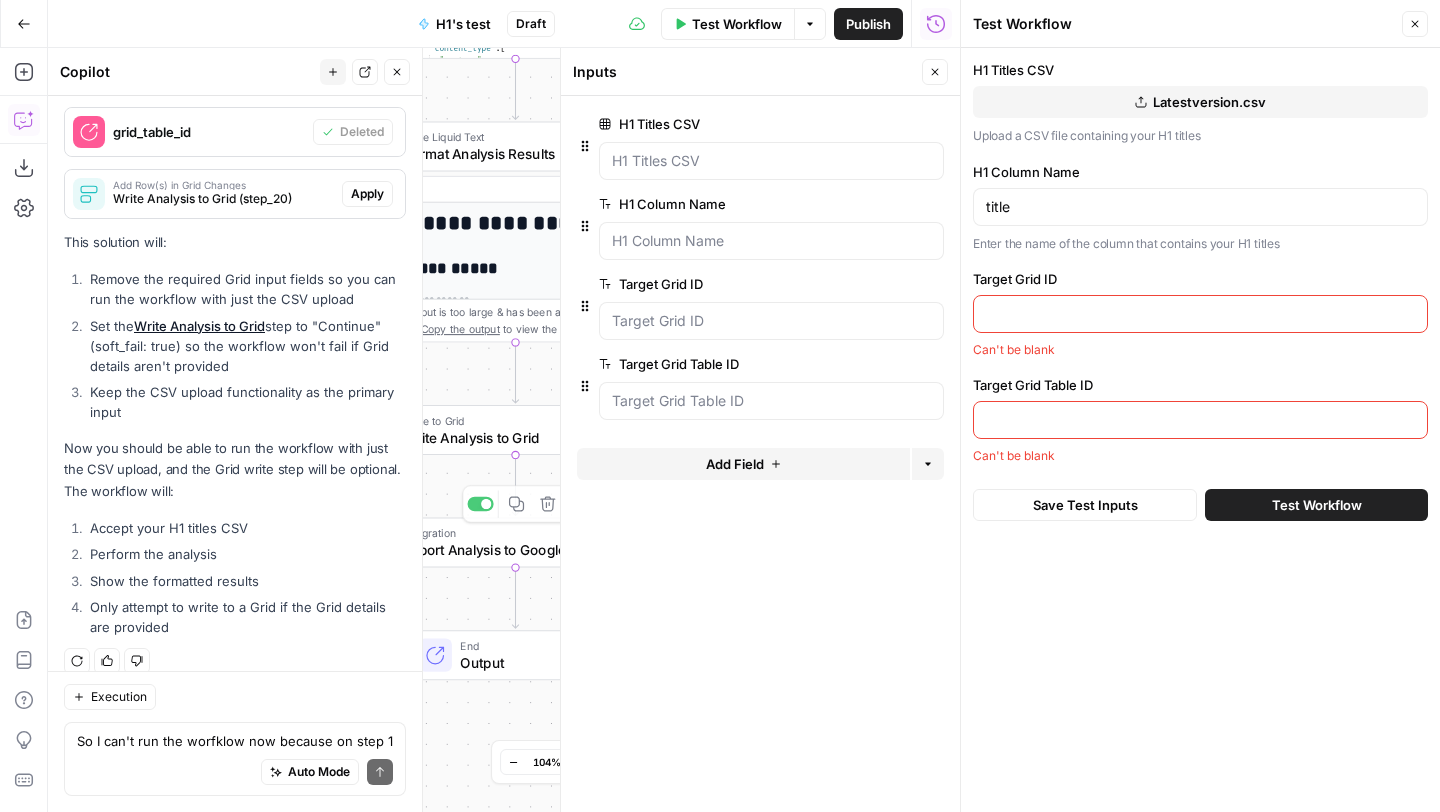 click on "Auto Mode Send" at bounding box center [235, 773] 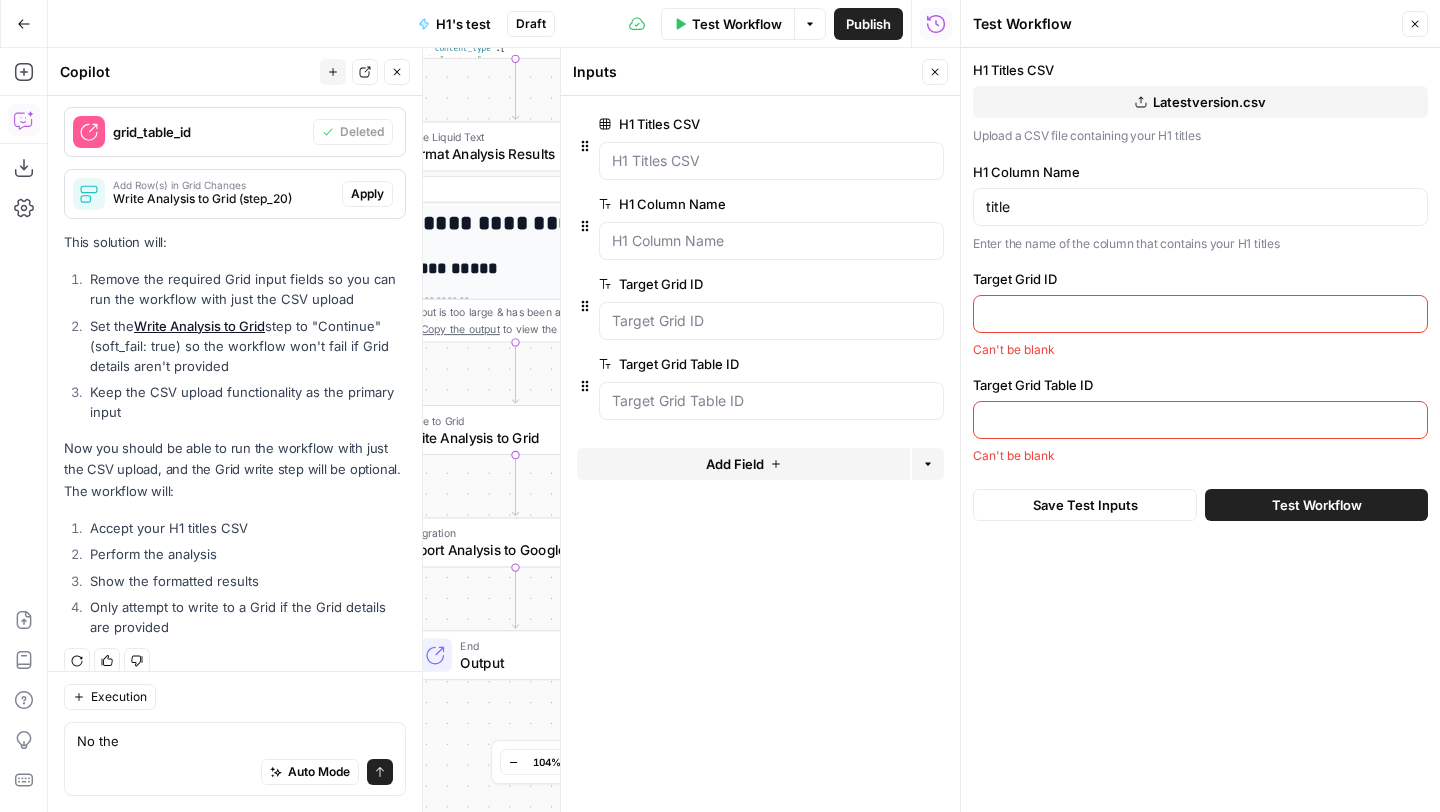 drag, startPoint x: 1068, startPoint y: 274, endPoint x: 948, endPoint y: 273, distance: 120.004166 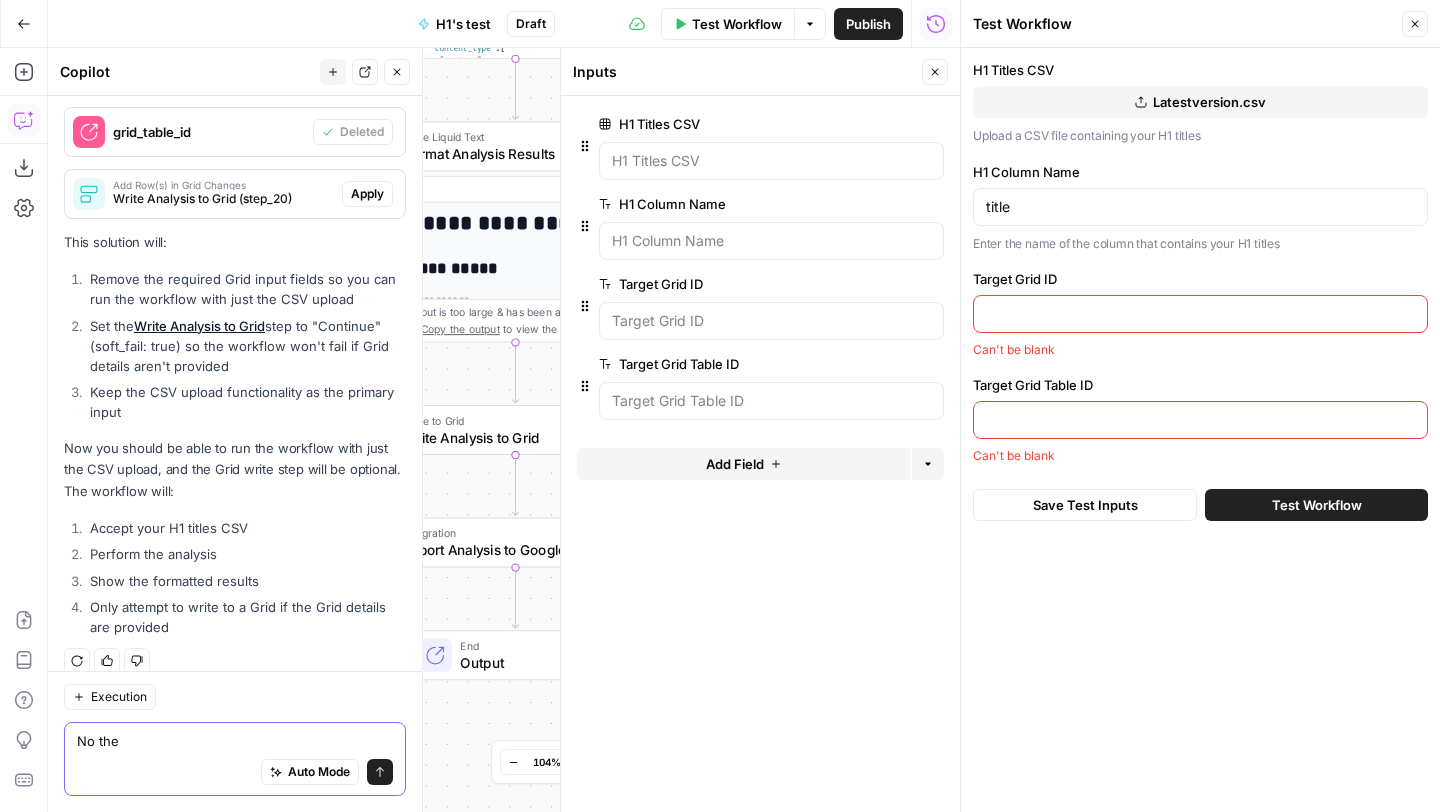 click on "No the" at bounding box center (235, 741) 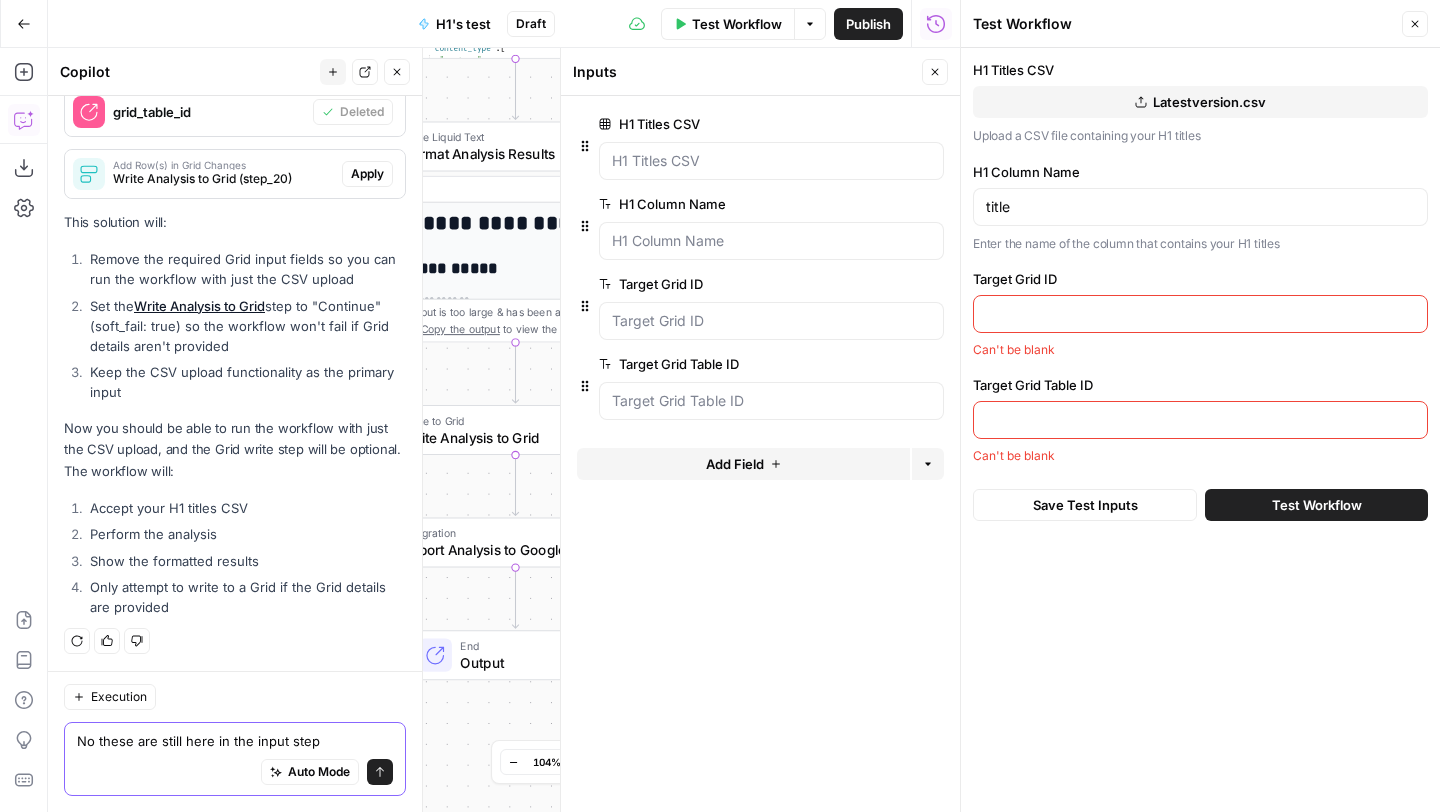 paste on "Target Grid ID" 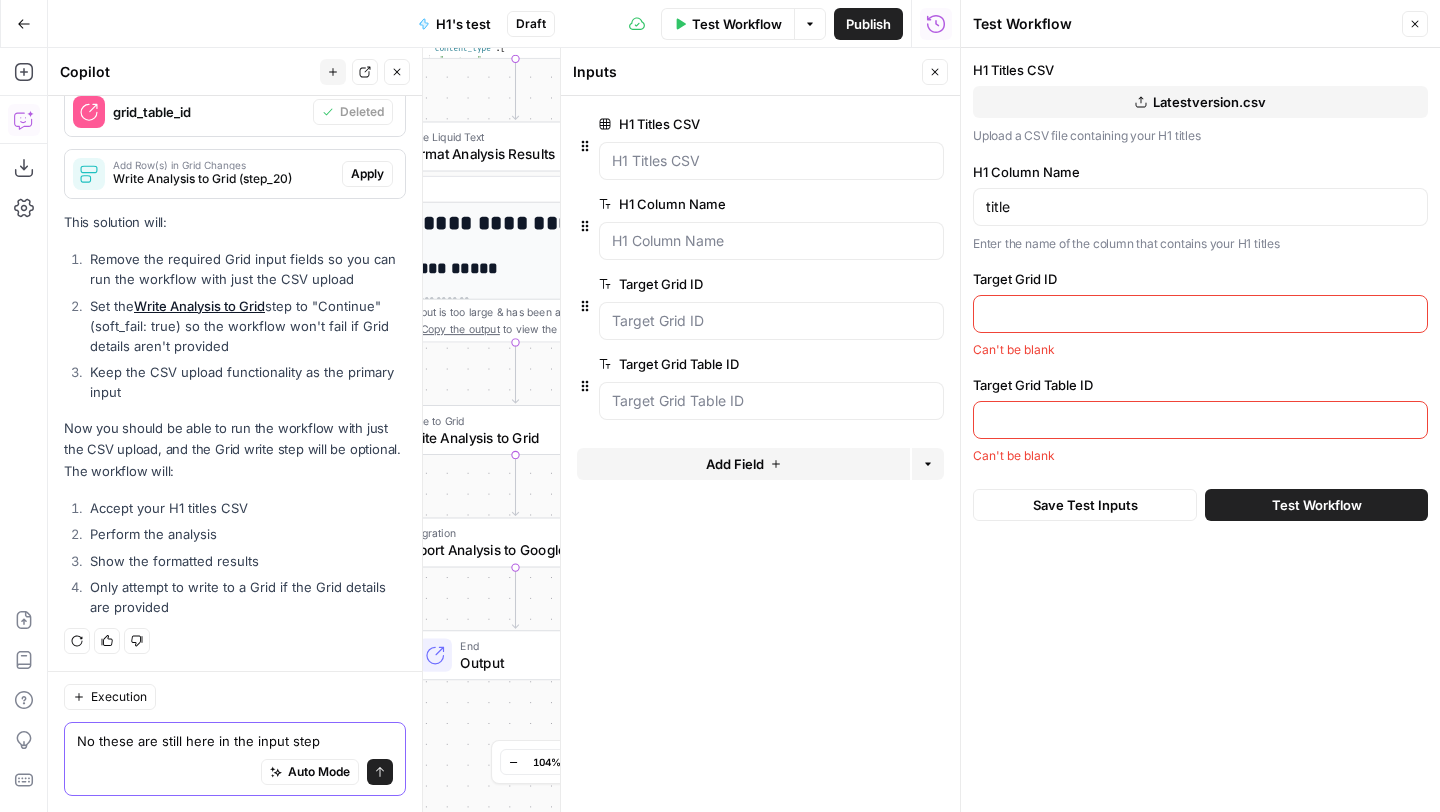 scroll, scrollTop: 2830, scrollLeft: 0, axis: vertical 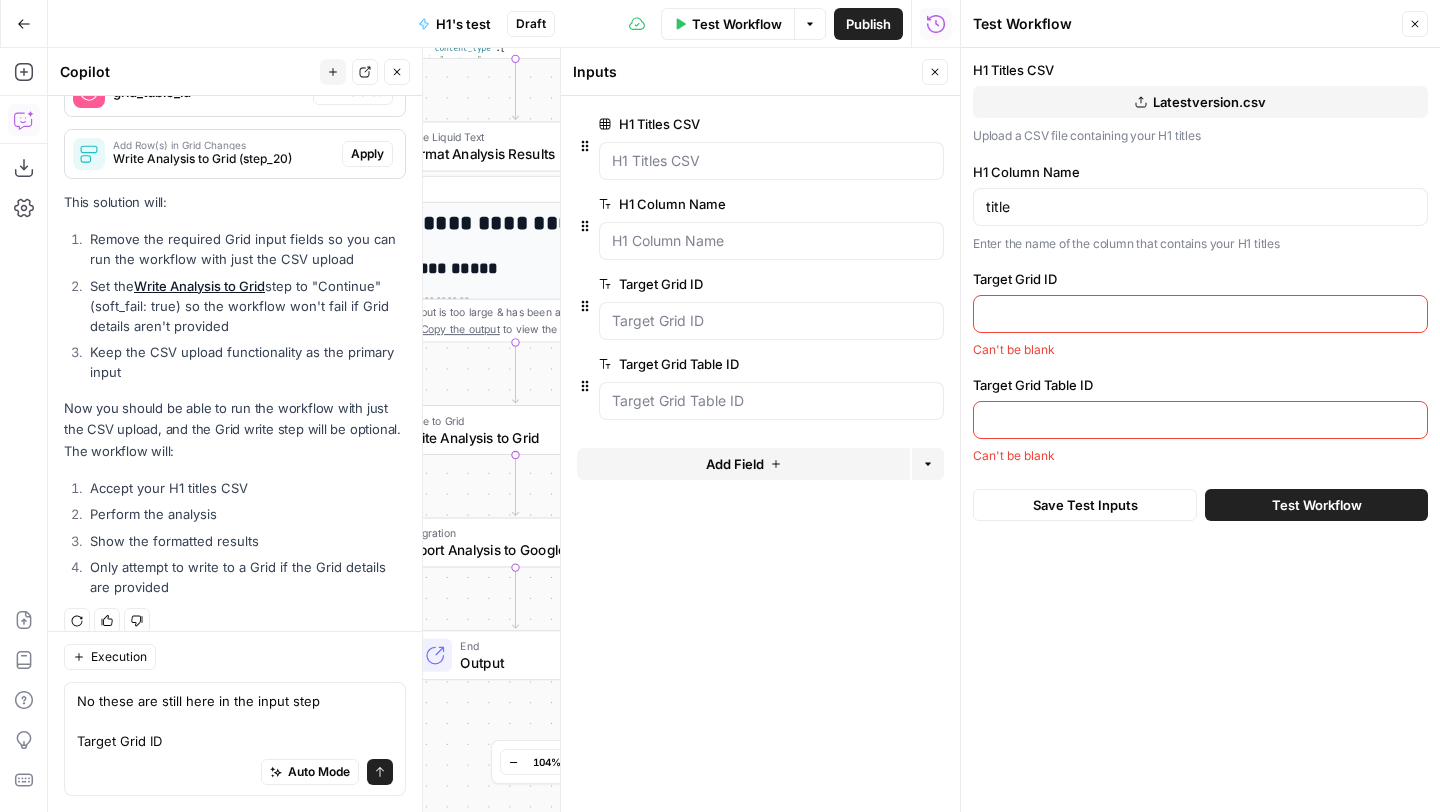 drag, startPoint x: 1094, startPoint y: 381, endPoint x: 974, endPoint y: 381, distance: 120 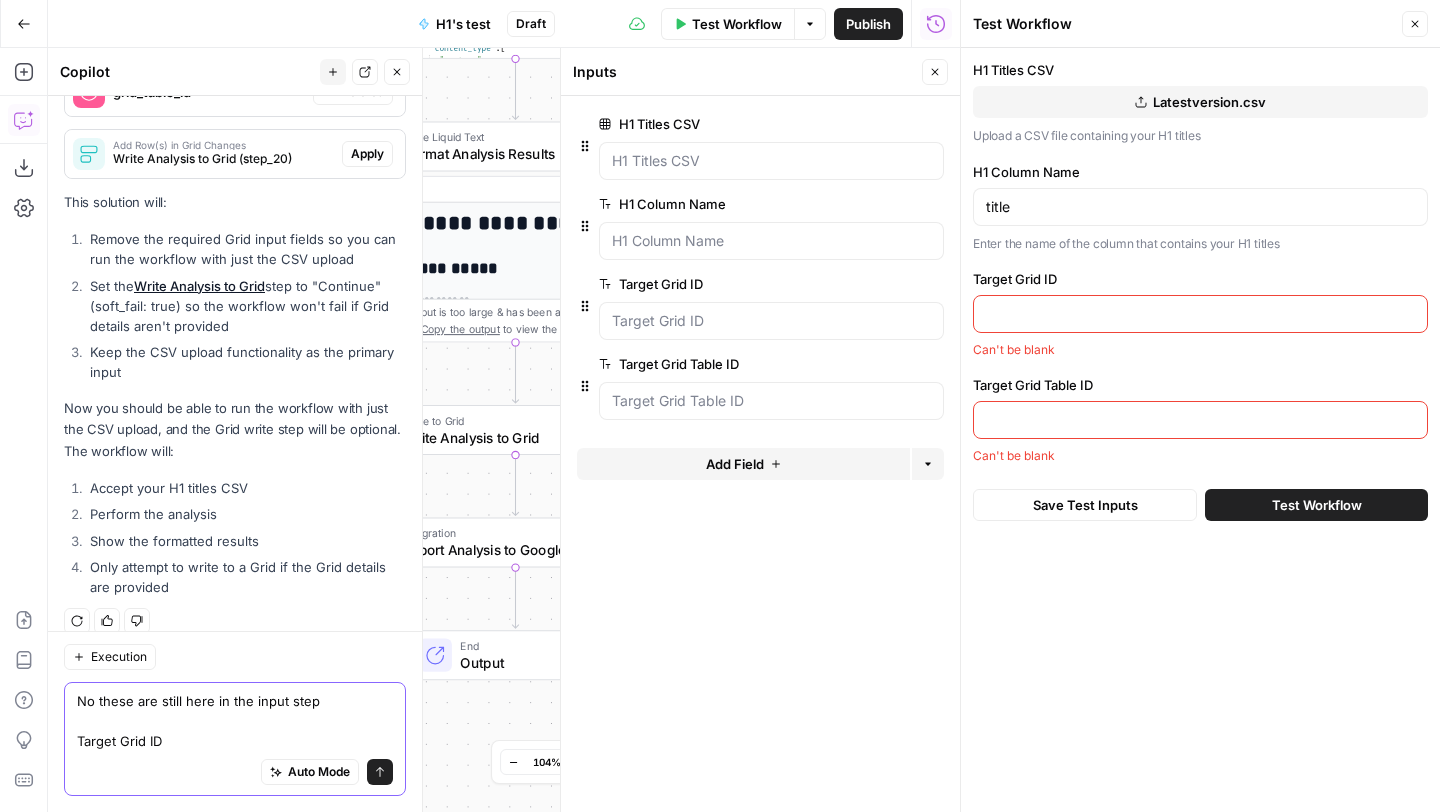 click on "No these are still here in the input step
Target Grid ID" at bounding box center [235, 721] 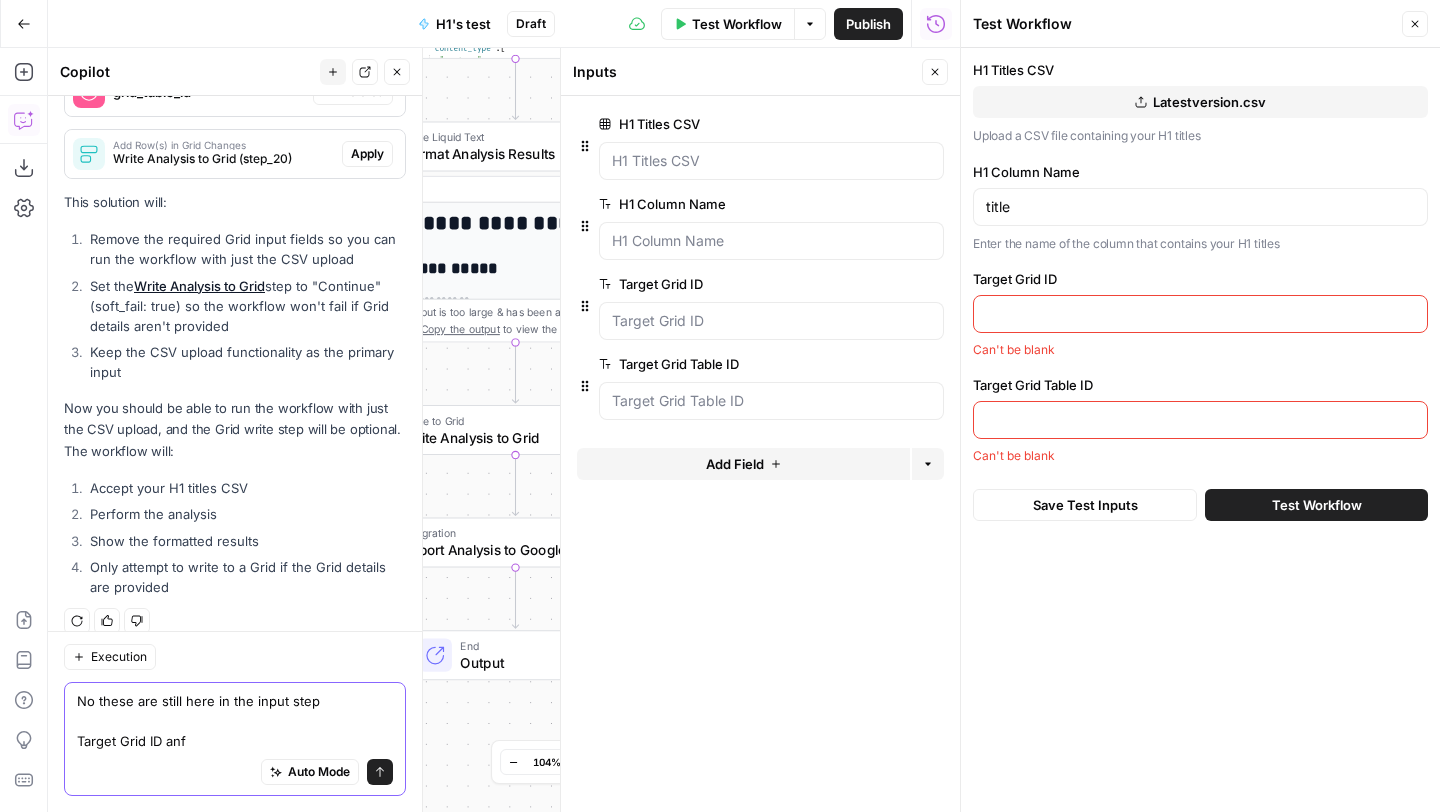 paste on "Target Grid Table ID" 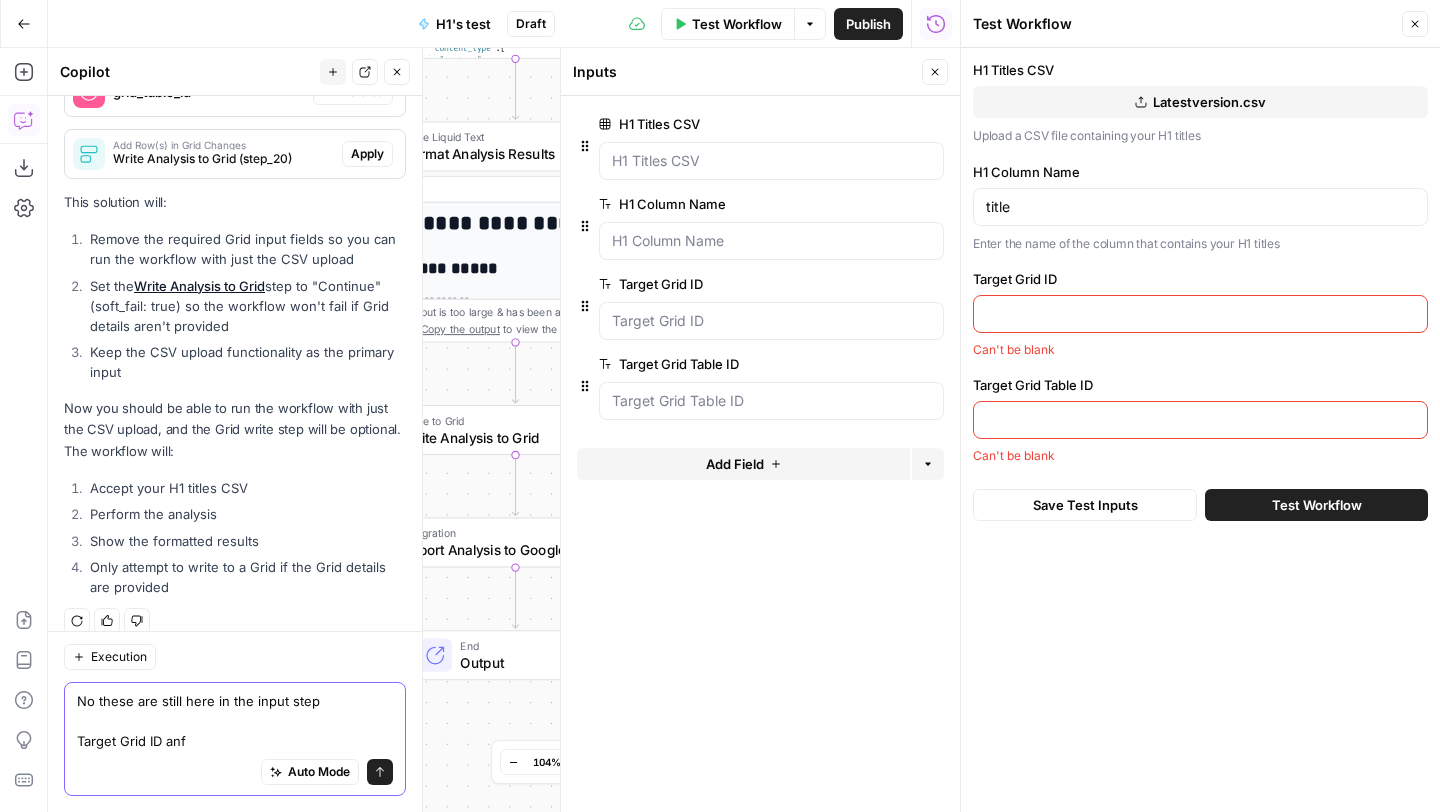 type on "No these are still here in the input step
Target Grid ID anf Target Grid Table ID" 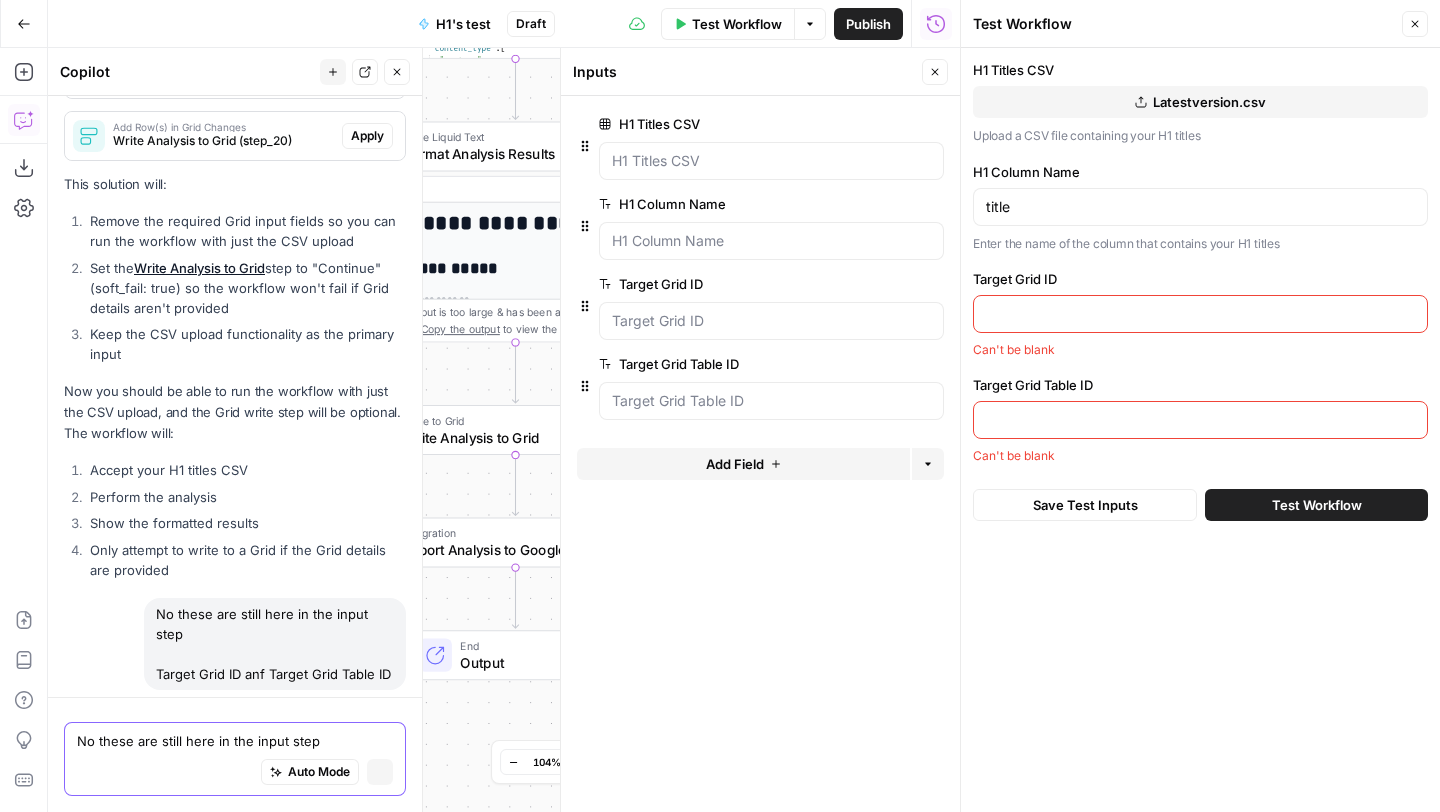 scroll, scrollTop: 2769, scrollLeft: 0, axis: vertical 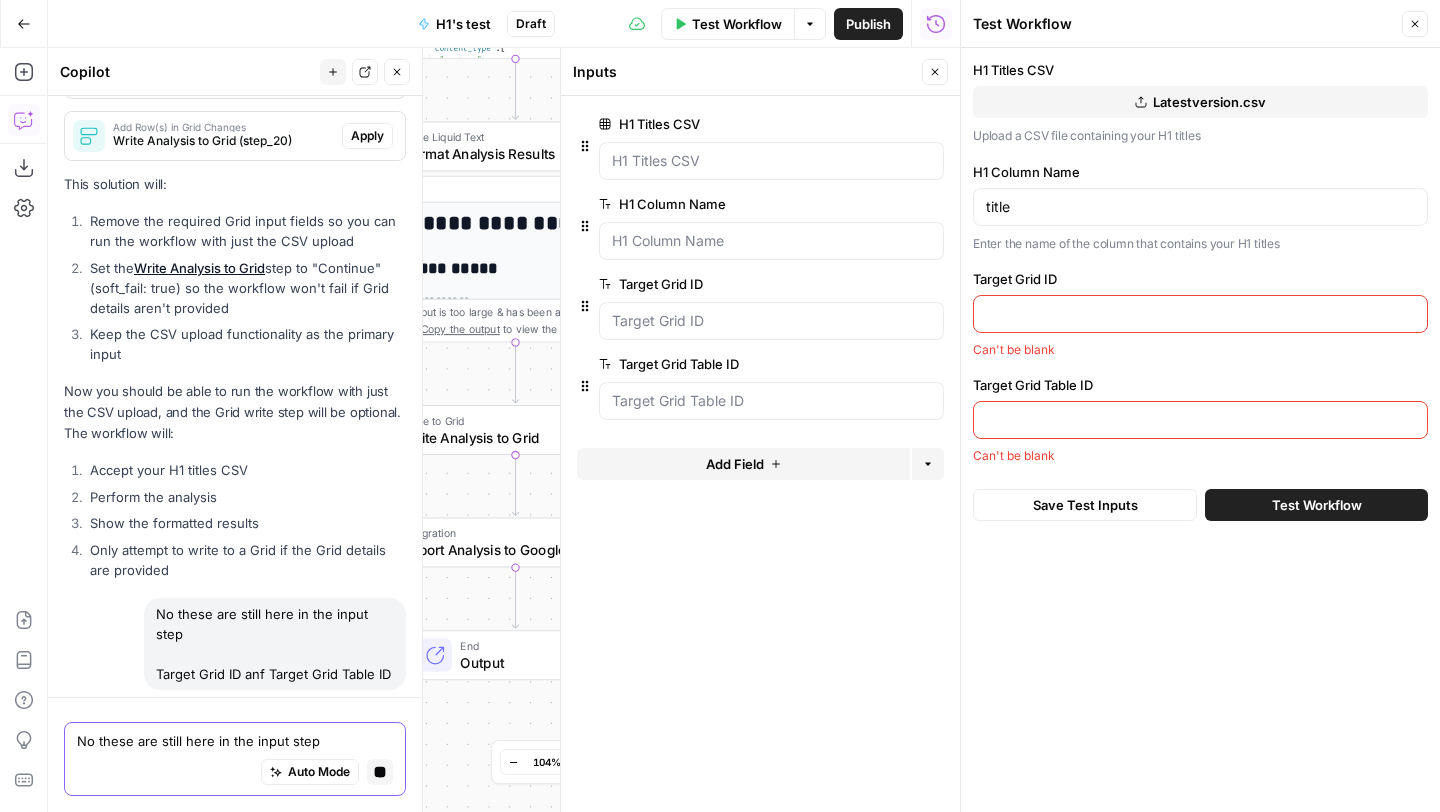 type 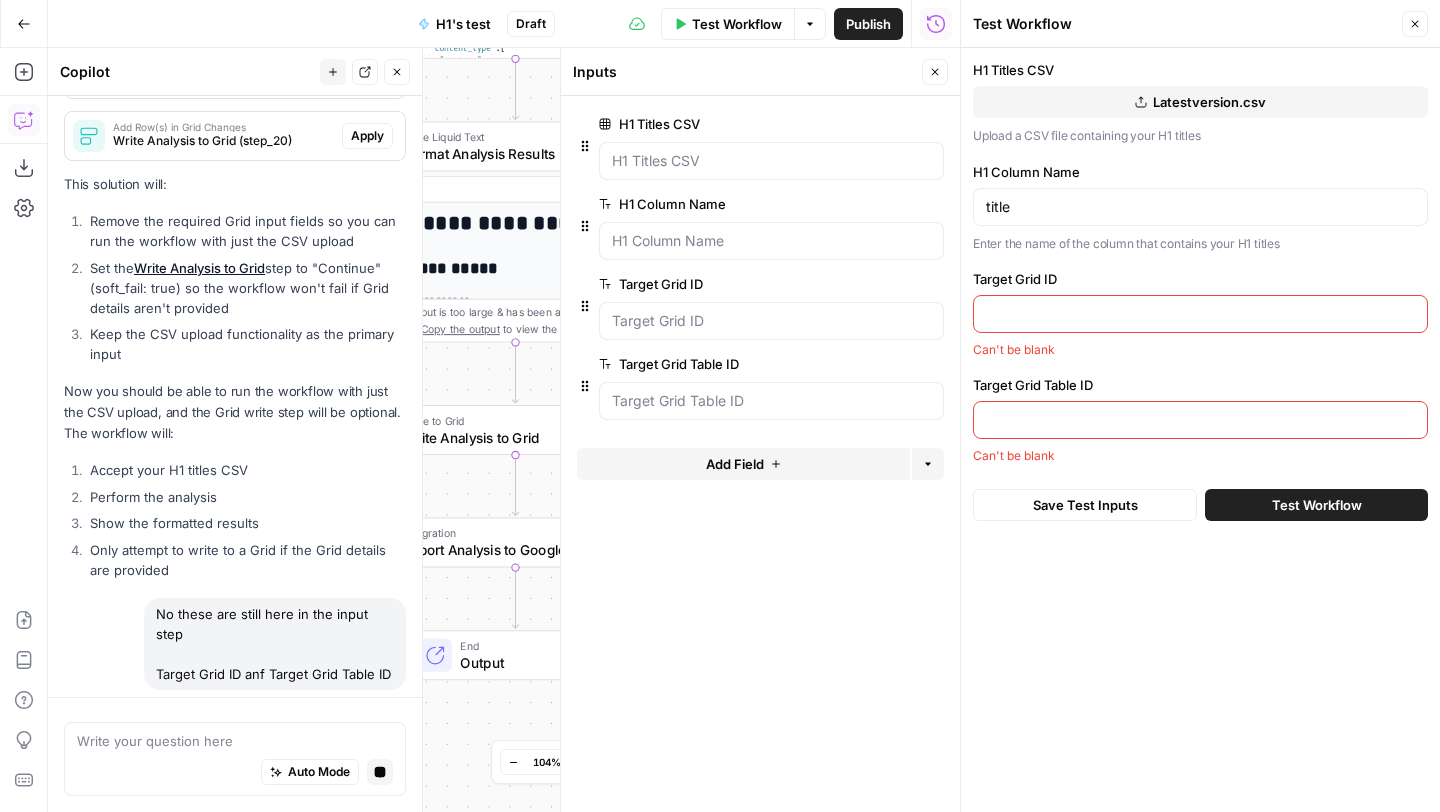 click 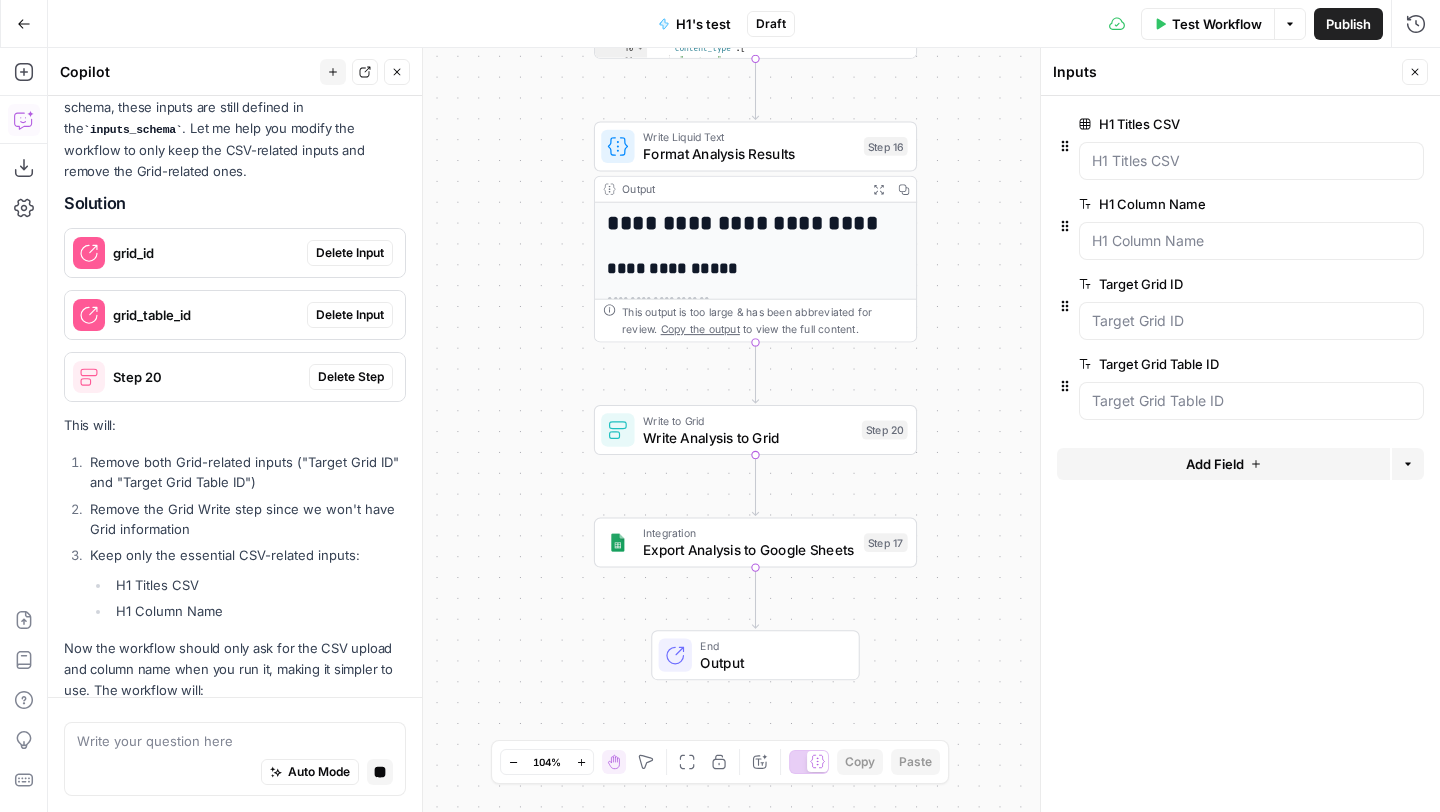 scroll, scrollTop: 3354, scrollLeft: 0, axis: vertical 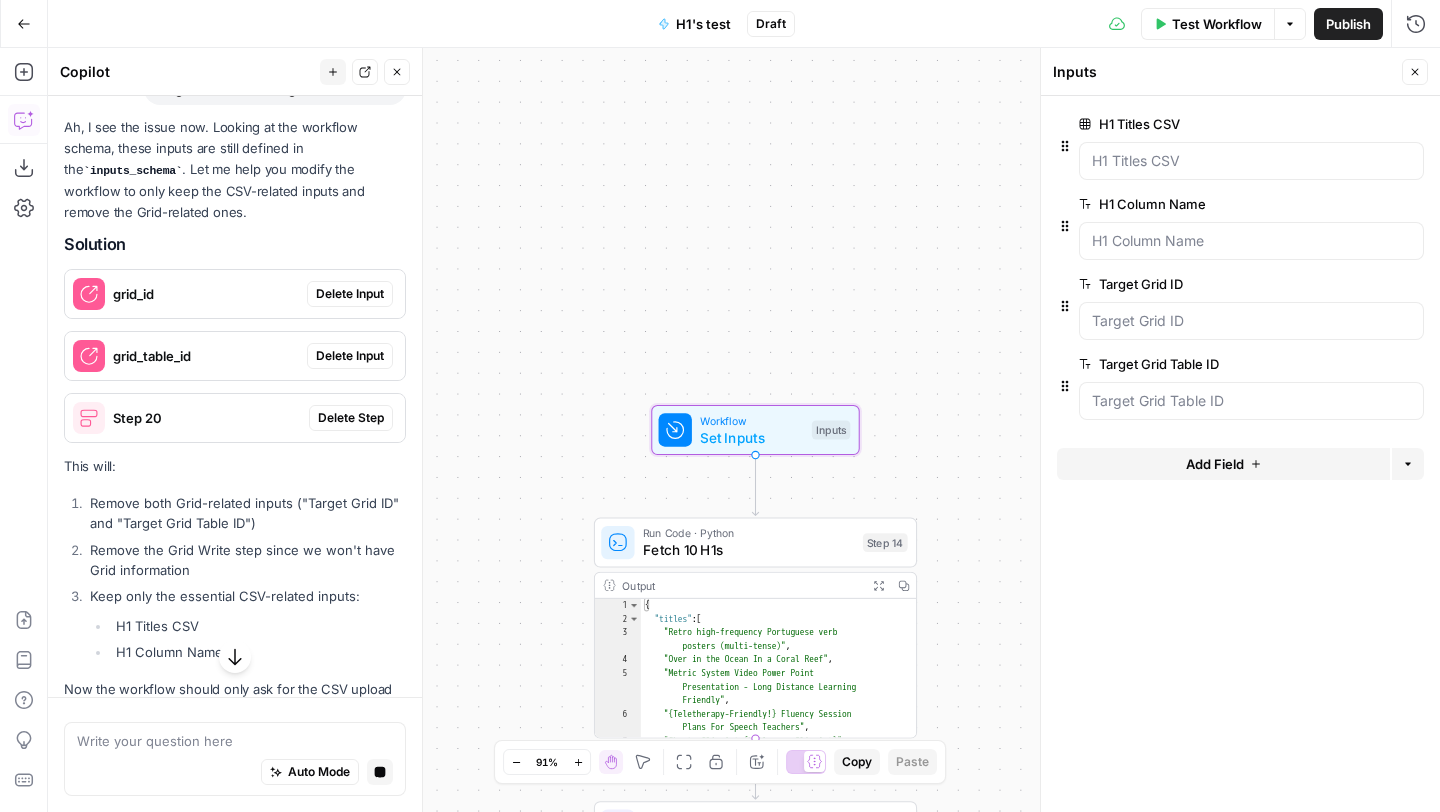 click on "Delete Input" at bounding box center (350, 294) 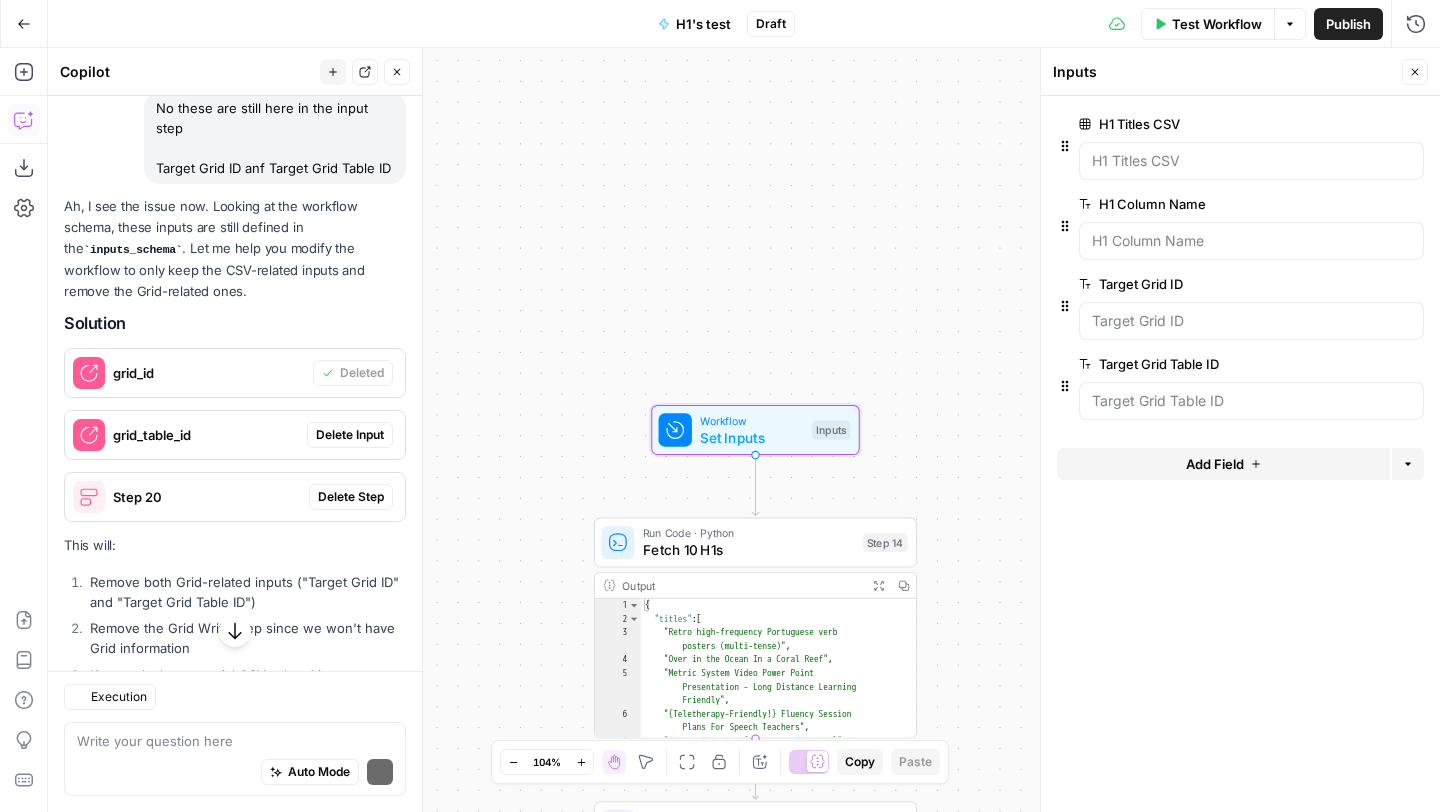 scroll, scrollTop: 3433, scrollLeft: 0, axis: vertical 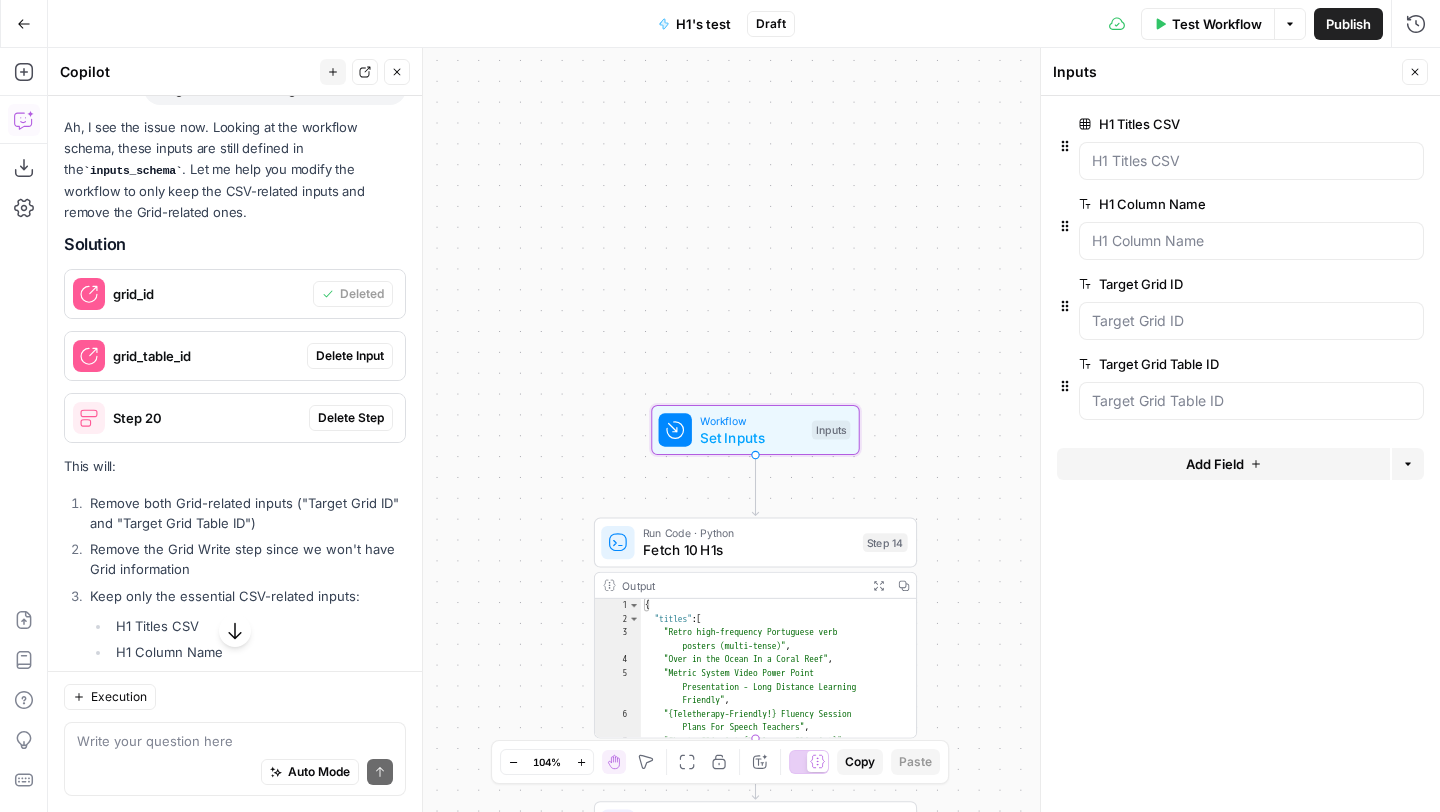 click on "Delete Input" at bounding box center [350, 356] 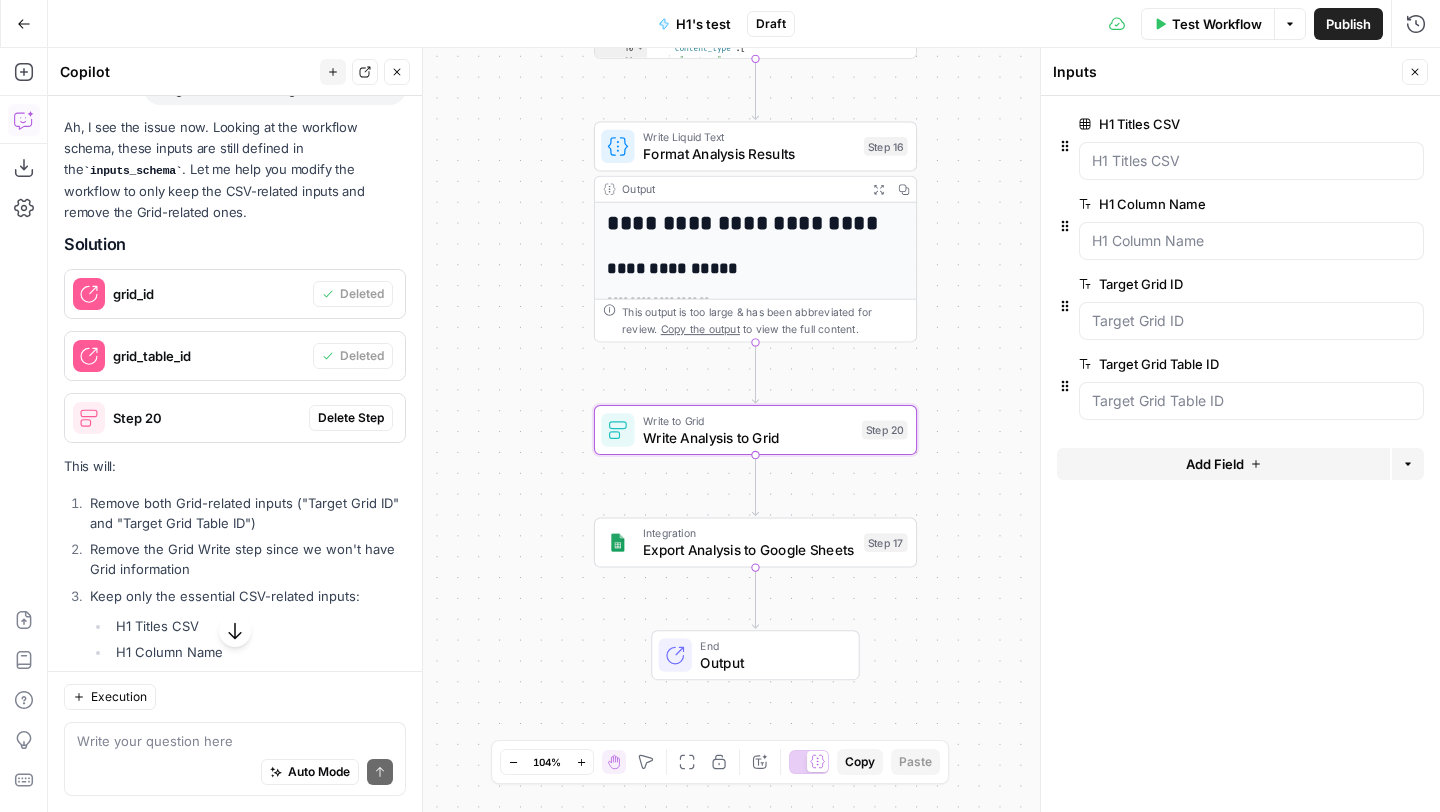 click on "Delete Step" at bounding box center (351, 418) 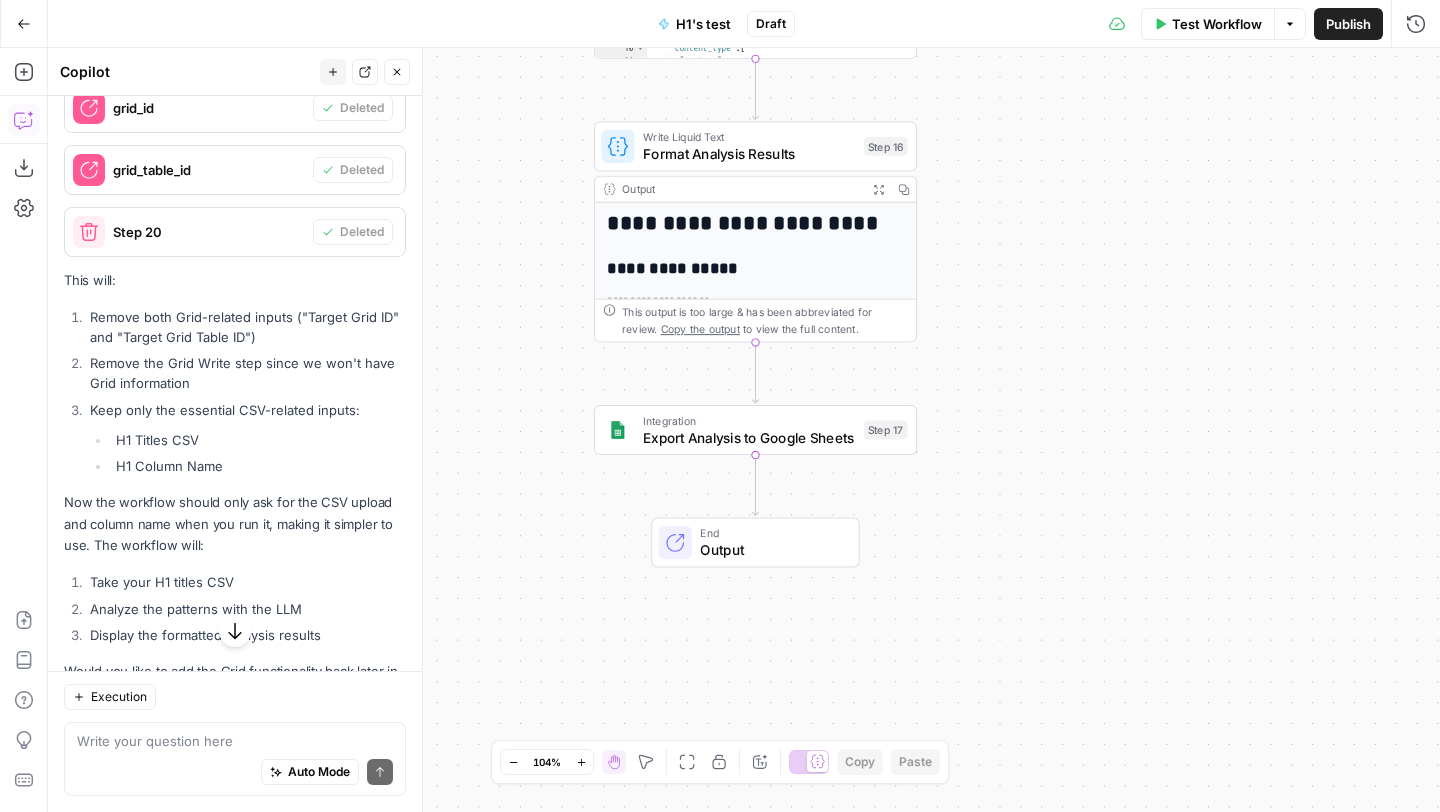 scroll, scrollTop: 3689, scrollLeft: 0, axis: vertical 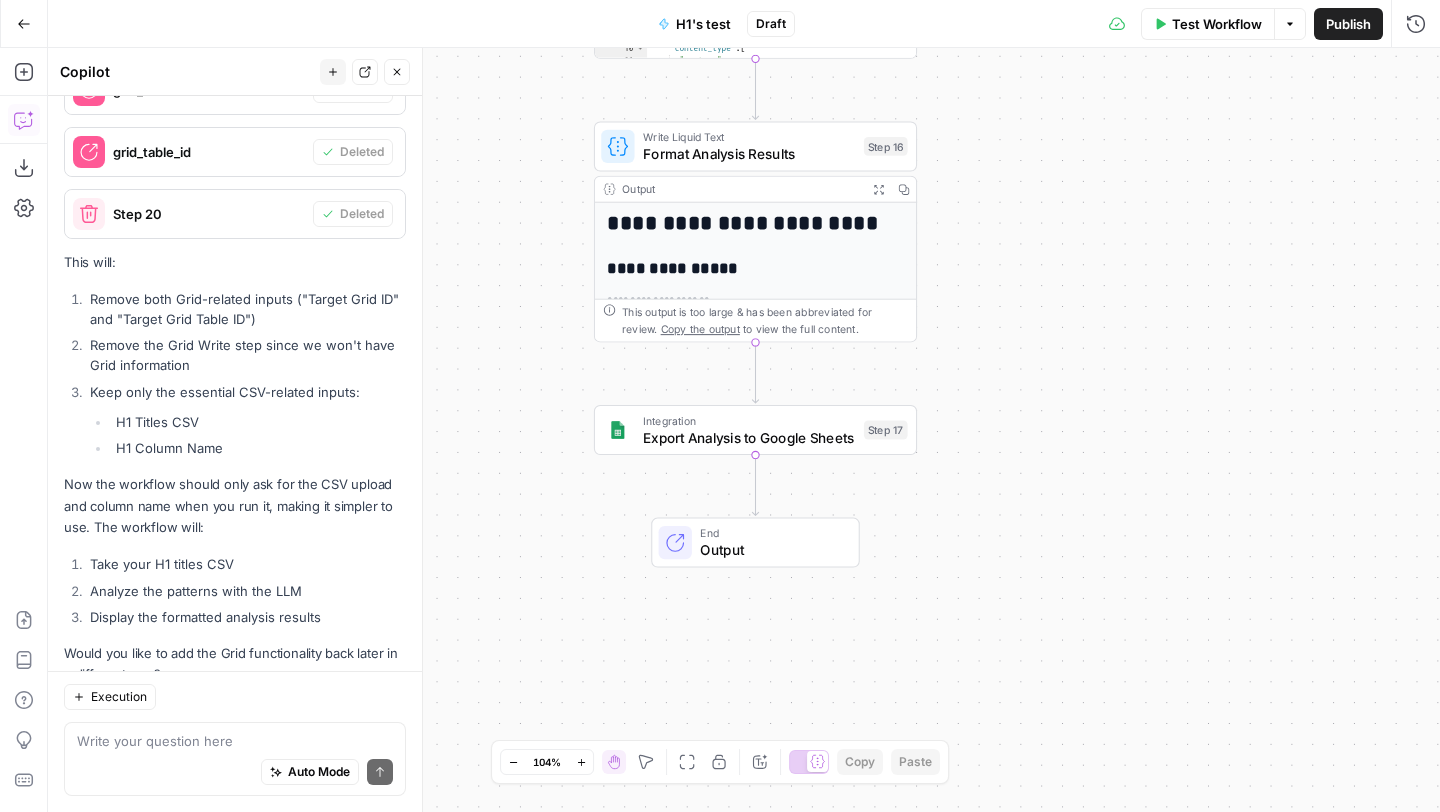 click on "Options" at bounding box center (1290, 24) 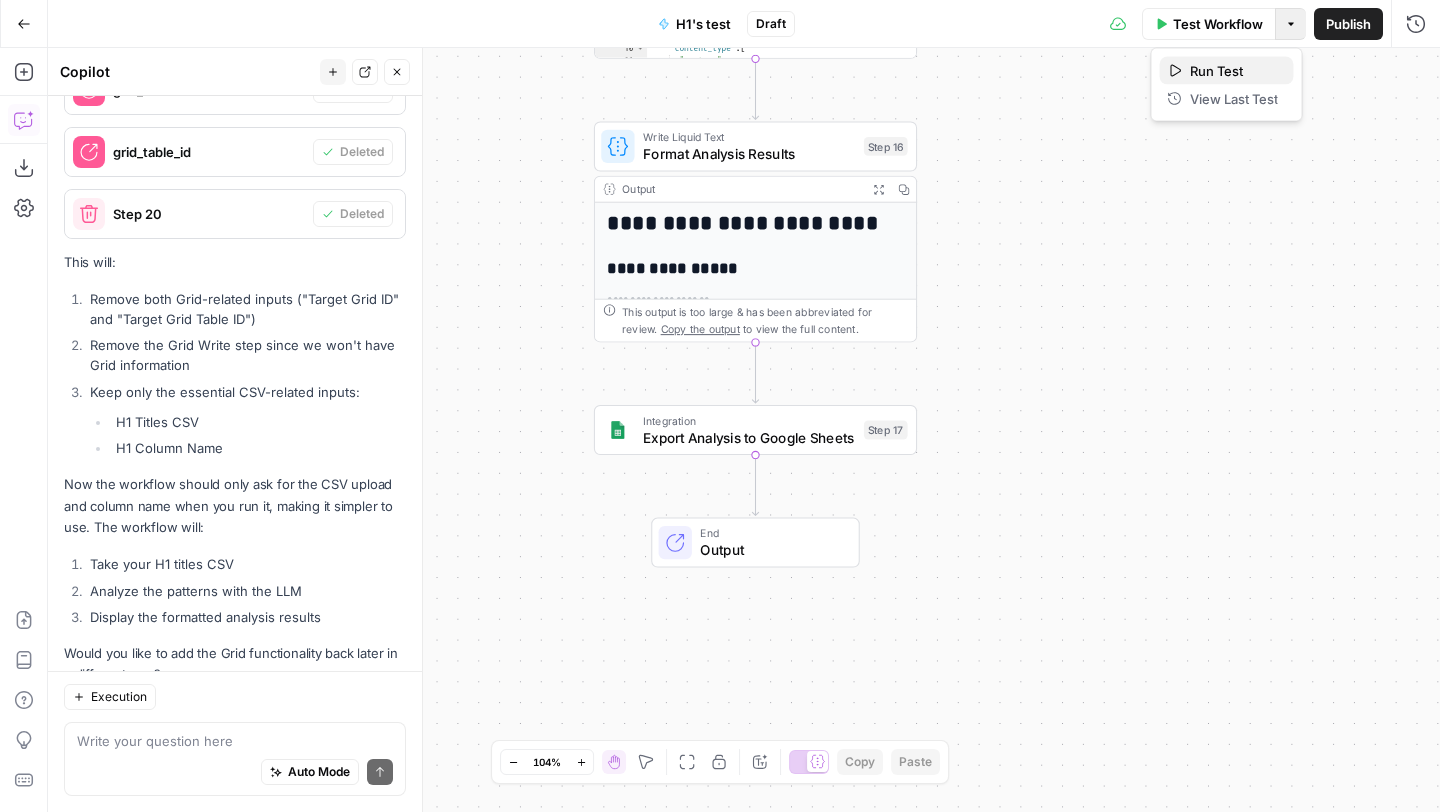 click on "Run Test" at bounding box center [1234, 71] 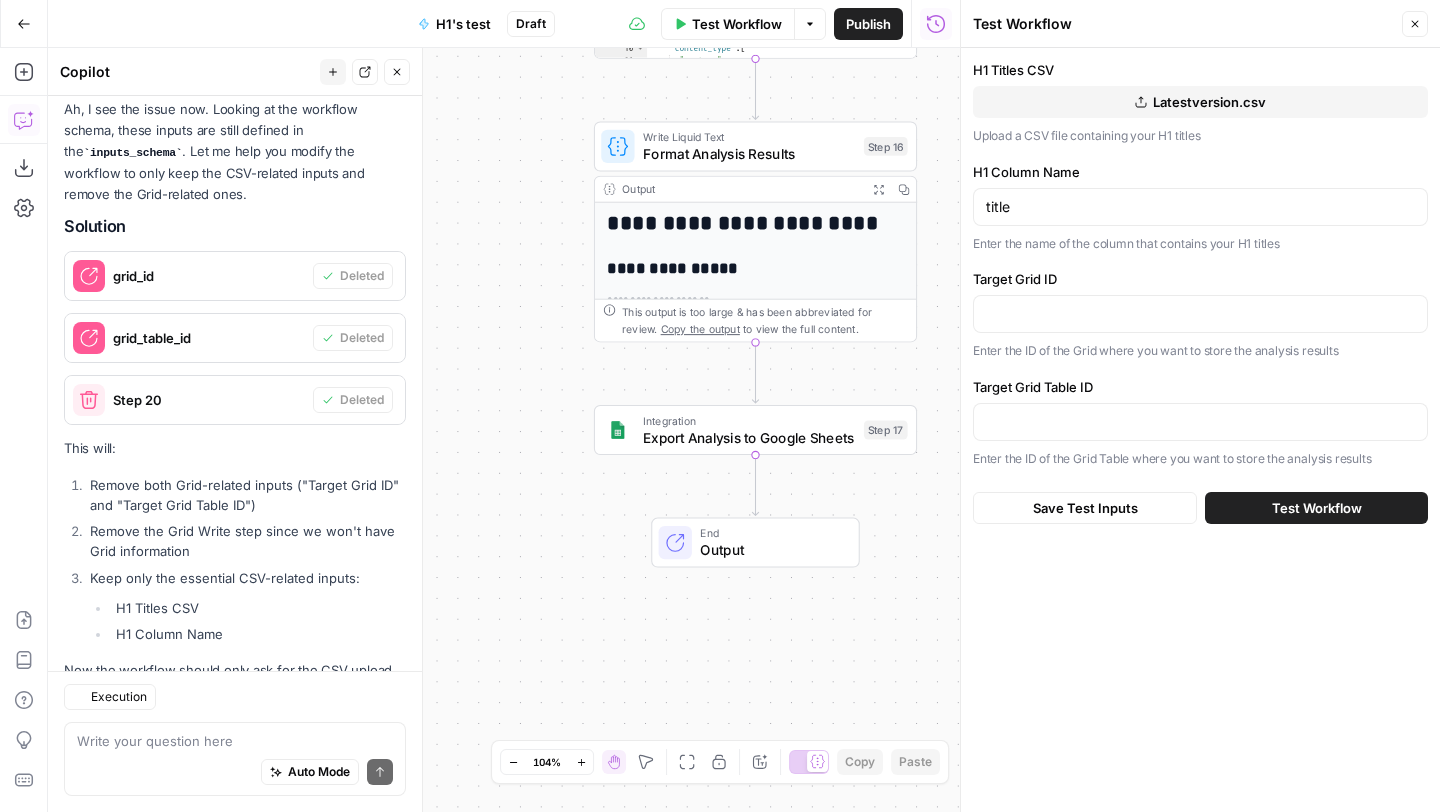 scroll, scrollTop: 3689, scrollLeft: 0, axis: vertical 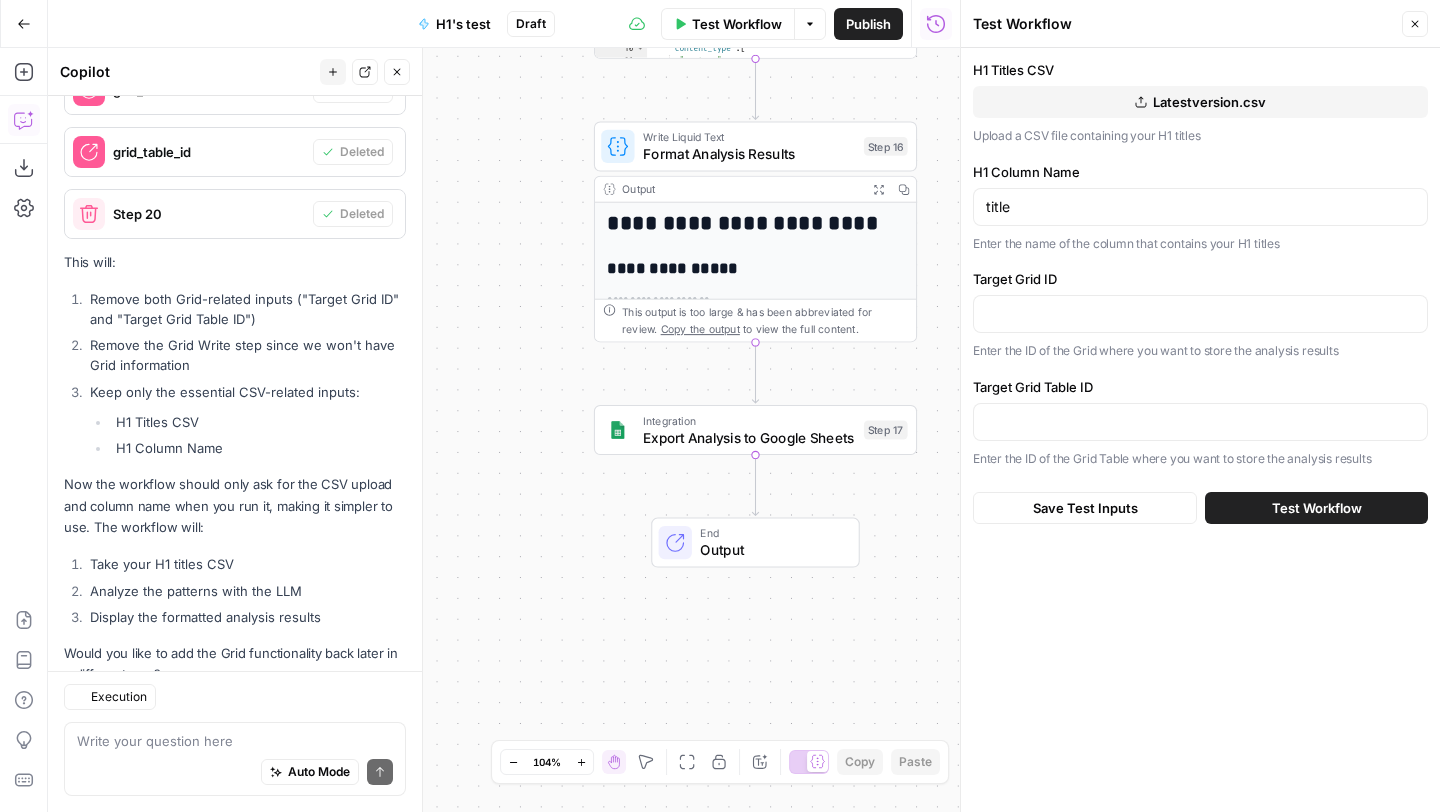 click on "Test Workflow" at bounding box center (1317, 508) 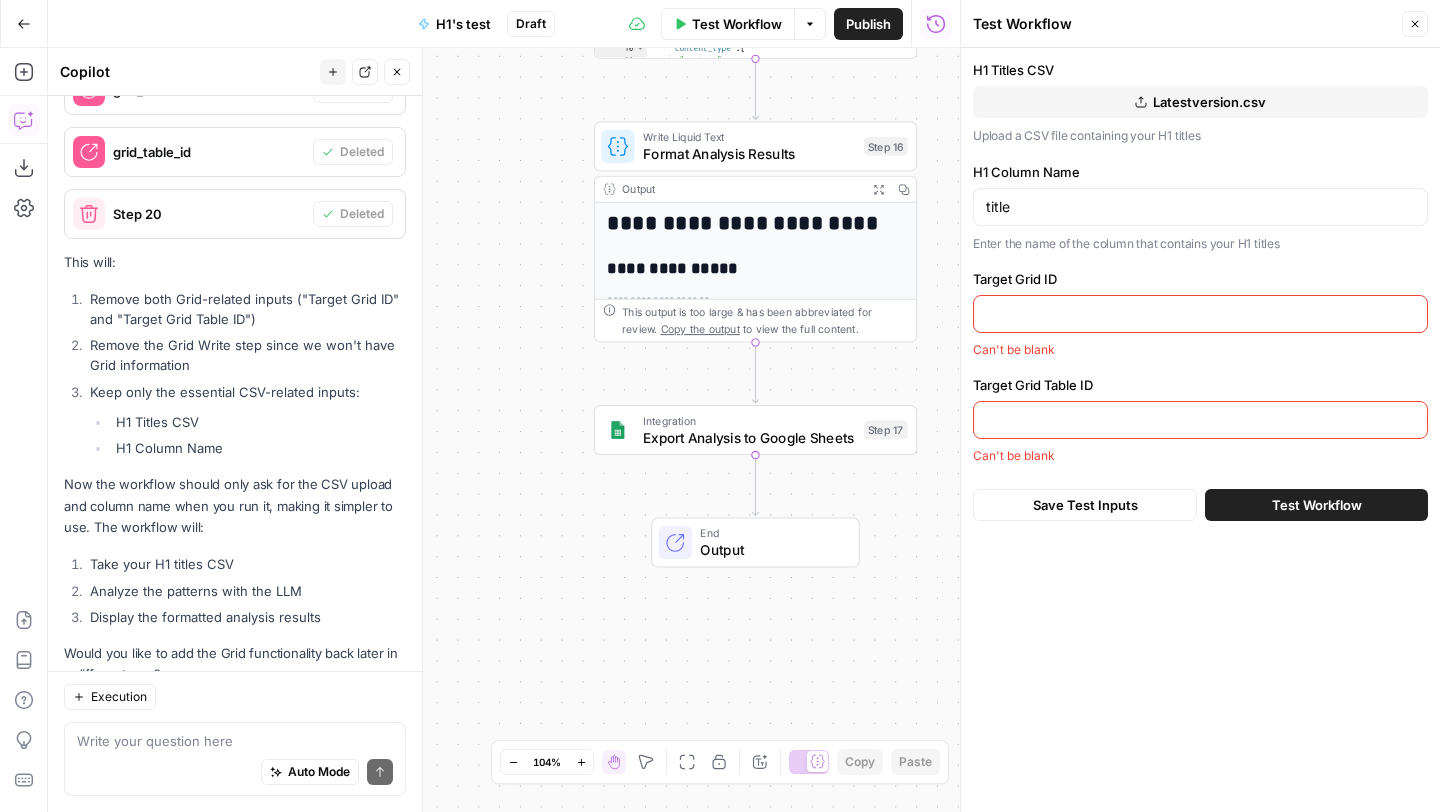 click on "Auto Mode Send" at bounding box center [235, 773] 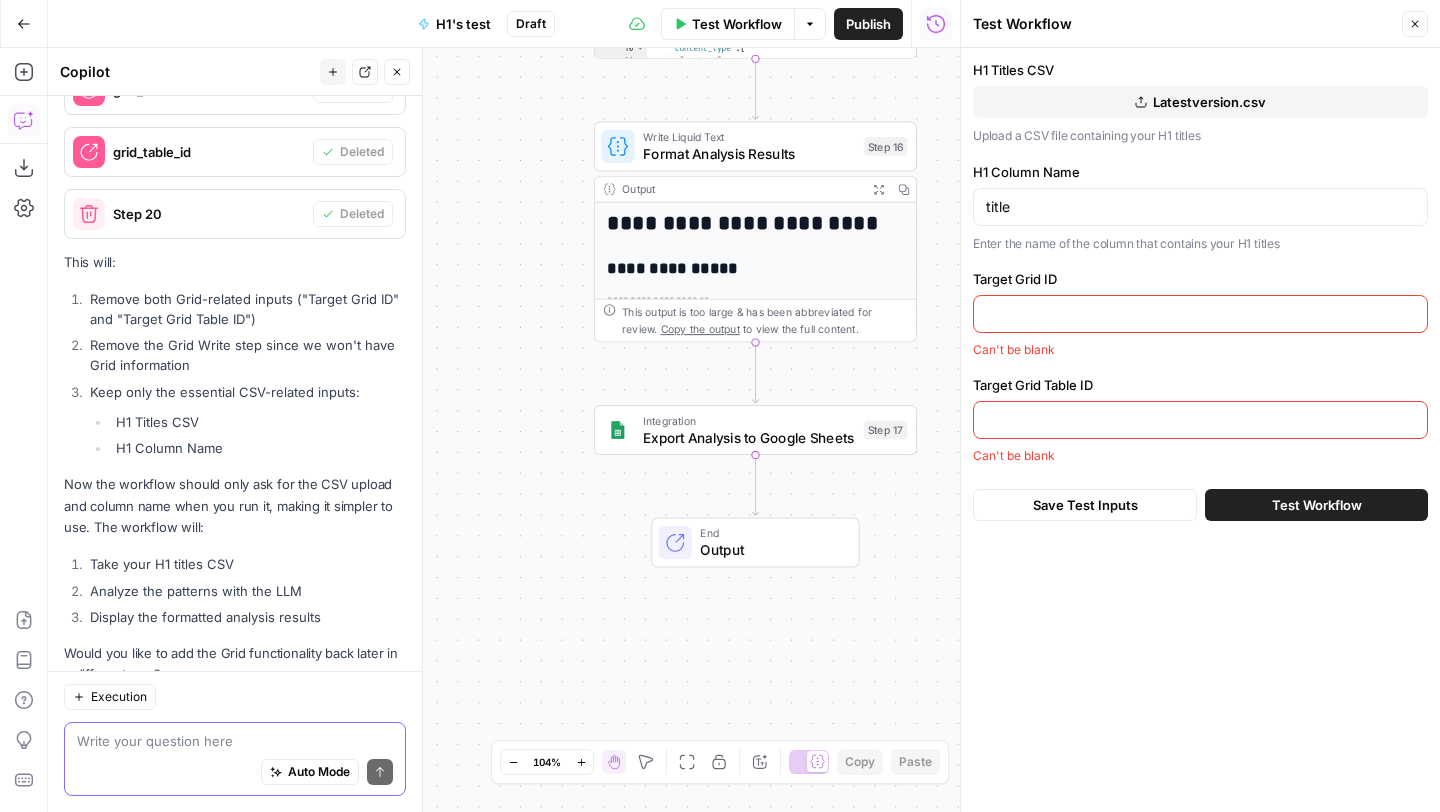 type 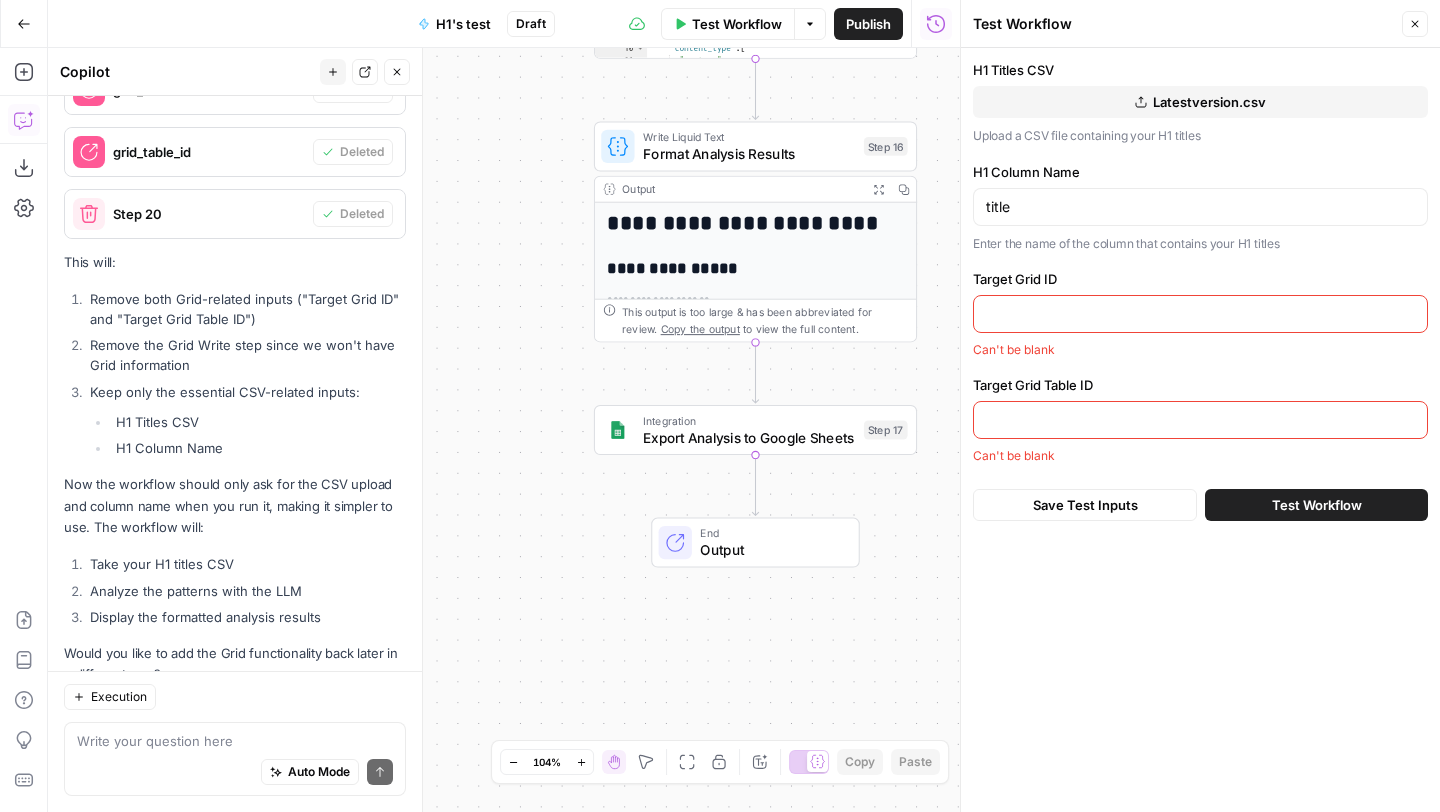 type 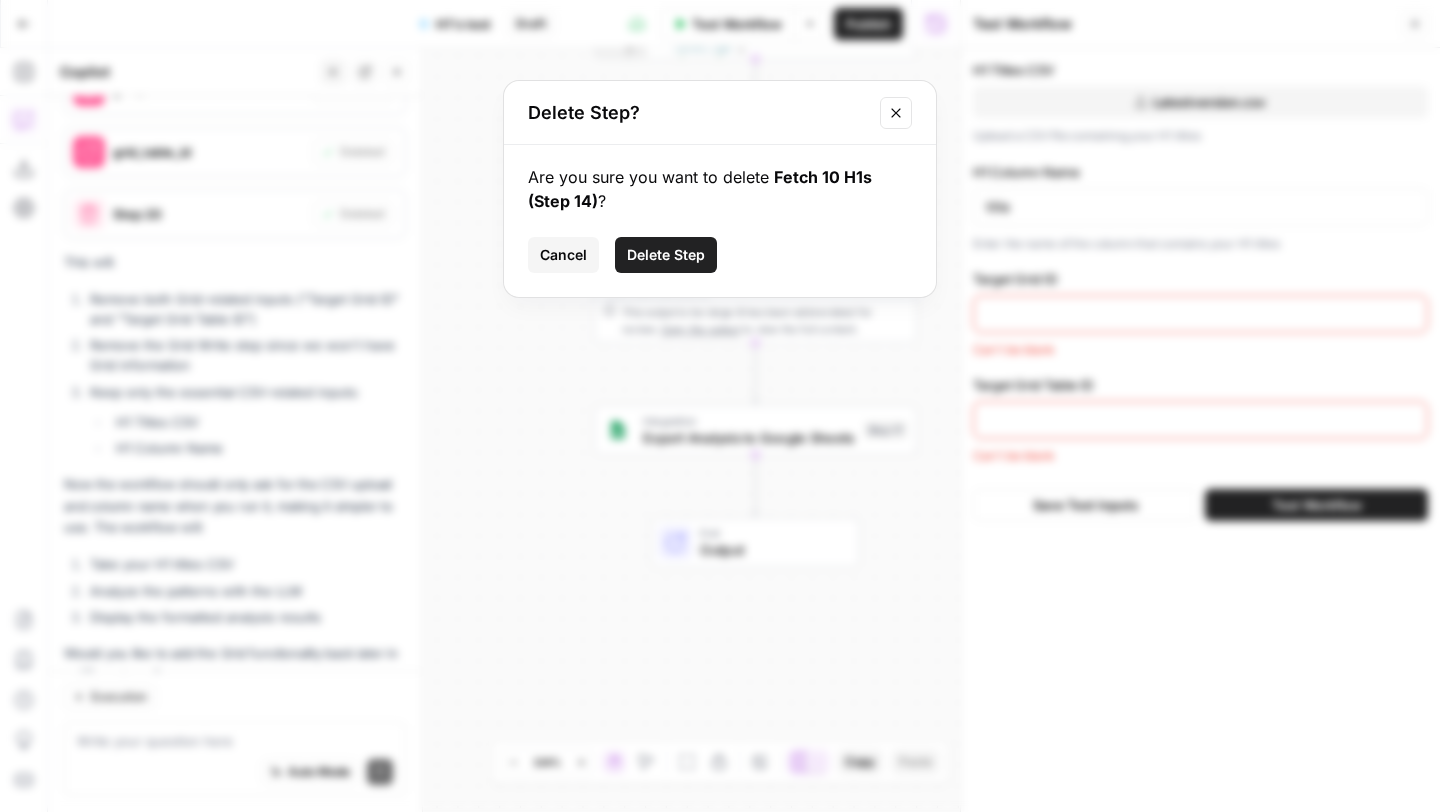click 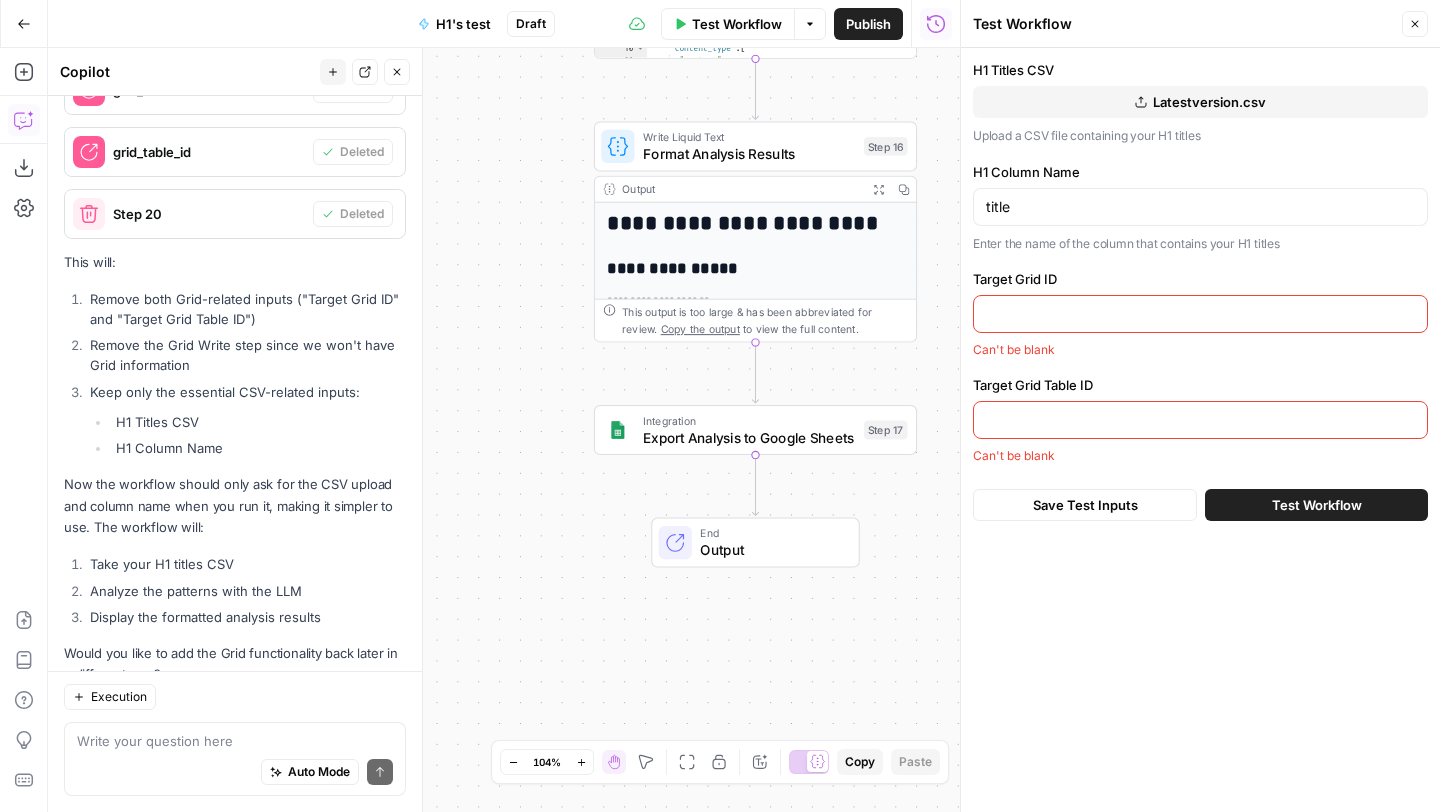 click on "Auto Mode Send" at bounding box center [235, 773] 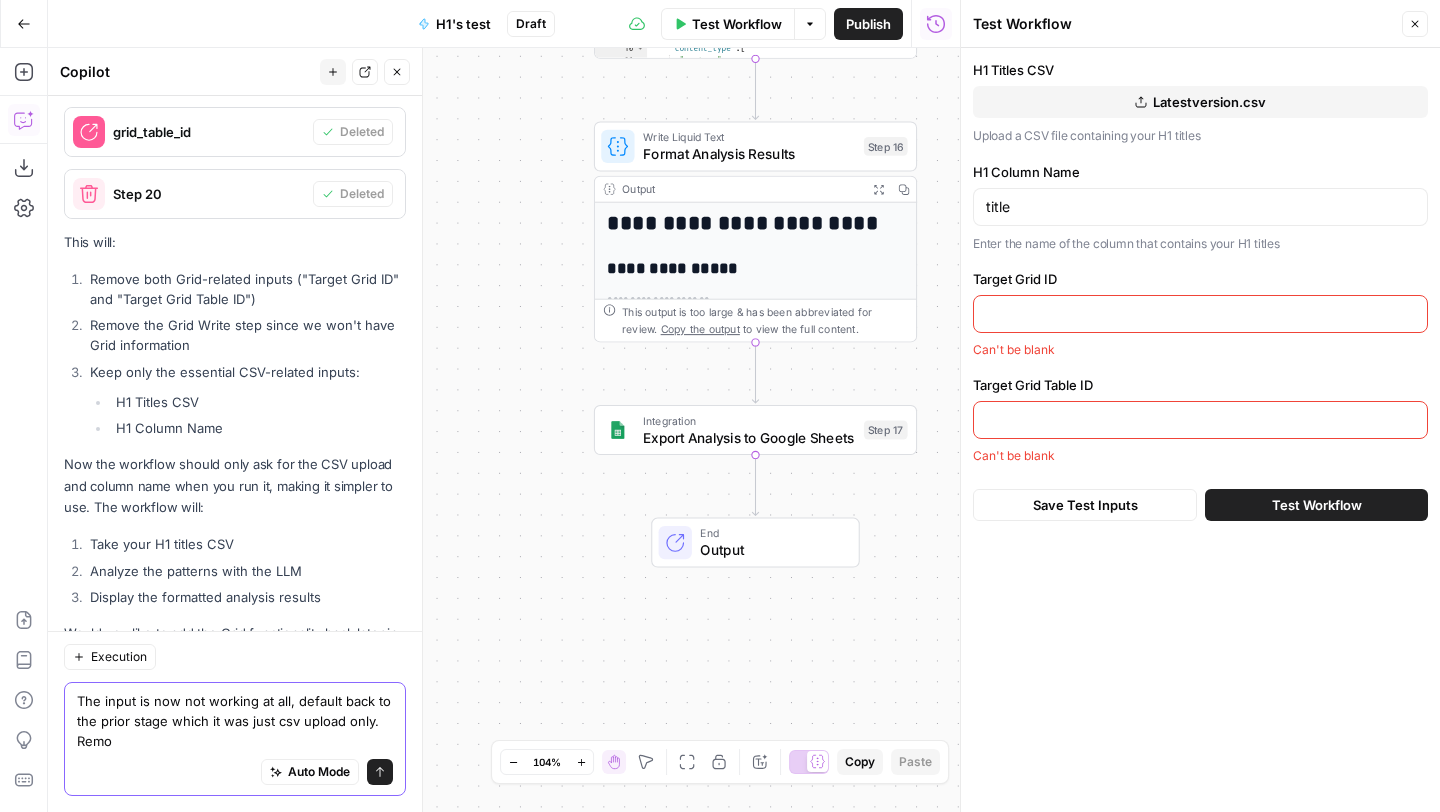 scroll, scrollTop: 3729, scrollLeft: 0, axis: vertical 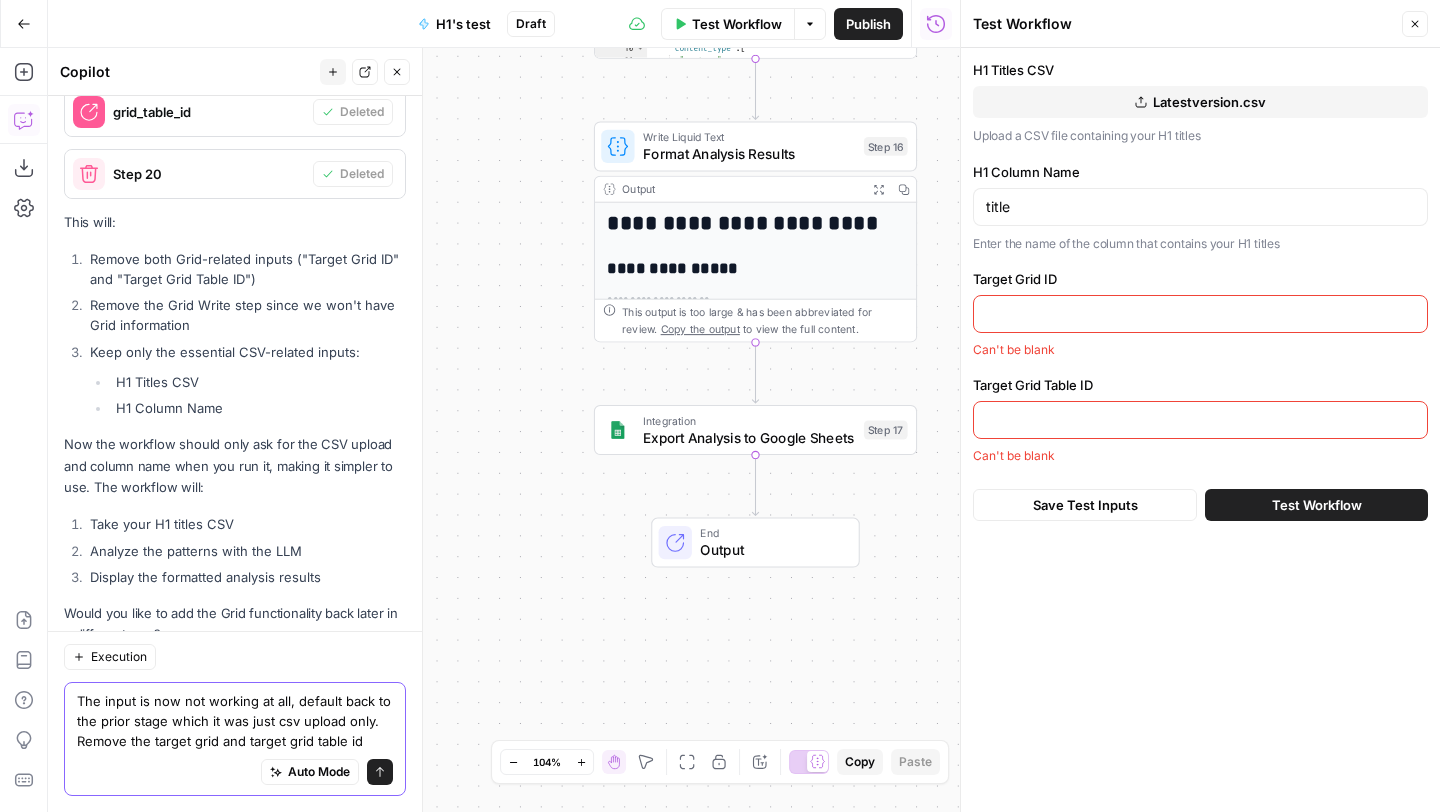 type on "The input is now not working at all, default back to the prior stage which it was just csv upload only. Remove the target grid and target grid table id" 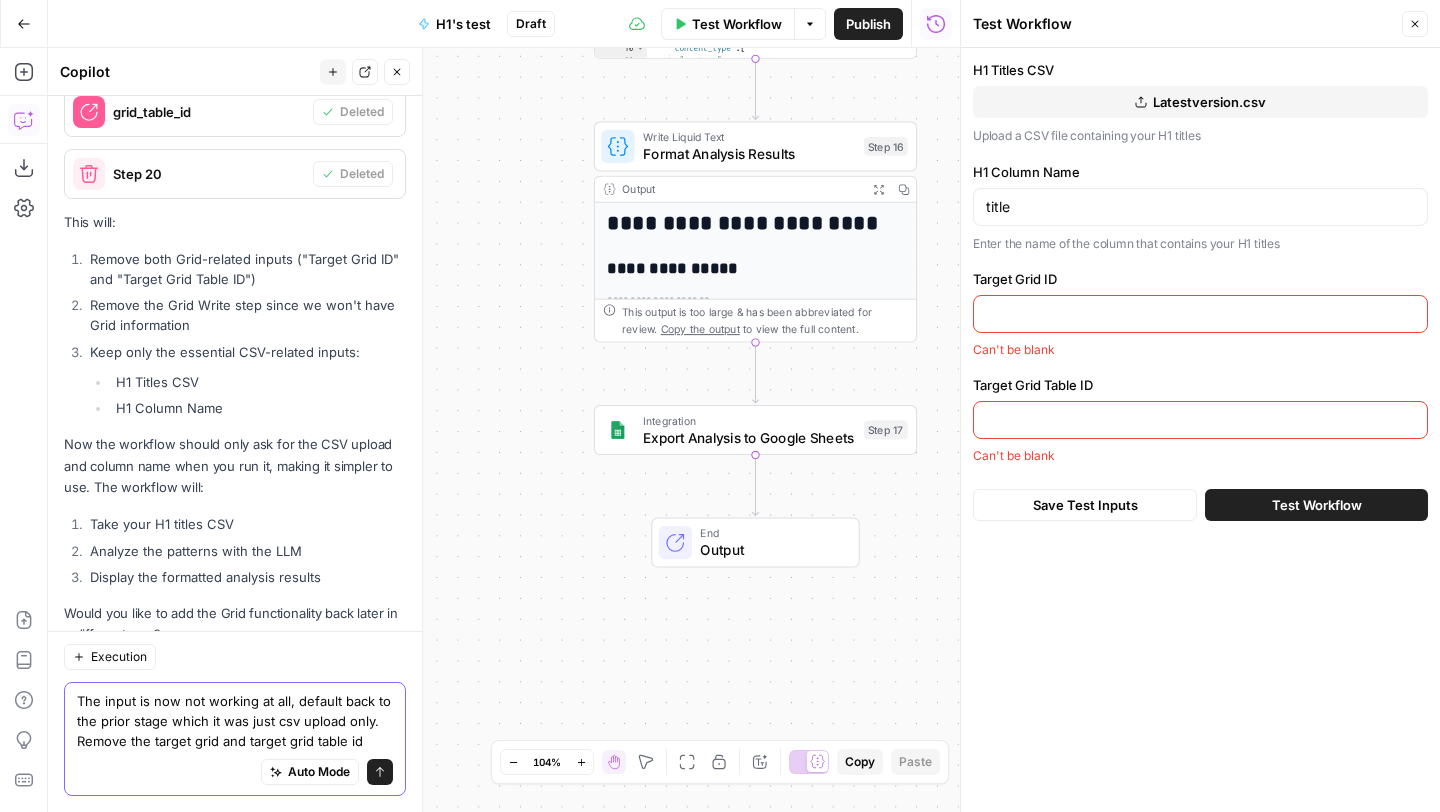 click 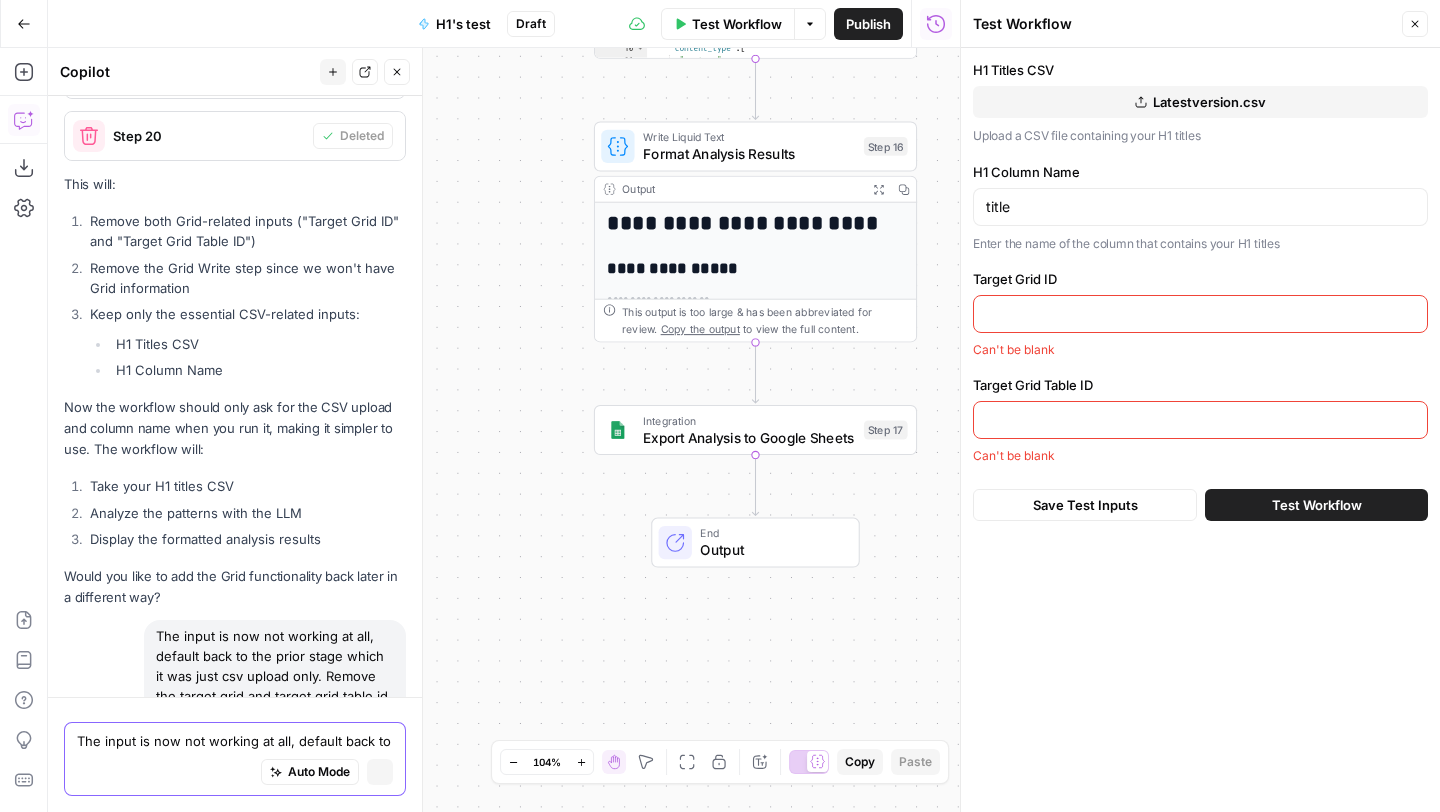 scroll, scrollTop: 3624, scrollLeft: 0, axis: vertical 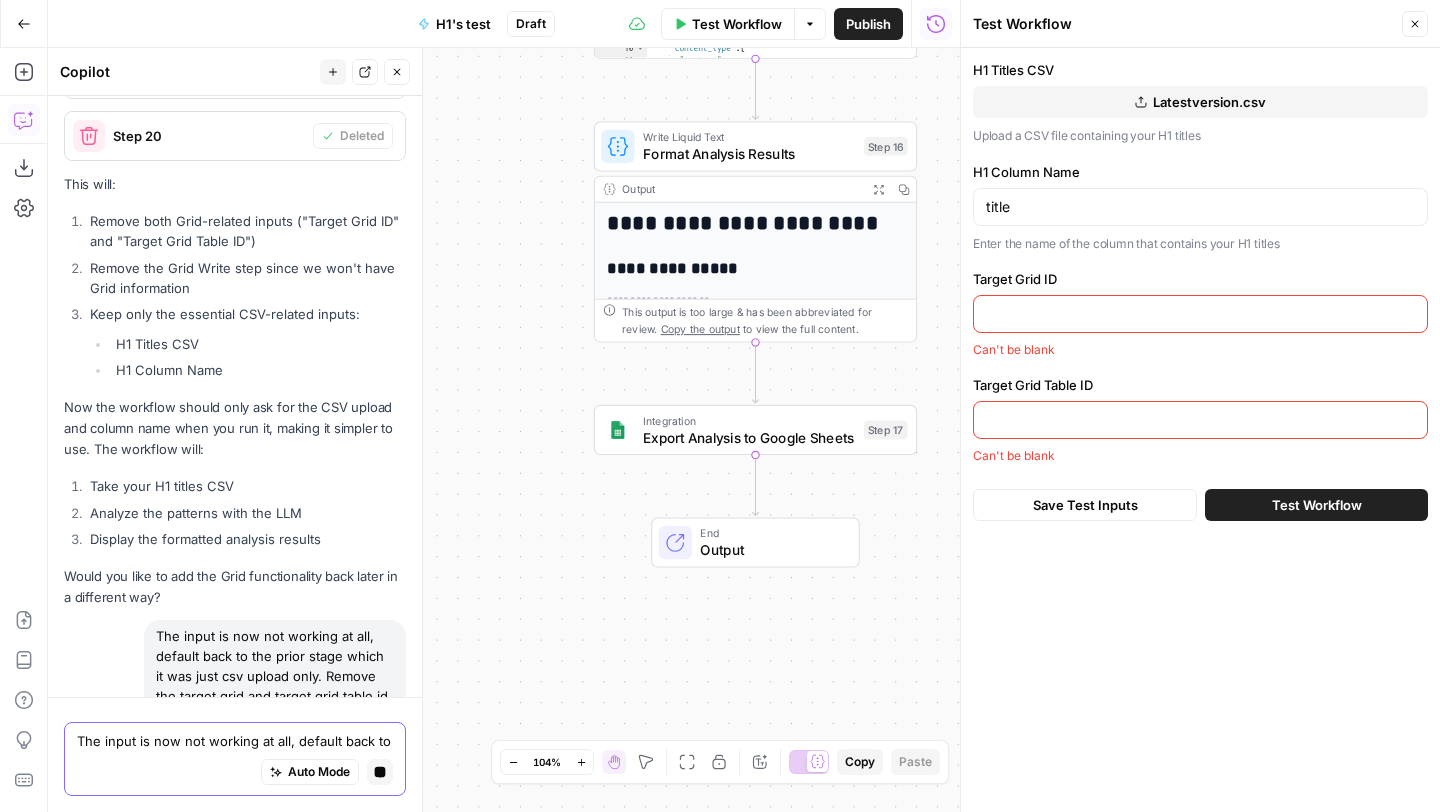 click on "Target Grid ID" at bounding box center (1200, 314) 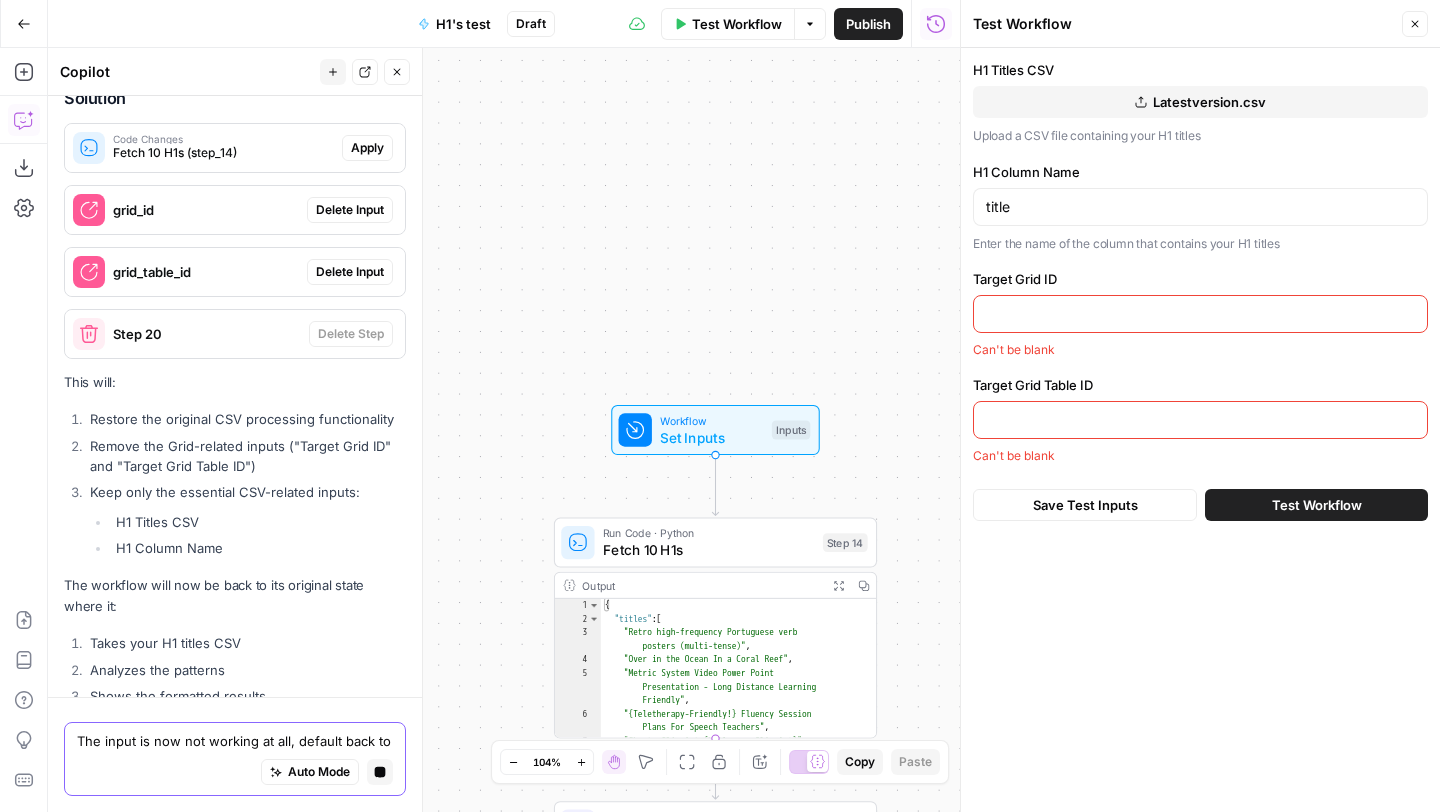 scroll, scrollTop: 4334, scrollLeft: 0, axis: vertical 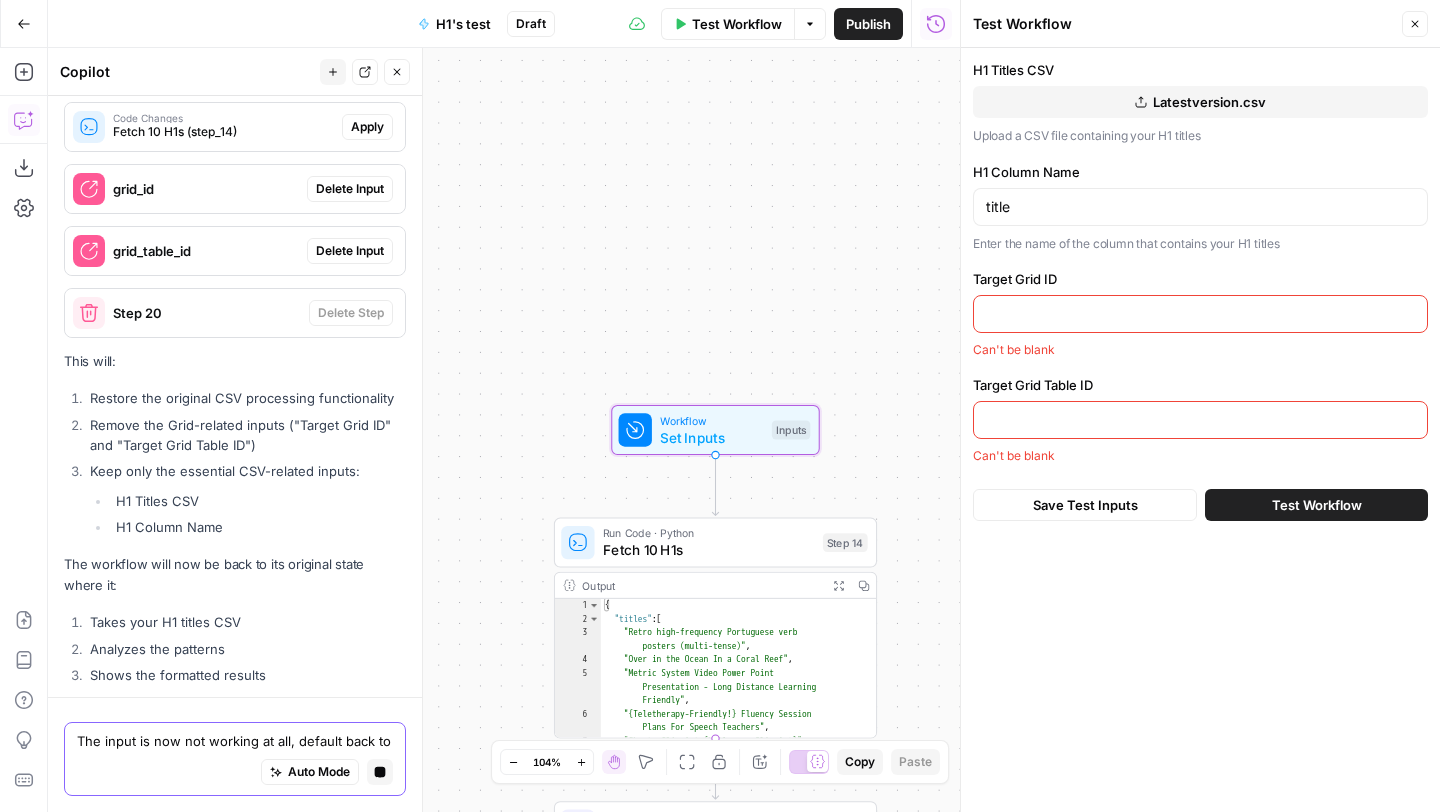 click on "Delete Input" at bounding box center (350, 251) 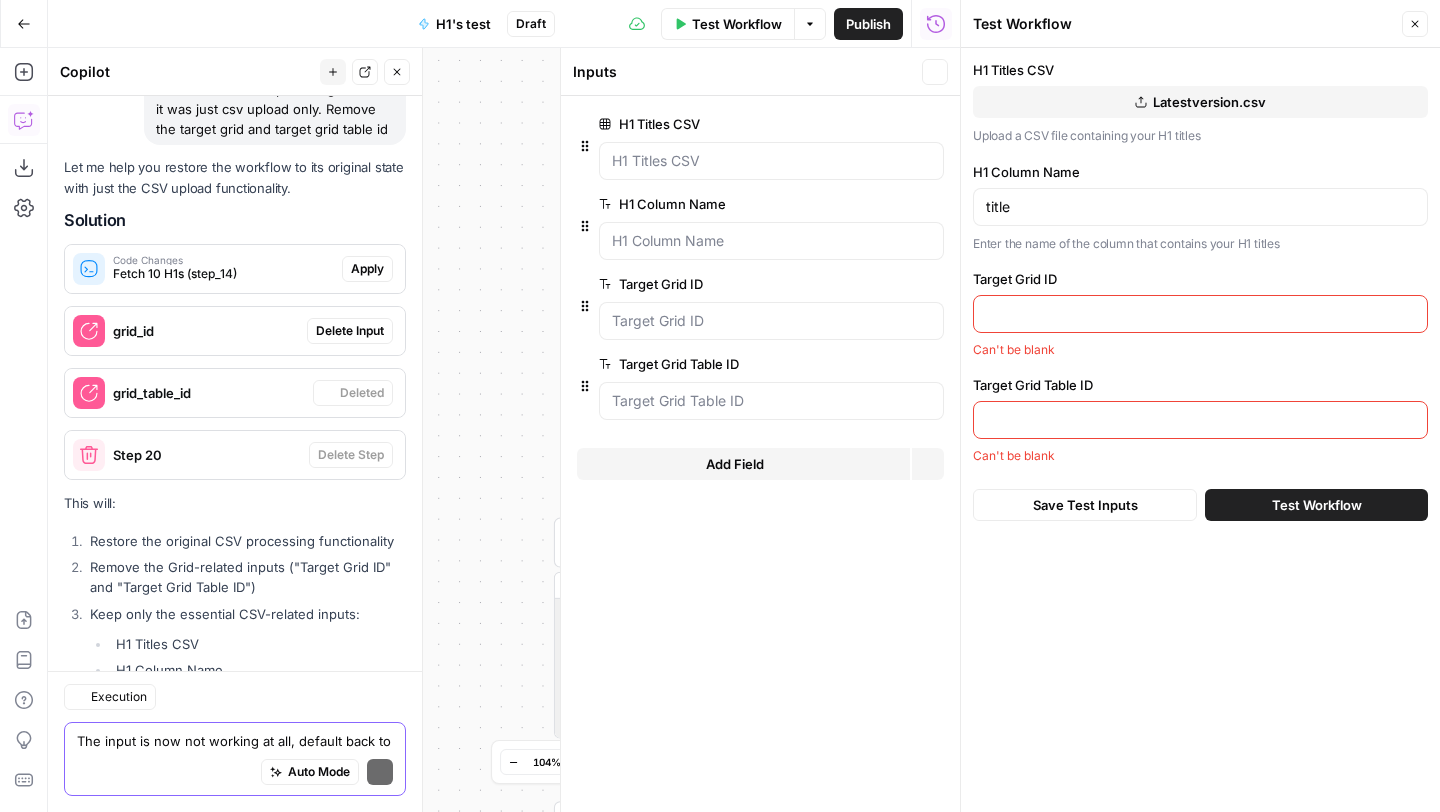 scroll, scrollTop: 4535, scrollLeft: 0, axis: vertical 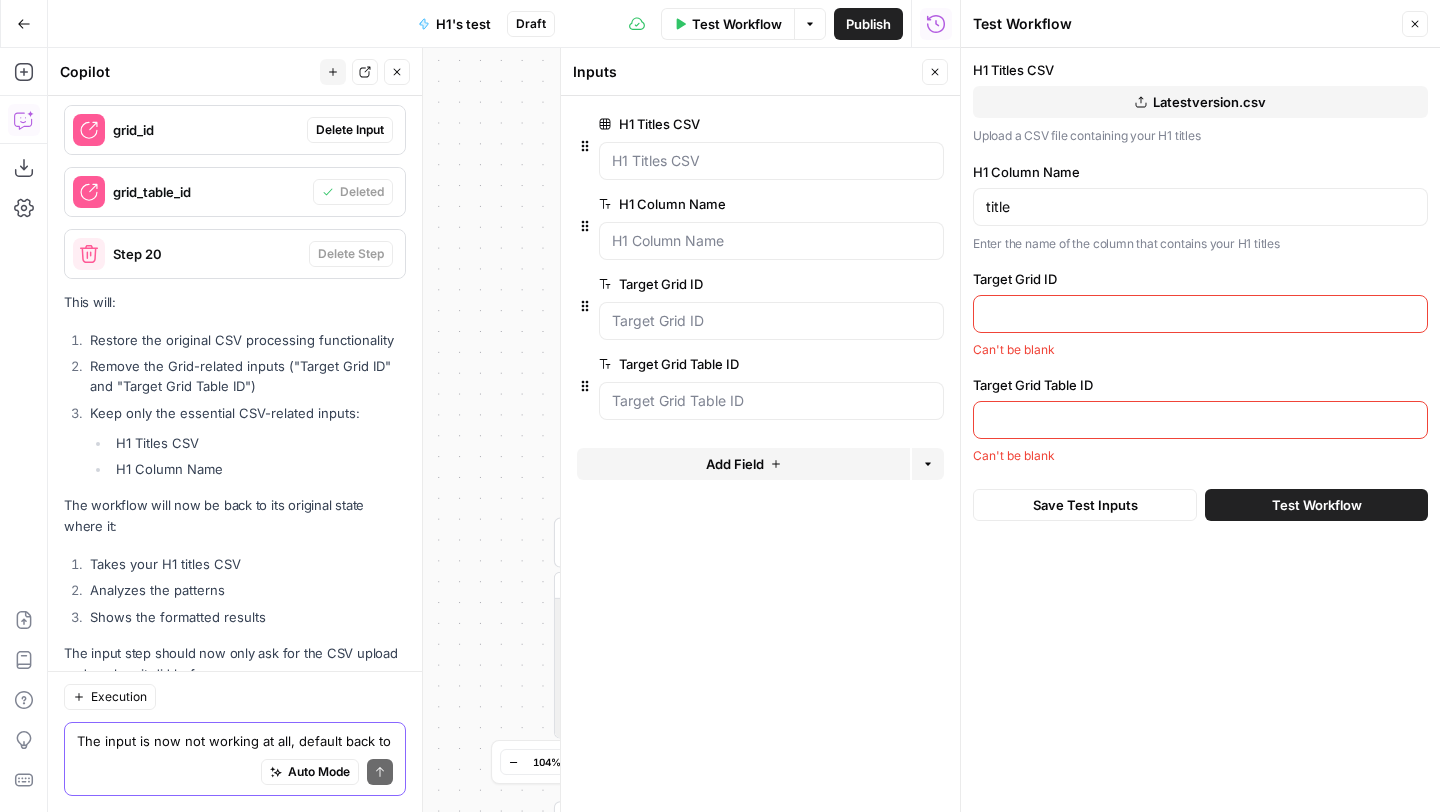 click 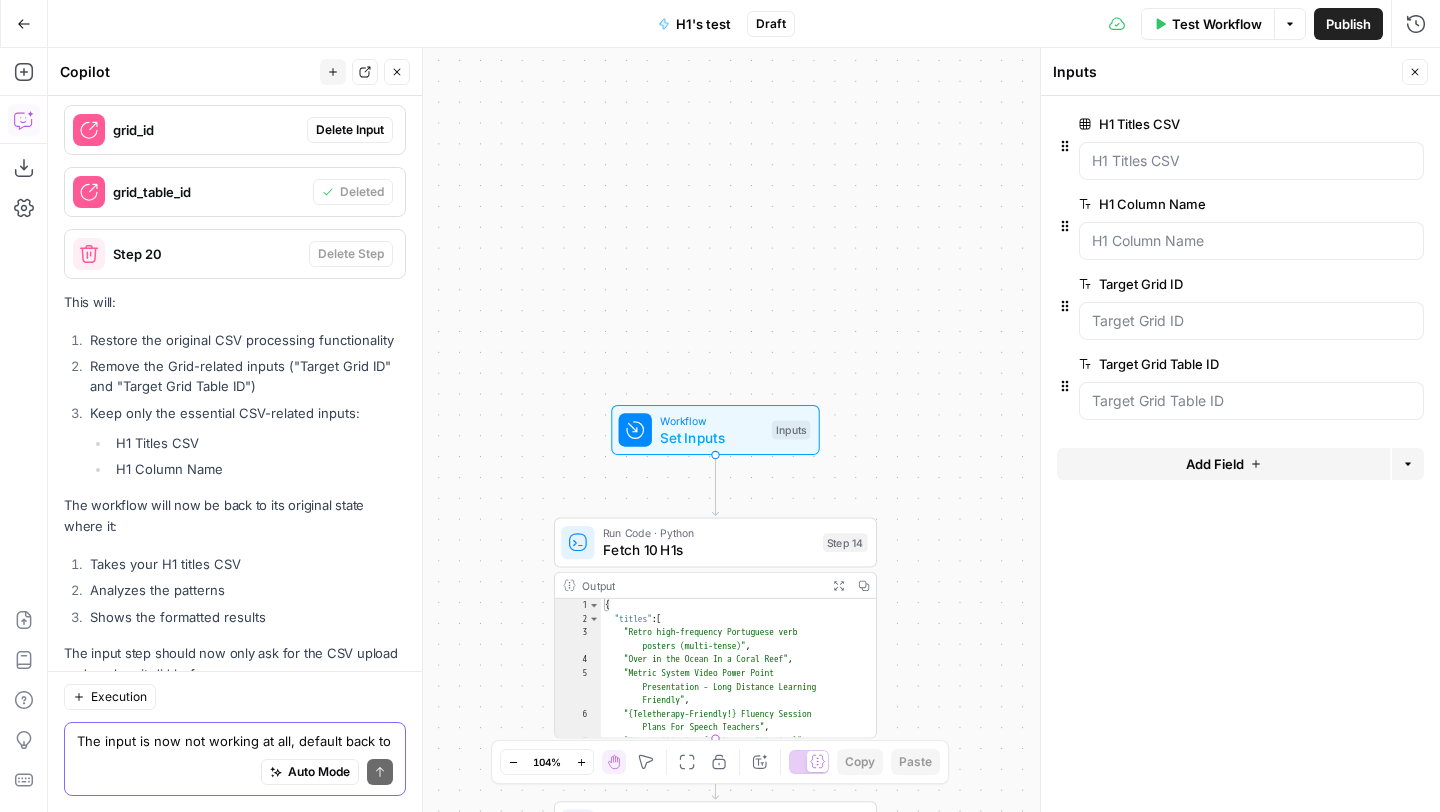 click 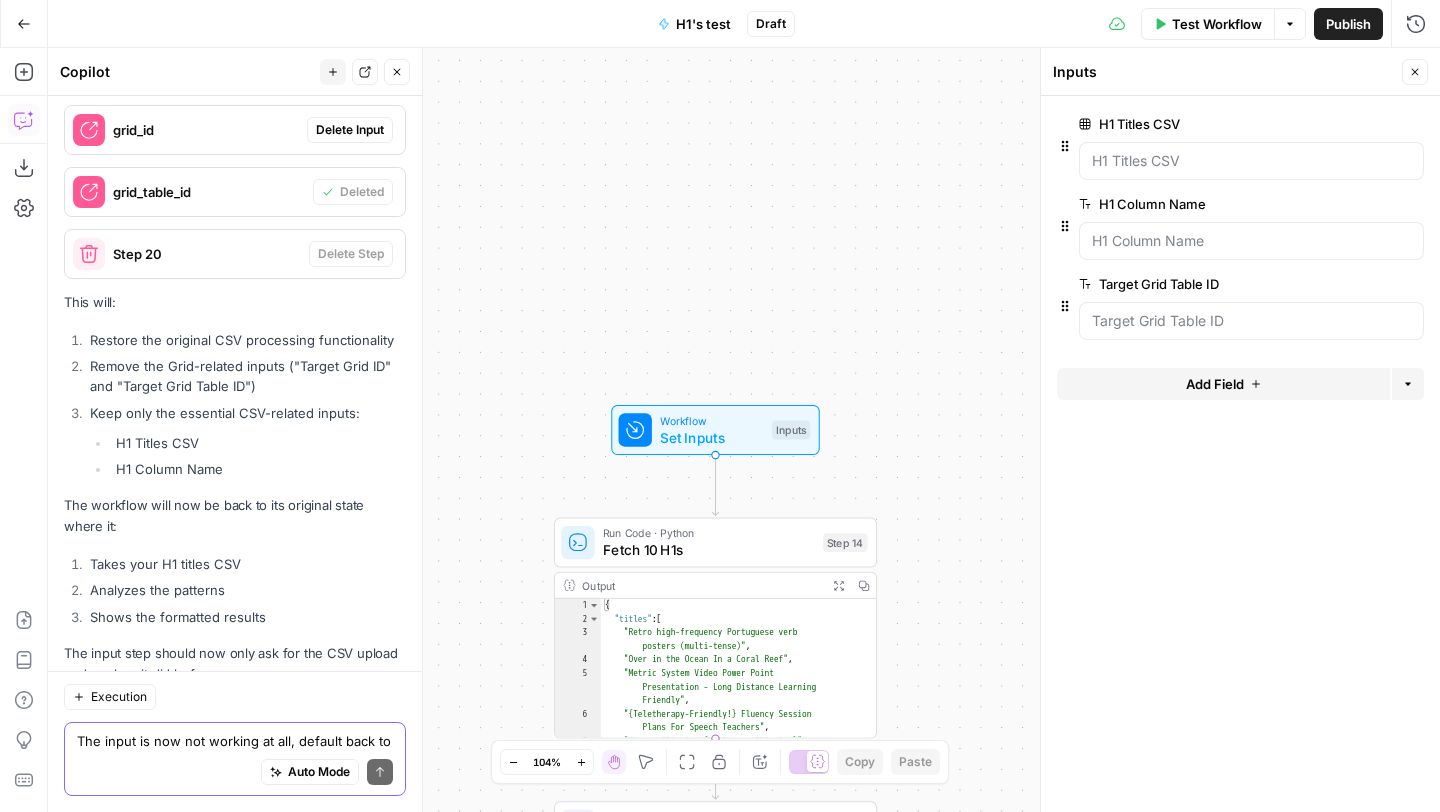 scroll, scrollTop: 4567, scrollLeft: 0, axis: vertical 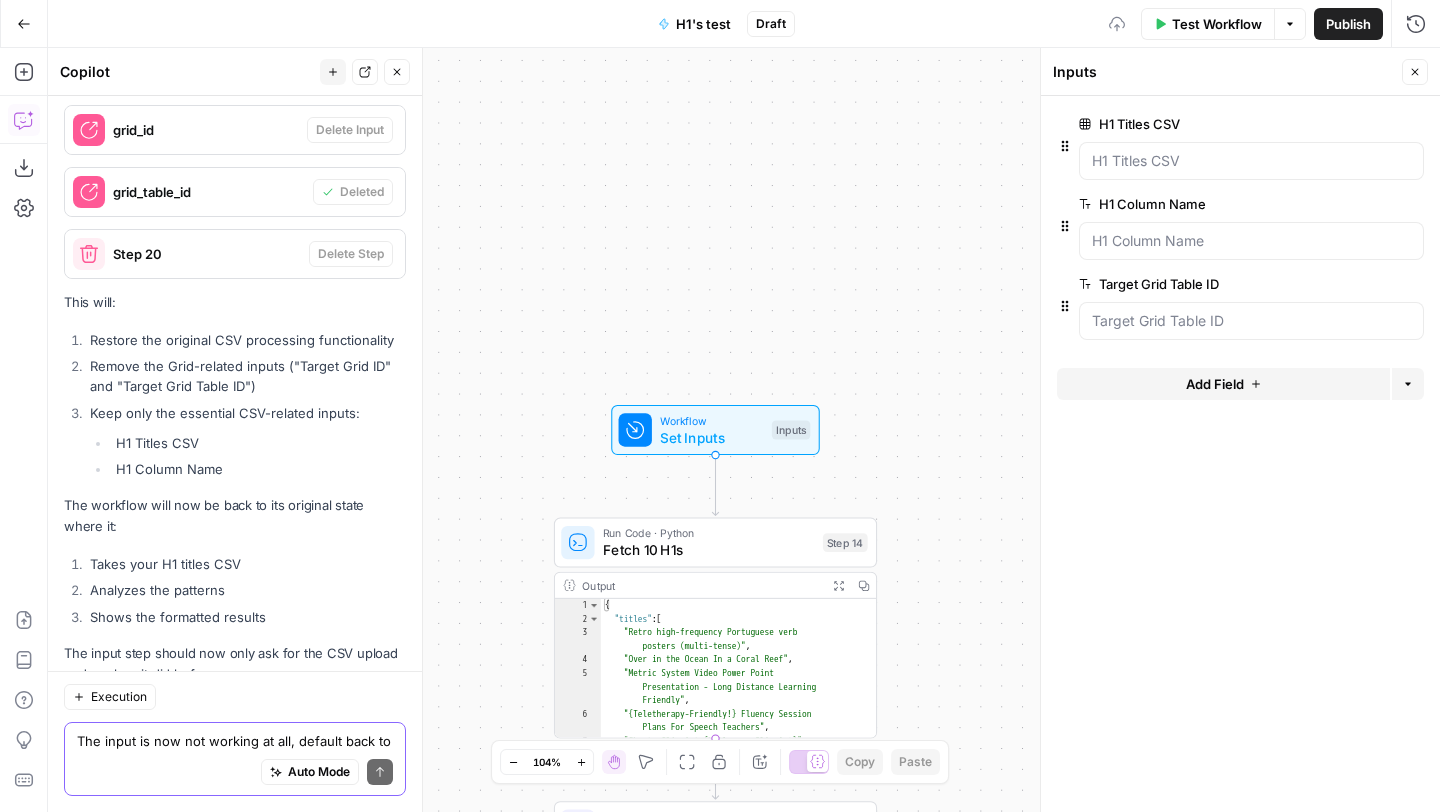 click 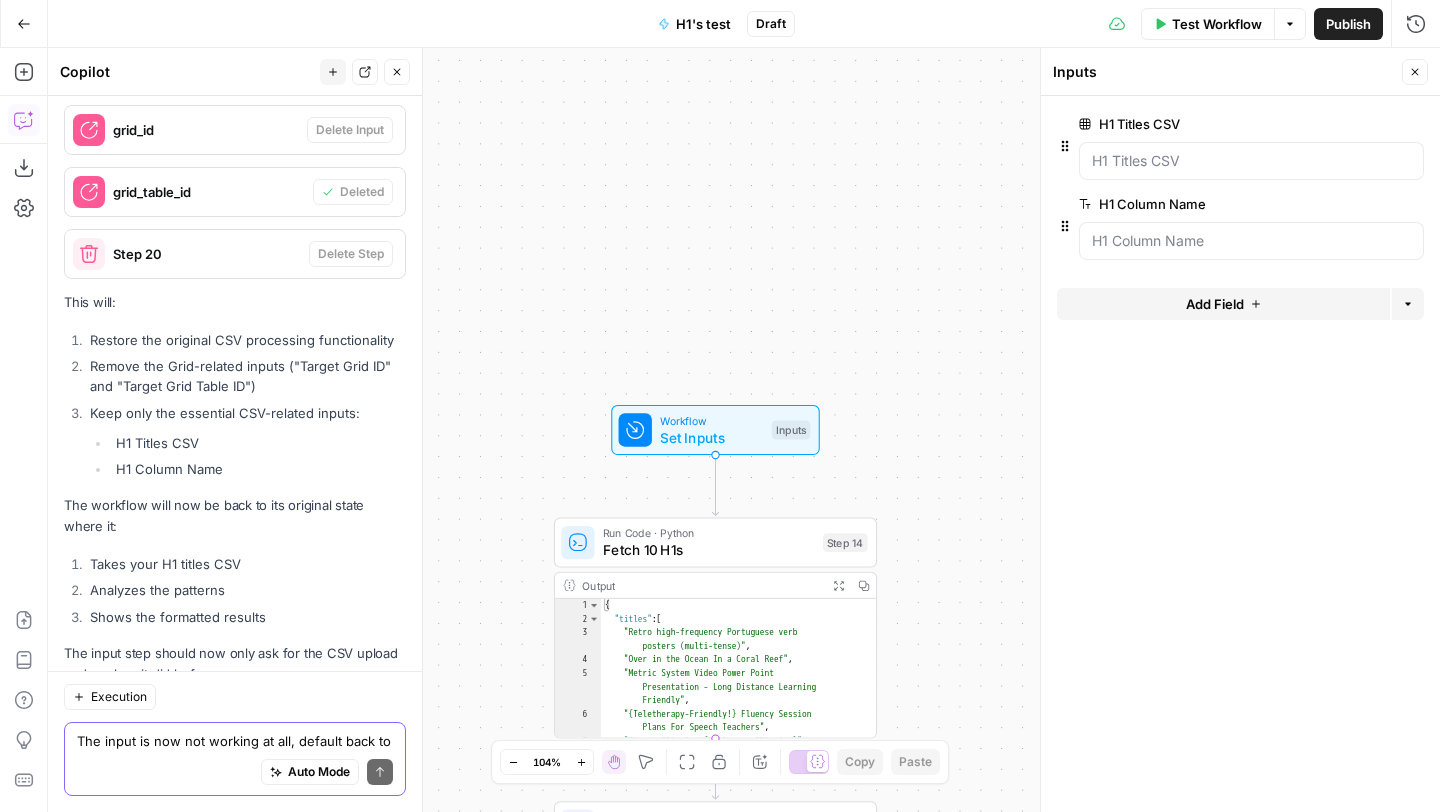click on "H1 Titles CSV edit field Delete group H1 Column Name edit field Delete group Add Field Options" at bounding box center (1240, 454) 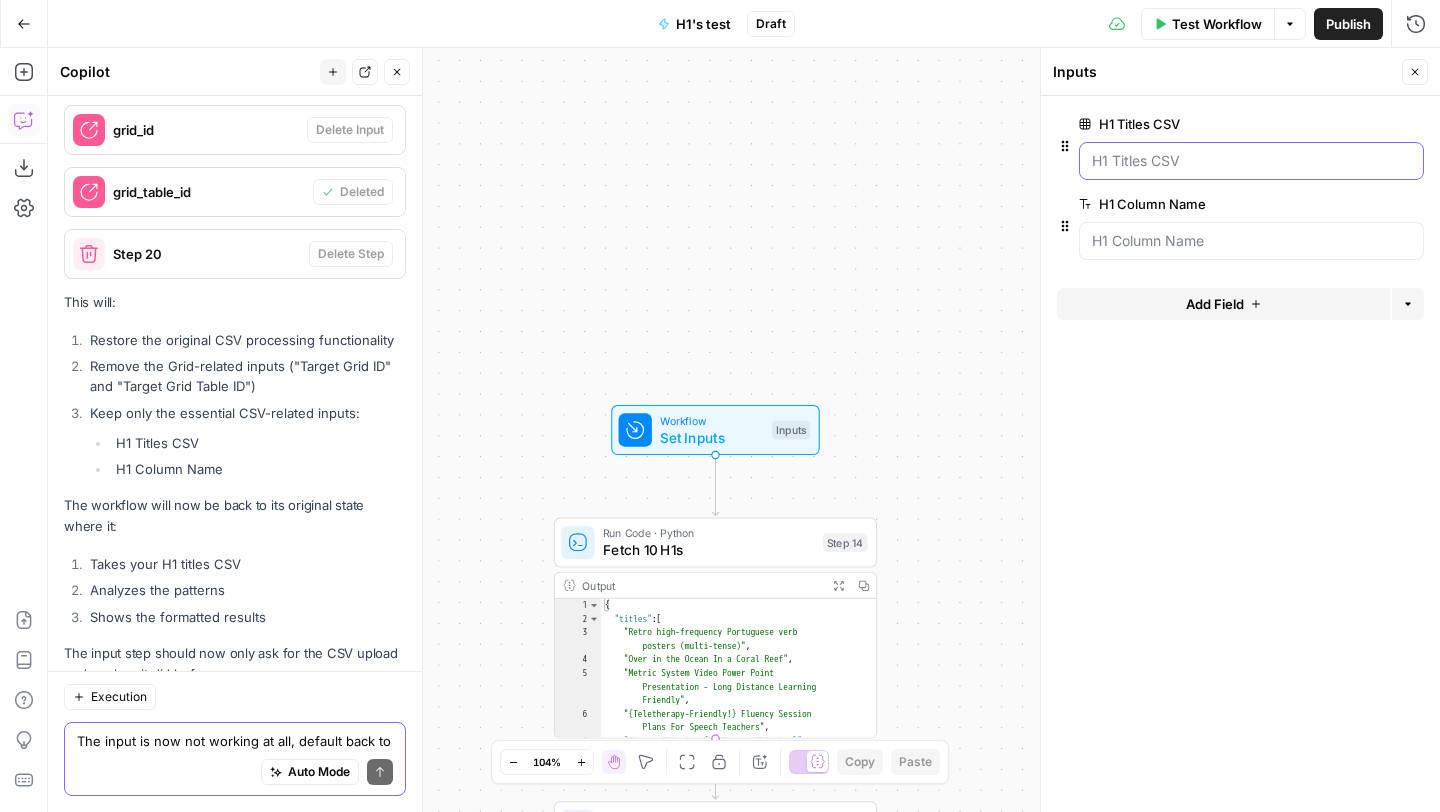 click on "H1 Titles CSV" at bounding box center (1251, 161) 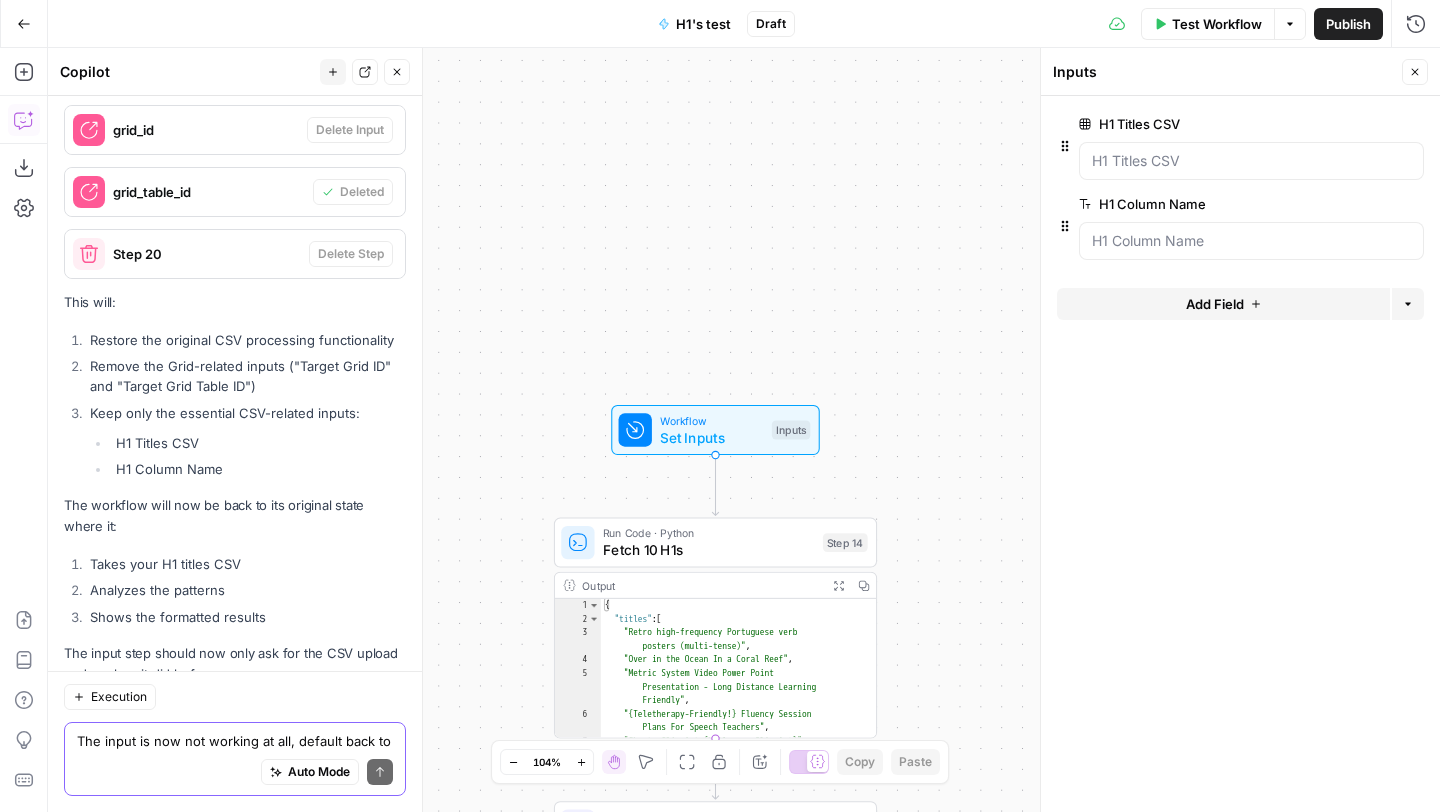 click 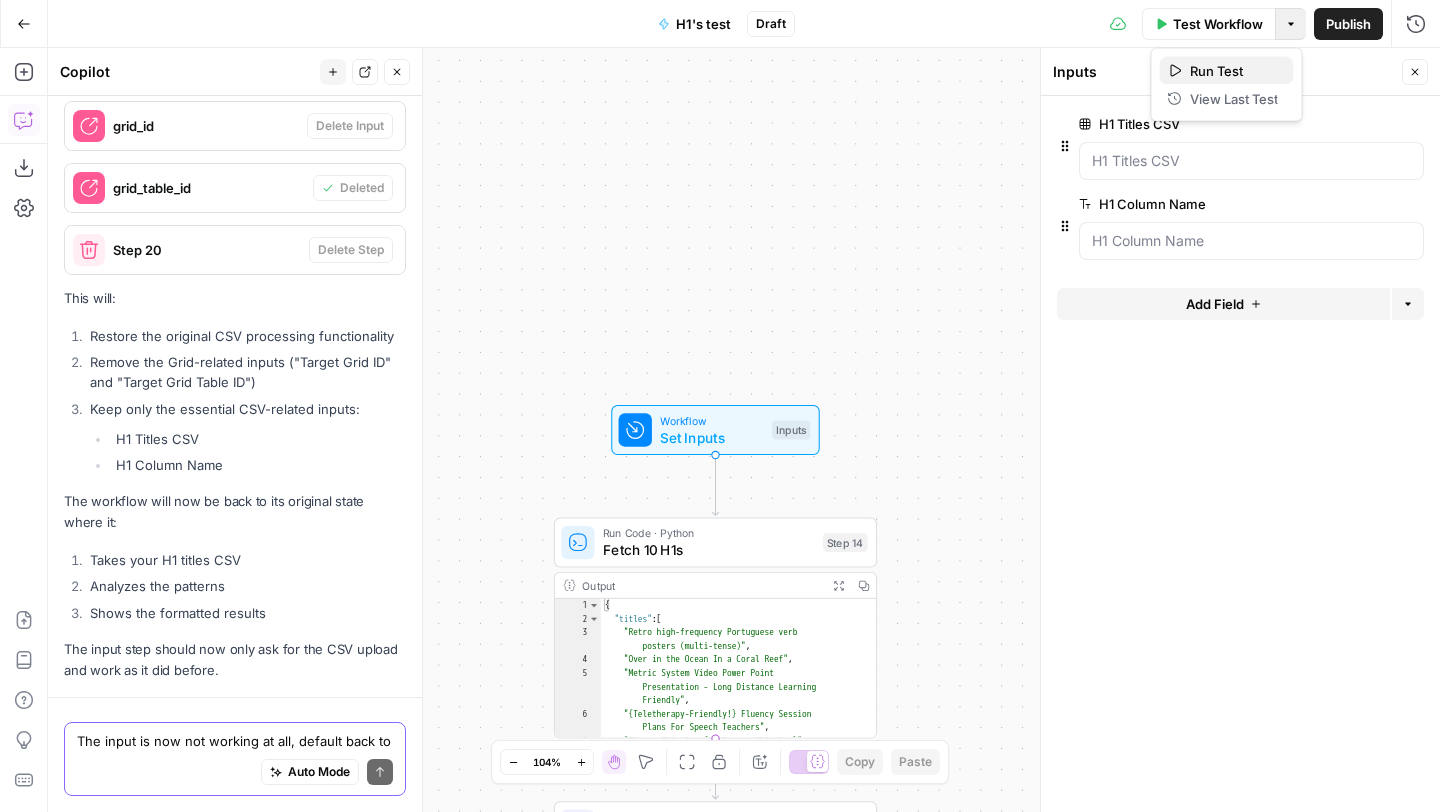 click on "Run Test" at bounding box center [1234, 71] 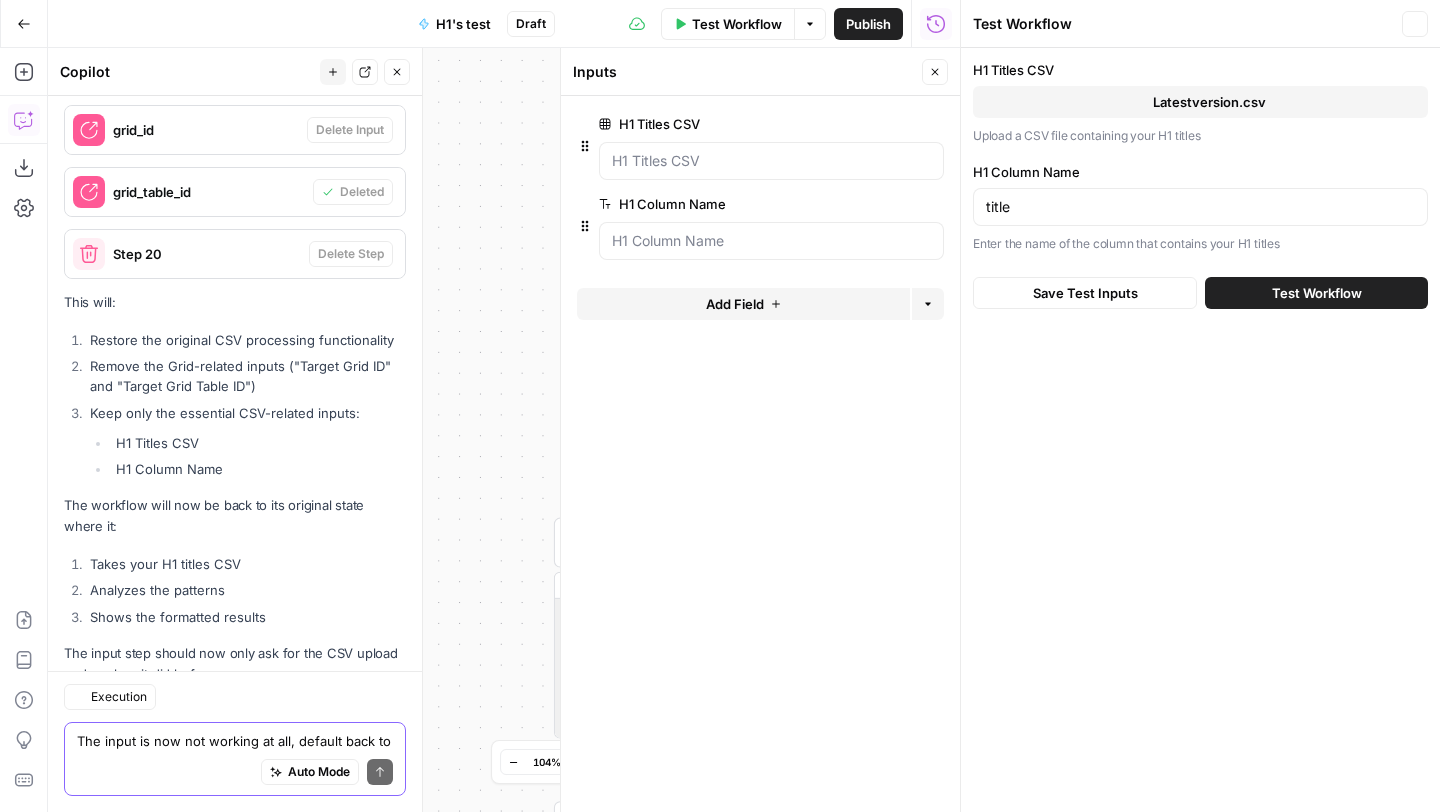 scroll, scrollTop: 4567, scrollLeft: 0, axis: vertical 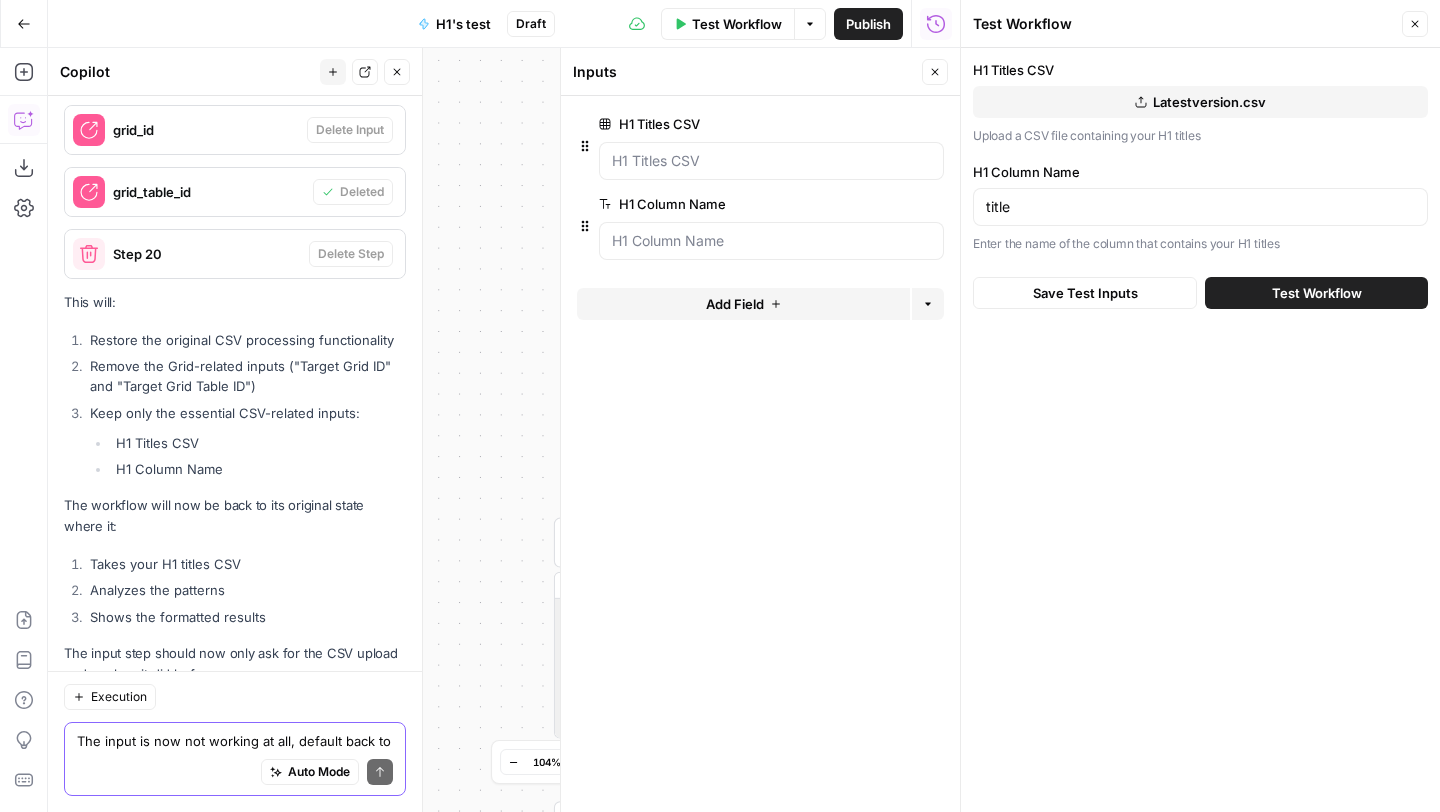 click on "Test Workflow" at bounding box center [1316, 293] 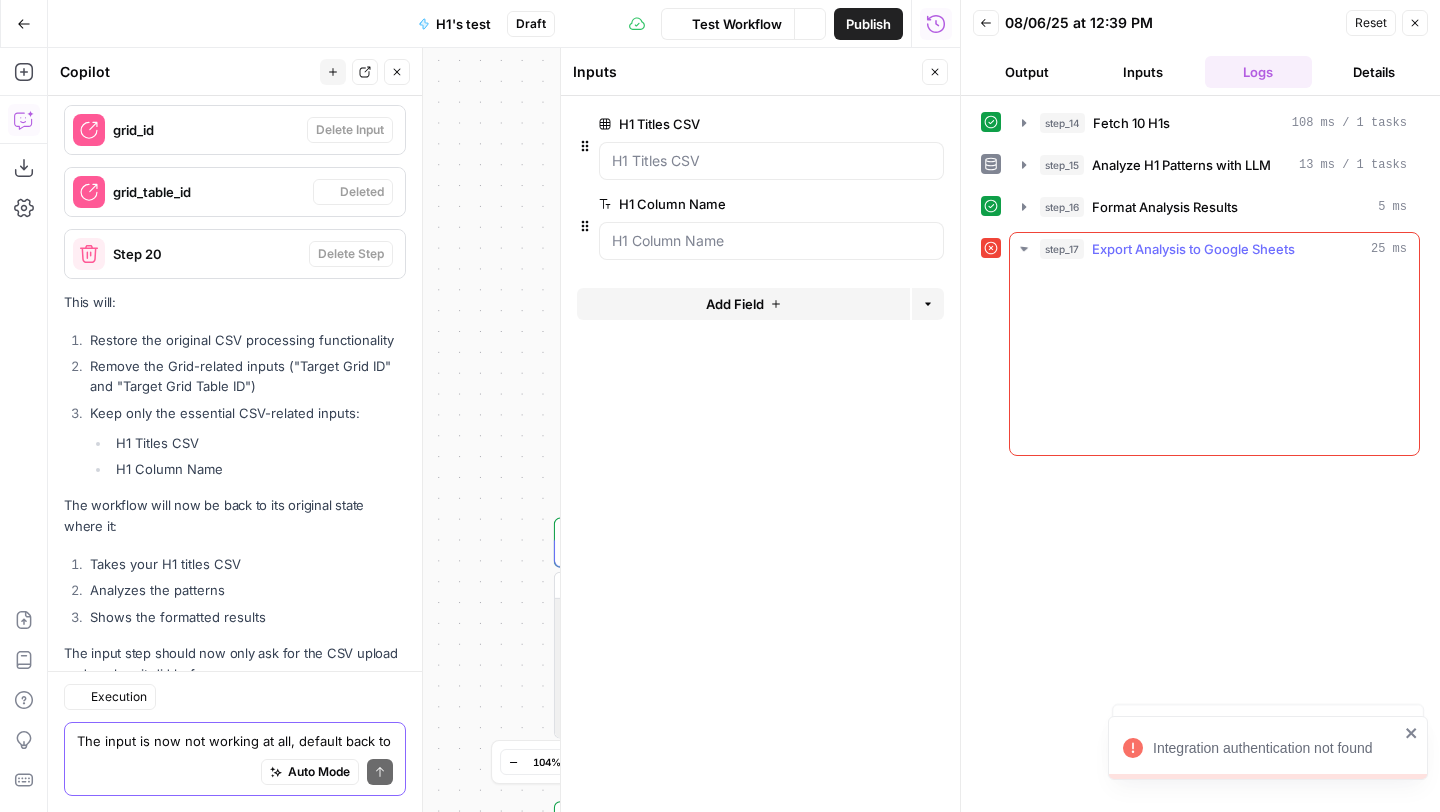 scroll, scrollTop: 4567, scrollLeft: 0, axis: vertical 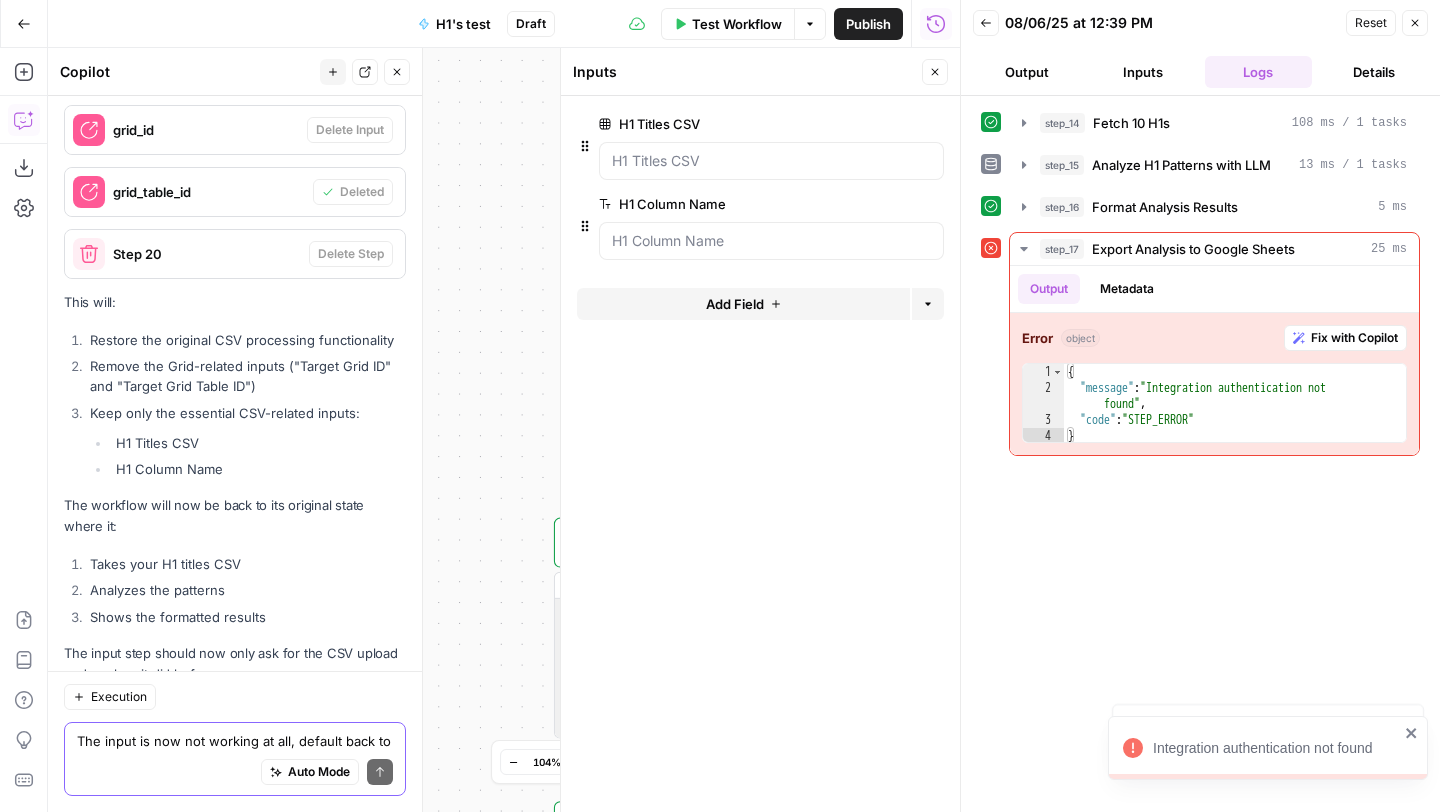 click on "The input is now not working at all, default back to the prior stage which it was just csv upload only. Remove the target grid and target grid table id" at bounding box center (235, 741) 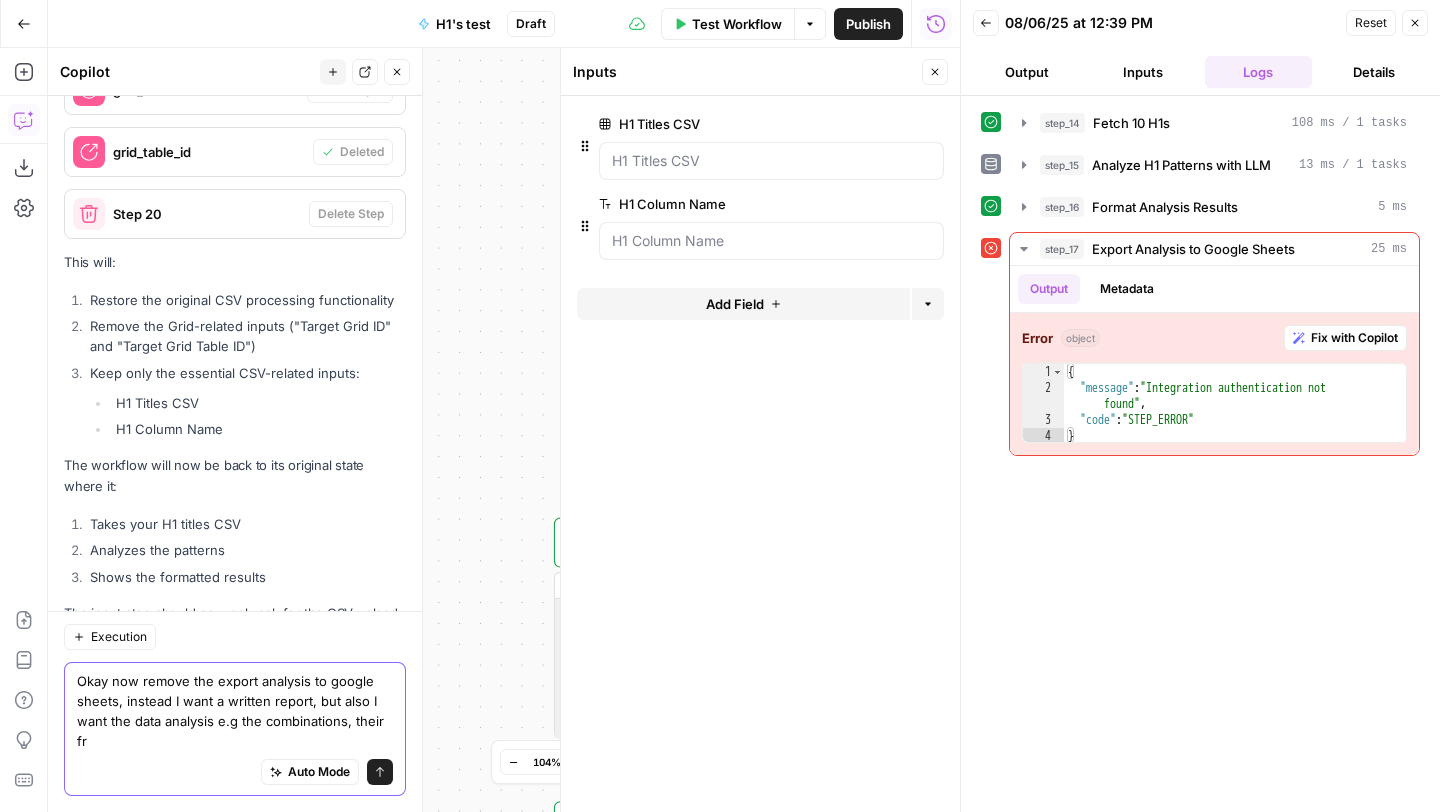 scroll, scrollTop: 4627, scrollLeft: 0, axis: vertical 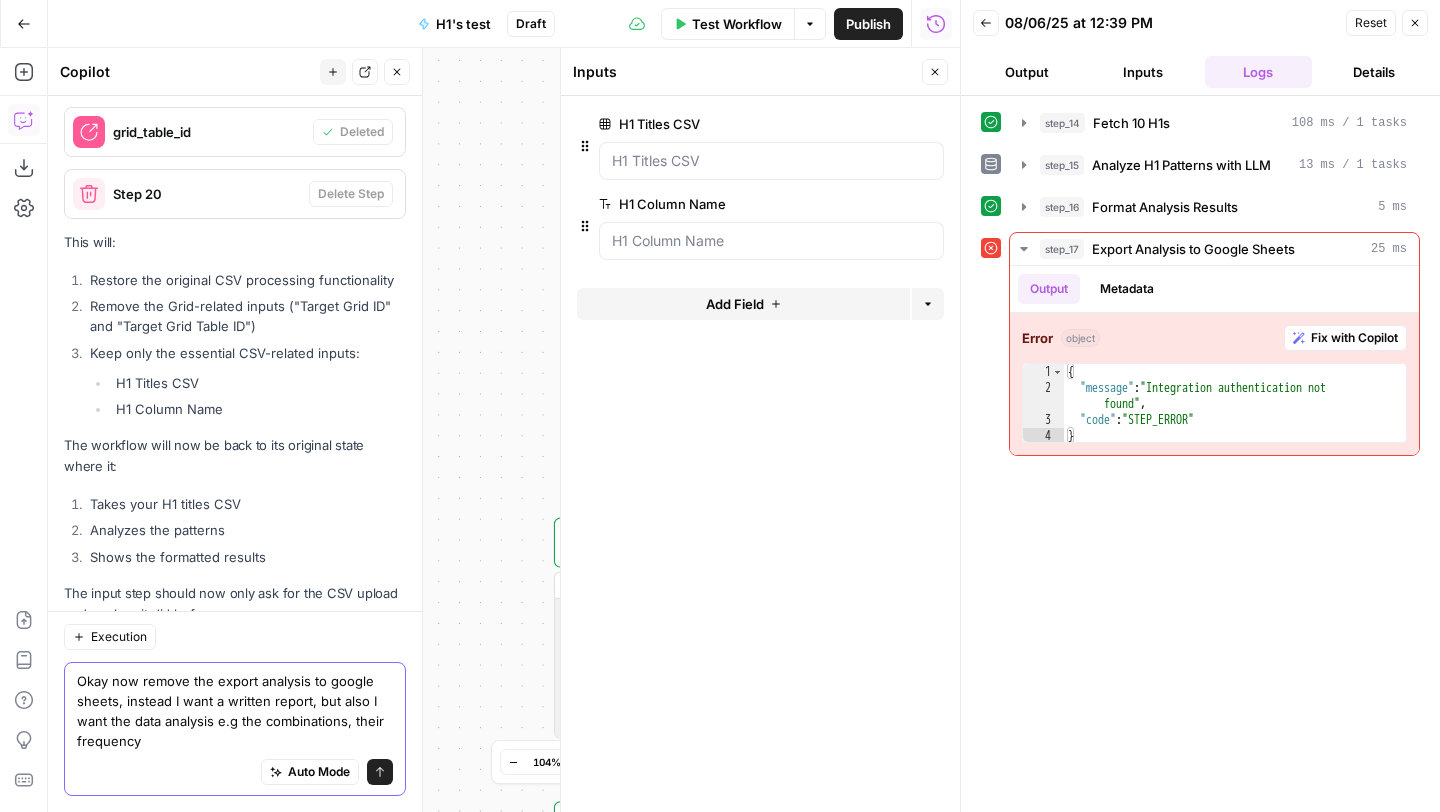 click on "Okay now remove the export analysis to google sheets, instead I want a written report, but also I want the data analysis e.g the combinations, their frequency" at bounding box center [235, 711] 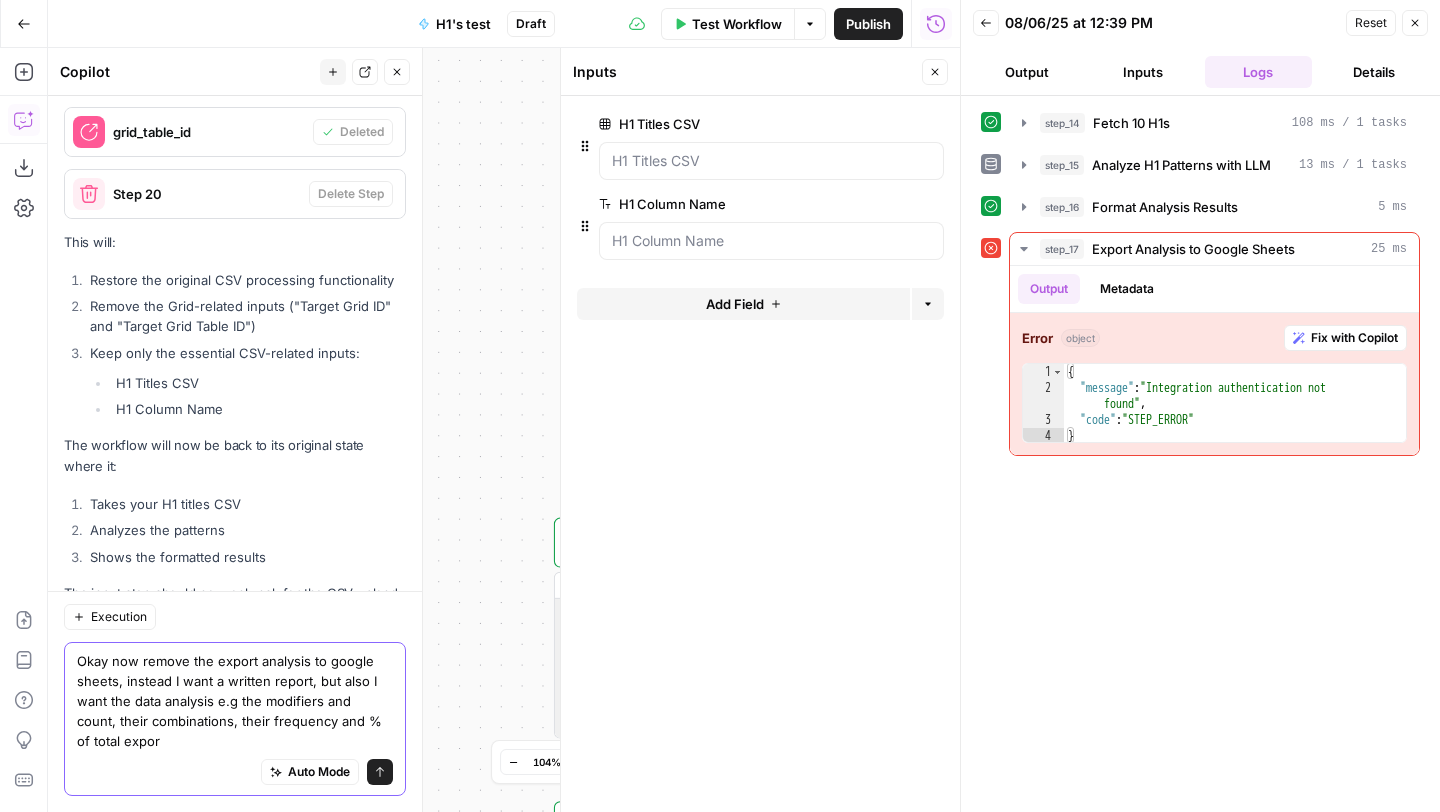 scroll, scrollTop: 4647, scrollLeft: 0, axis: vertical 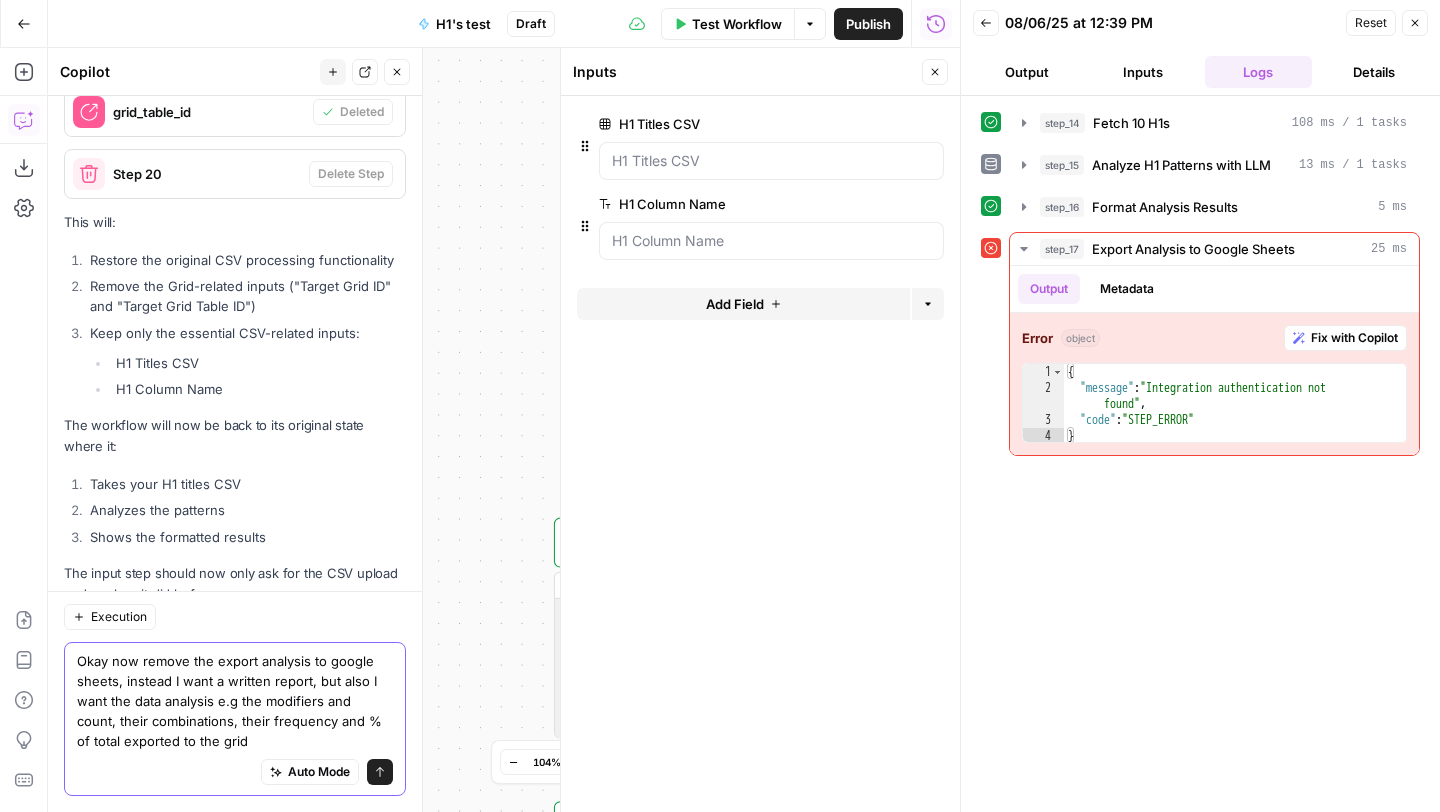 type on "Okay now remove the export analysis to google sheets, instead I want a written report, but also I want the data analysis e.g the modifiers and count, their combinations, their frequency and % of total exported to the grid" 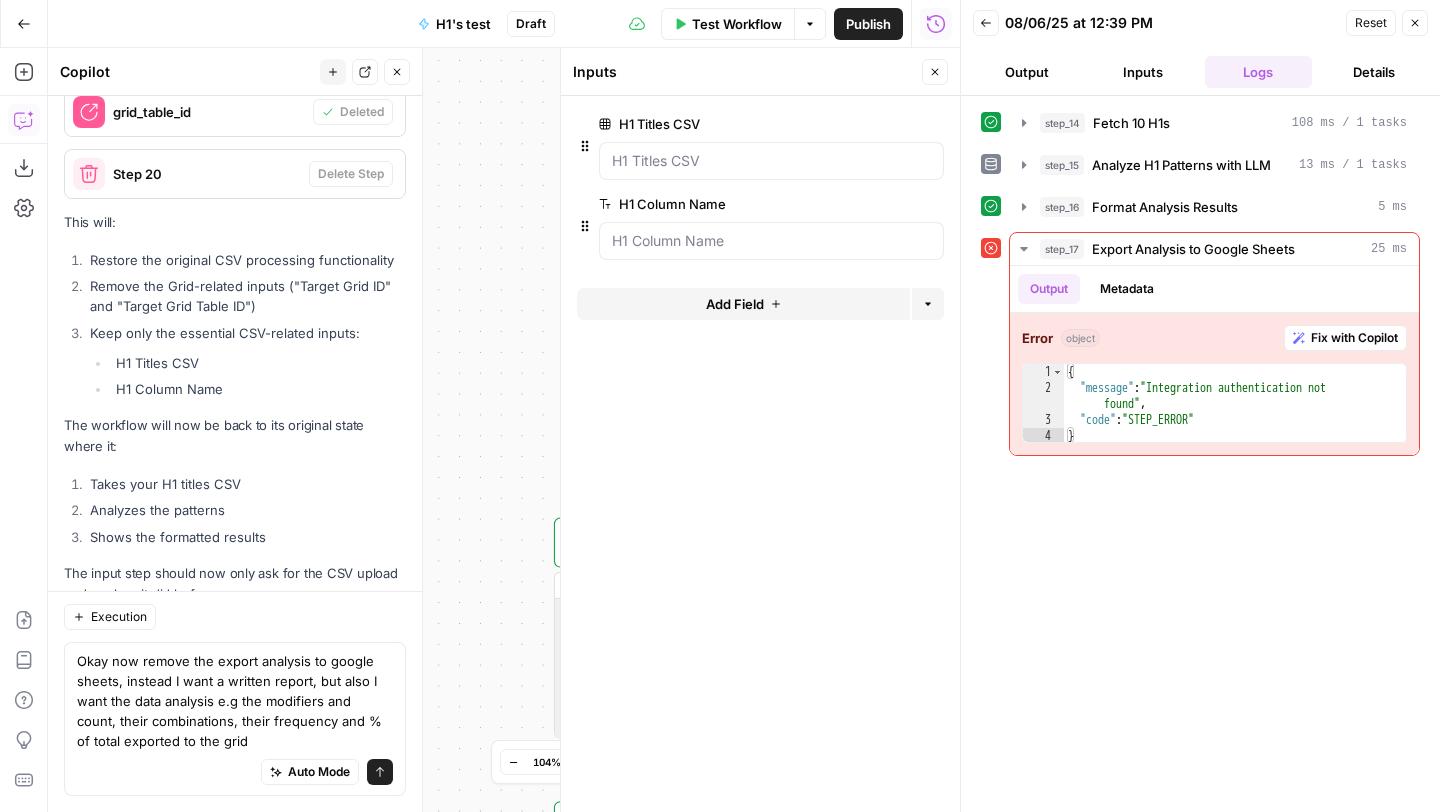 click on "Send" at bounding box center (380, 772) 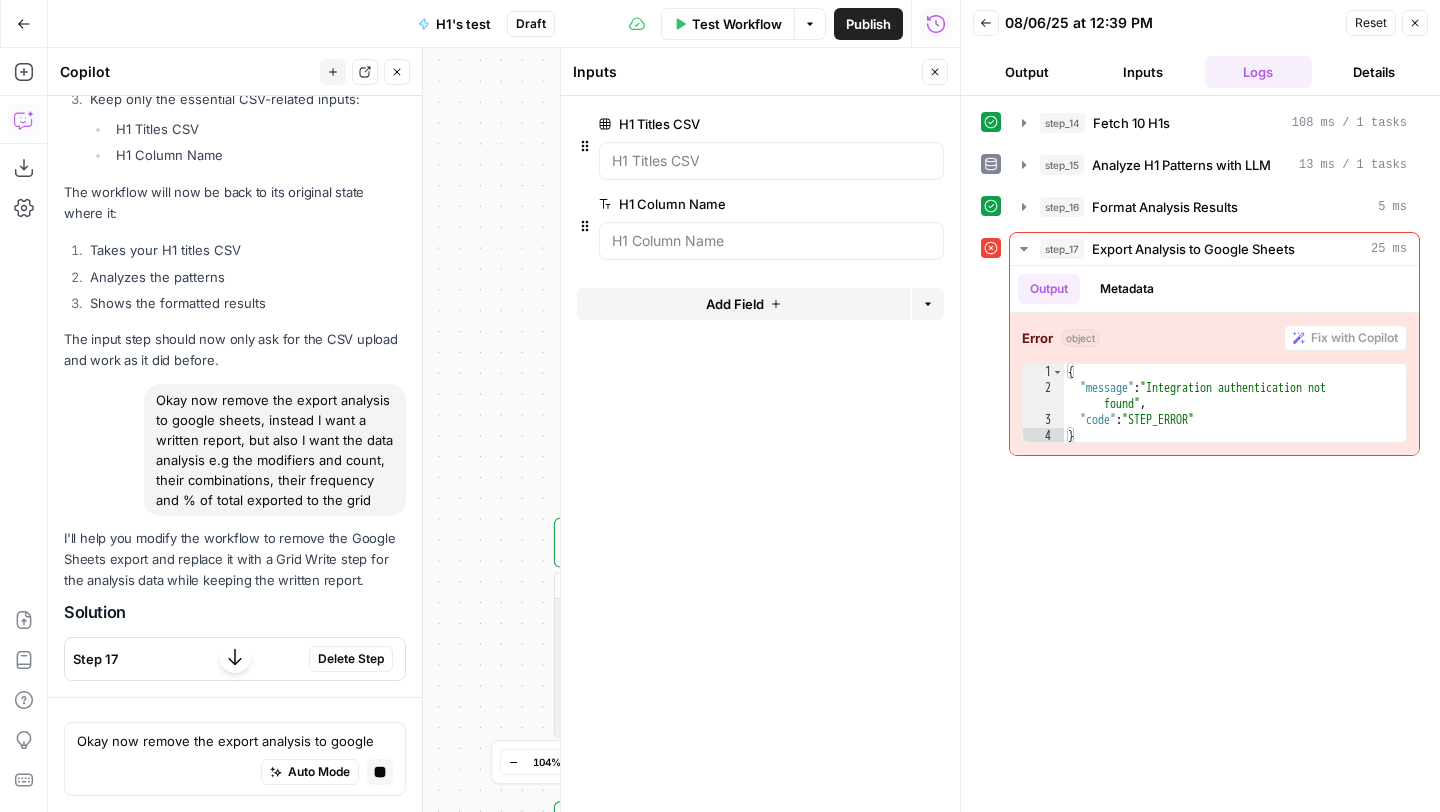 scroll, scrollTop: 4750, scrollLeft: 0, axis: vertical 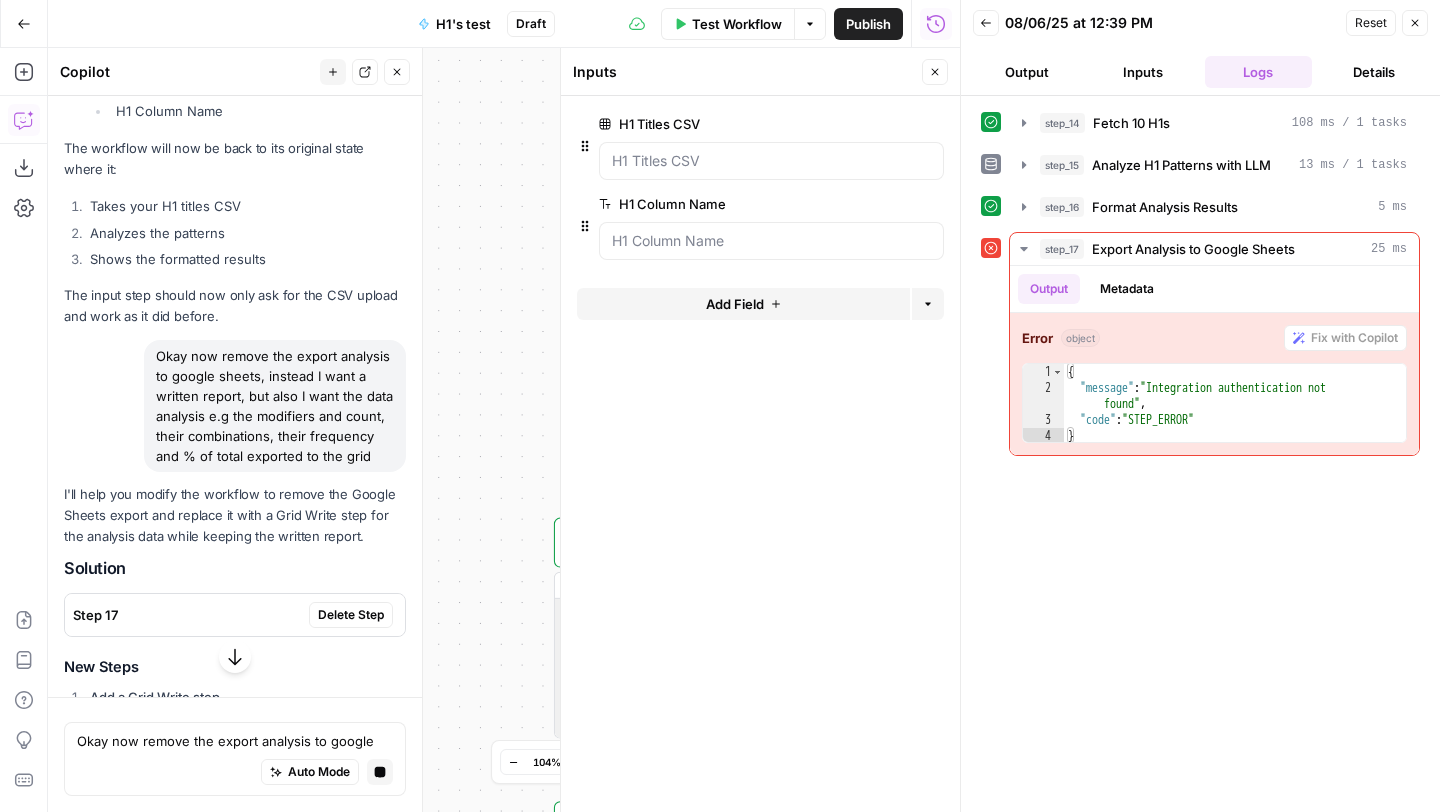 click 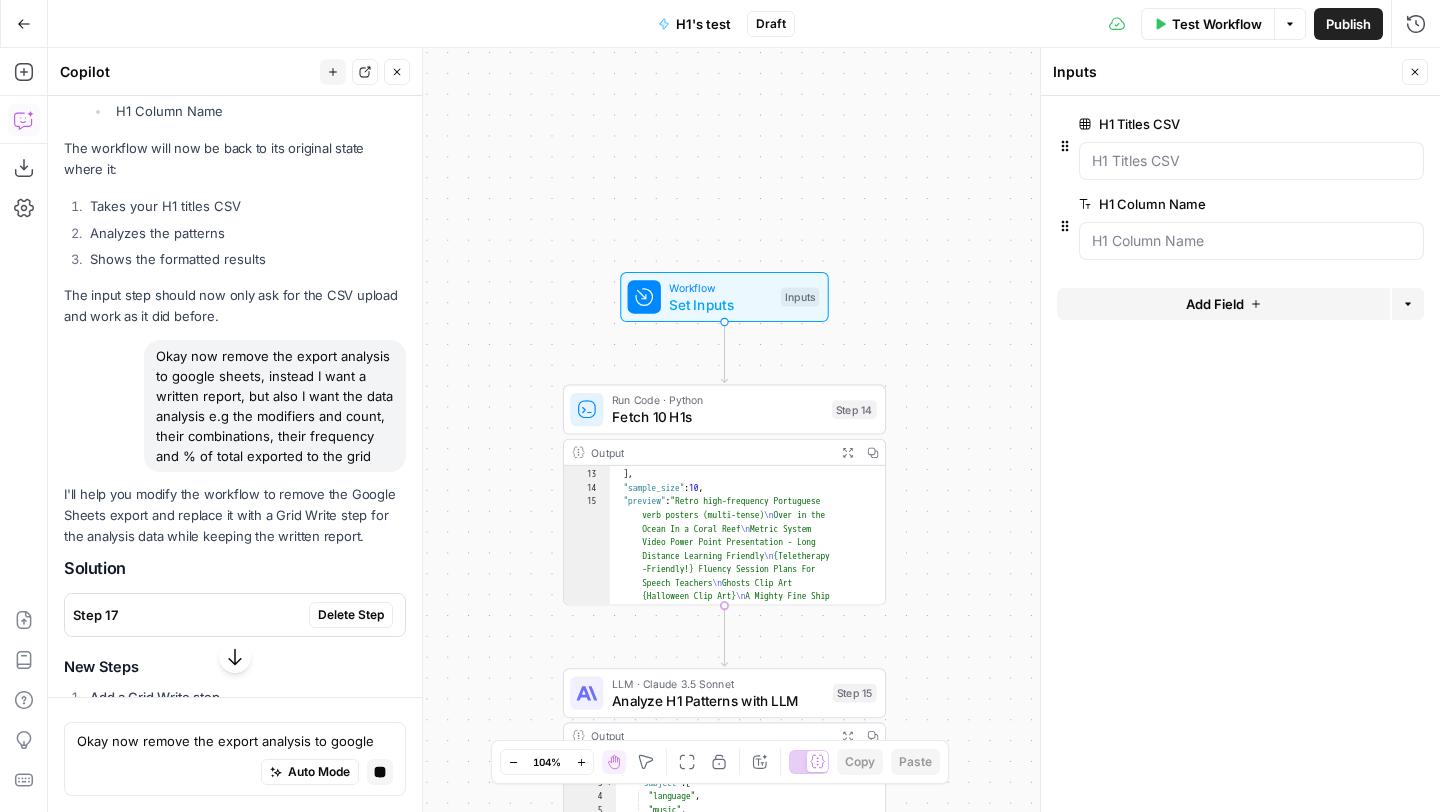 scroll, scrollTop: 346, scrollLeft: 0, axis: vertical 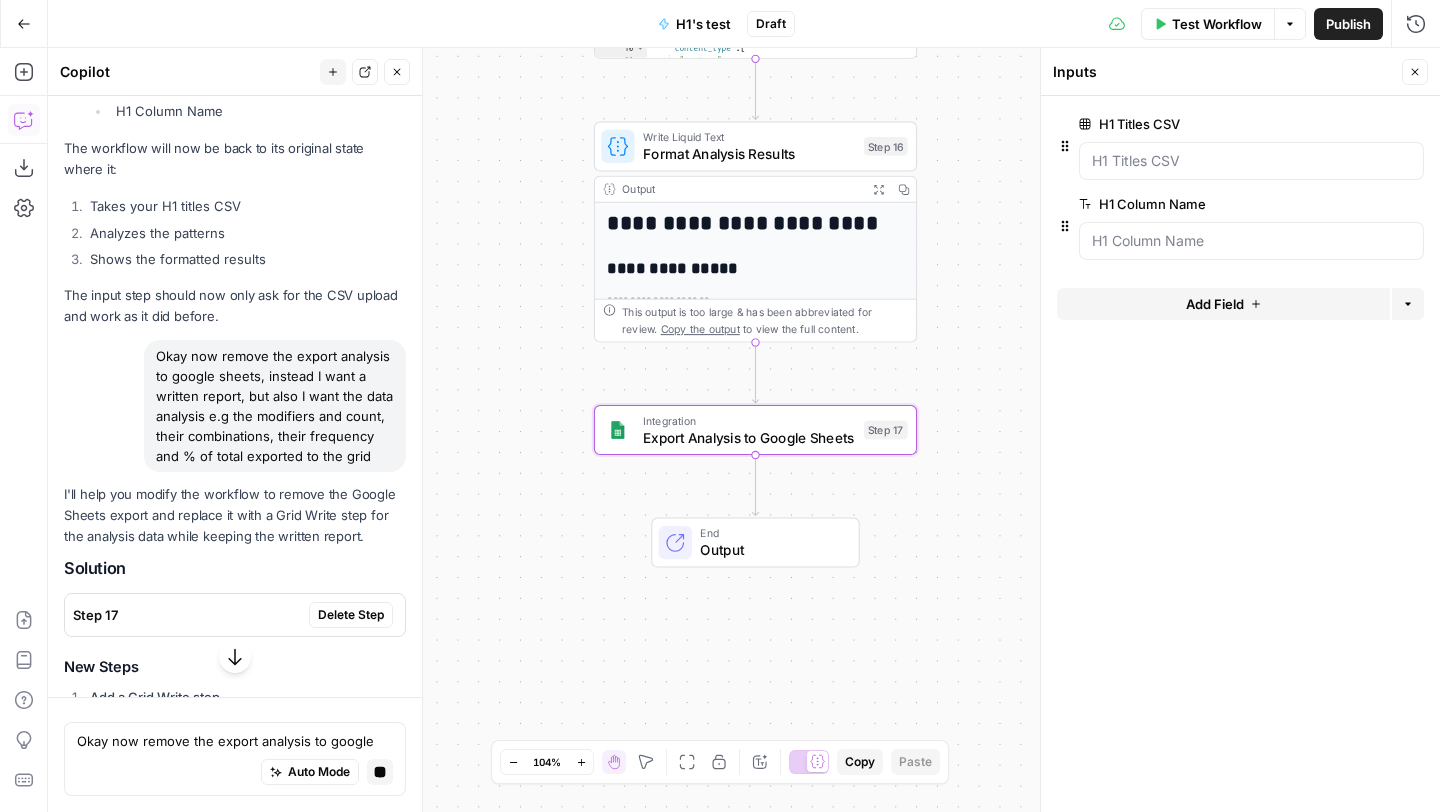 click on "Delete Step" at bounding box center [351, 615] 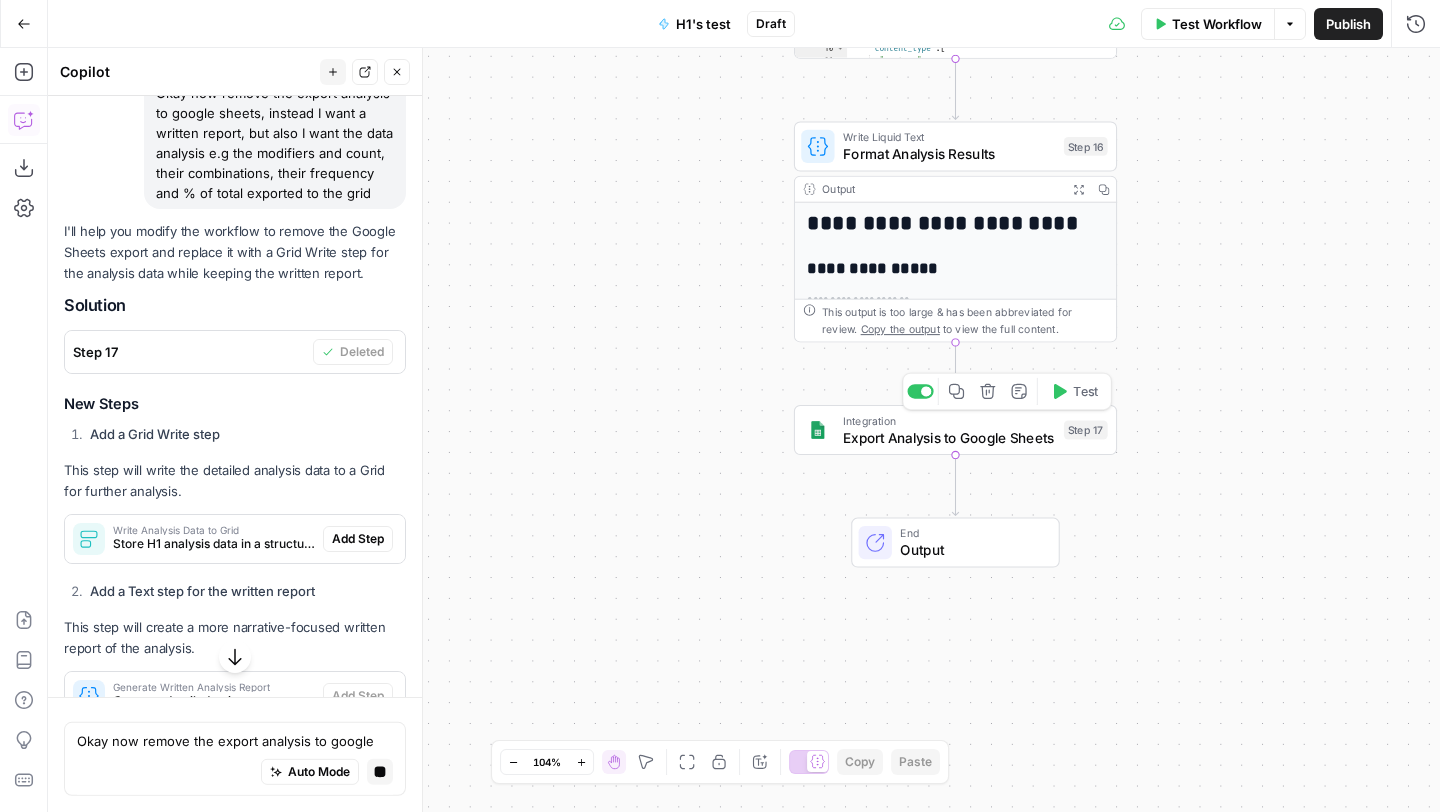 scroll, scrollTop: 5025, scrollLeft: 0, axis: vertical 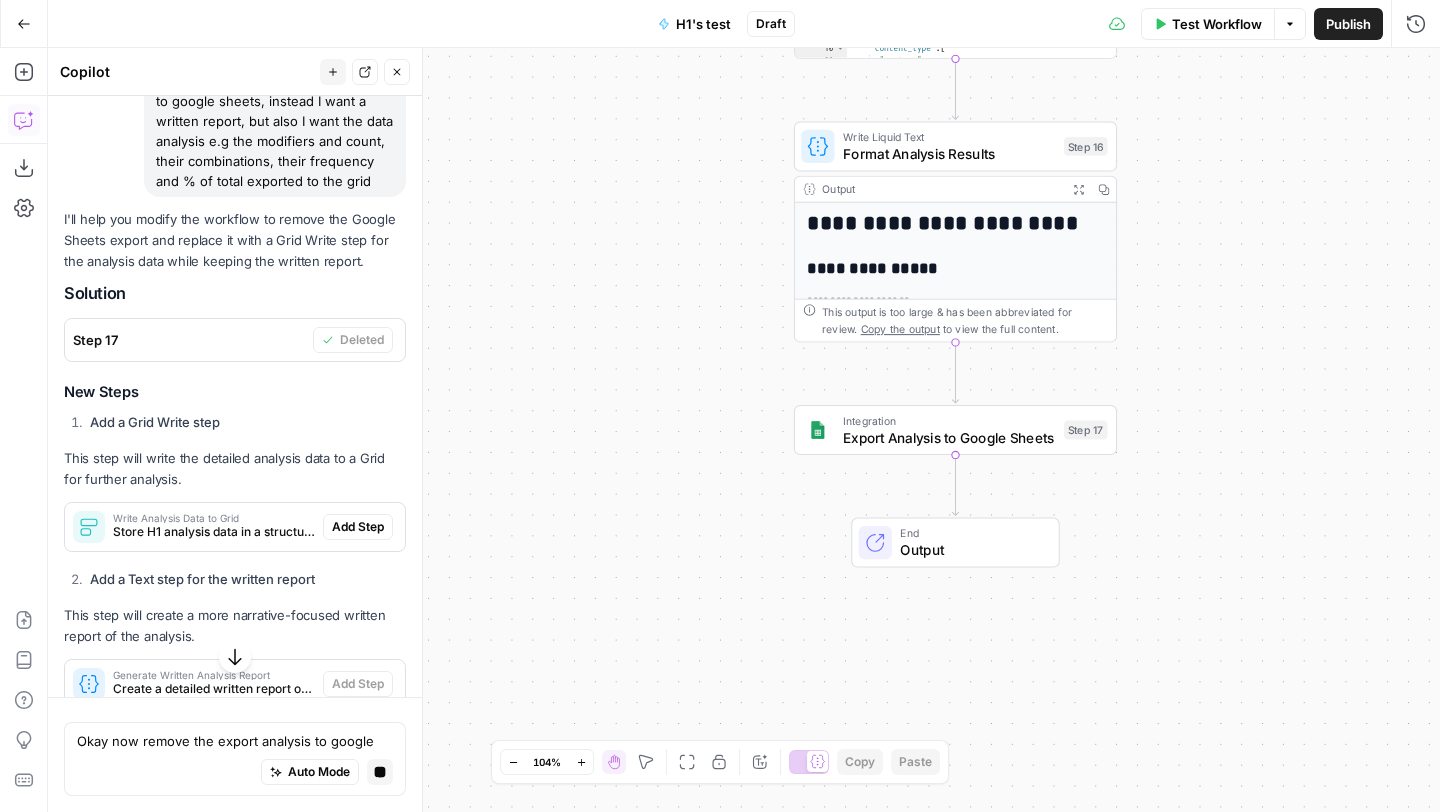 click on "Add Step" at bounding box center [358, 527] 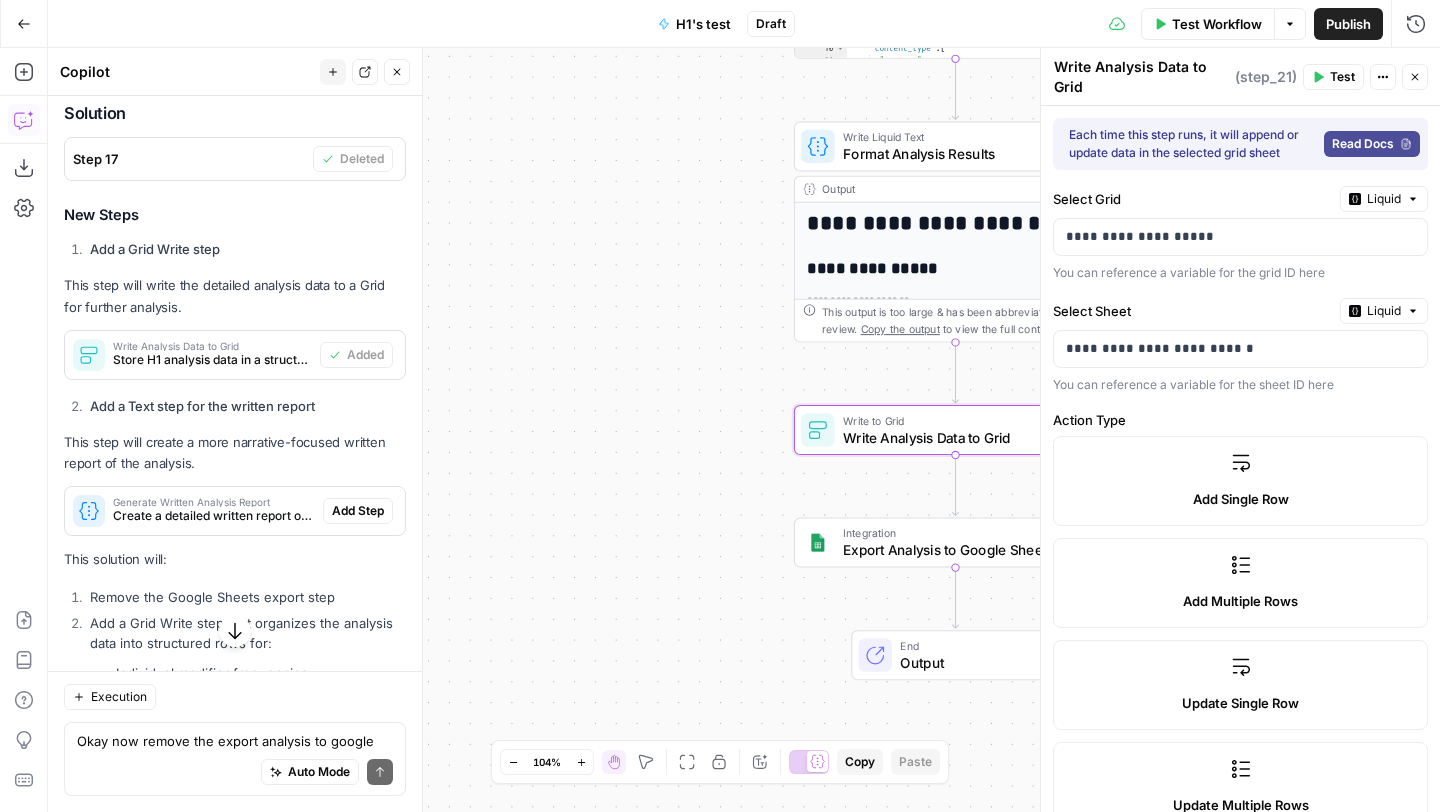 scroll, scrollTop: 5418, scrollLeft: 0, axis: vertical 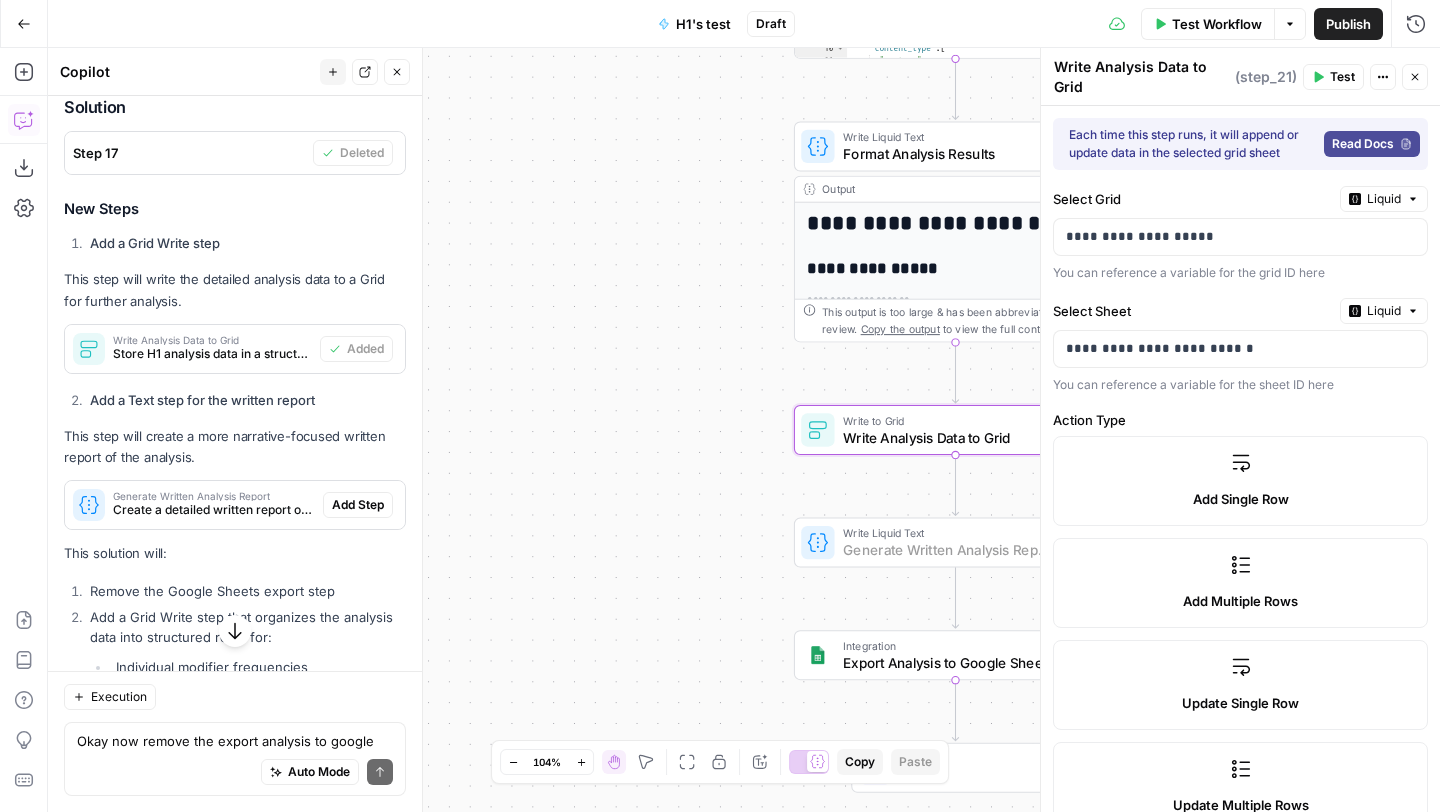 click on "Add Step" at bounding box center (358, 505) 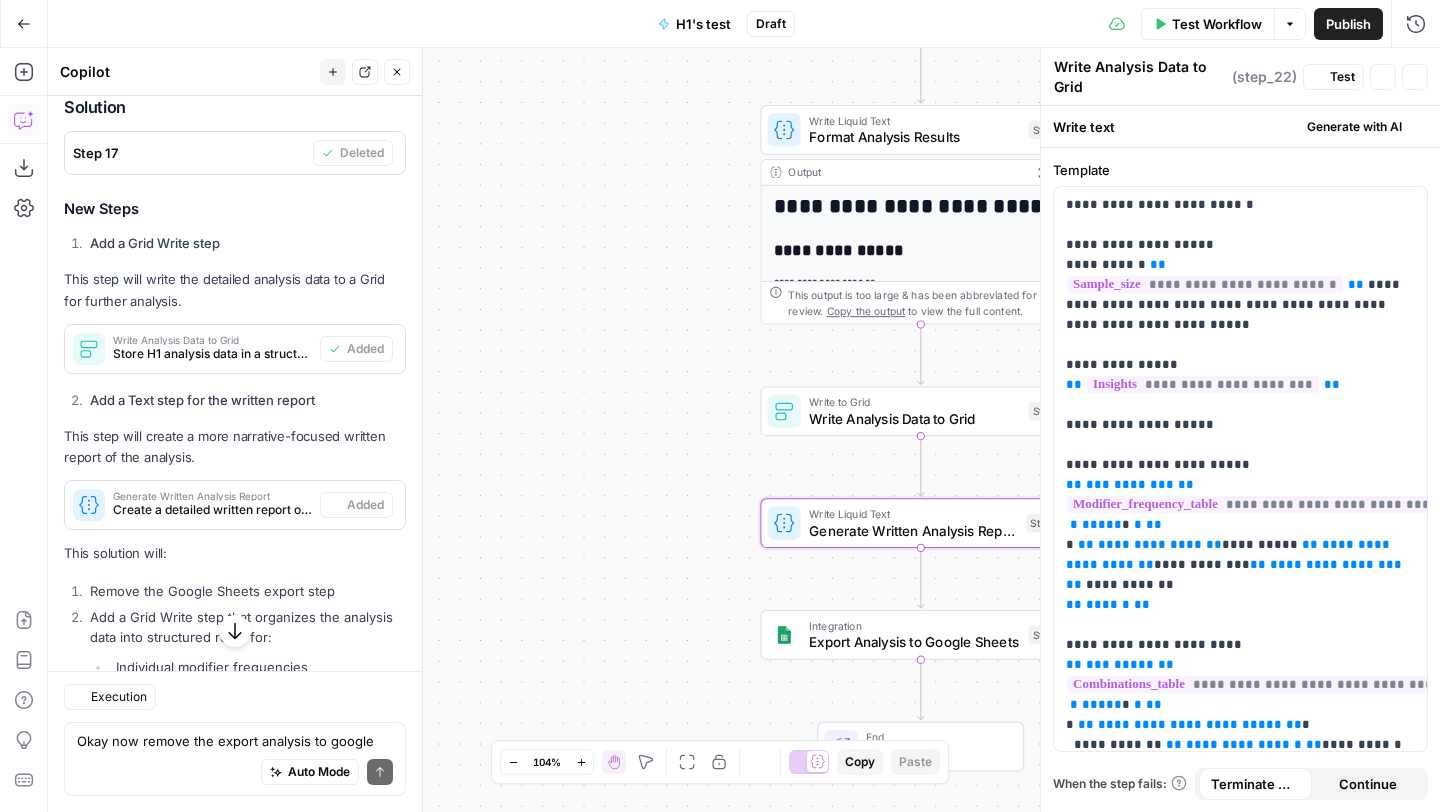 type on "Generate Written Analysis Report" 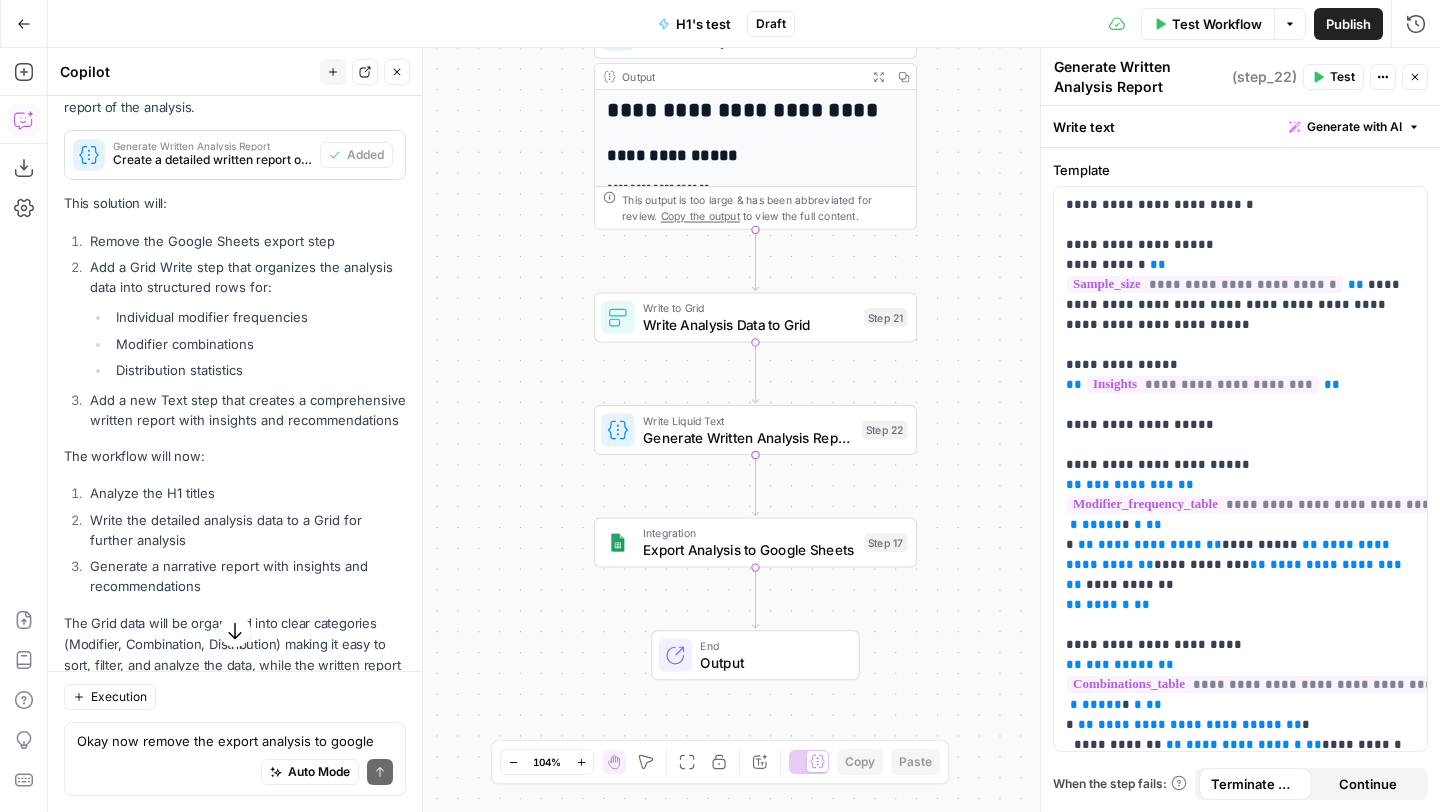 scroll, scrollTop: 5779, scrollLeft: 0, axis: vertical 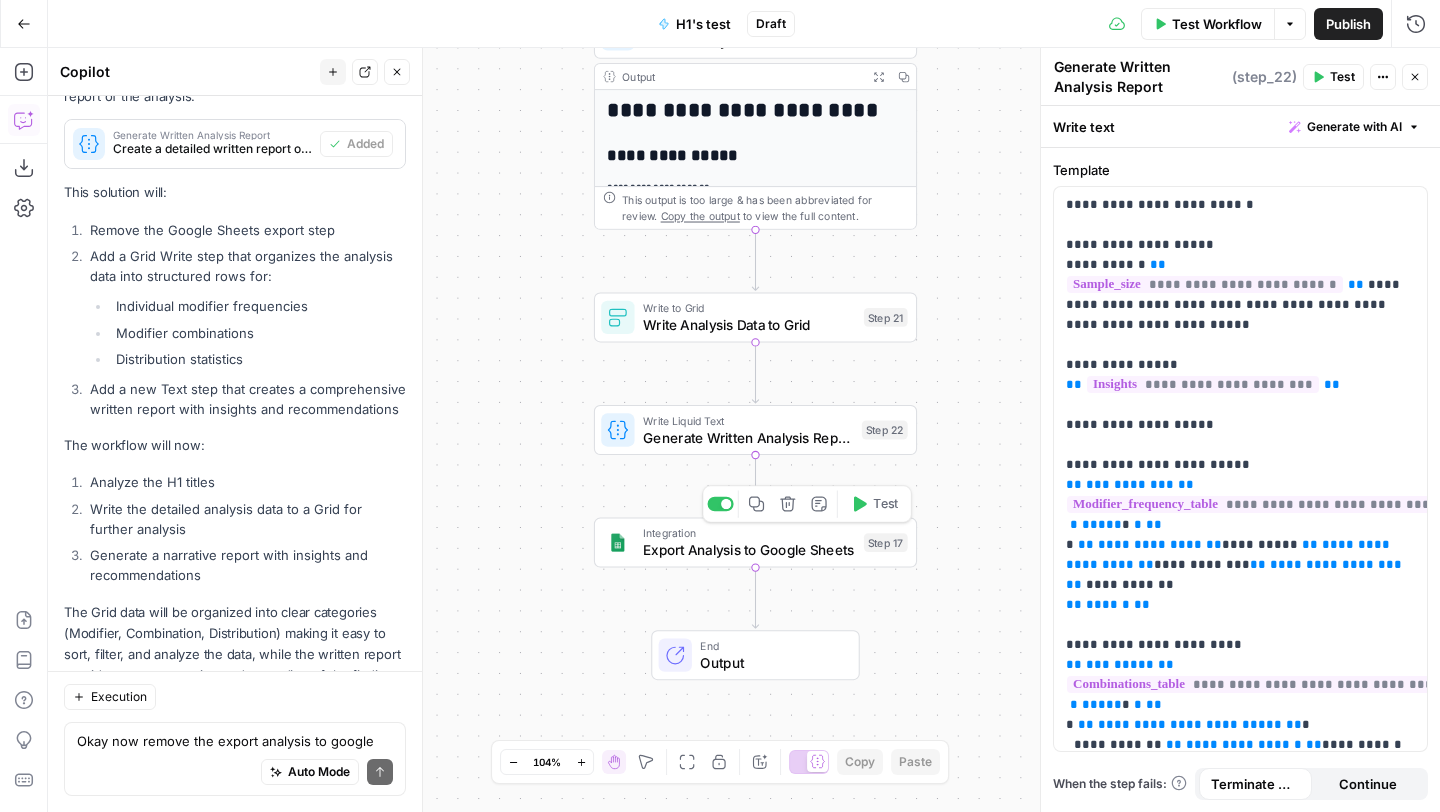 click 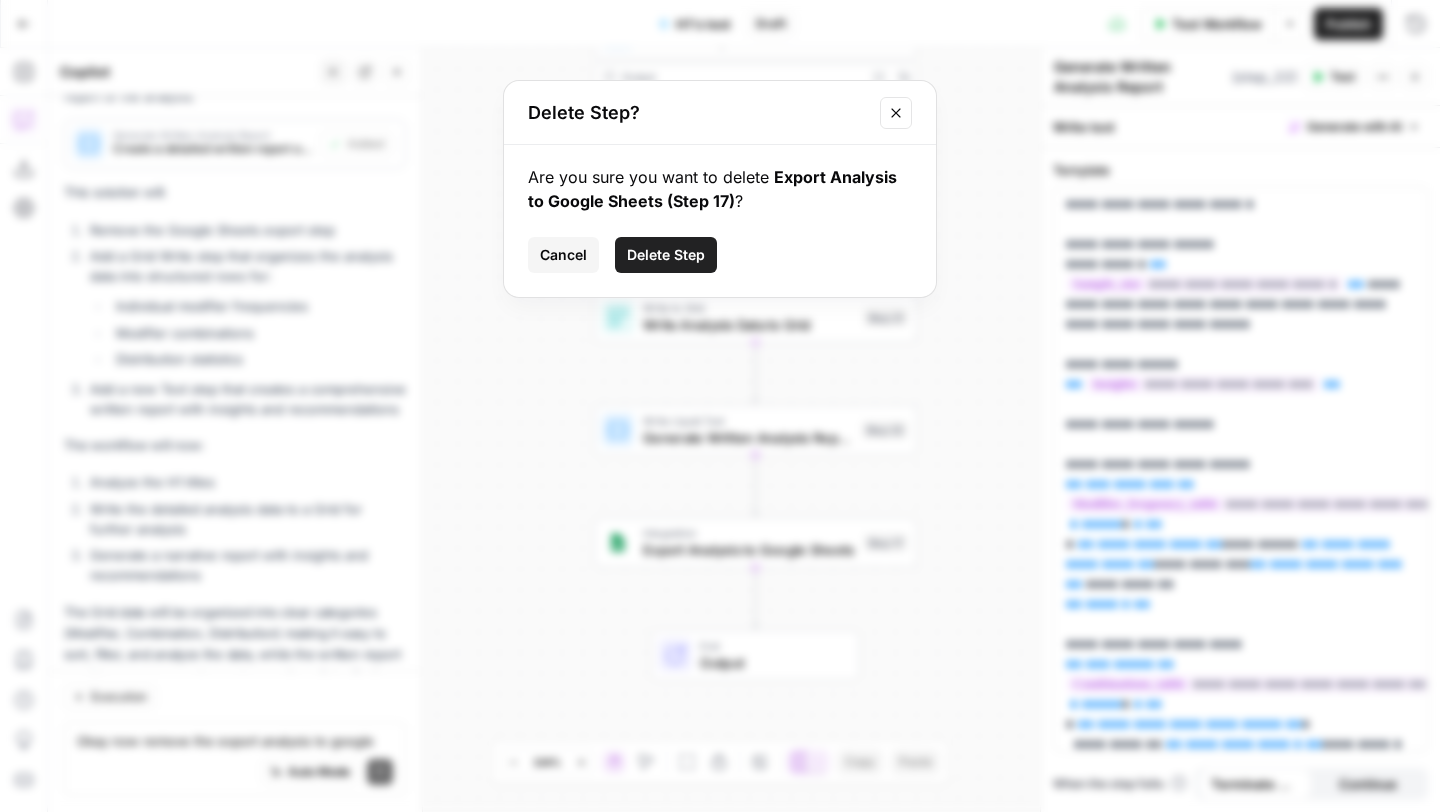 click on "Delete Step" at bounding box center [666, 255] 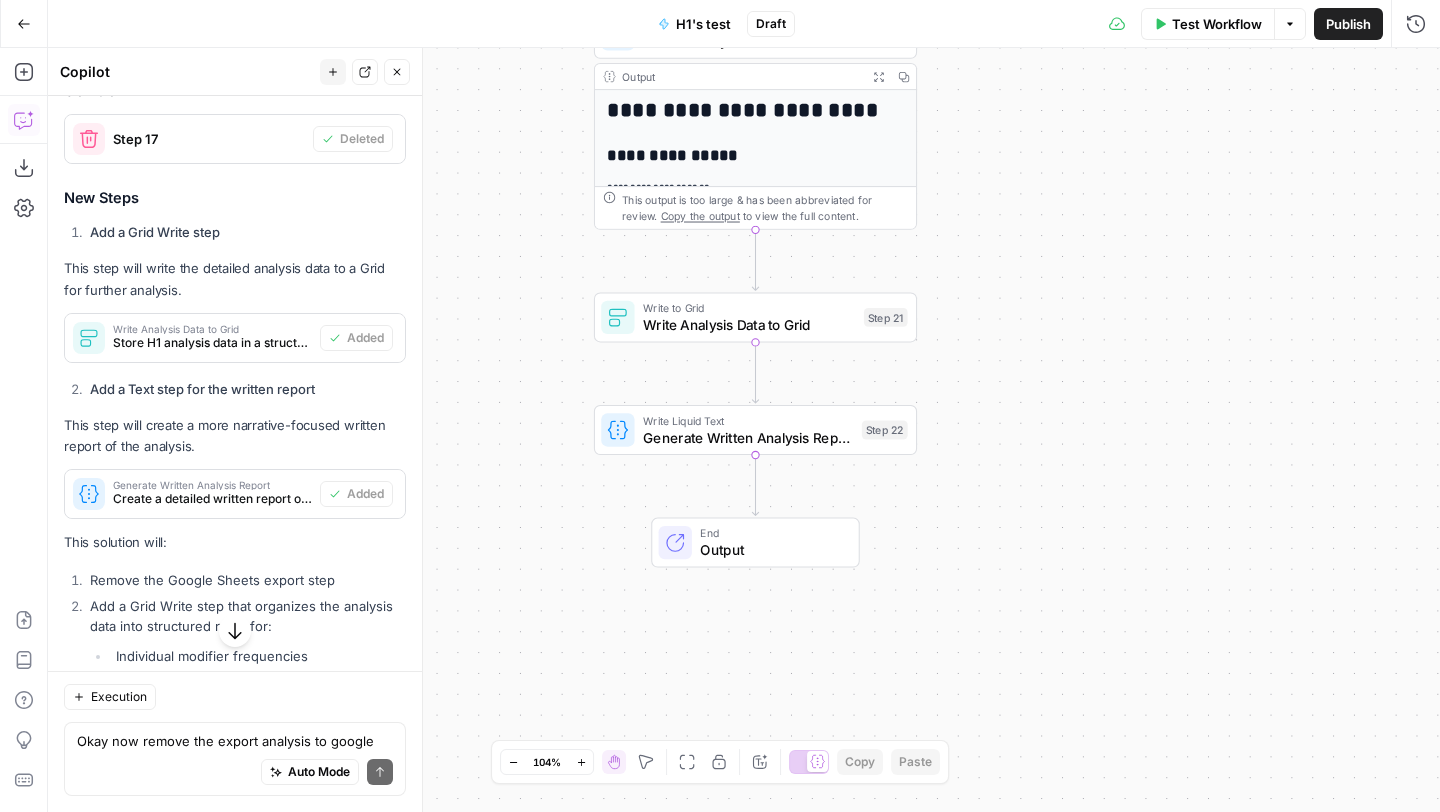 scroll, scrollTop: 5430, scrollLeft: 0, axis: vertical 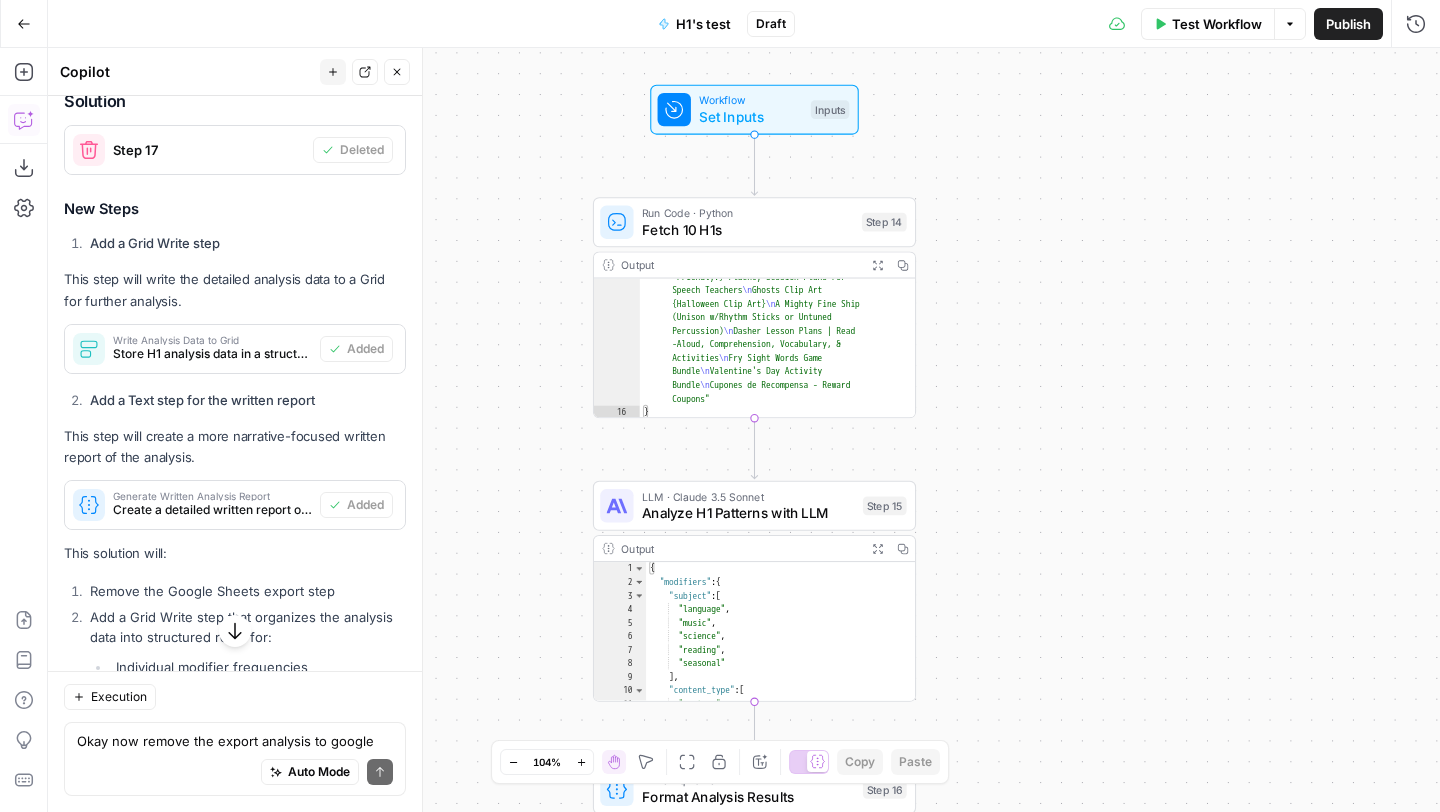 click 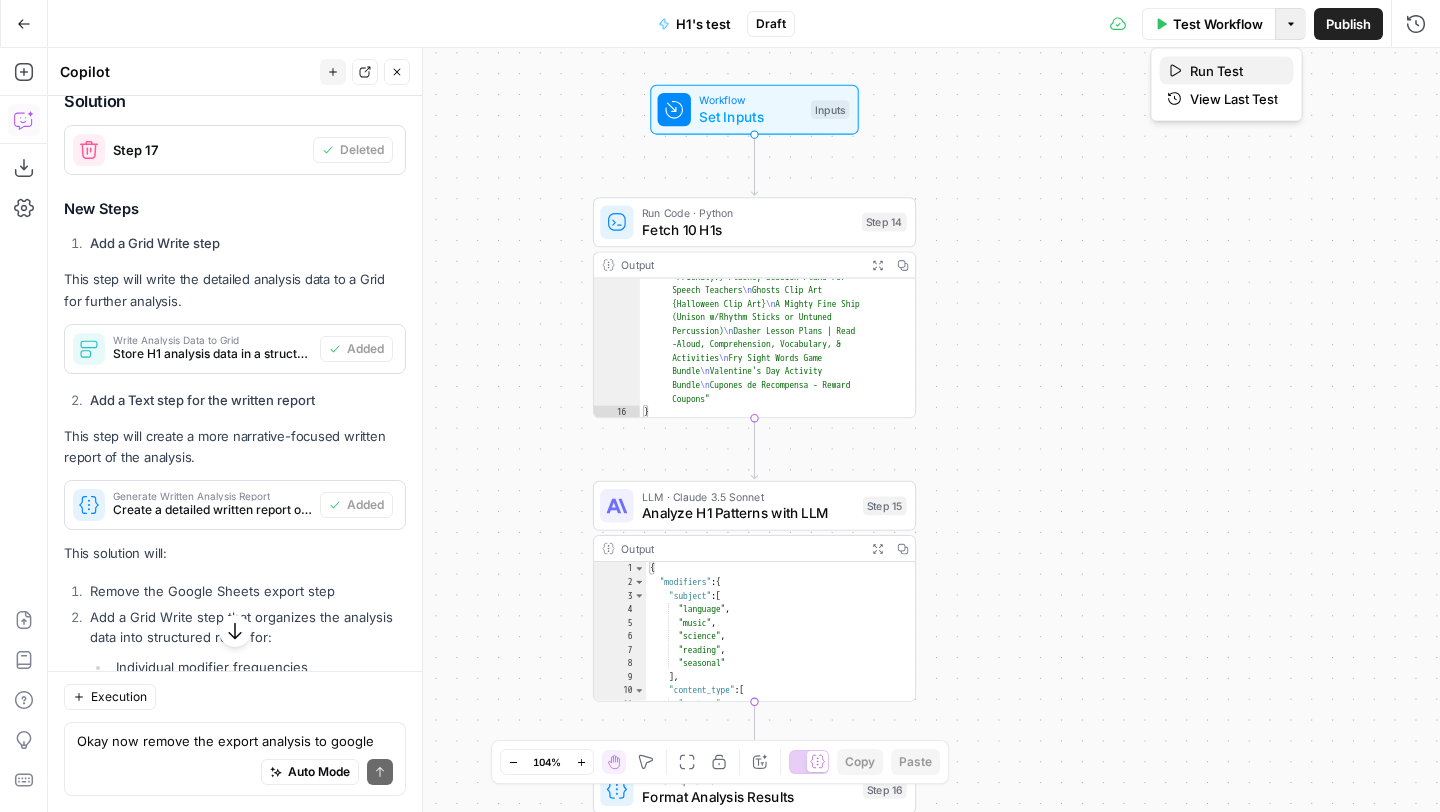 click on "Run Test" at bounding box center (1234, 71) 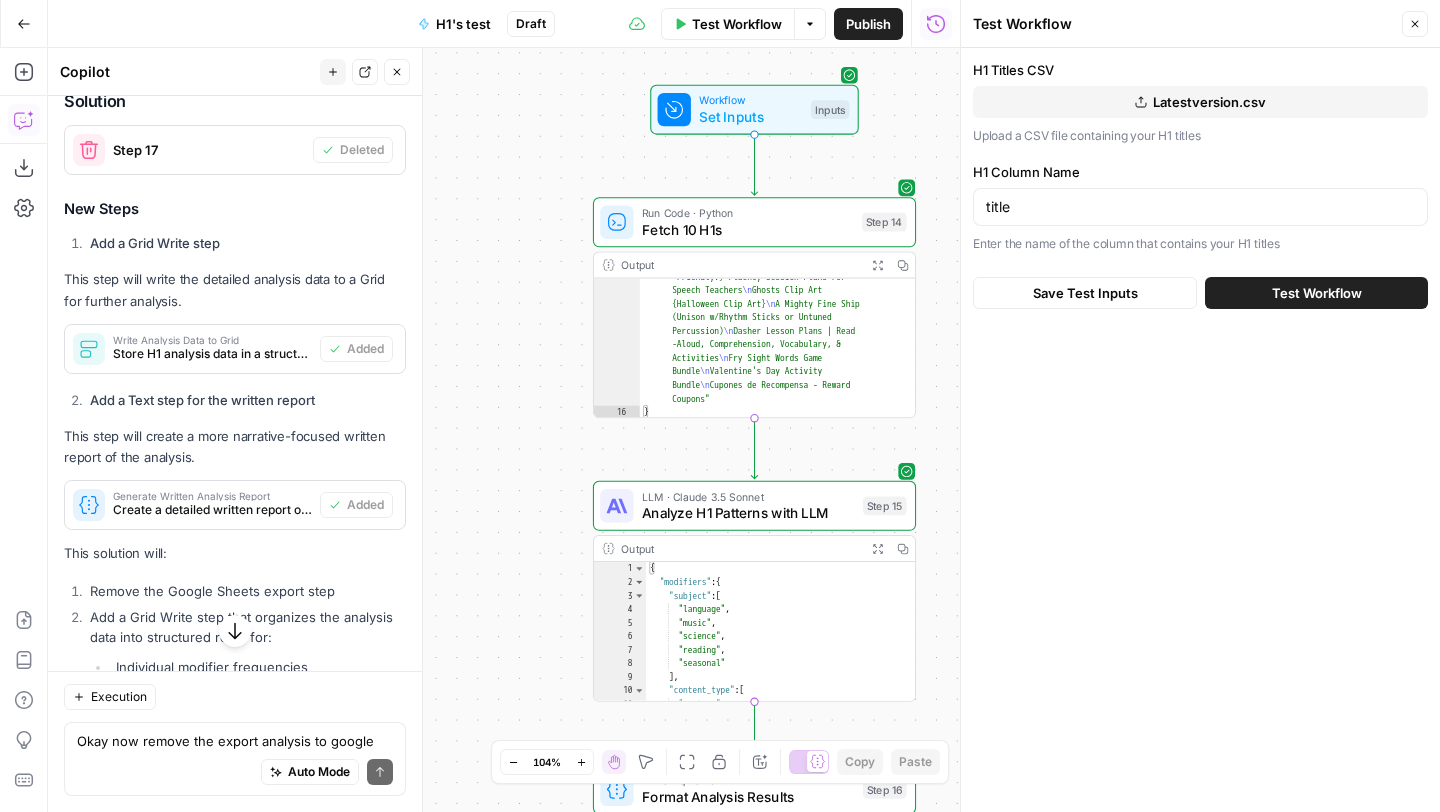 click on "Test Workflow" at bounding box center [1316, 293] 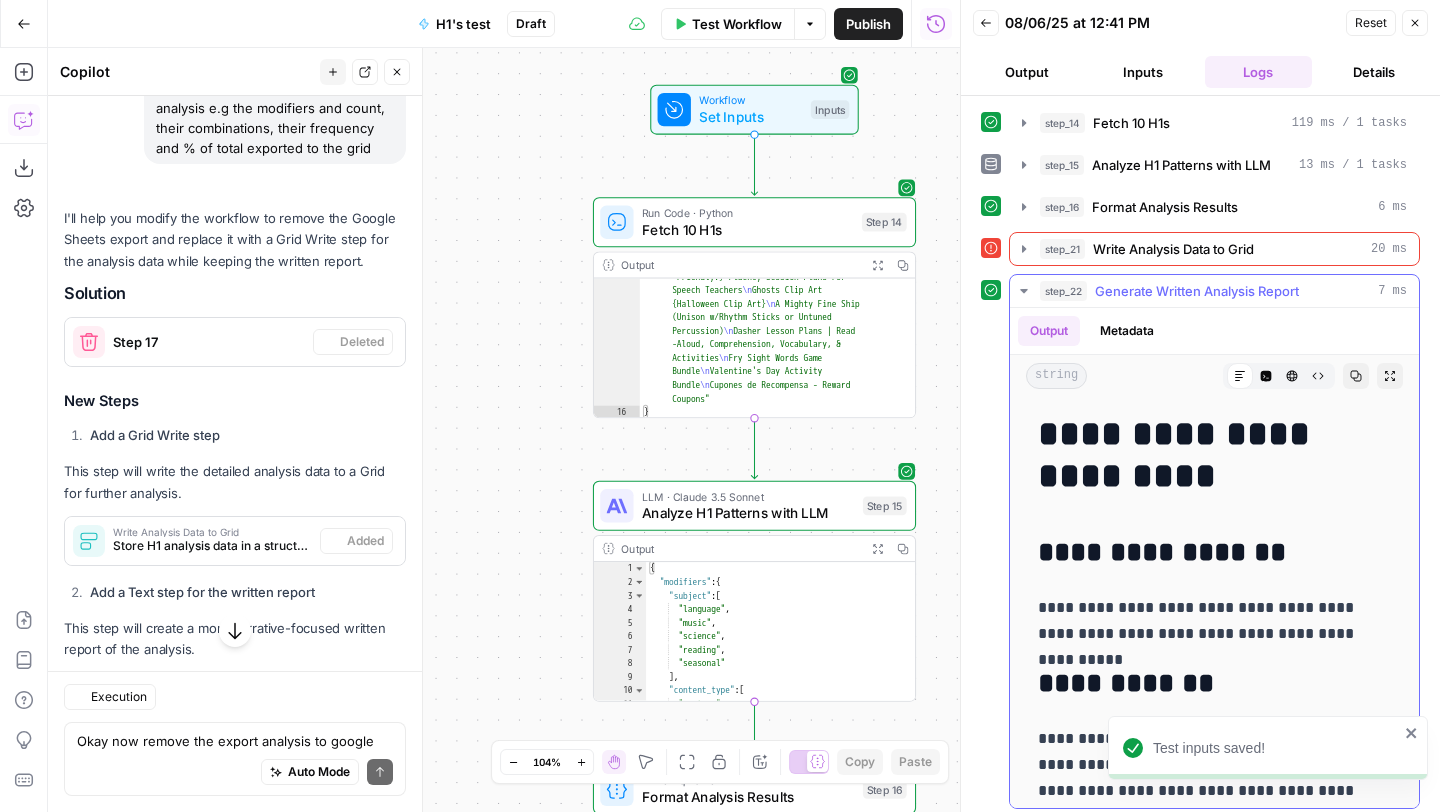 scroll, scrollTop: 5430, scrollLeft: 0, axis: vertical 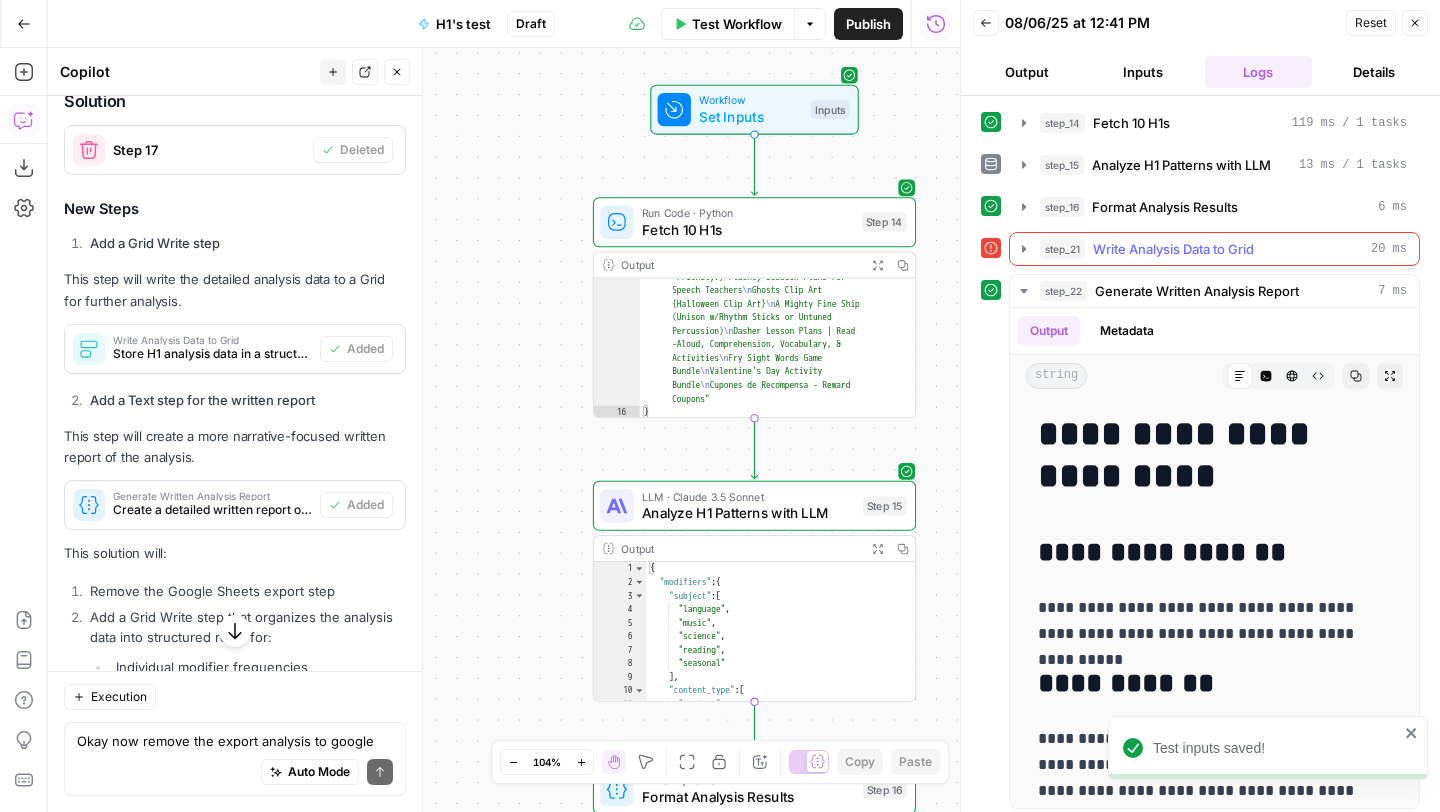 click 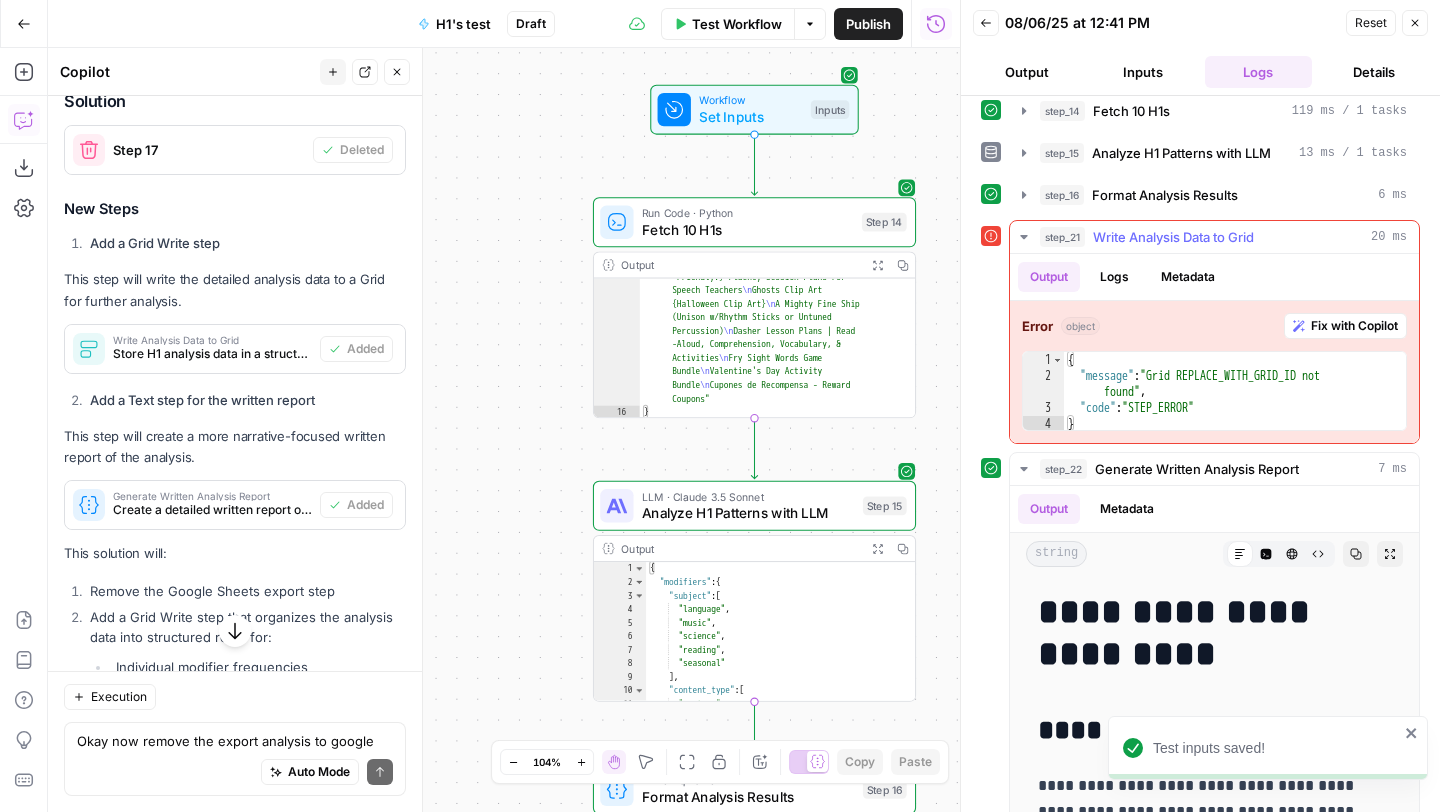 scroll, scrollTop: 15, scrollLeft: 0, axis: vertical 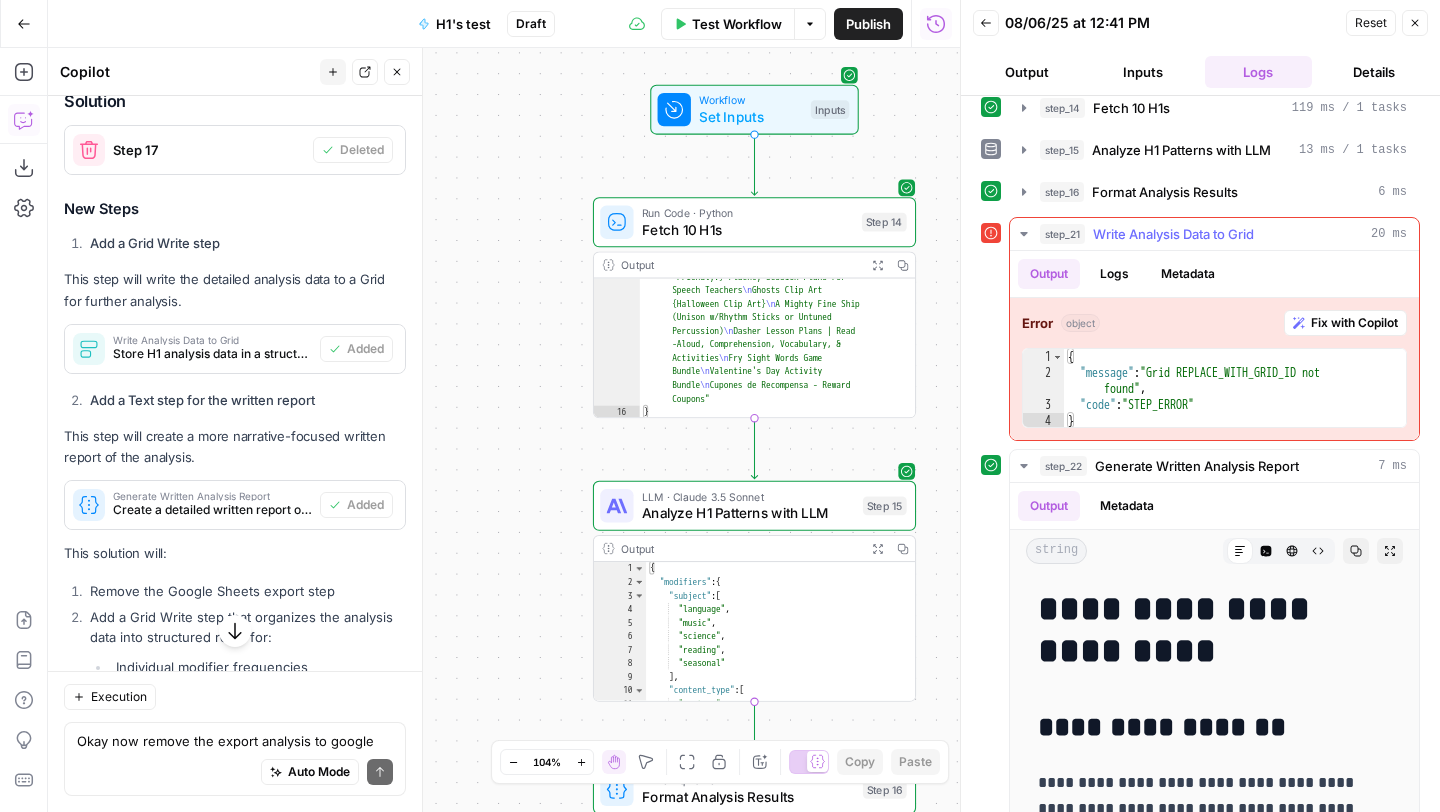 click on "Fix with Copilot" at bounding box center [1354, 323] 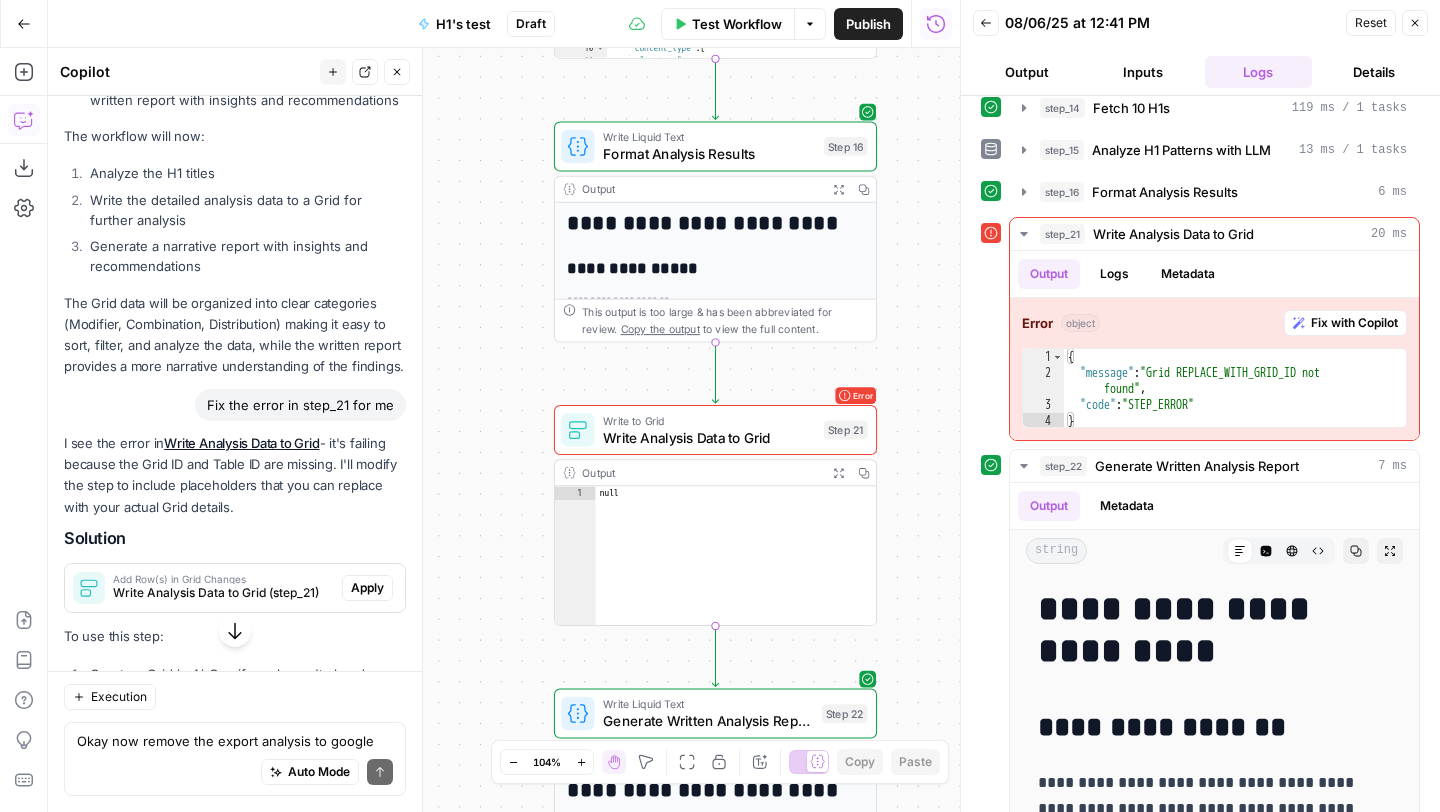 scroll, scrollTop: 6101, scrollLeft: 0, axis: vertical 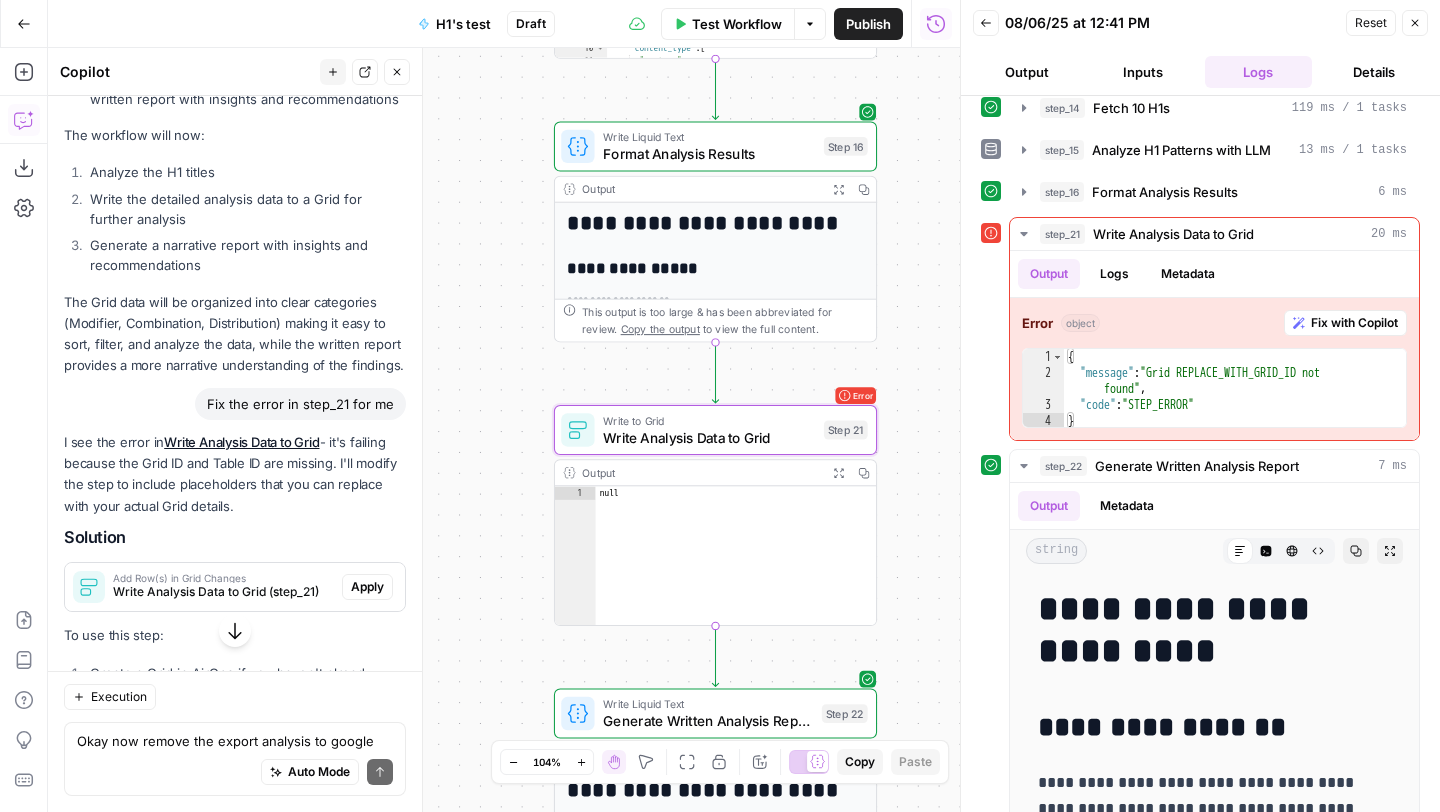 click on "Apply" at bounding box center (367, 587) 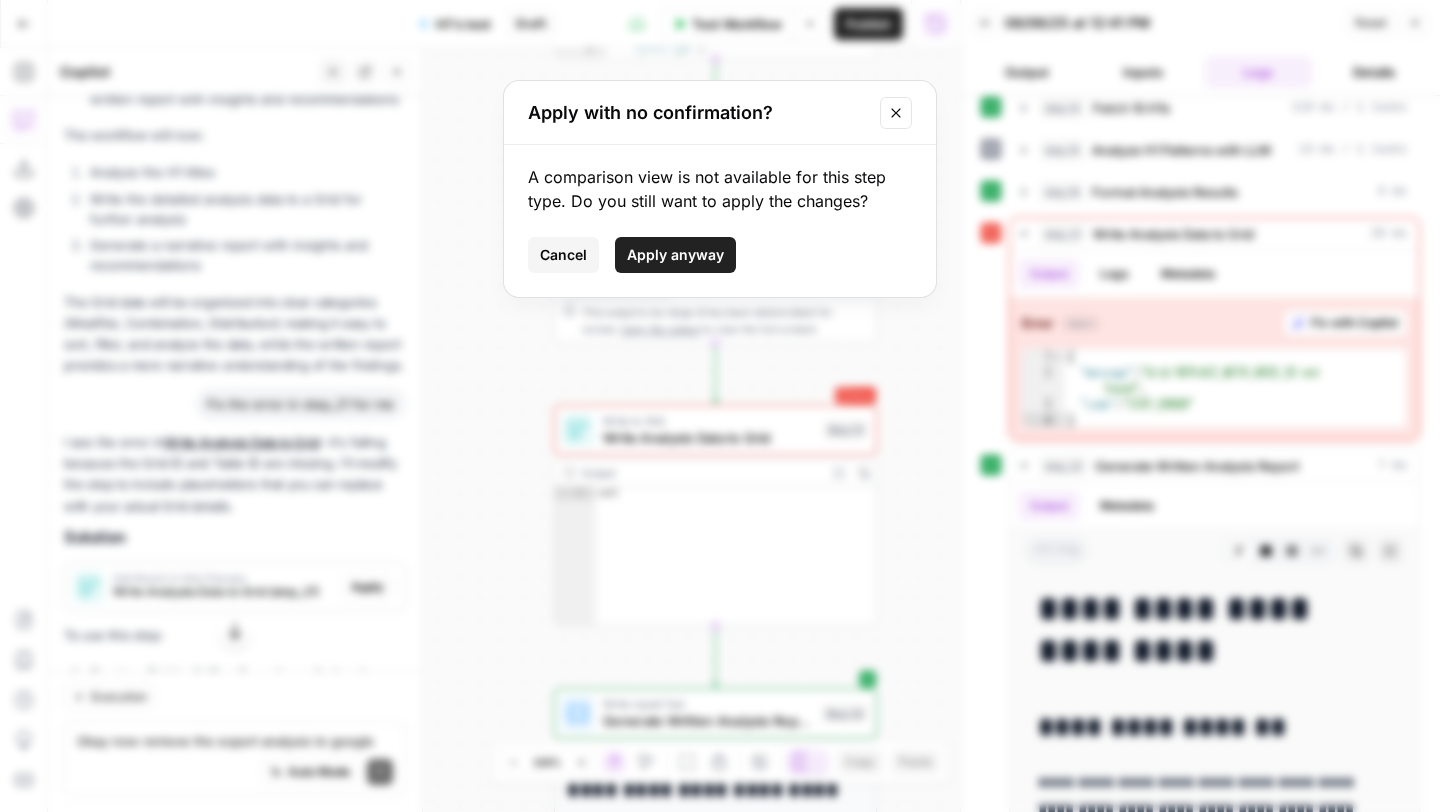 click at bounding box center (896, 113) 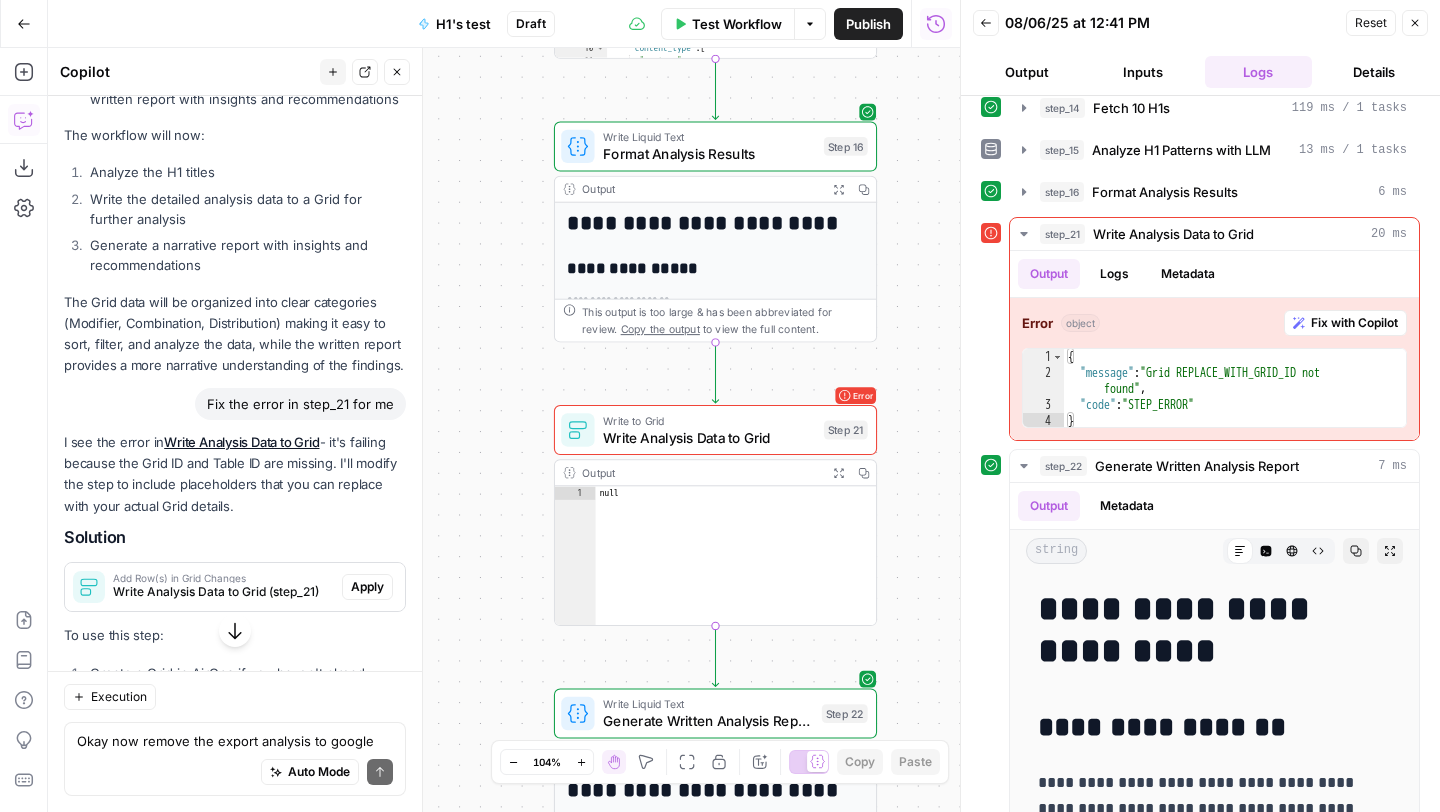click on "Auto Mode Send" at bounding box center (235, 773) 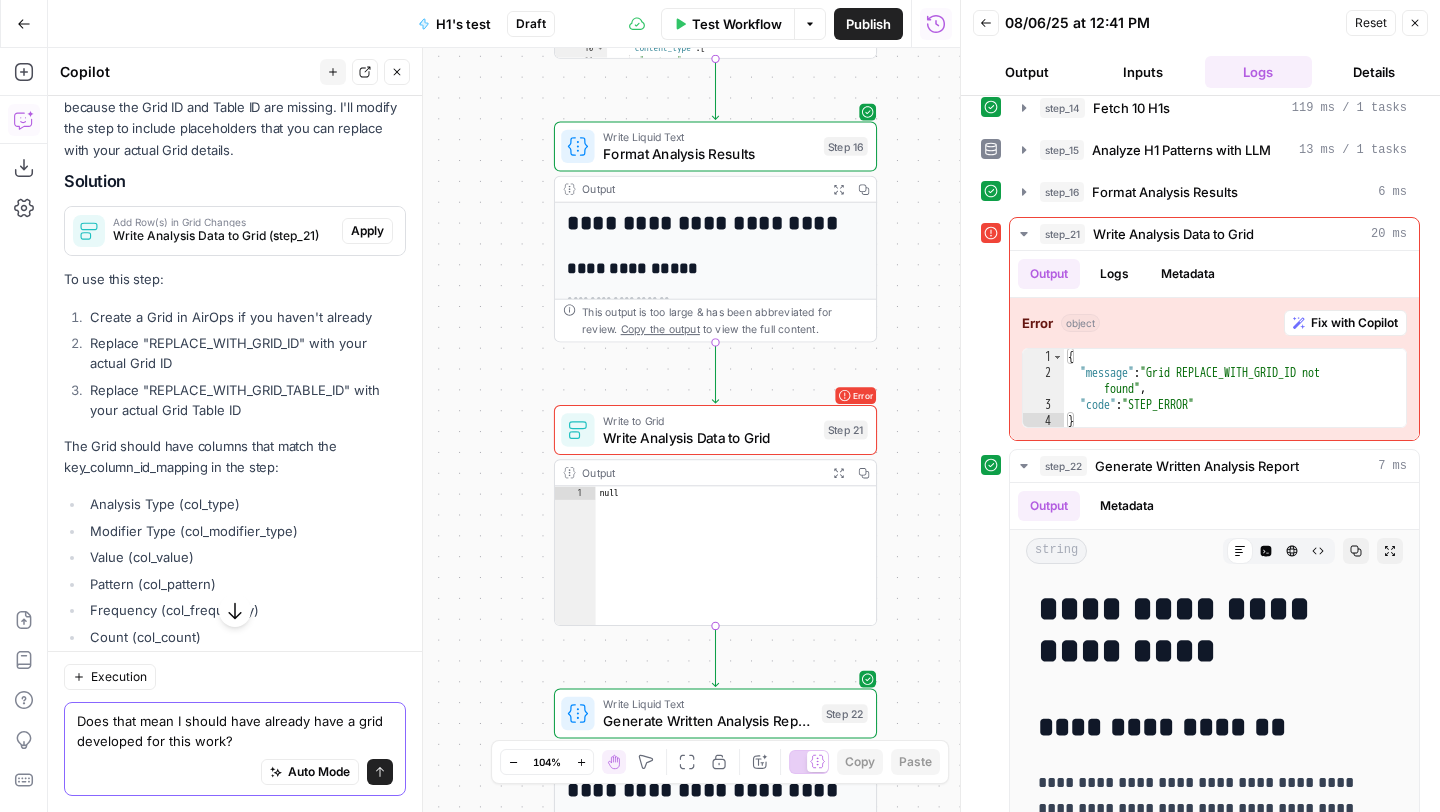 scroll, scrollTop: 6618, scrollLeft: 0, axis: vertical 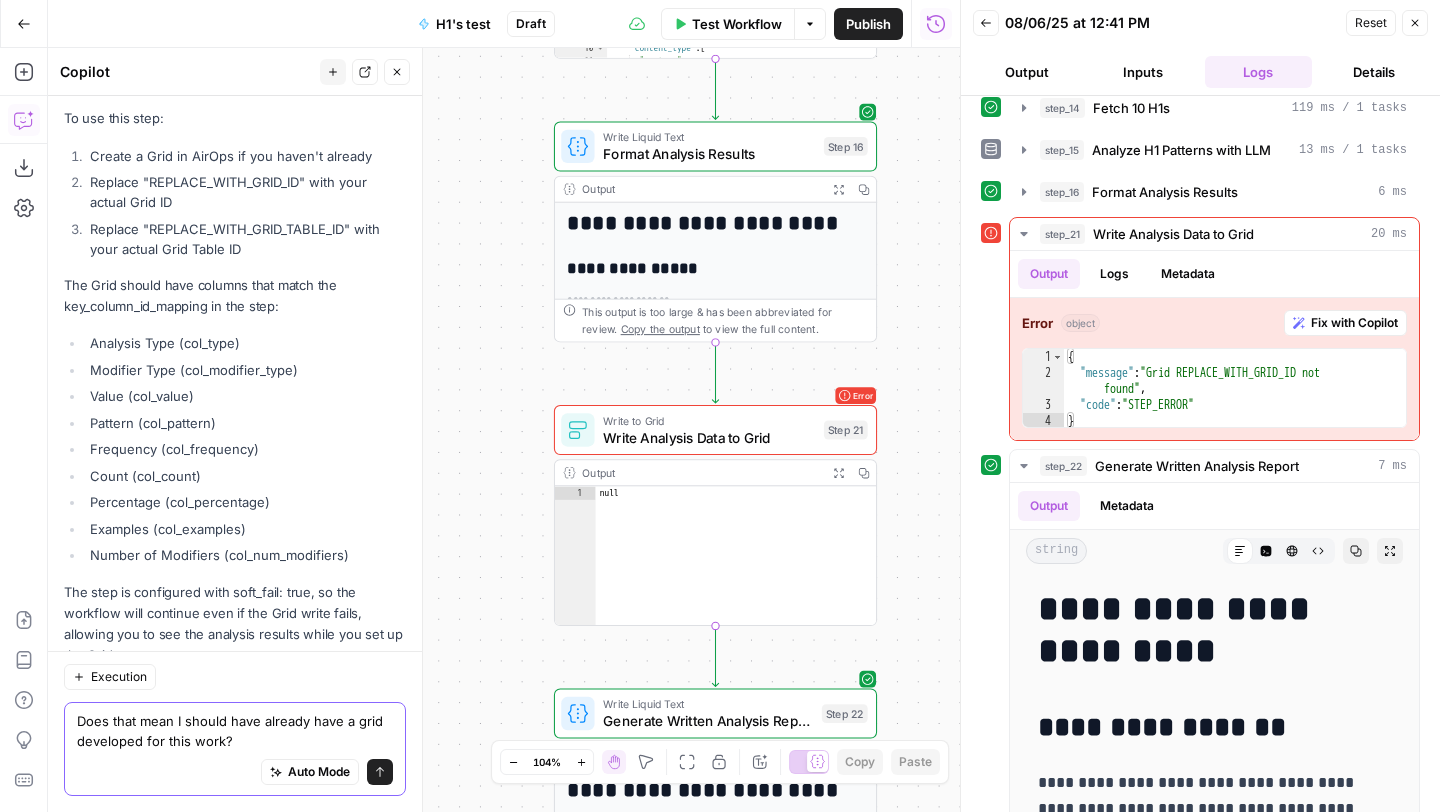 type on "Does that mean I should have already have a grid developed for this work?" 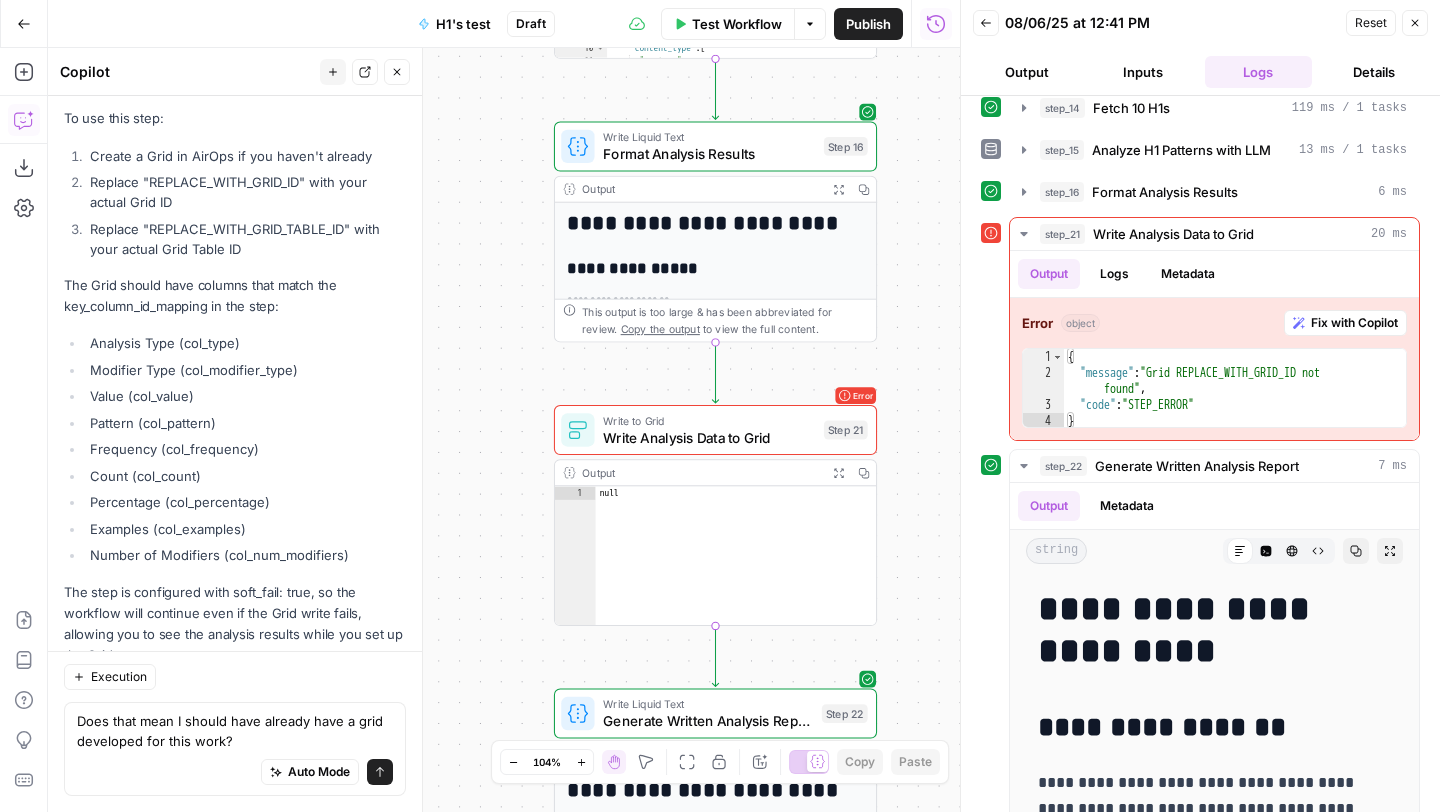 click on "Send" at bounding box center (380, 772) 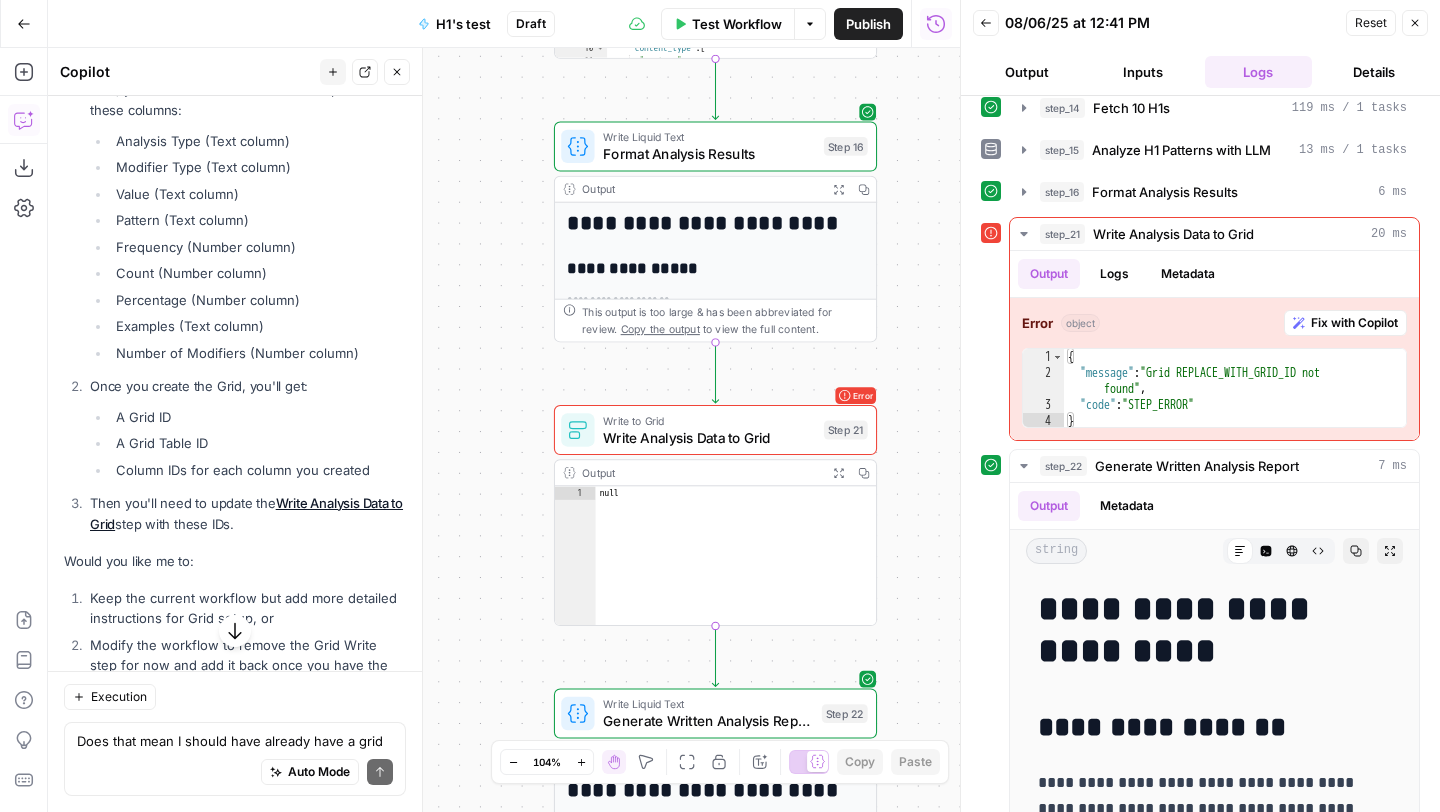 scroll, scrollTop: 7408, scrollLeft: 0, axis: vertical 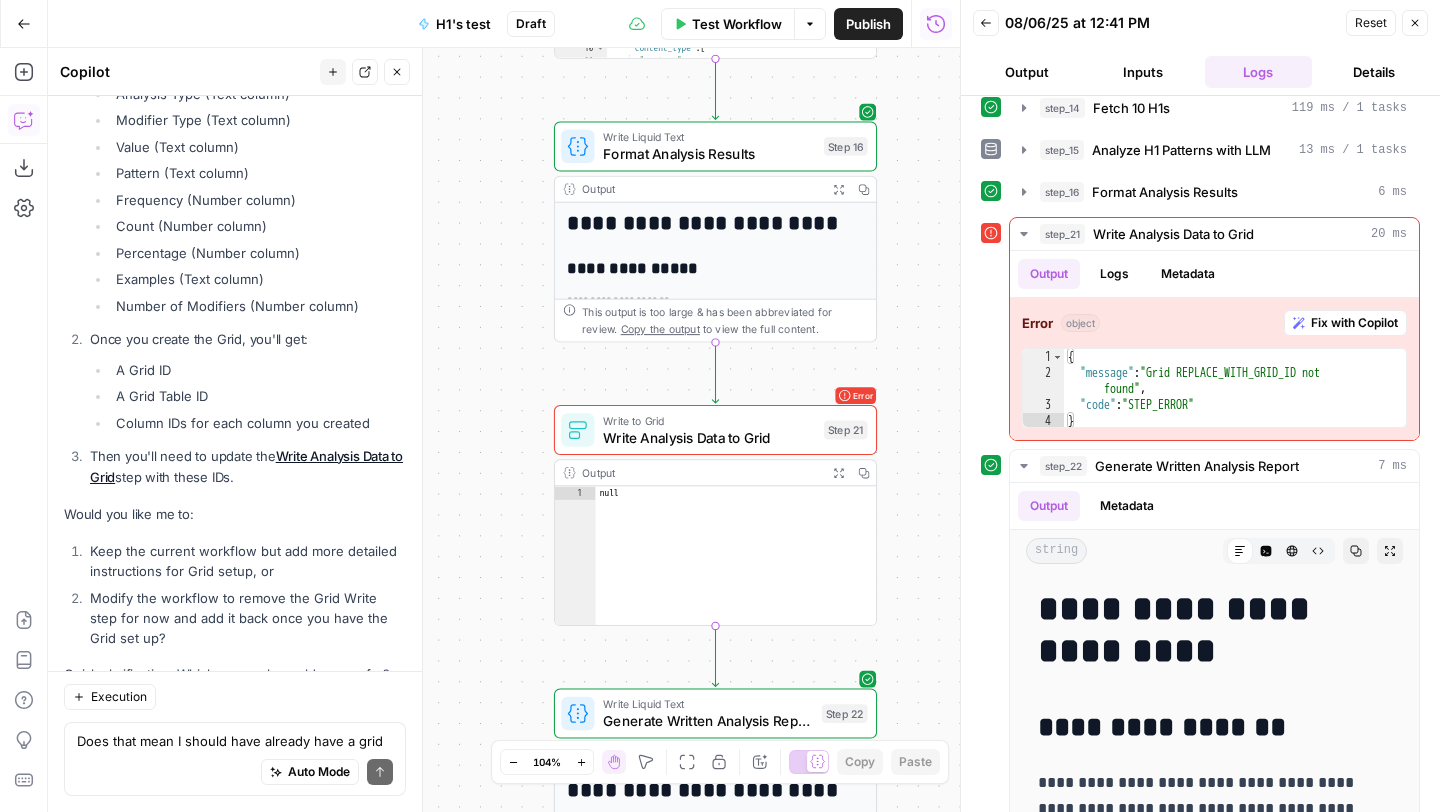 click on "Execution" at bounding box center [235, 697] 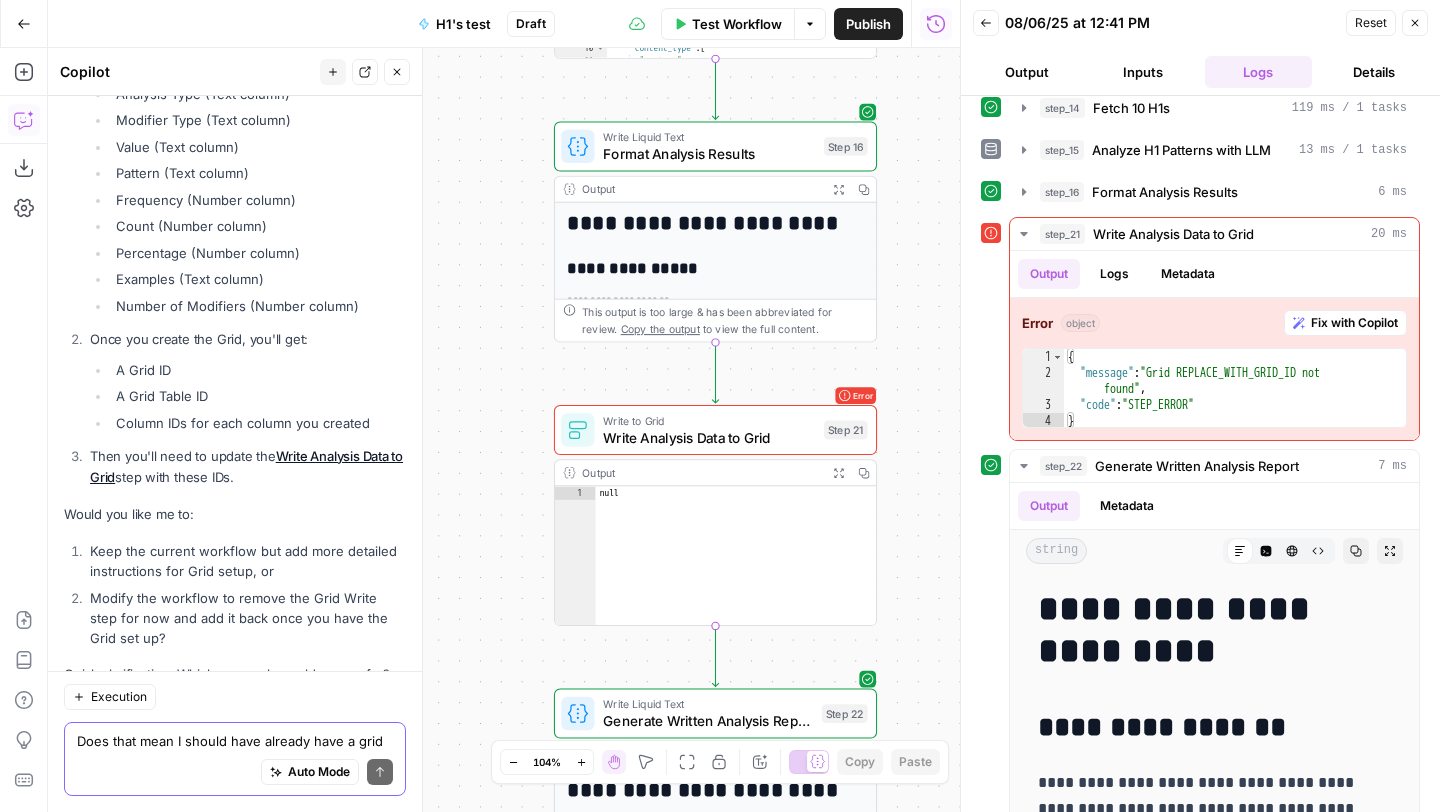 click on "Does that mean I should have already have a grid developed for this work?" at bounding box center (235, 741) 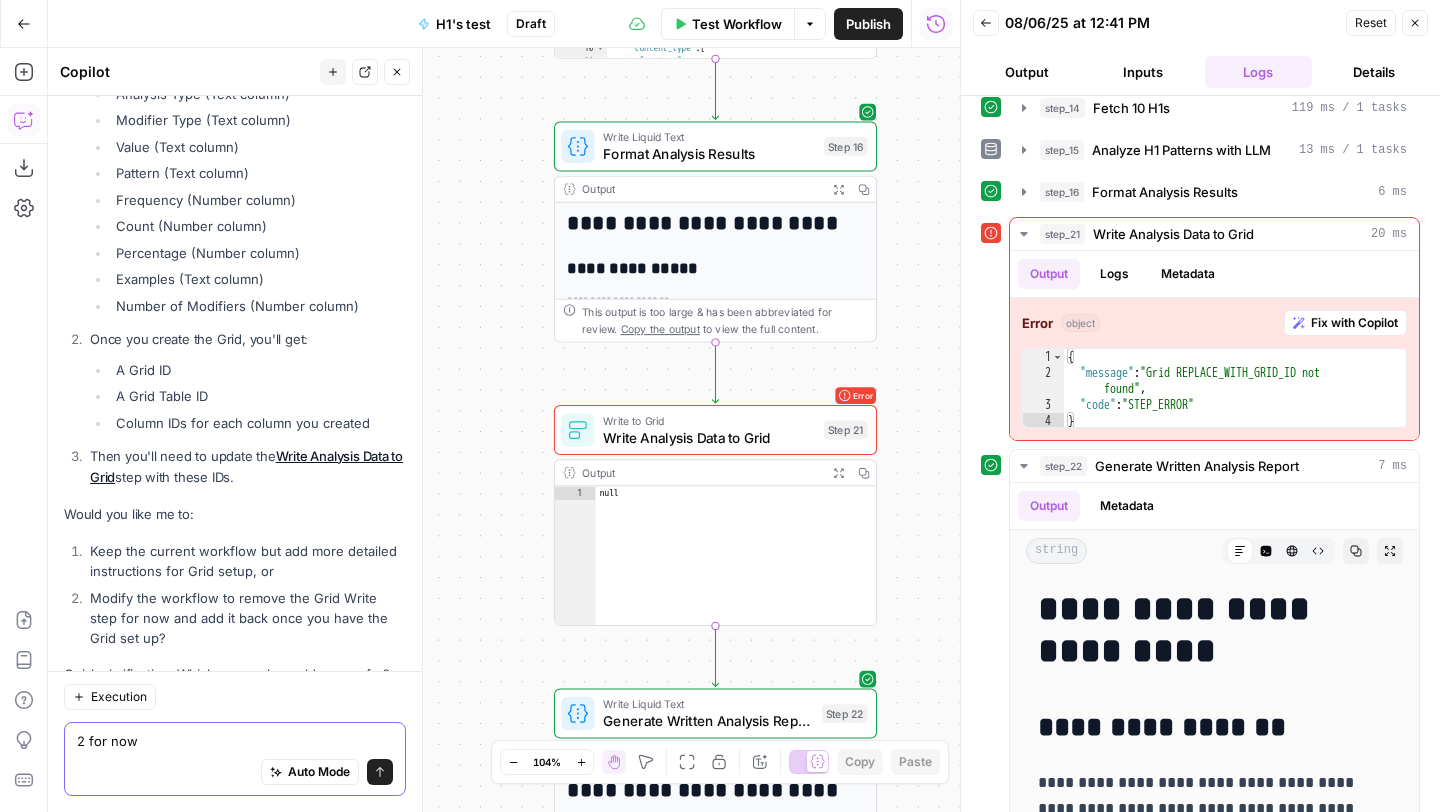 type on "2 for now" 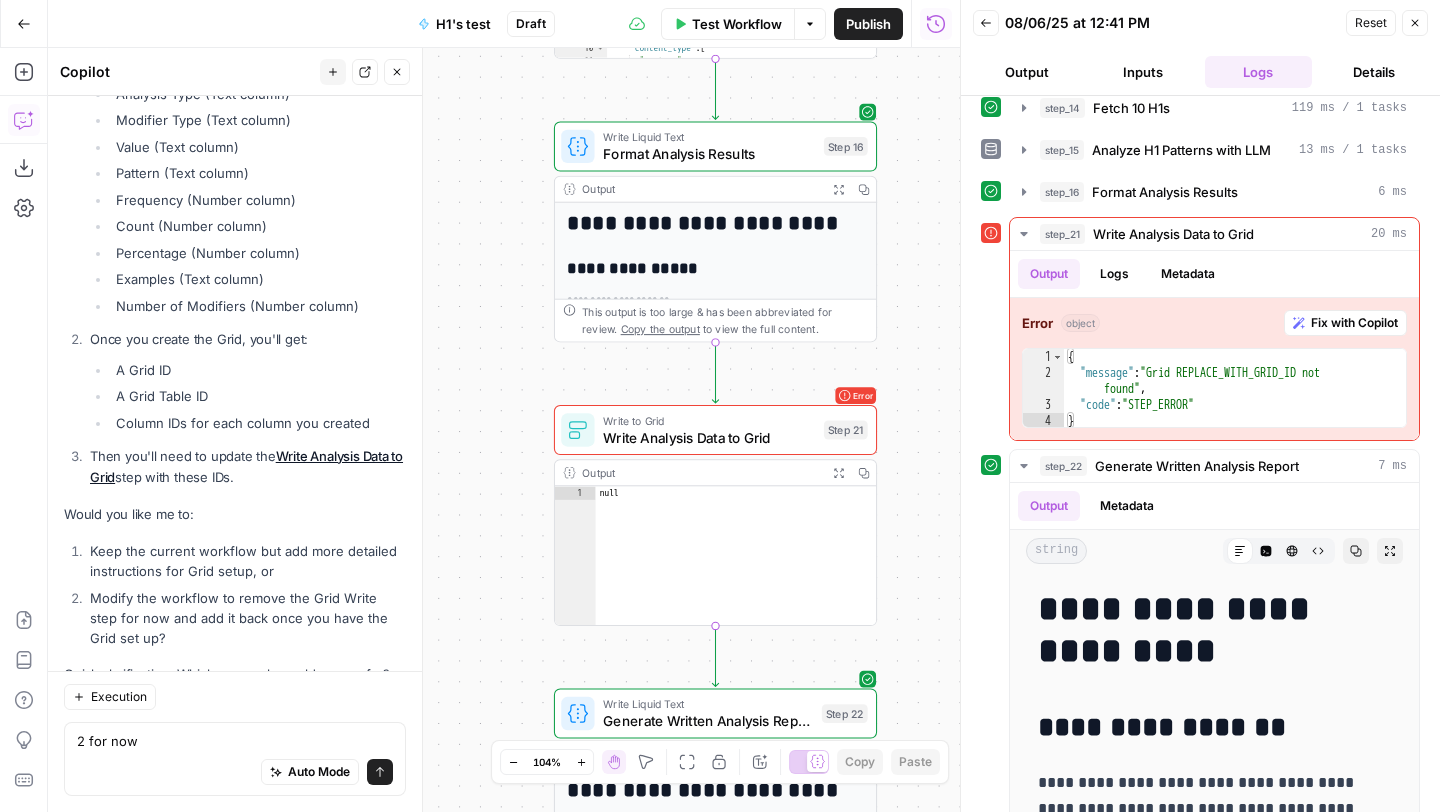 click 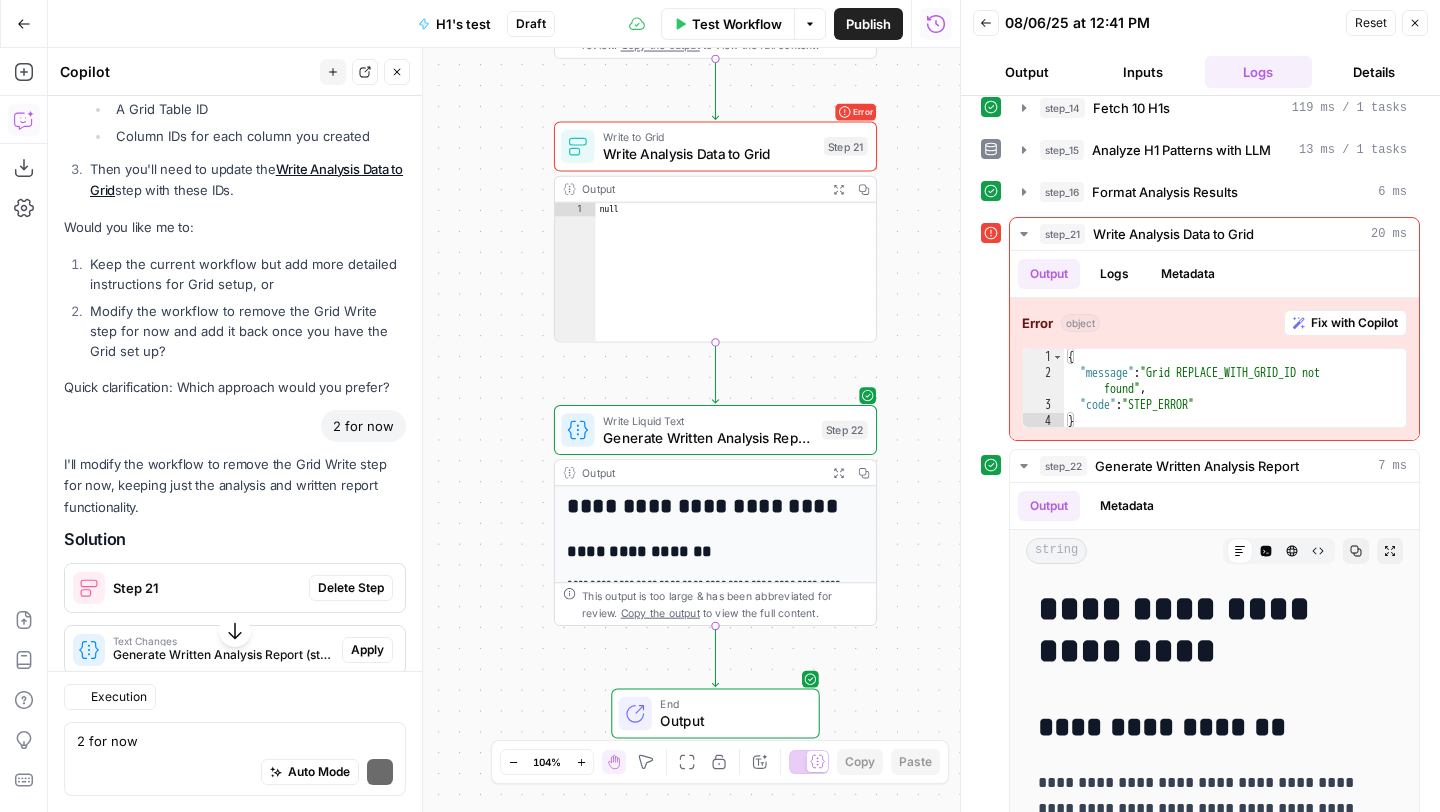 scroll, scrollTop: 7818, scrollLeft: 0, axis: vertical 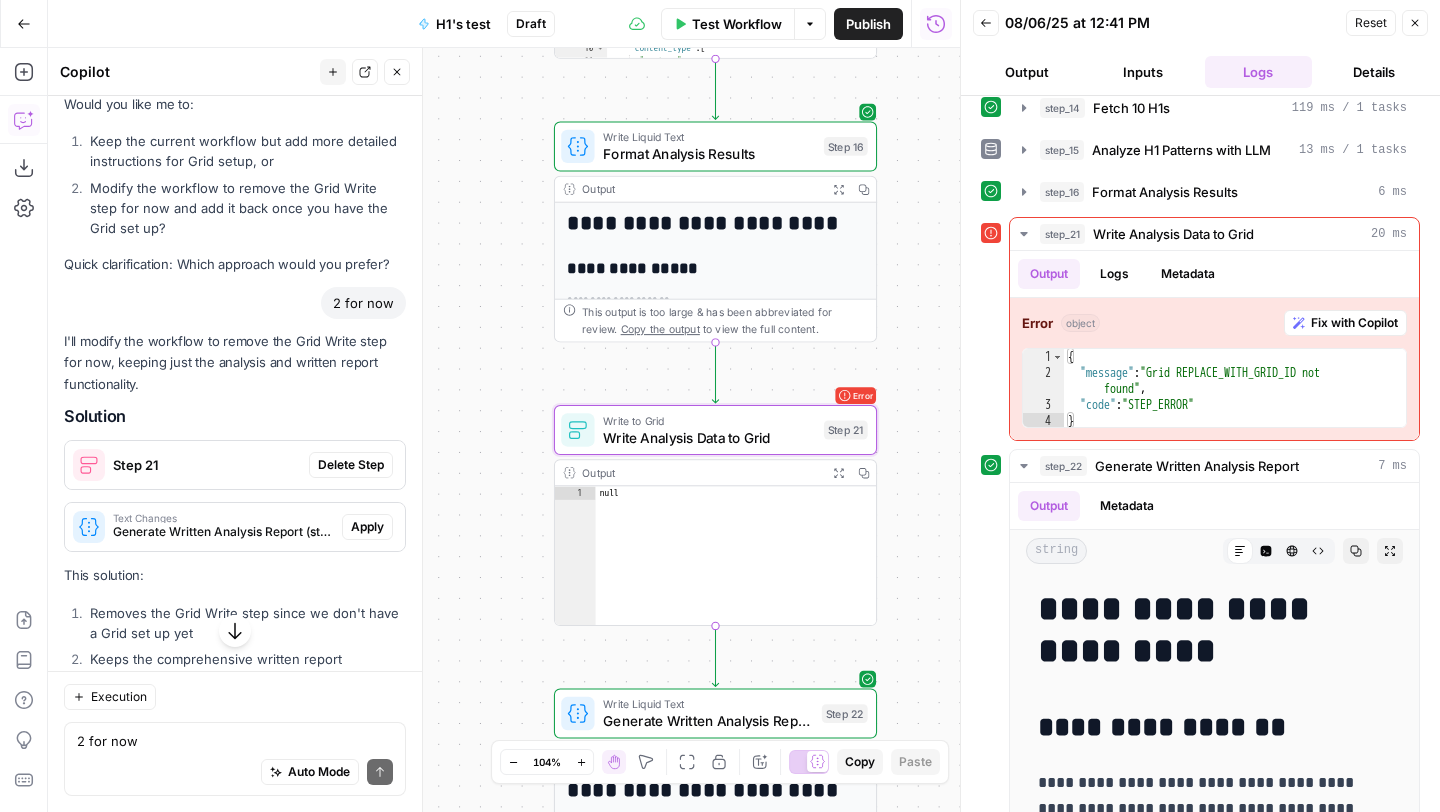 click on "Delete Step" at bounding box center (351, 465) 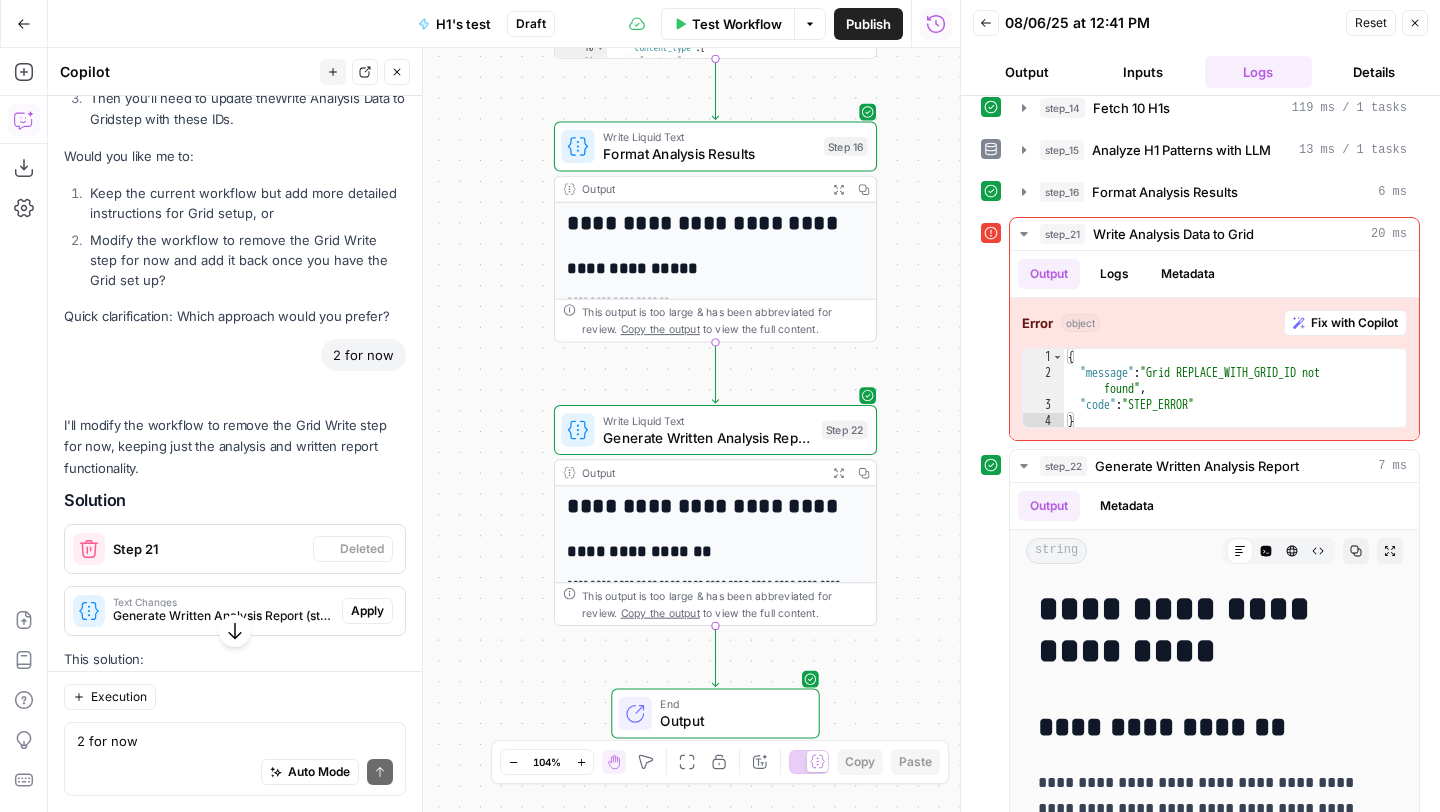 scroll, scrollTop: 7870, scrollLeft: 0, axis: vertical 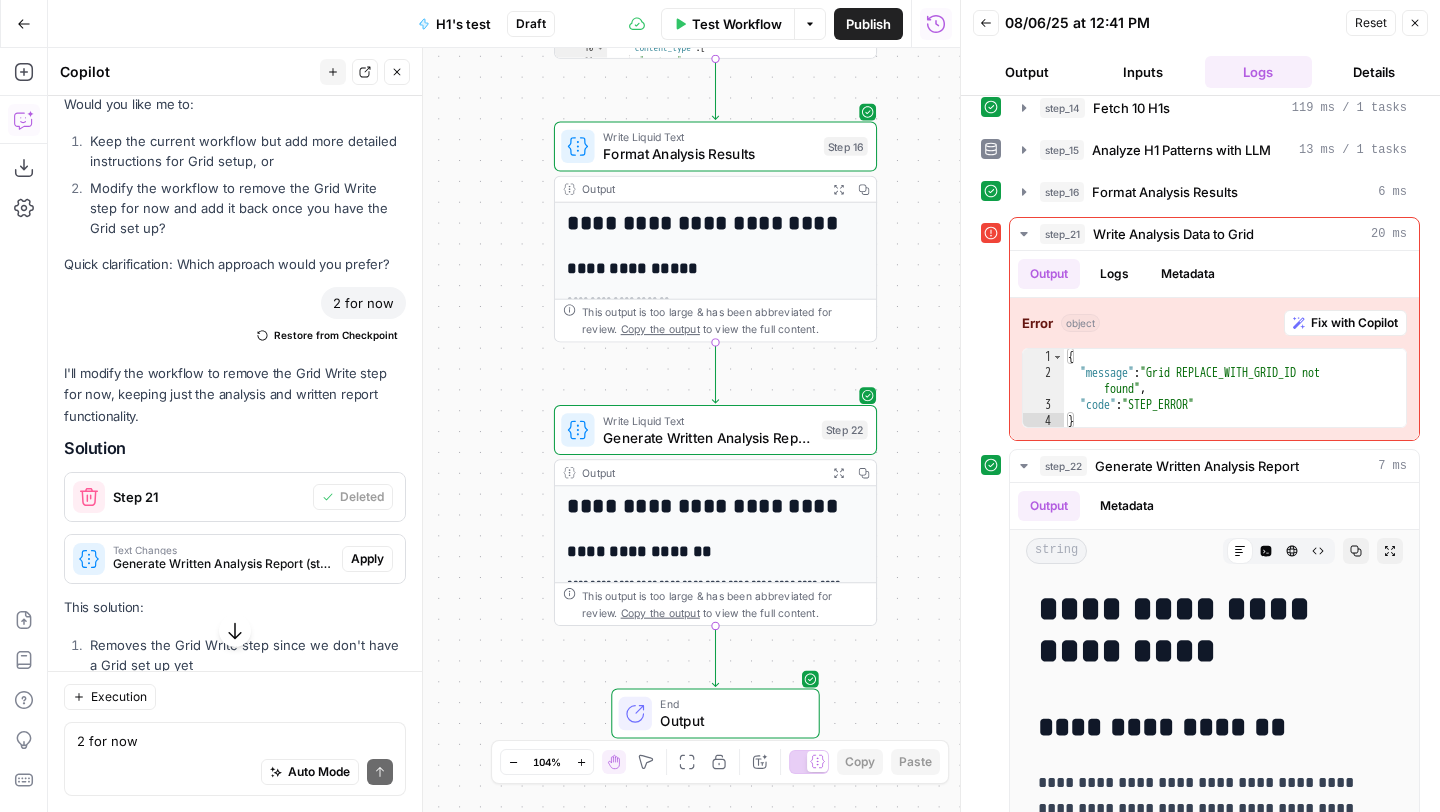 click on "Apply" at bounding box center [367, 559] 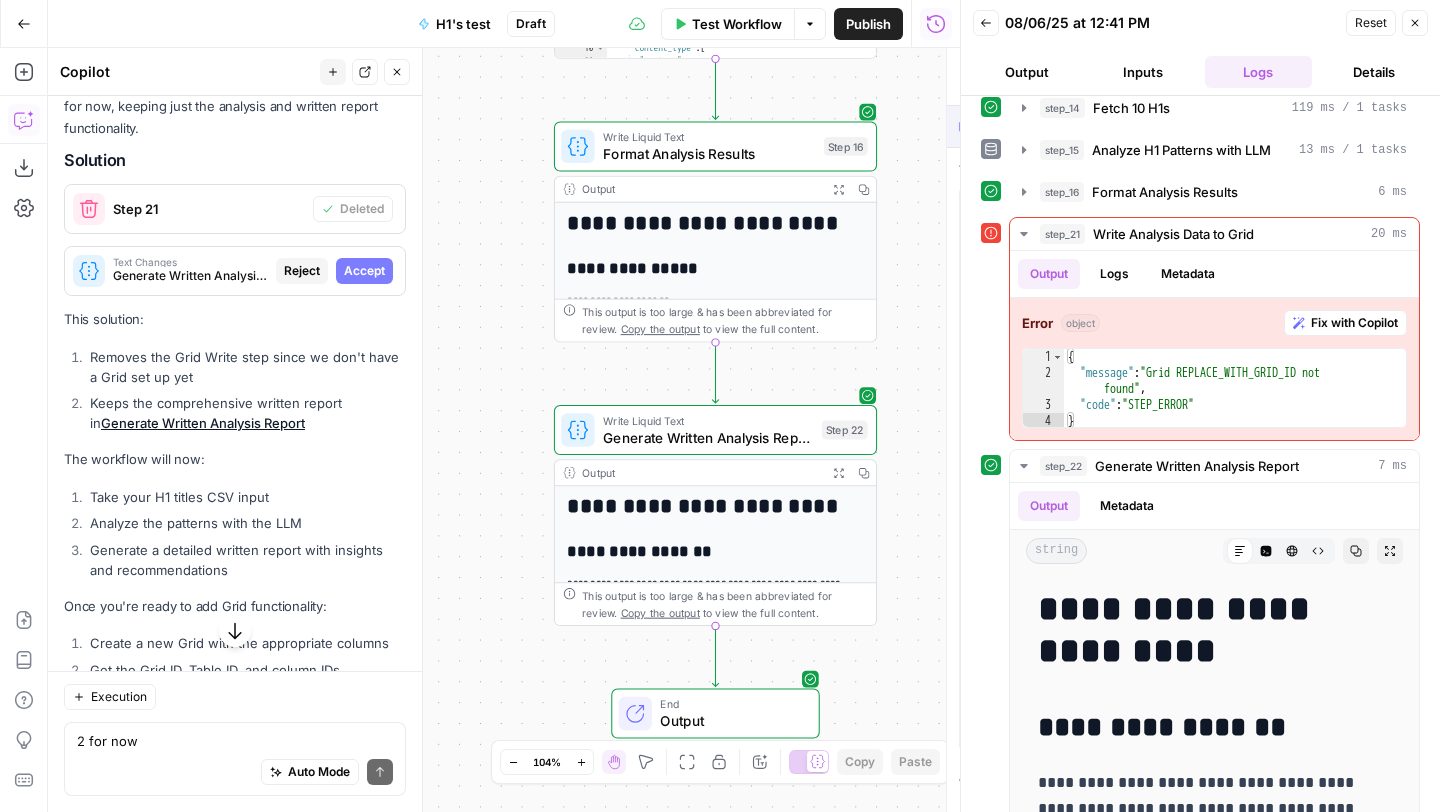 scroll, scrollTop: 7614, scrollLeft: 0, axis: vertical 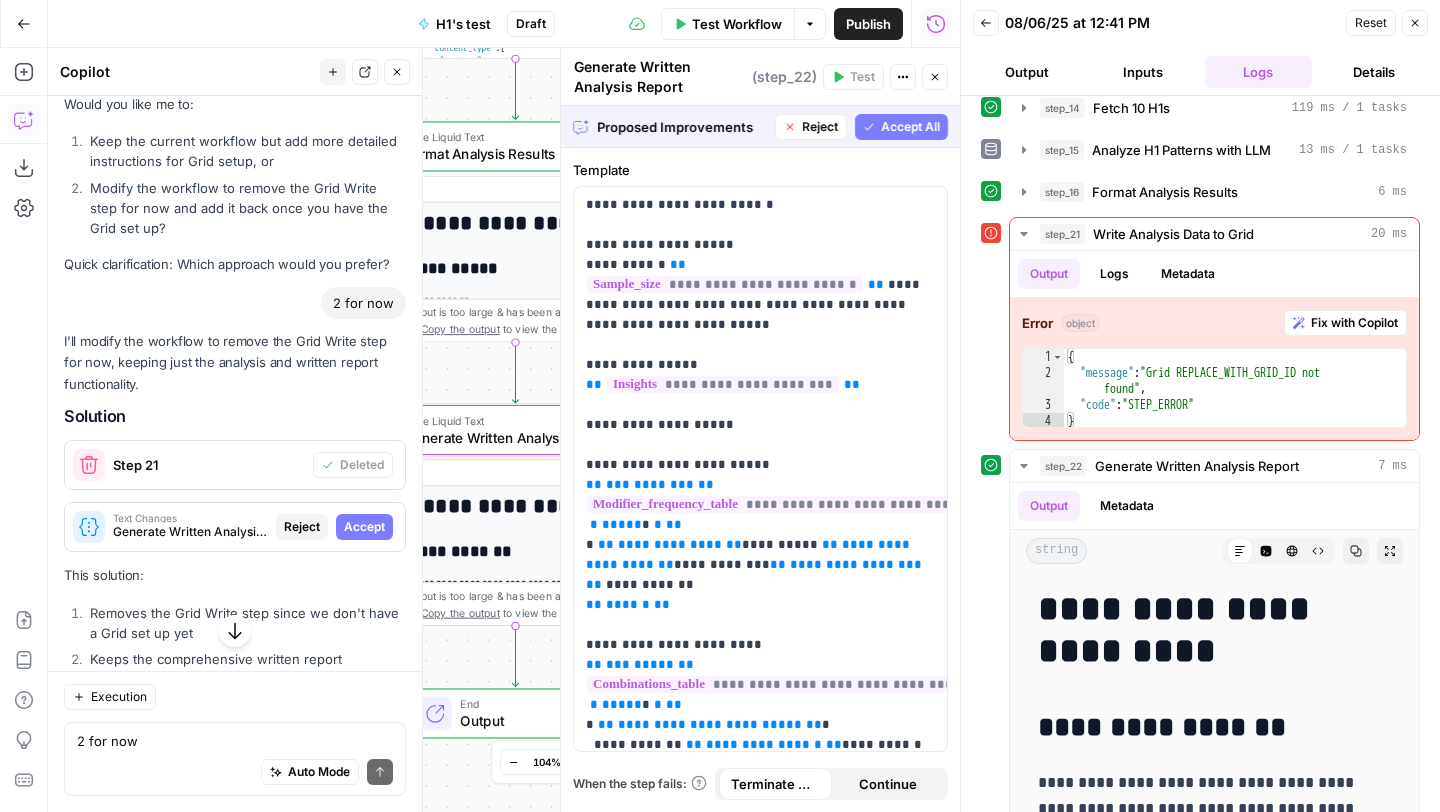 click on "Accept" at bounding box center (364, 527) 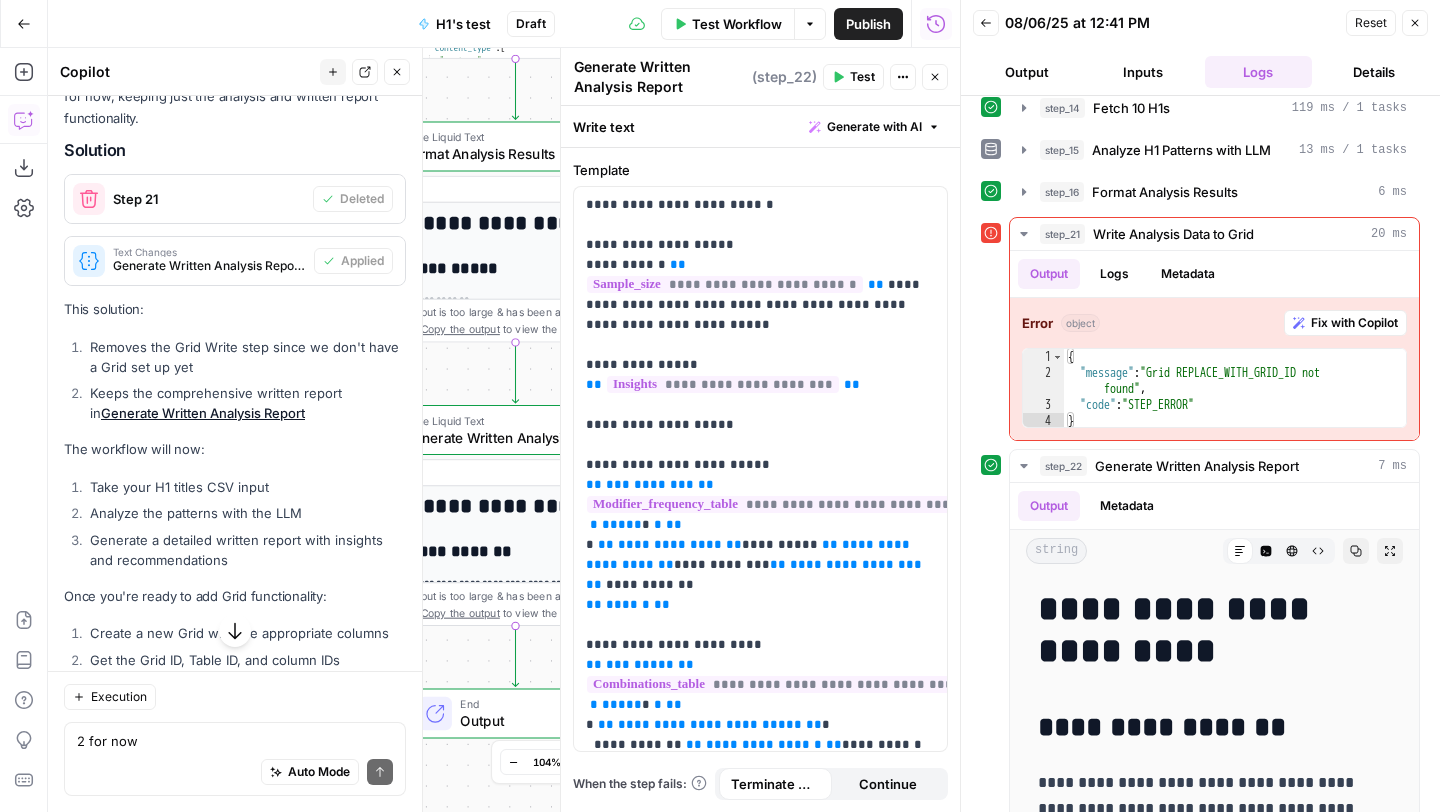 scroll, scrollTop: 8205, scrollLeft: 0, axis: vertical 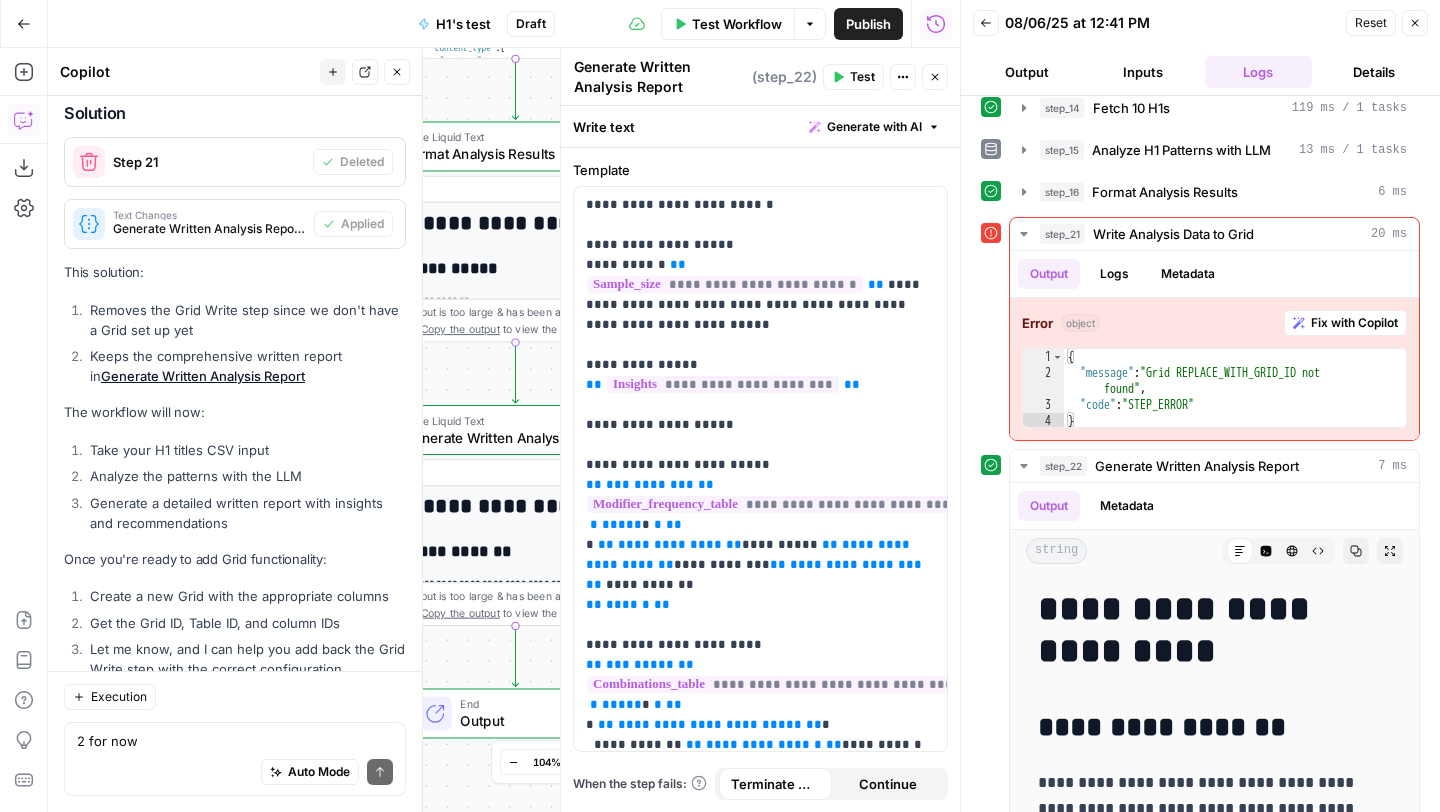 click 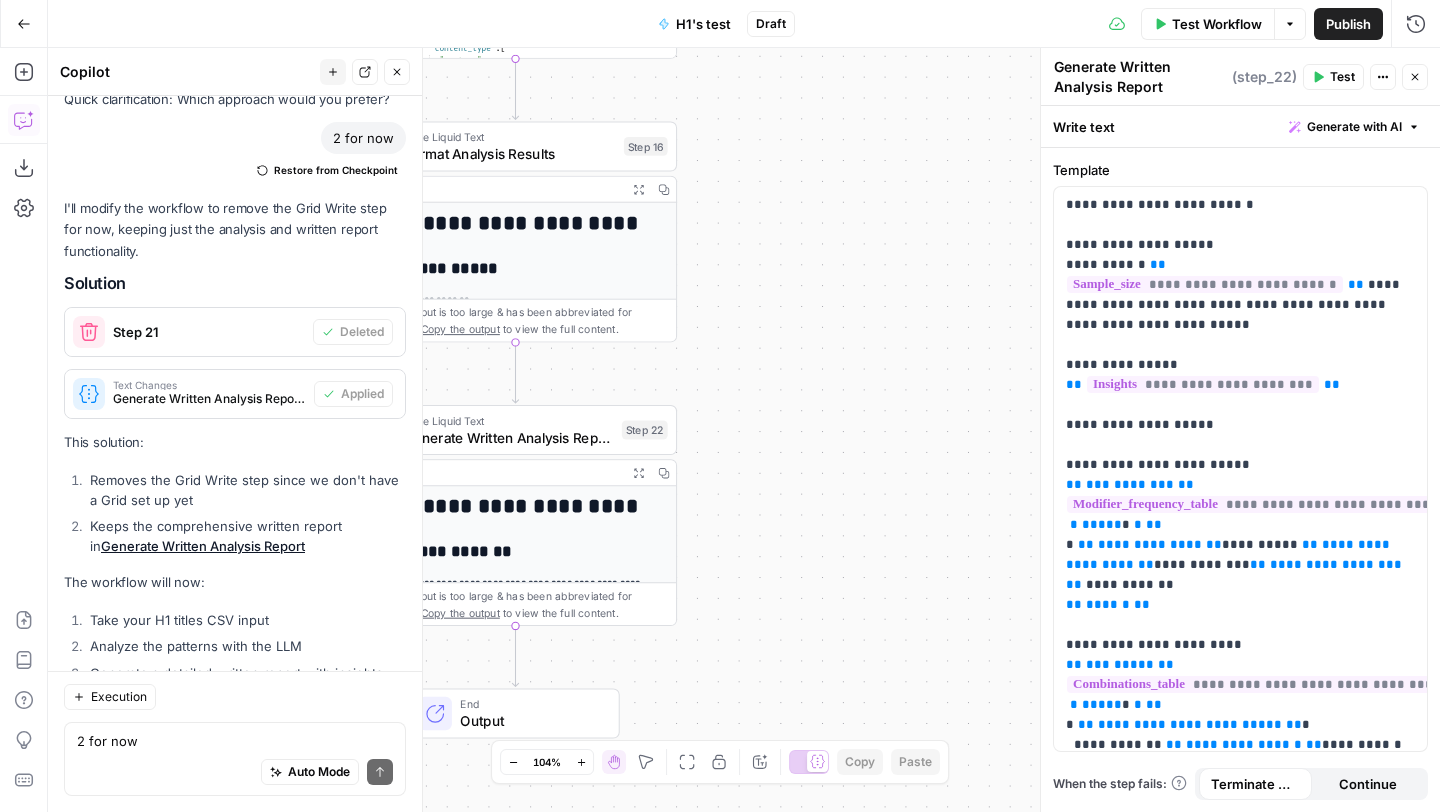 scroll, scrollTop: 8016, scrollLeft: 0, axis: vertical 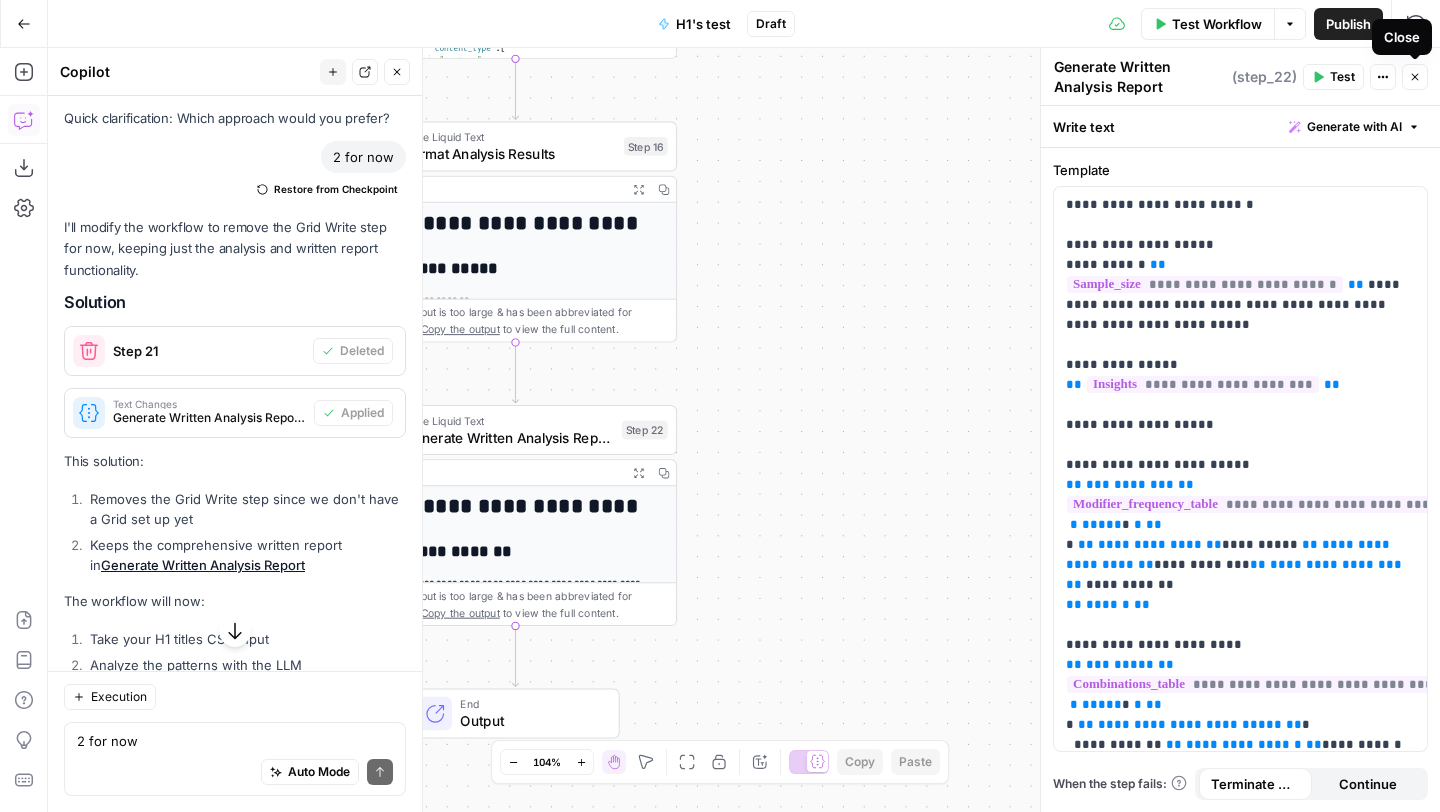click 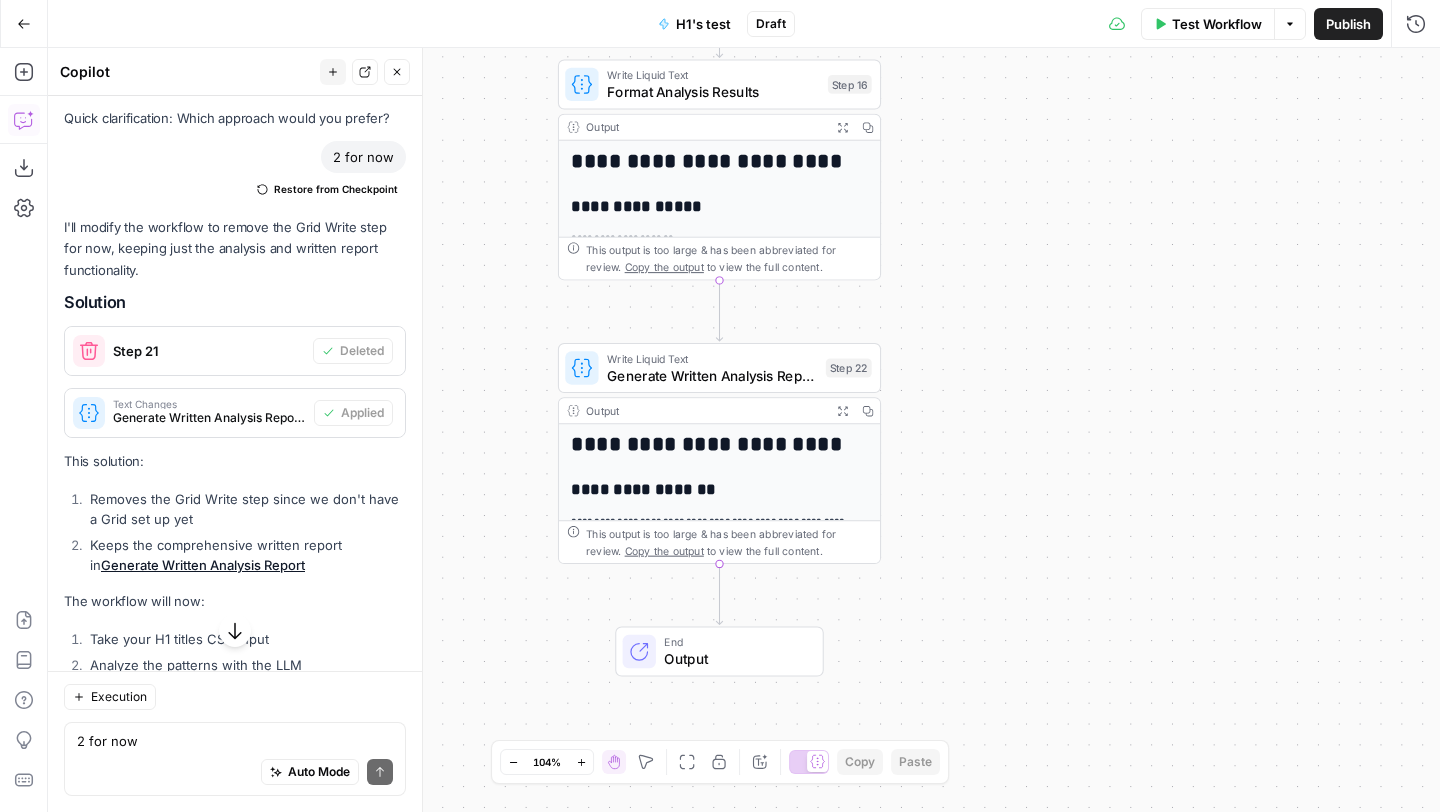 click on "**********" at bounding box center [719, 689] 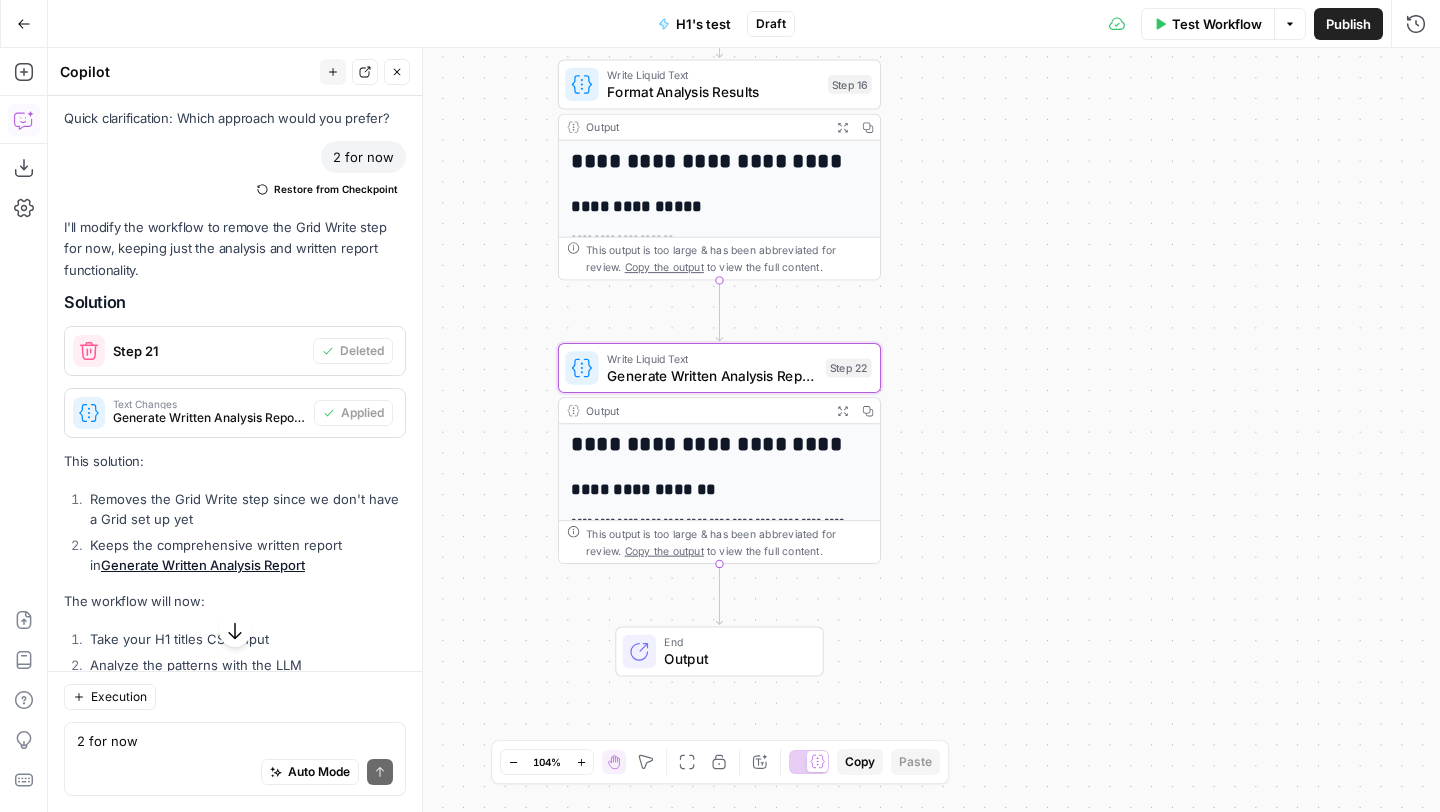 click on "**********" at bounding box center (719, 689) 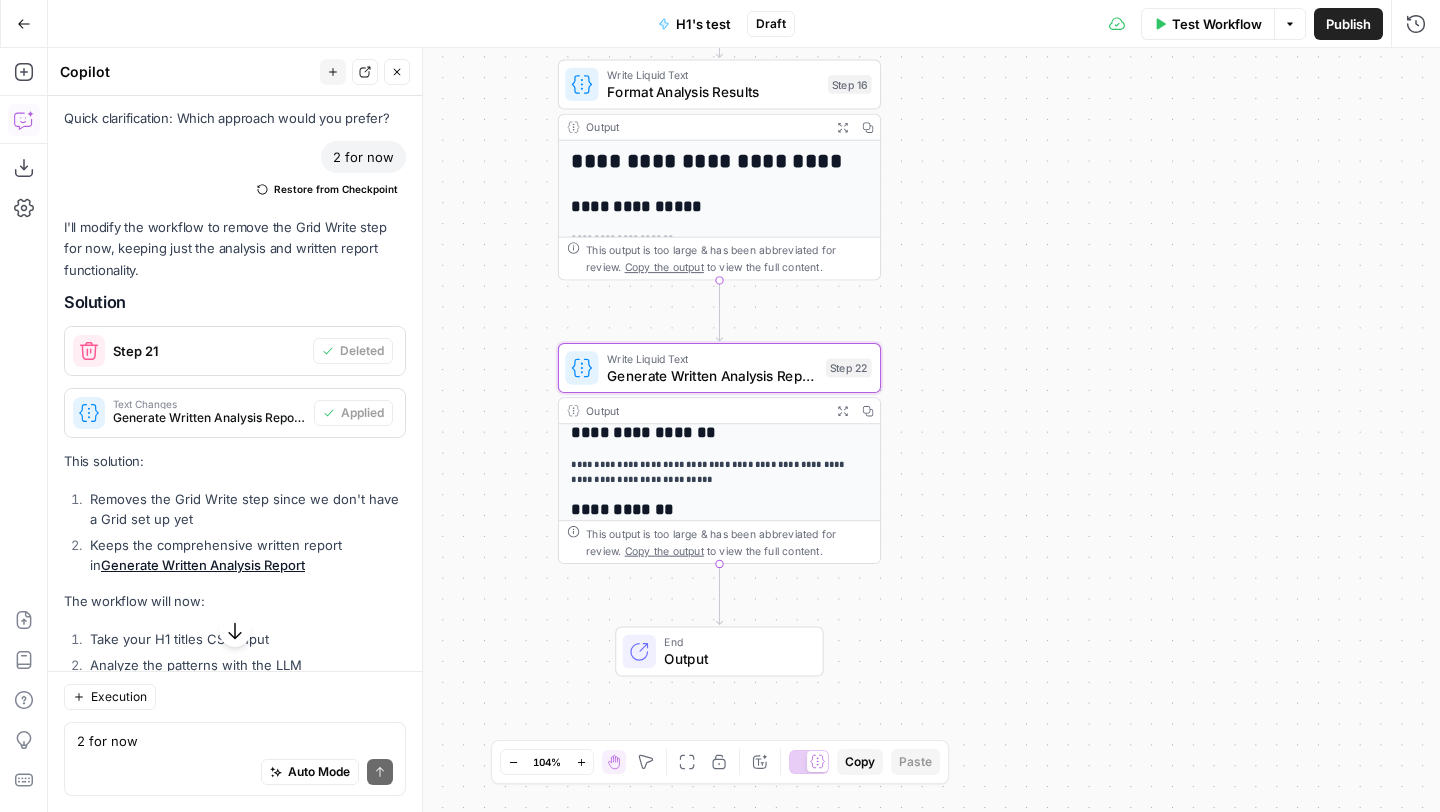 scroll, scrollTop: 156, scrollLeft: 0, axis: vertical 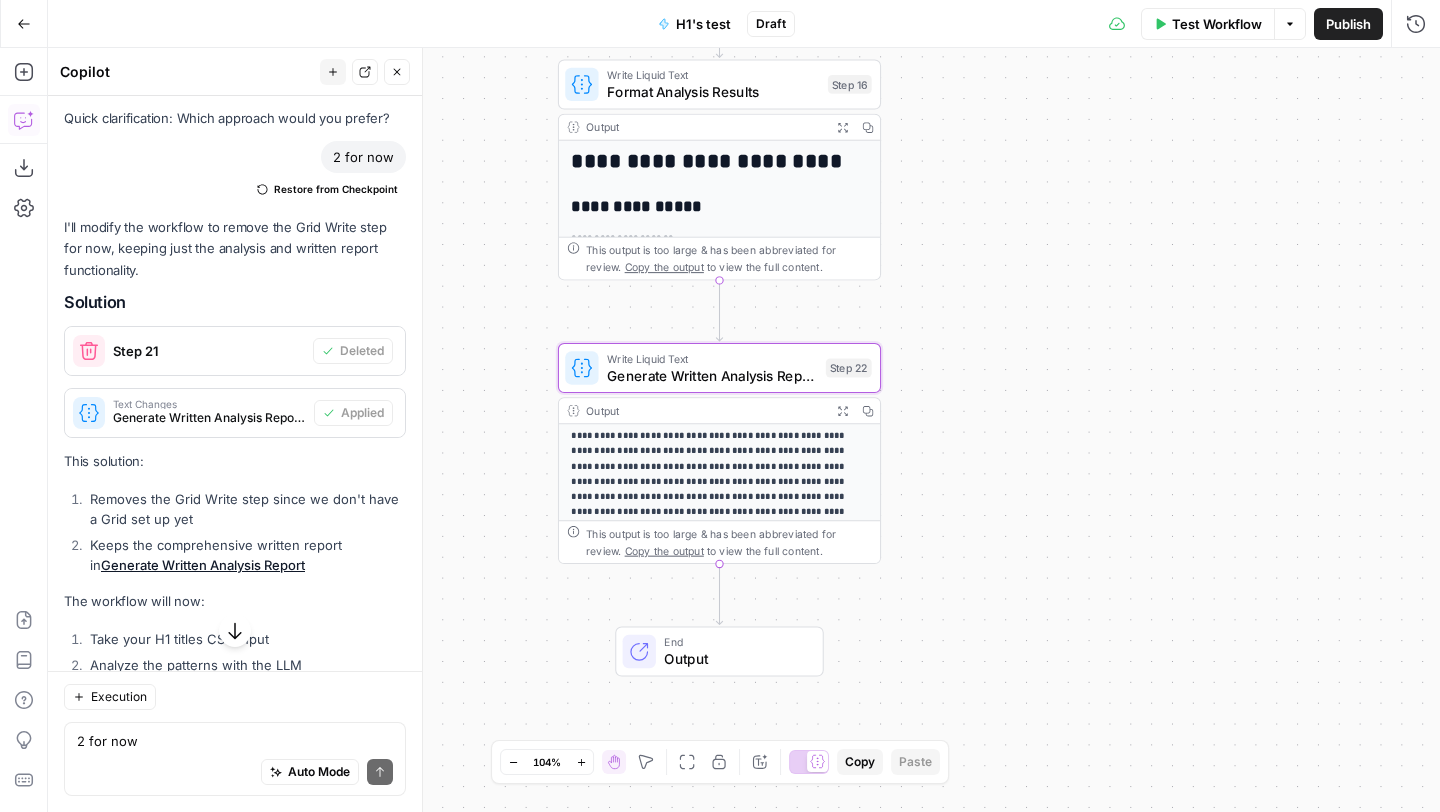 click on "Generate Written Analysis Report" at bounding box center (712, 375) 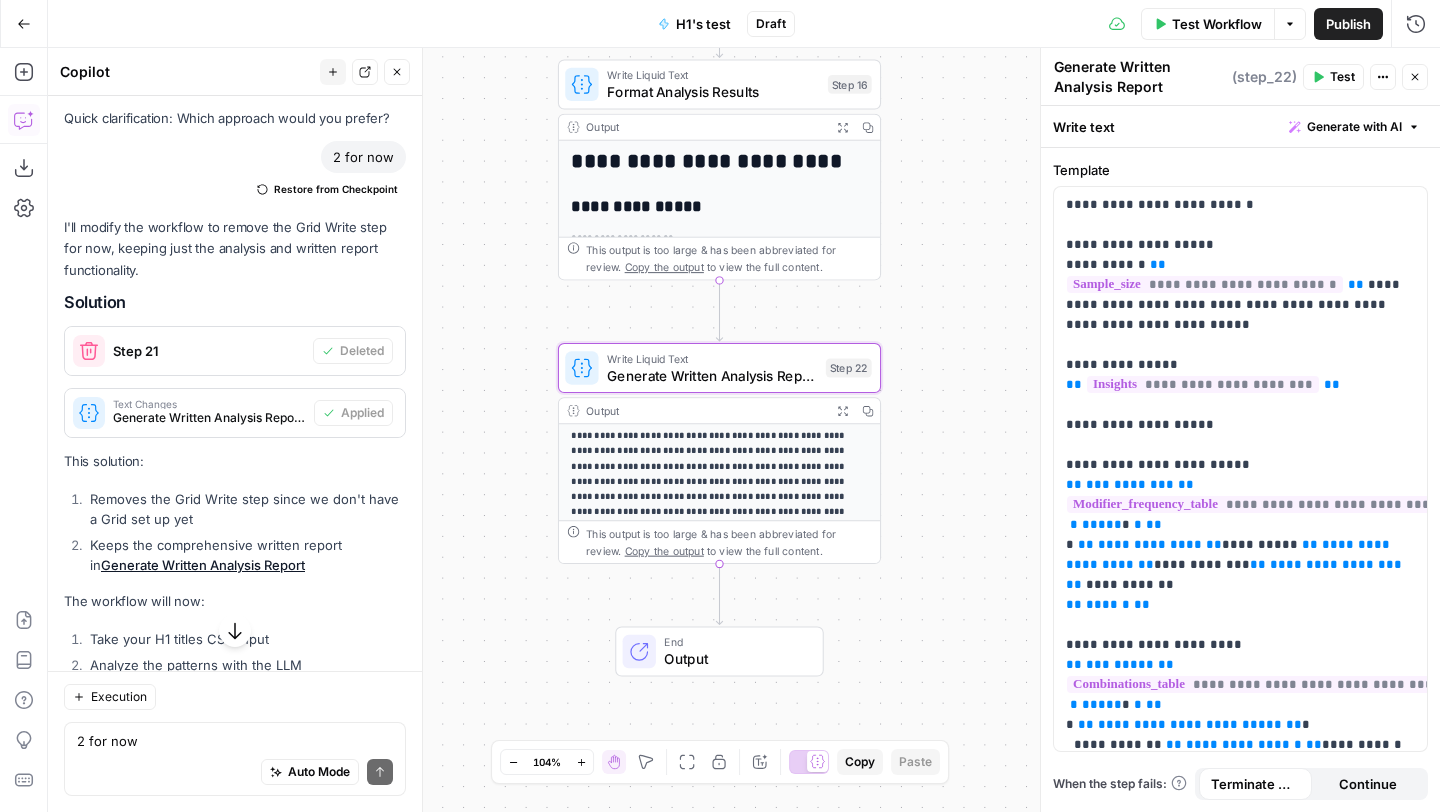 click on "Test" at bounding box center [1333, 77] 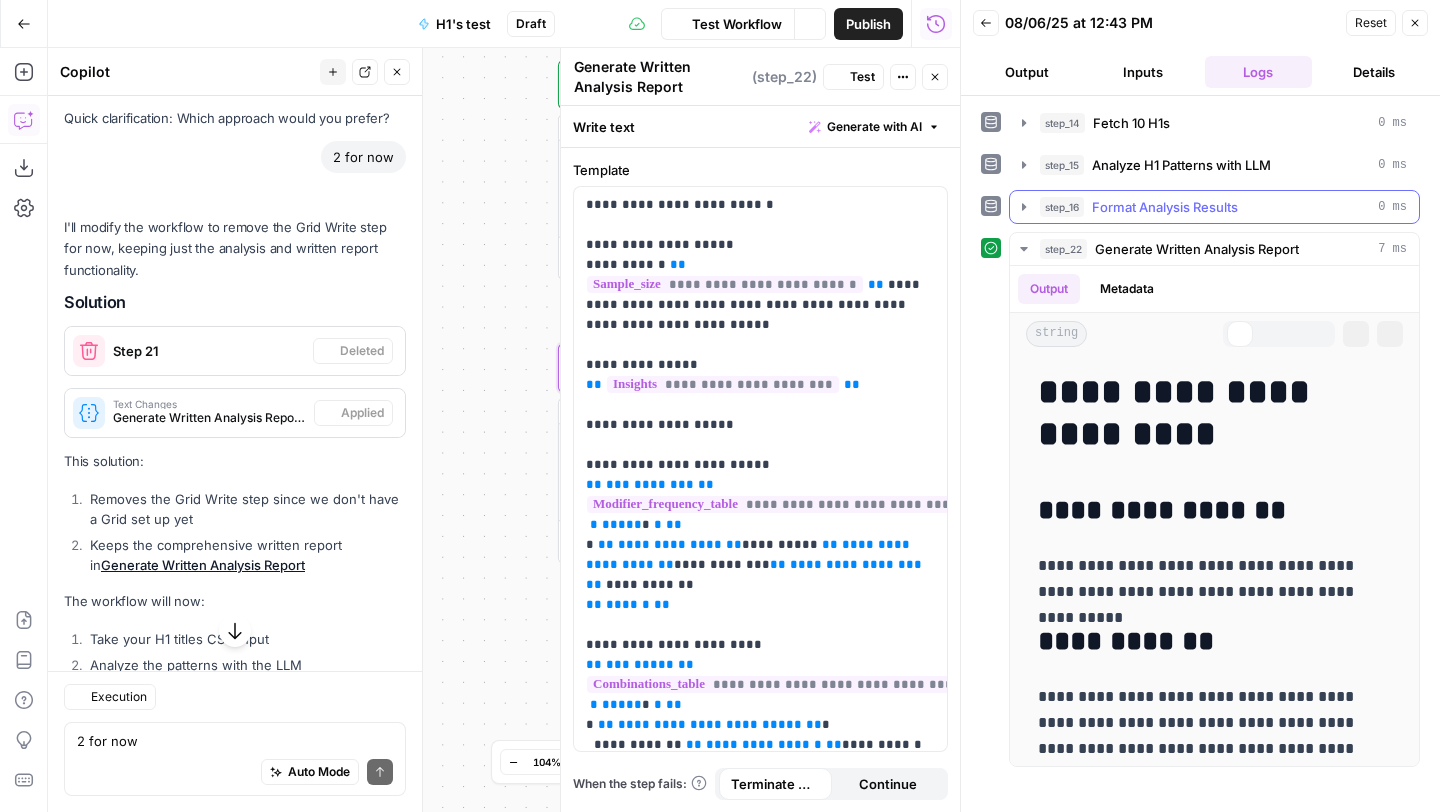 scroll, scrollTop: 8016, scrollLeft: 0, axis: vertical 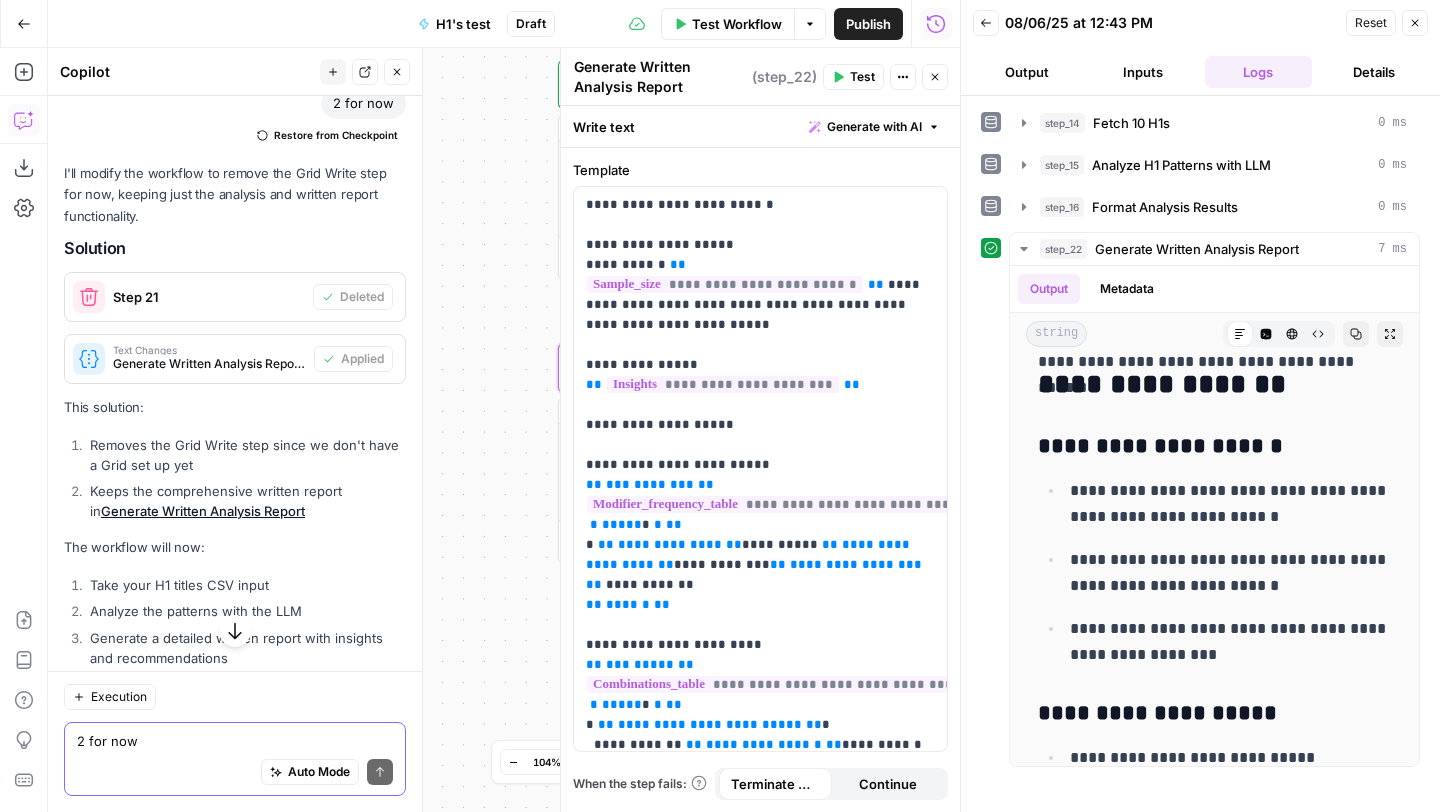 click on "2 for now" at bounding box center [235, 741] 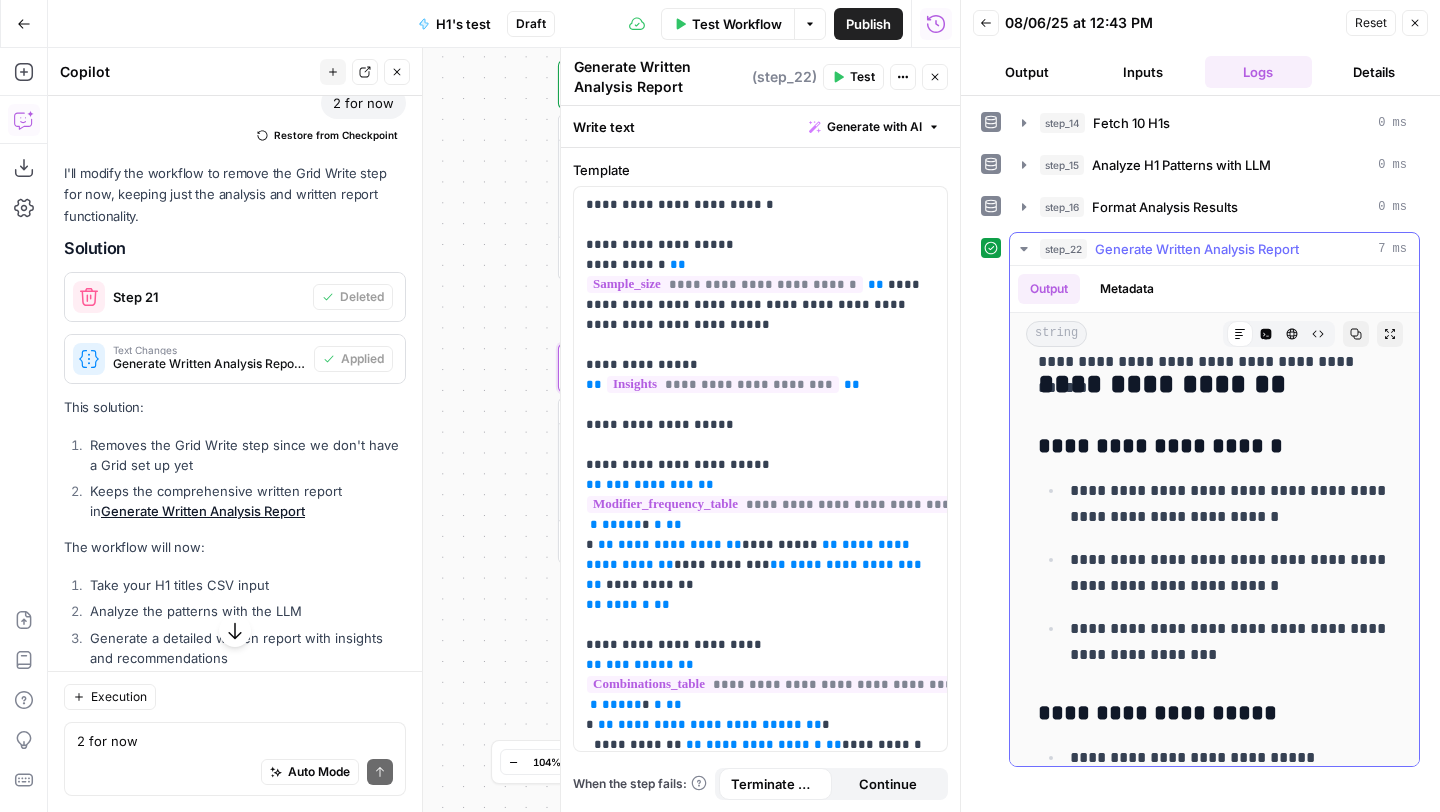 click on "**********" at bounding box center [1214, 447] 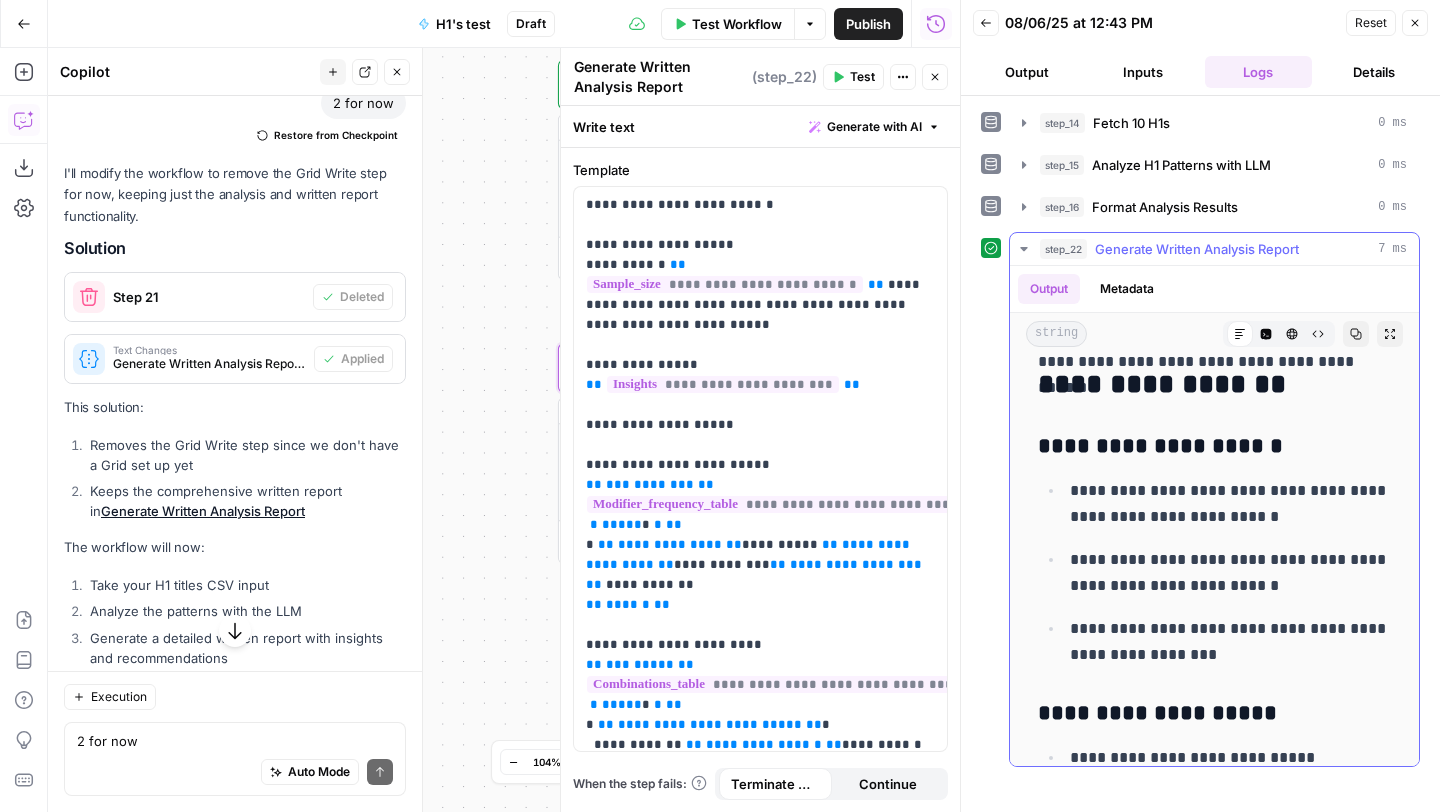 copy on "**********" 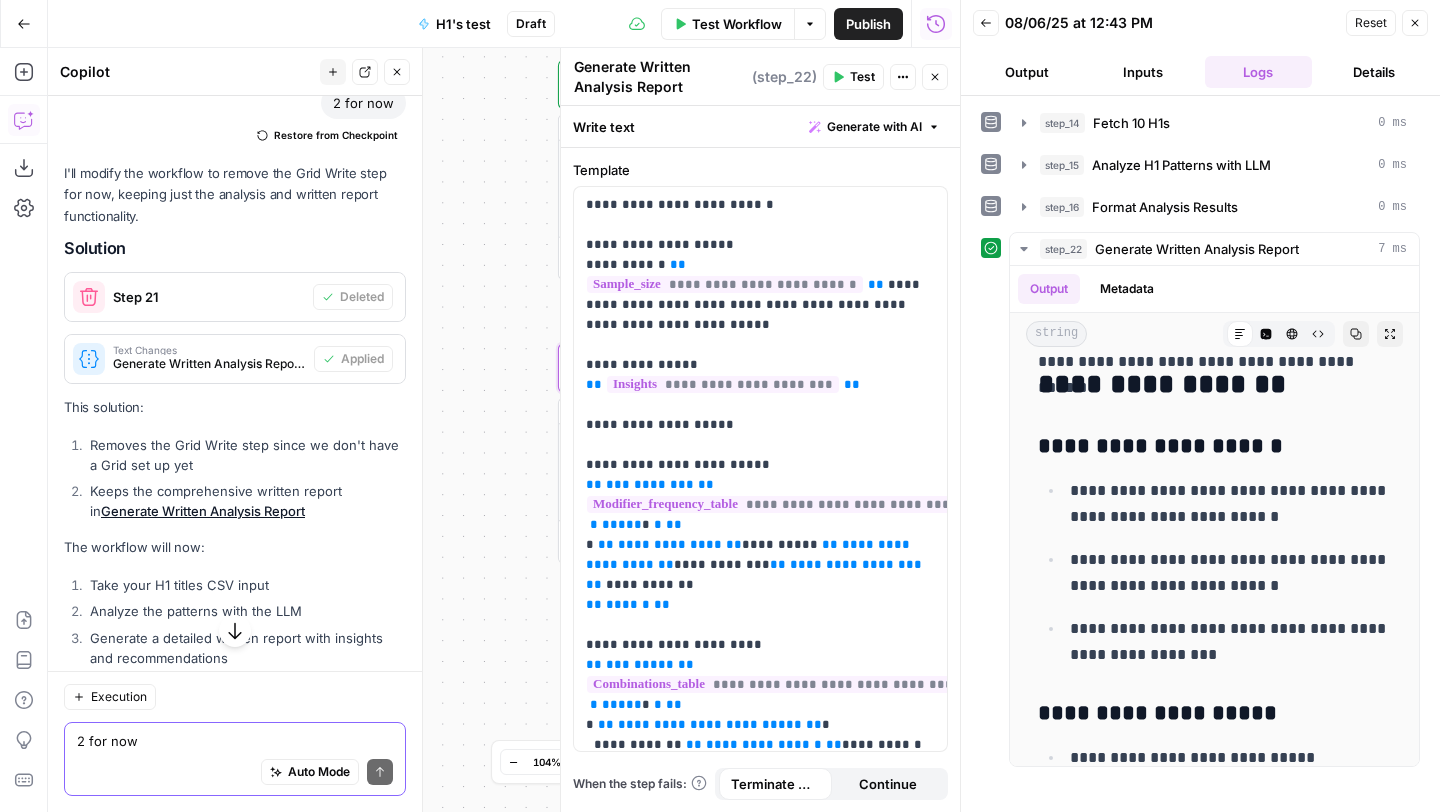 click on "2 for now" at bounding box center (235, 741) 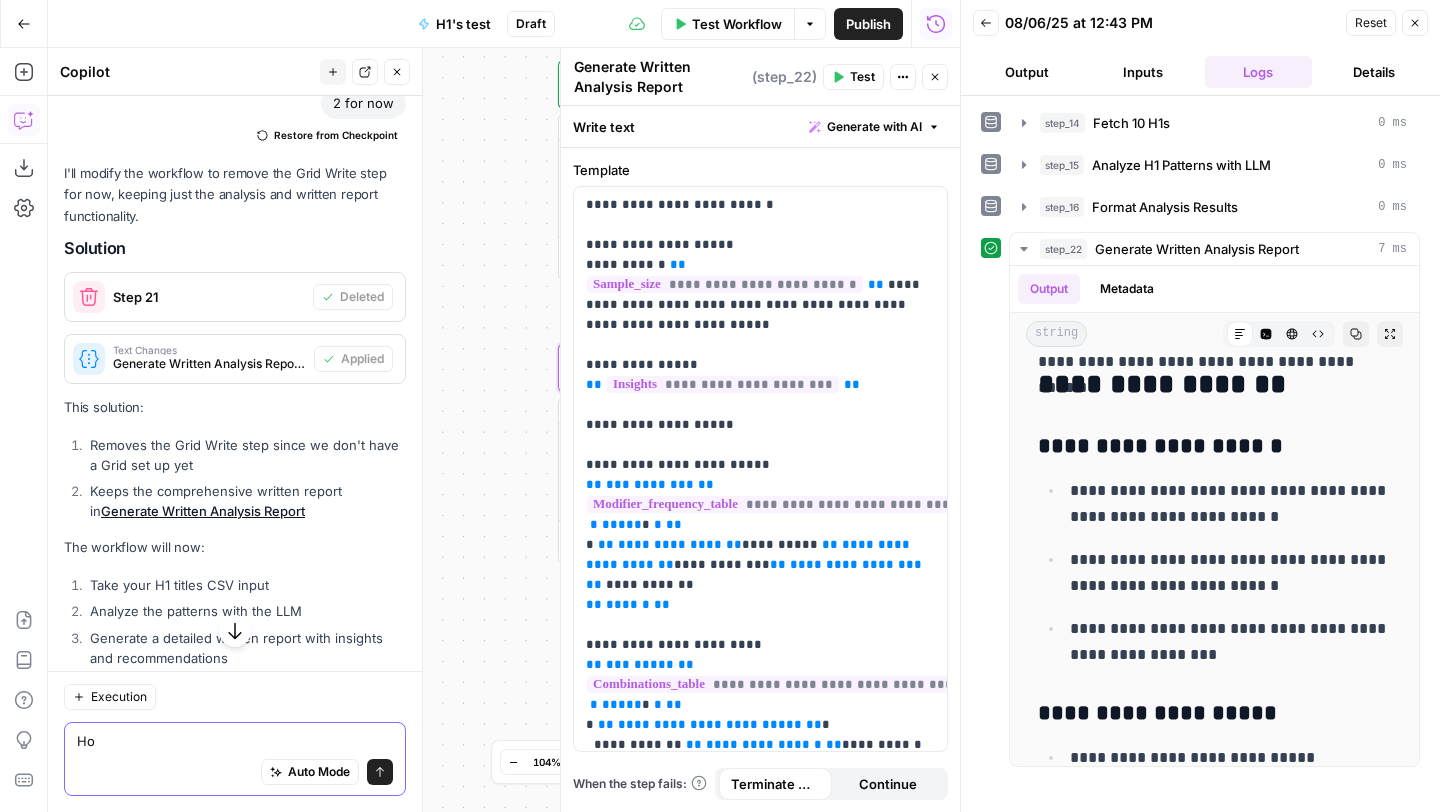 type on "H" 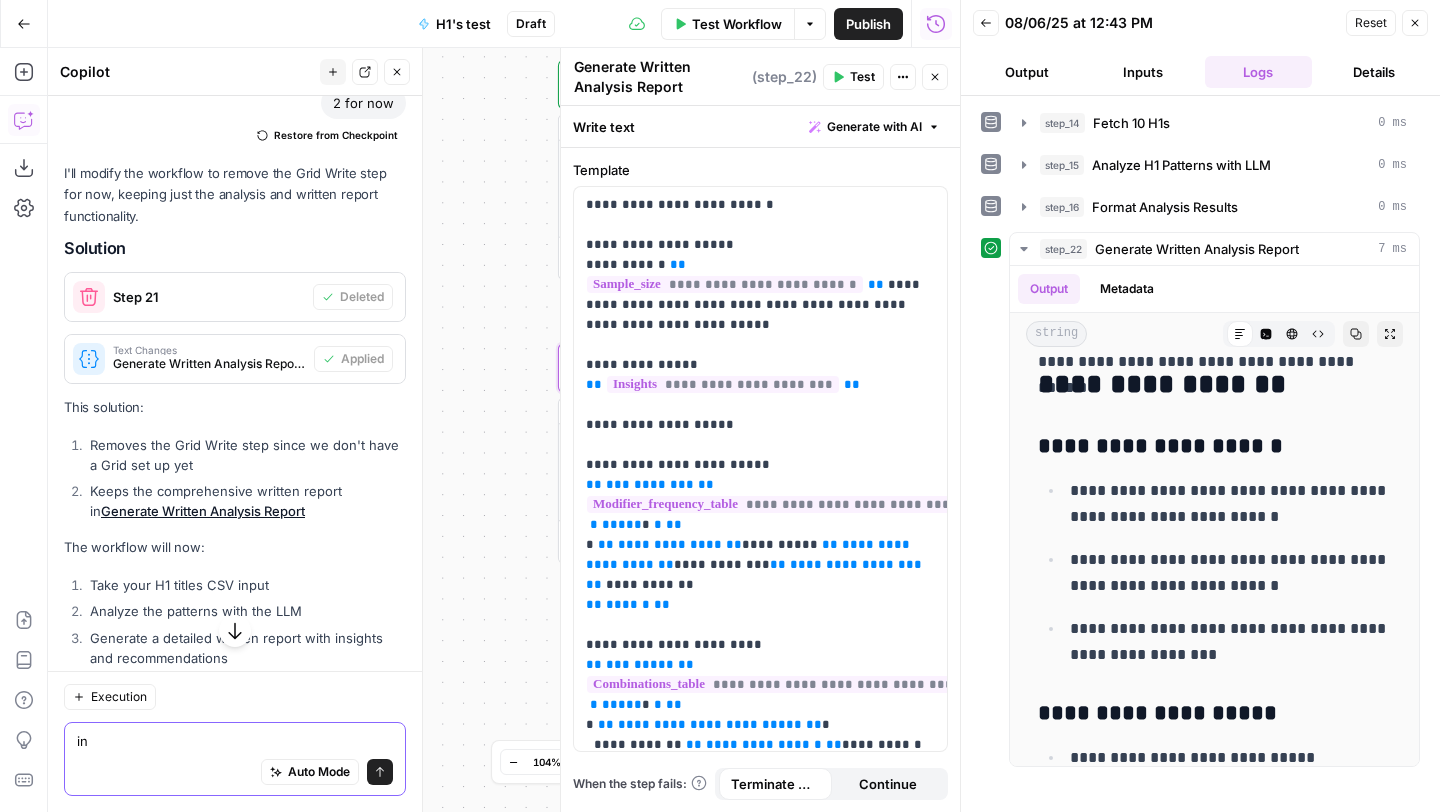 type on "i" 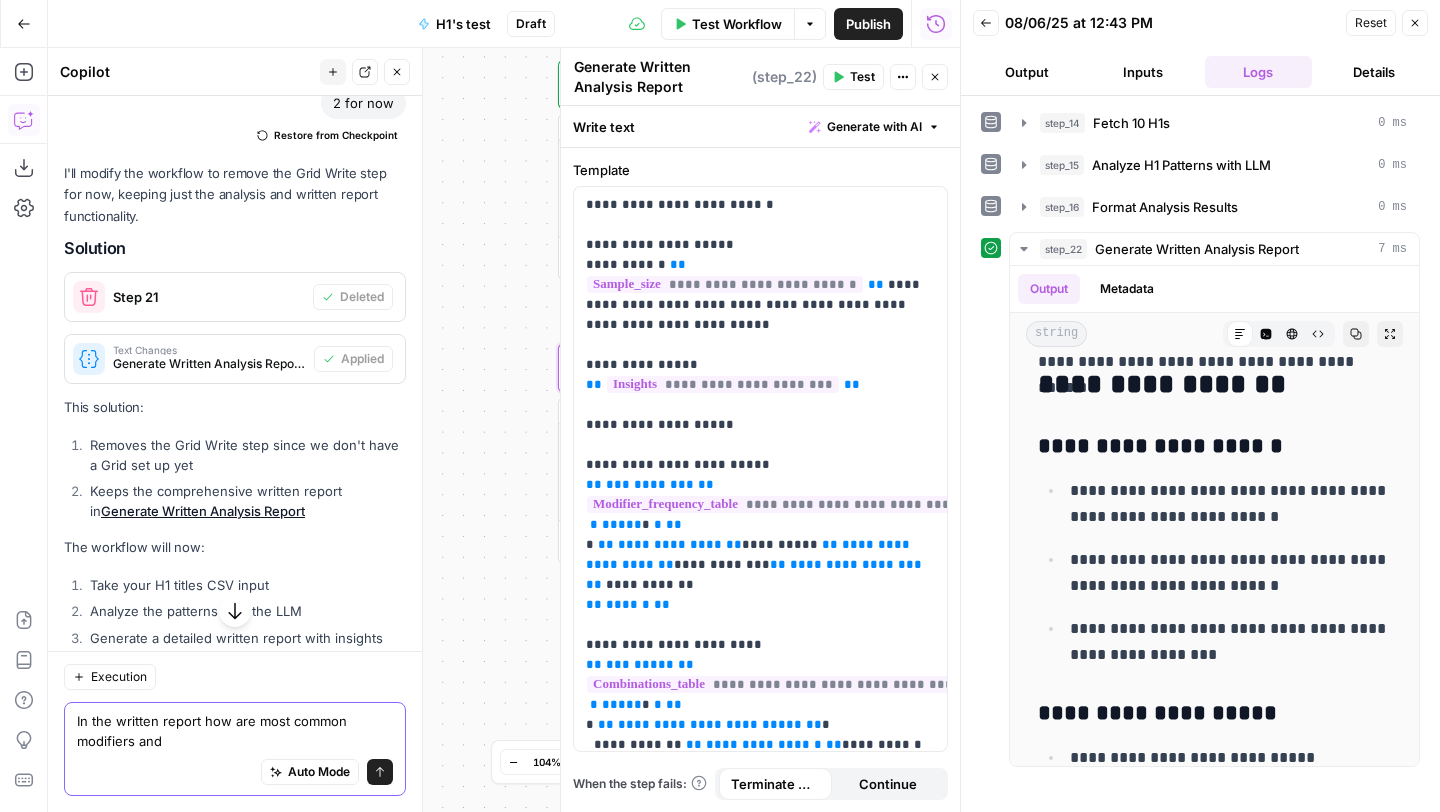 type on "In the written report how are most common" 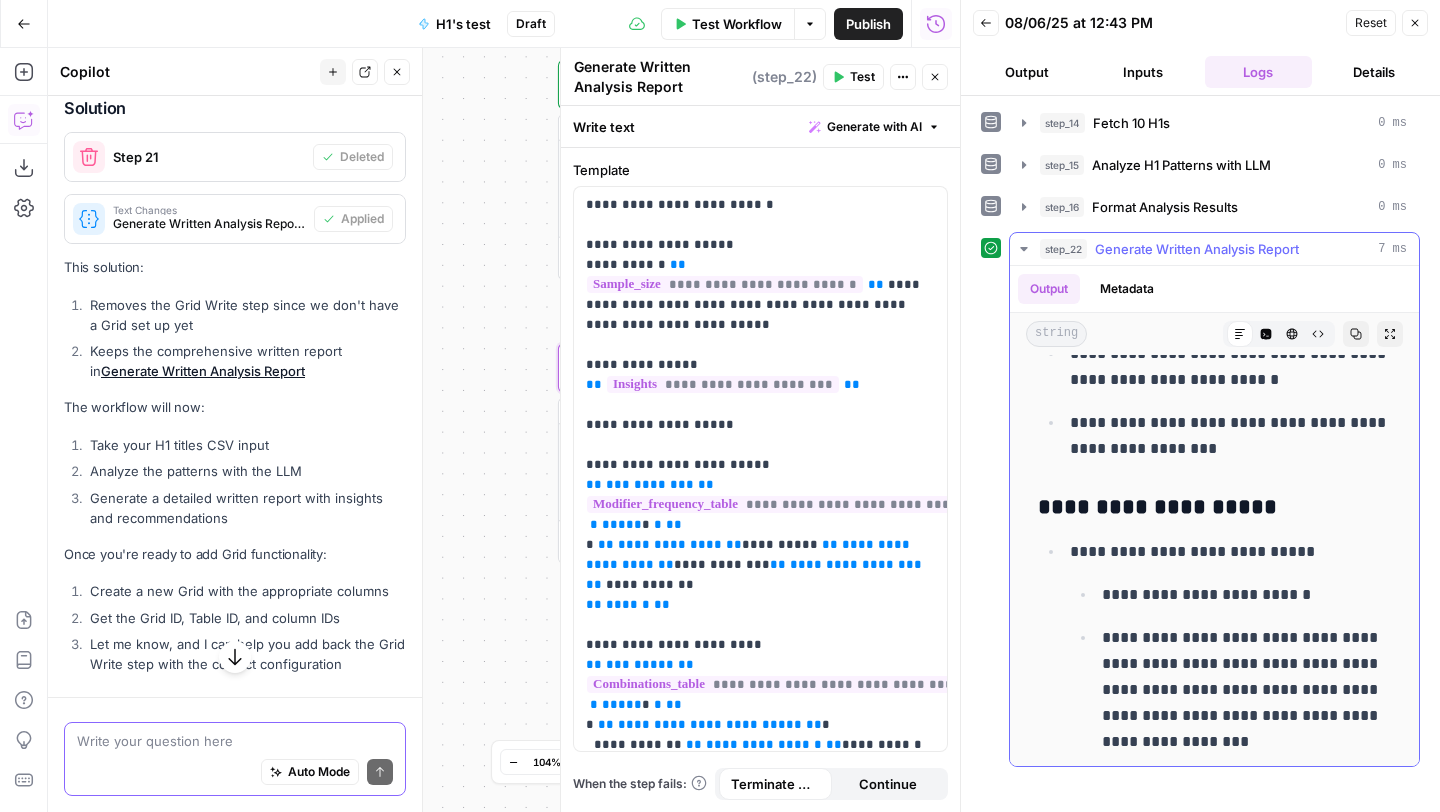 scroll, scrollTop: 882, scrollLeft: 0, axis: vertical 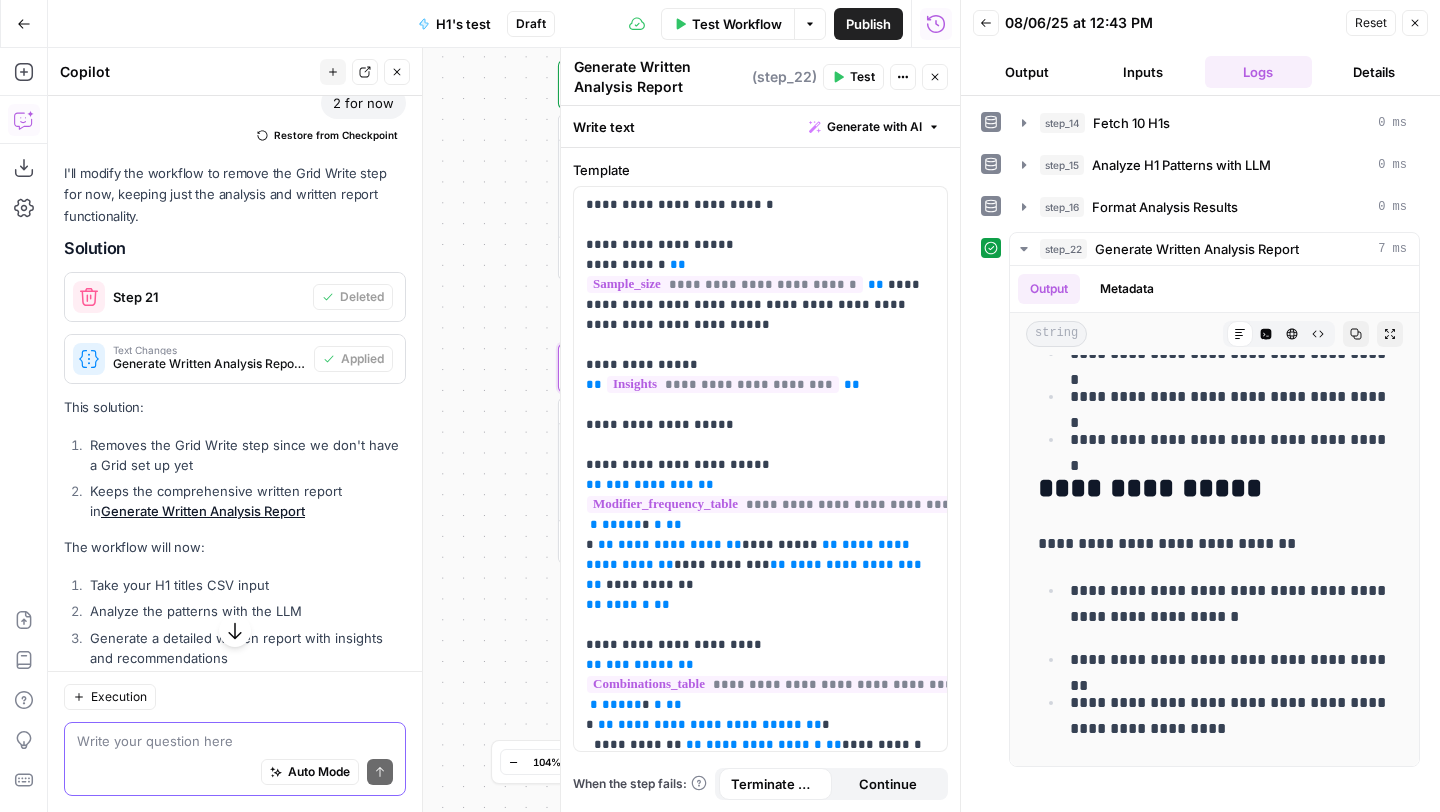click at bounding box center [235, 741] 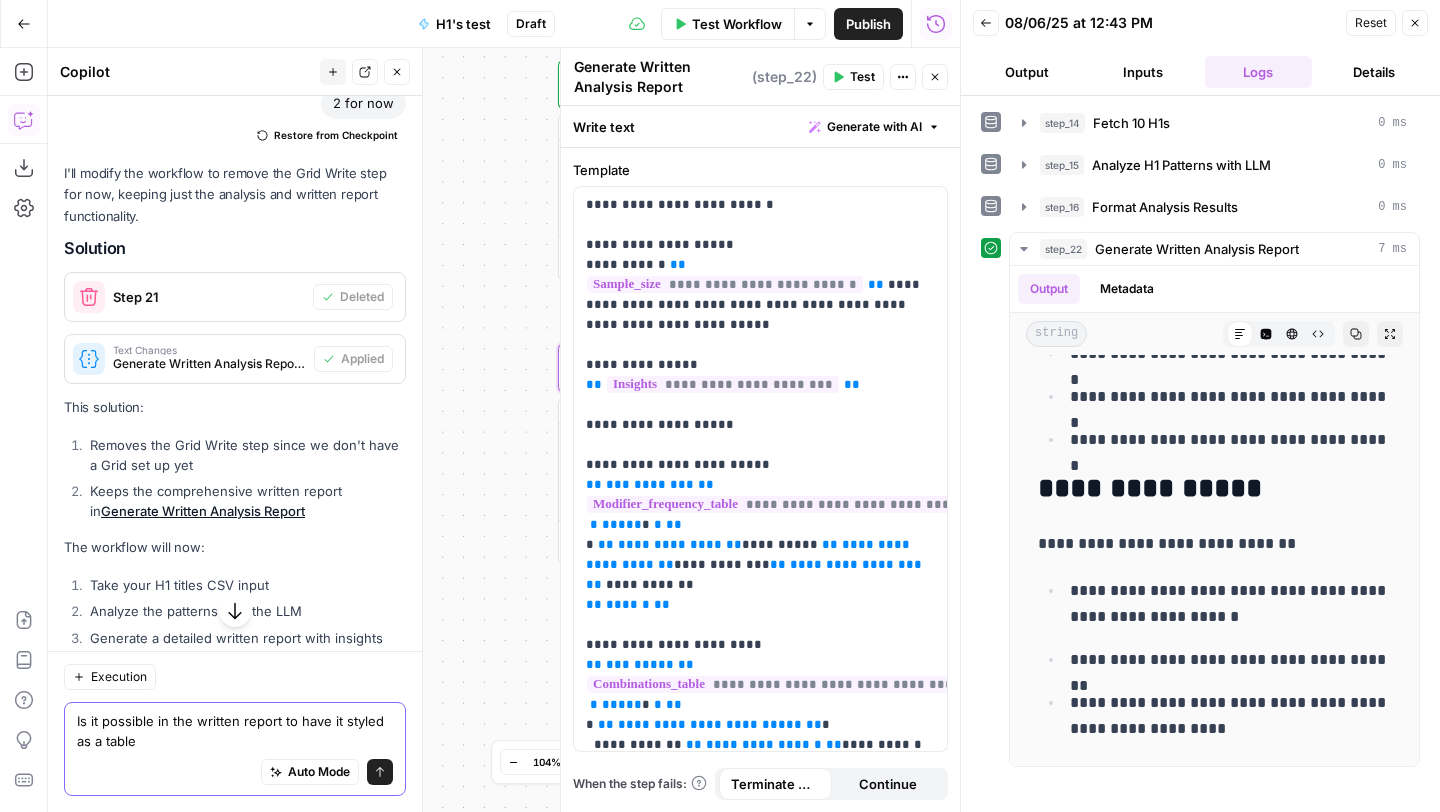 type on "Is it possible in the written report to have it styled as a table" 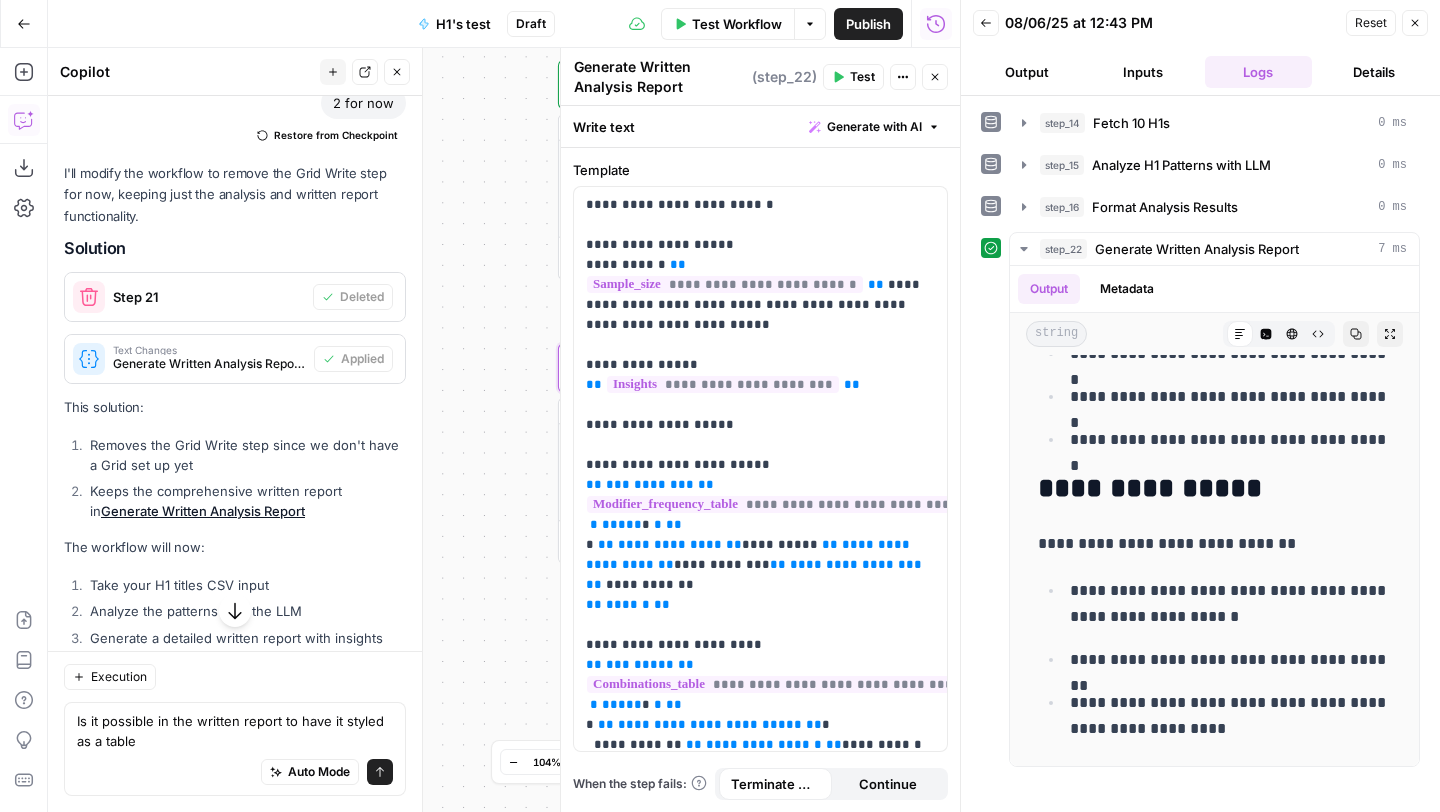 click 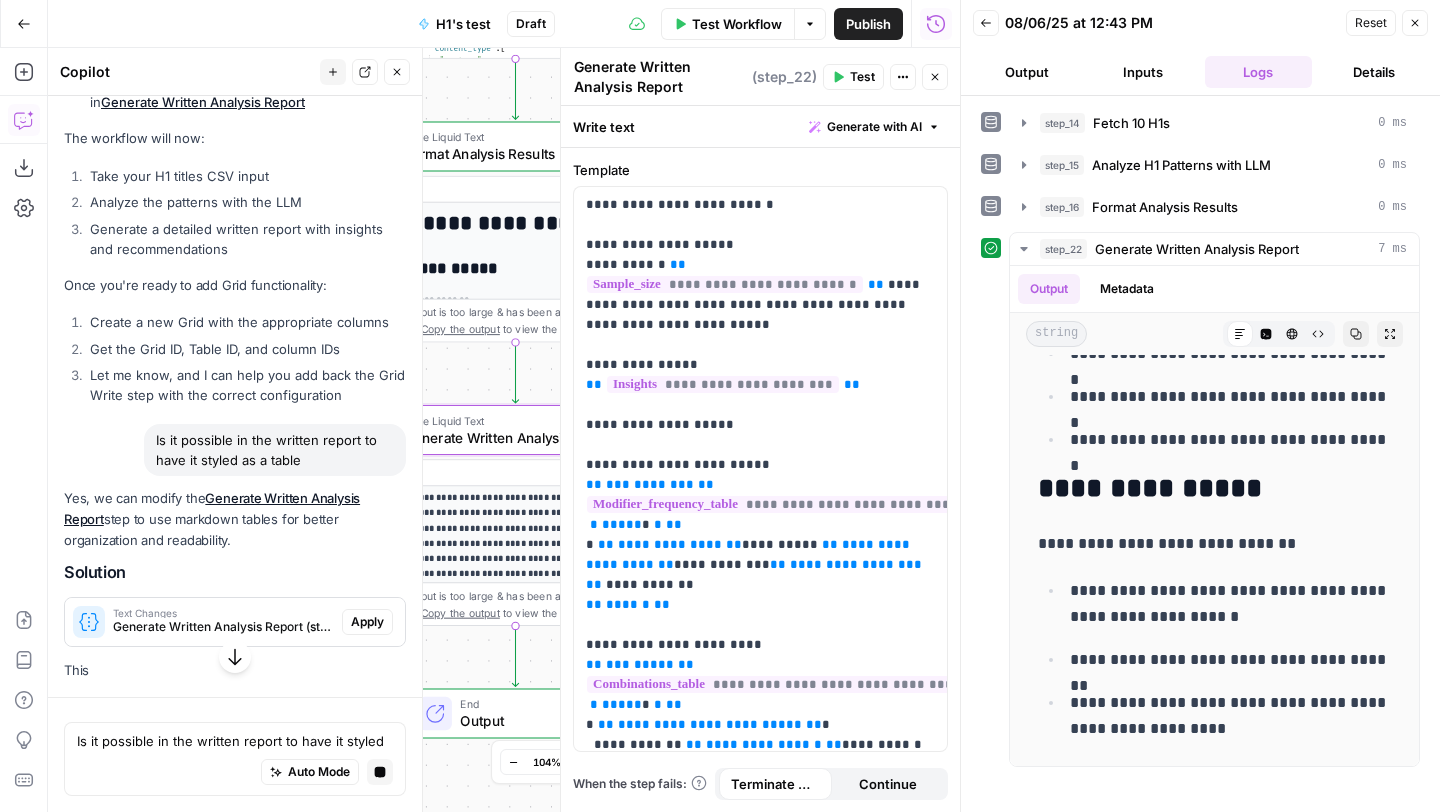 scroll, scrollTop: 7943, scrollLeft: 0, axis: vertical 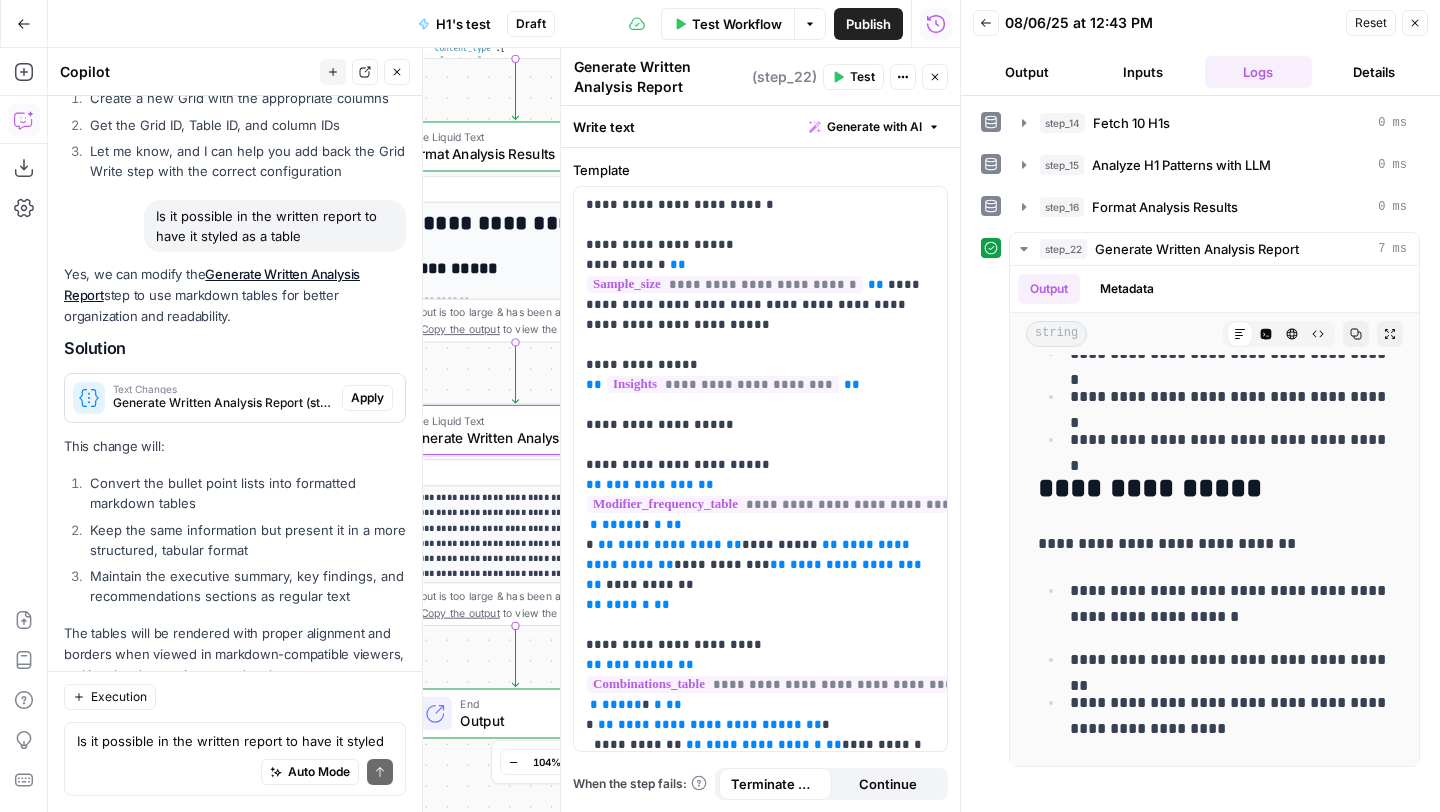 click on "Apply" at bounding box center [367, 398] 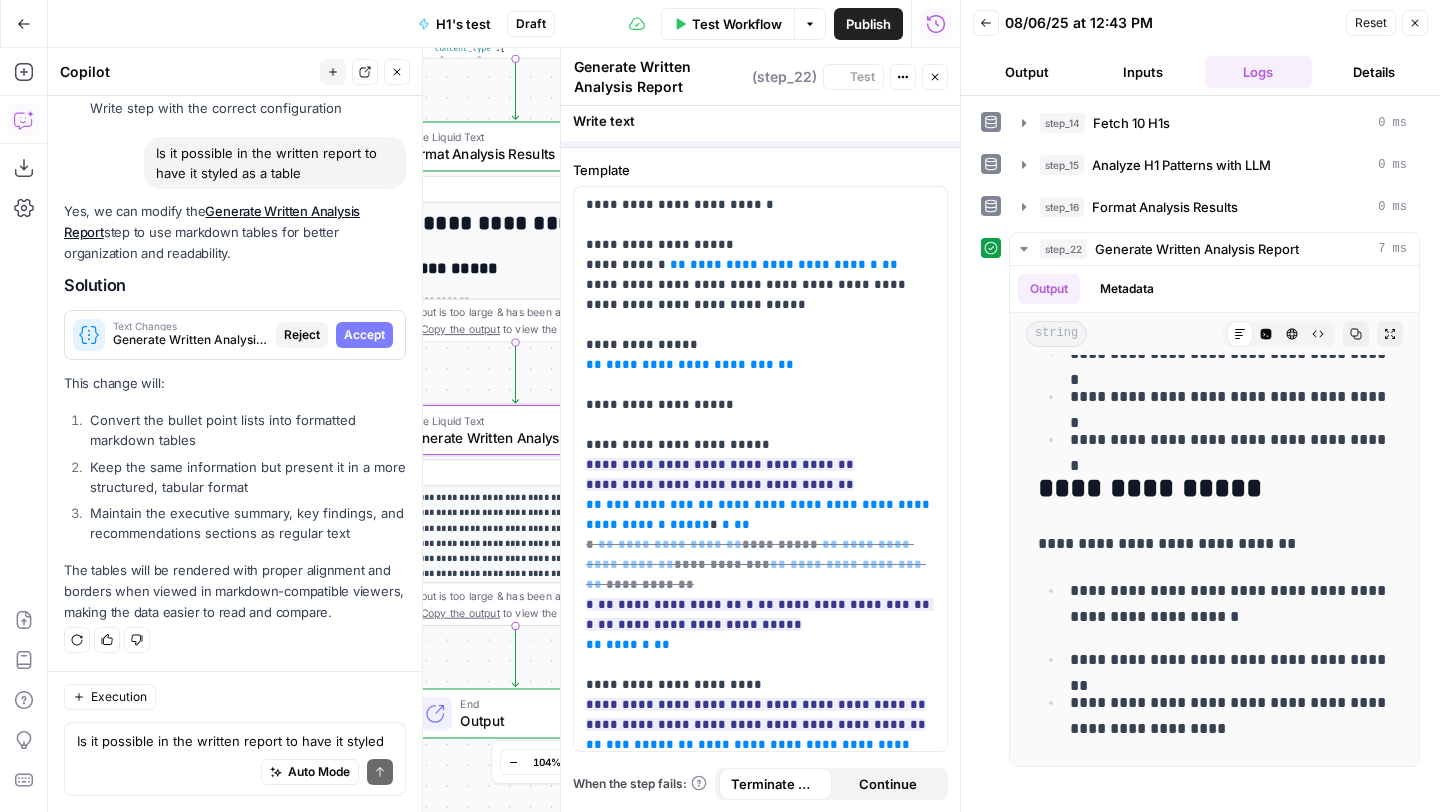 scroll, scrollTop: 8415, scrollLeft: 0, axis: vertical 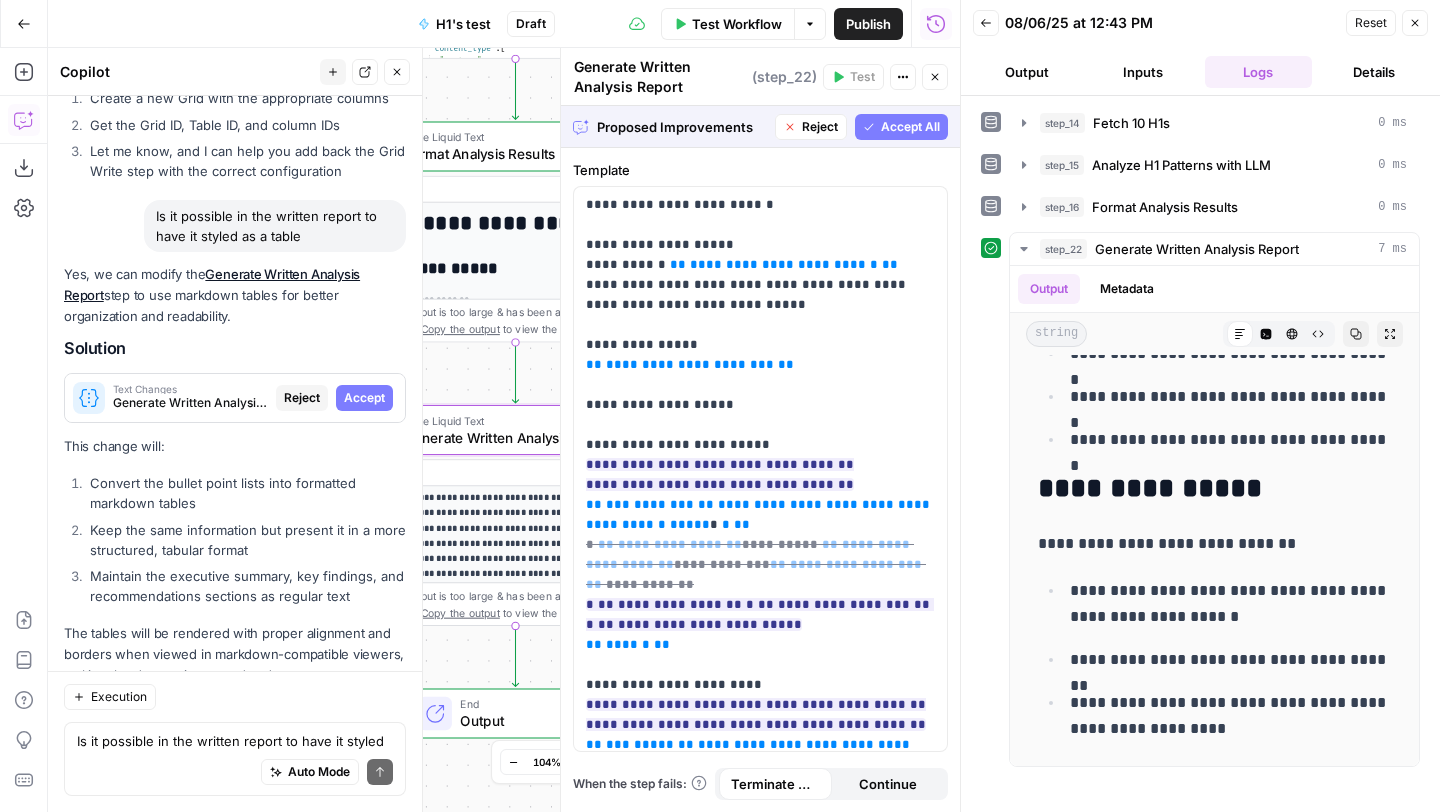 click on "Accept" at bounding box center (364, 398) 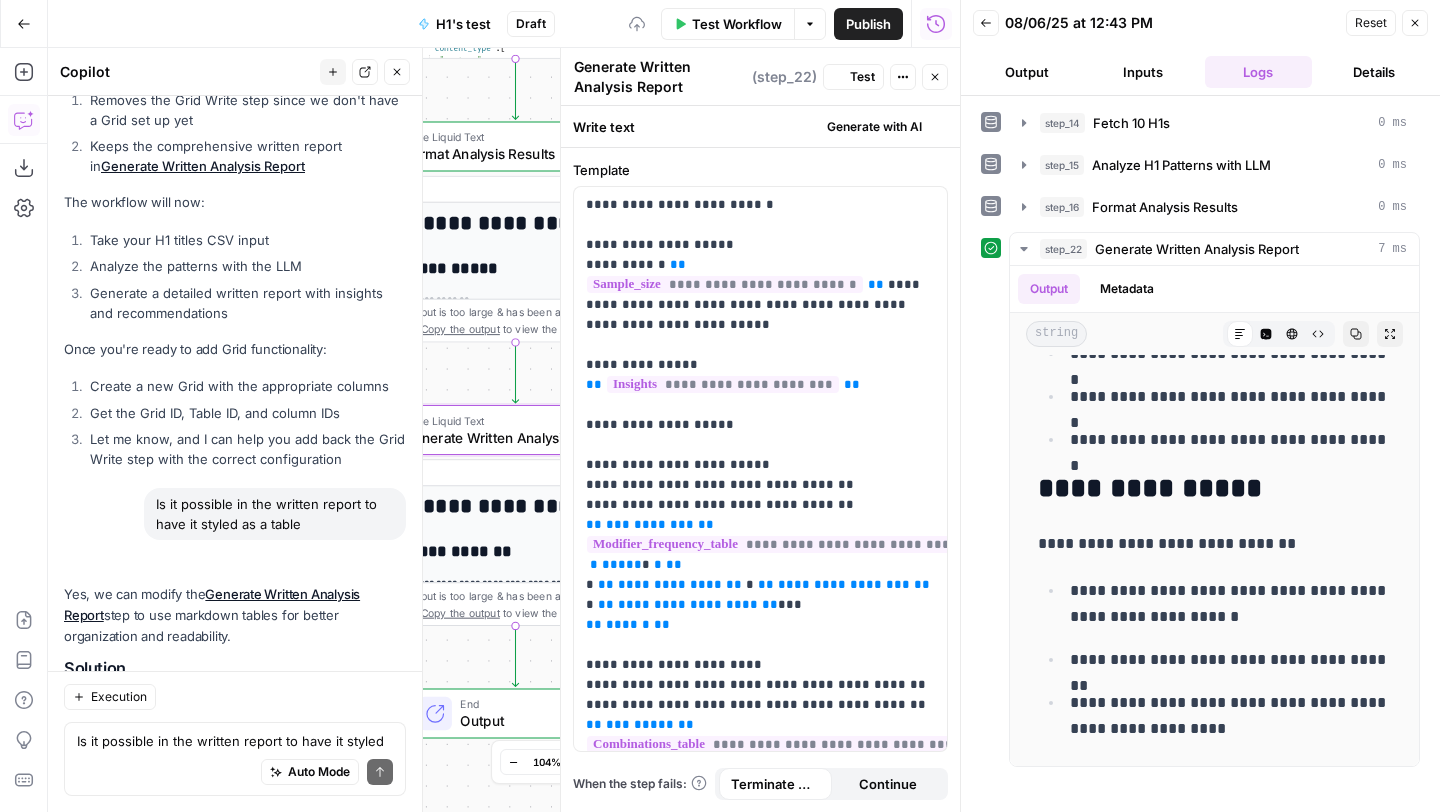 scroll, scrollTop: 8735, scrollLeft: 0, axis: vertical 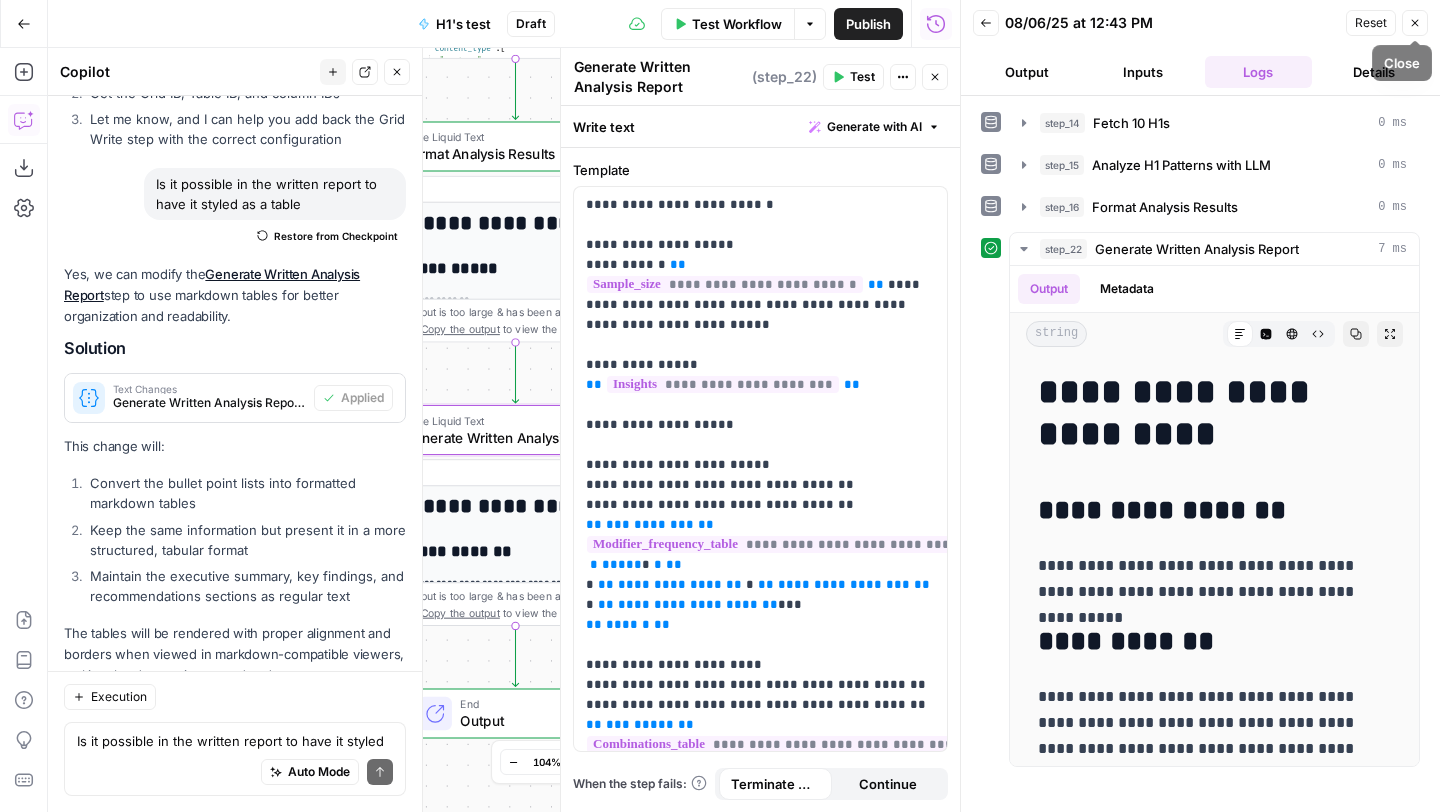 click 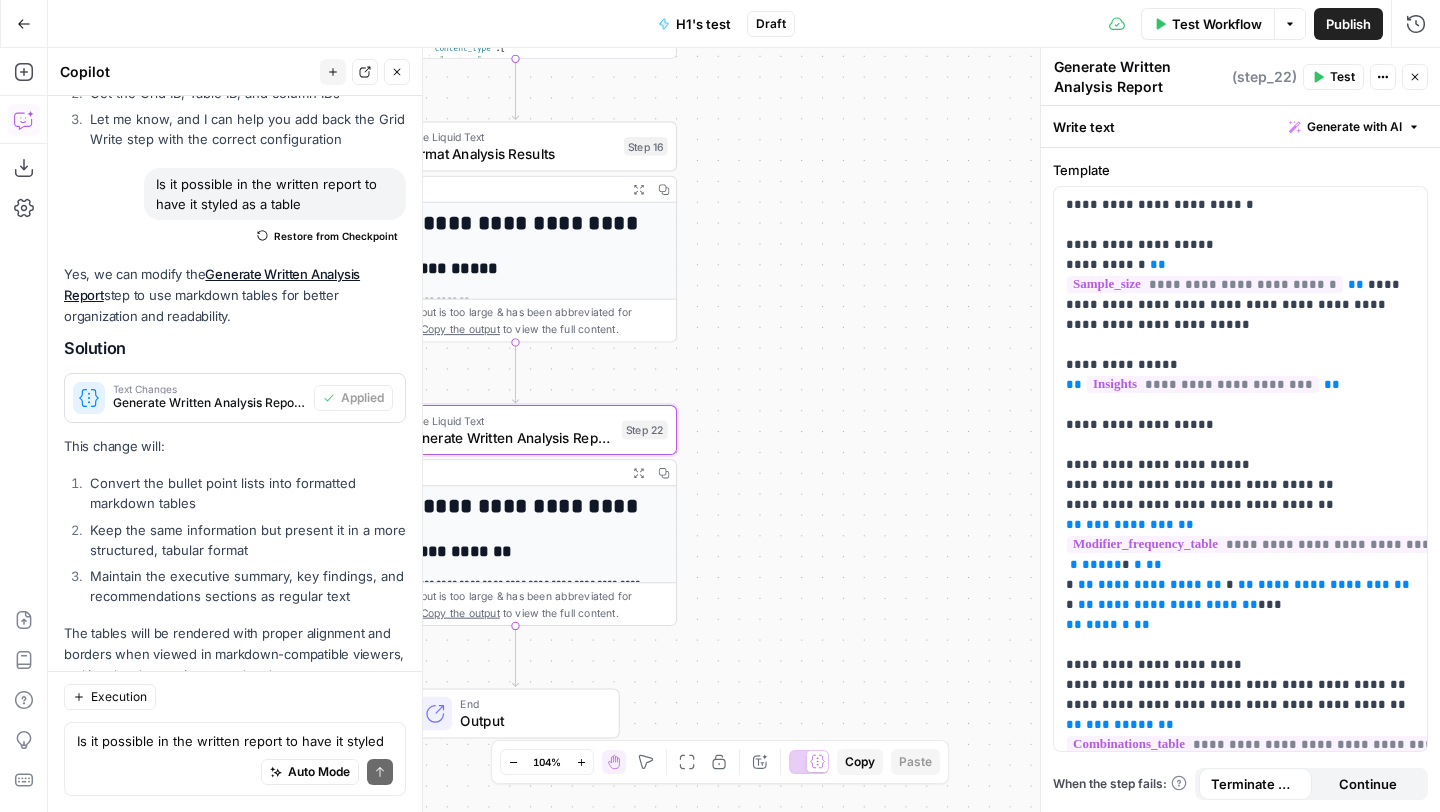 click 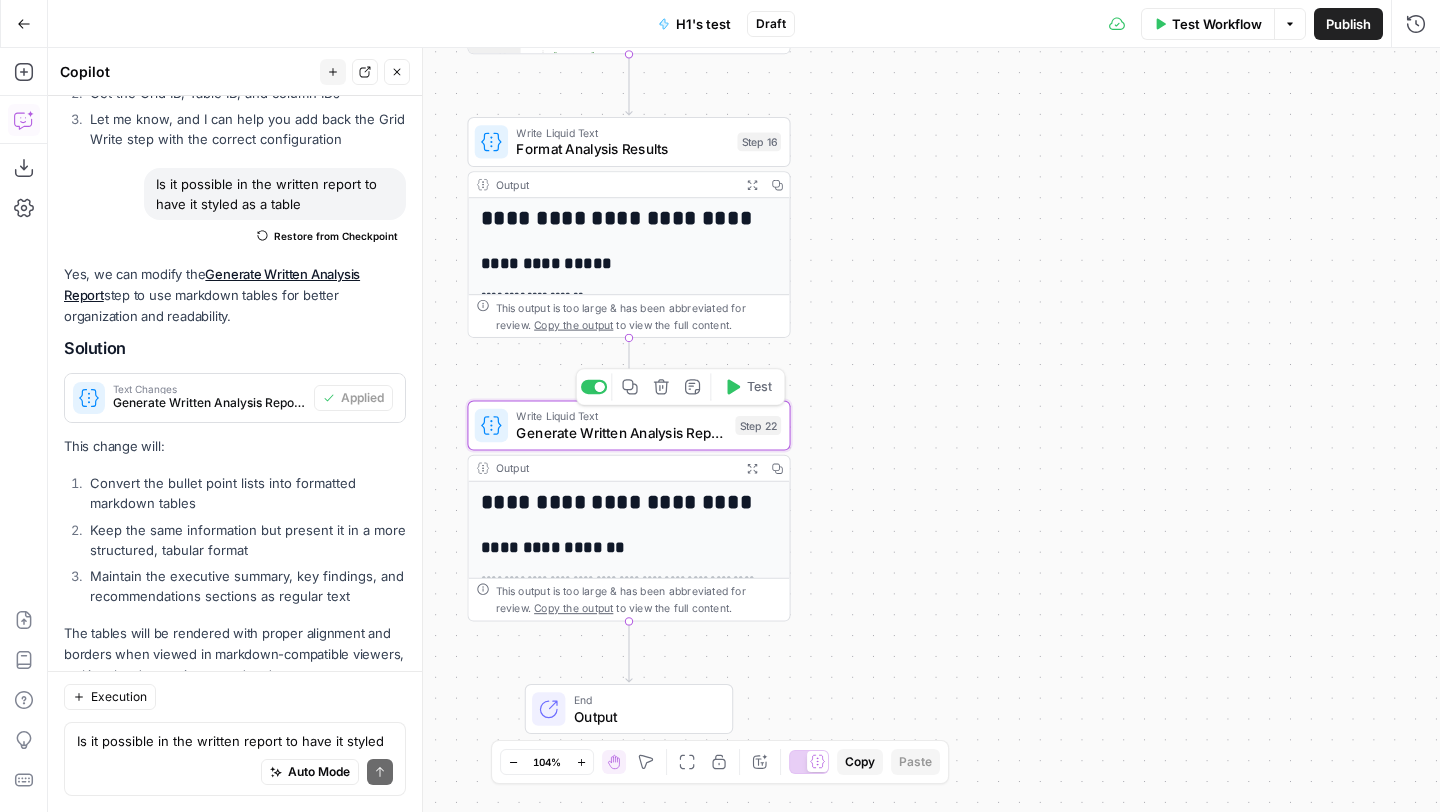 click on "Generate Written Analysis Report" at bounding box center [621, 432] 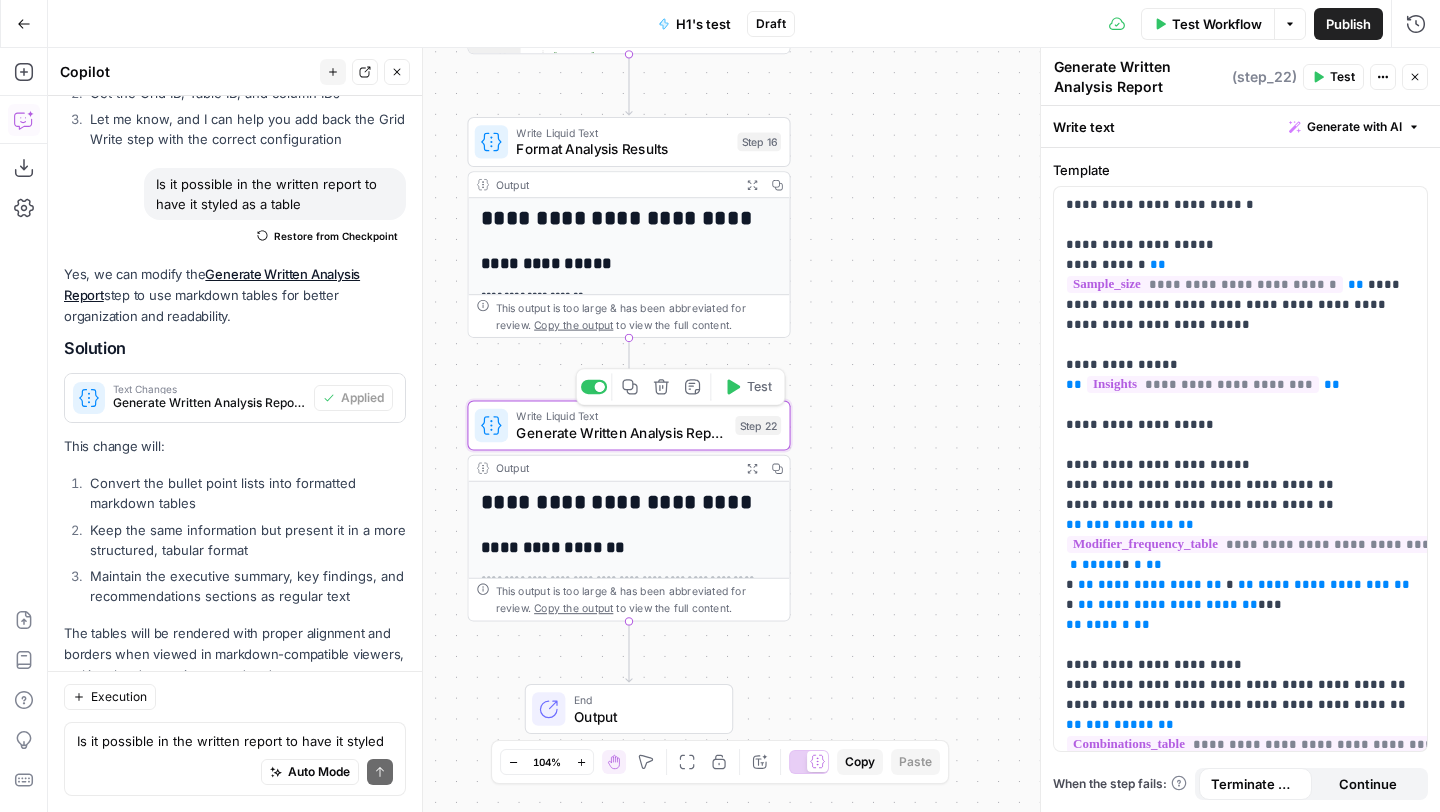 click 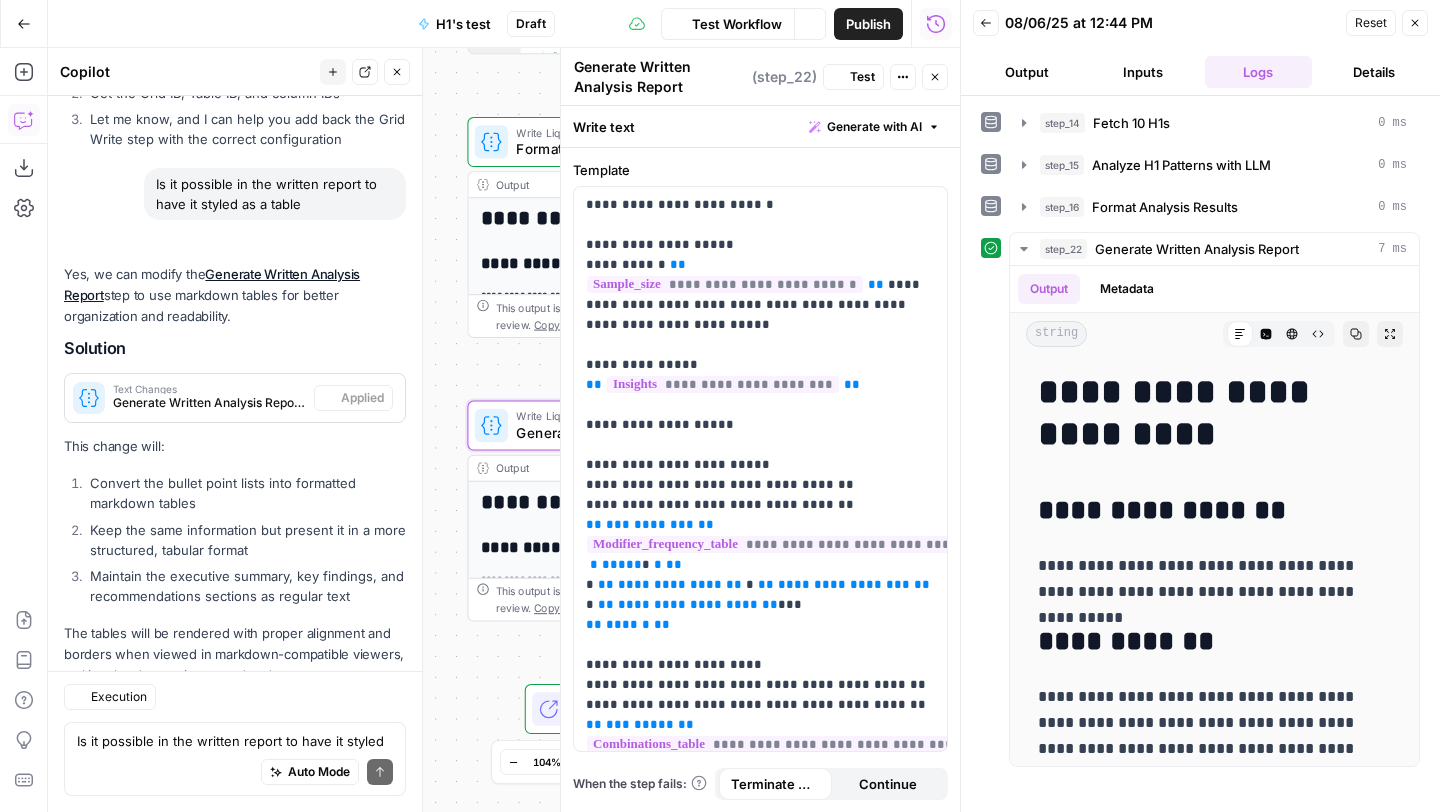 scroll, scrollTop: 8735, scrollLeft: 0, axis: vertical 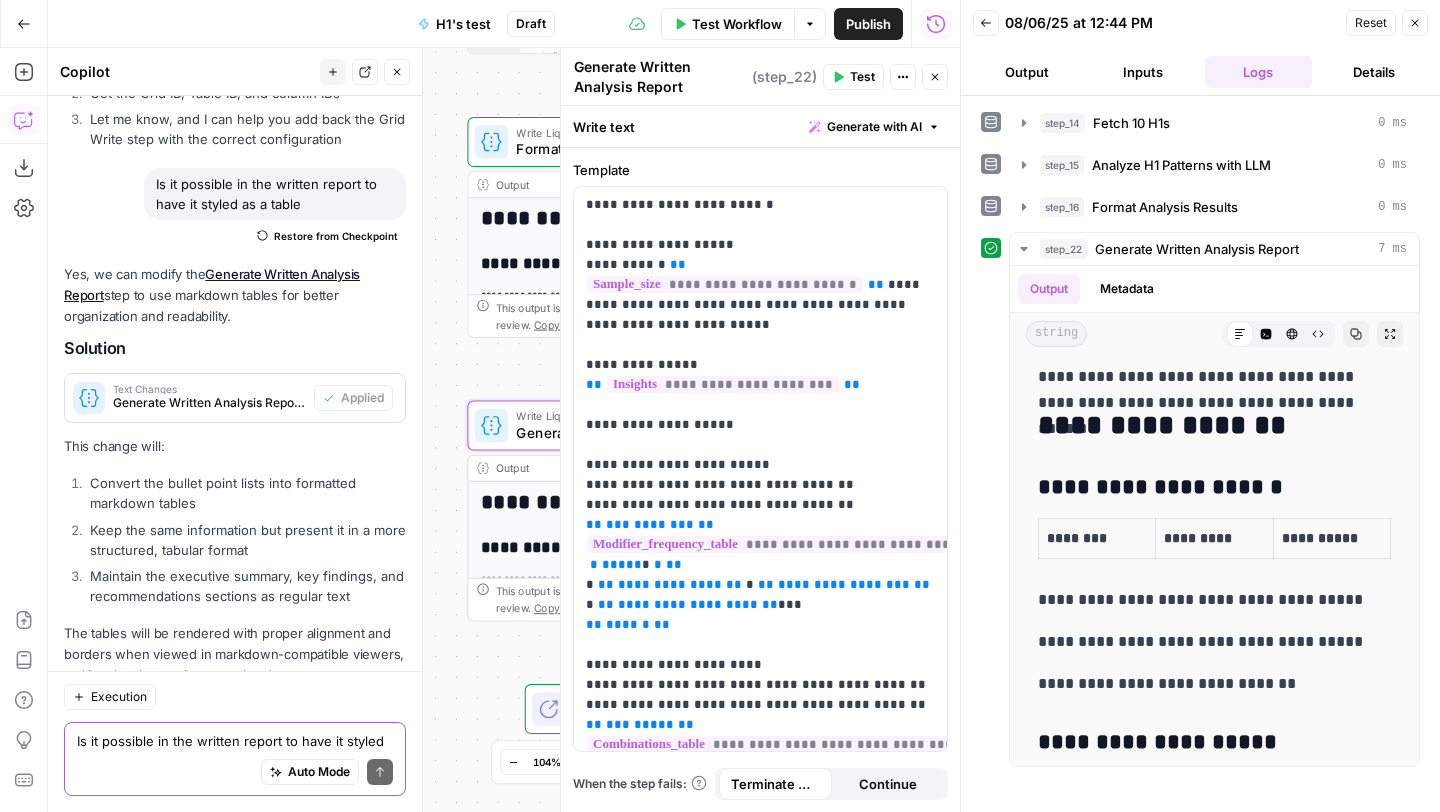 click on "Is it possible in the written report to have it styled as a table" at bounding box center [235, 741] 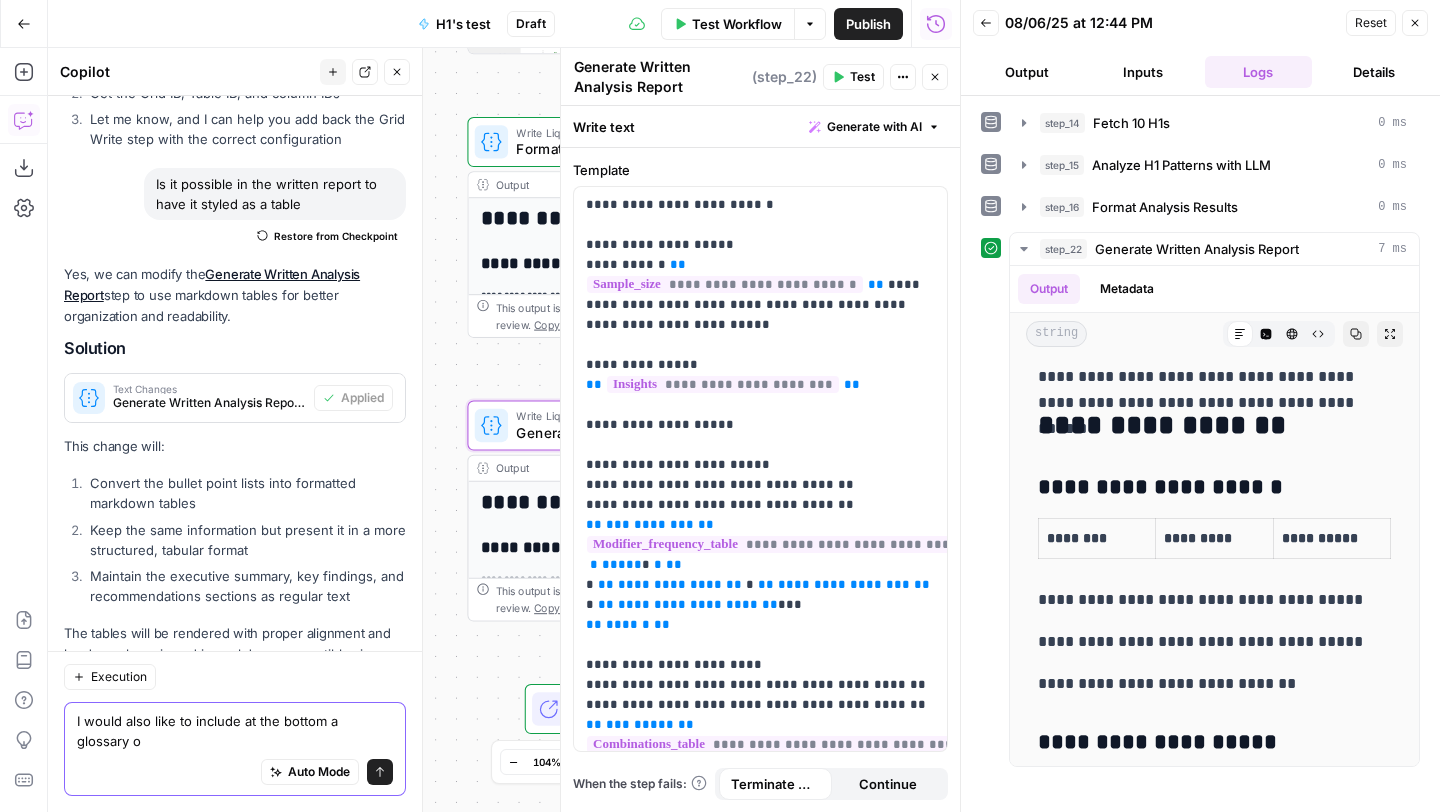 scroll, scrollTop: 8755, scrollLeft: 0, axis: vertical 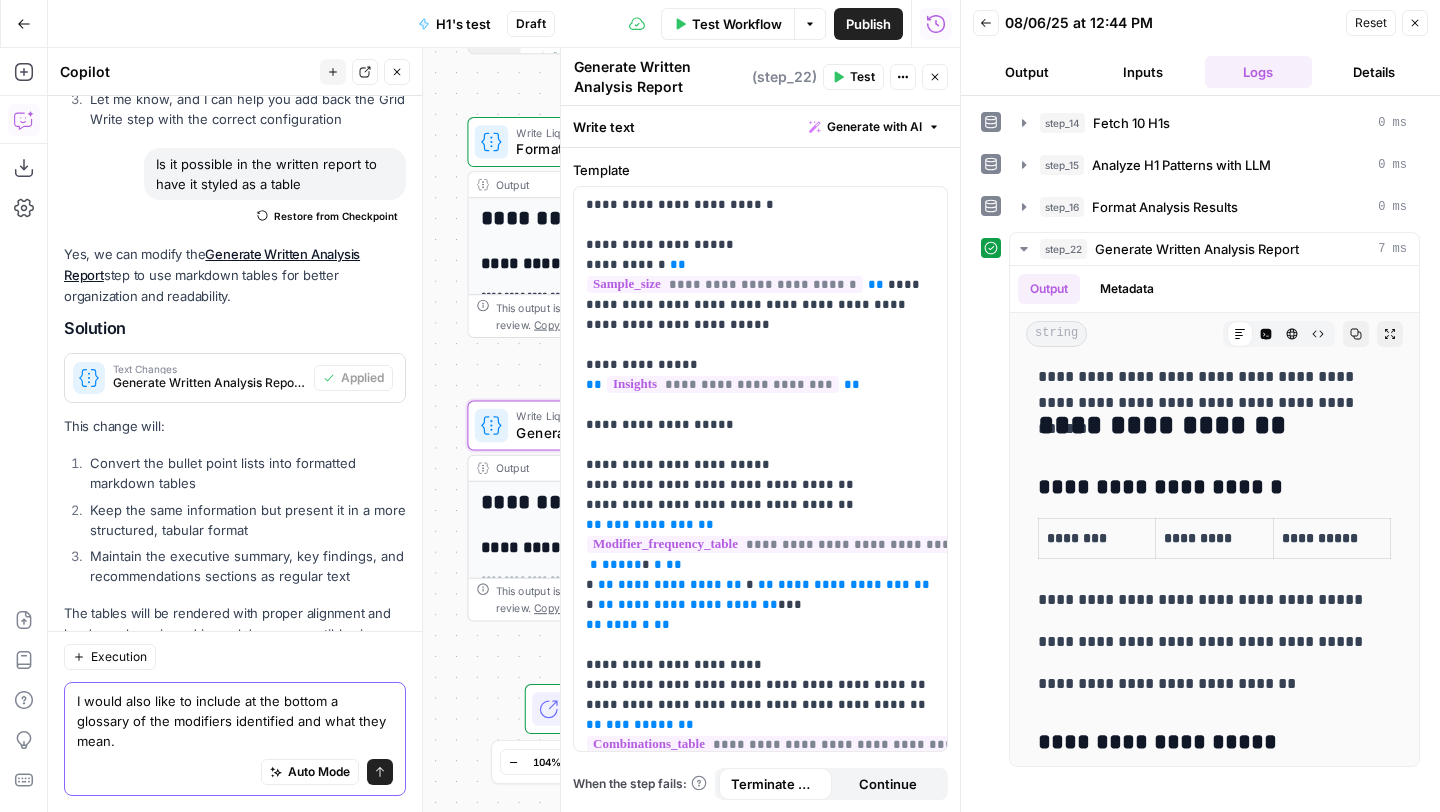type on "I would also like to include at the bottom a glossary of the modifiers identified and what they mean." 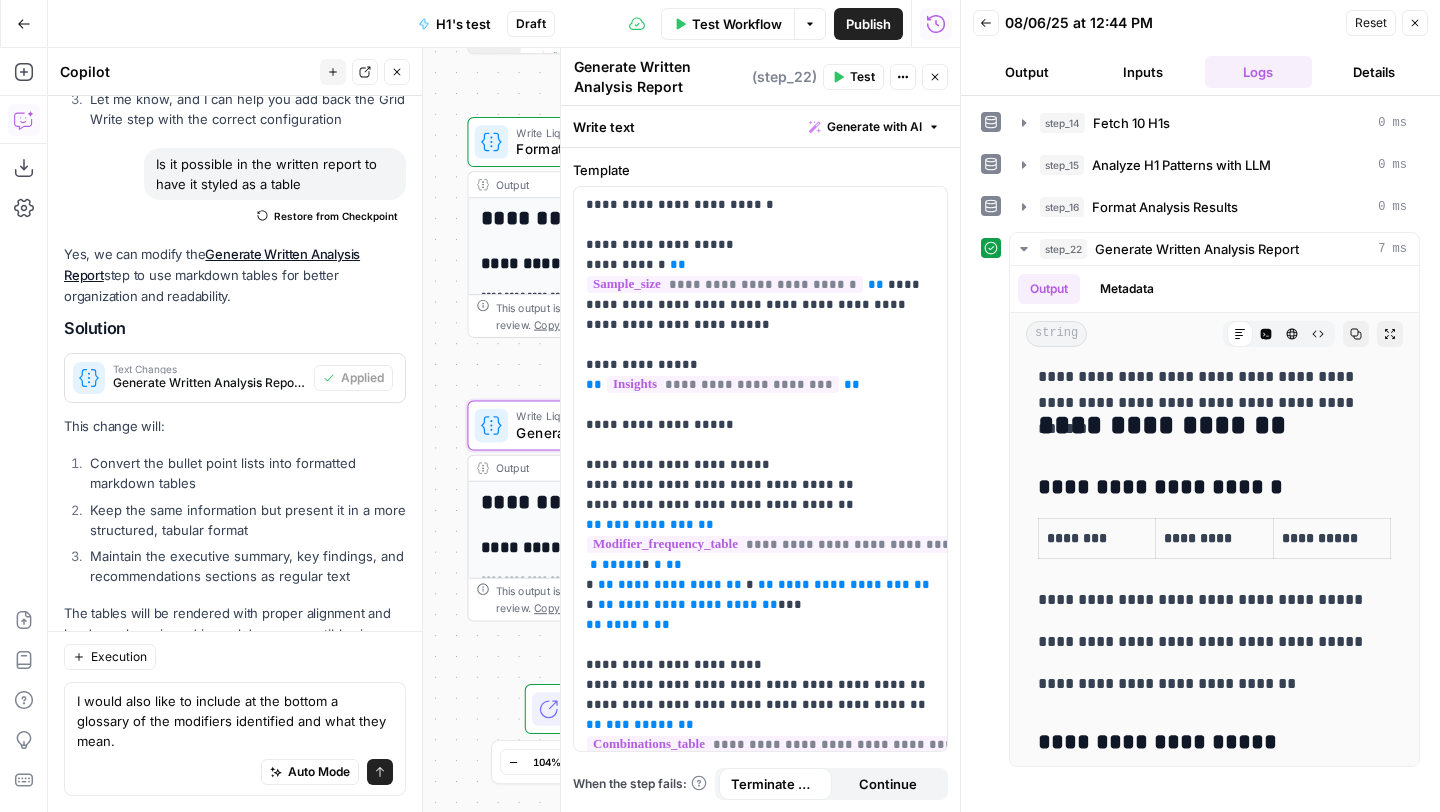 click on "Send" at bounding box center [380, 772] 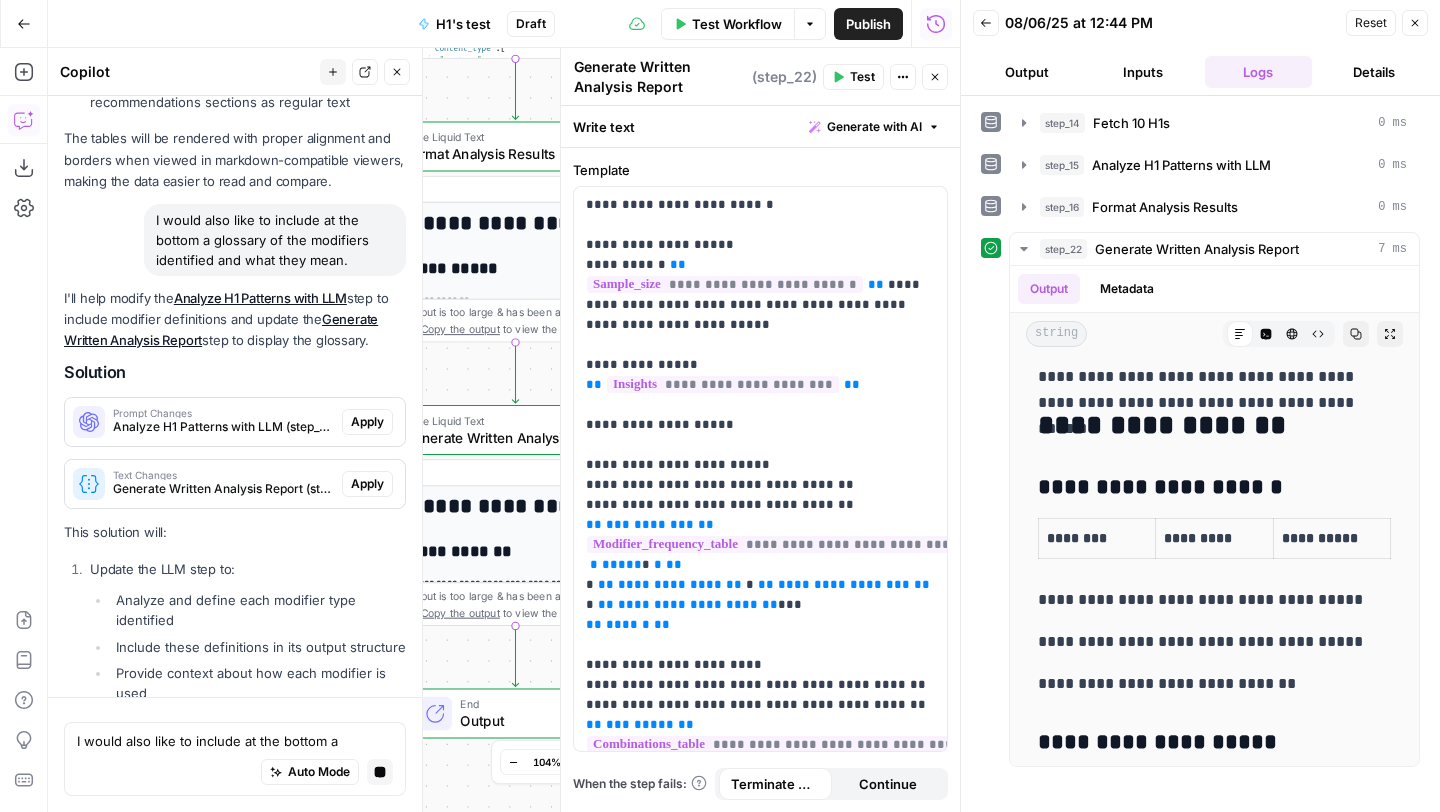 scroll, scrollTop: 8903, scrollLeft: 0, axis: vertical 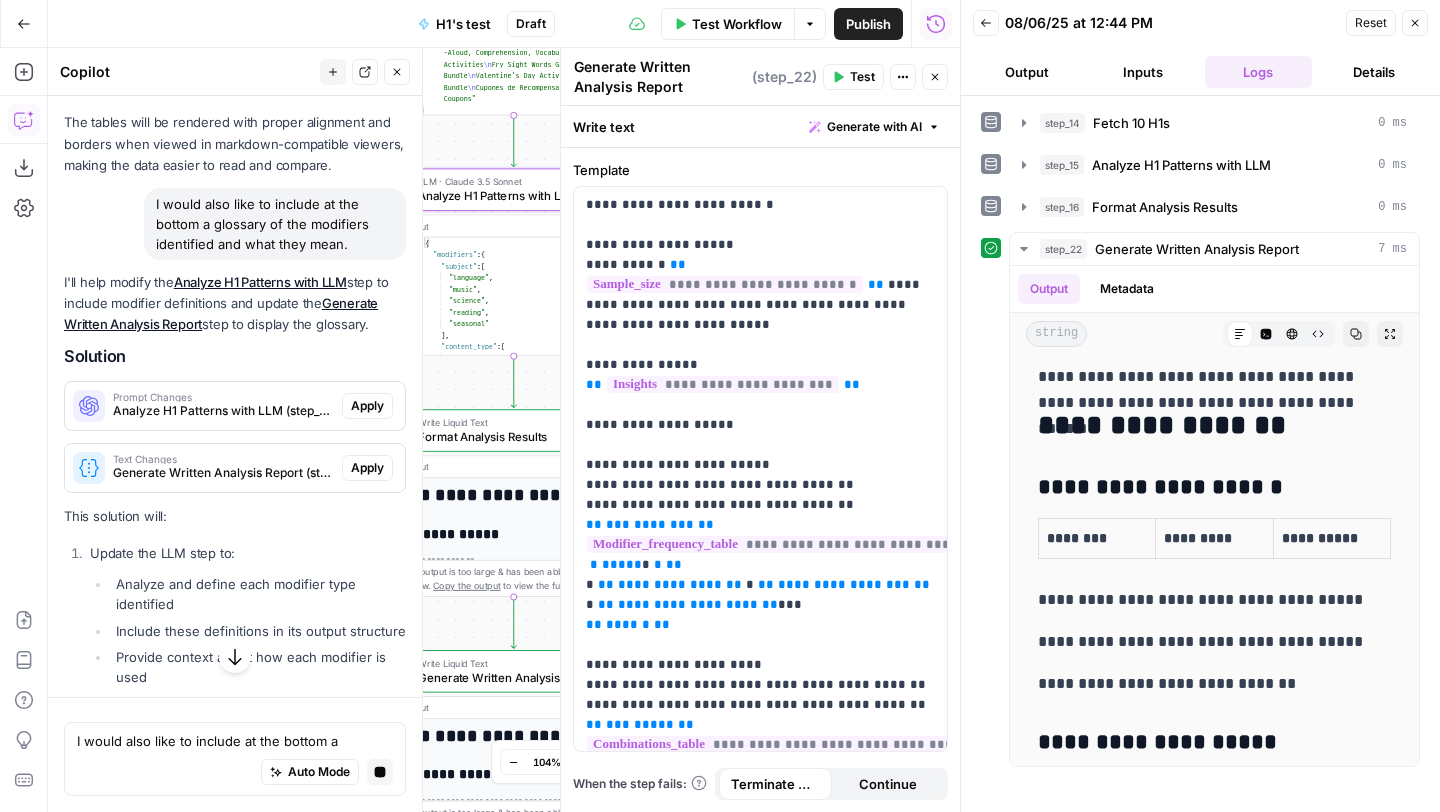click on "Apply" at bounding box center (367, 406) 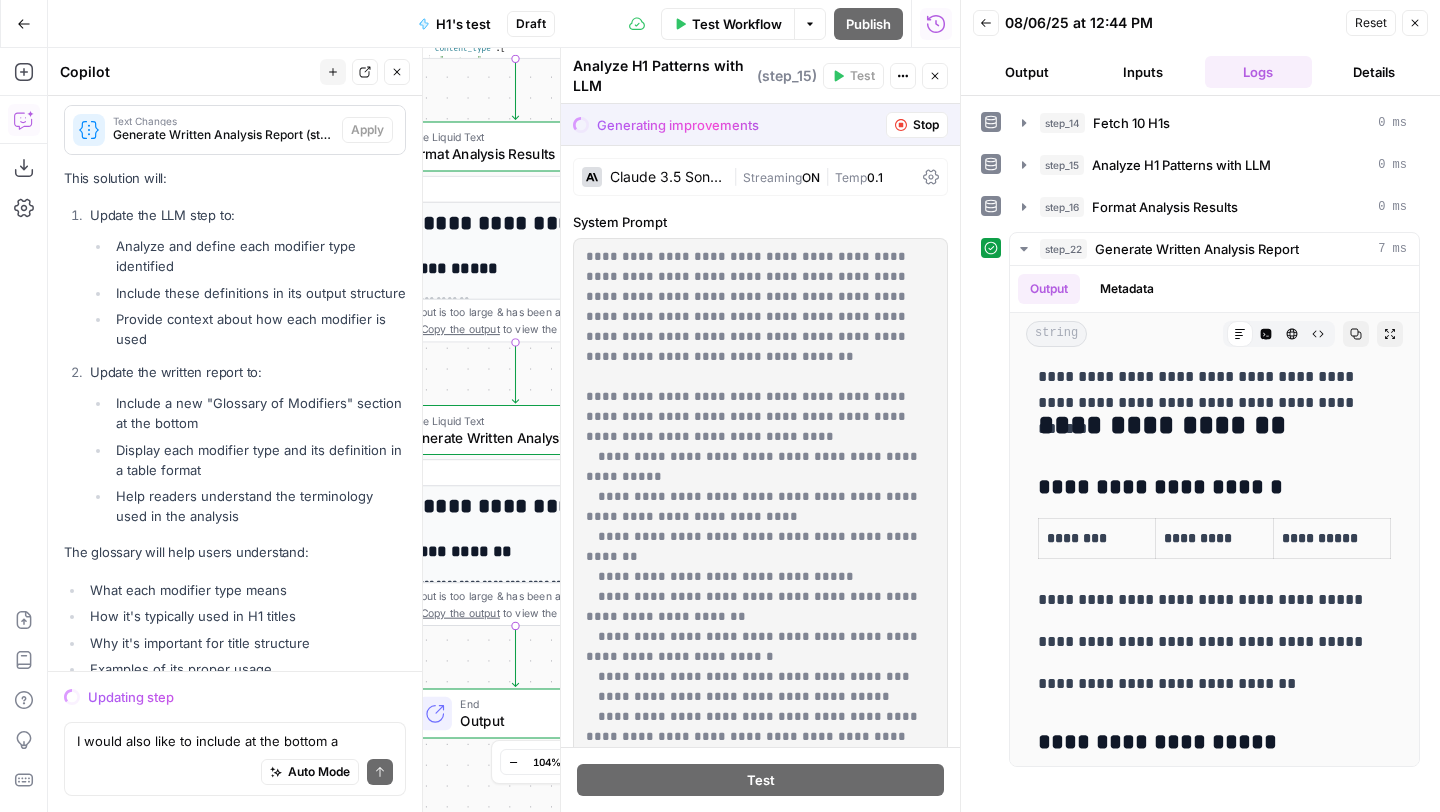 scroll, scrollTop: 9087, scrollLeft: 0, axis: vertical 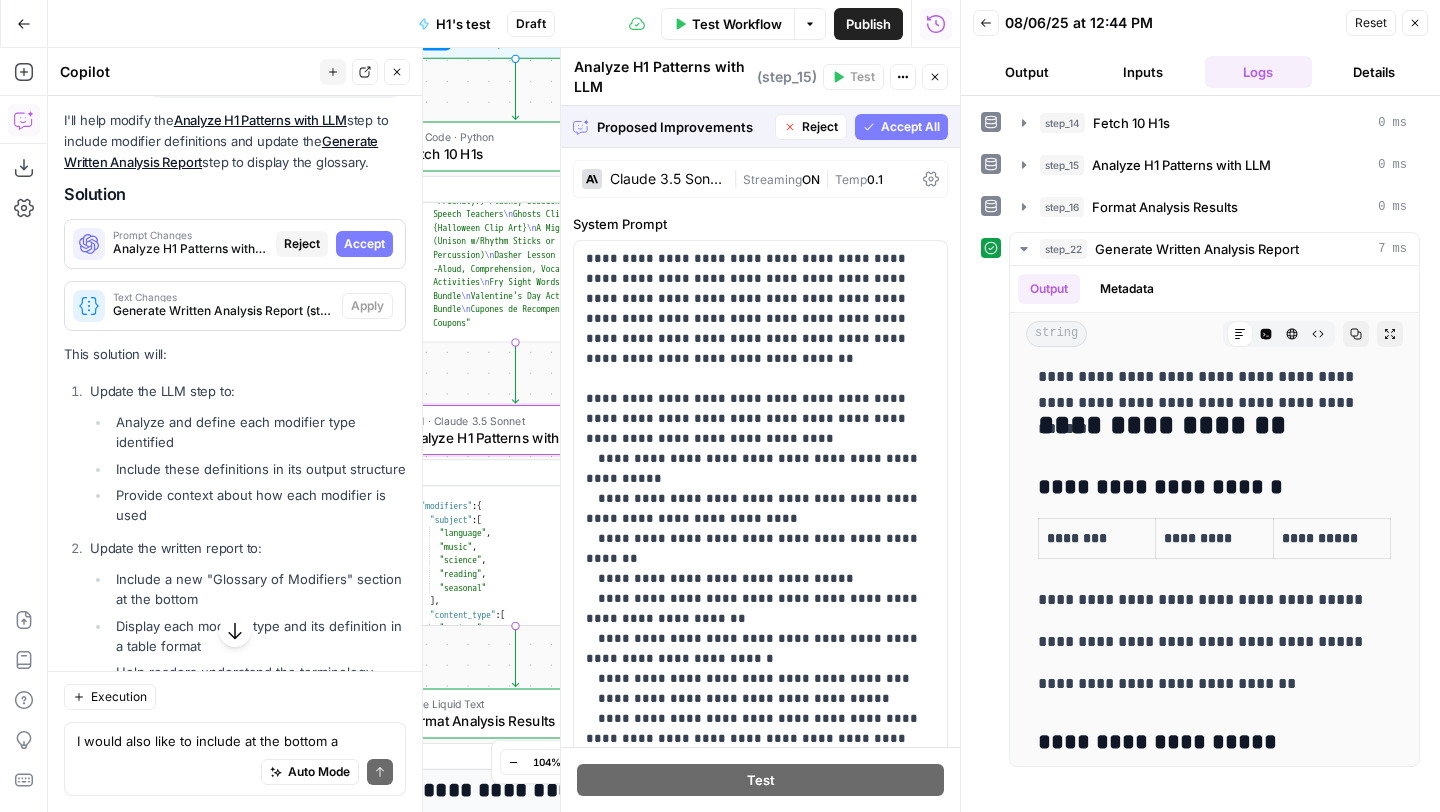 click on "Accept" at bounding box center (364, 244) 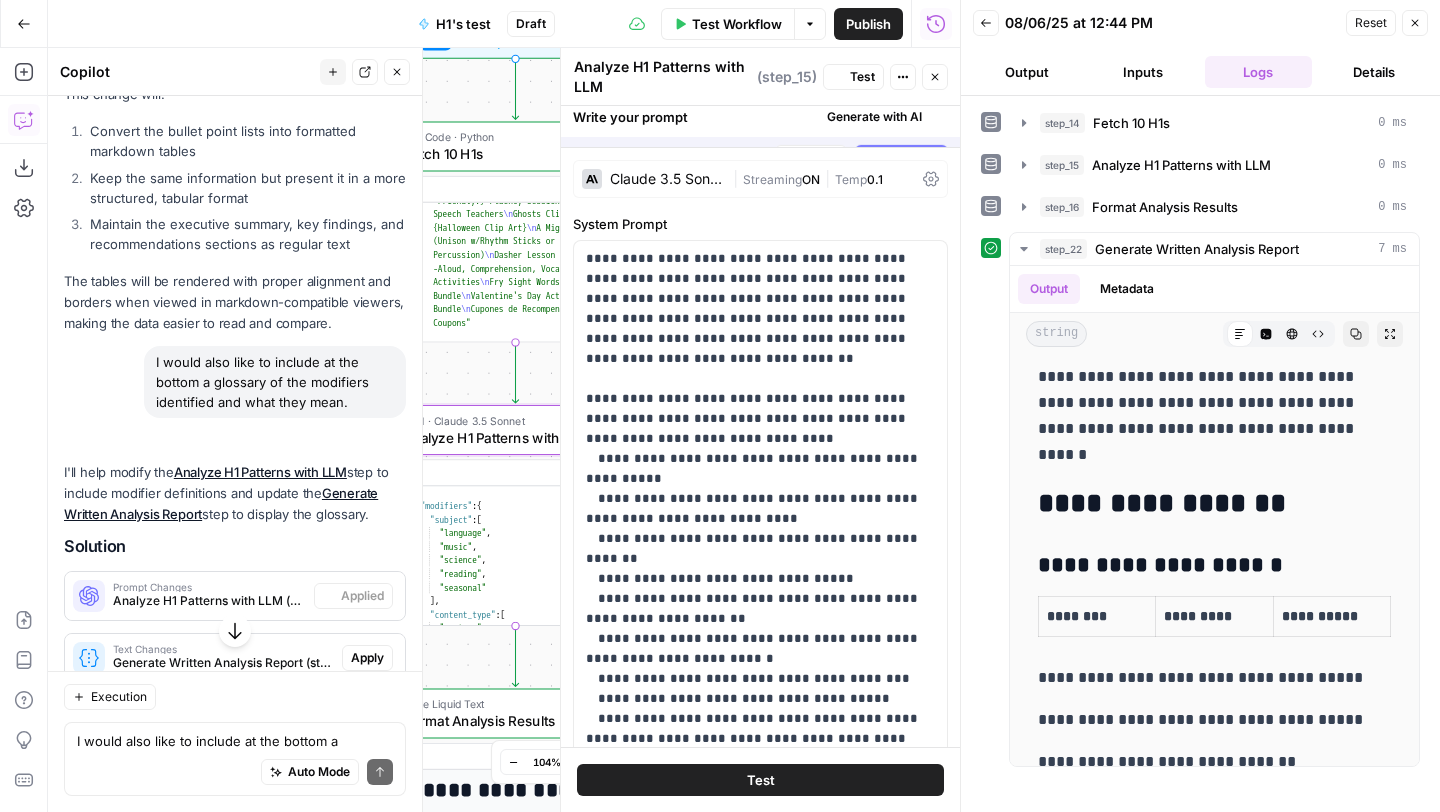 scroll, scrollTop: 9439, scrollLeft: 0, axis: vertical 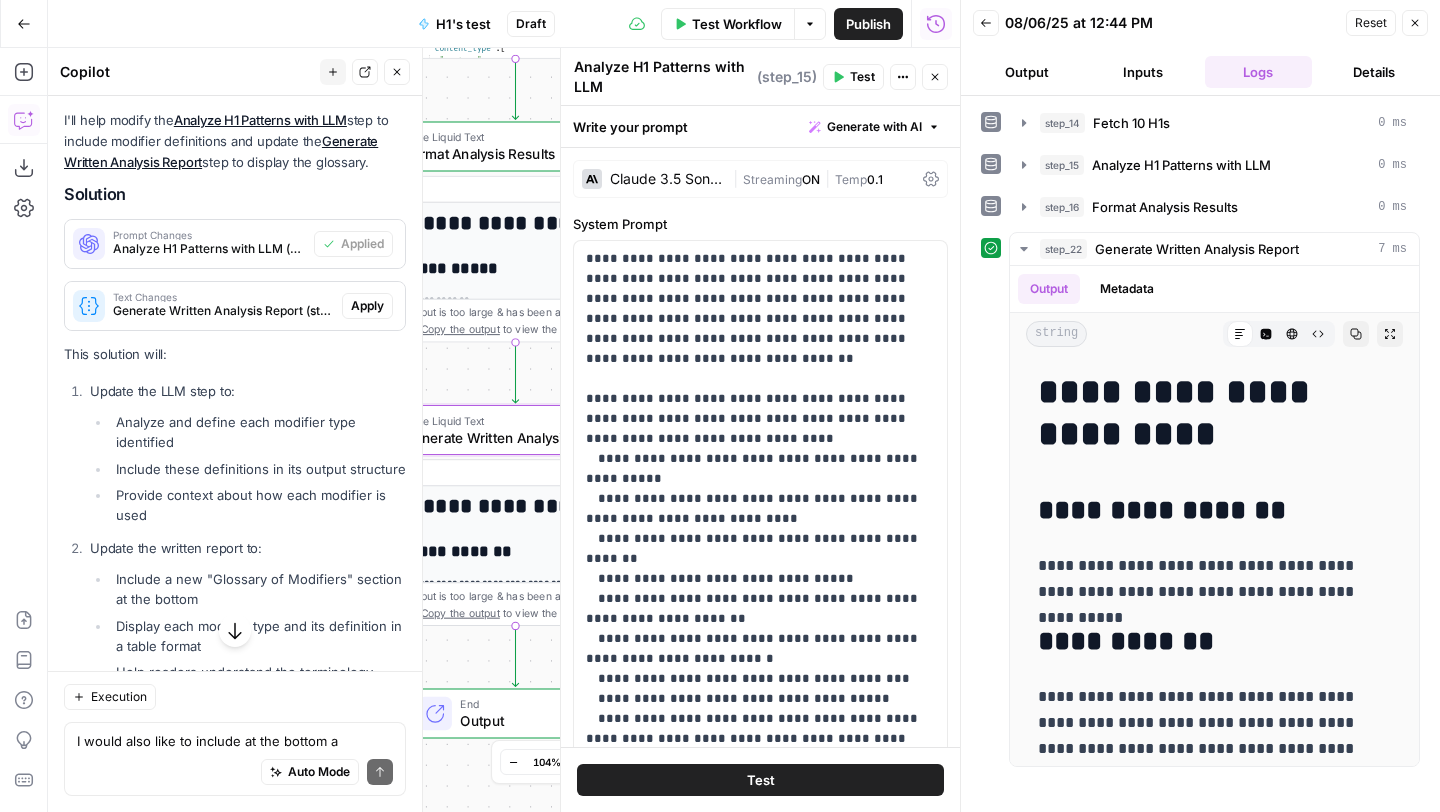 click on "Apply" at bounding box center [367, 306] 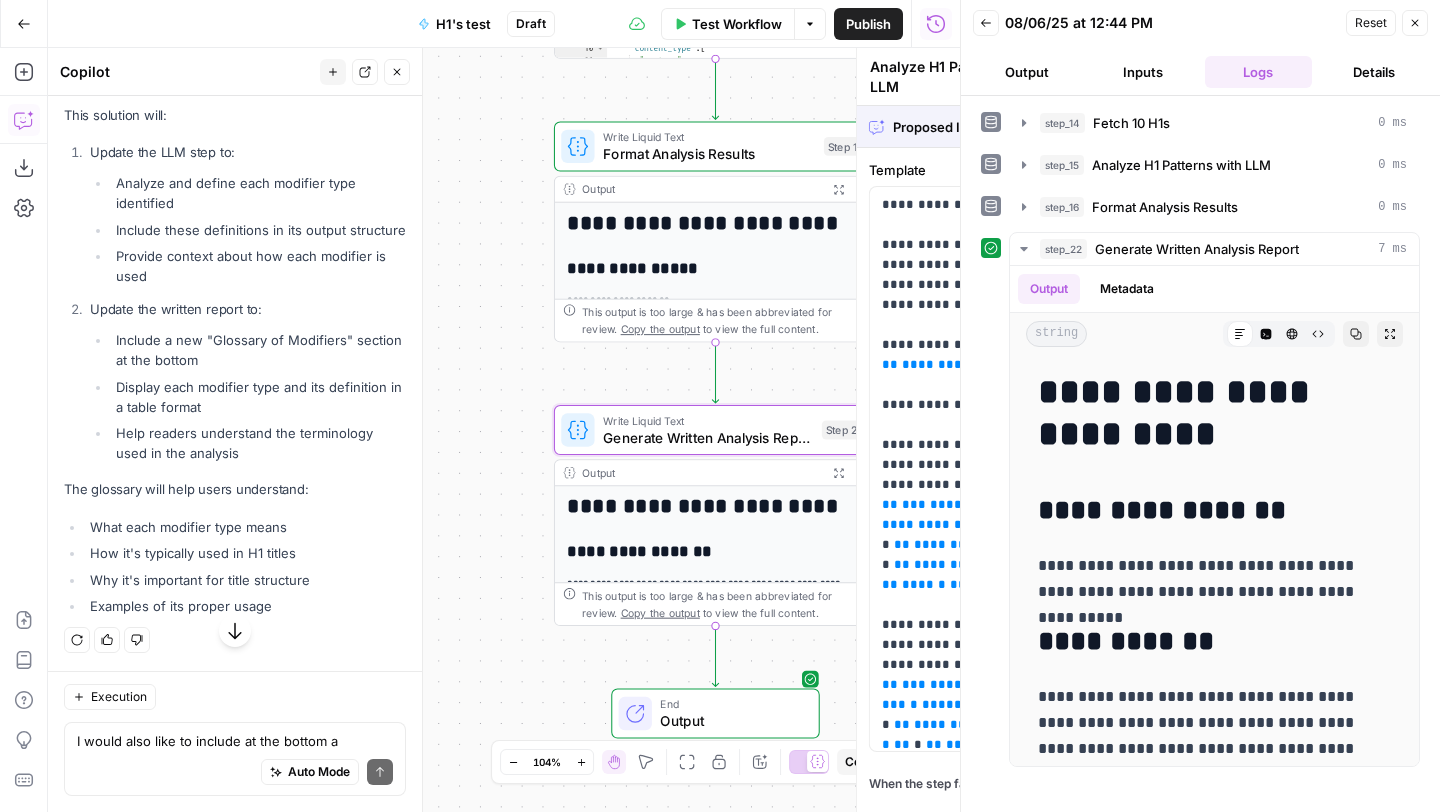 type on "Generate Written Analysis Report" 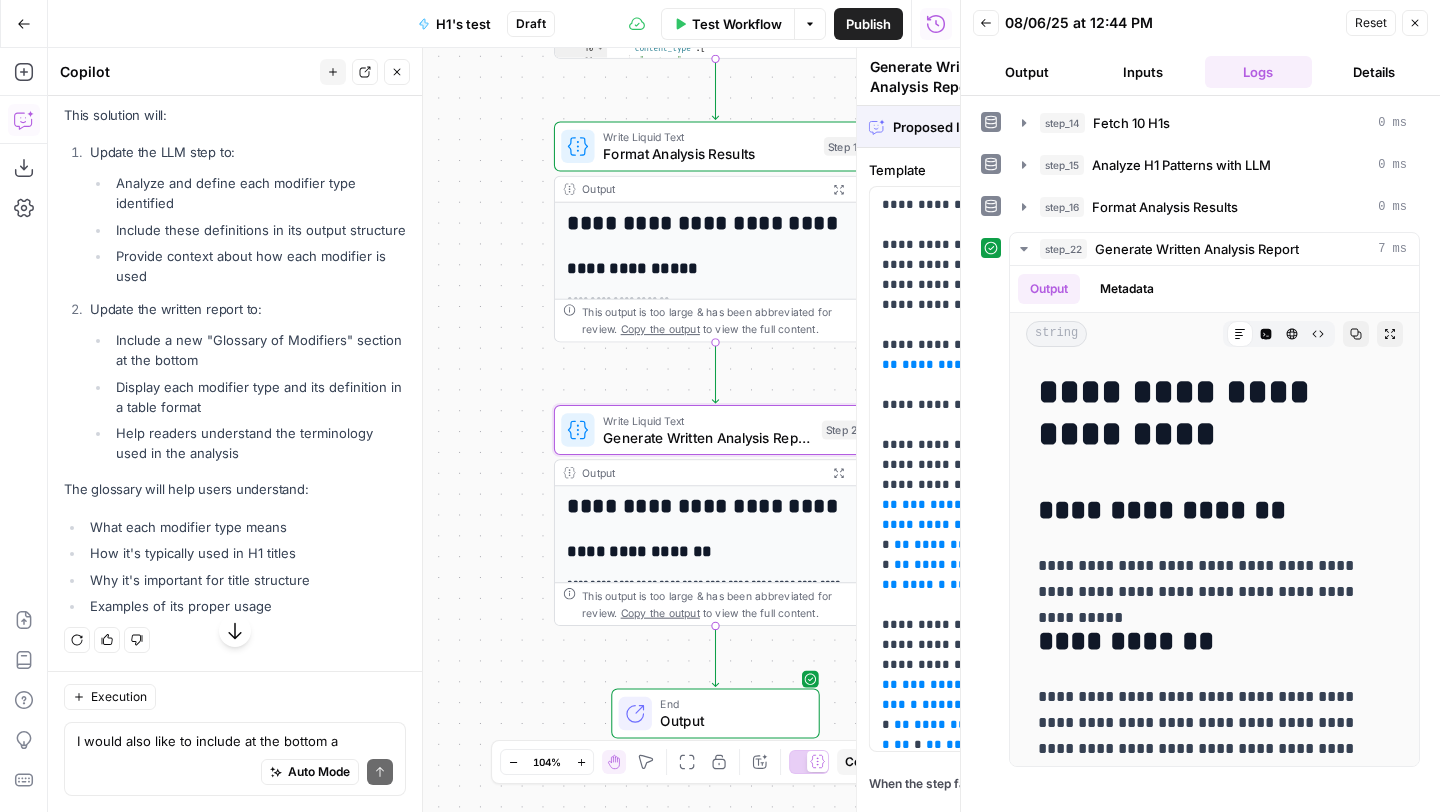 scroll, scrollTop: 9087, scrollLeft: 0, axis: vertical 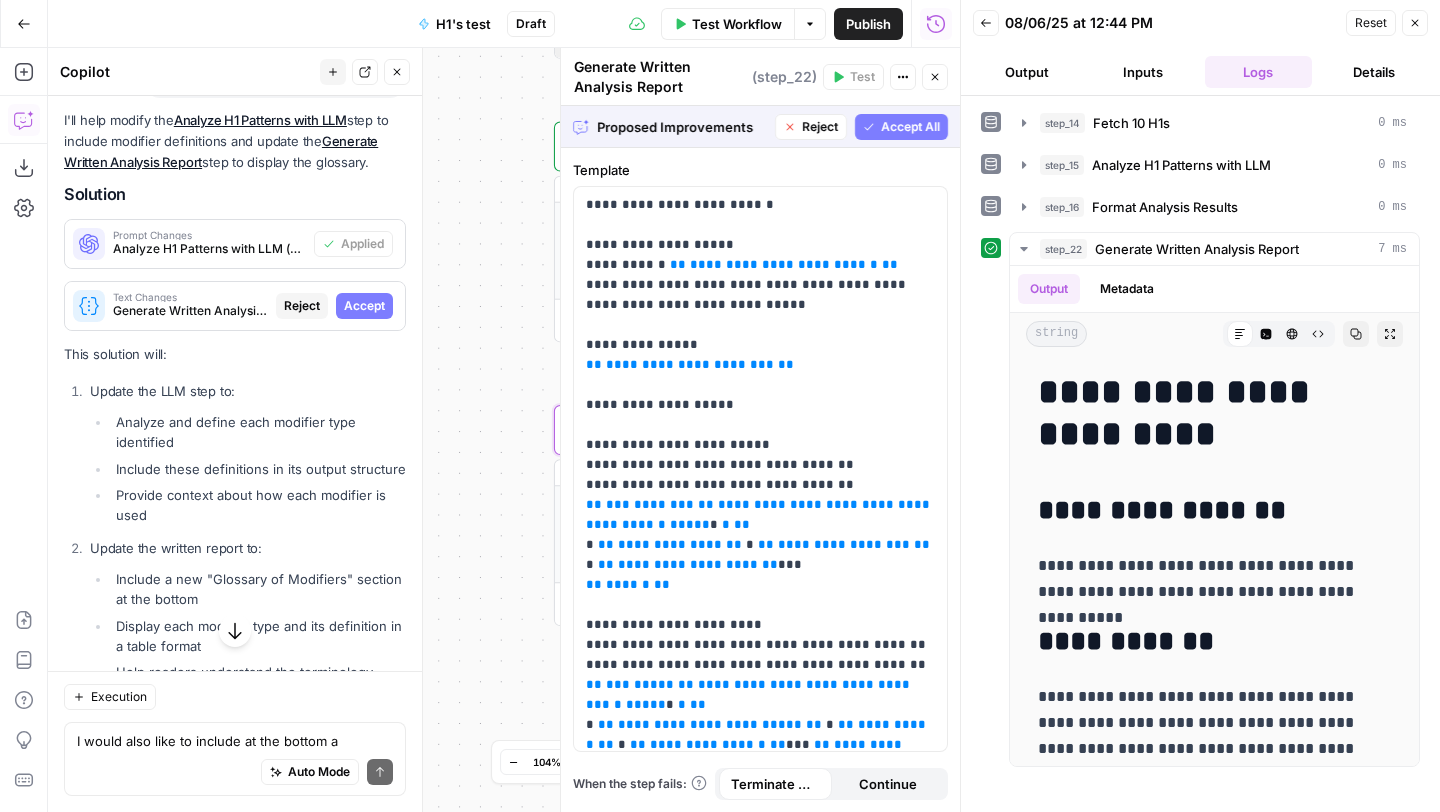 click on "Accept" at bounding box center (364, 306) 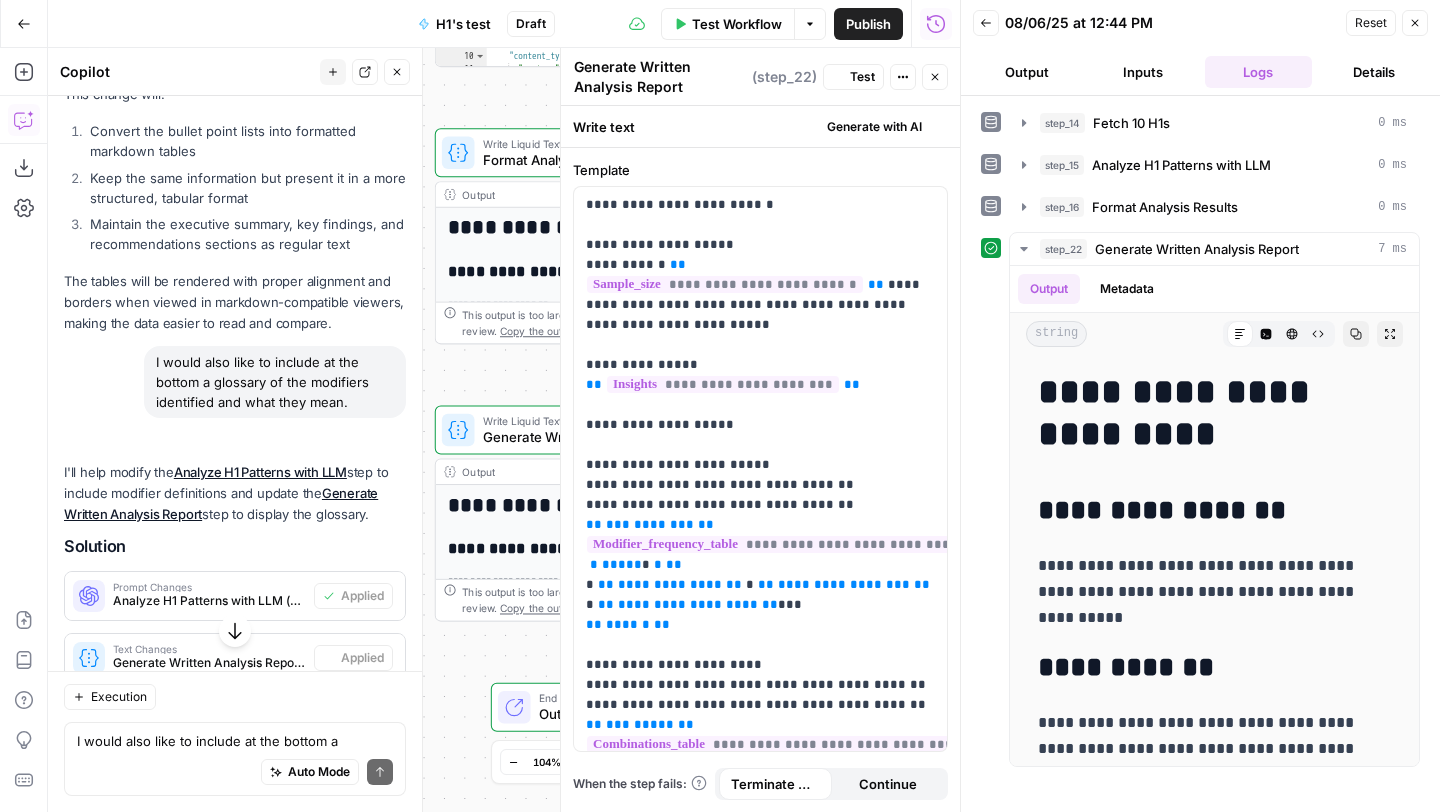 scroll, scrollTop: 9439, scrollLeft: 0, axis: vertical 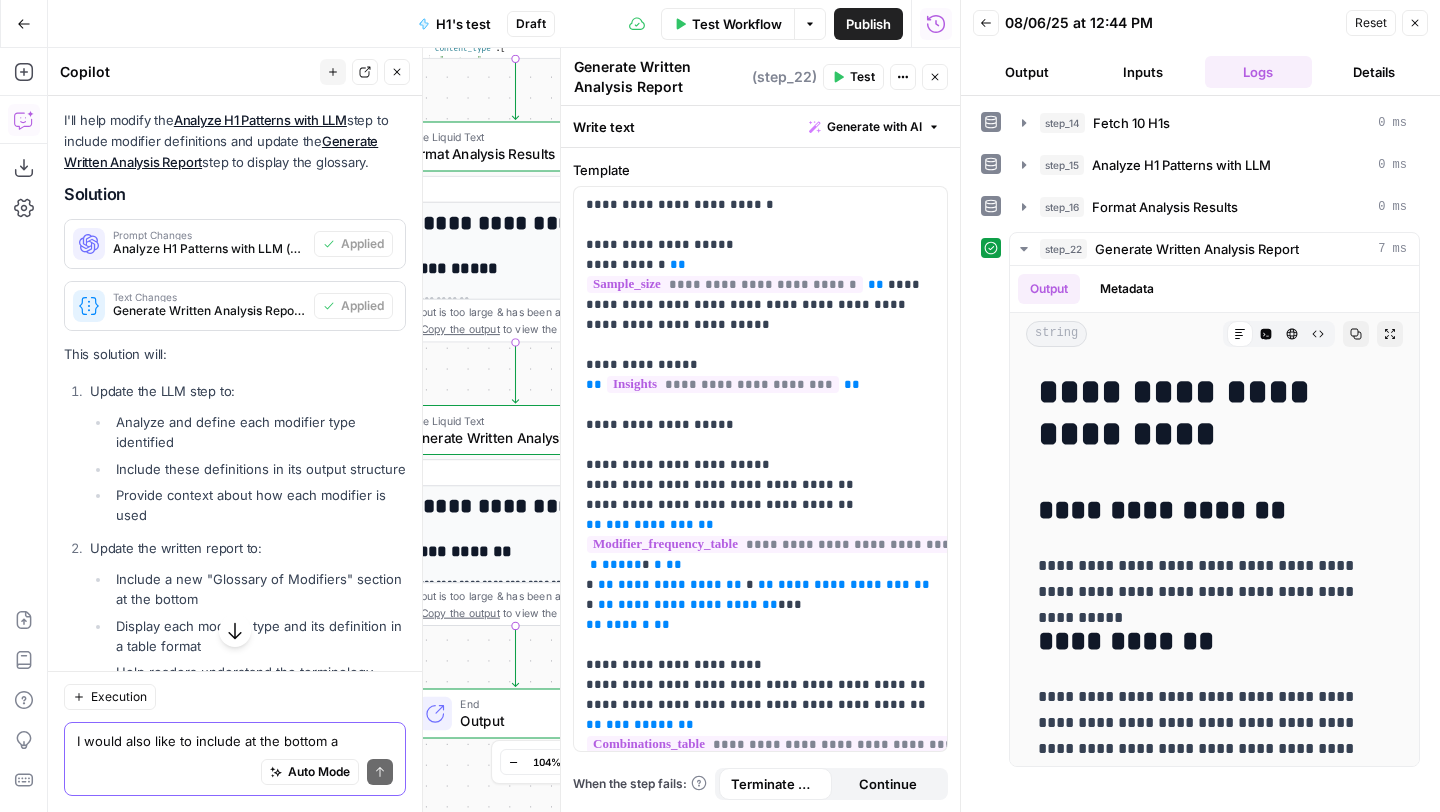 click on "I would also like to include at the bottom a glossary of the modifiers identified and what they mean." at bounding box center (235, 741) 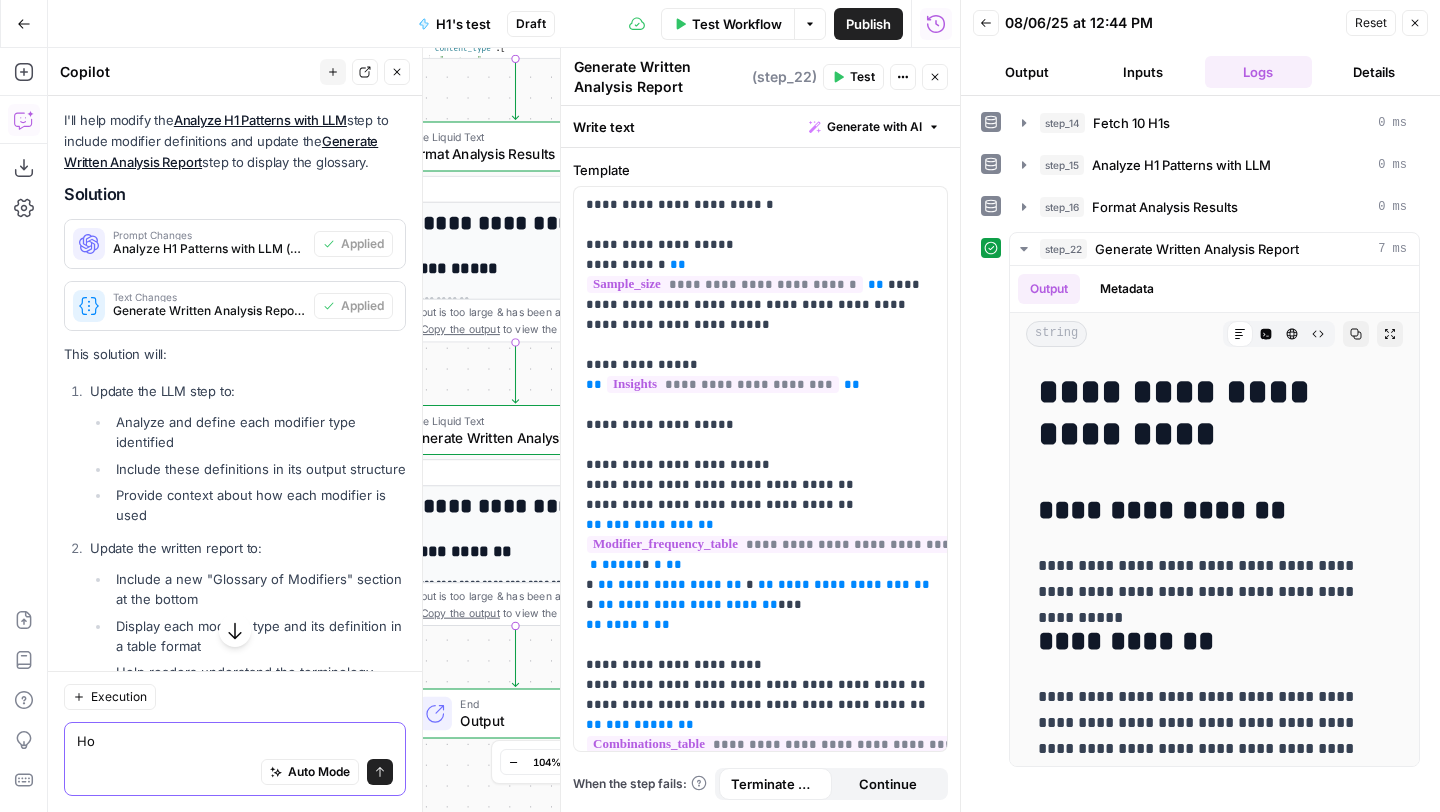 type on "H" 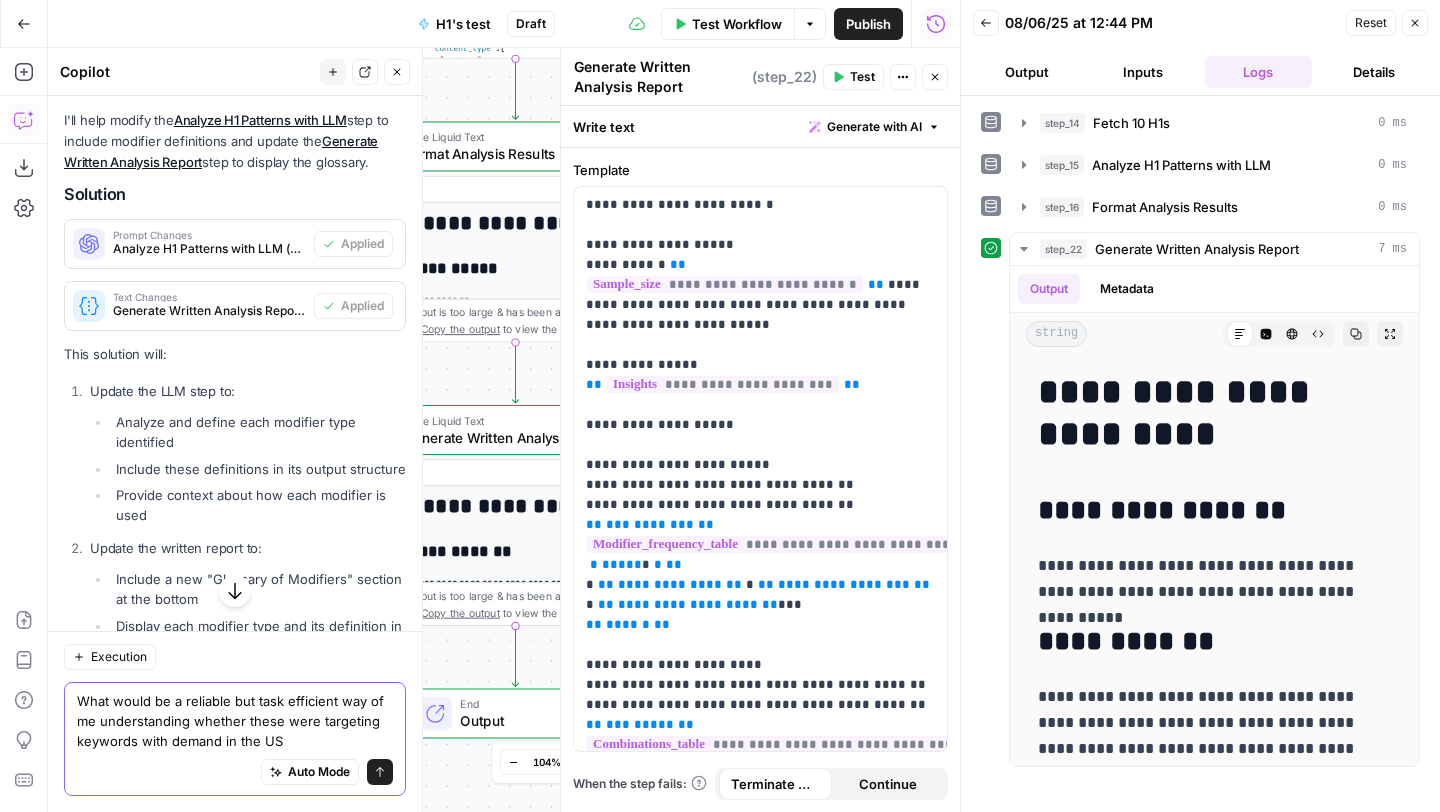 type on "What would be a reliable but task efficient way of me understanding whether these were targeting keywords with demand in the US" 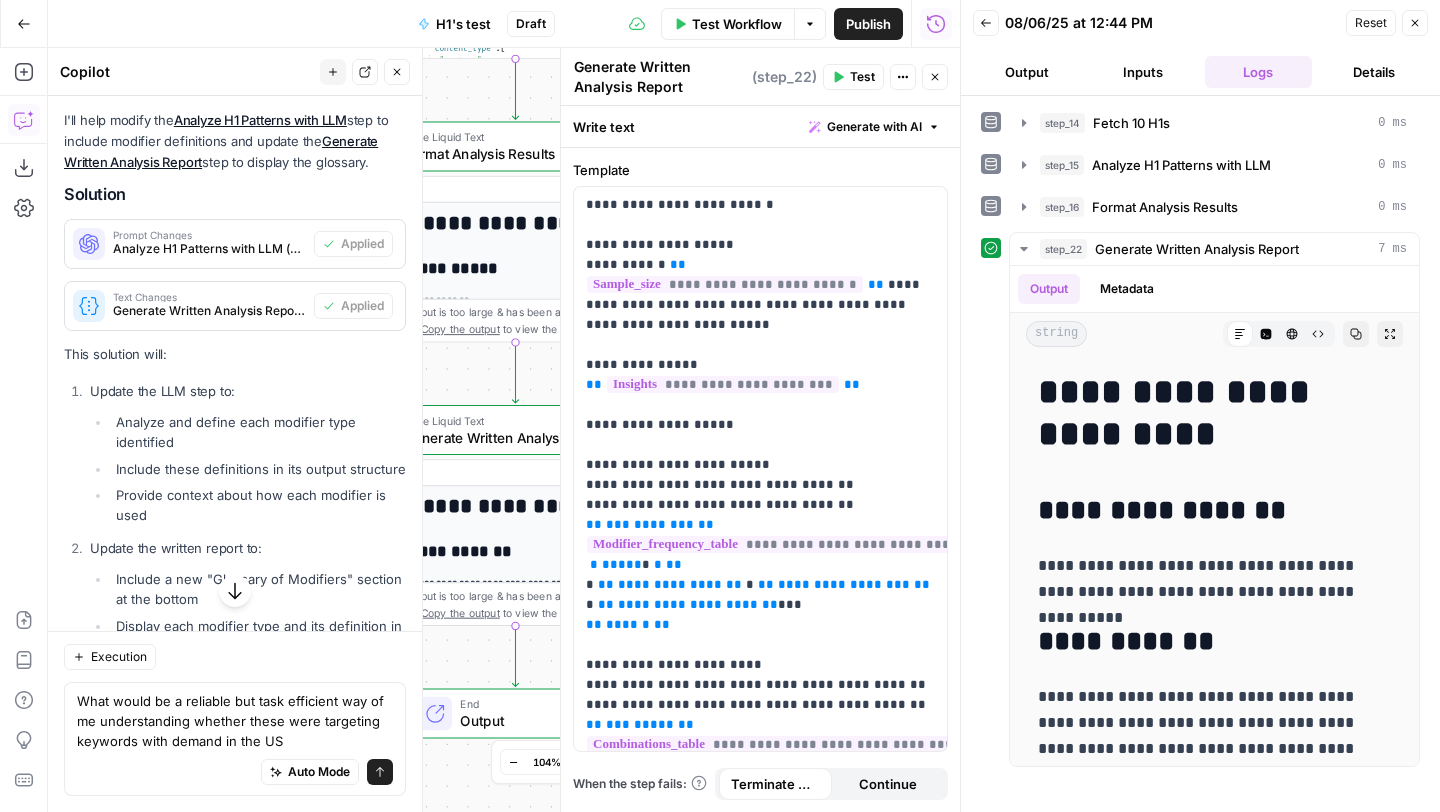 click on "Send" at bounding box center [380, 772] 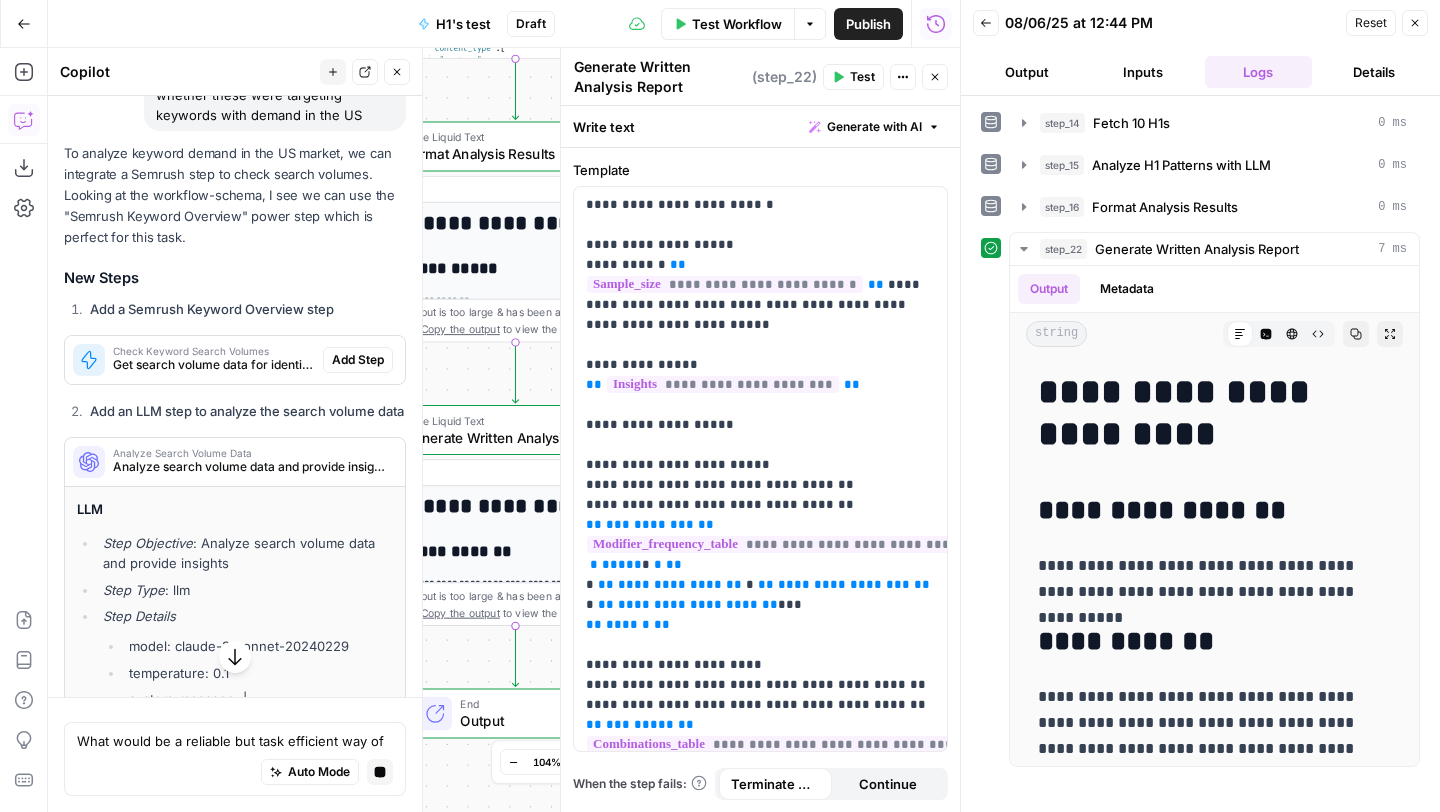 scroll, scrollTop: 9936, scrollLeft: 0, axis: vertical 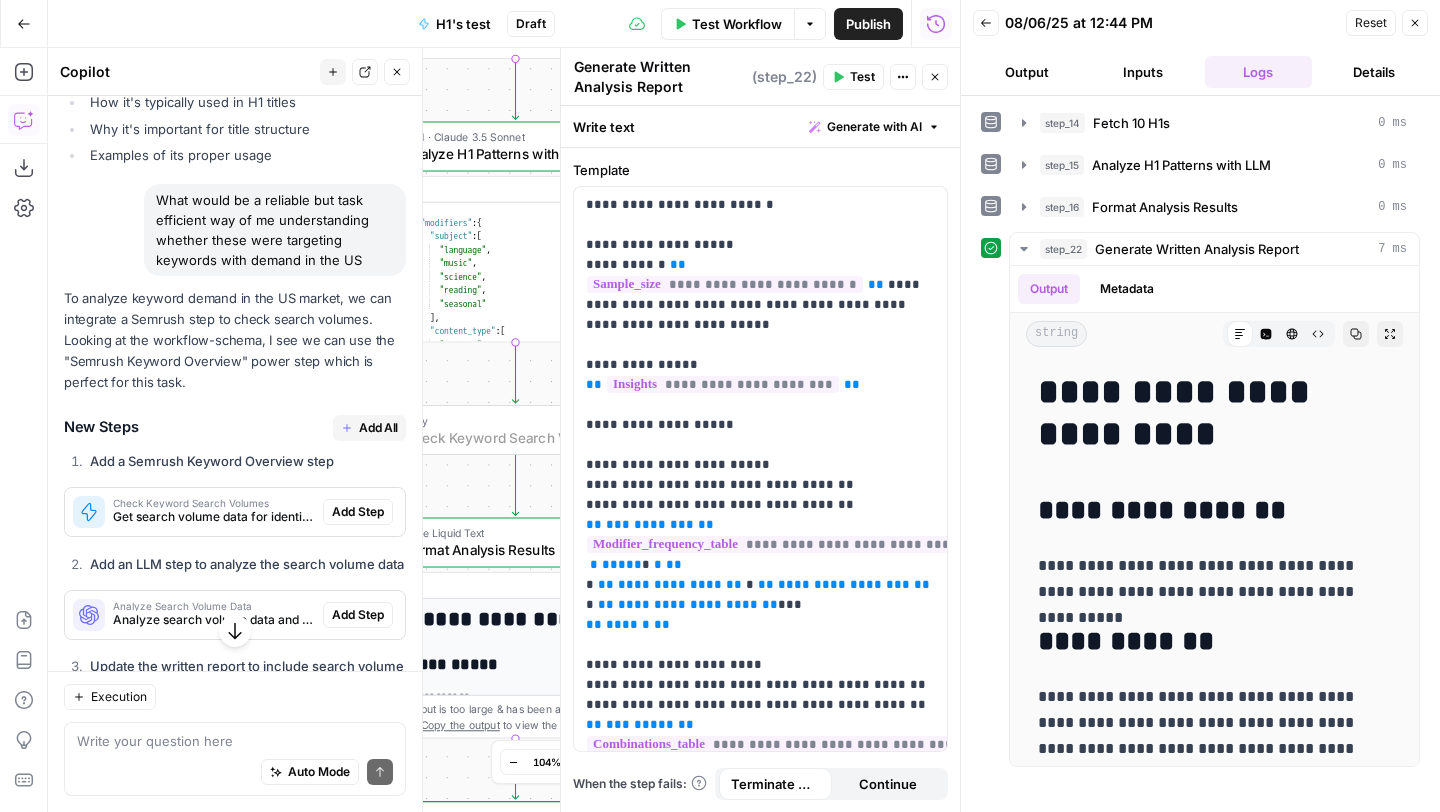 click on "Add Step" at bounding box center [358, 512] 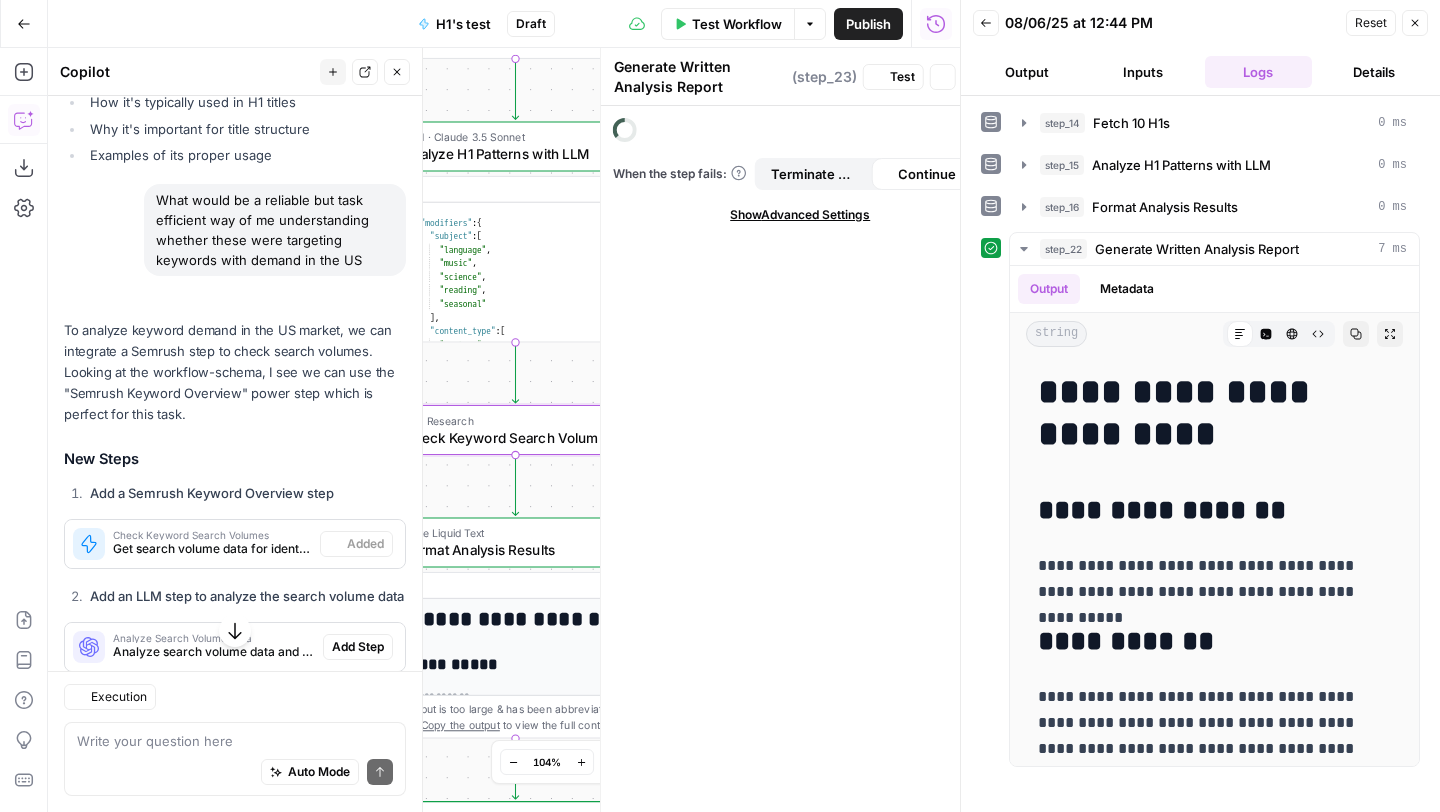 type on "Check Keyword Search Volumes" 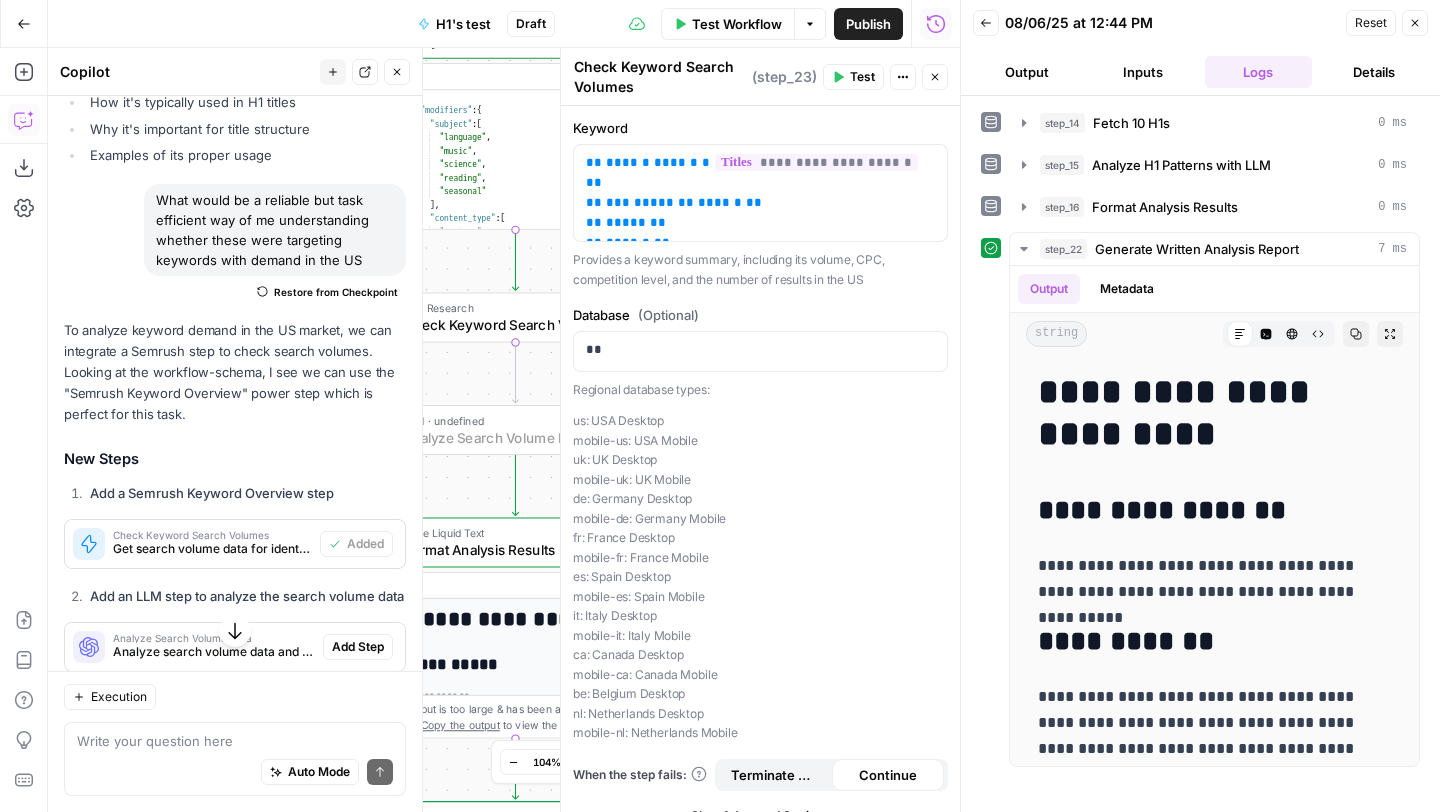 click on "Add Step" at bounding box center [358, 647] 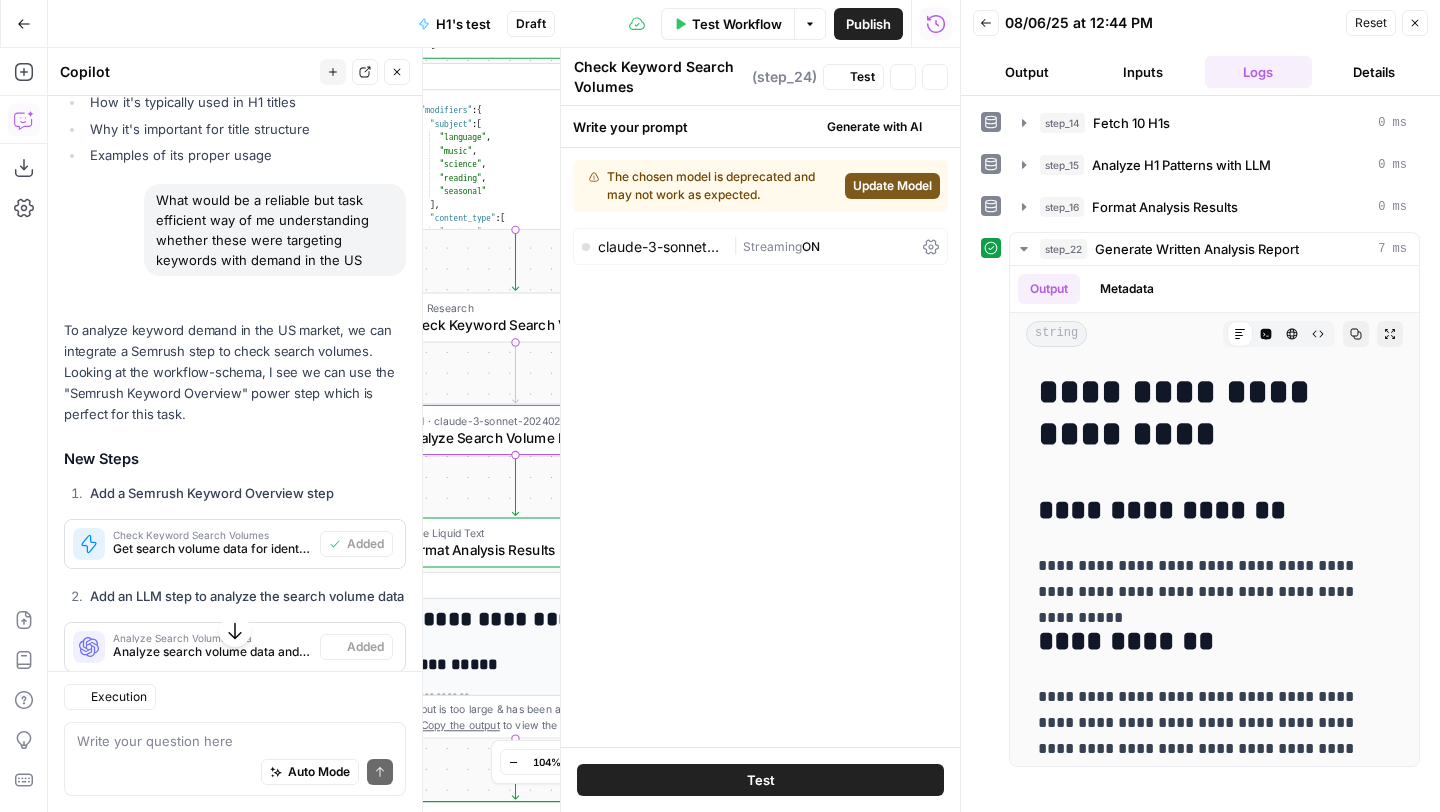 type on "Analyze Search Volume Data" 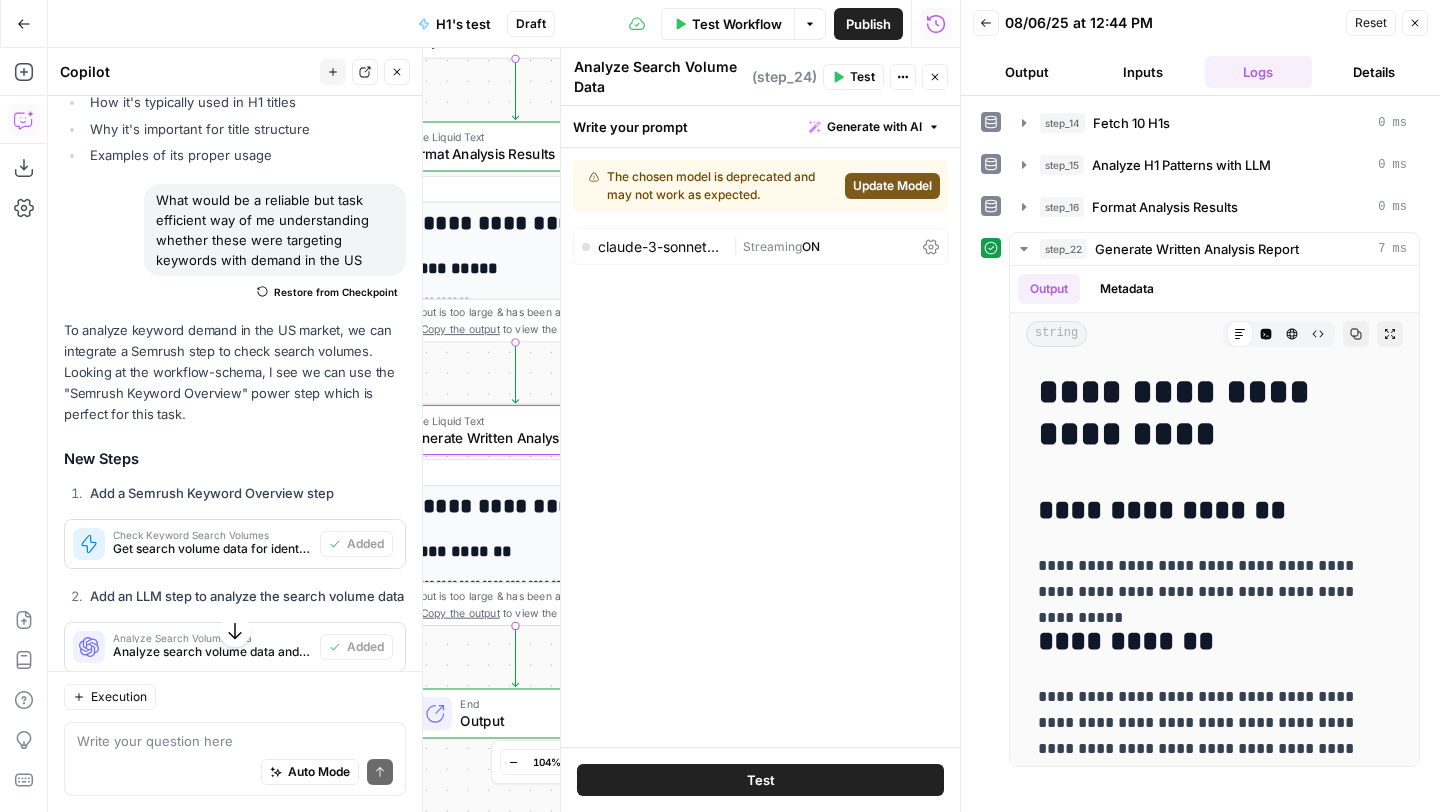 scroll, scrollTop: 10319, scrollLeft: 0, axis: vertical 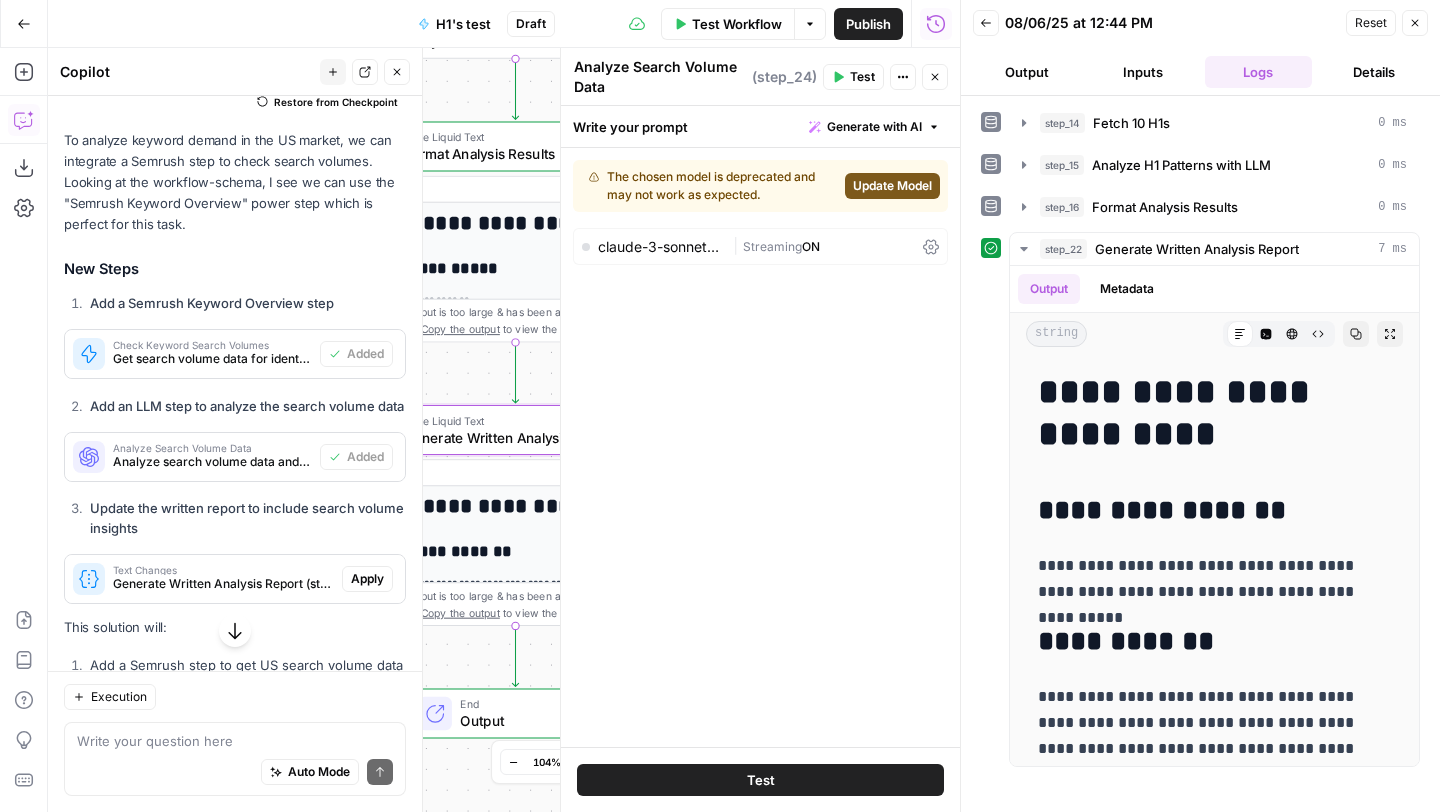 click on "Apply" at bounding box center (367, 579) 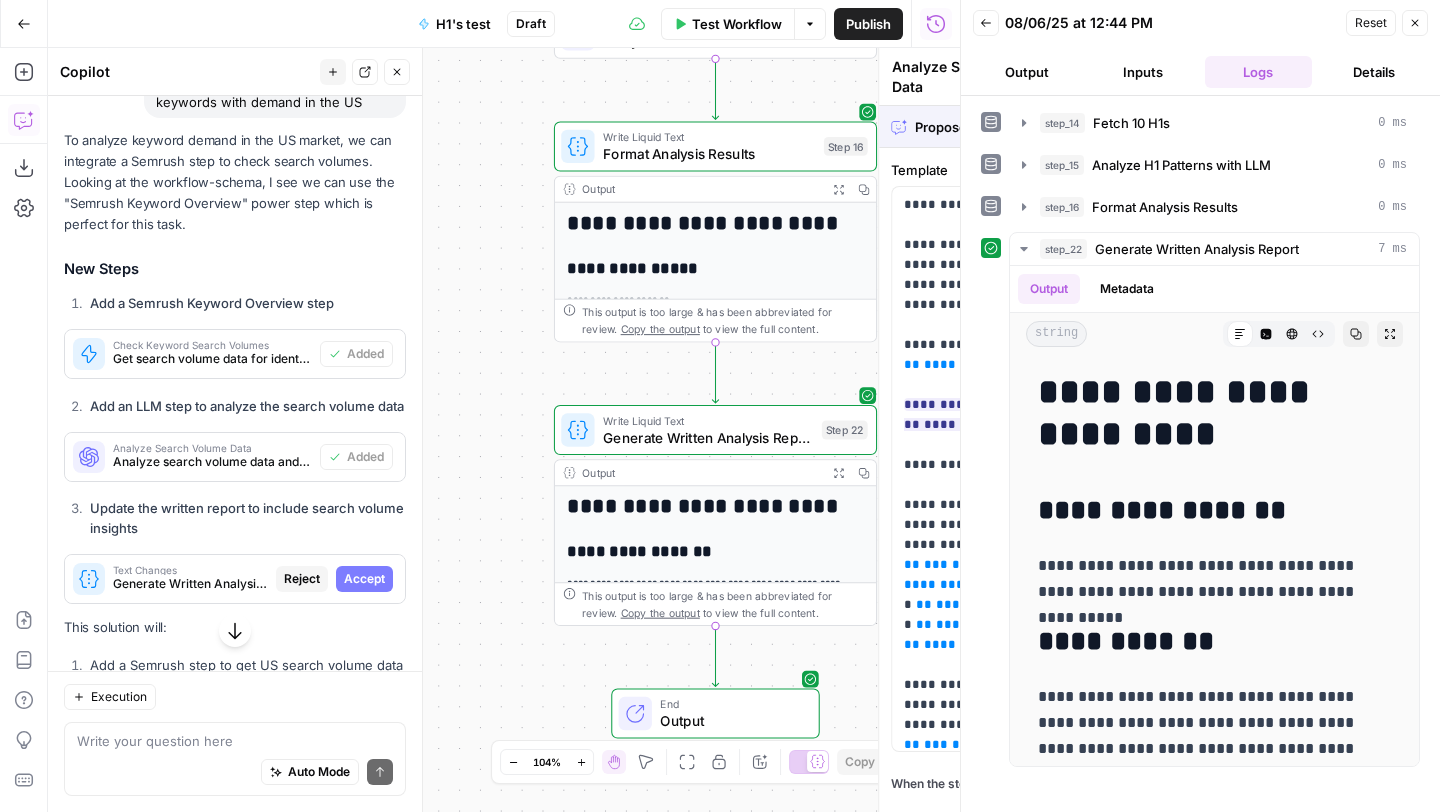 type on "Generate Written Analysis Report" 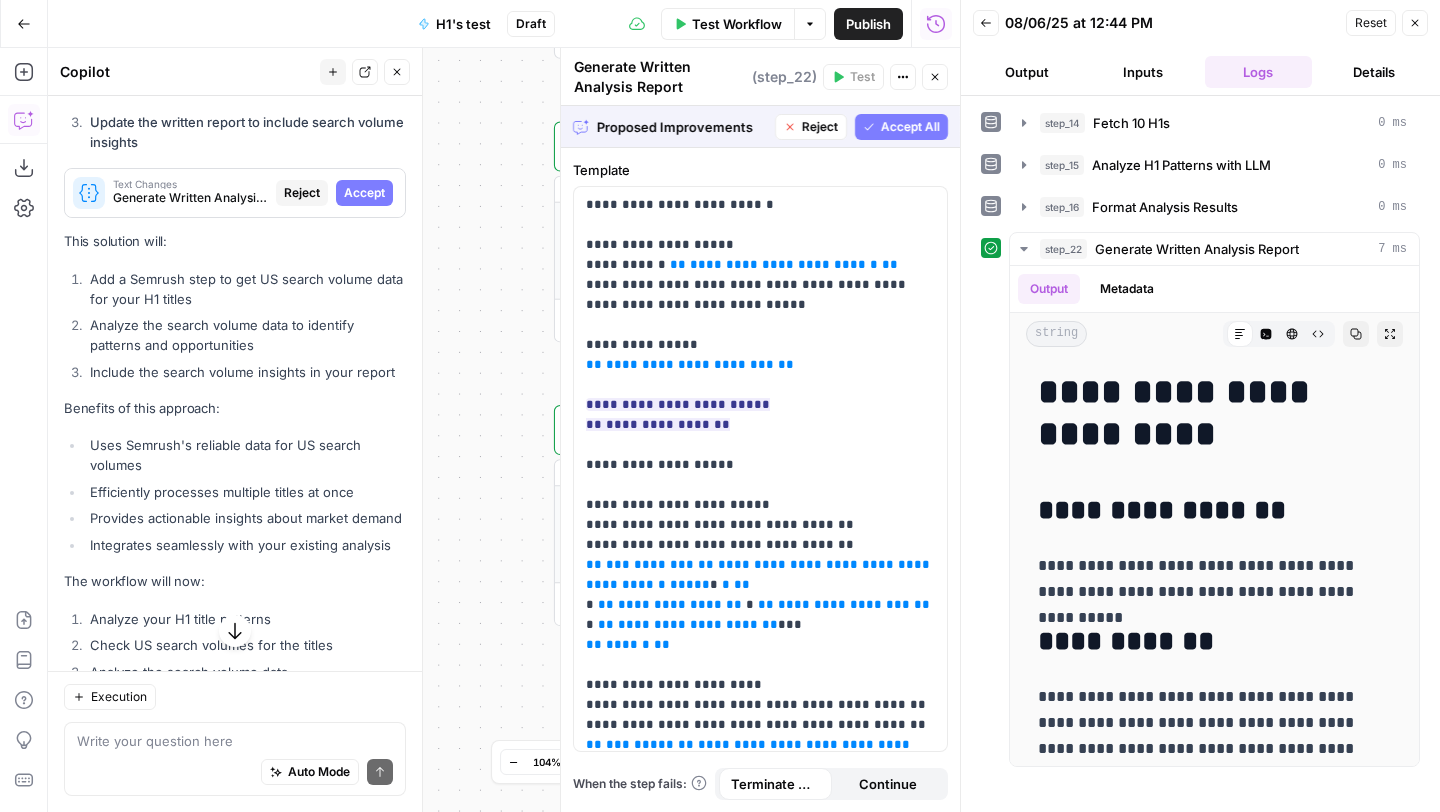scroll, scrollTop: 10286, scrollLeft: 0, axis: vertical 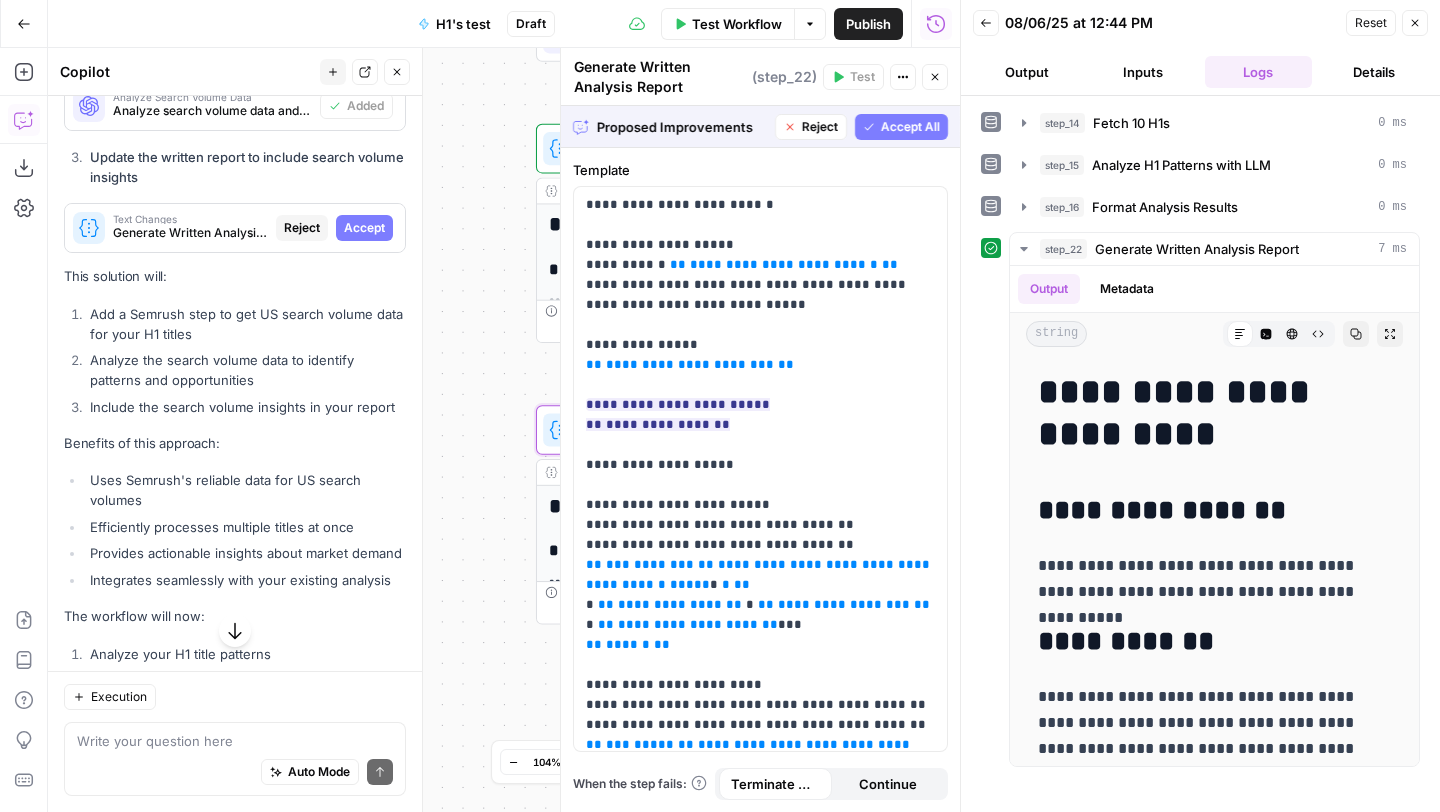 click on "Accept" at bounding box center [364, 228] 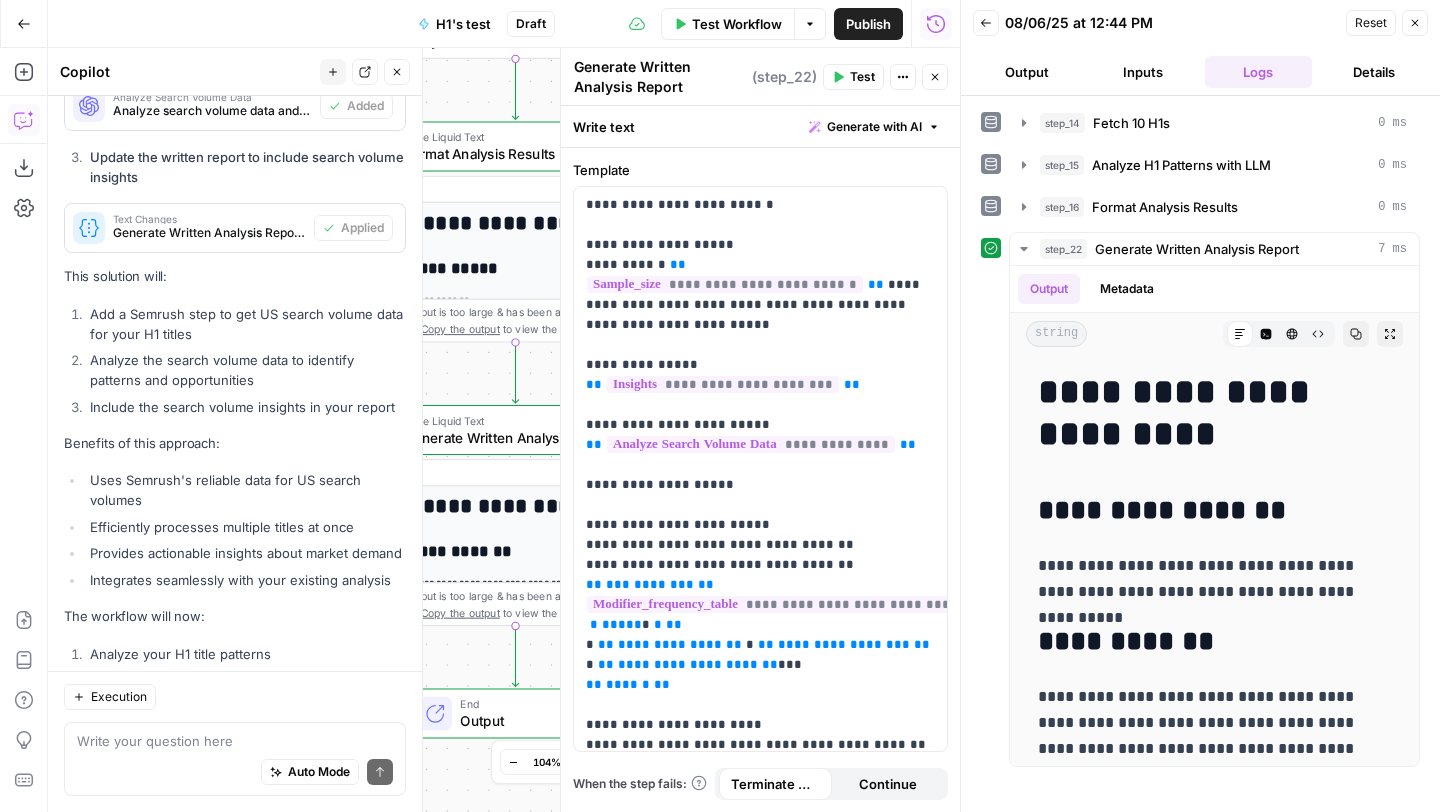 scroll, scrollTop: 10868, scrollLeft: 0, axis: vertical 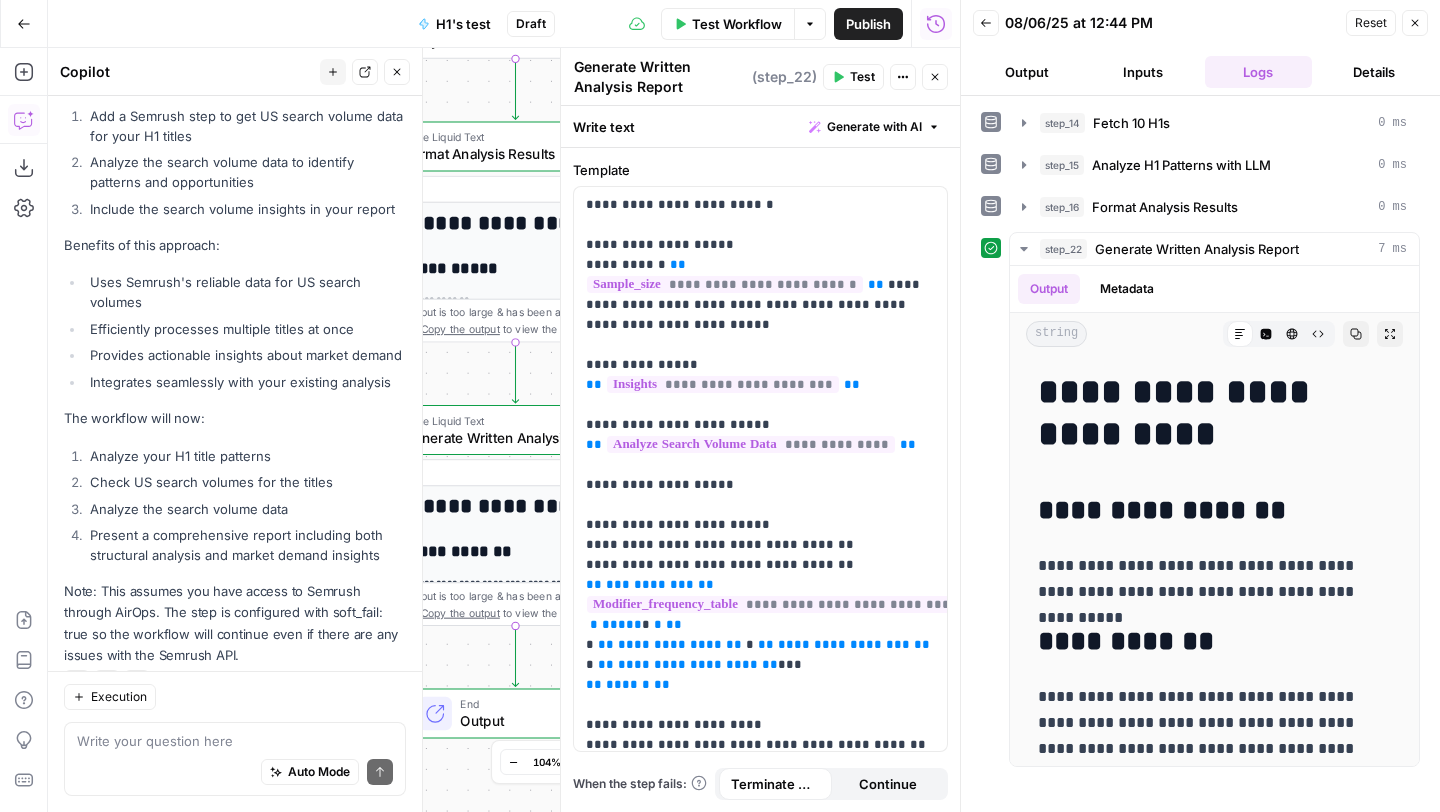 click on "Auto Mode Send" at bounding box center [235, 773] 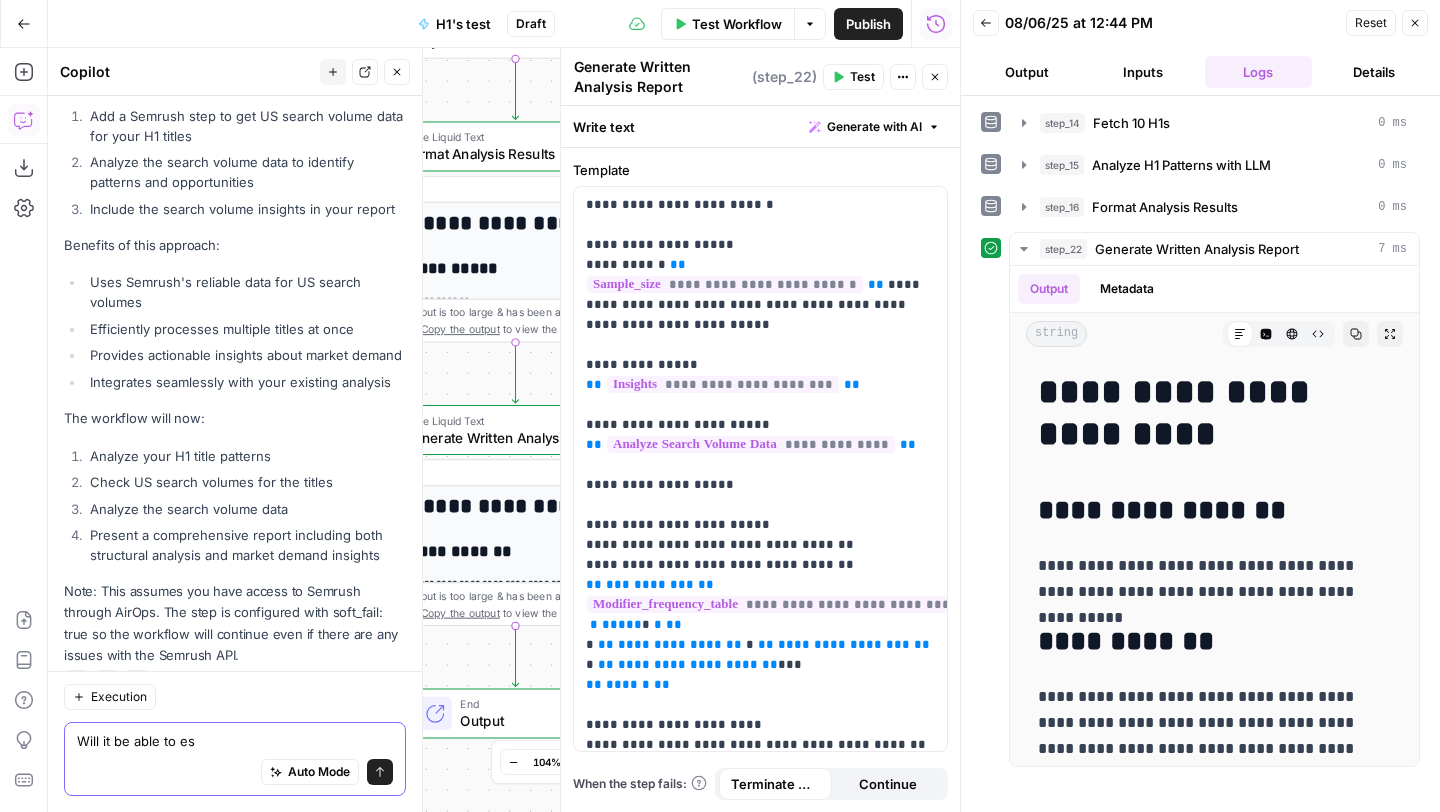 type on "Will it be able to est" 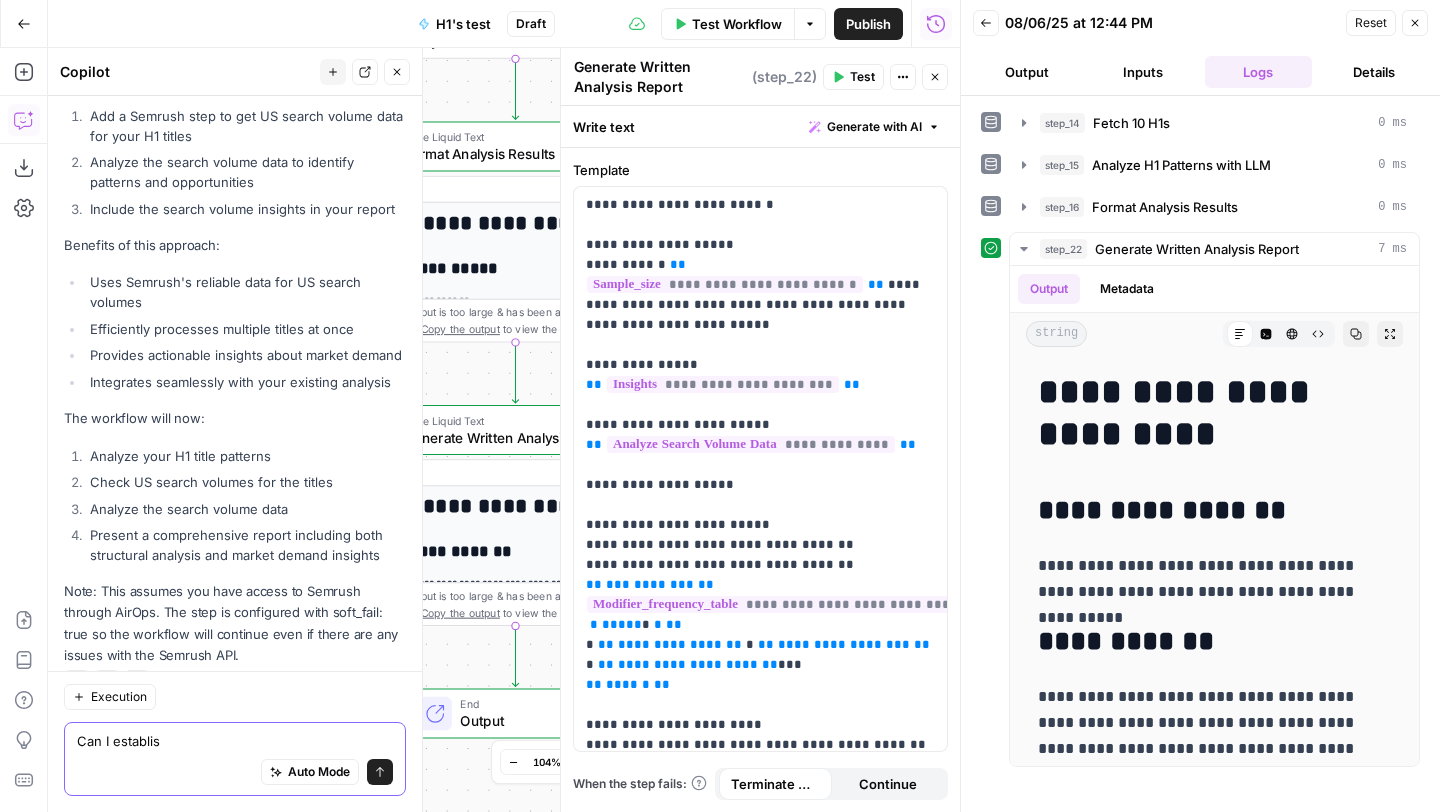 type on "Can I establish" 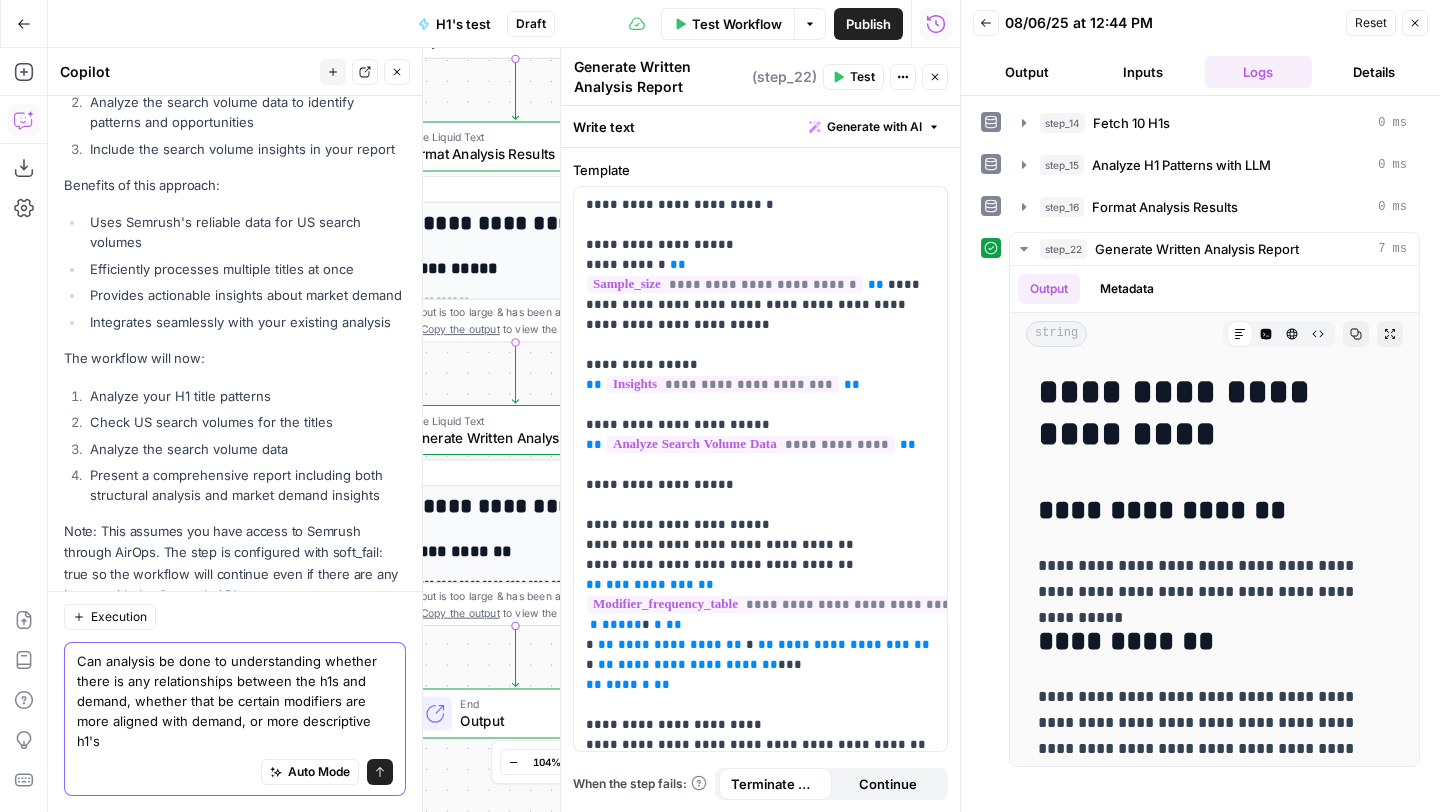 scroll, scrollTop: 10948, scrollLeft: 0, axis: vertical 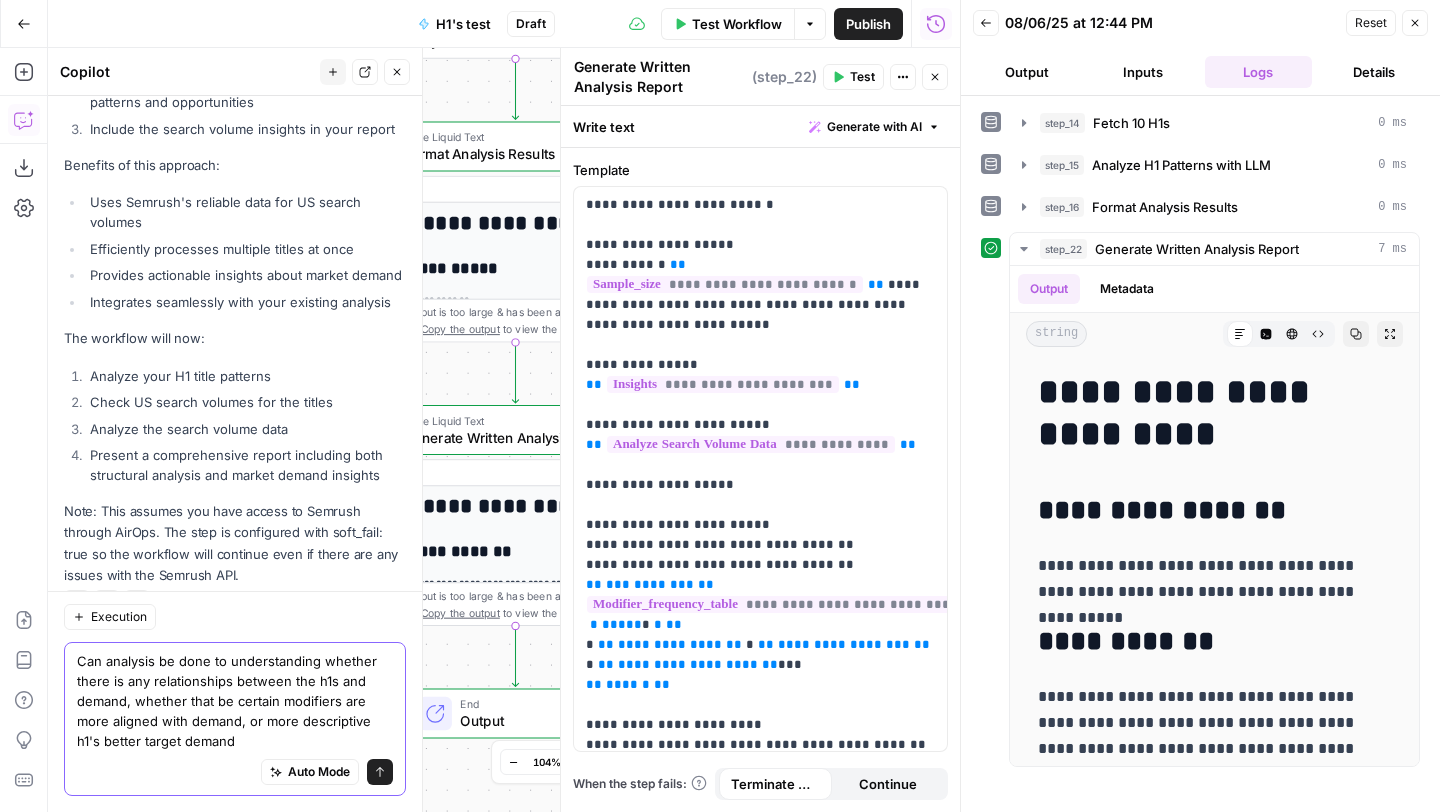 type on "Can analysis be done to understanding whether there is any relationships between the h1s and demand, whether that be certain modifiers are more aligned with demand, or more descriptive h1's better target demand" 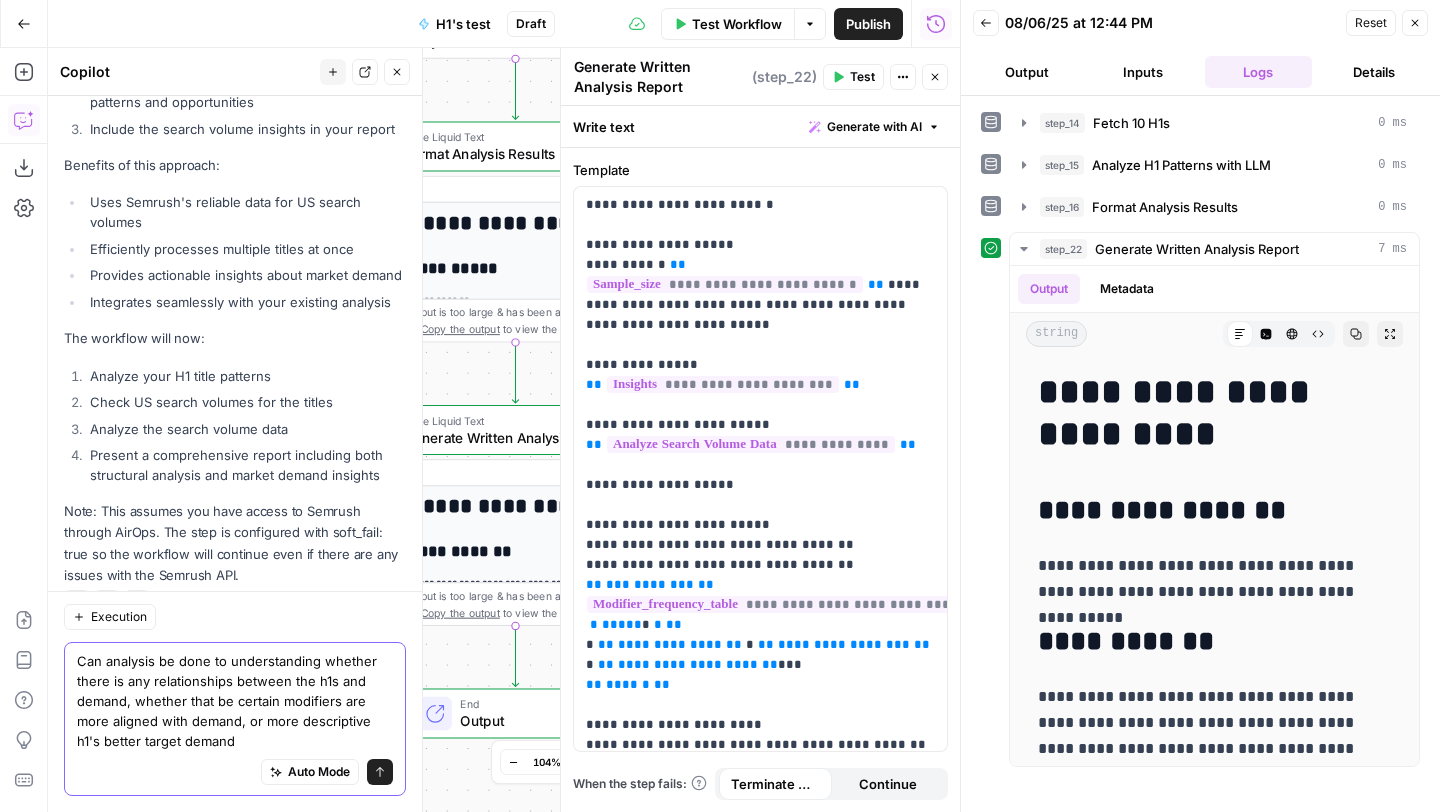 click 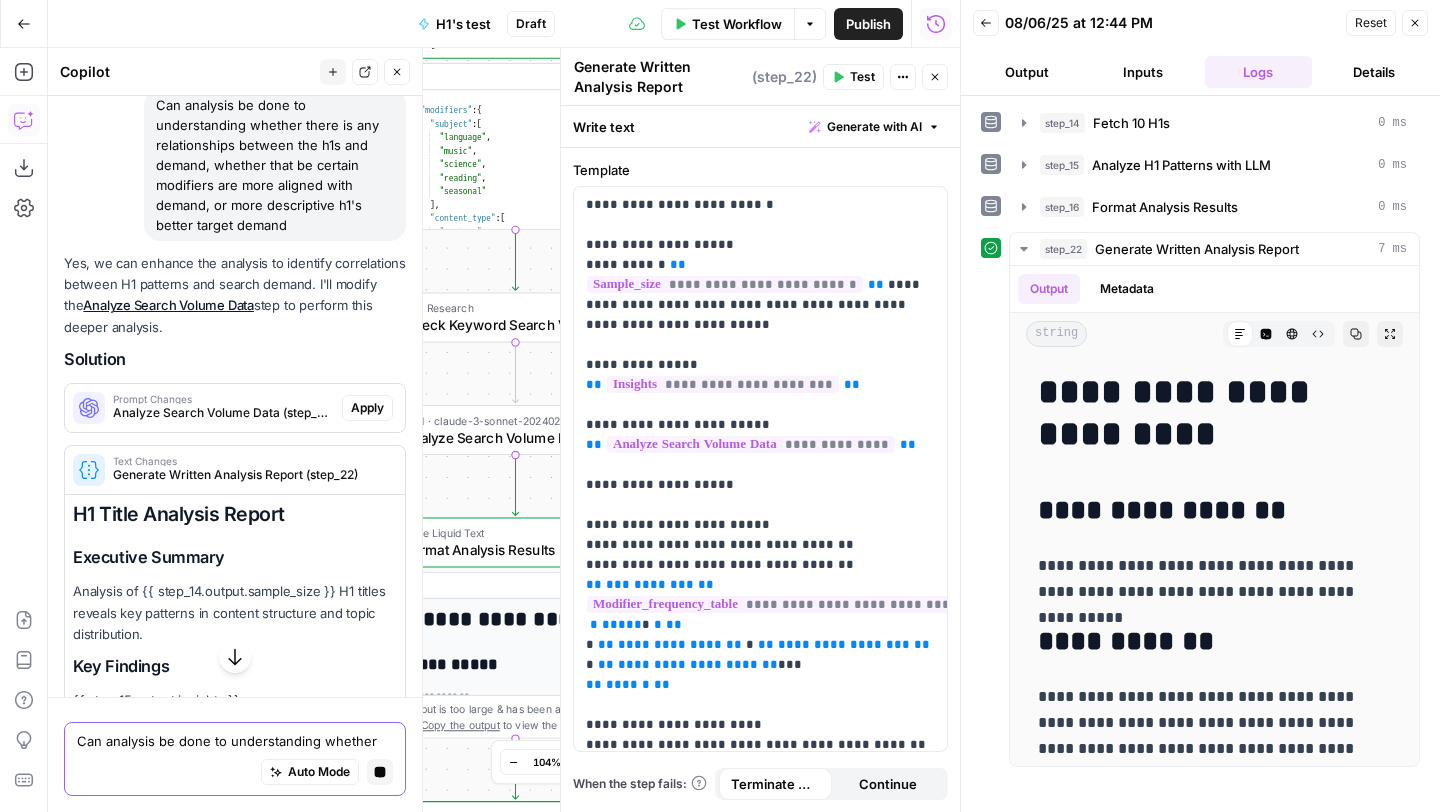 scroll, scrollTop: 11020, scrollLeft: 0, axis: vertical 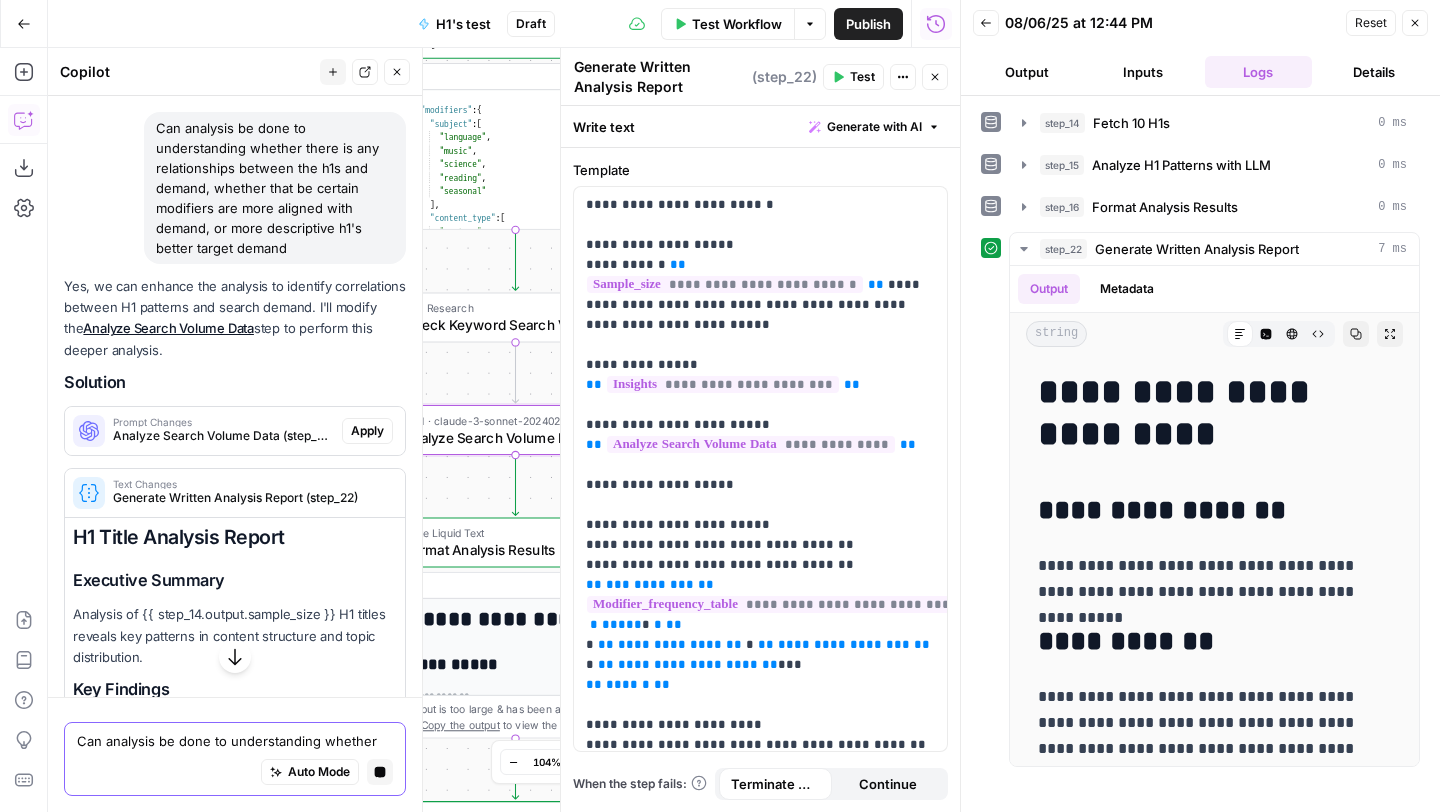 click on "Apply" at bounding box center [367, 431] 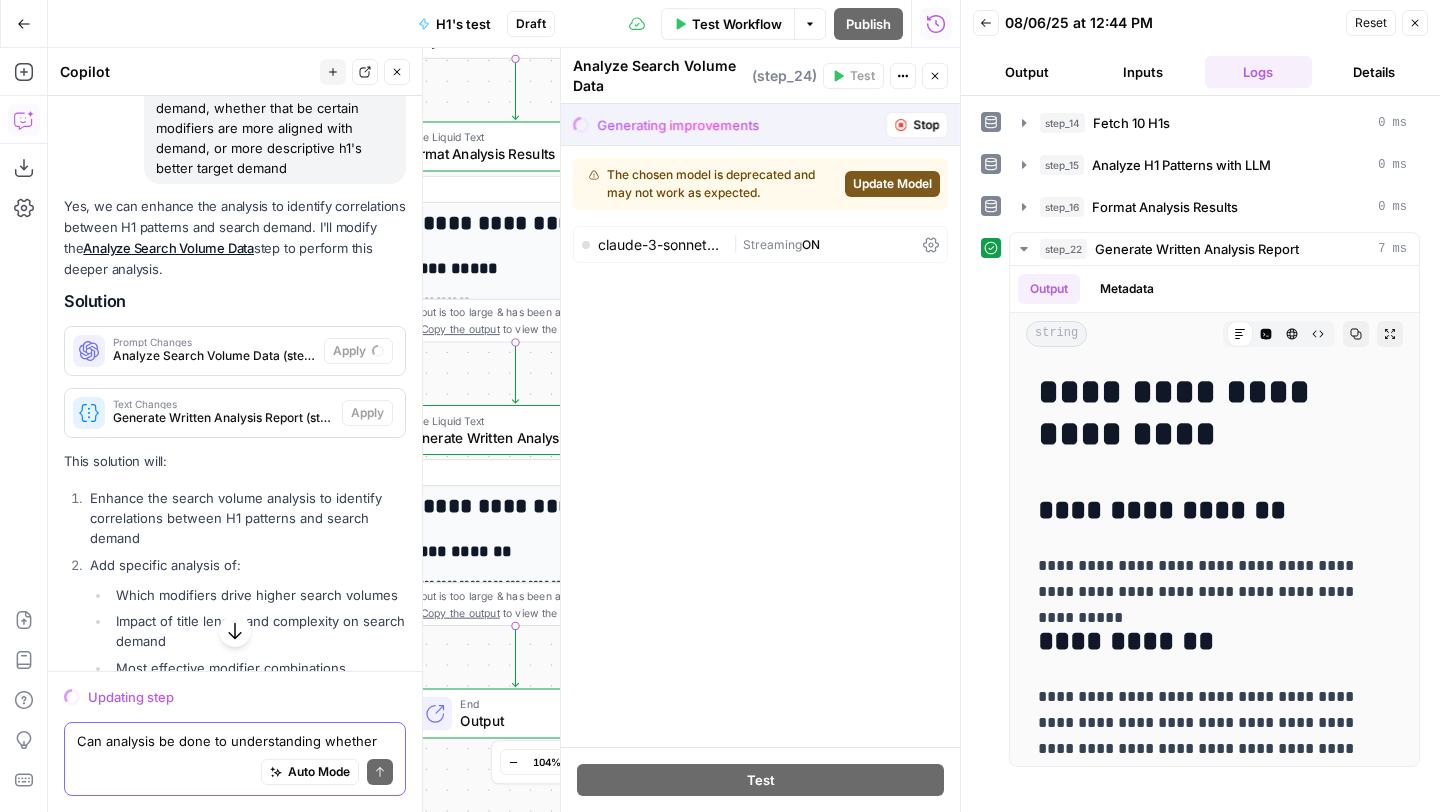 scroll, scrollTop: 11140, scrollLeft: 0, axis: vertical 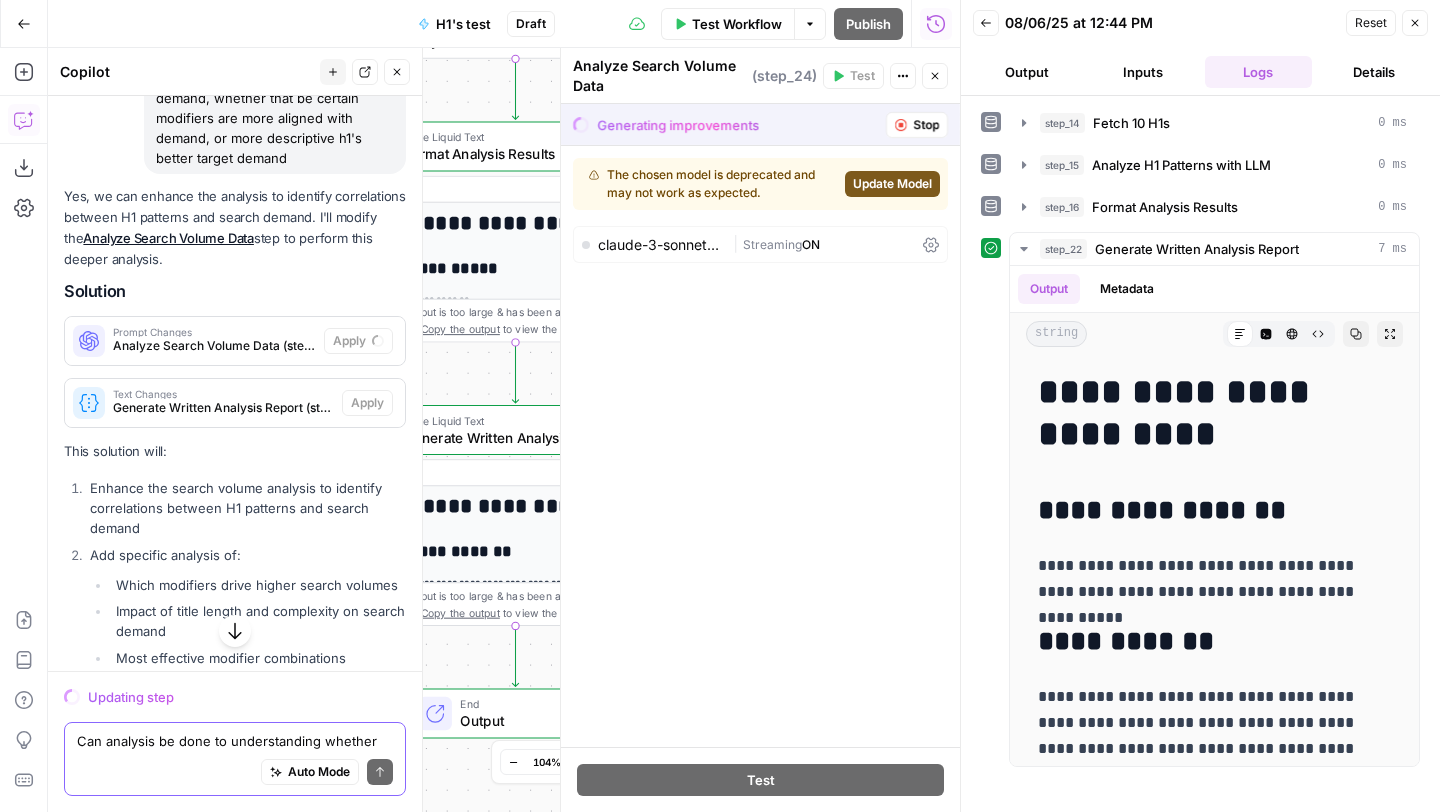 click on "Can analysis be done to understanding whether there is any relationships between the h1s and demand, whether that be certain modifiers are more aligned with demand, or more descriptive h1's better target demand" at bounding box center [235, 741] 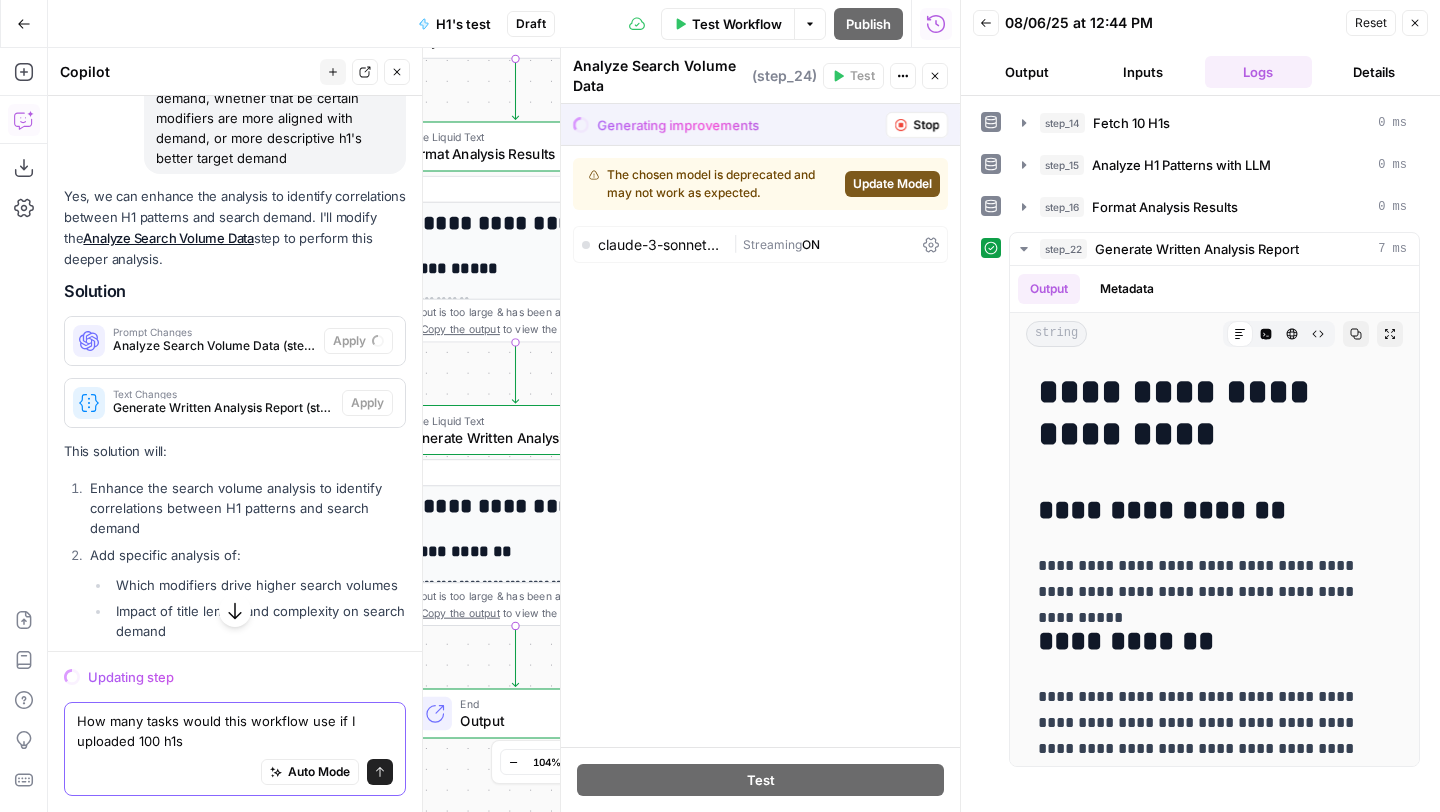 type on "How many tasks would this workflow use if I uploaded 100 h1s" 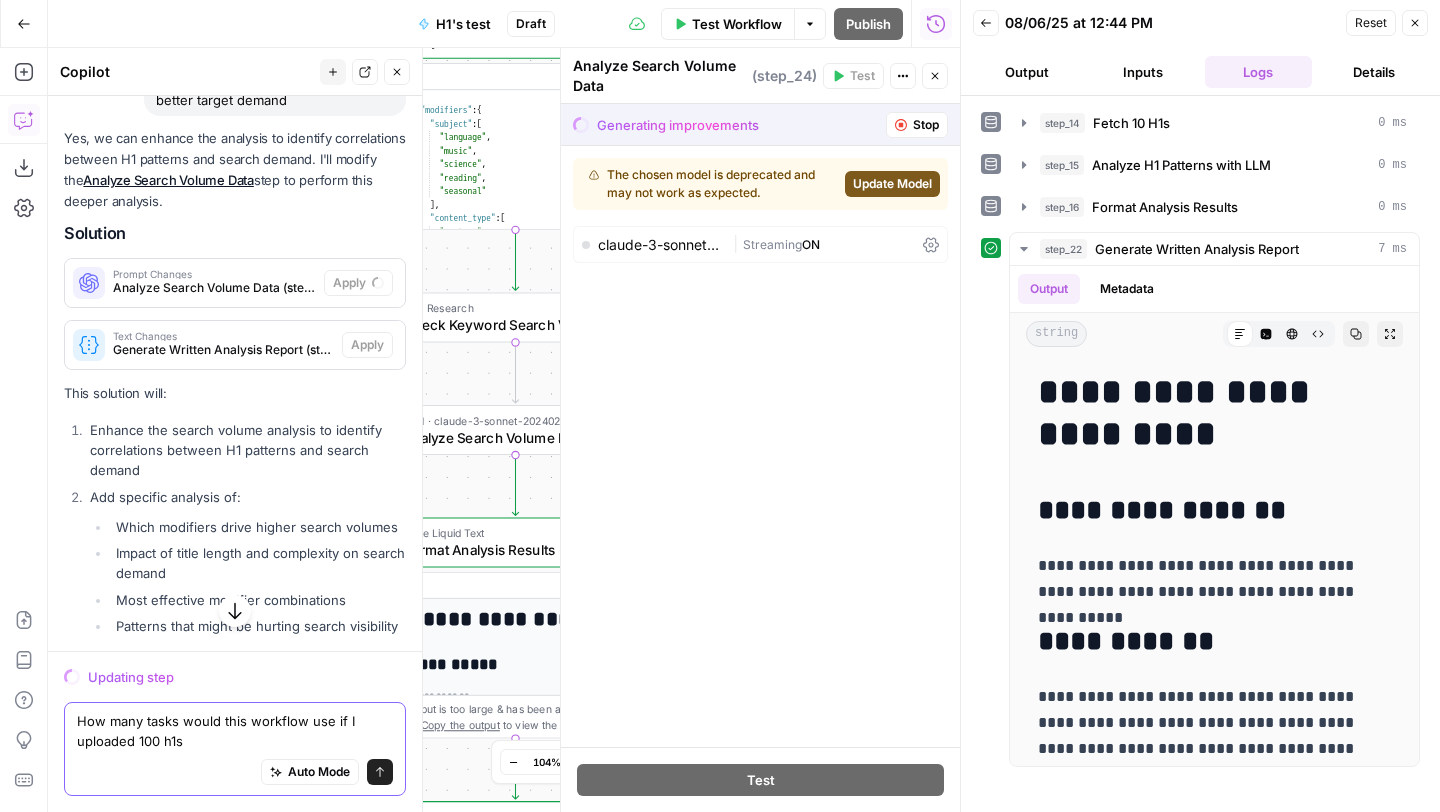 scroll, scrollTop: 11111, scrollLeft: 0, axis: vertical 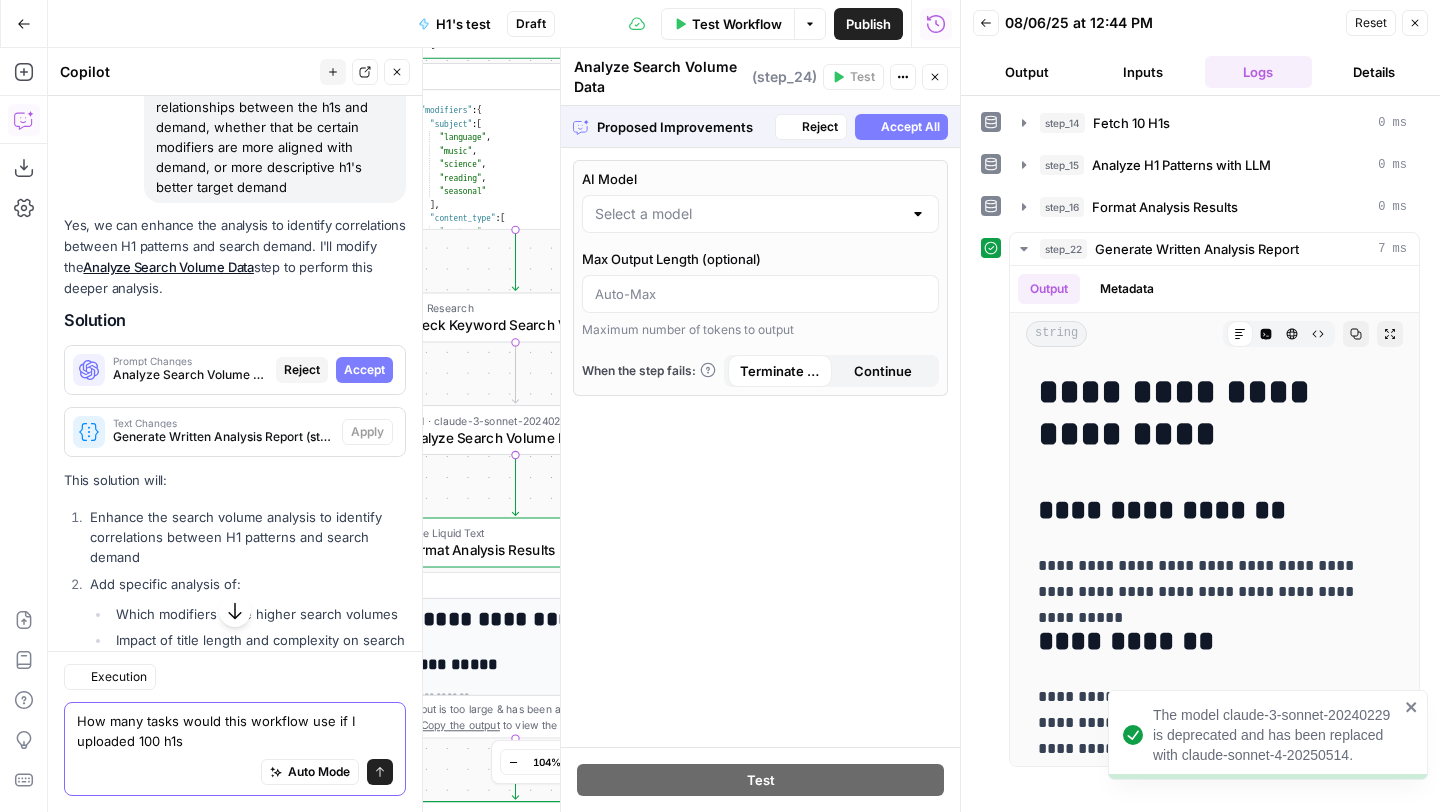 type on "Claude Sonnet 4" 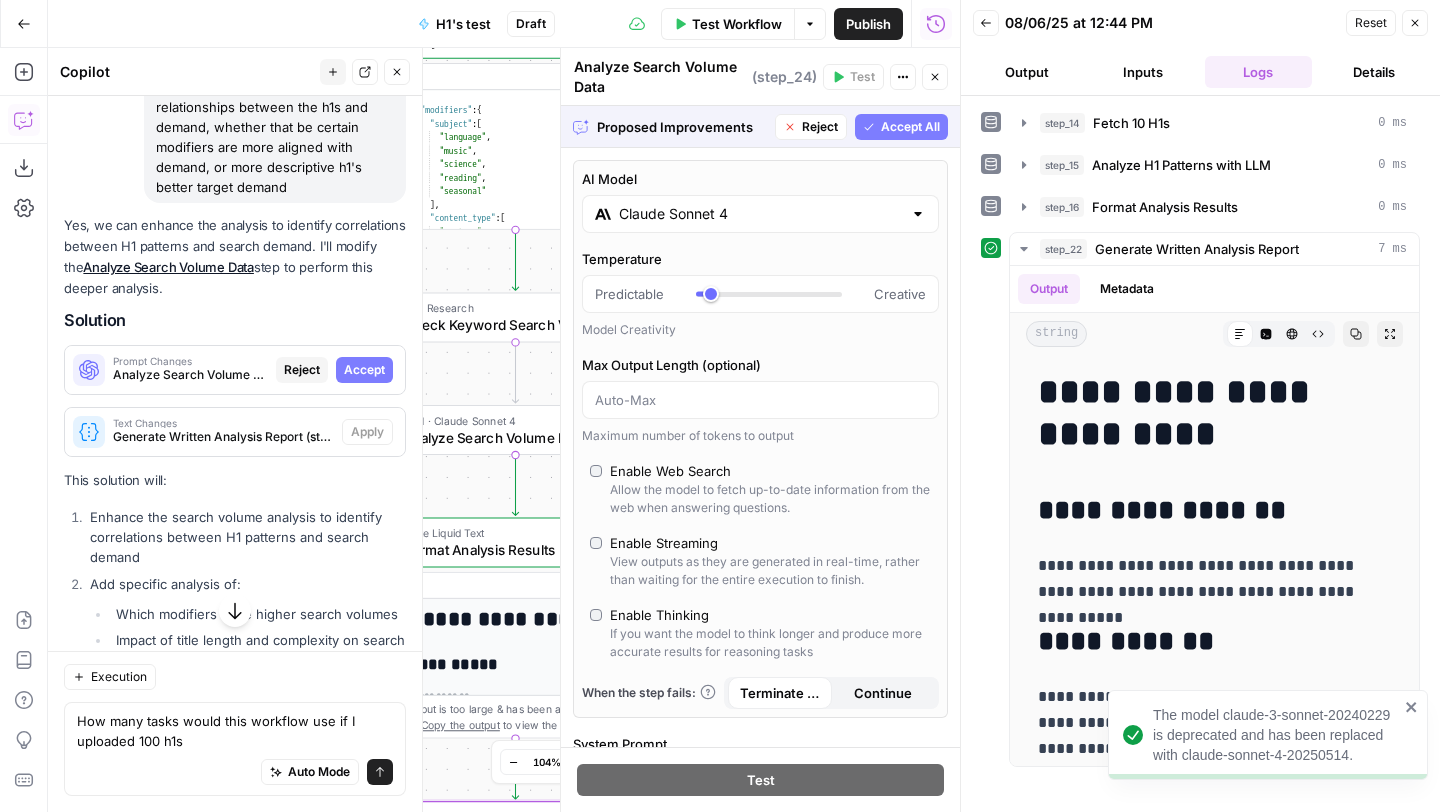 click on "Accept" at bounding box center (364, 370) 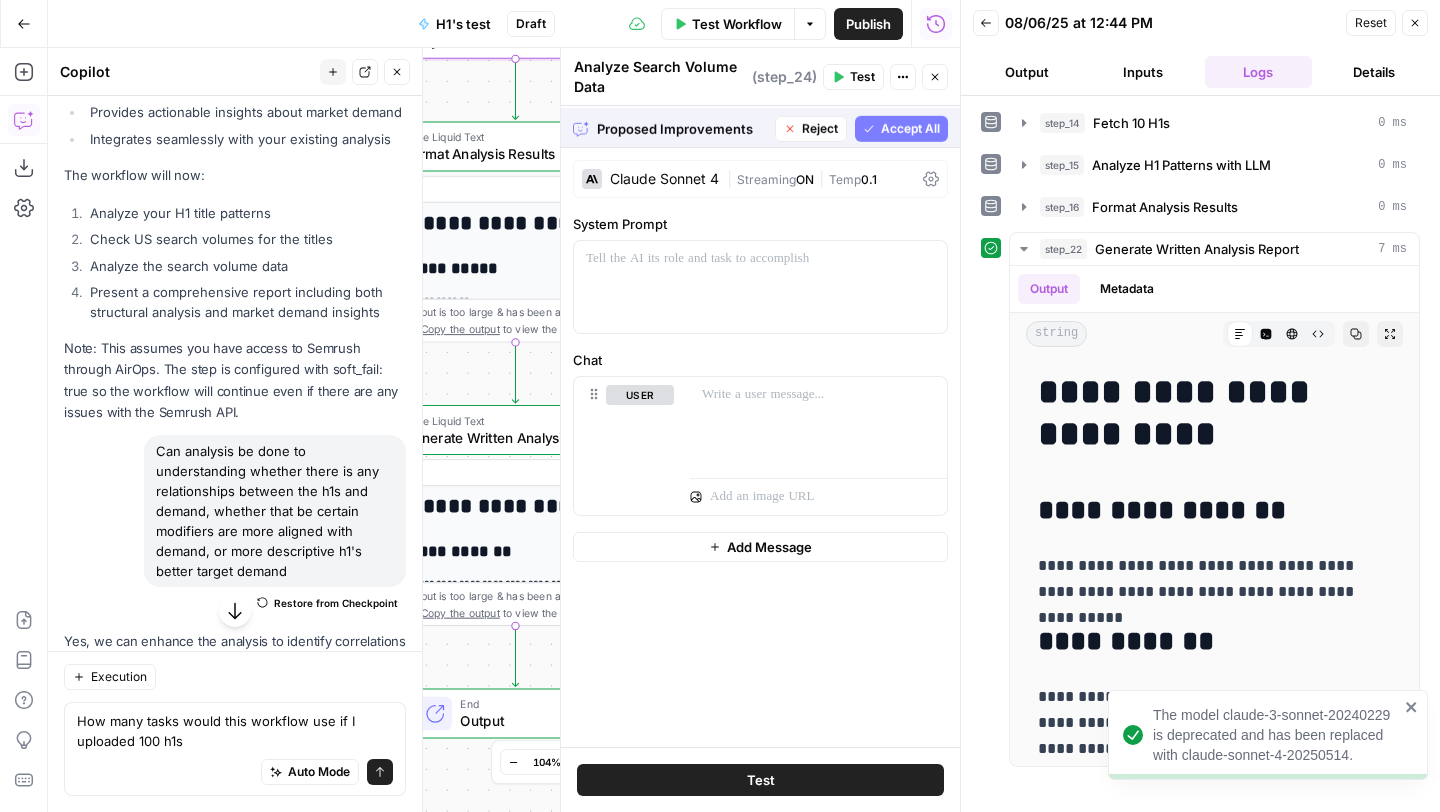 scroll, scrollTop: 11495, scrollLeft: 0, axis: vertical 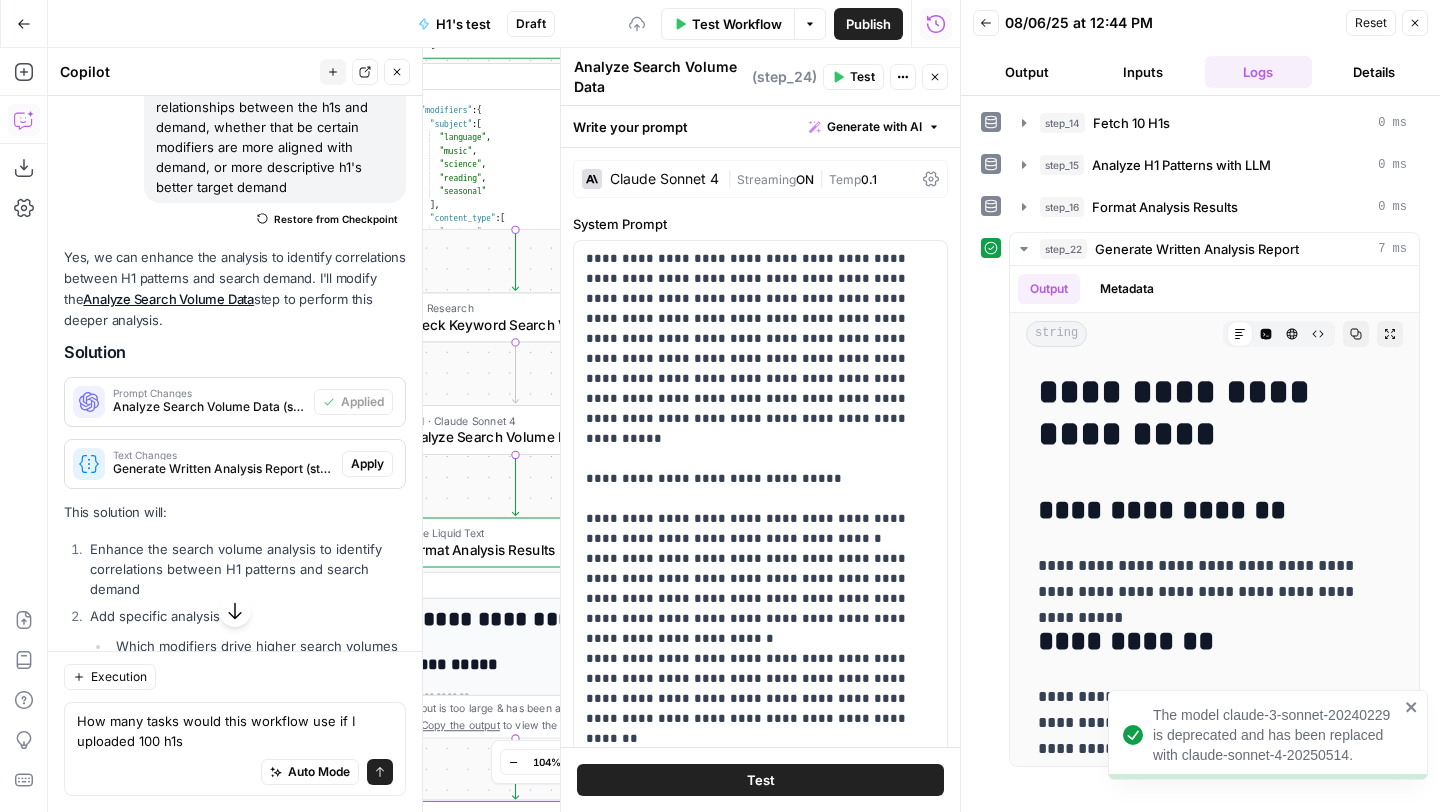click on "Apply" at bounding box center [367, 464] 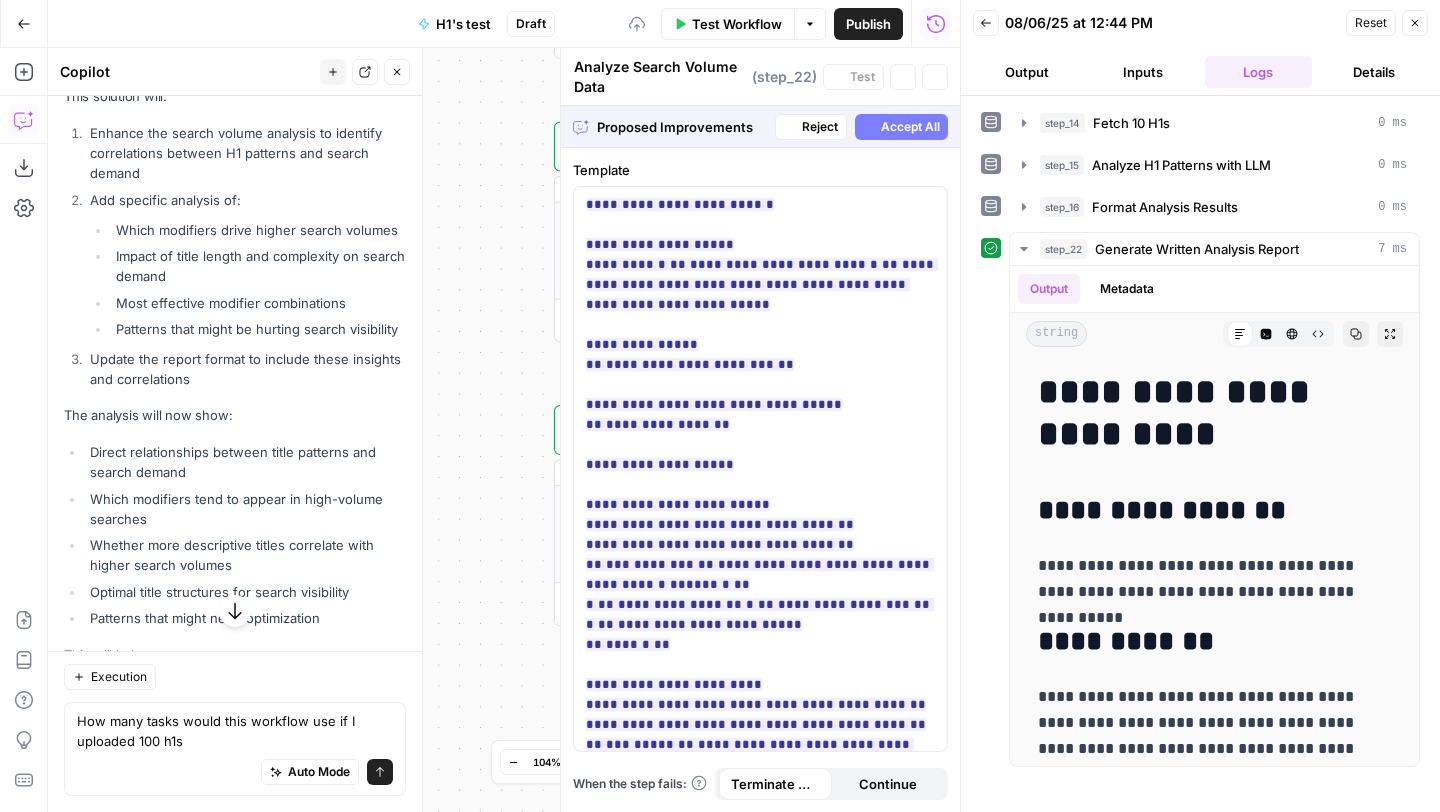 type on "Generate Written Analysis Report" 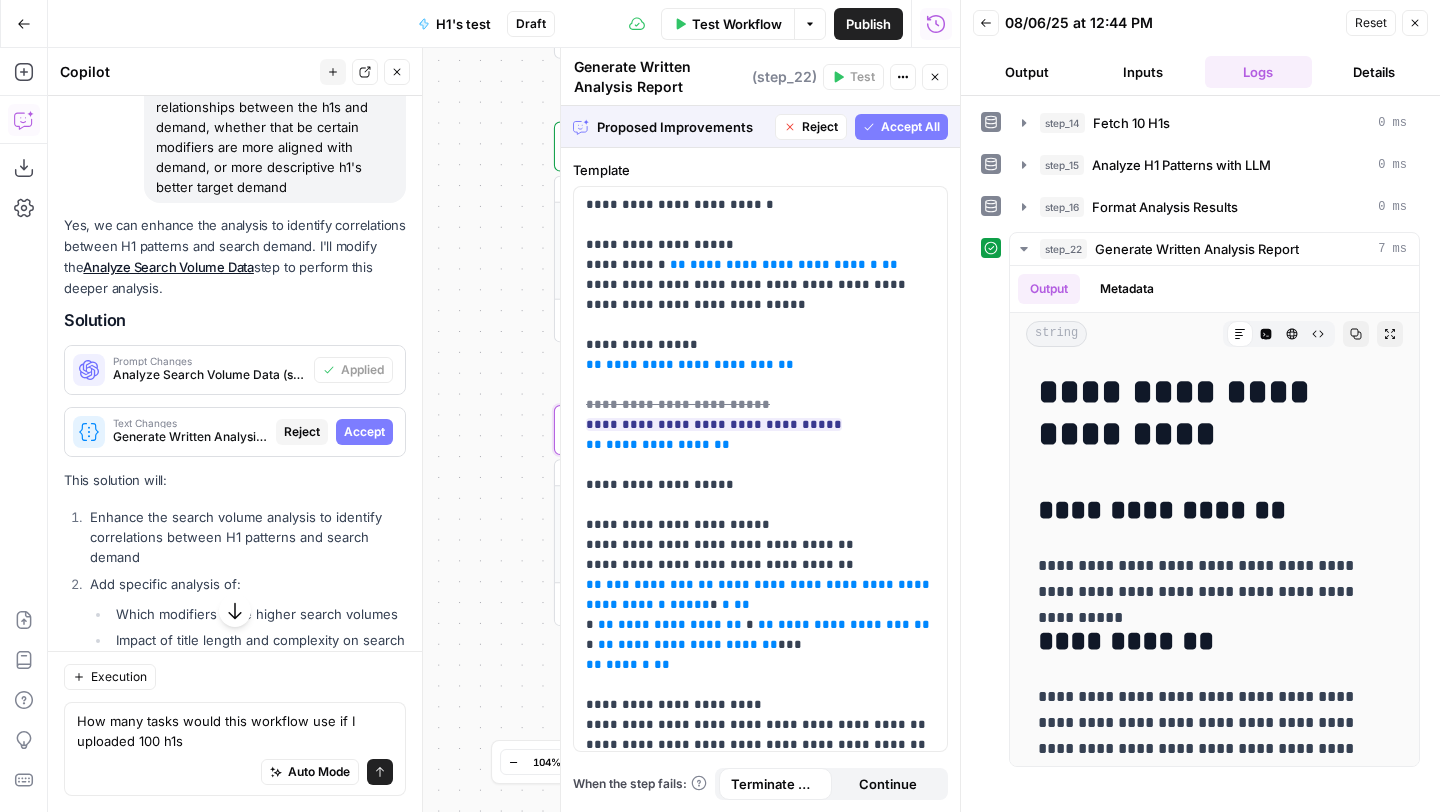 click on "Accept" at bounding box center [364, 432] 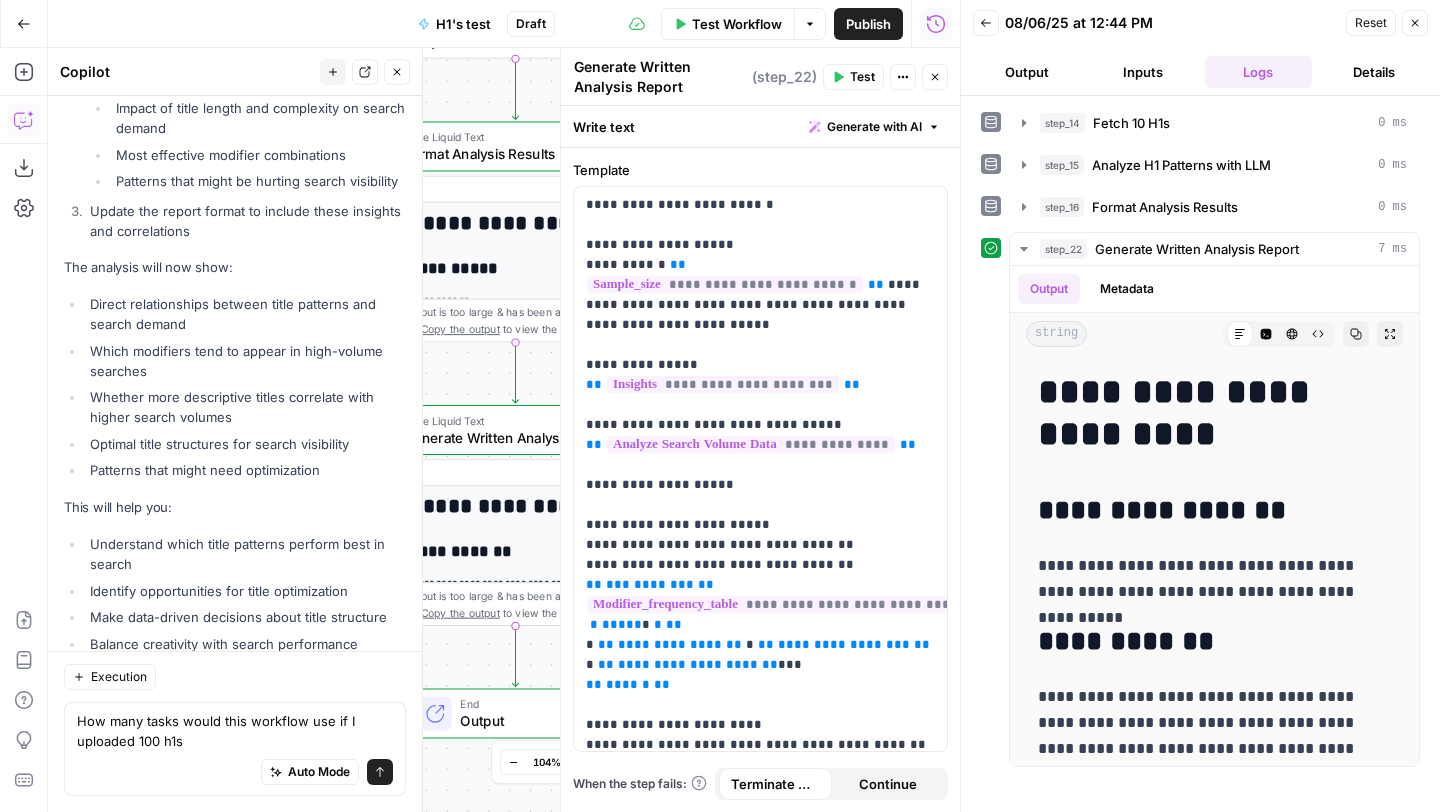 scroll, scrollTop: 12073, scrollLeft: 0, axis: vertical 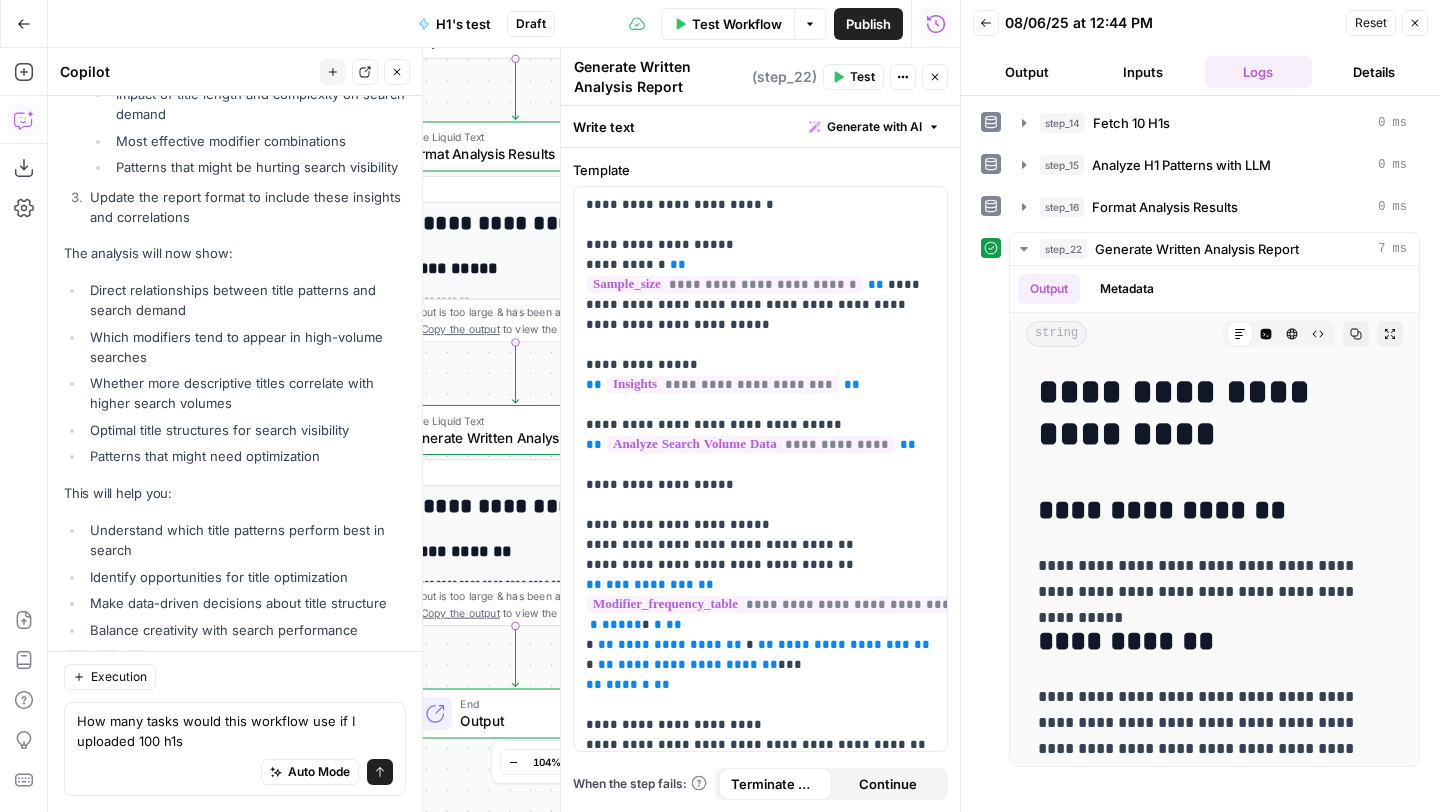 click 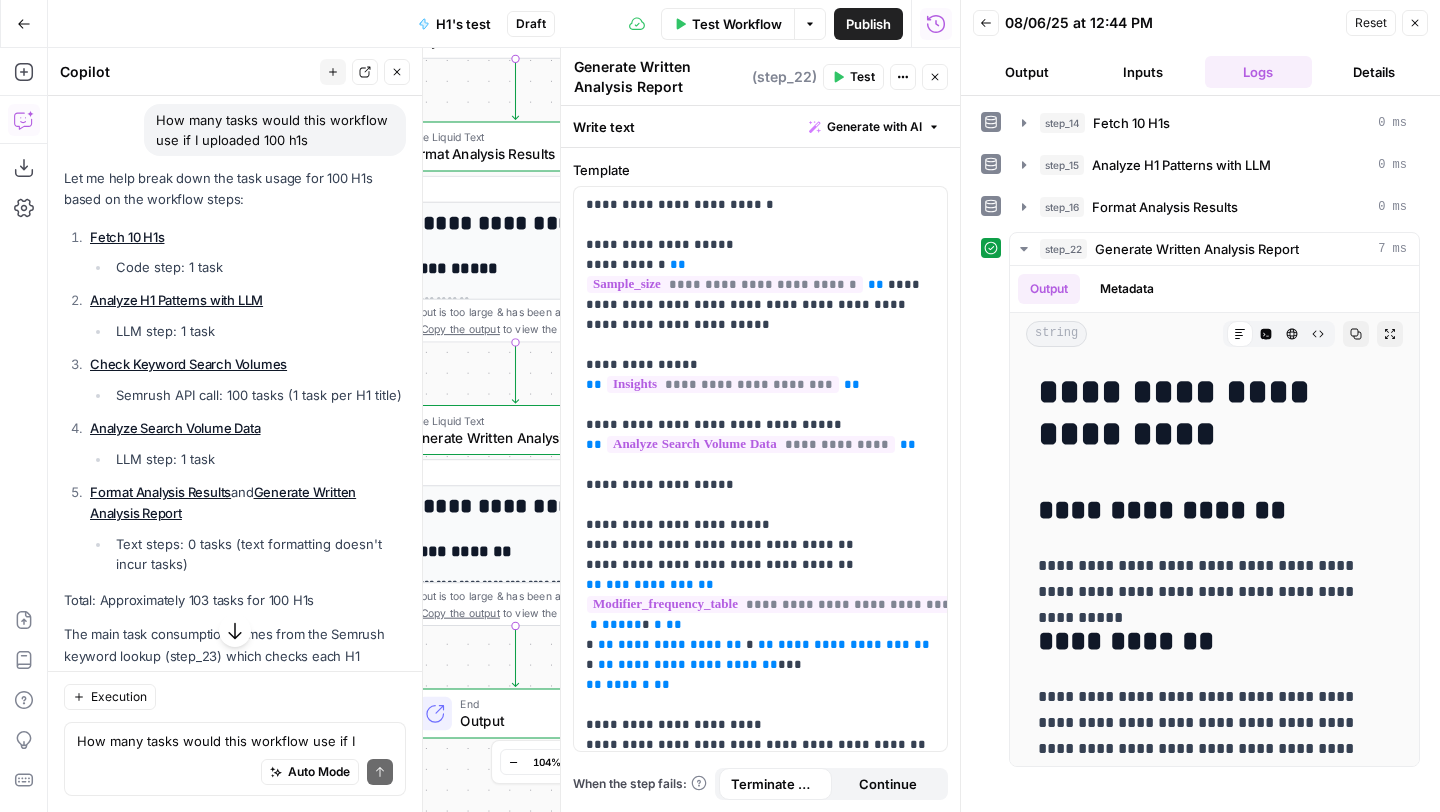 scroll, scrollTop: 12648, scrollLeft: 0, axis: vertical 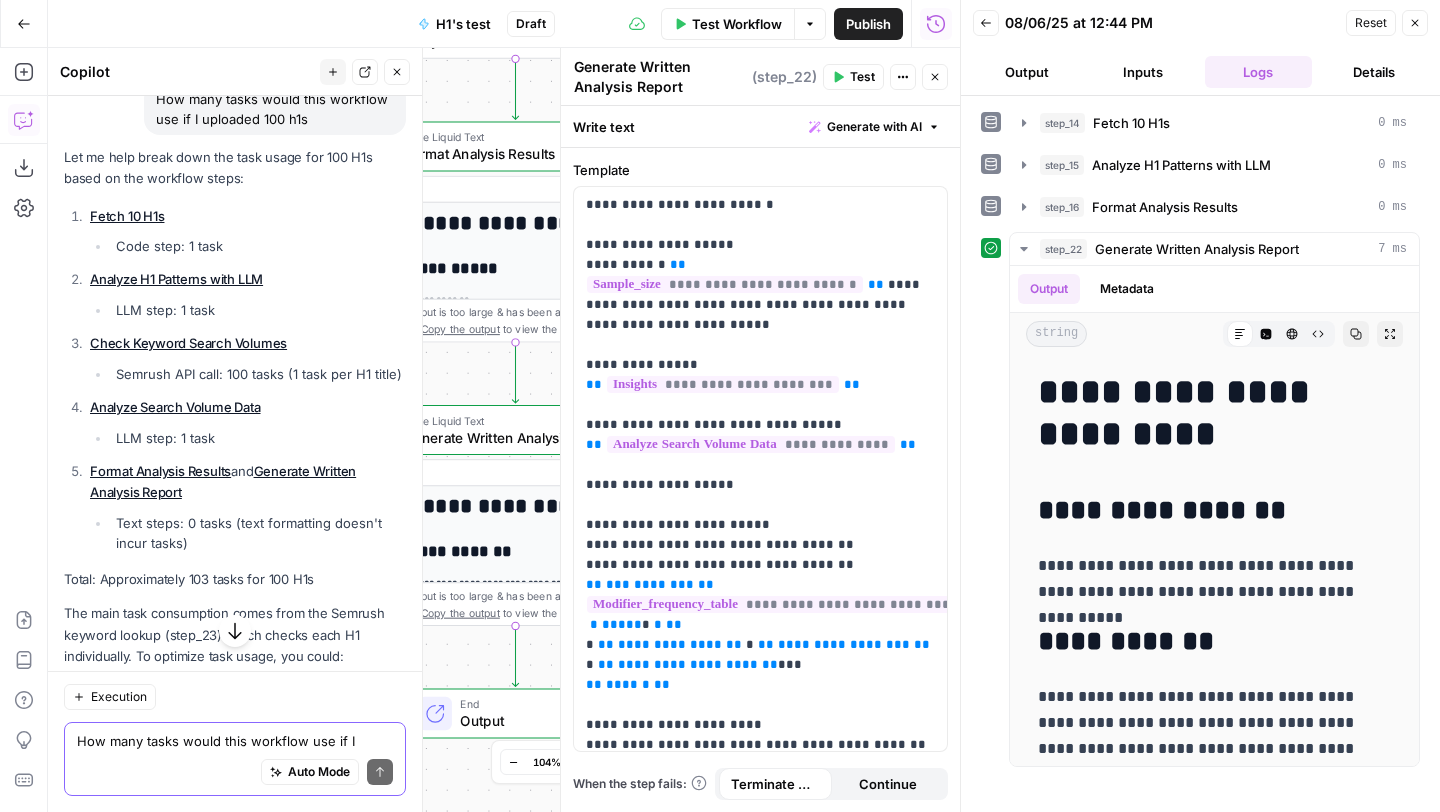 click on "How many tasks would this workflow use if I uploaded 100 h1s" at bounding box center [235, 741] 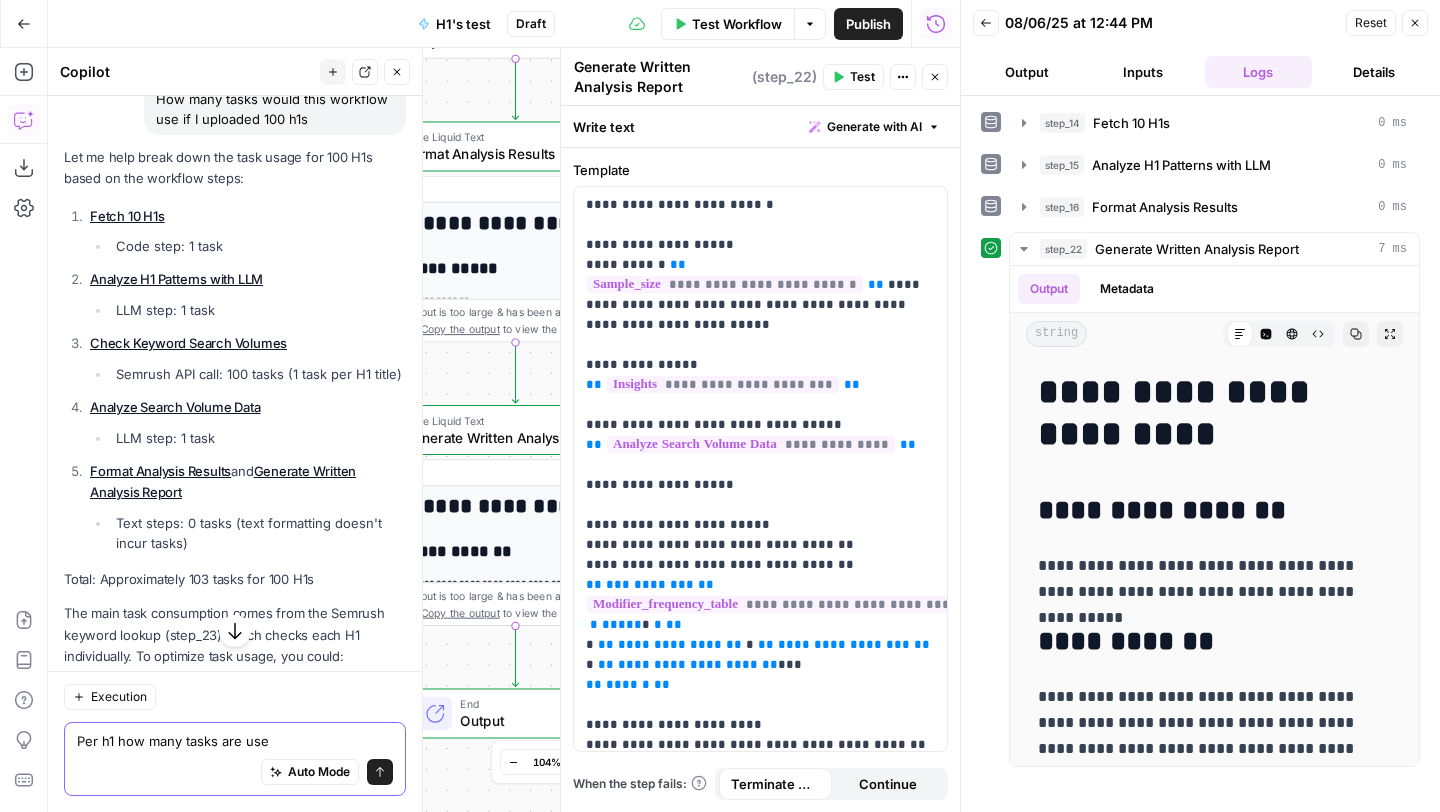 type on "Per h1 how many tasks are used" 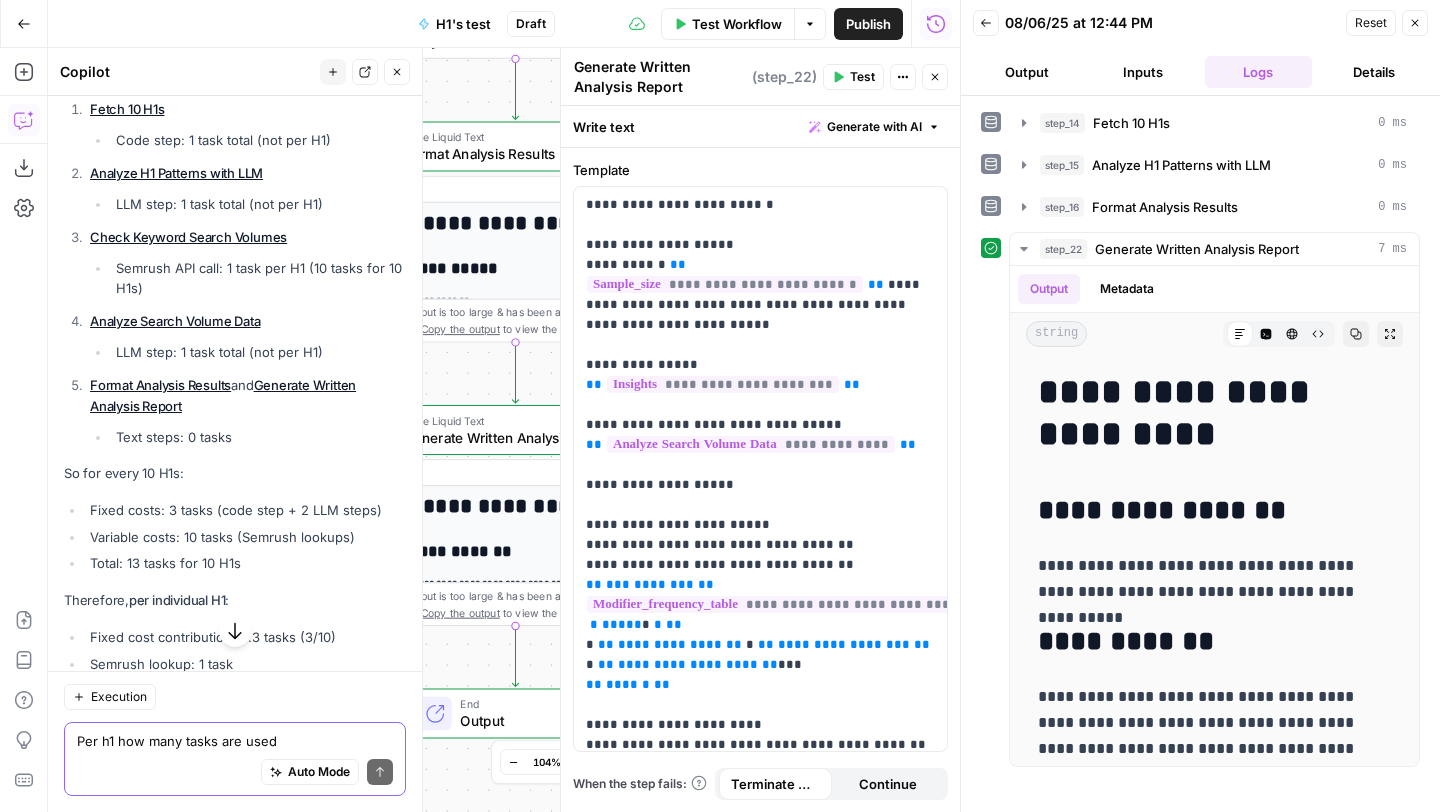 scroll, scrollTop: 13565, scrollLeft: 0, axis: vertical 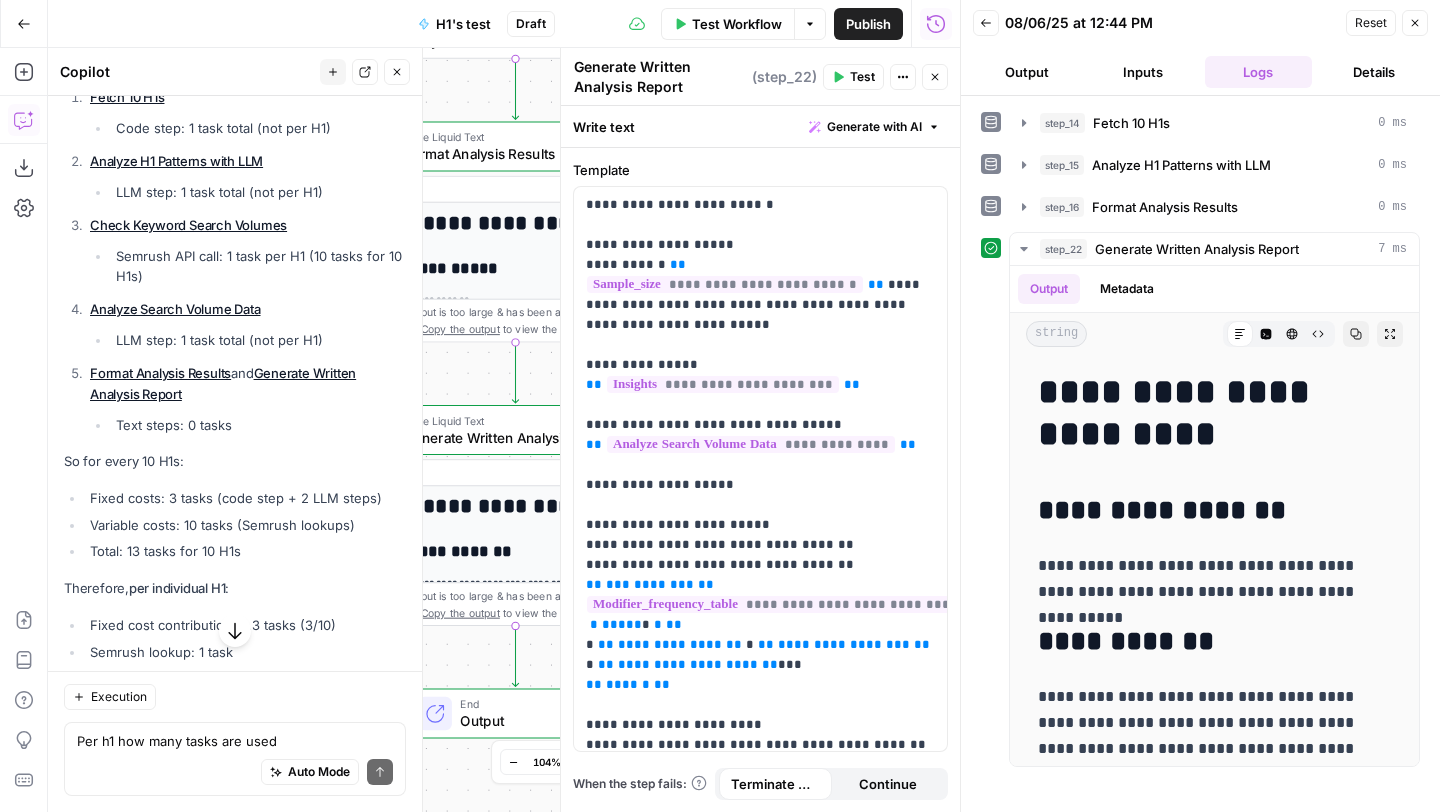 click on "Close" at bounding box center (1415, 23) 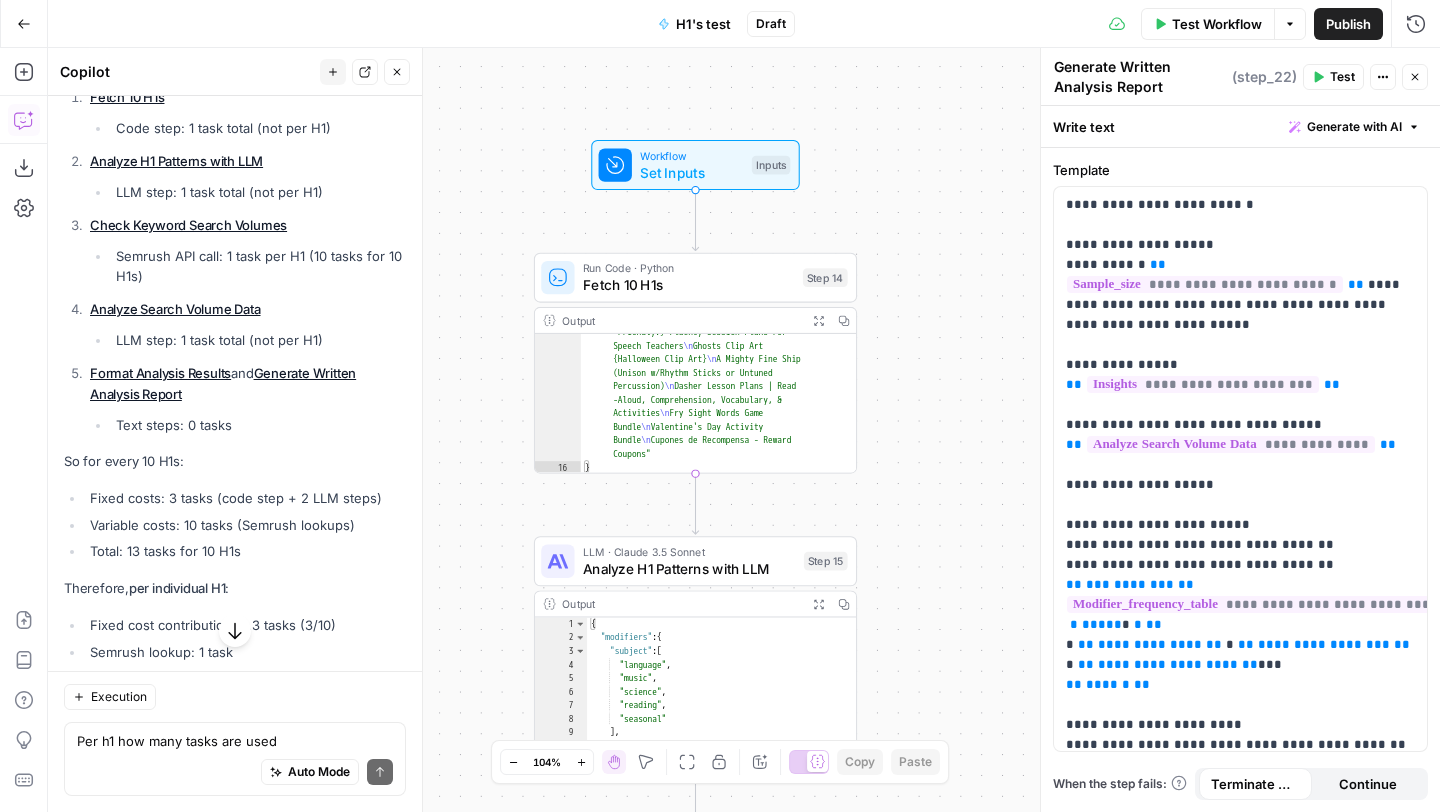 click 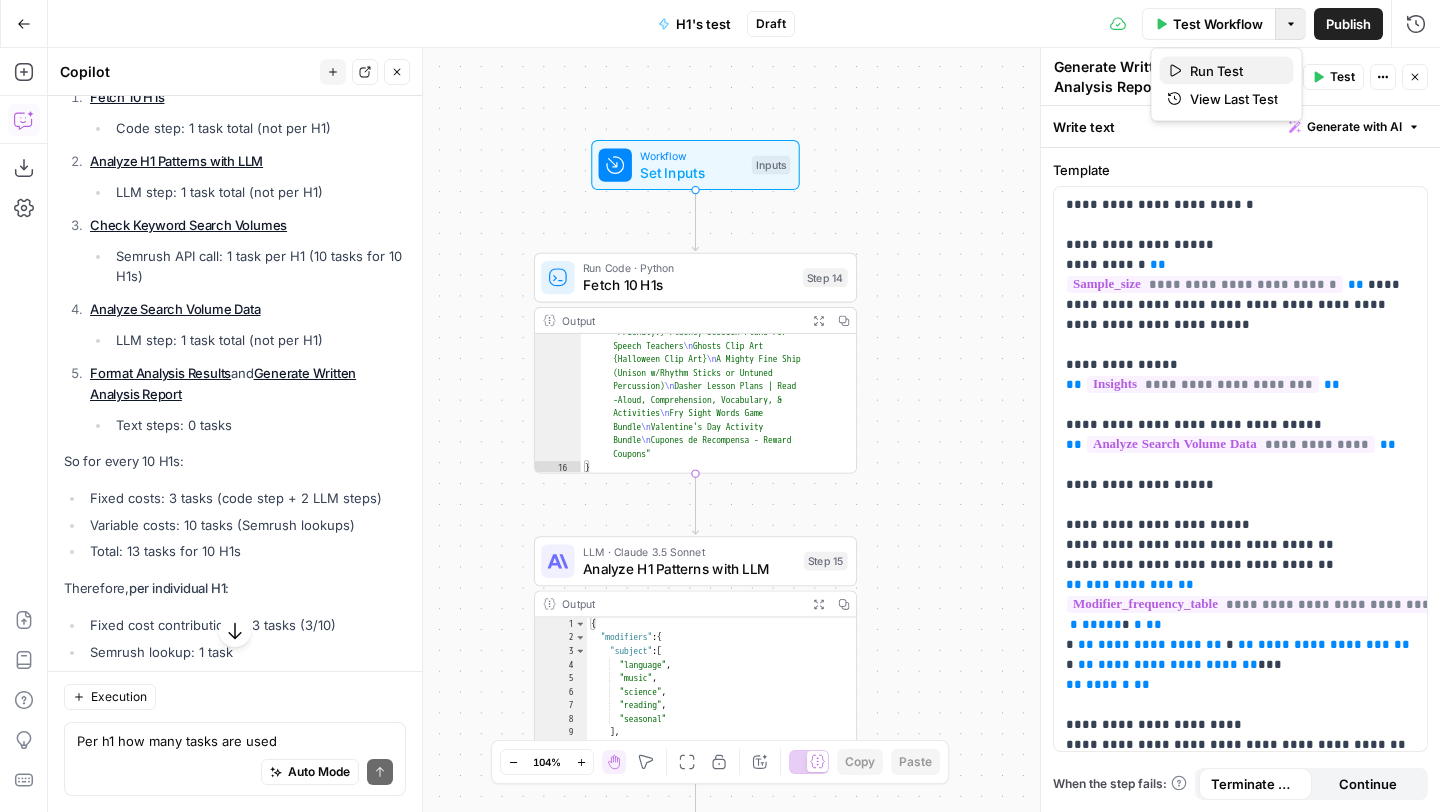 click on "Run Test" at bounding box center (1234, 71) 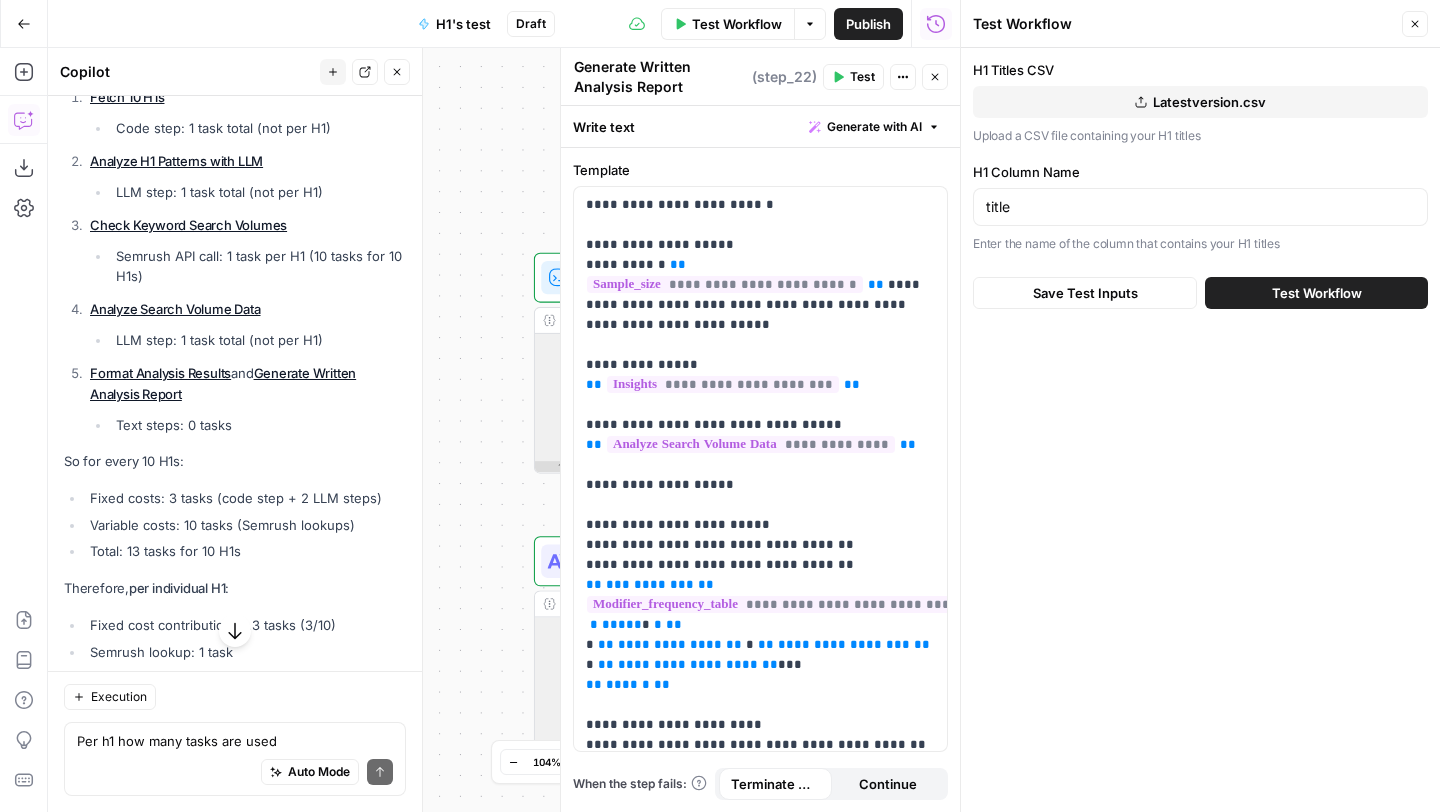 click on "Test Workflow" at bounding box center (1317, 293) 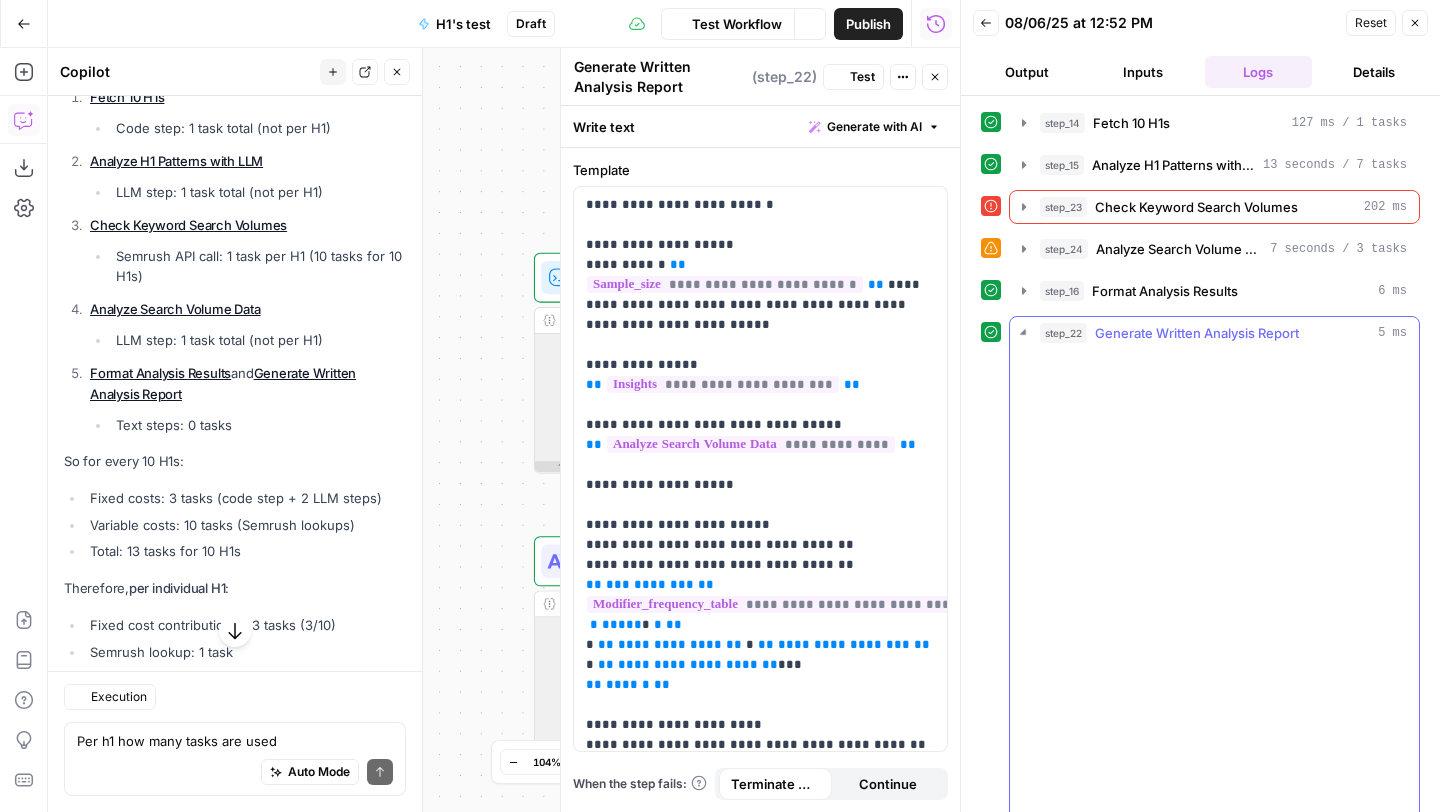 scroll, scrollTop: 13565, scrollLeft: 0, axis: vertical 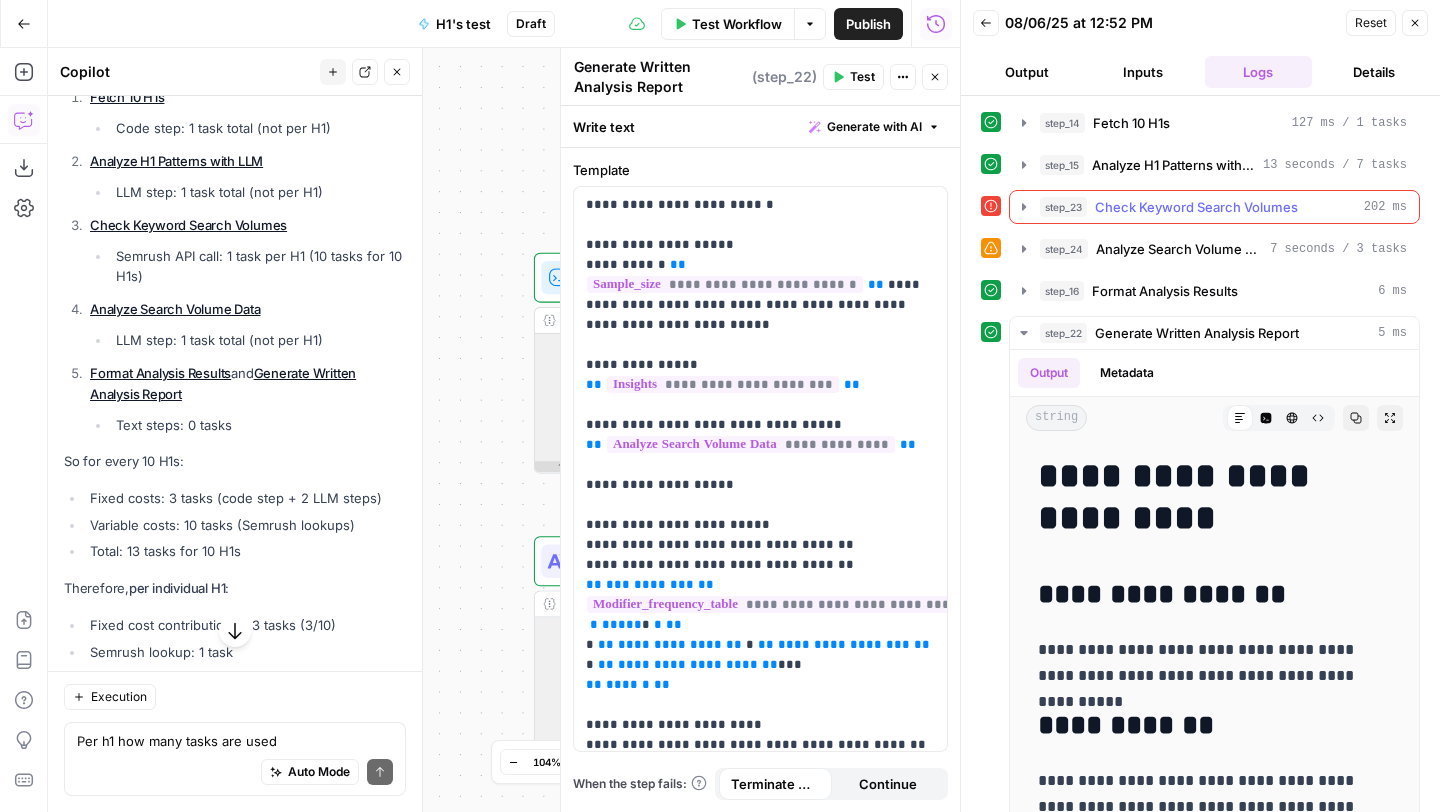 click 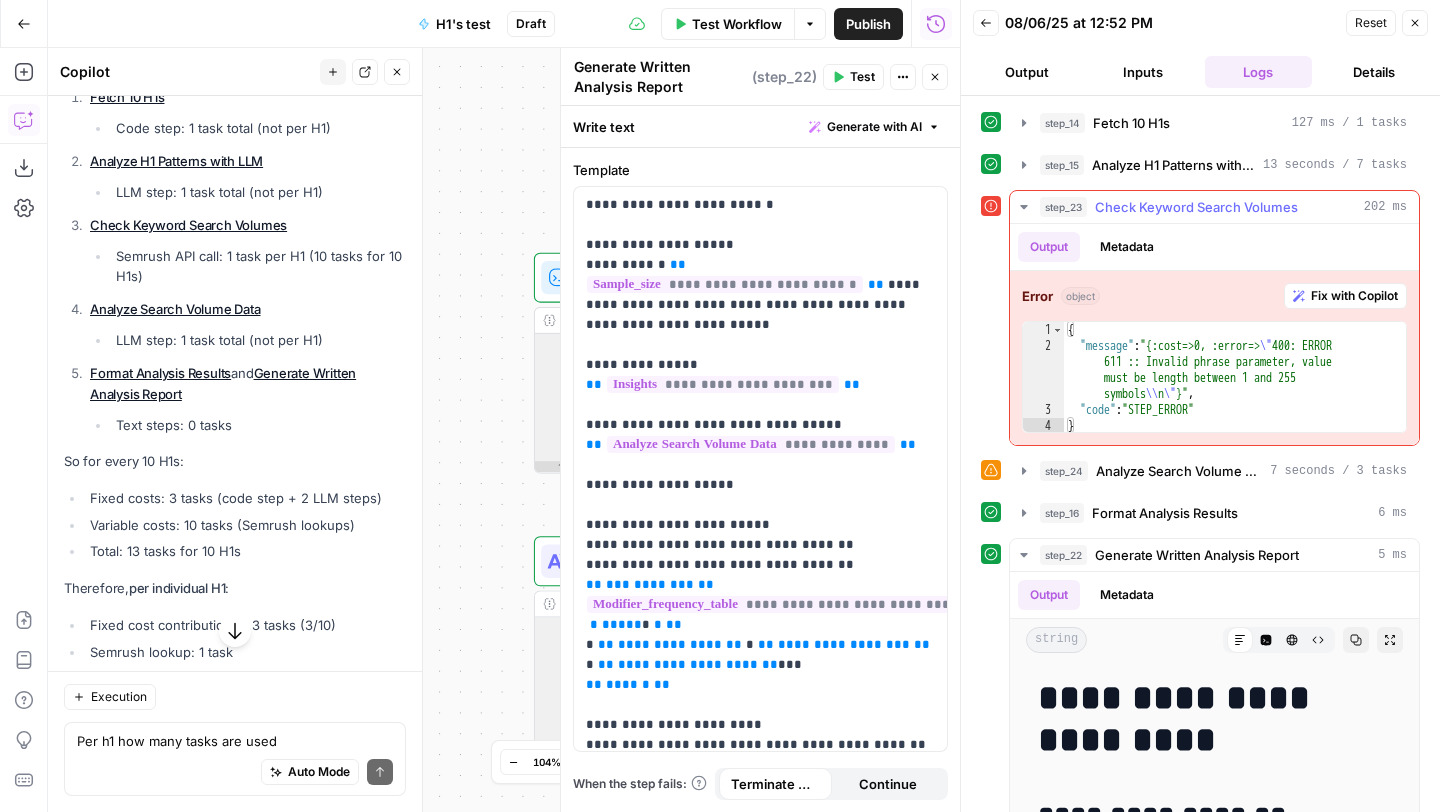 click on "Fix with Copilot" at bounding box center [1354, 296] 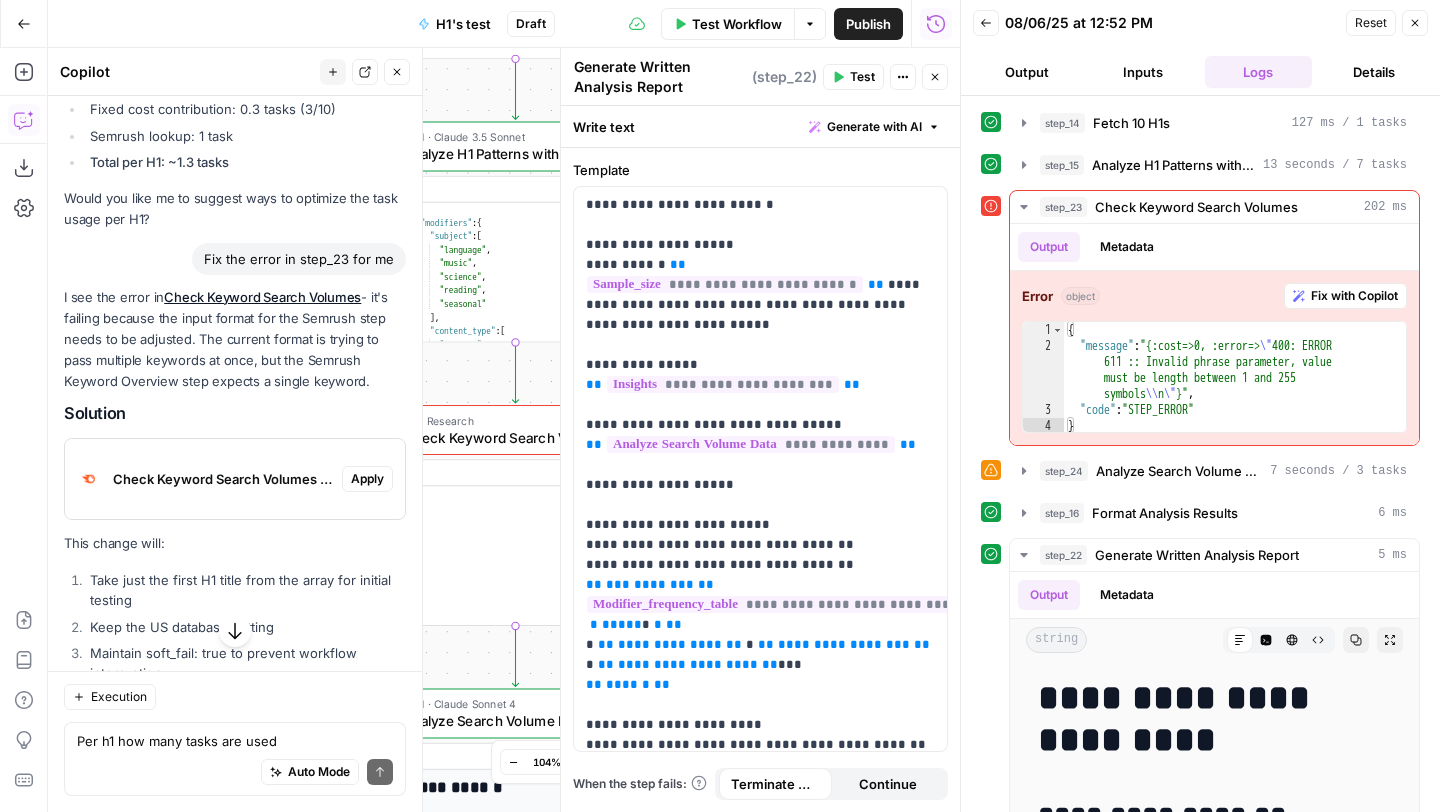 scroll, scrollTop: 14095, scrollLeft: 0, axis: vertical 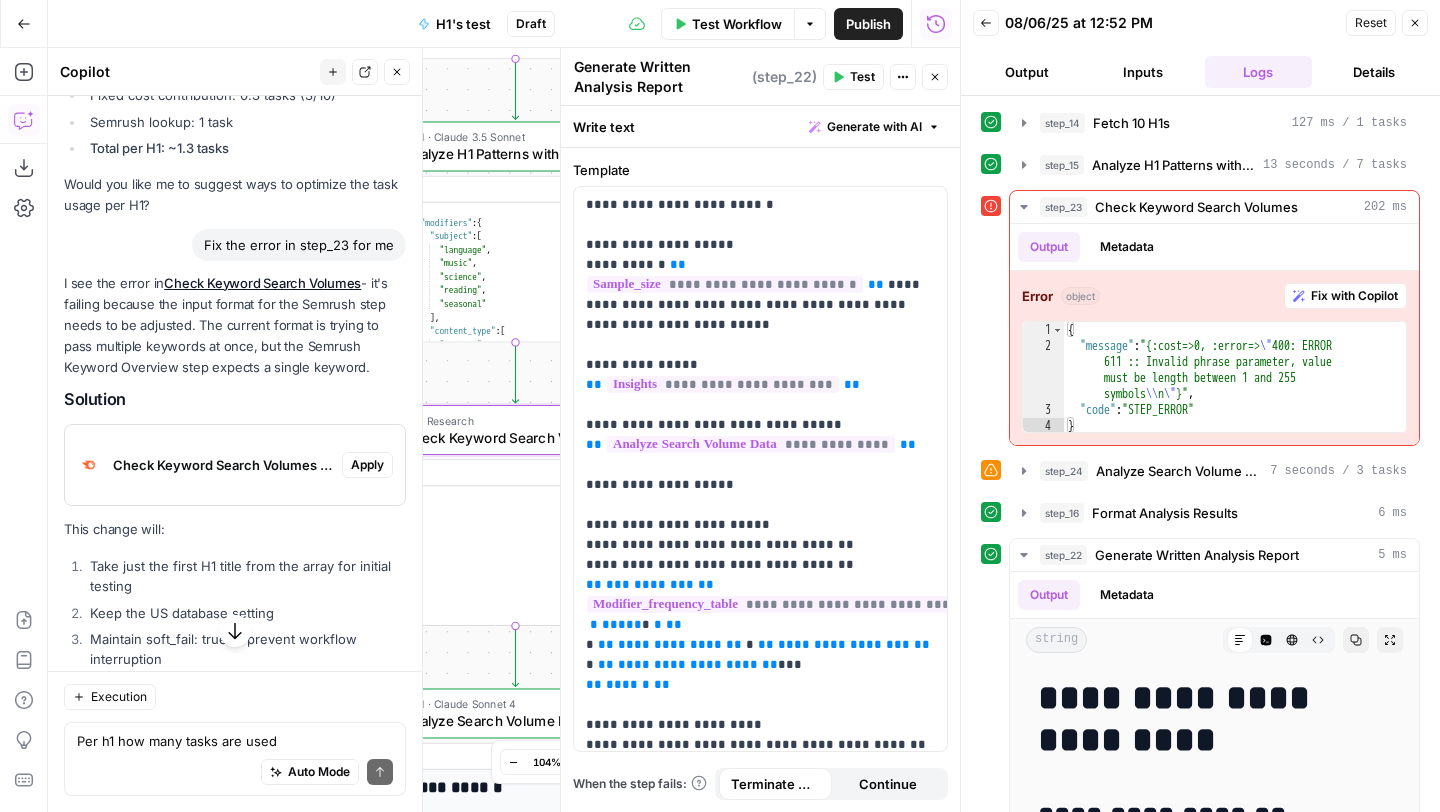 click on "Apply" at bounding box center [367, 465] 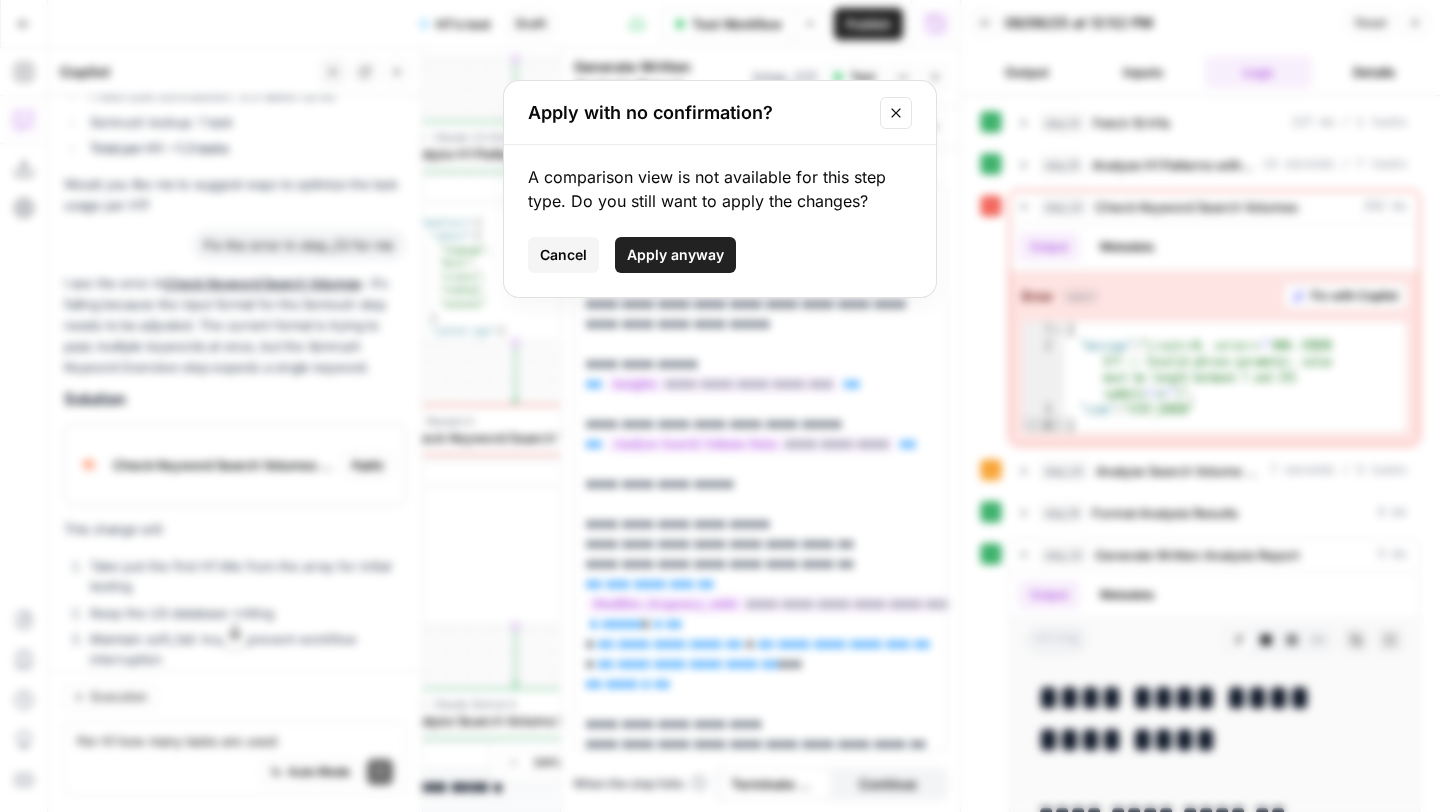 drag, startPoint x: 529, startPoint y: 172, endPoint x: 886, endPoint y: 192, distance: 357.55978 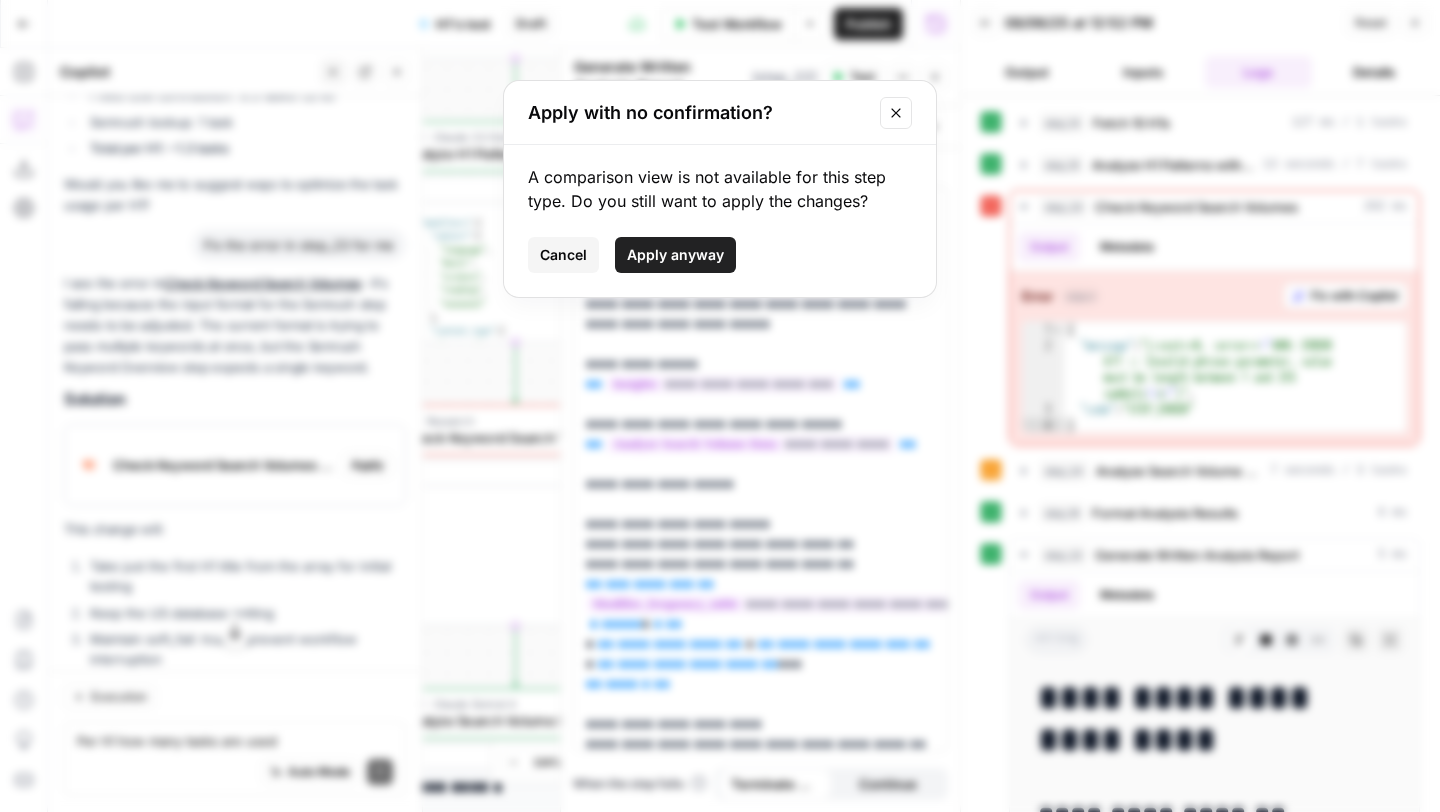 click on "A comparison view is not available for this step type. Do you still want to apply the changes?" at bounding box center [720, 189] 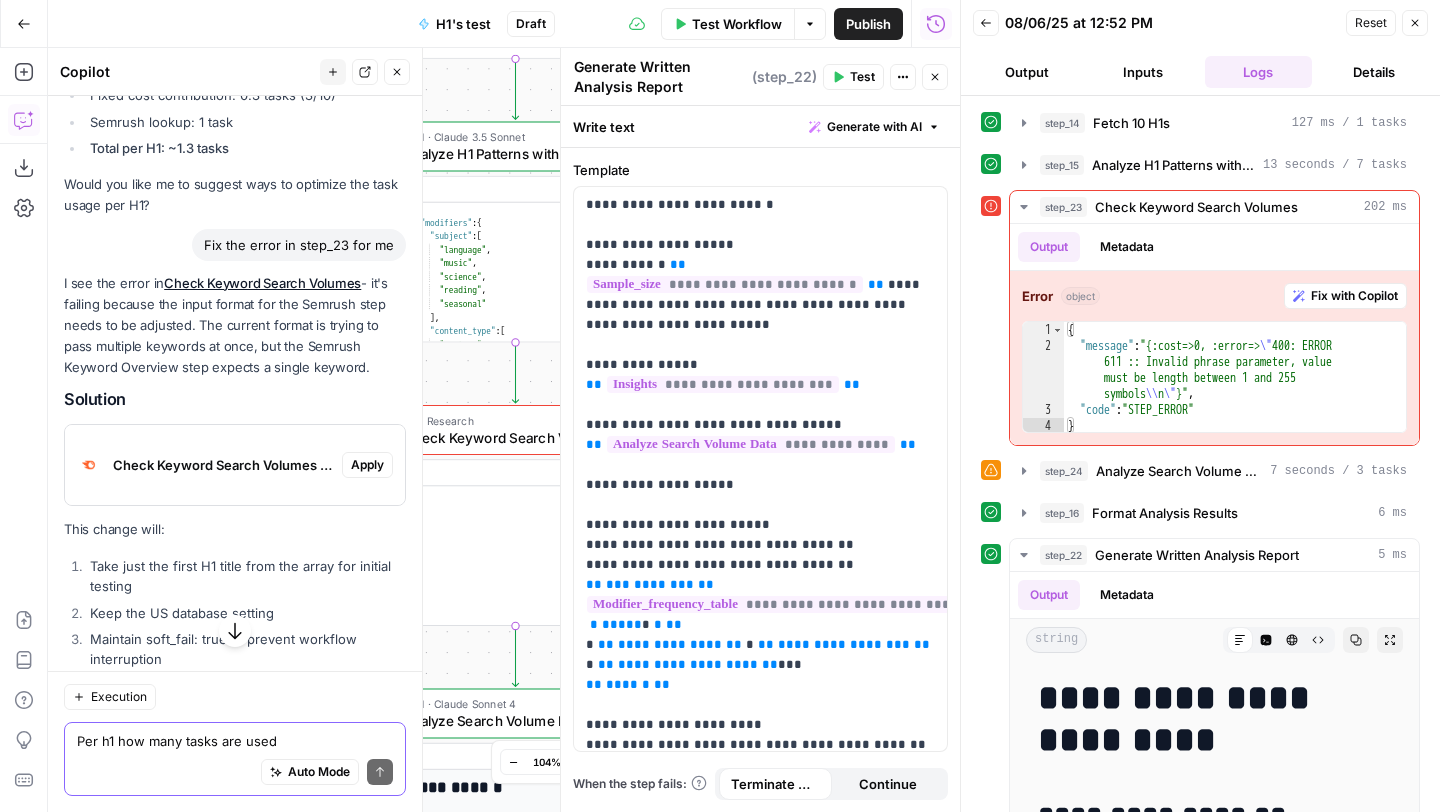 click on "Per h1 how many tasks are used" at bounding box center (235, 741) 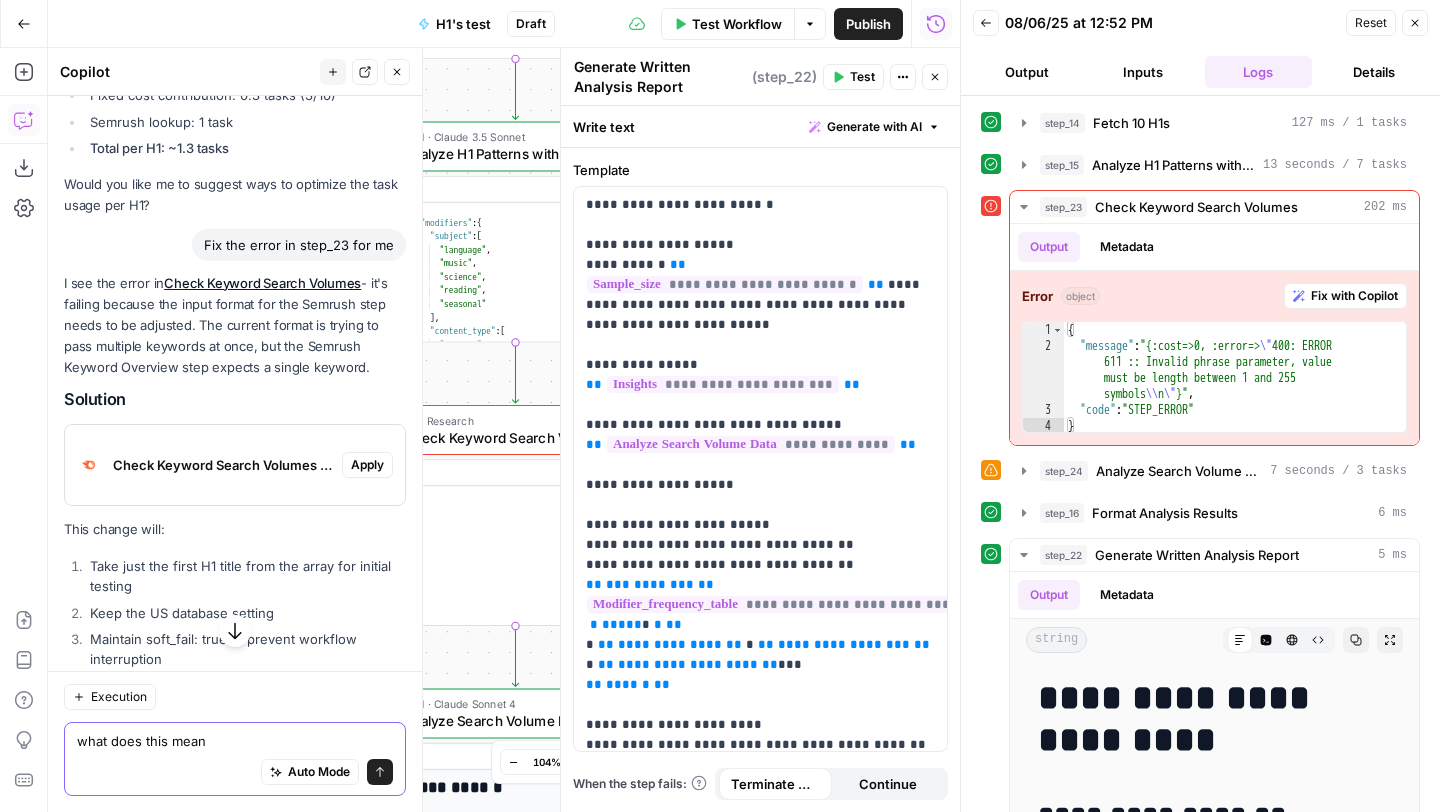 paste on "A comparison view is not available for this step type. Do you still want to apply the changes?" 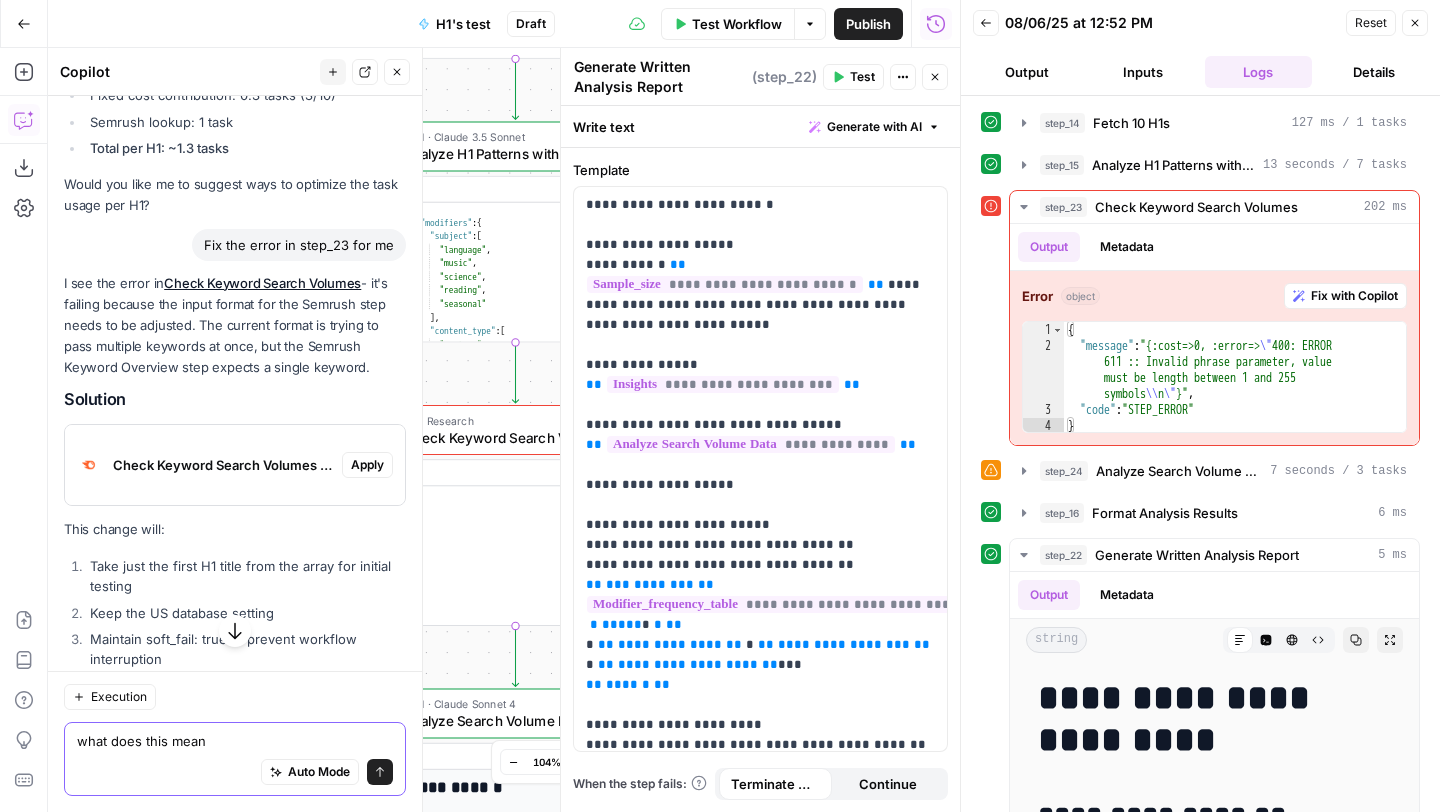 type on "what does this mean A comparison view is not available for this step type. Do you still want to apply the changes?" 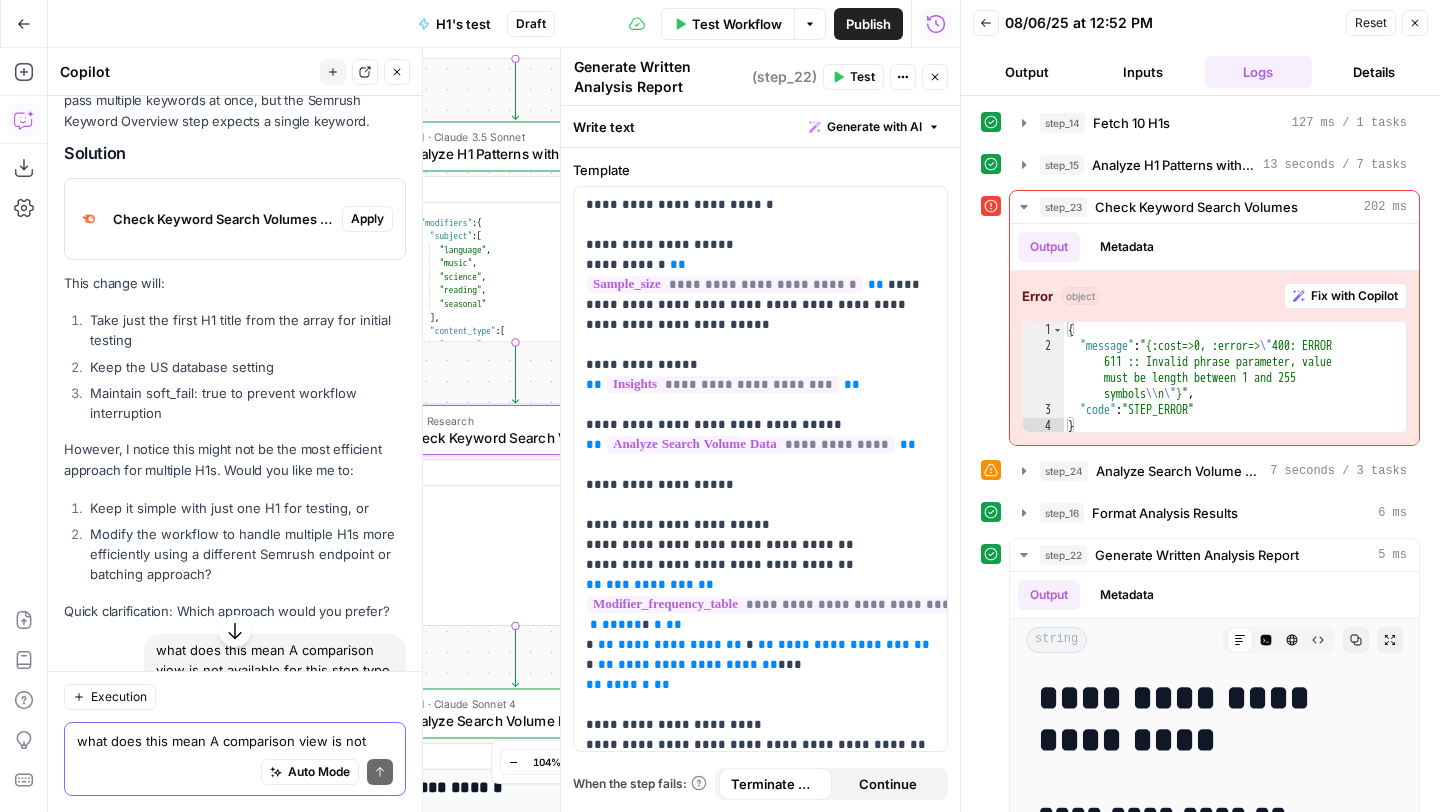 scroll, scrollTop: 14240, scrollLeft: 0, axis: vertical 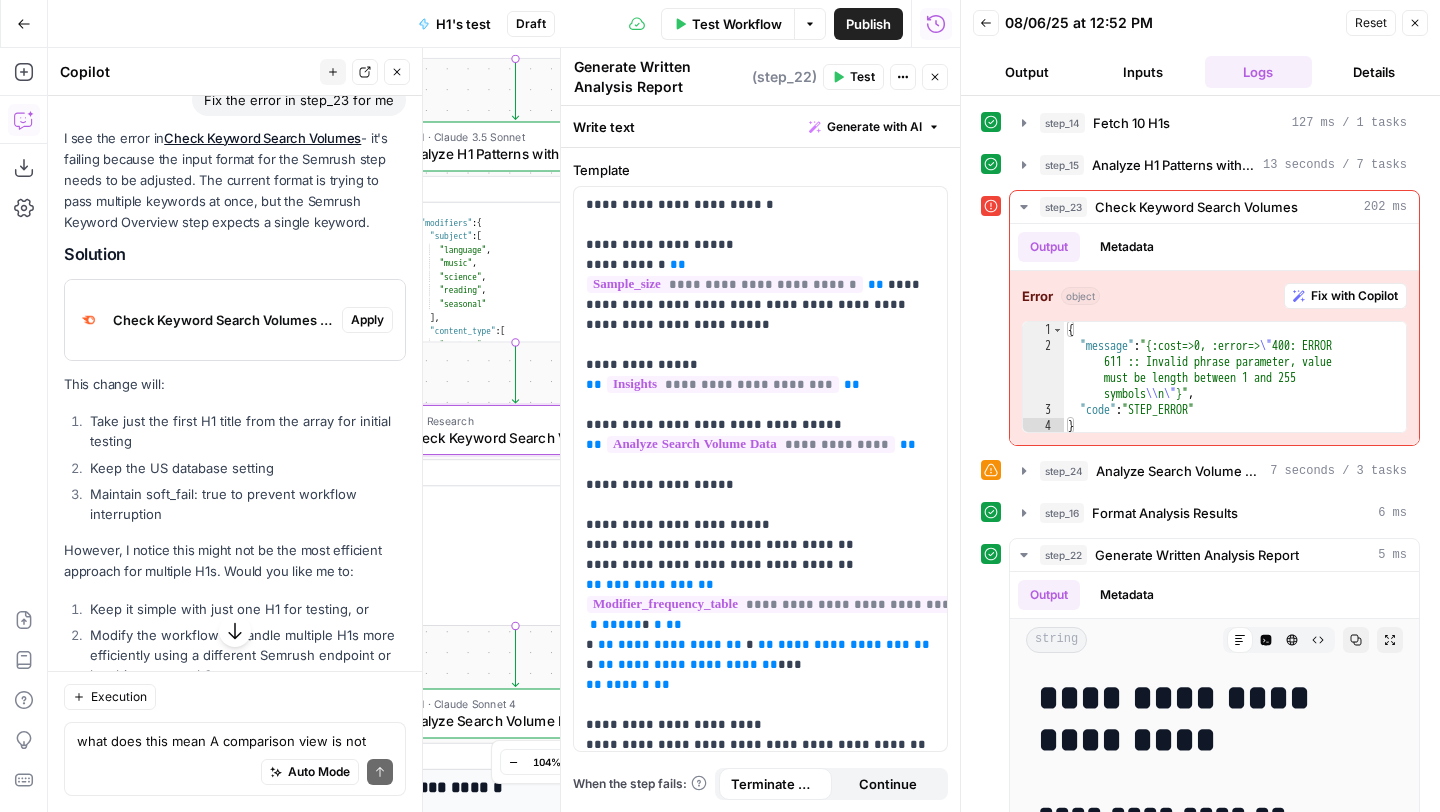 click on "Apply" at bounding box center [367, 320] 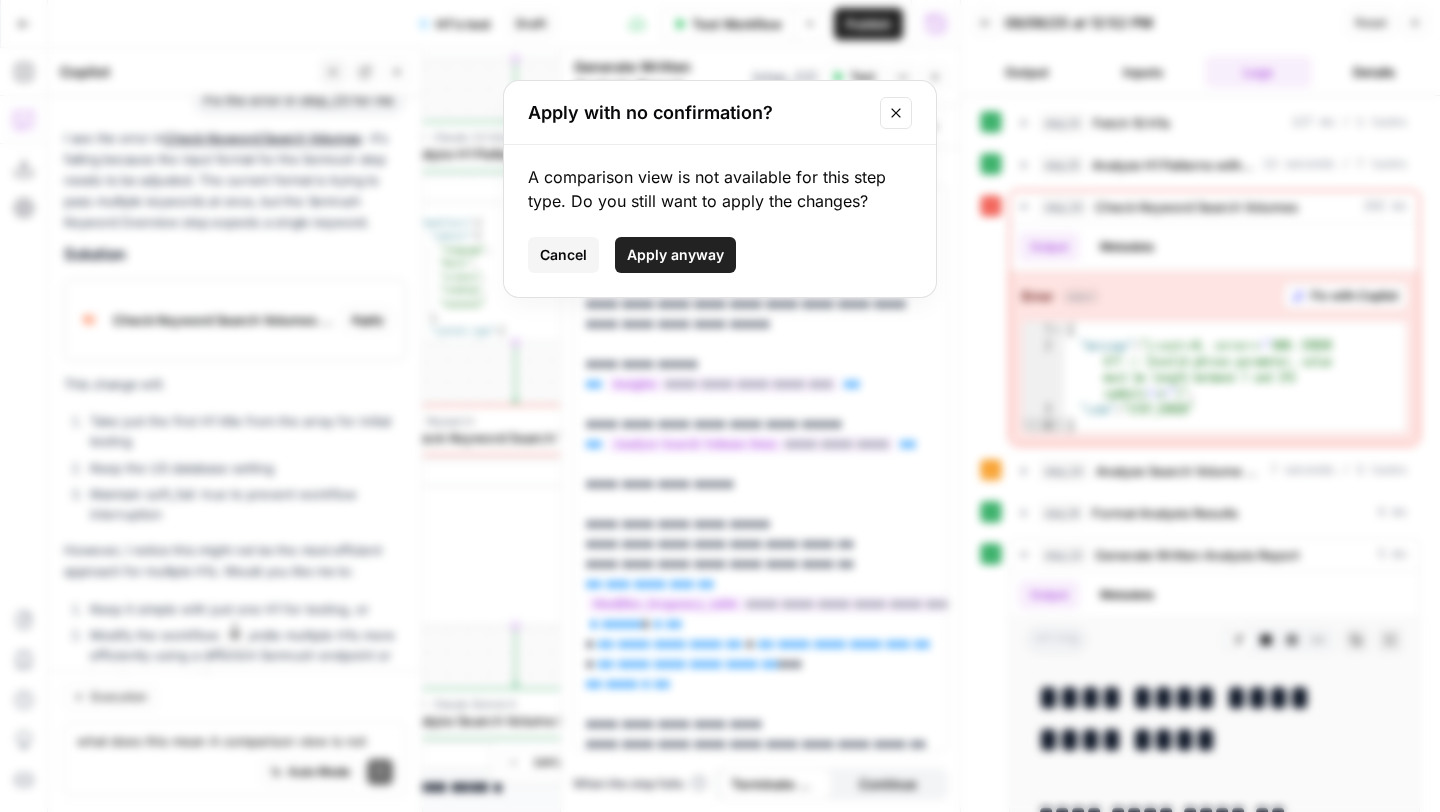 click on "Apply anyway" at bounding box center (675, 255) 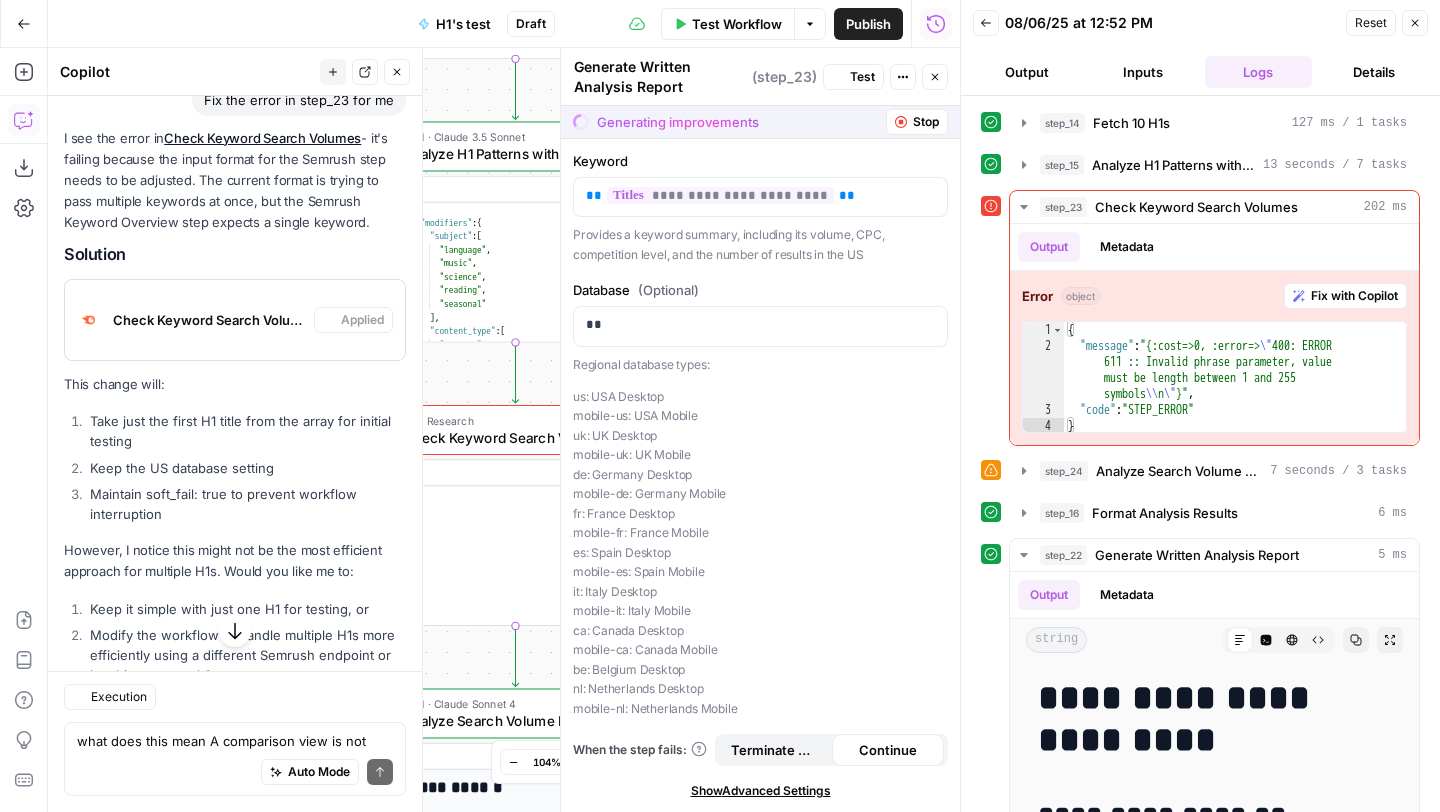 type on "Check Keyword Search Volumes" 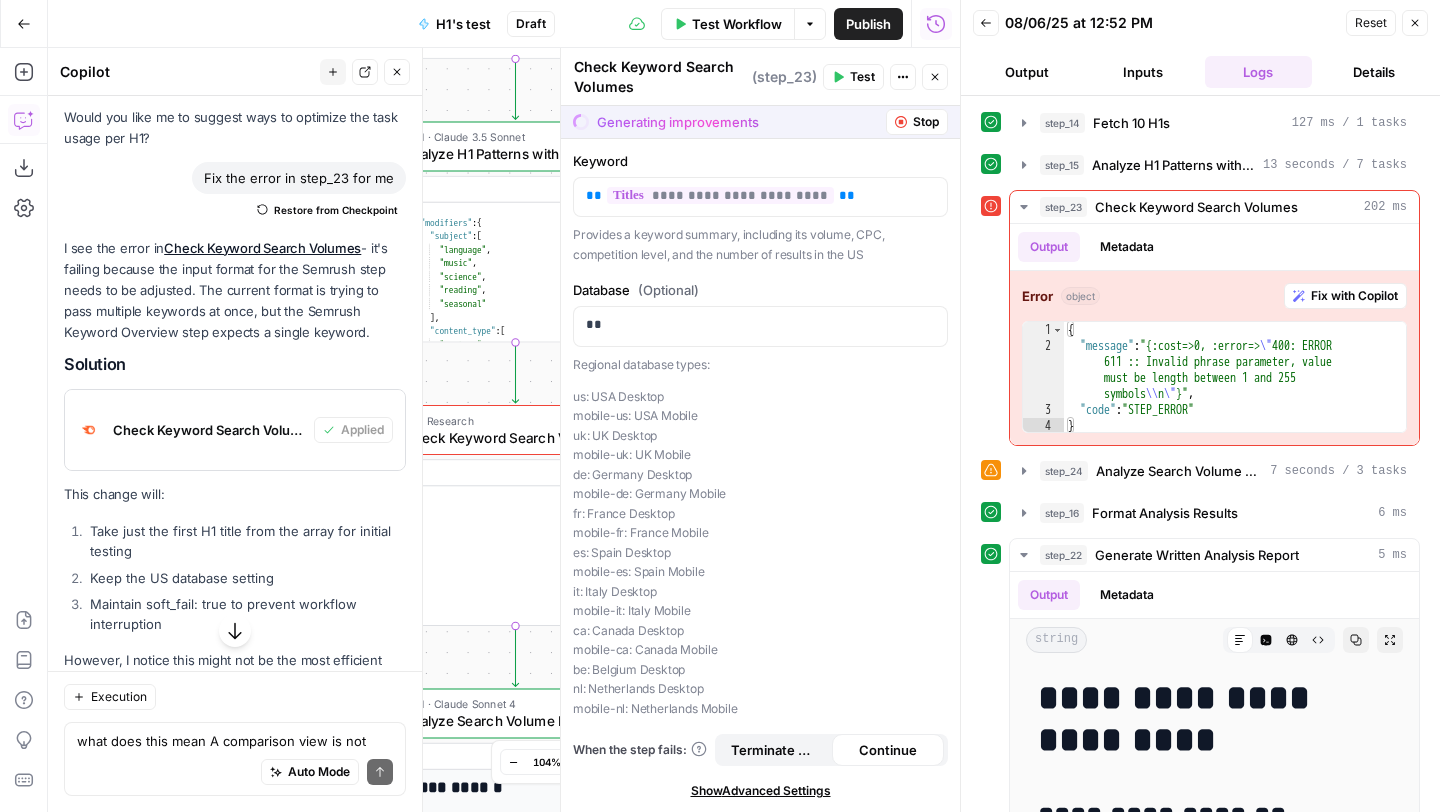scroll, scrollTop: 14416, scrollLeft: 0, axis: vertical 